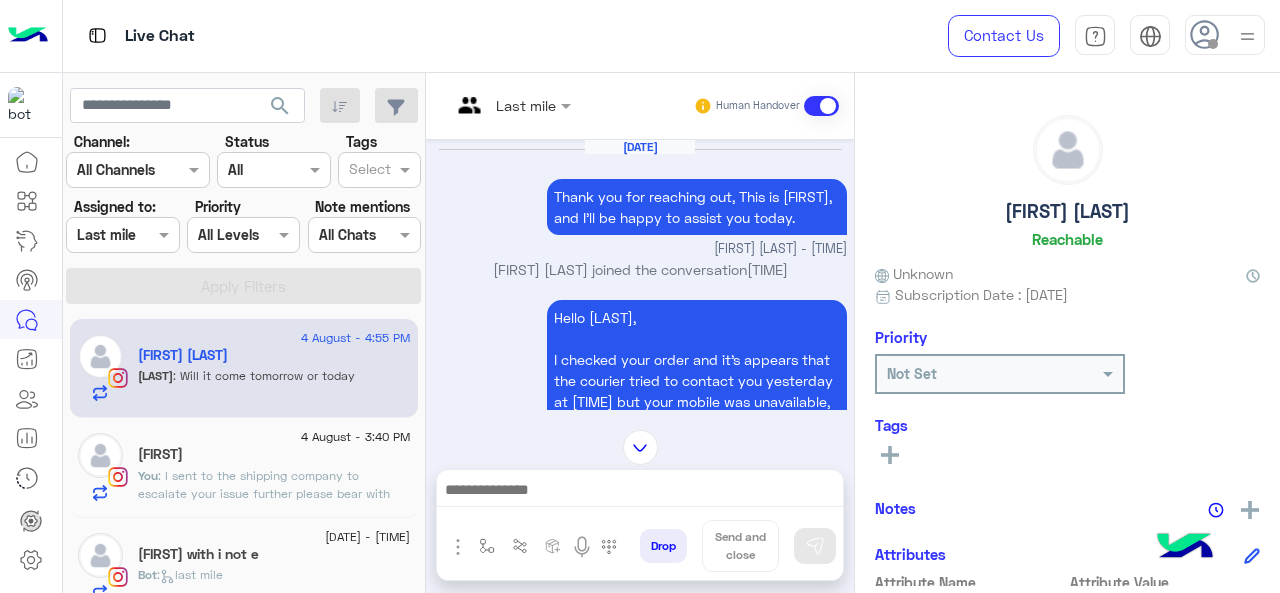scroll, scrollTop: 0, scrollLeft: 0, axis: both 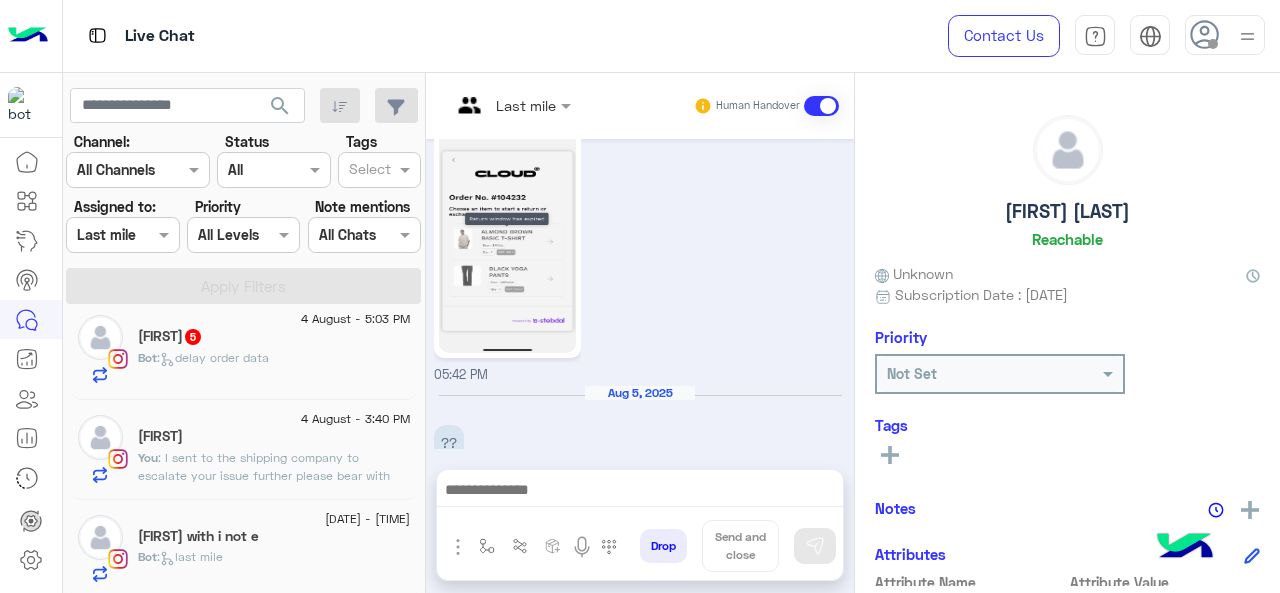 click on ": I sent to the shipping company to escalate your issue further please bear with me longer." 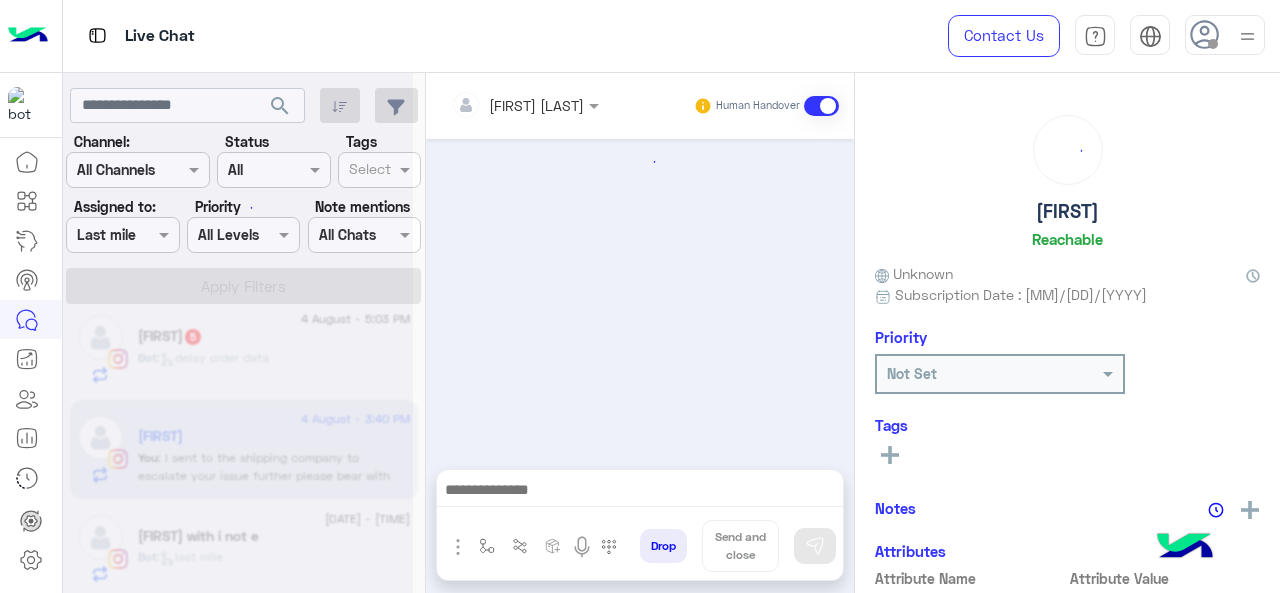 click at bounding box center (499, 105) 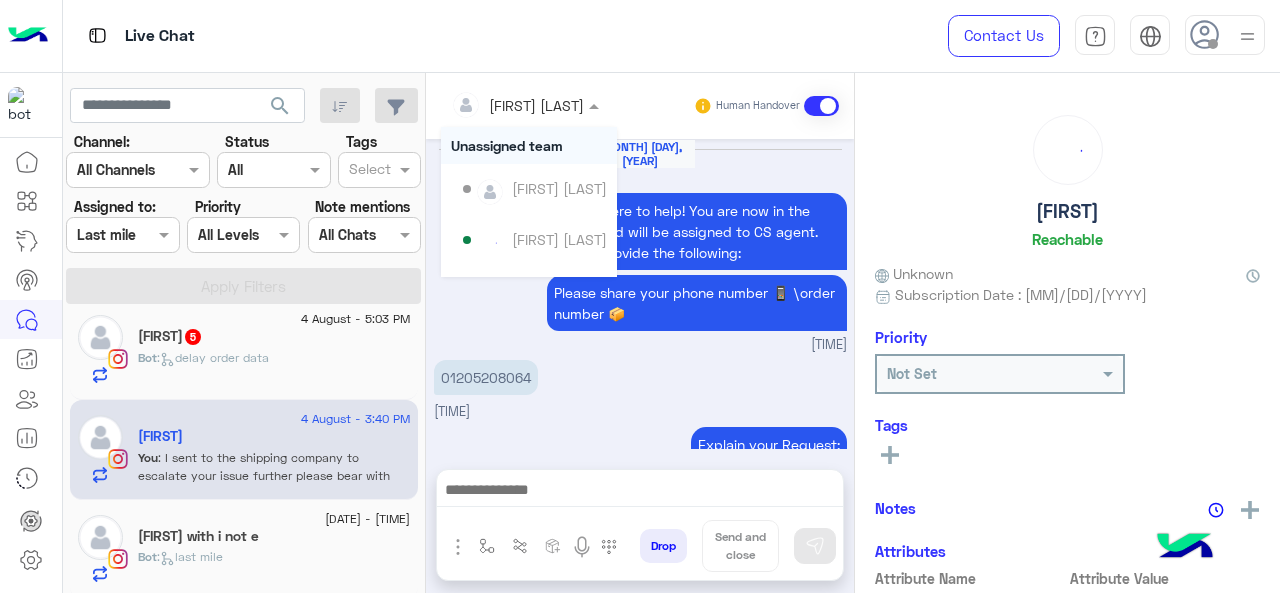 scroll, scrollTop: 689, scrollLeft: 0, axis: vertical 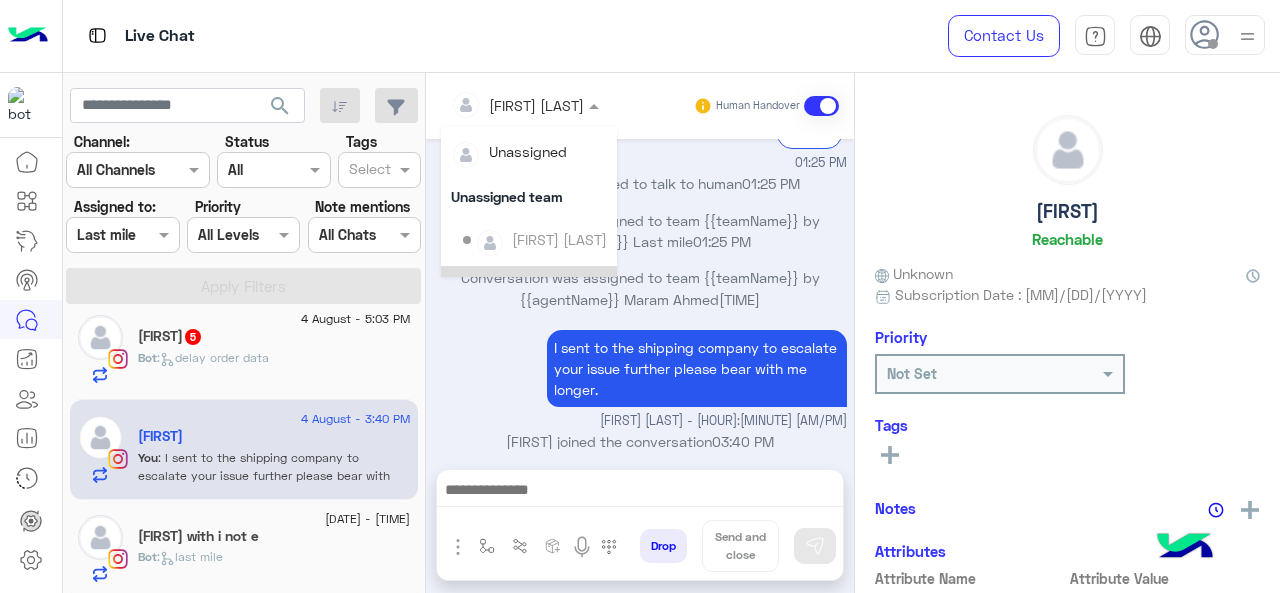 click on "[FIRST] [LAST] - [HOUR]:[MINUTE] [AM/PM]" at bounding box center [640, 421] 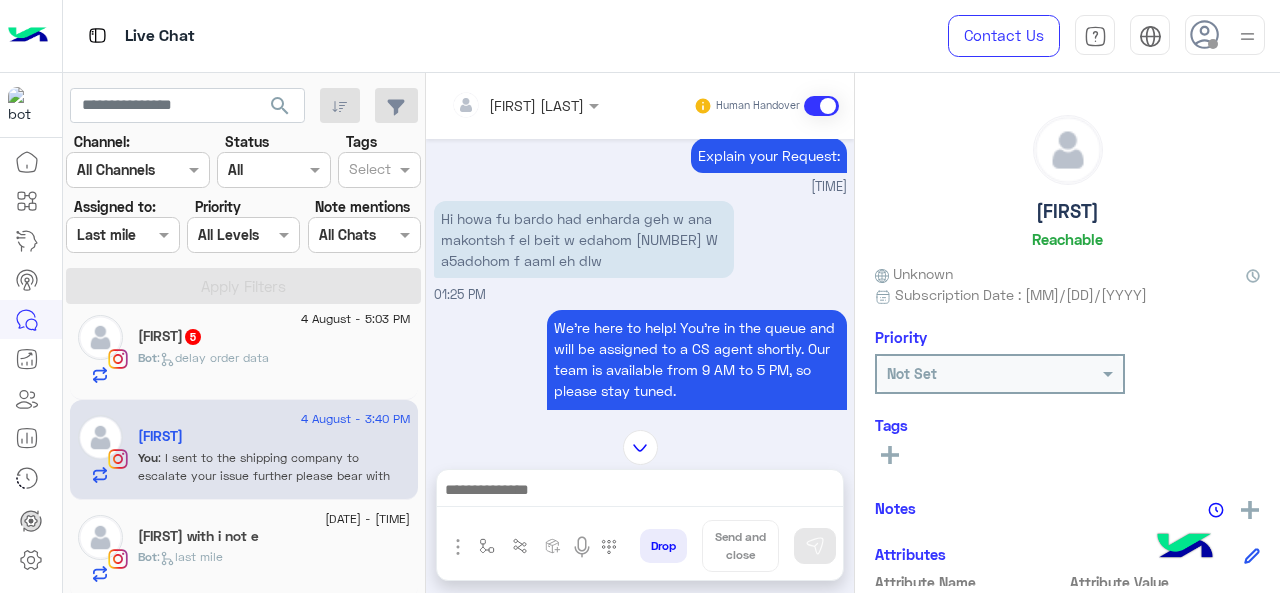 scroll, scrollTop: 189, scrollLeft: 0, axis: vertical 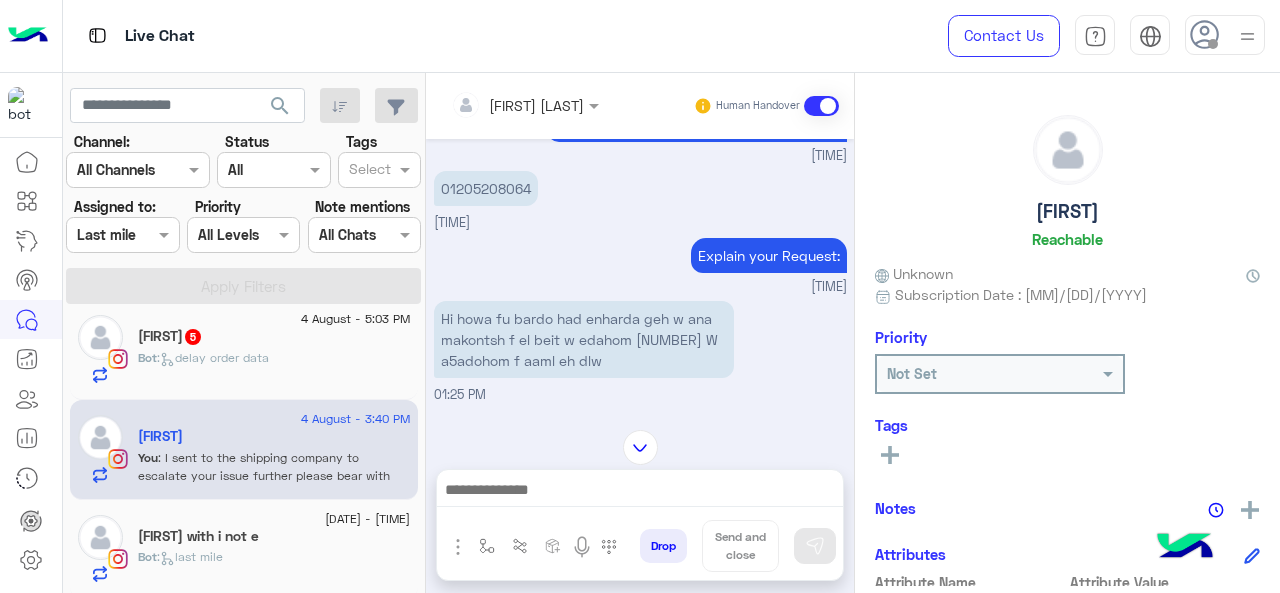 click on "Bot : delay order data" 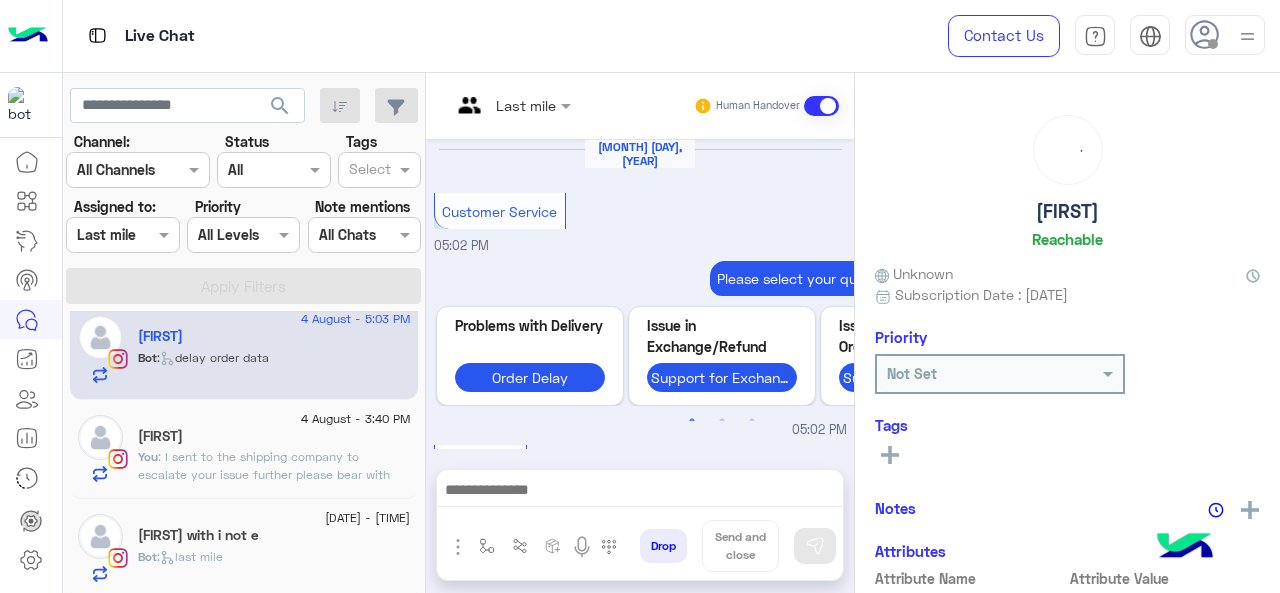 scroll, scrollTop: 890, scrollLeft: 0, axis: vertical 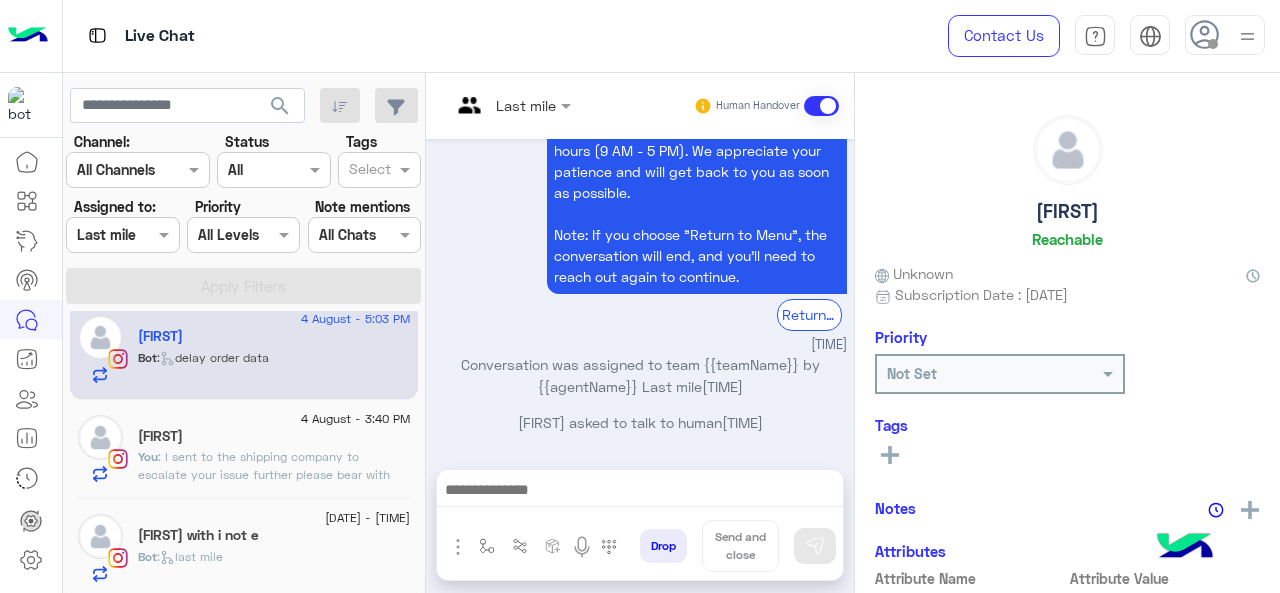 click at bounding box center [511, 104] 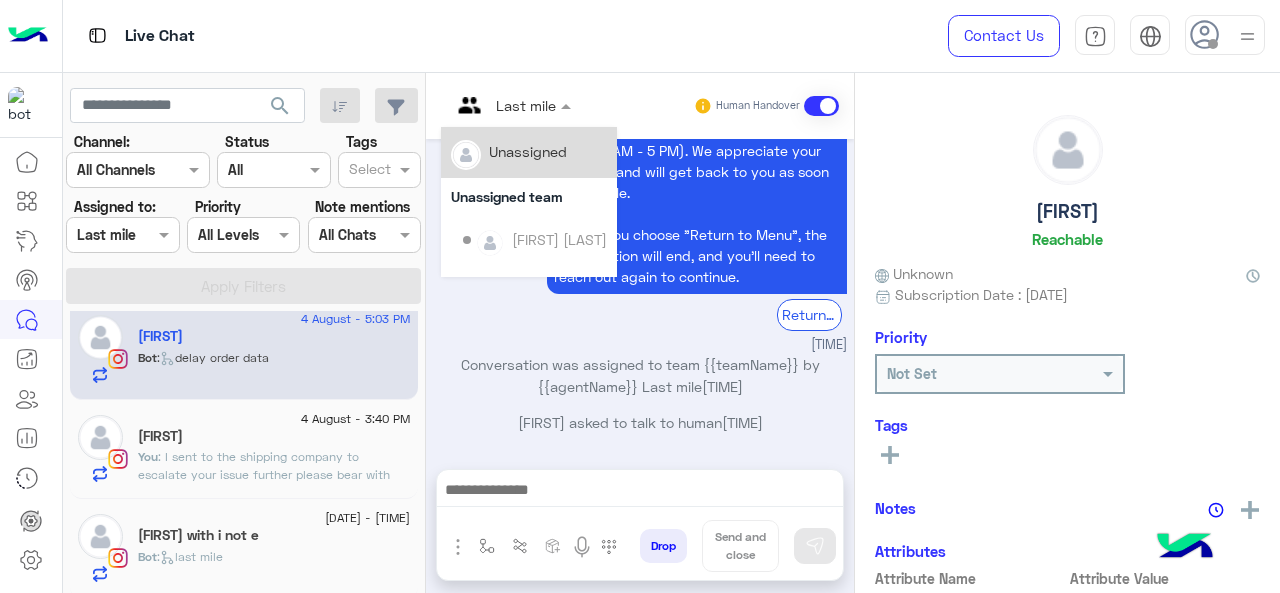 click on "Conversation was assigned to team {{teamName}} by {{agentName}} Last mile   05:03 PM" at bounding box center [640, 375] 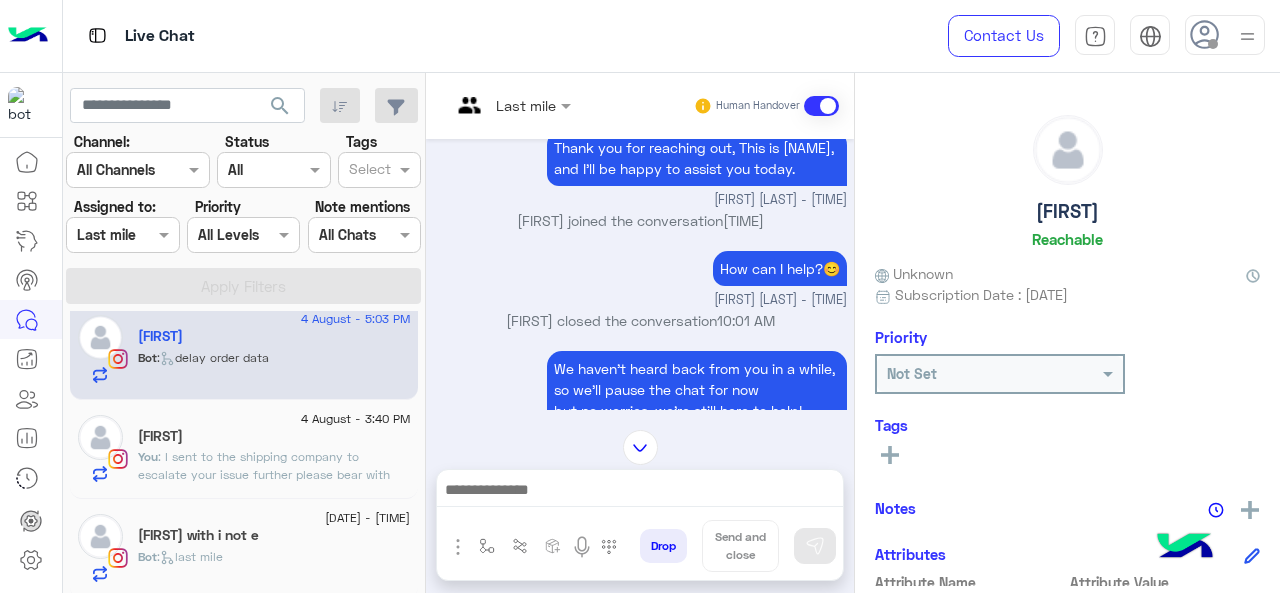scroll, scrollTop: 320, scrollLeft: 0, axis: vertical 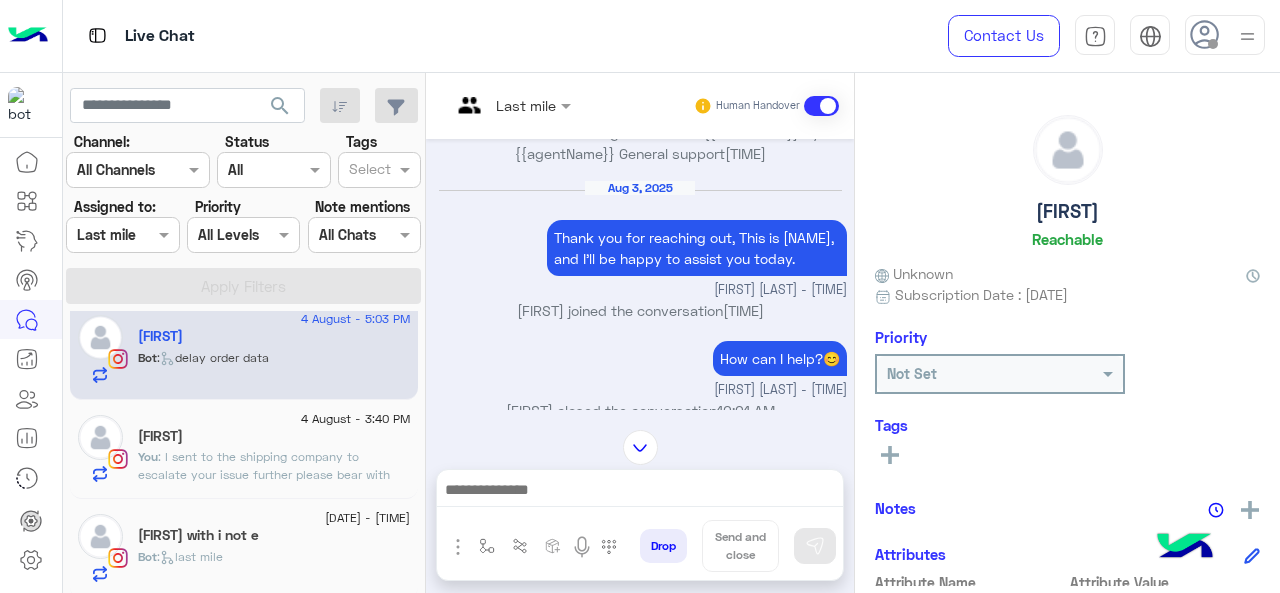 click at bounding box center [511, 104] 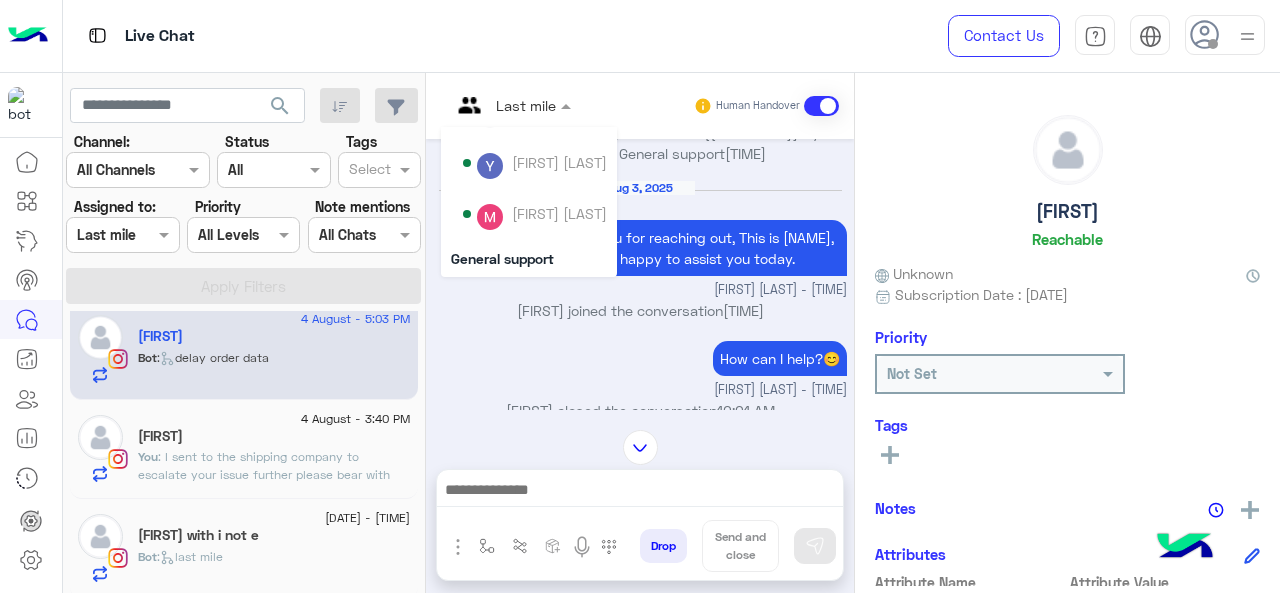 scroll, scrollTop: 406, scrollLeft: 0, axis: vertical 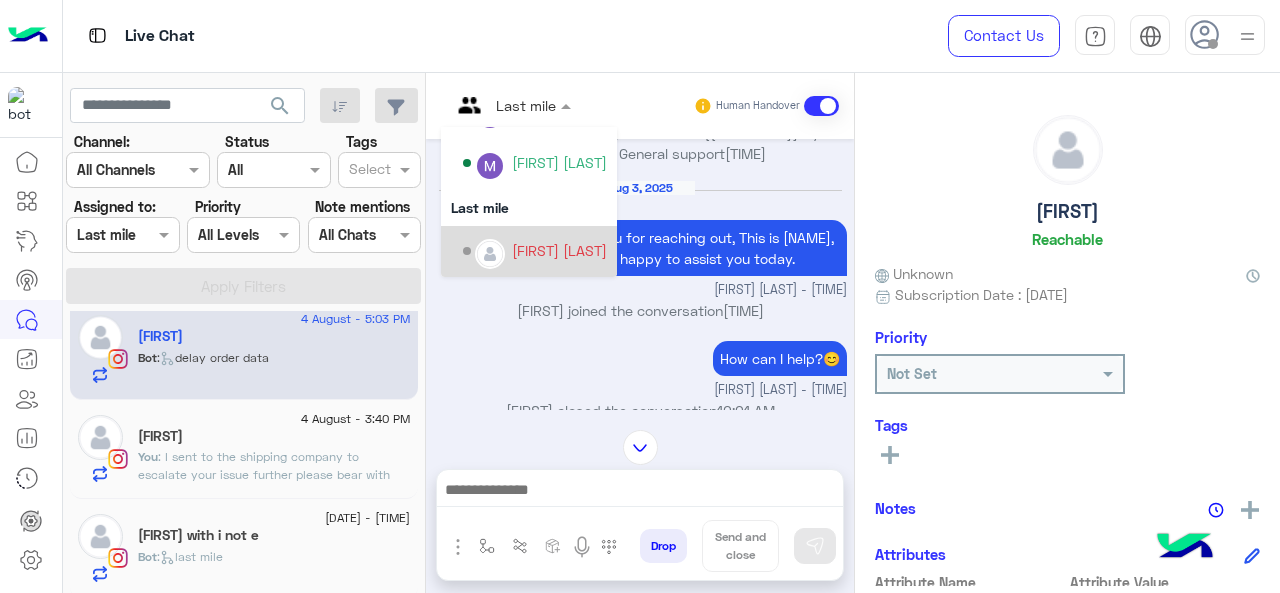 click on "Maram Ahmed" at bounding box center (535, 251) 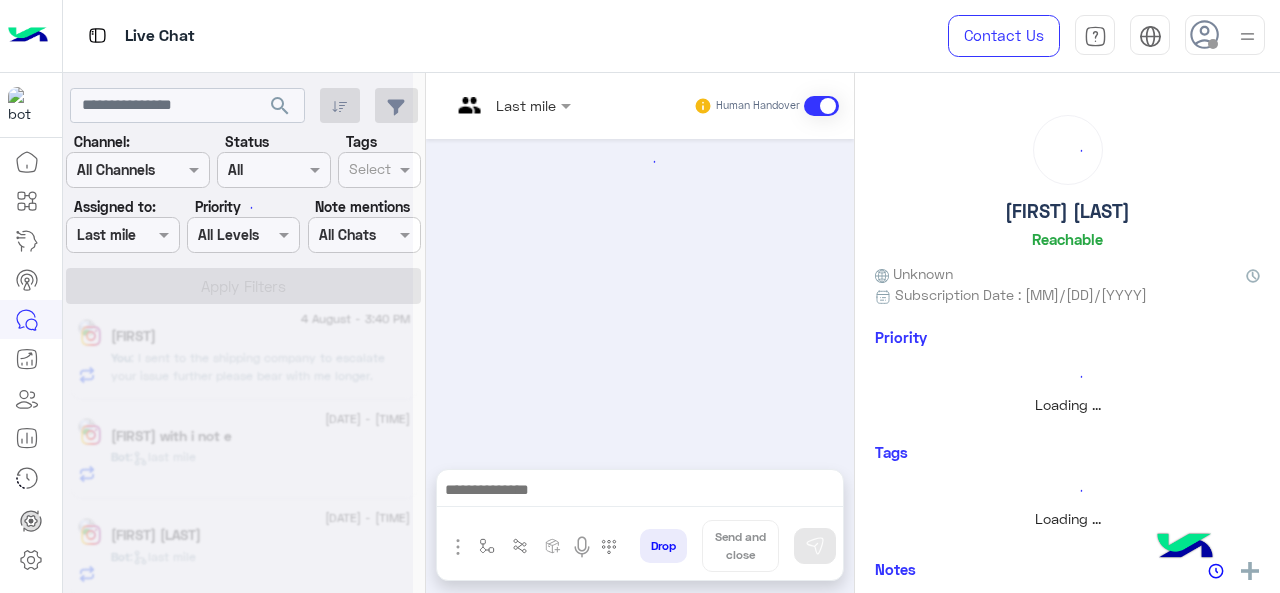 scroll, scrollTop: 0, scrollLeft: 0, axis: both 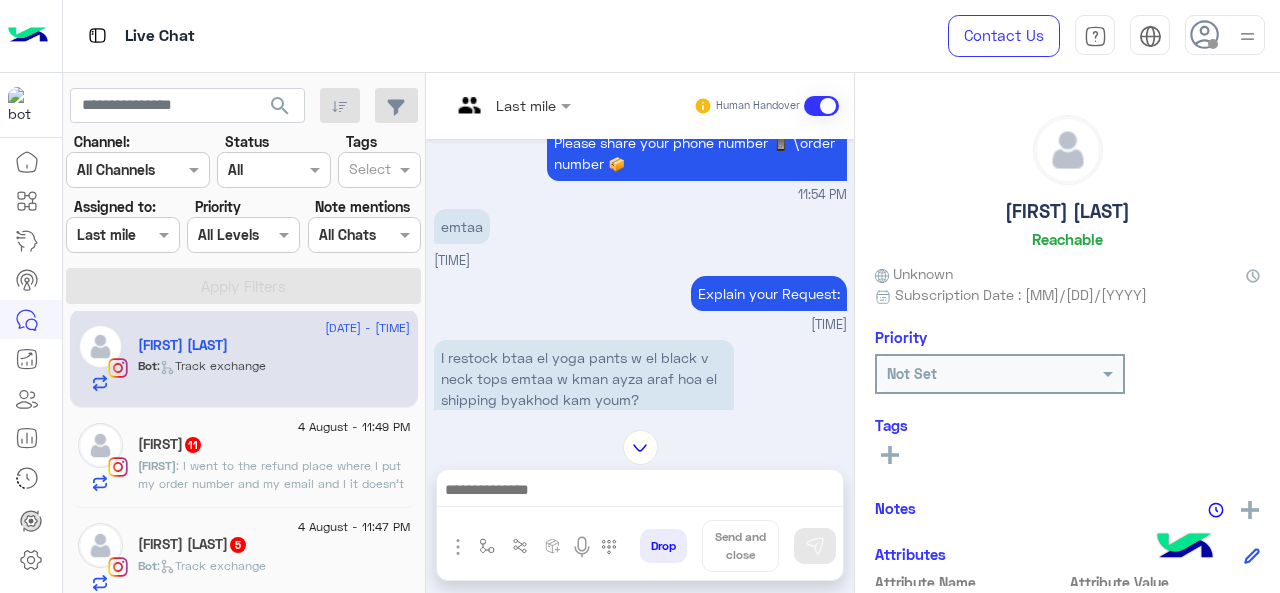 click at bounding box center (511, 104) 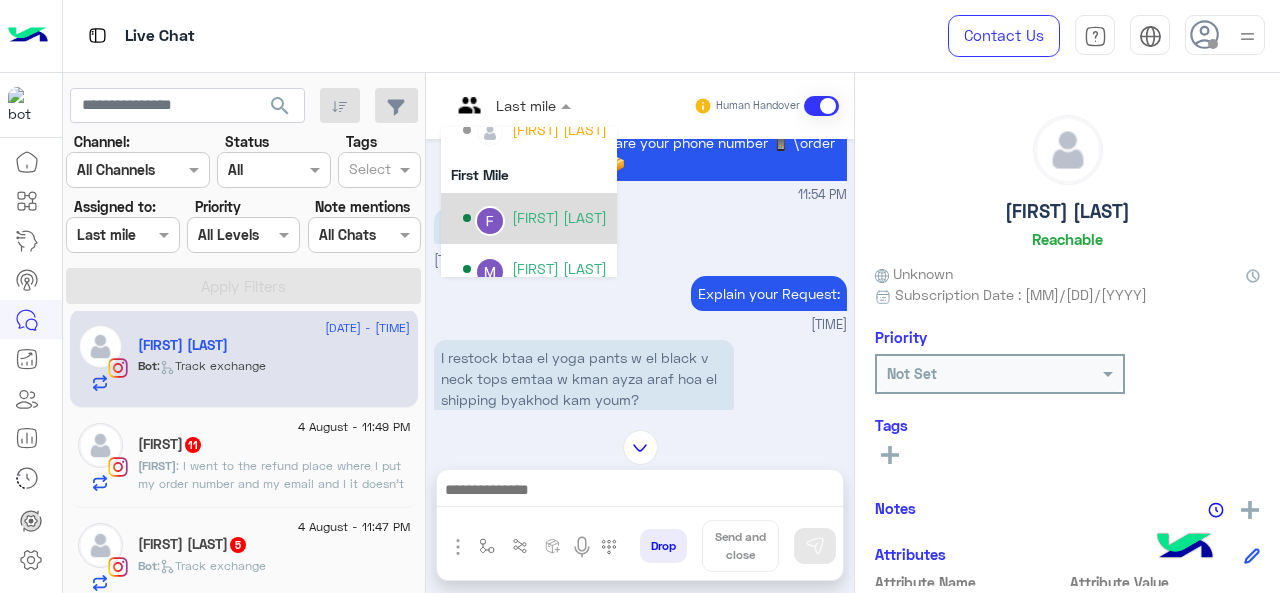scroll, scrollTop: 400, scrollLeft: 0, axis: vertical 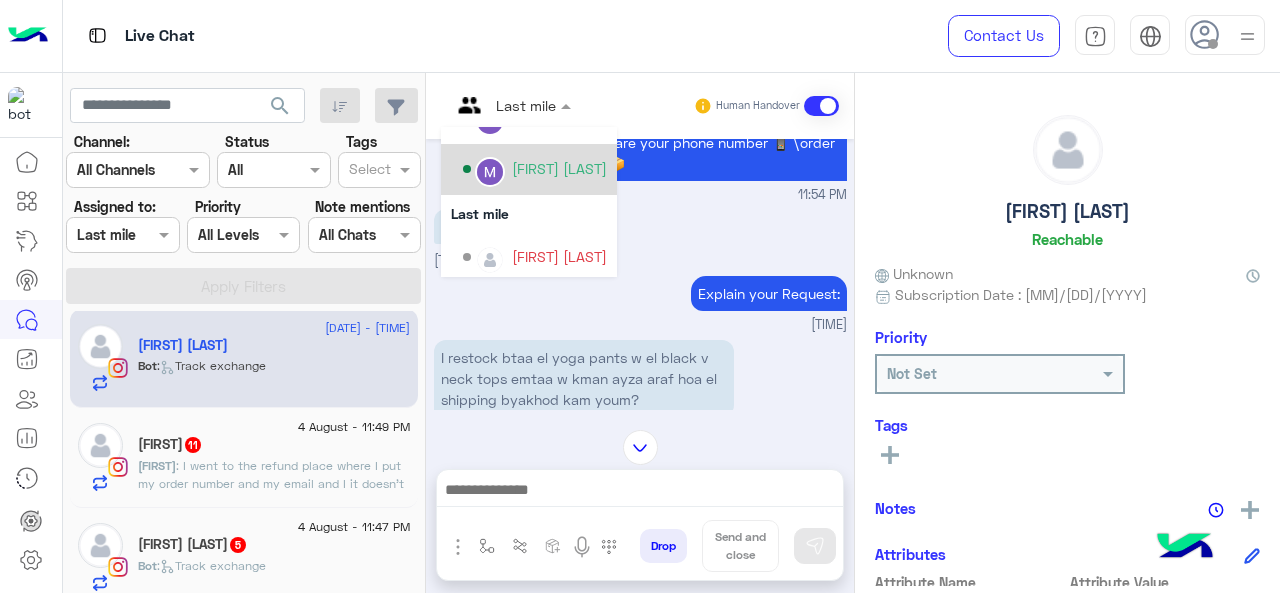 click on "Marex George" at bounding box center (559, 168) 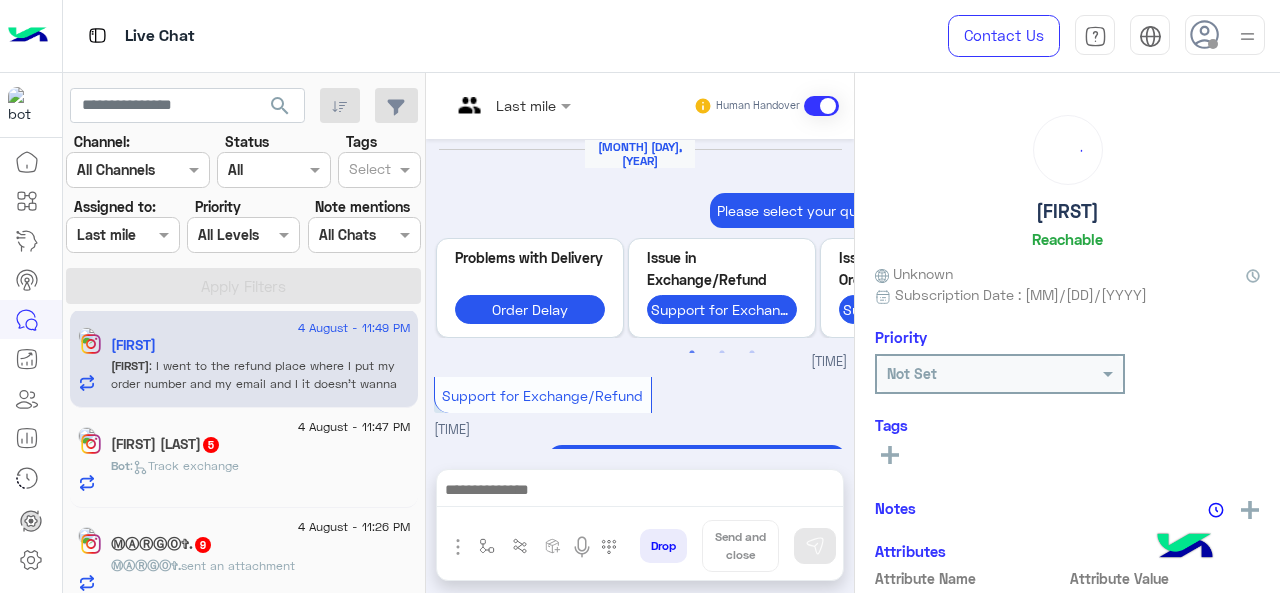 scroll, scrollTop: 1122, scrollLeft: 0, axis: vertical 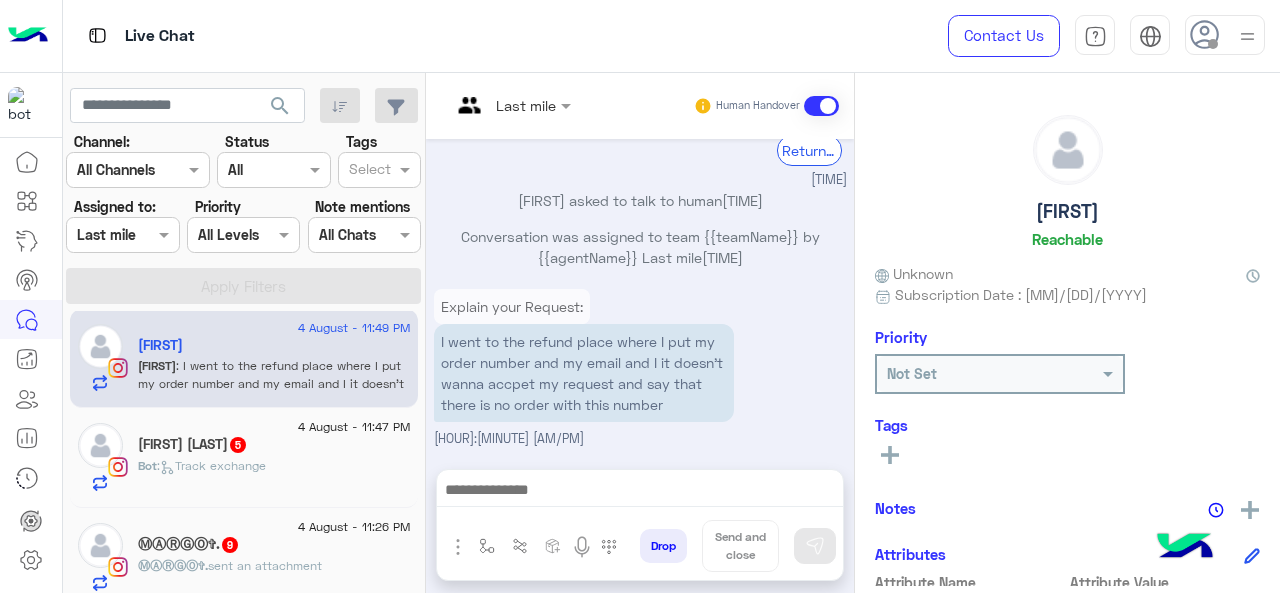 click at bounding box center (511, 104) 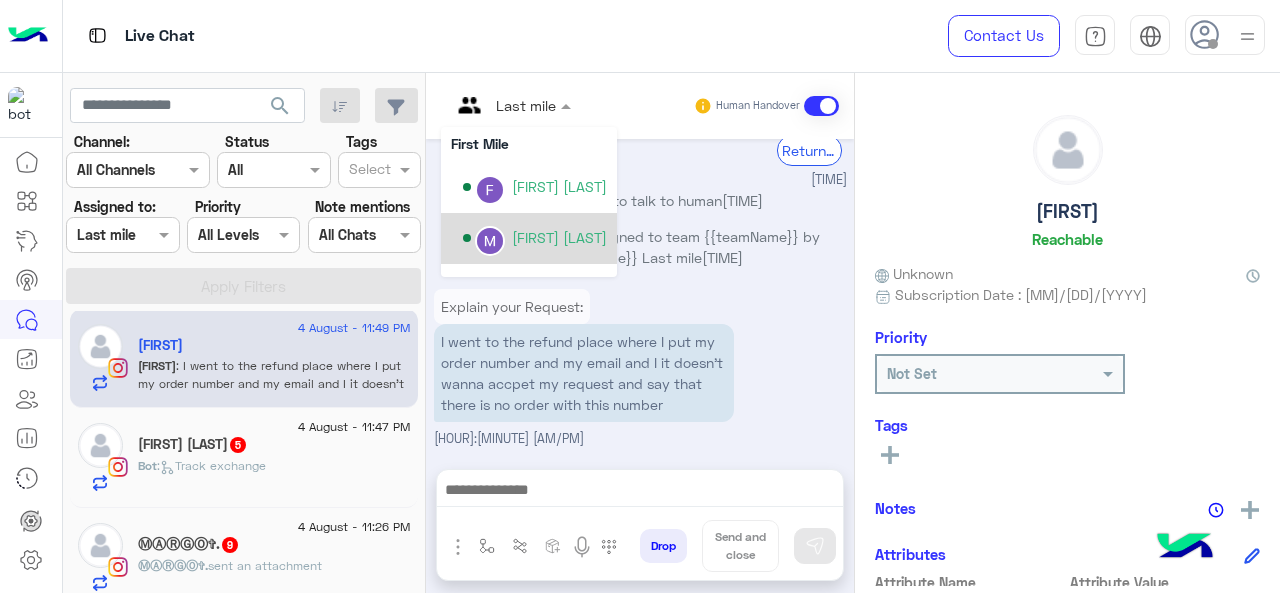 scroll, scrollTop: 300, scrollLeft: 0, axis: vertical 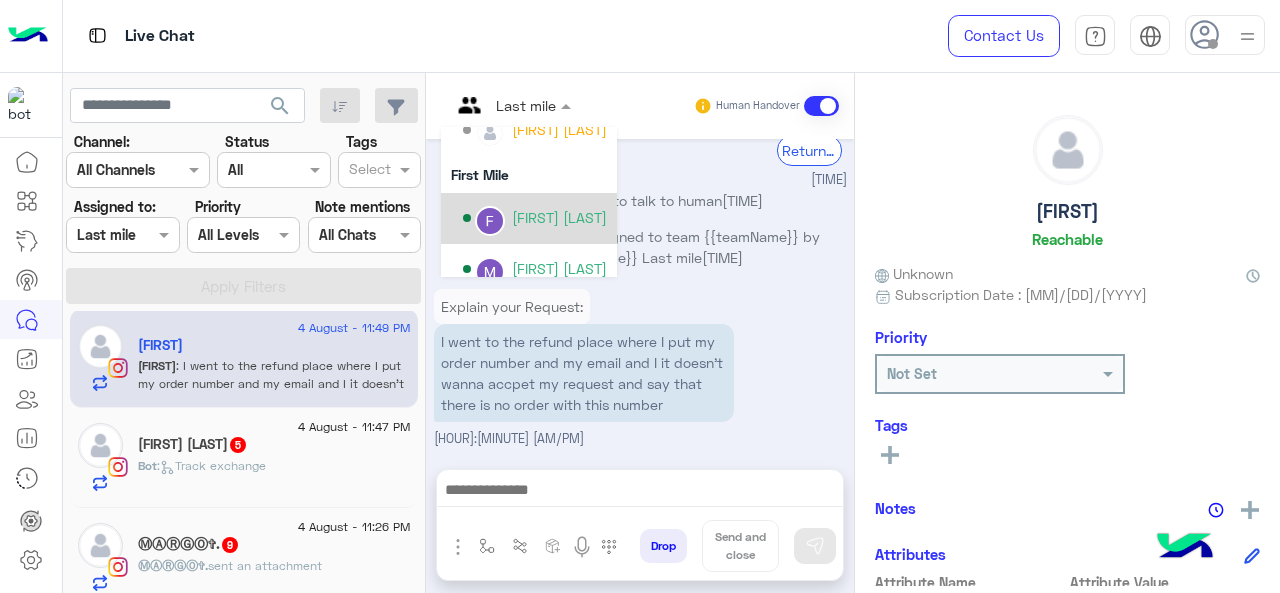 click on "Farah Semary" at bounding box center (559, 217) 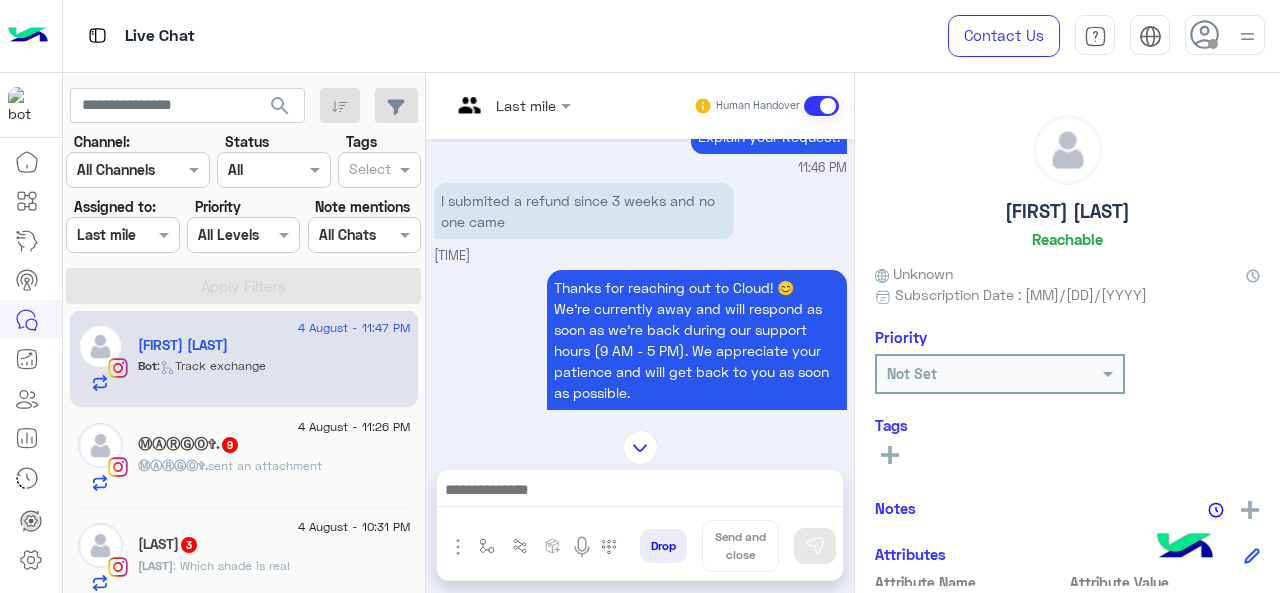 scroll, scrollTop: 548, scrollLeft: 0, axis: vertical 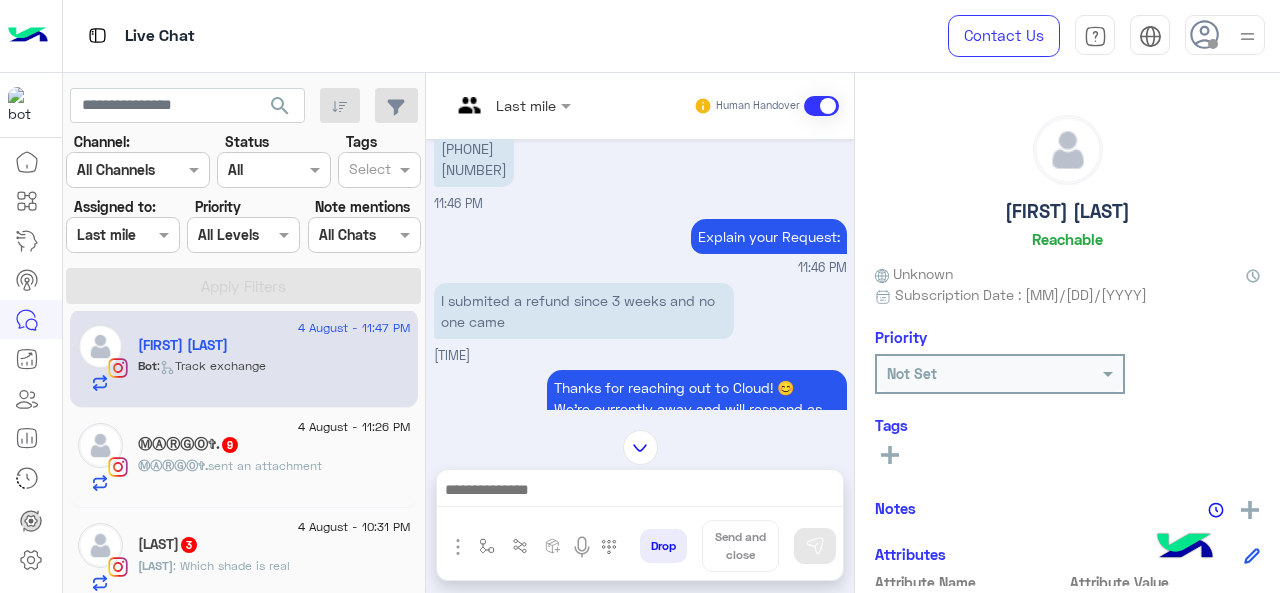 click on "[PHONE] 102376" at bounding box center (474, 159) 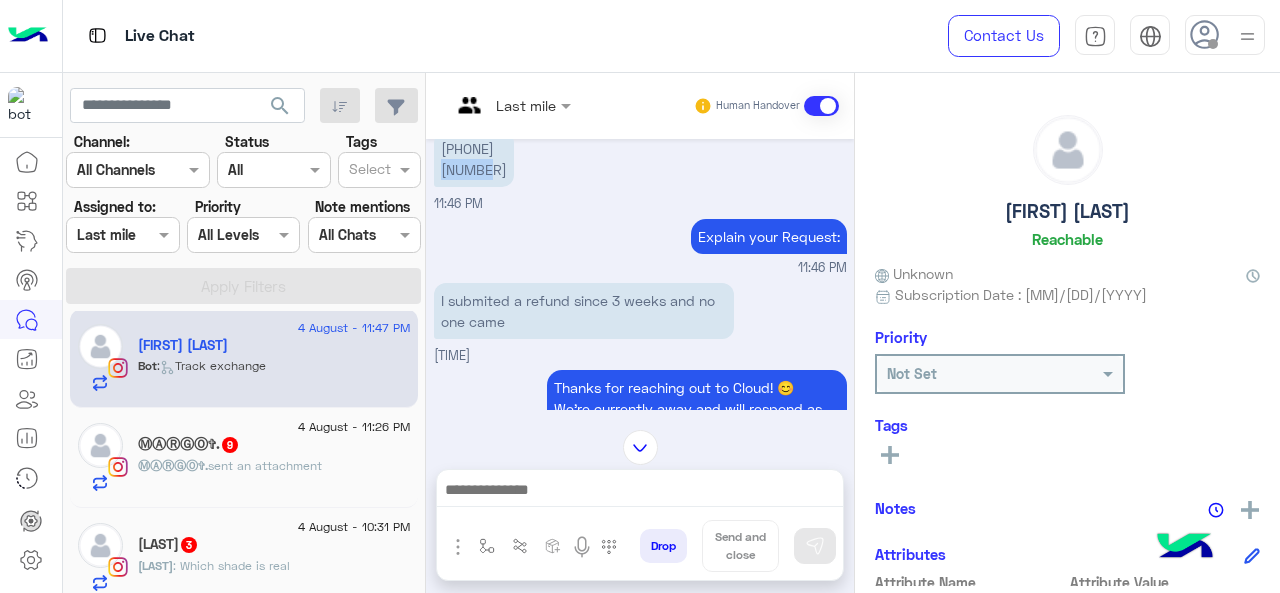 click on "[PHONE] 102376" at bounding box center [474, 159] 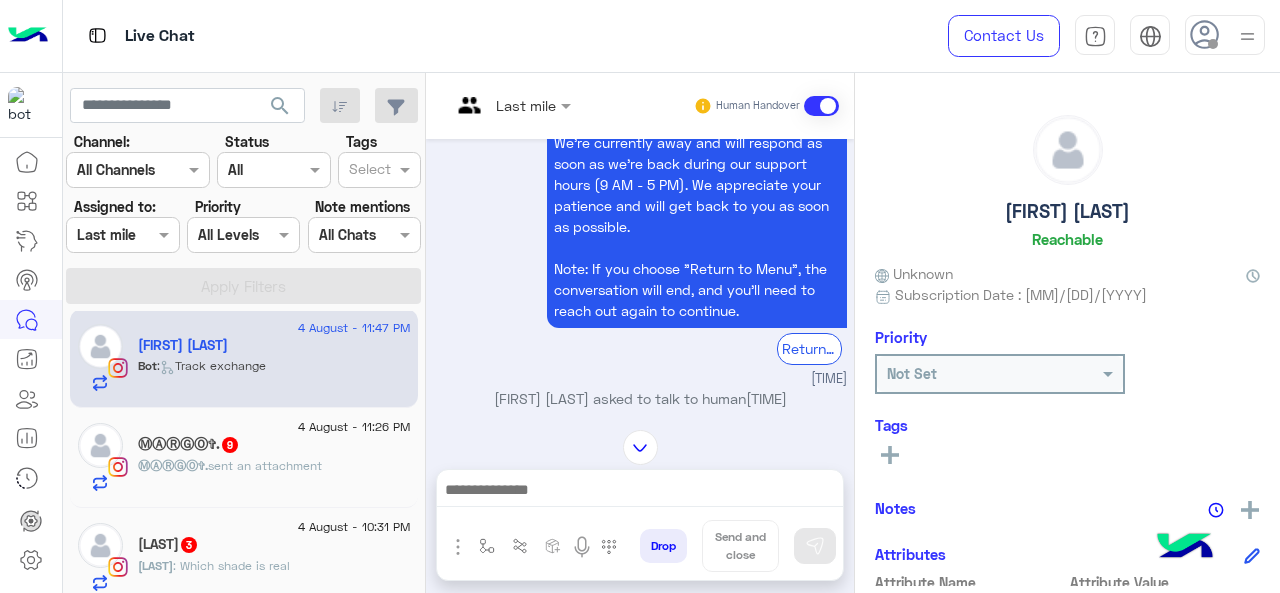 scroll, scrollTop: 848, scrollLeft: 0, axis: vertical 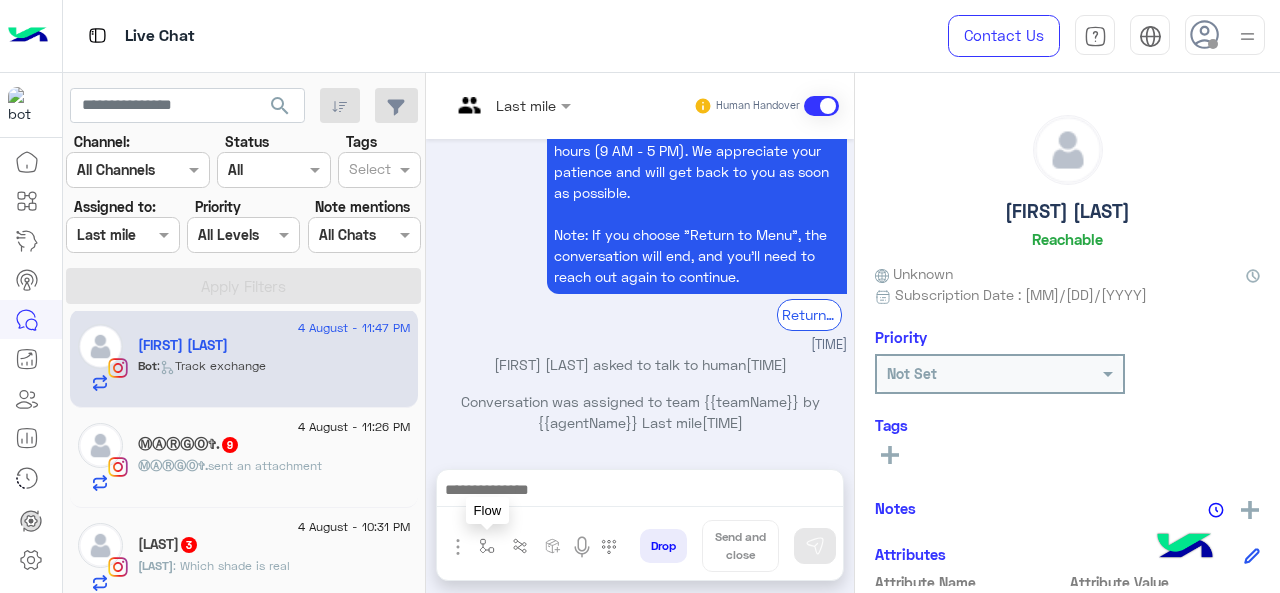 click at bounding box center [487, 546] 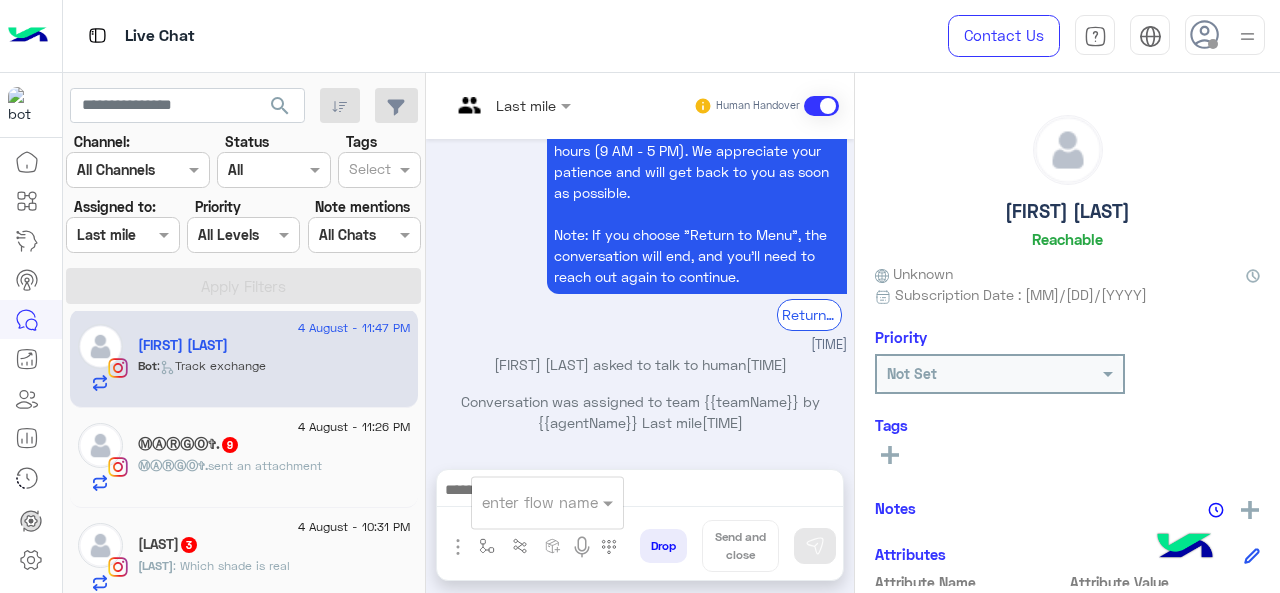 click on "Last mile" at bounding box center (503, 106) 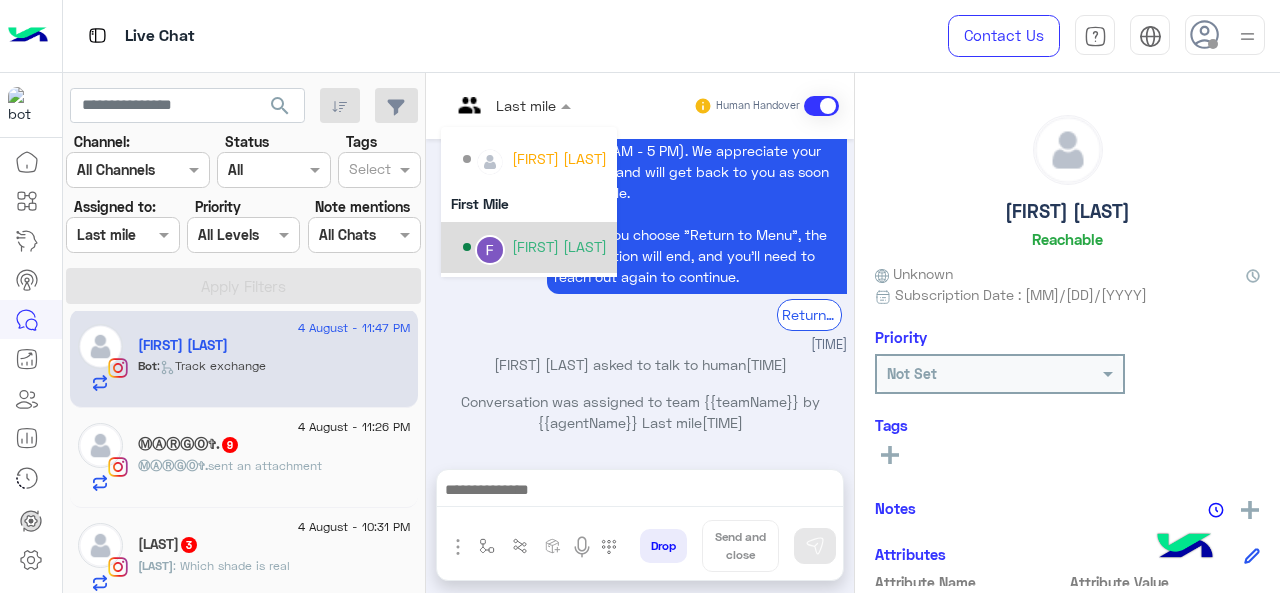 scroll, scrollTop: 406, scrollLeft: 0, axis: vertical 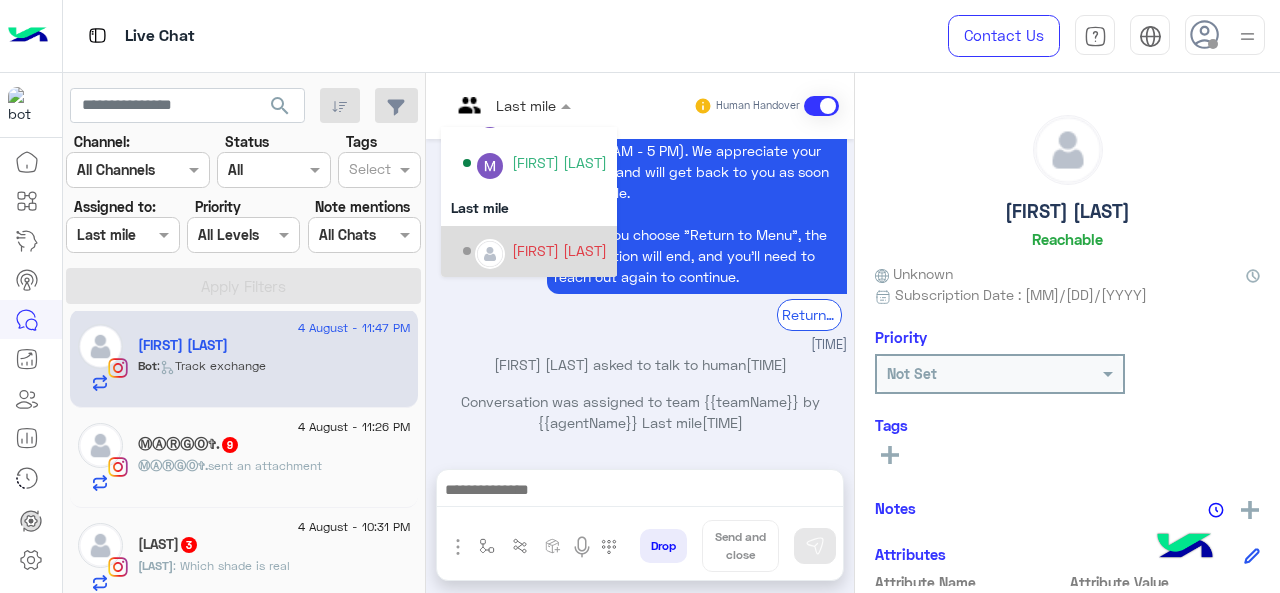 click on "Maram Ahmed" at bounding box center (559, 250) 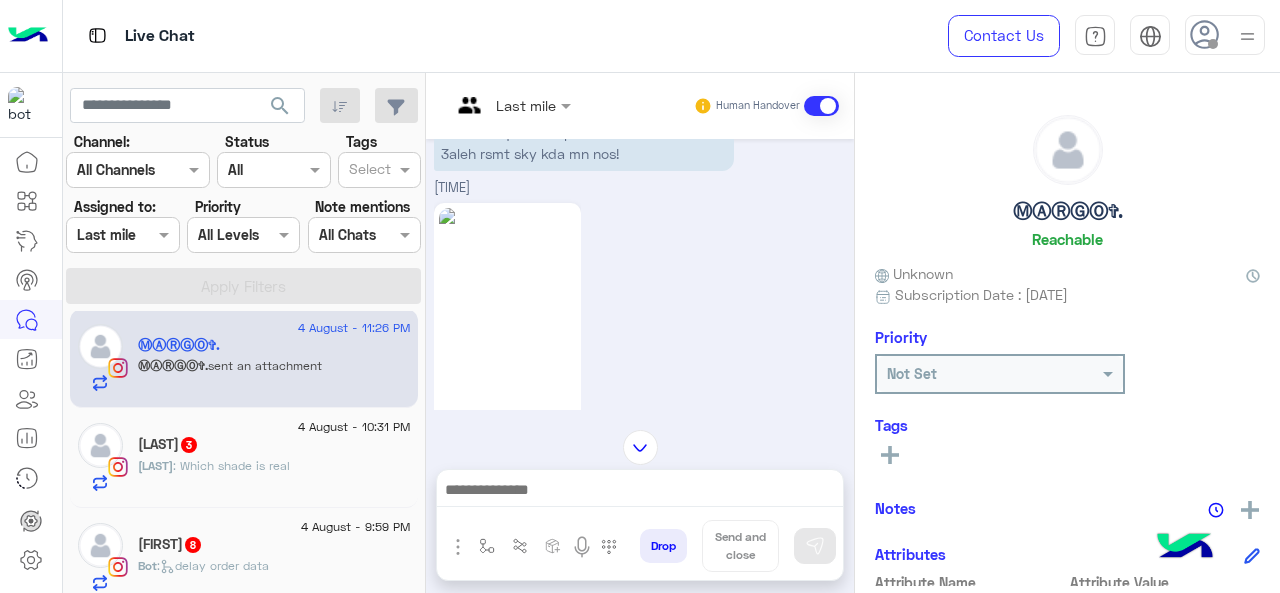 scroll, scrollTop: 1006, scrollLeft: 0, axis: vertical 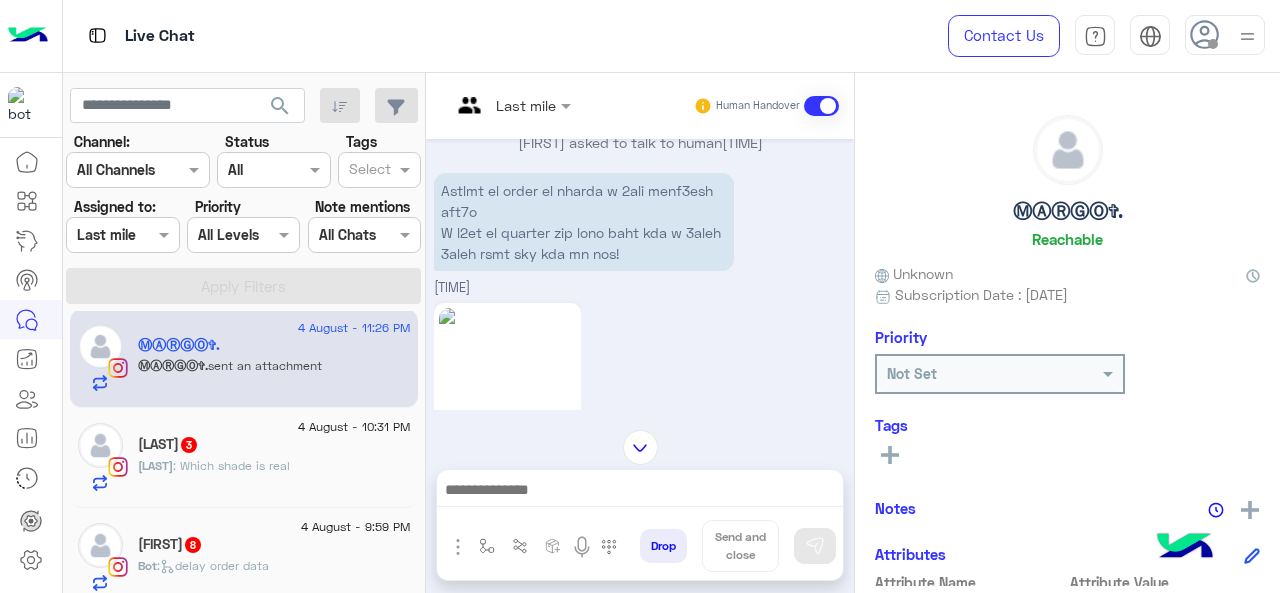 click 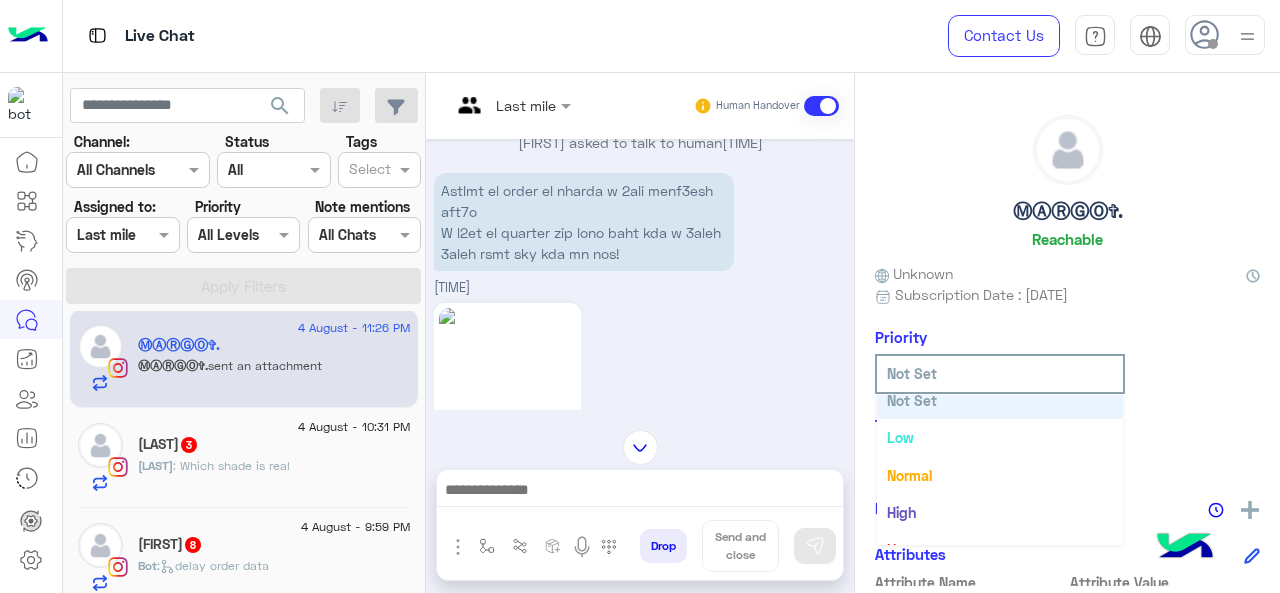scroll, scrollTop: 36, scrollLeft: 0, axis: vertical 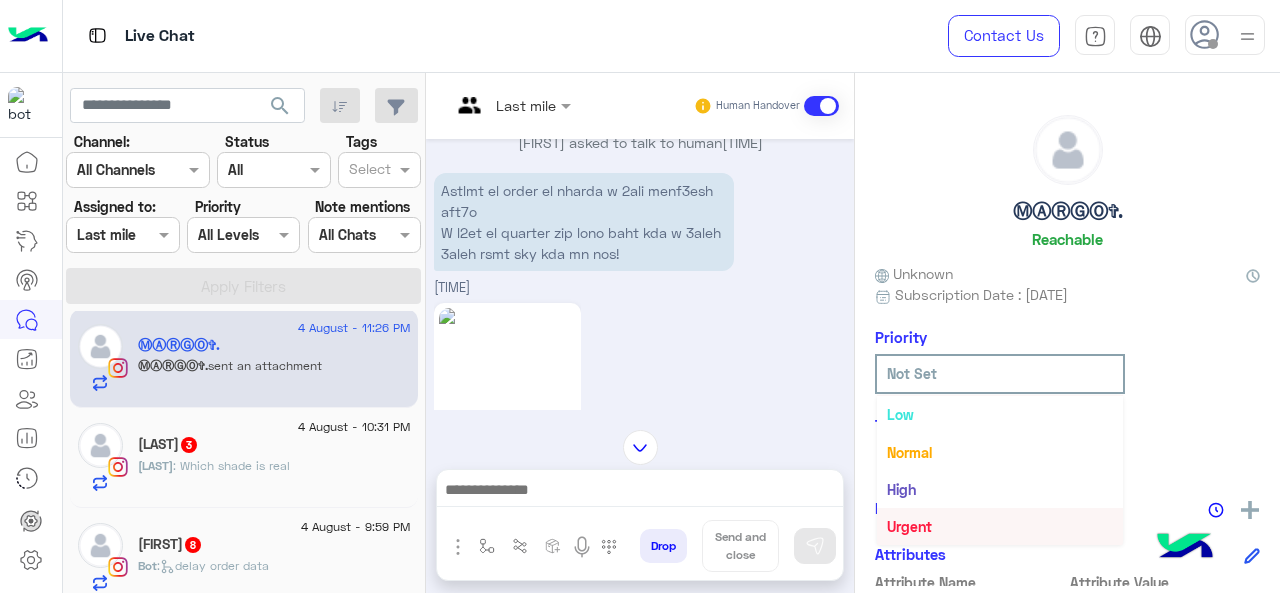 click on "Urgent" at bounding box center [909, 526] 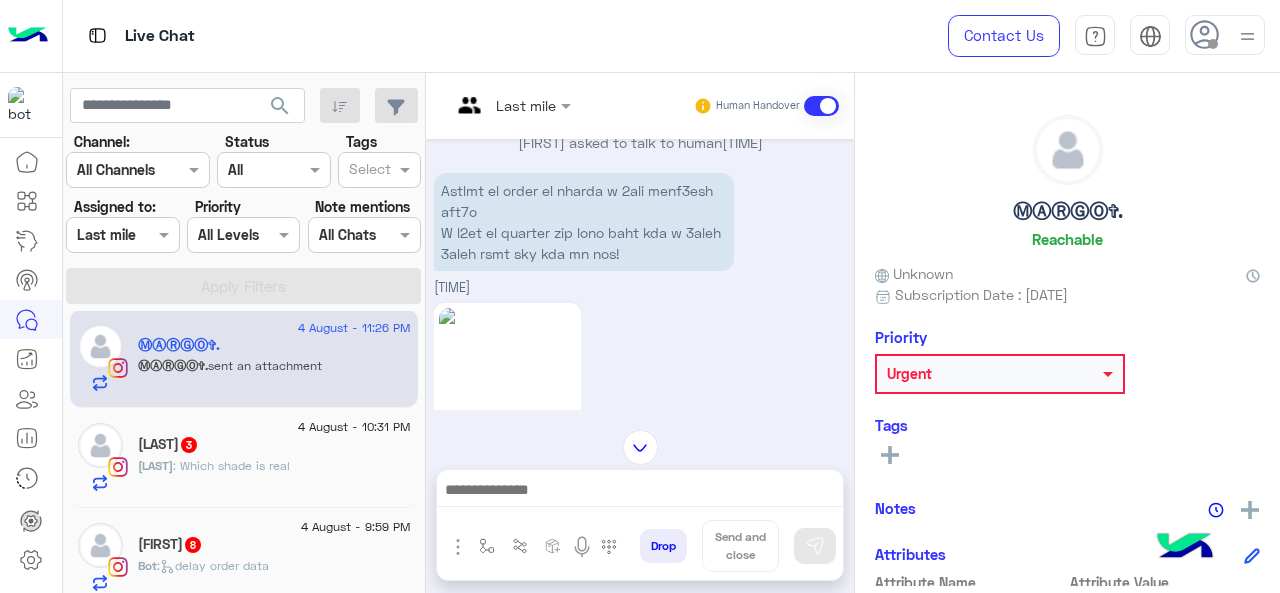 click at bounding box center [511, 104] 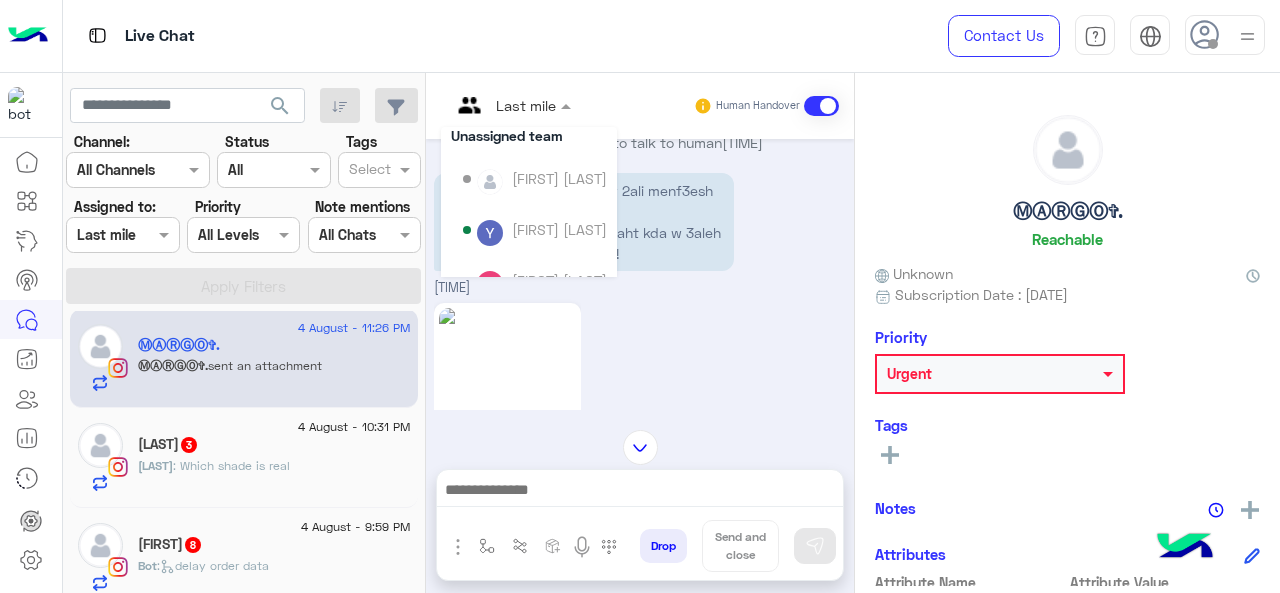 scroll, scrollTop: 300, scrollLeft: 0, axis: vertical 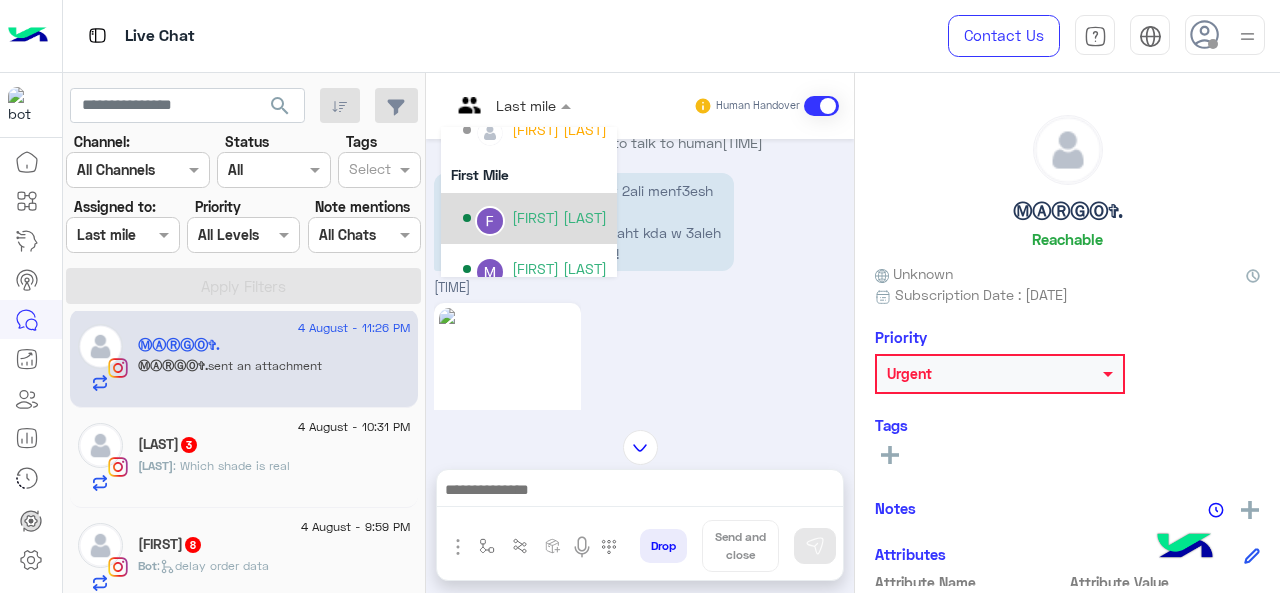 click on "Farah Semary" at bounding box center [535, 218] 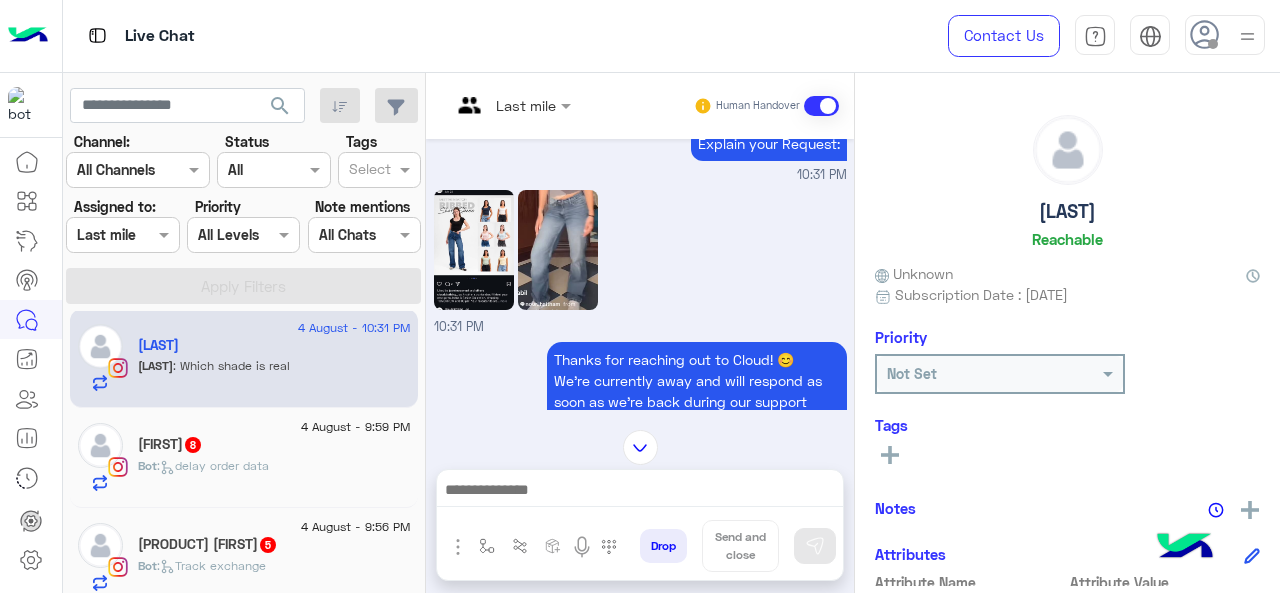scroll, scrollTop: 490, scrollLeft: 0, axis: vertical 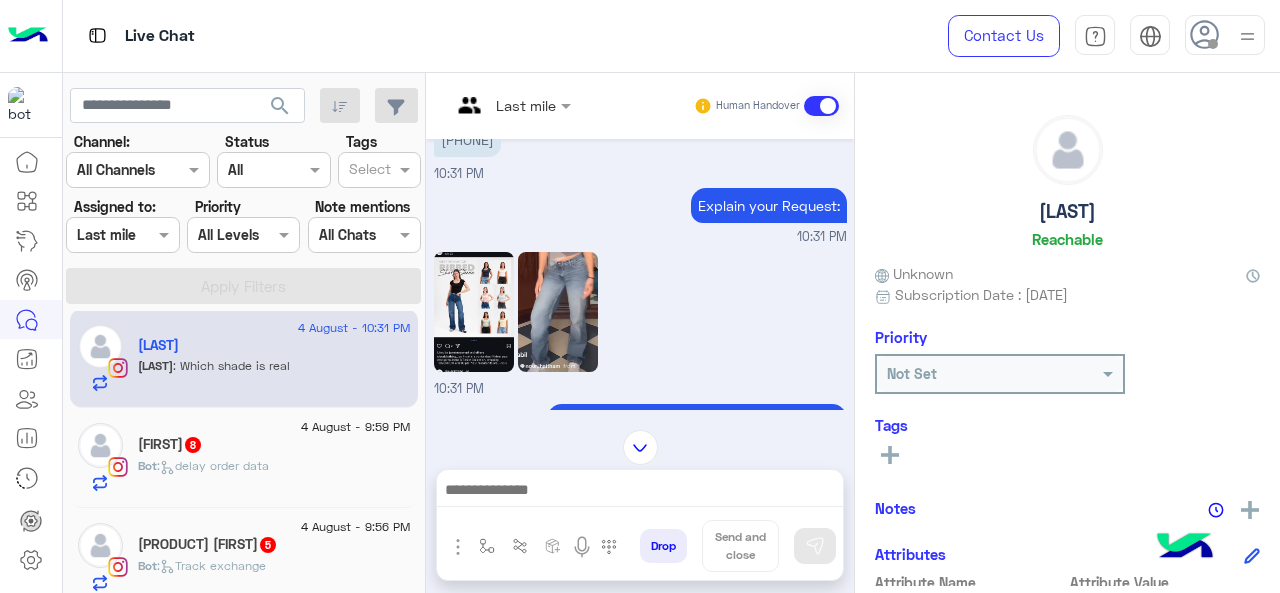 click on "Last mile" at bounding box center [503, 106] 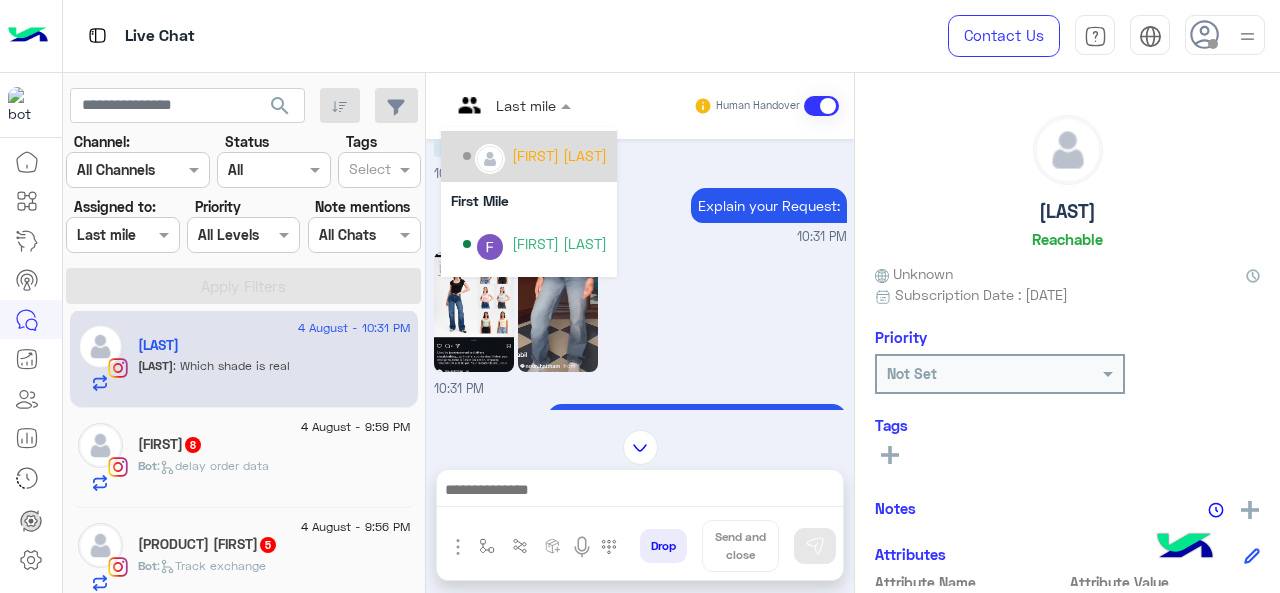 scroll, scrollTop: 300, scrollLeft: 0, axis: vertical 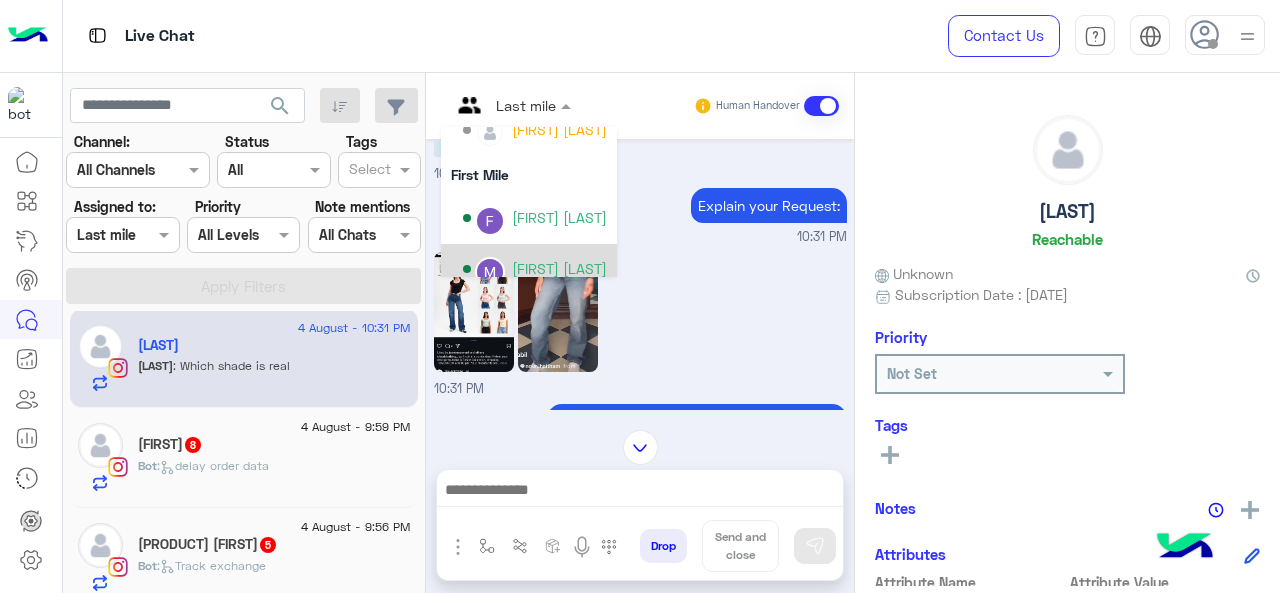 click on "Marex George" at bounding box center (559, 268) 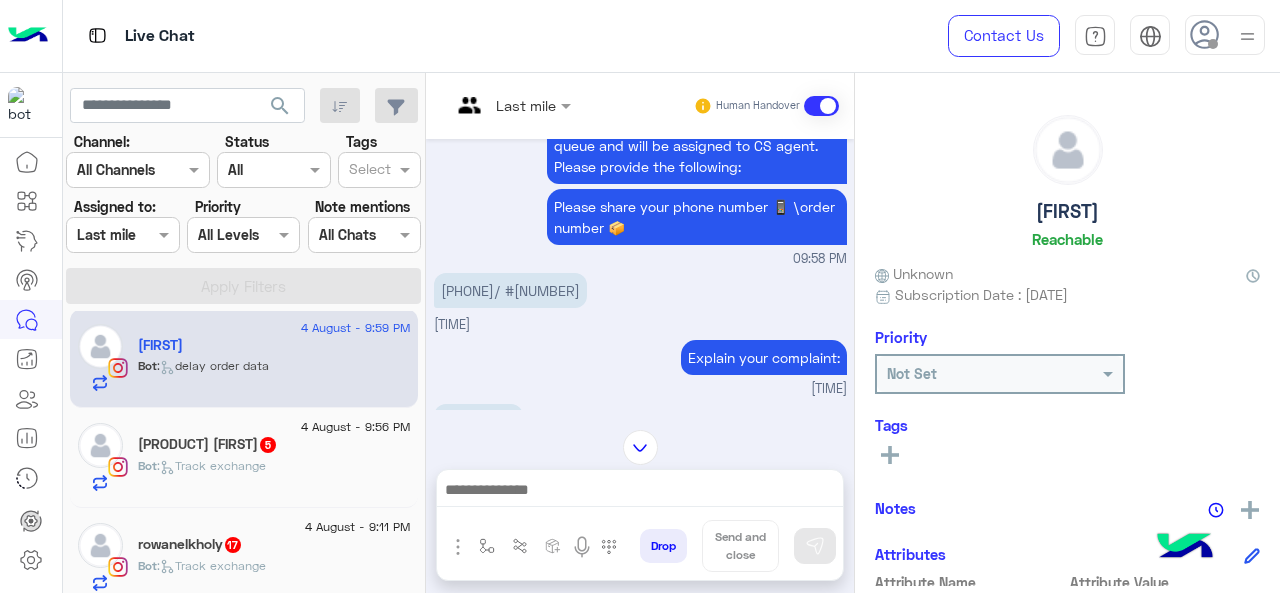 scroll, scrollTop: 690, scrollLeft: 0, axis: vertical 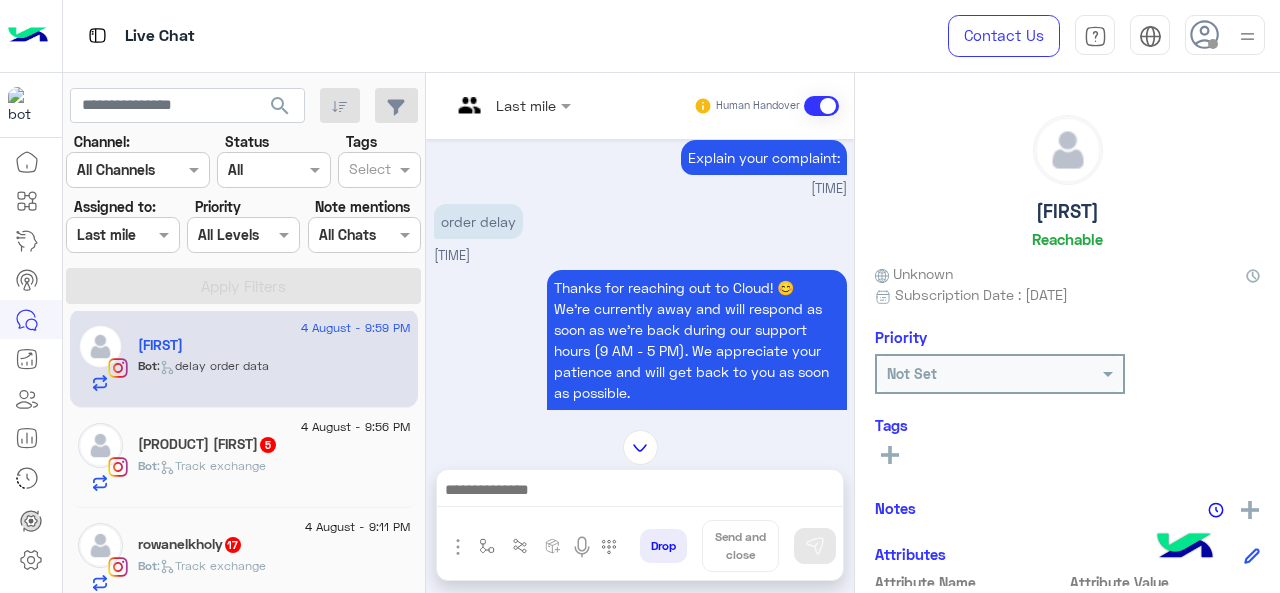 click at bounding box center (511, 104) 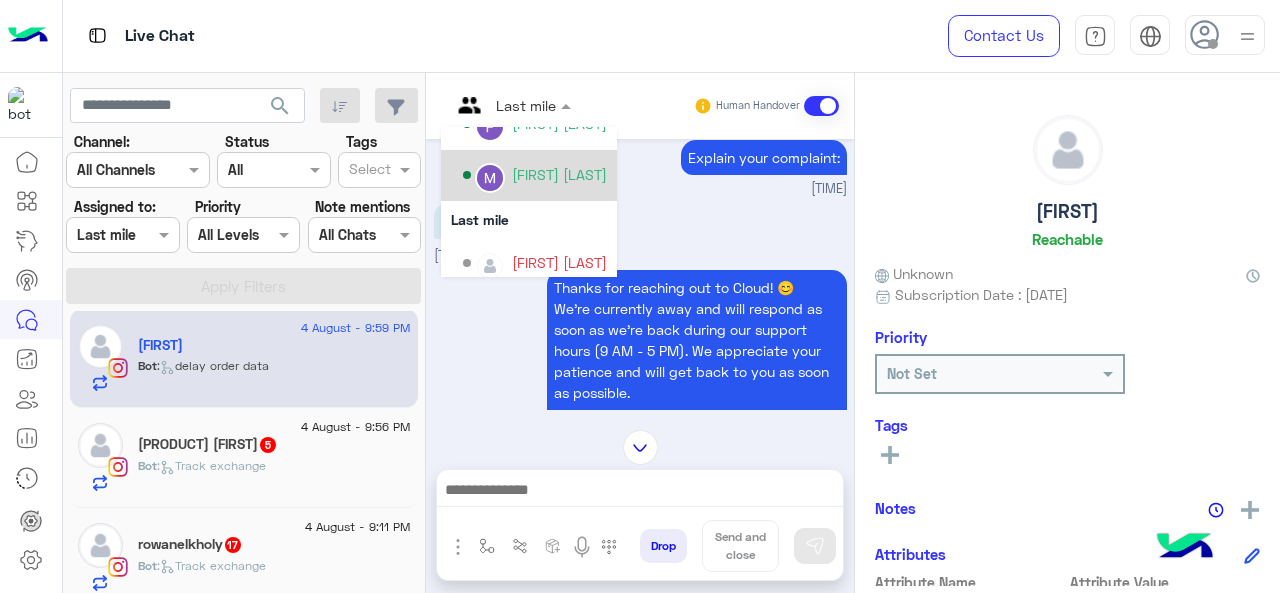 scroll, scrollTop: 406, scrollLeft: 0, axis: vertical 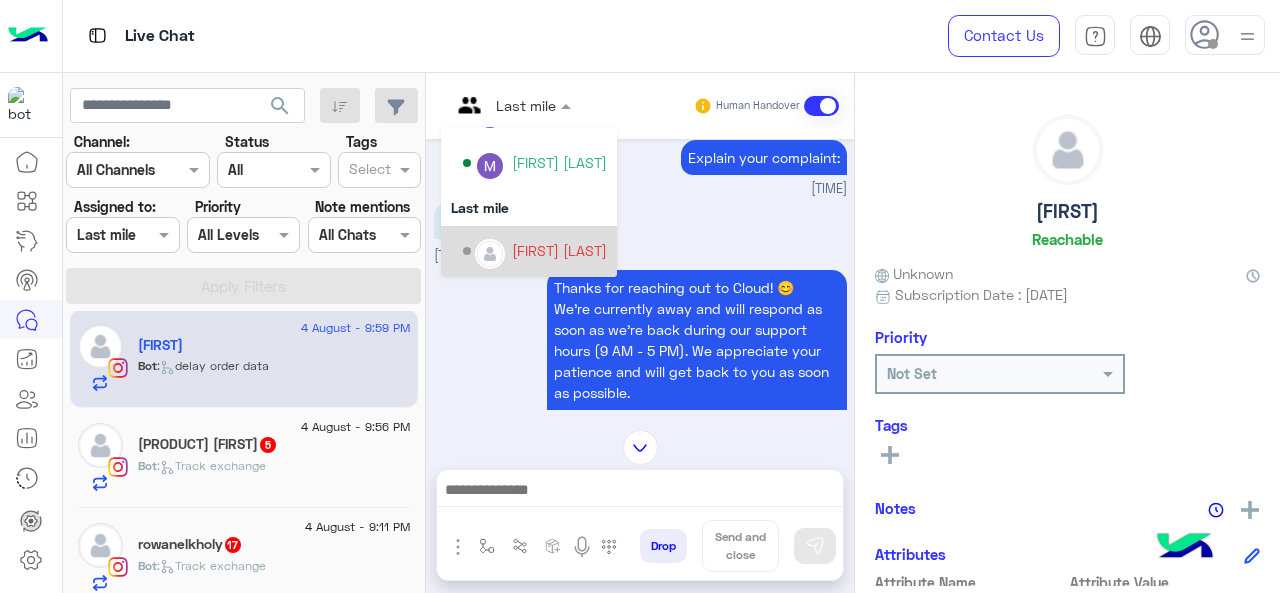 click on "Maram Ahmed" at bounding box center [559, 250] 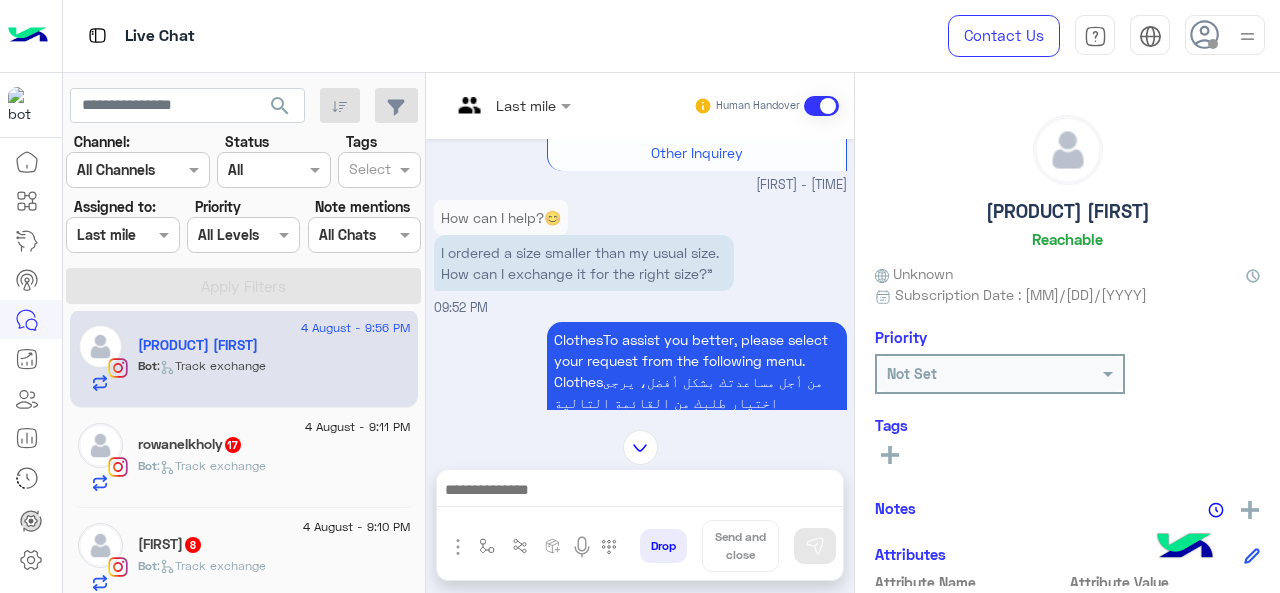 scroll, scrollTop: 801, scrollLeft: 0, axis: vertical 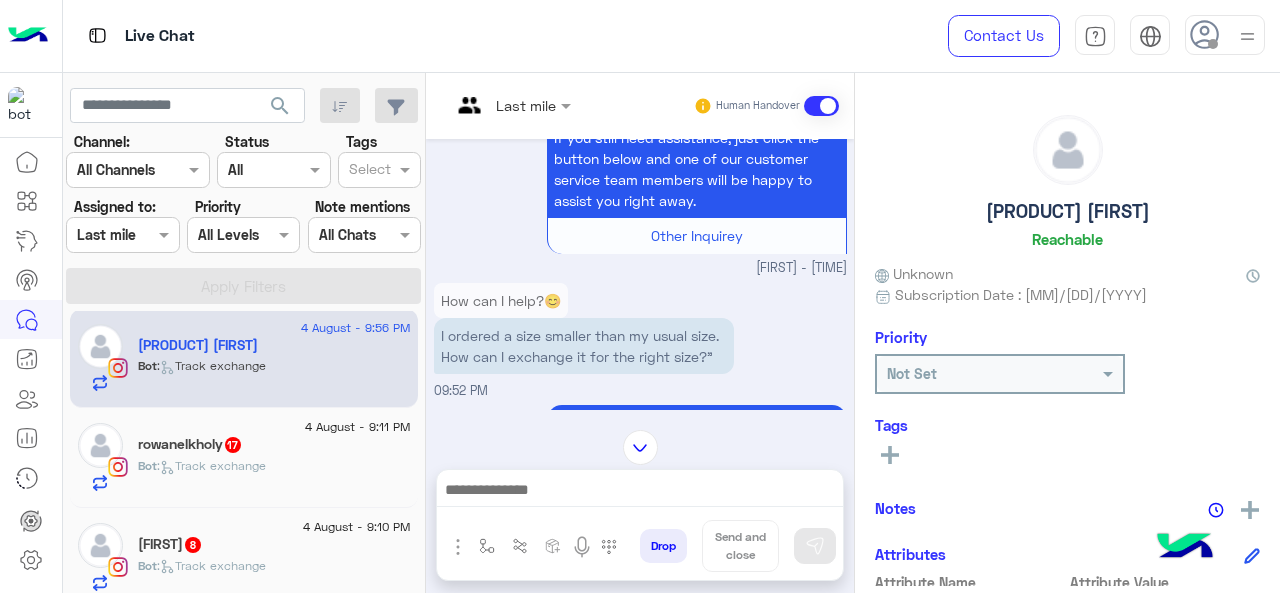 click on "Last mile" at bounding box center (526, 105) 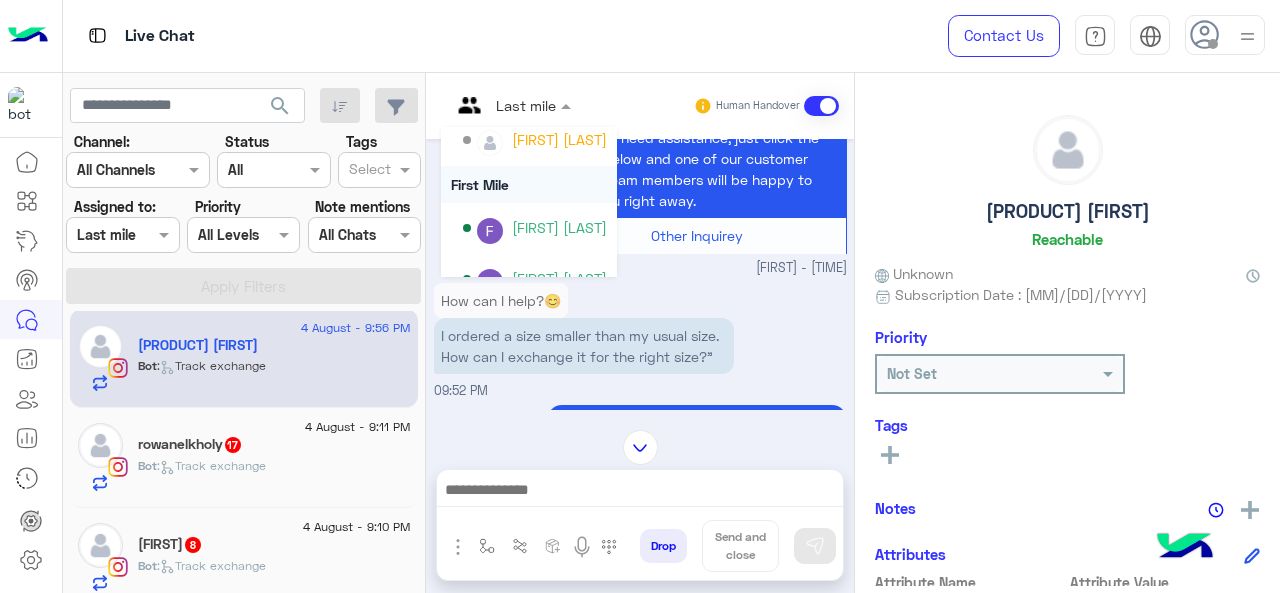 scroll, scrollTop: 300, scrollLeft: 0, axis: vertical 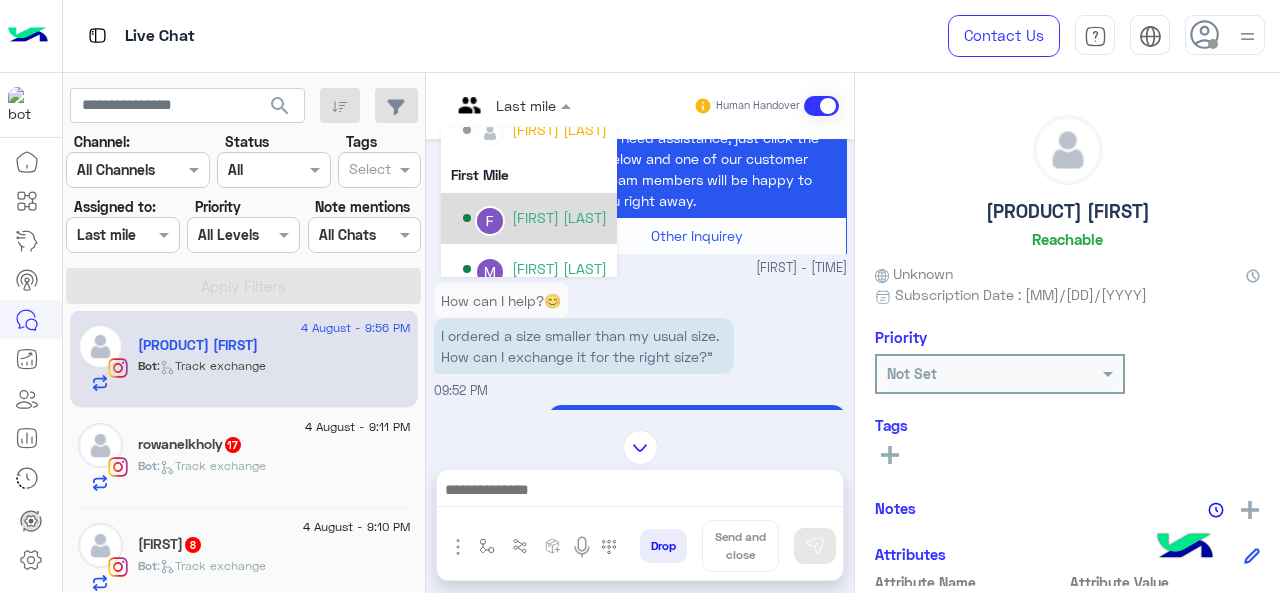 click on "Farah Semary" at bounding box center [559, 217] 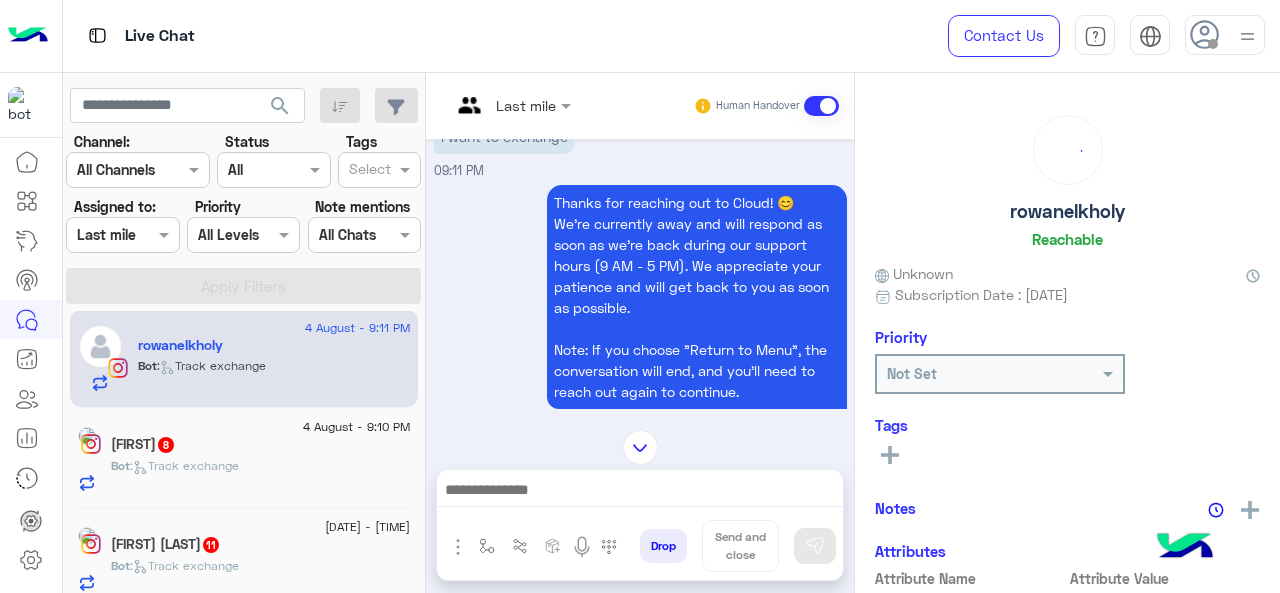 scroll, scrollTop: 658, scrollLeft: 0, axis: vertical 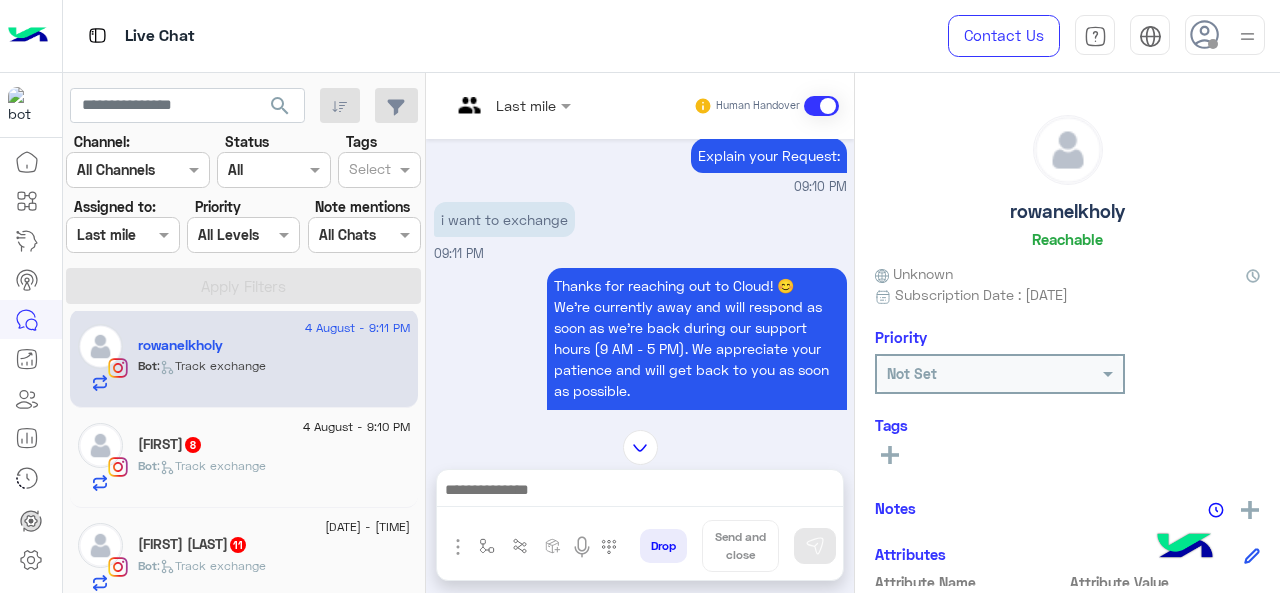 click on "Last mile" at bounding box center (503, 106) 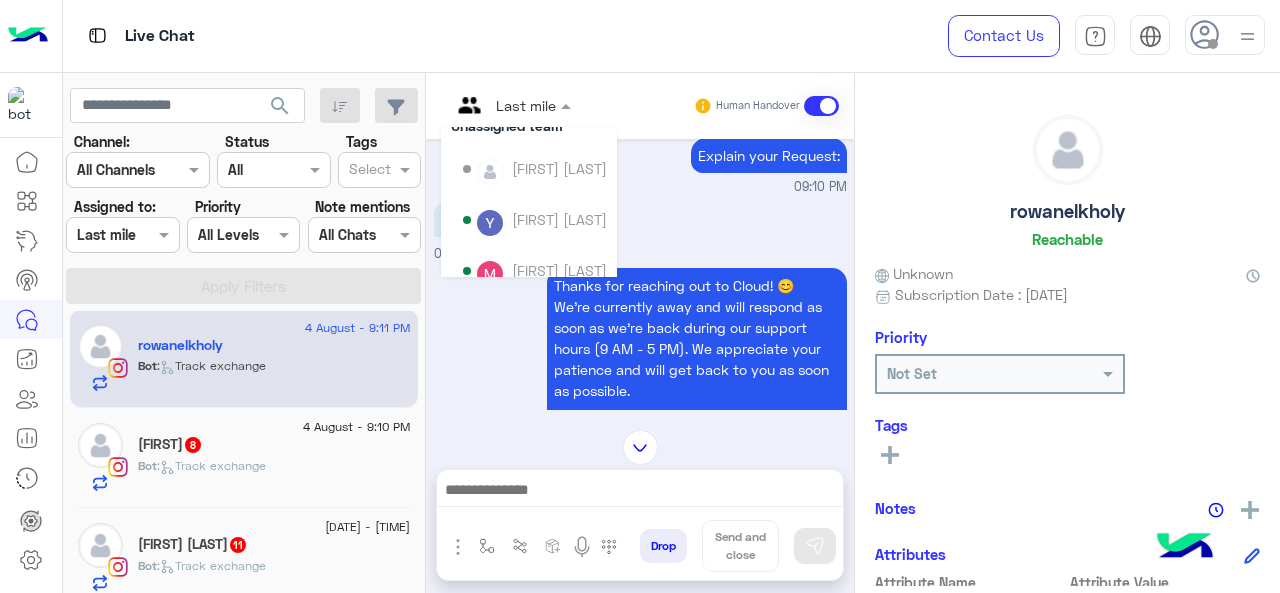 scroll, scrollTop: 300, scrollLeft: 0, axis: vertical 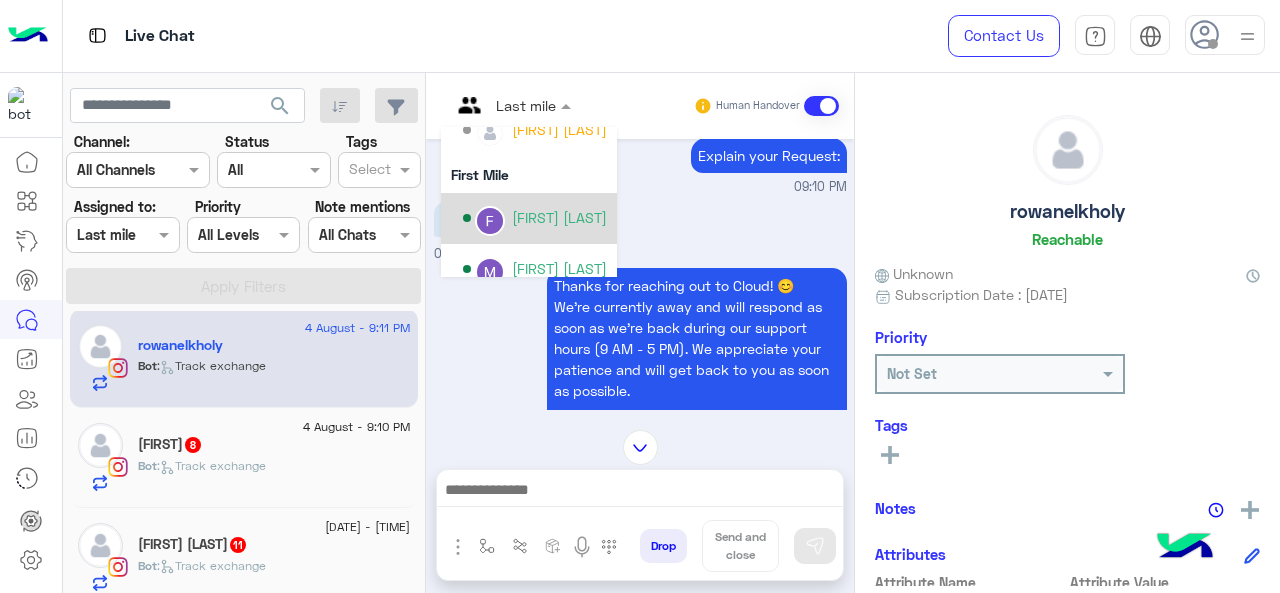 click on "Farah Semary" at bounding box center [559, 217] 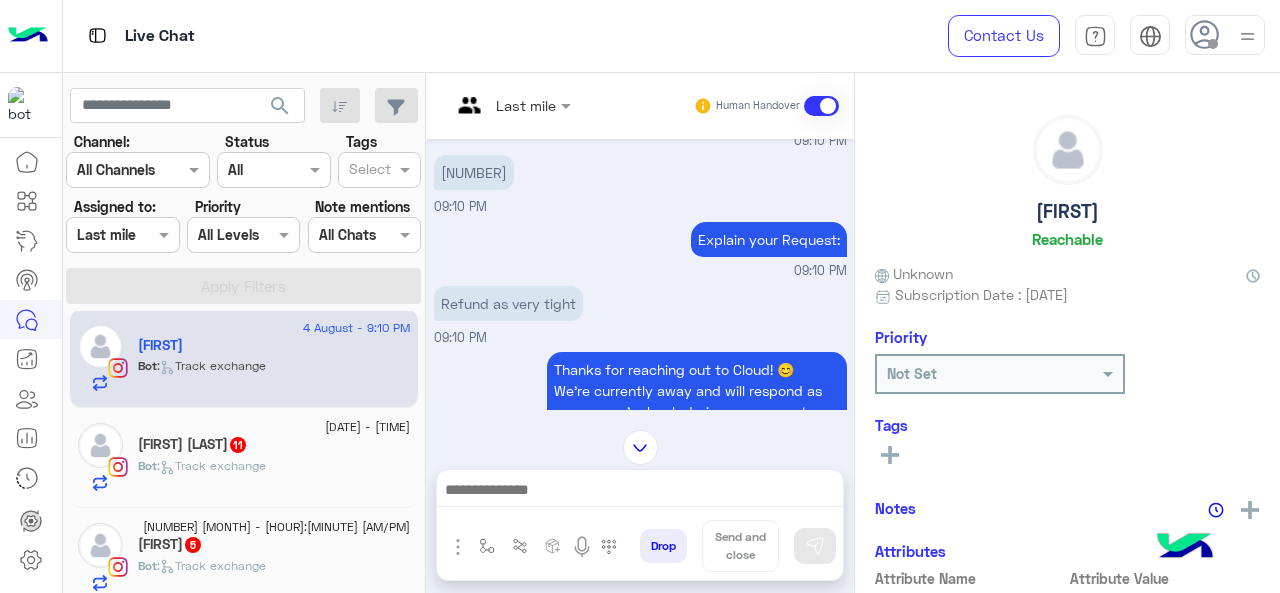 scroll, scrollTop: 506, scrollLeft: 0, axis: vertical 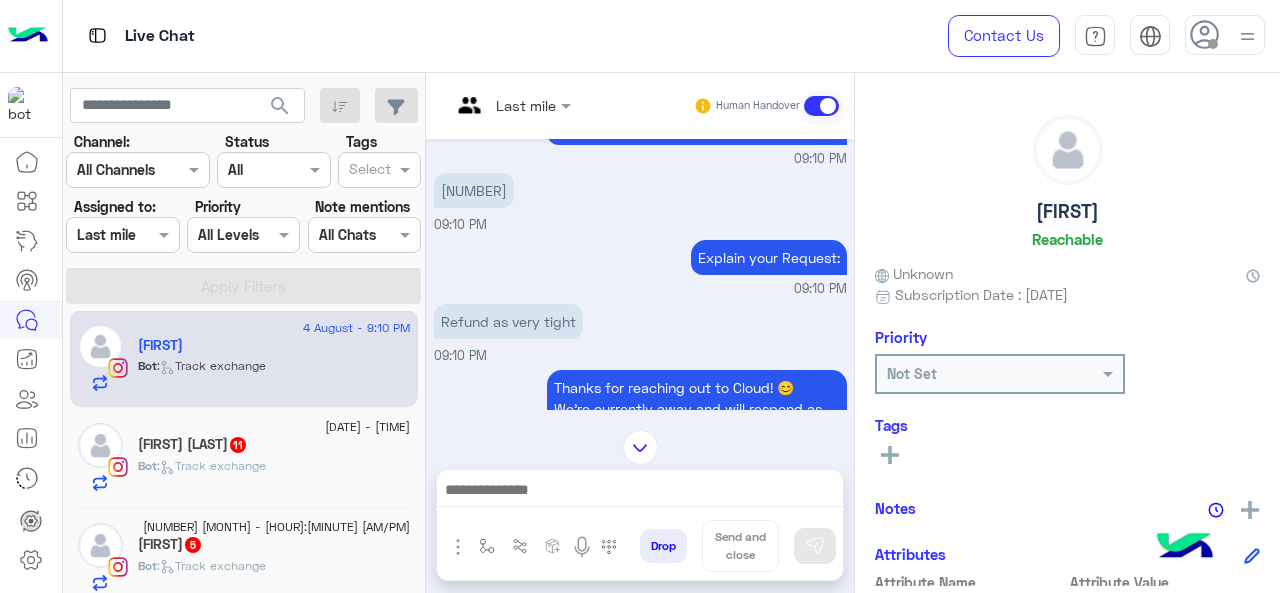 click at bounding box center [511, 104] 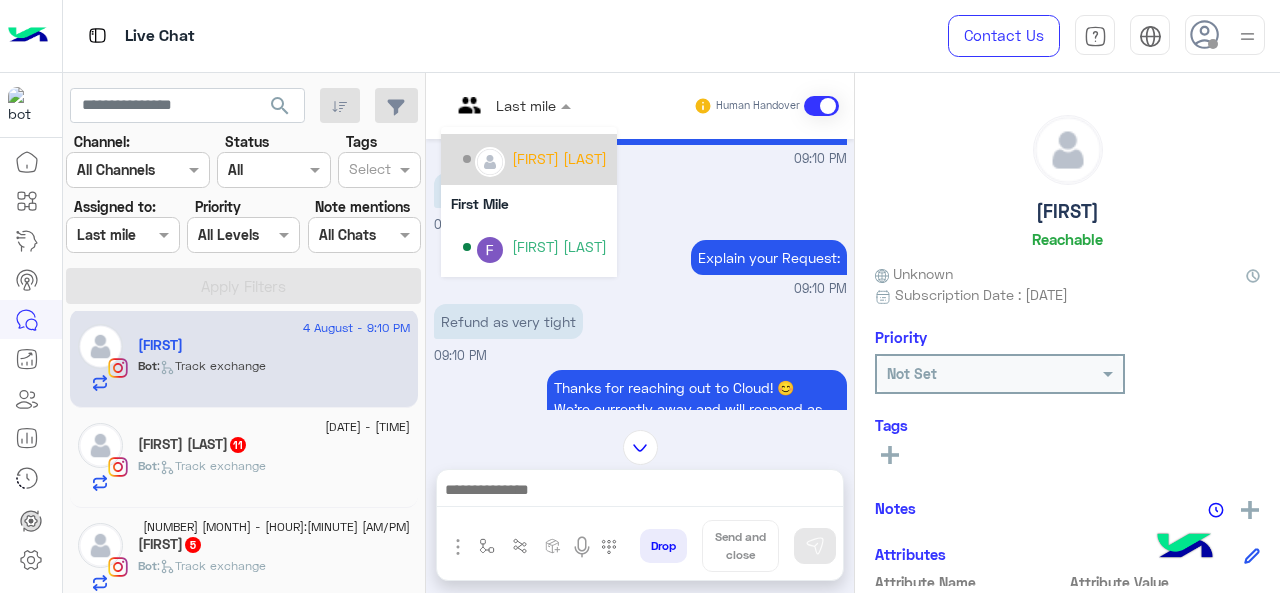 scroll, scrollTop: 300, scrollLeft: 0, axis: vertical 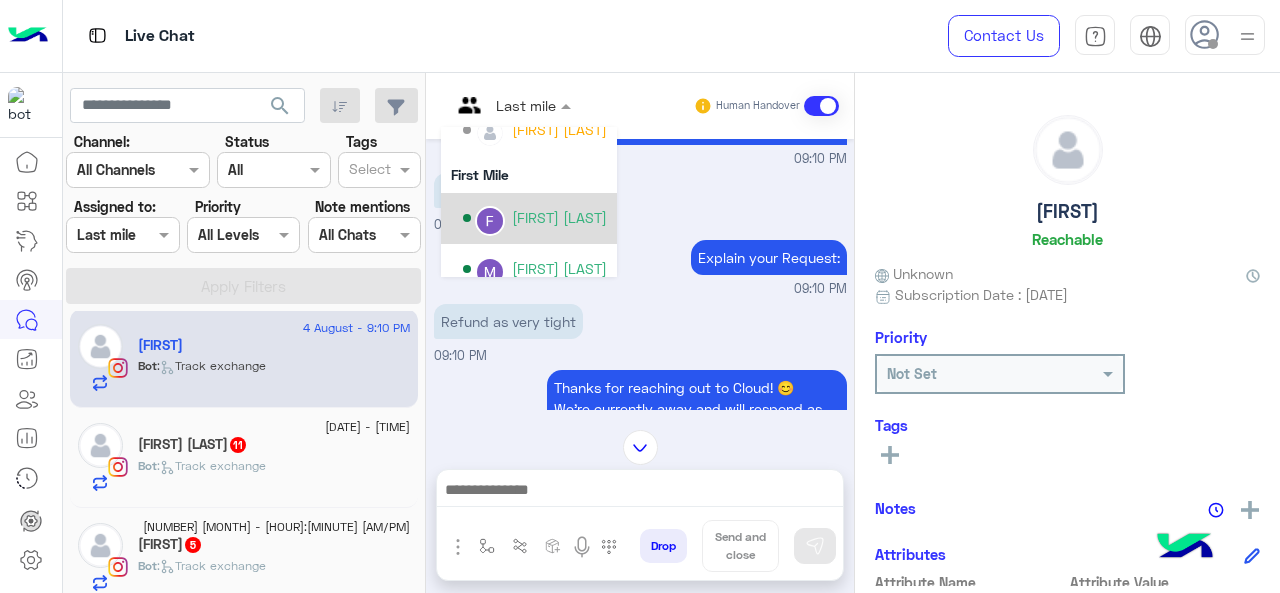 click on "Farah Semary" at bounding box center [559, 217] 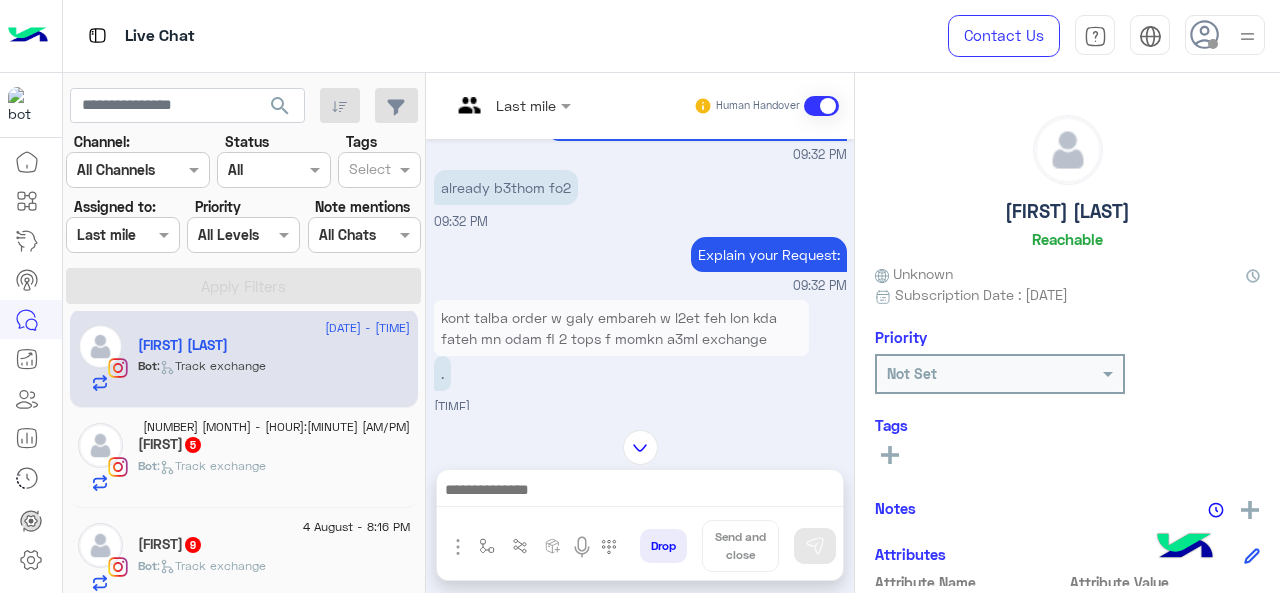 scroll, scrollTop: 286, scrollLeft: 0, axis: vertical 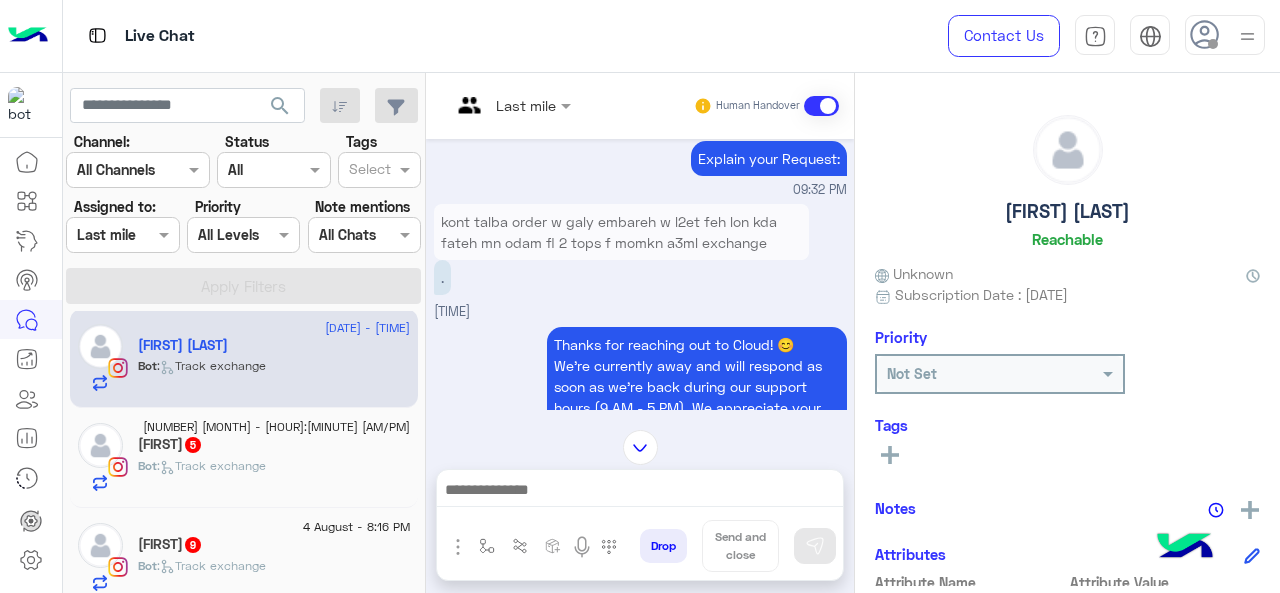 click at bounding box center (511, 104) 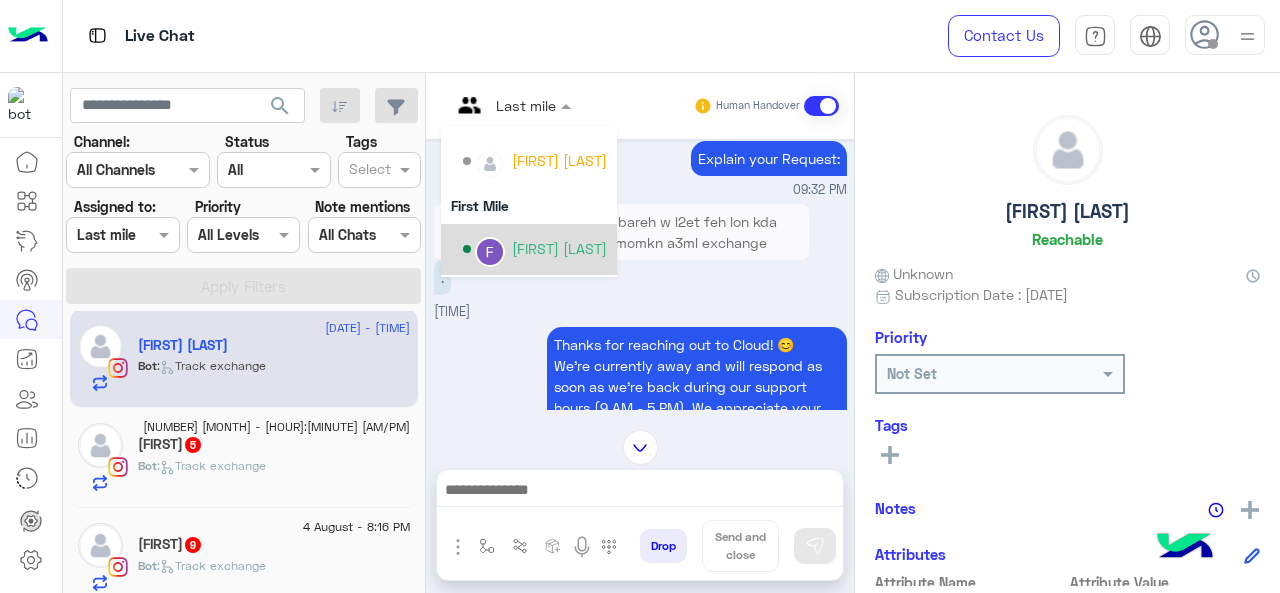 scroll, scrollTop: 300, scrollLeft: 0, axis: vertical 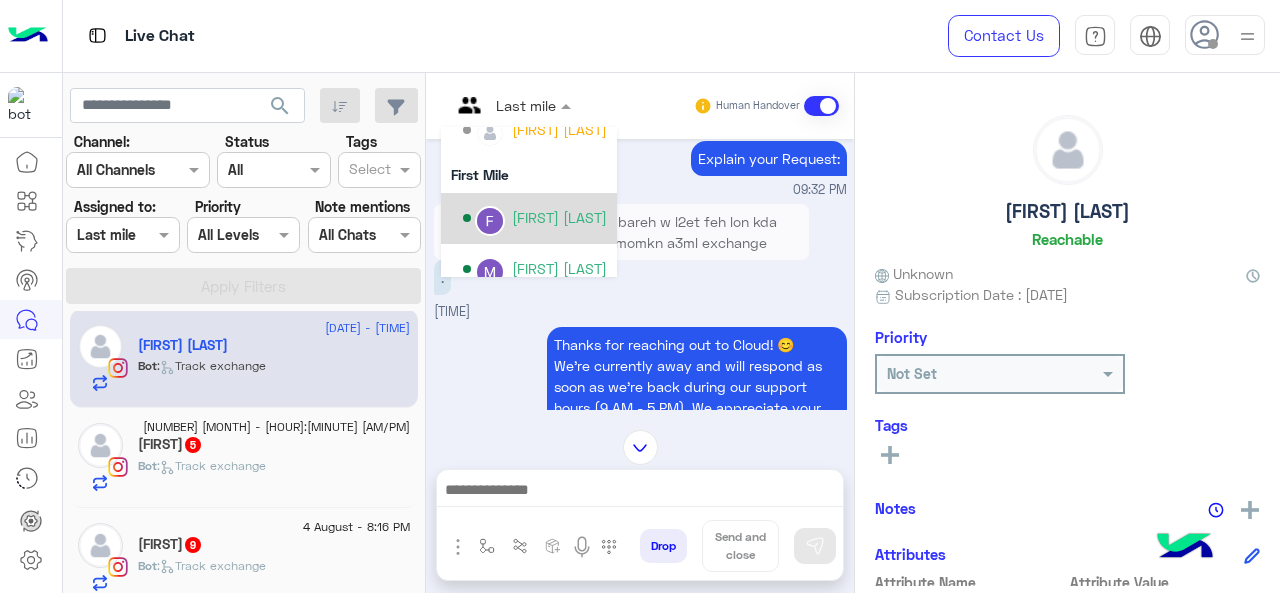 click on "Farah Semary" at bounding box center [559, 217] 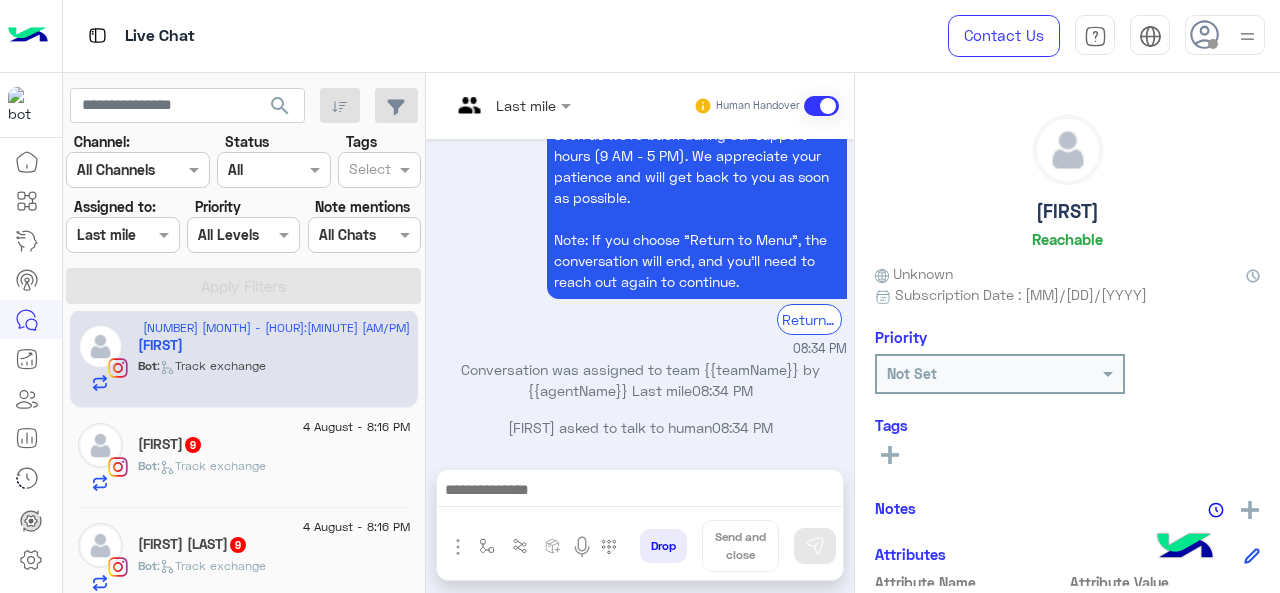 scroll, scrollTop: 2316, scrollLeft: 0, axis: vertical 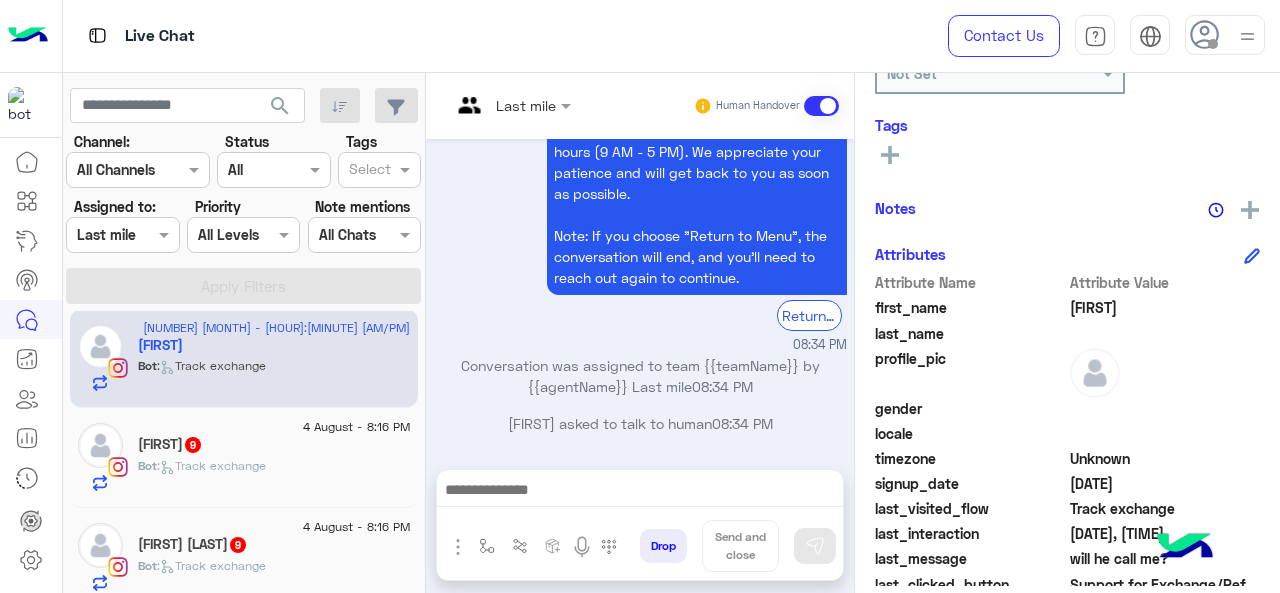 click on "Last mile" at bounding box center [503, 106] 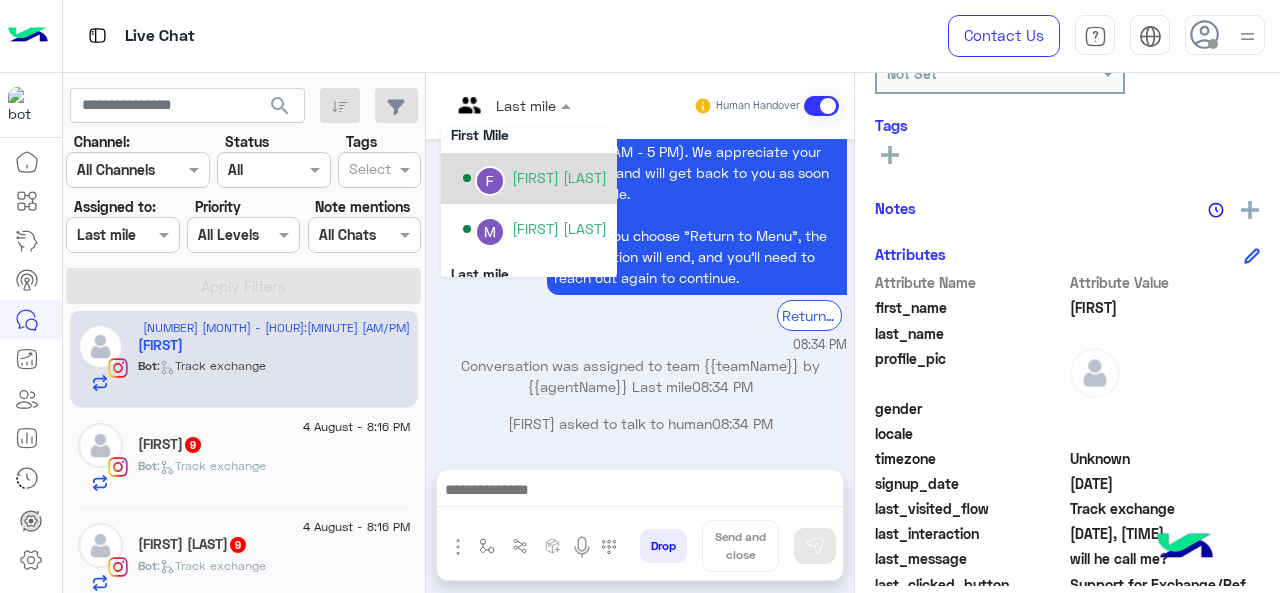 scroll, scrollTop: 406, scrollLeft: 0, axis: vertical 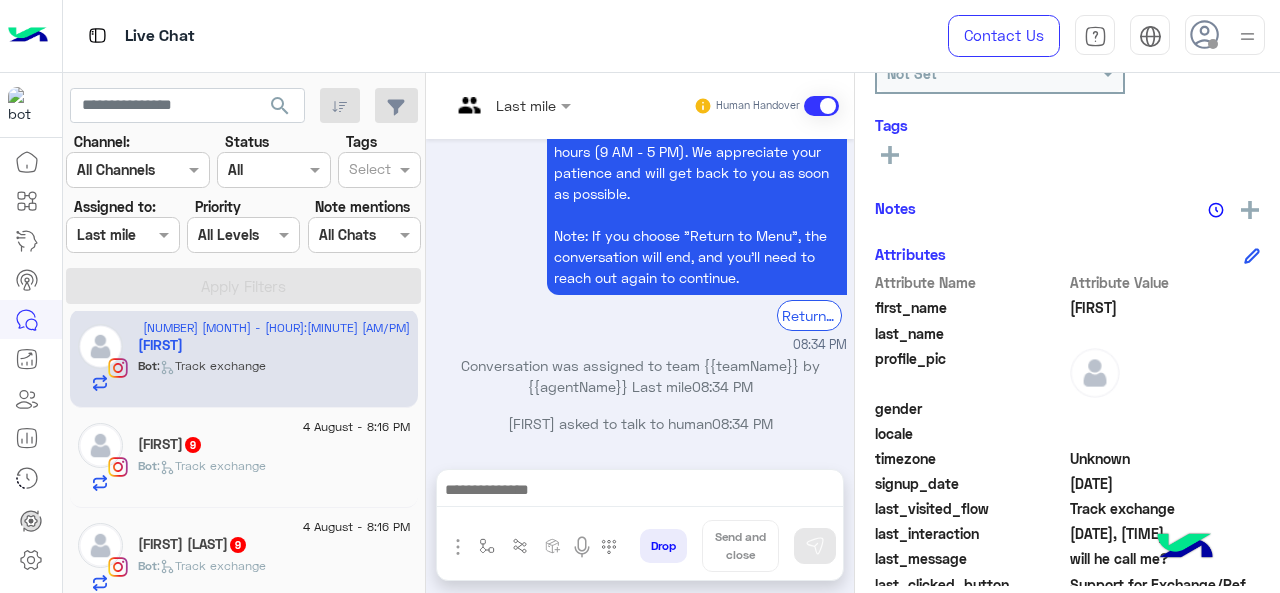 click on "Conversation was assigned to team {{teamName}} by {{agentName}} Last mile   08:34 PM" at bounding box center [640, 376] 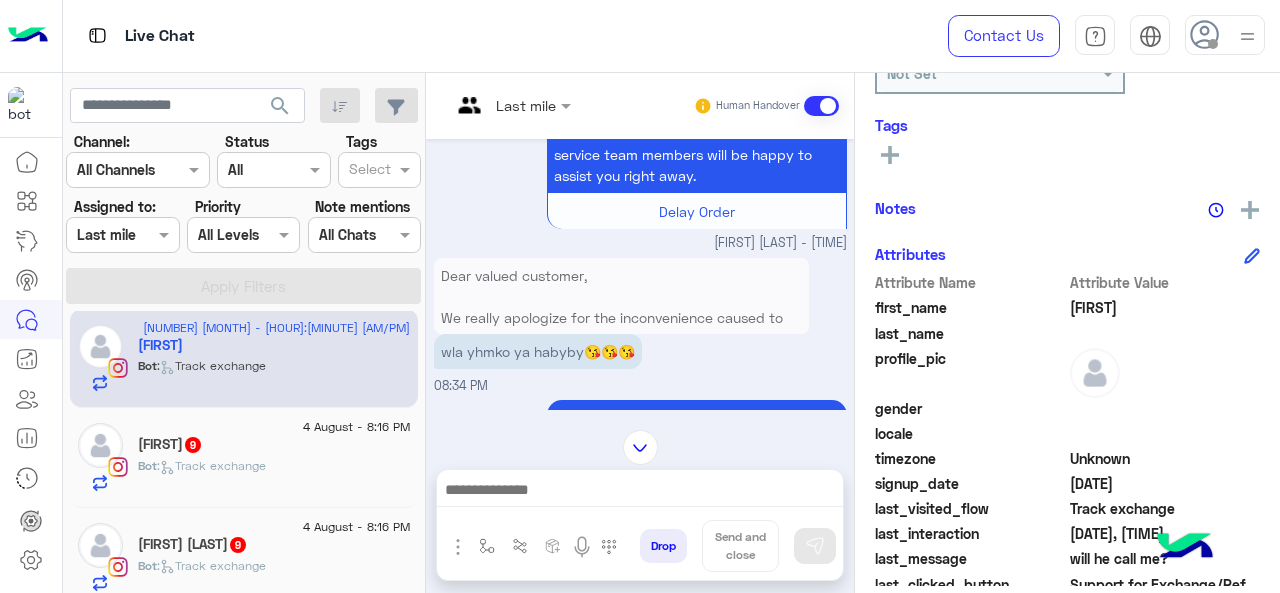 scroll, scrollTop: 916, scrollLeft: 0, axis: vertical 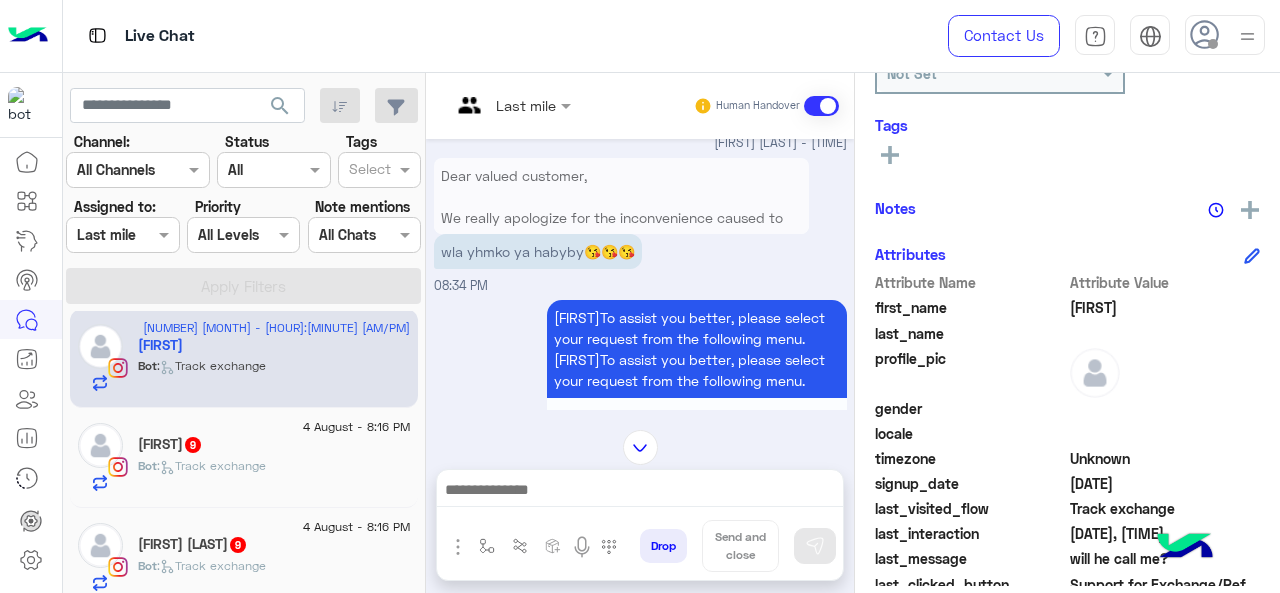 click at bounding box center [511, 104] 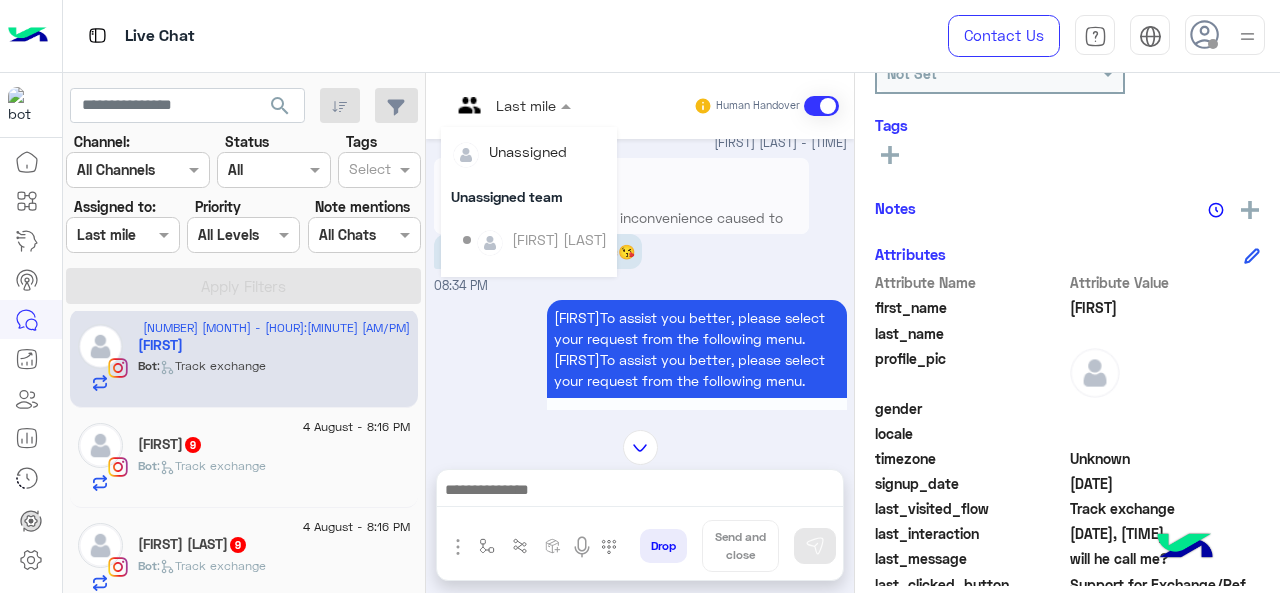 scroll, scrollTop: 406, scrollLeft: 0, axis: vertical 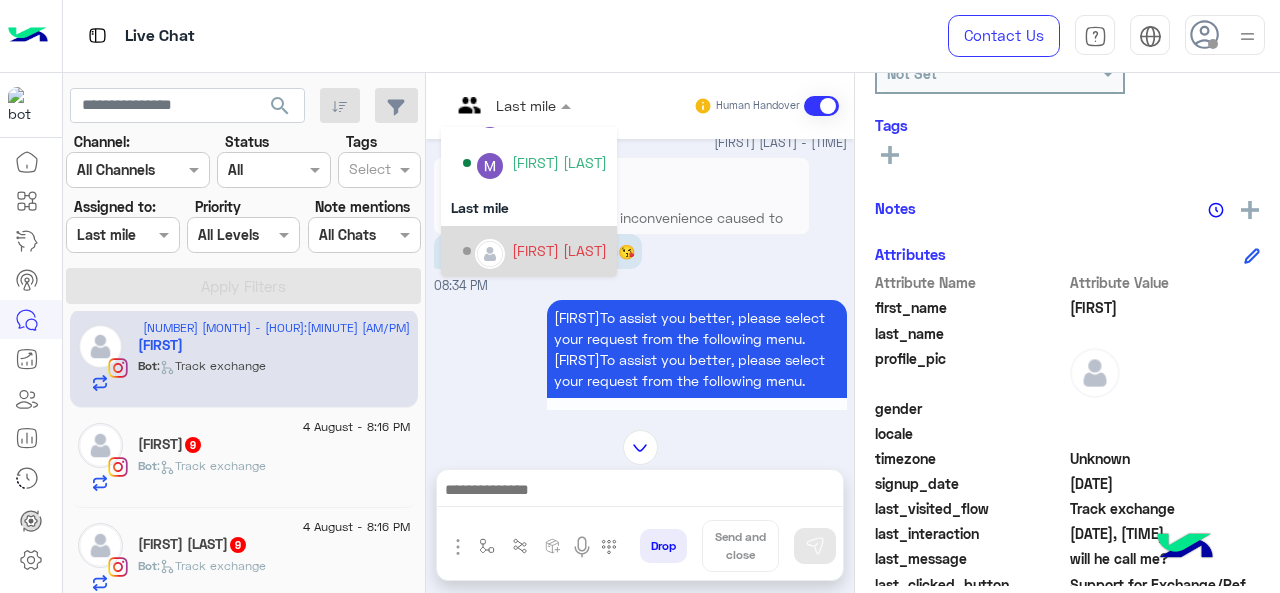 click on "Maram Ahmed" at bounding box center [559, 250] 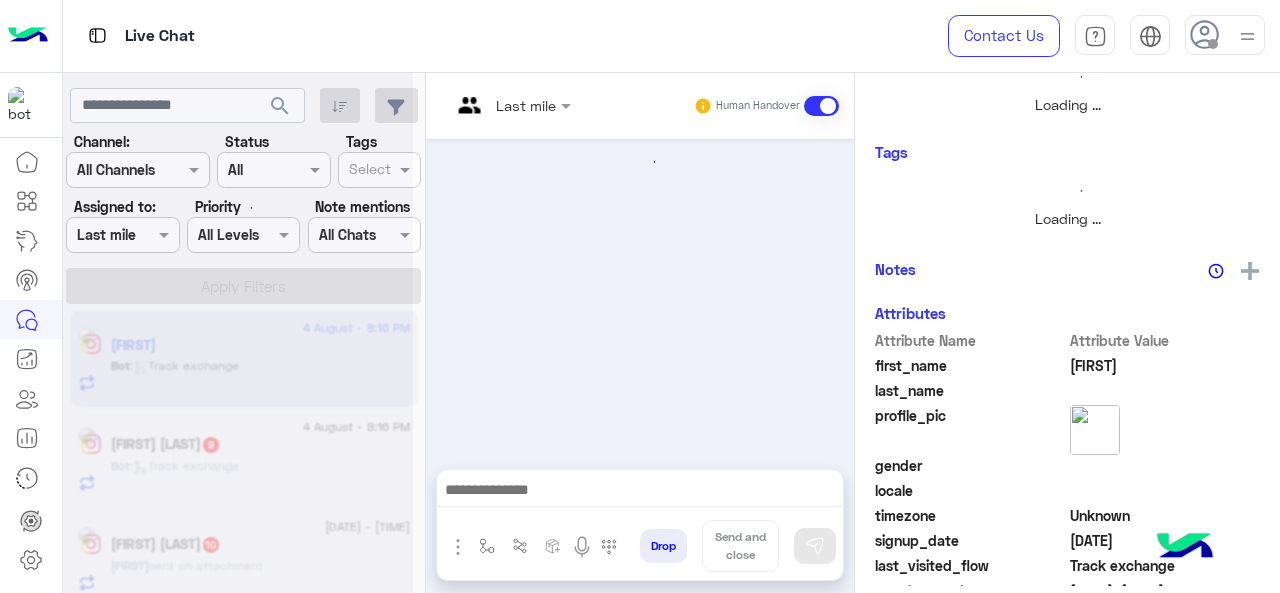 scroll, scrollTop: 366, scrollLeft: 0, axis: vertical 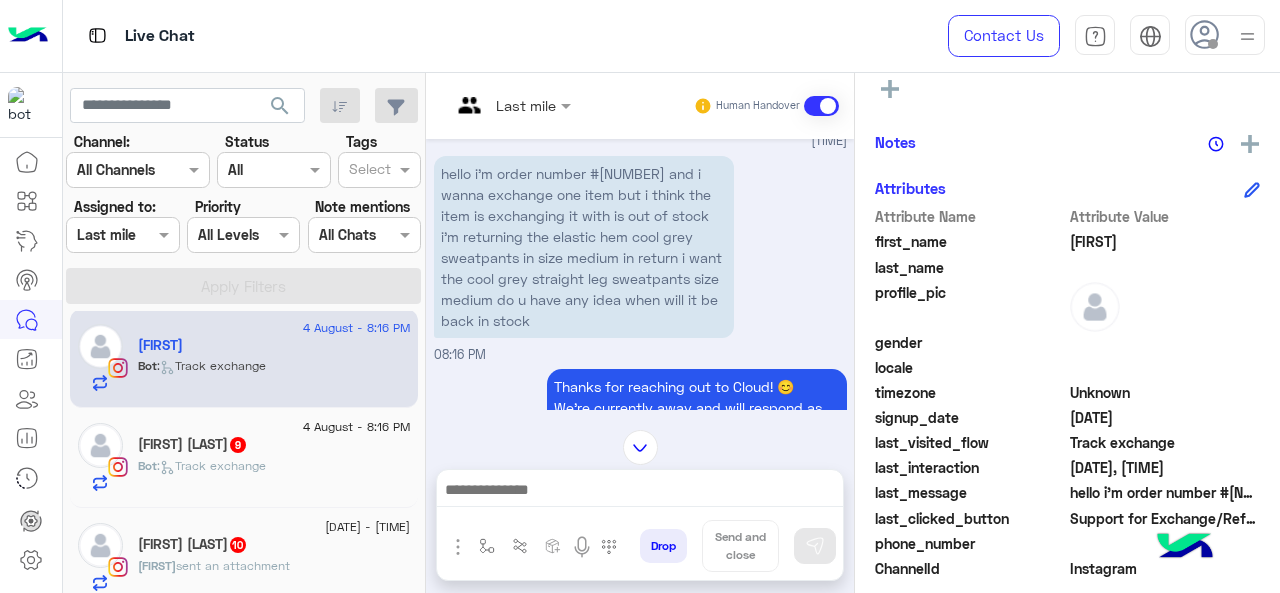 click at bounding box center (511, 104) 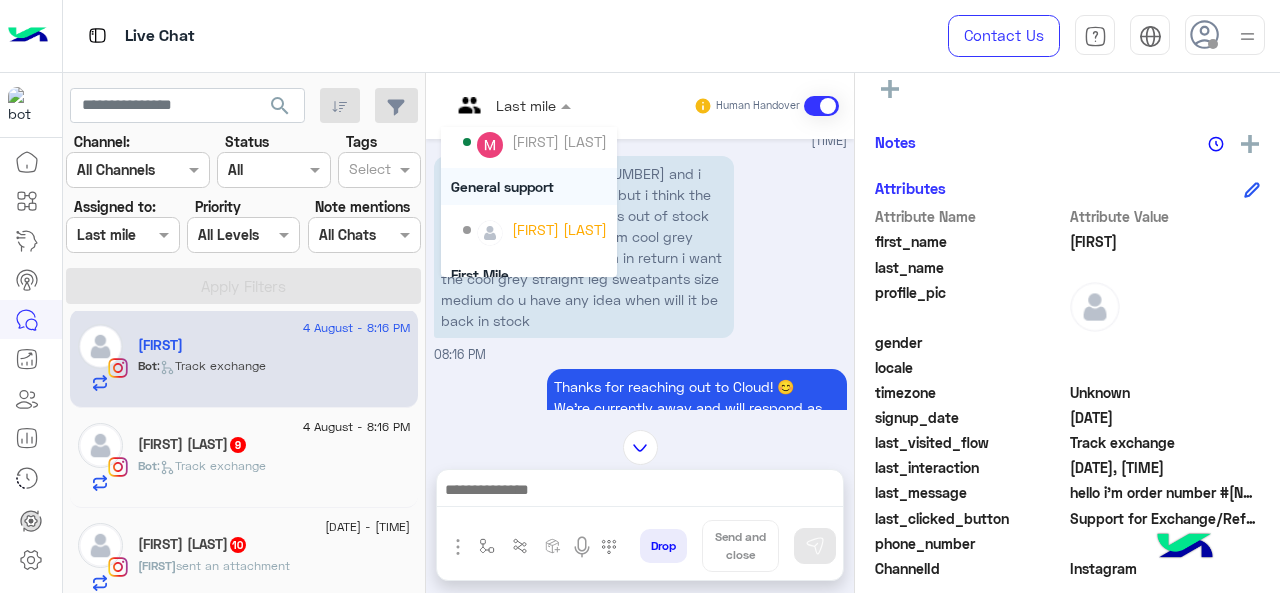 scroll, scrollTop: 300, scrollLeft: 0, axis: vertical 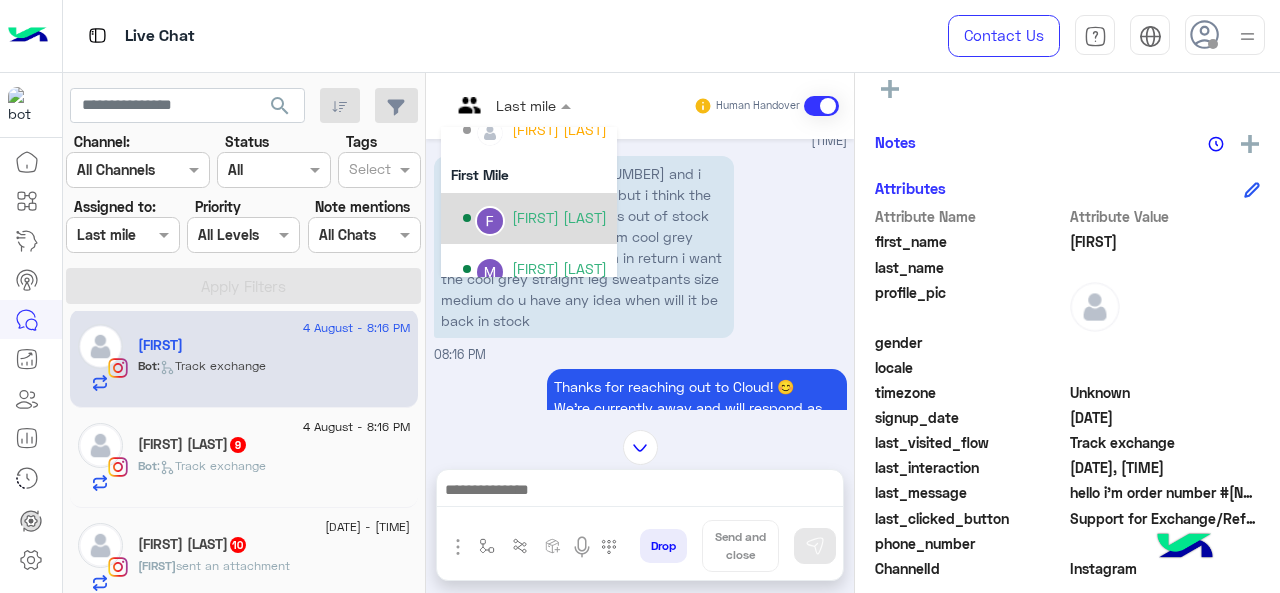 click on "Farah Semary" at bounding box center [559, 217] 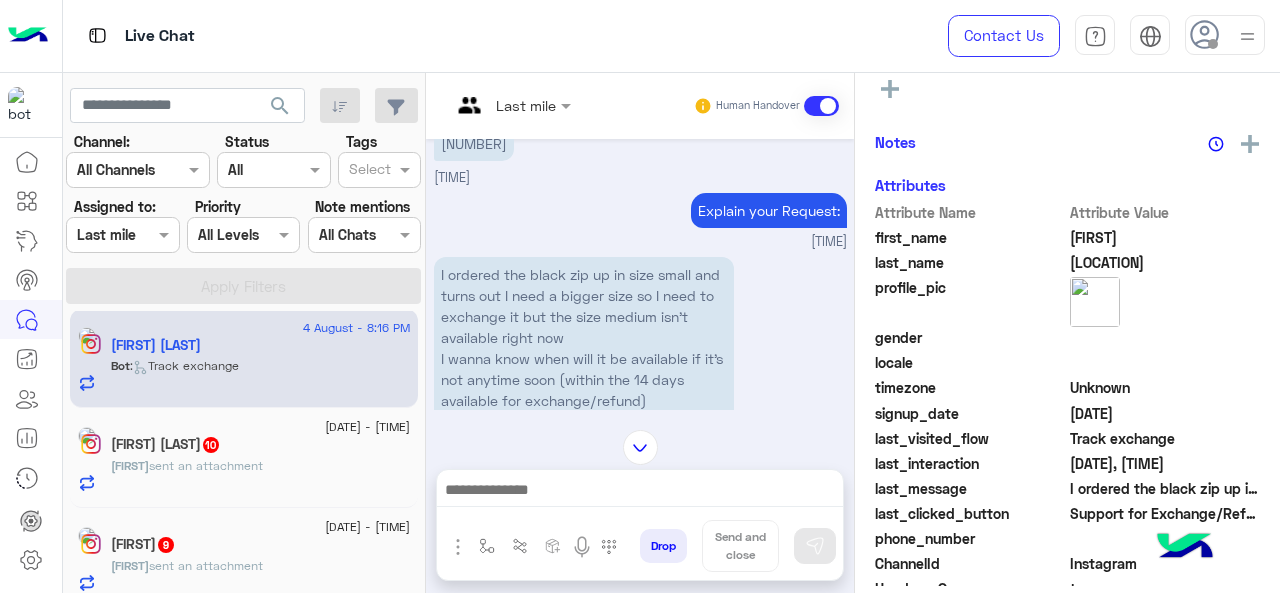 scroll, scrollTop: 674, scrollLeft: 0, axis: vertical 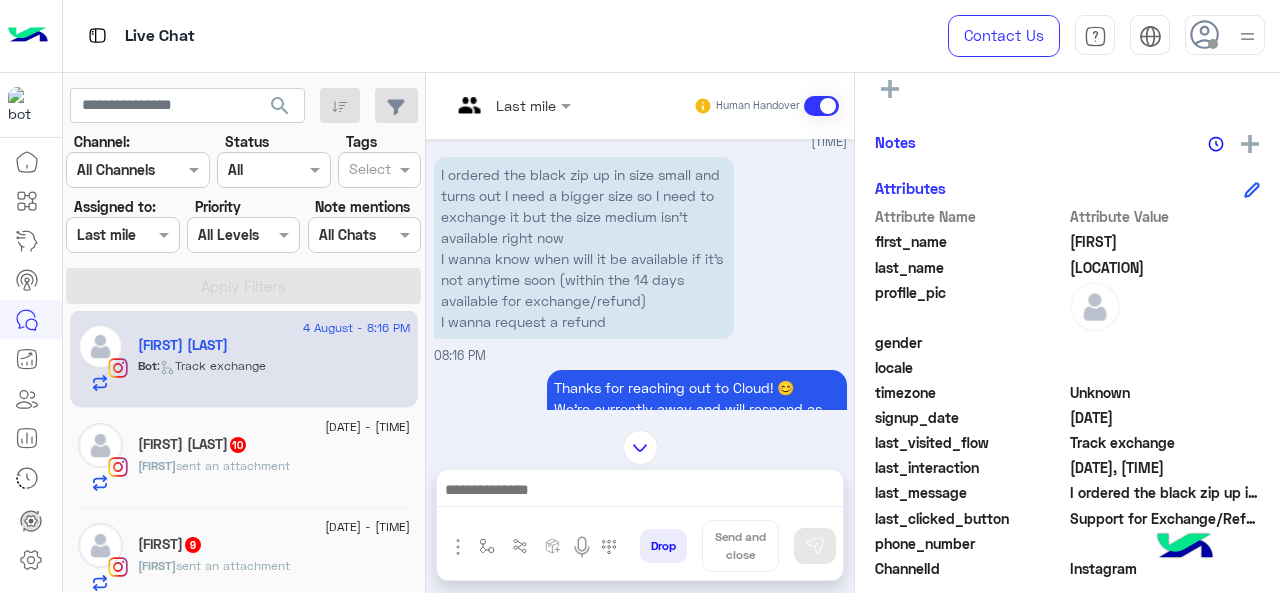 click at bounding box center [511, 104] 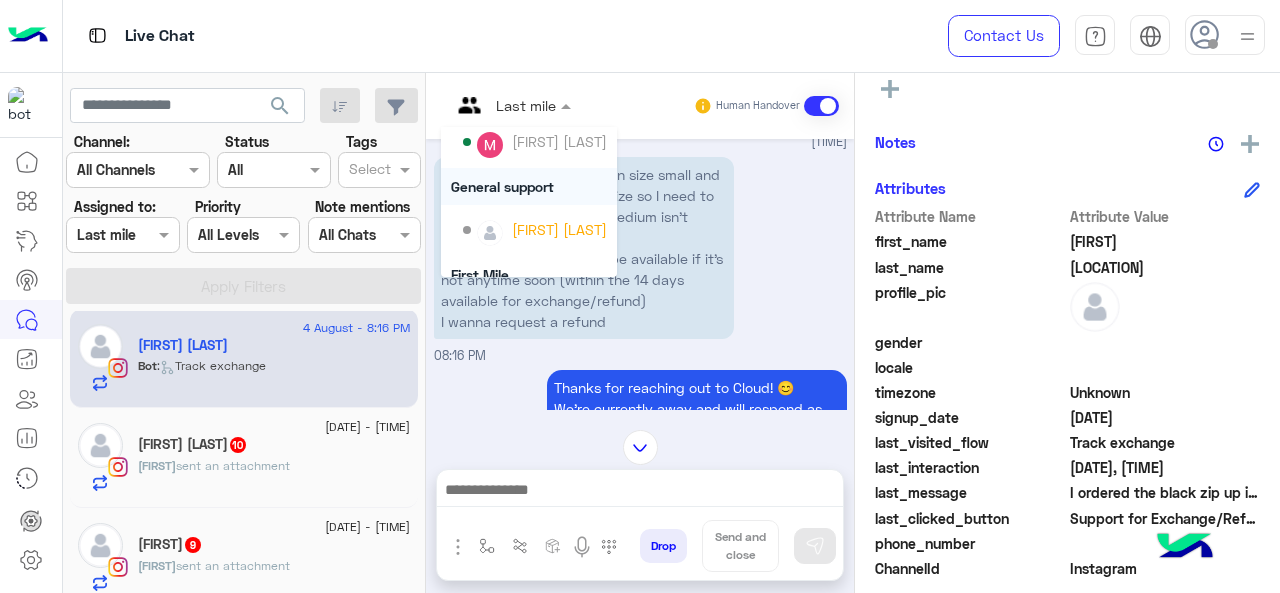 scroll, scrollTop: 300, scrollLeft: 0, axis: vertical 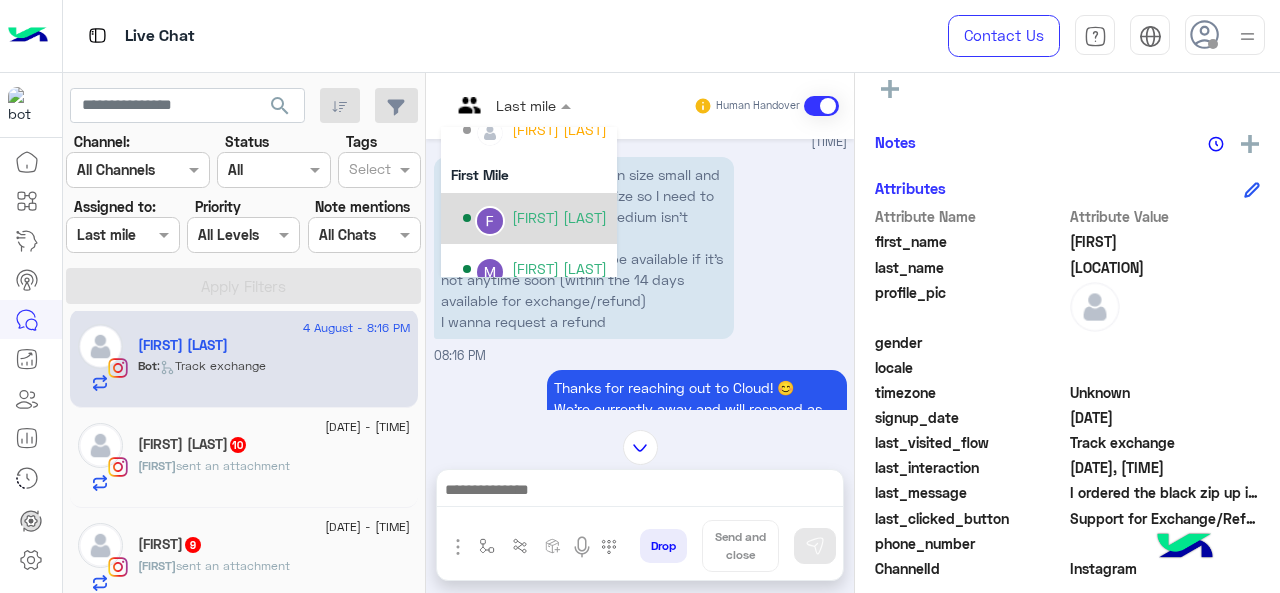 click on "Farah Semary" at bounding box center [559, 217] 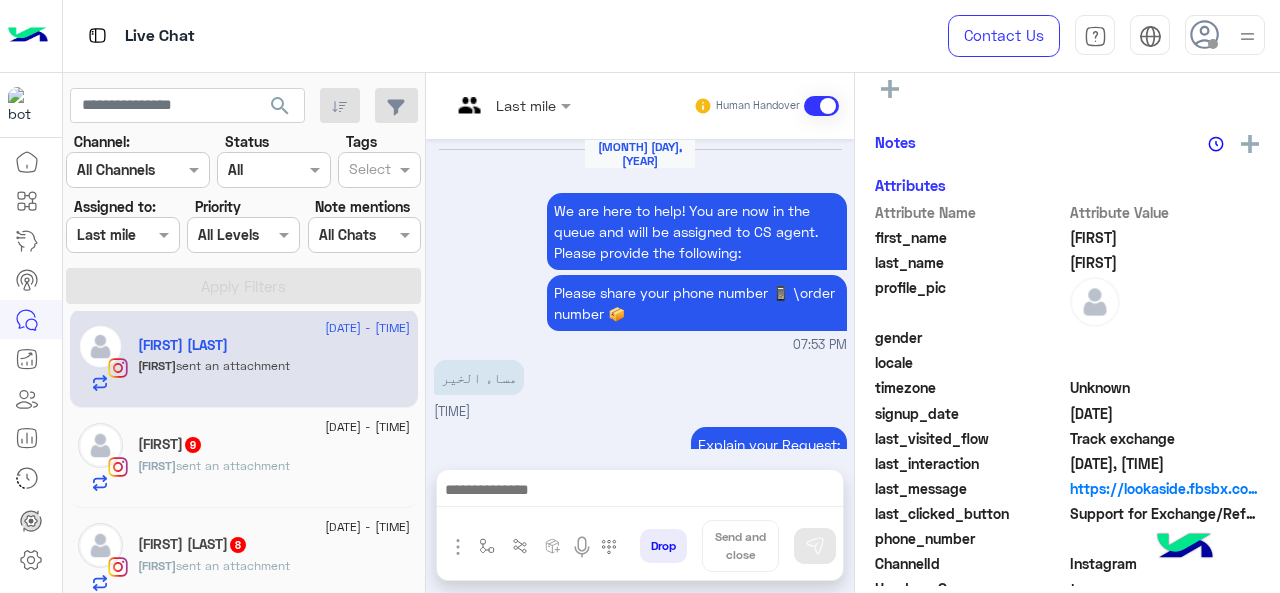 scroll, scrollTop: 774, scrollLeft: 0, axis: vertical 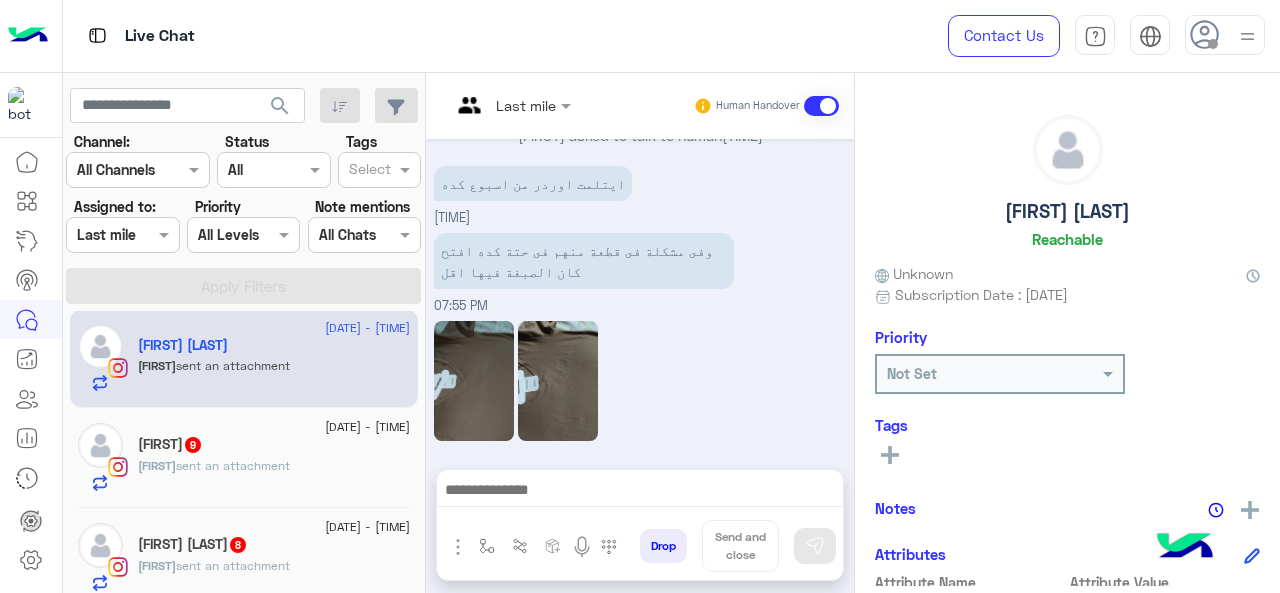 click 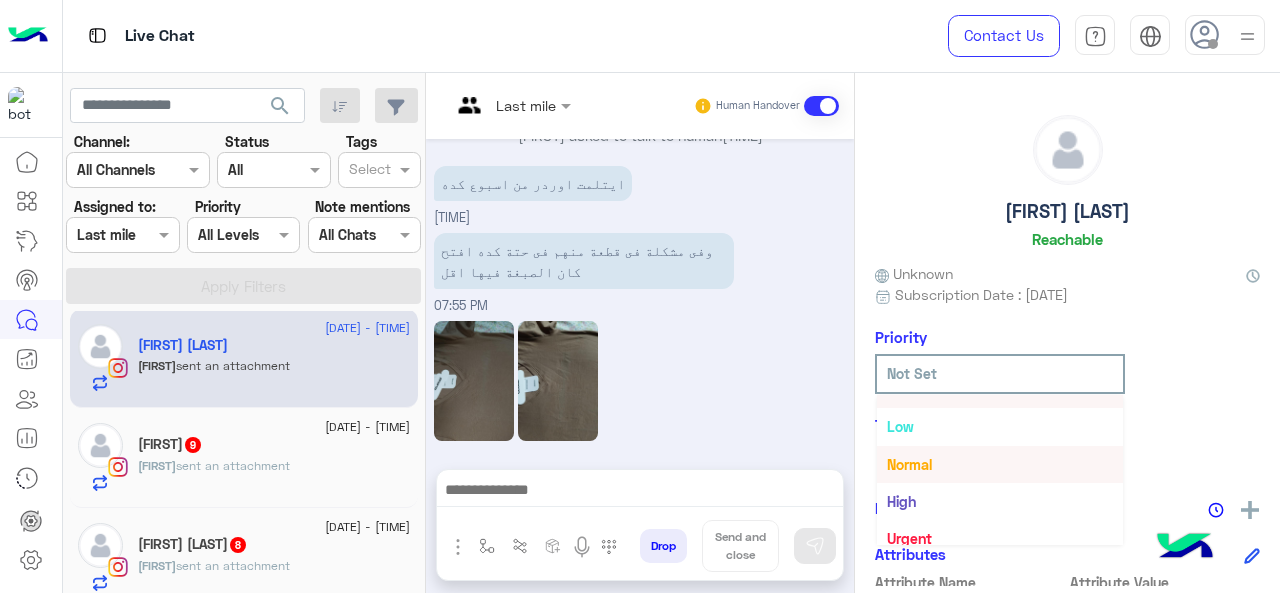 scroll, scrollTop: 36, scrollLeft: 0, axis: vertical 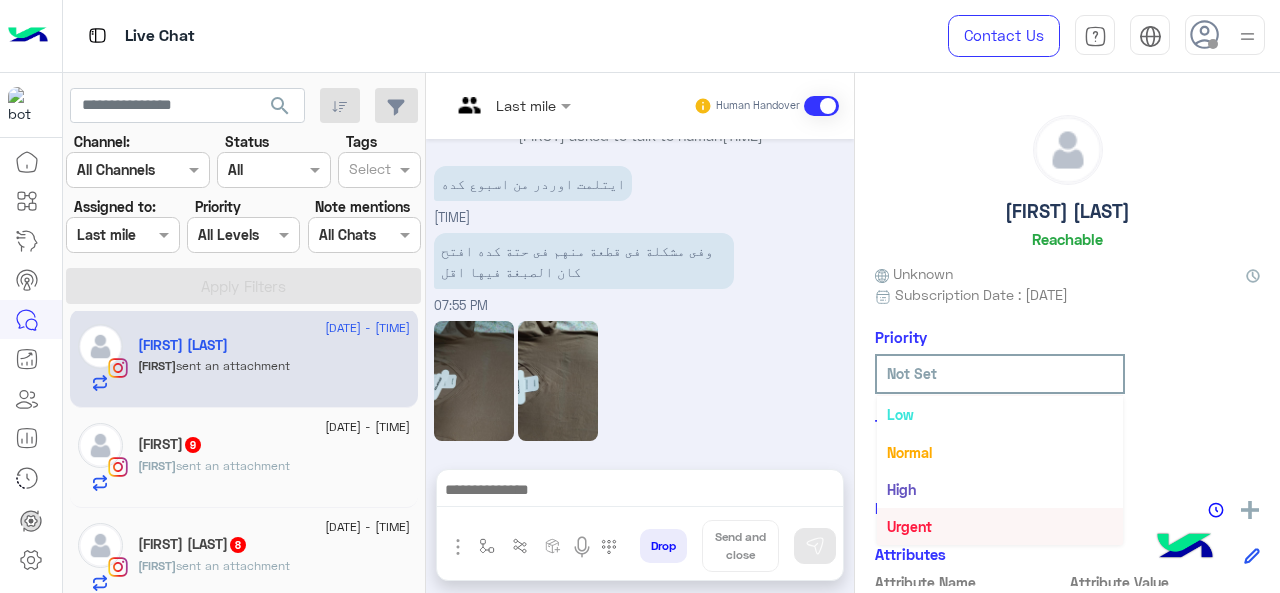 click on "Urgent" at bounding box center [909, 526] 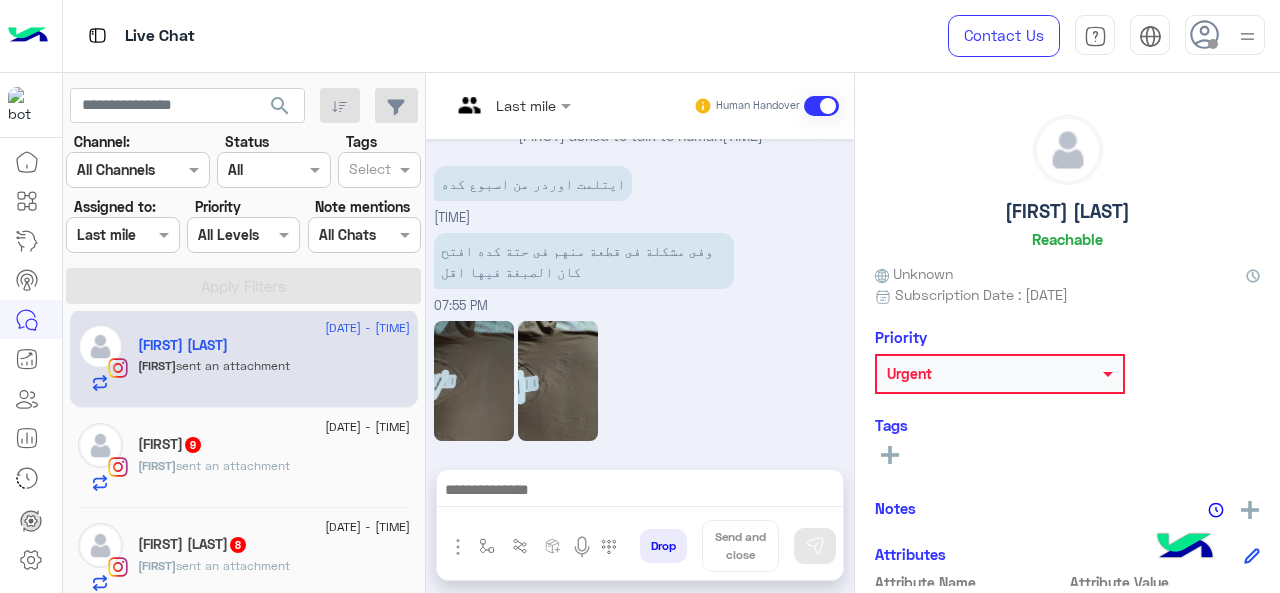 click at bounding box center (487, 105) 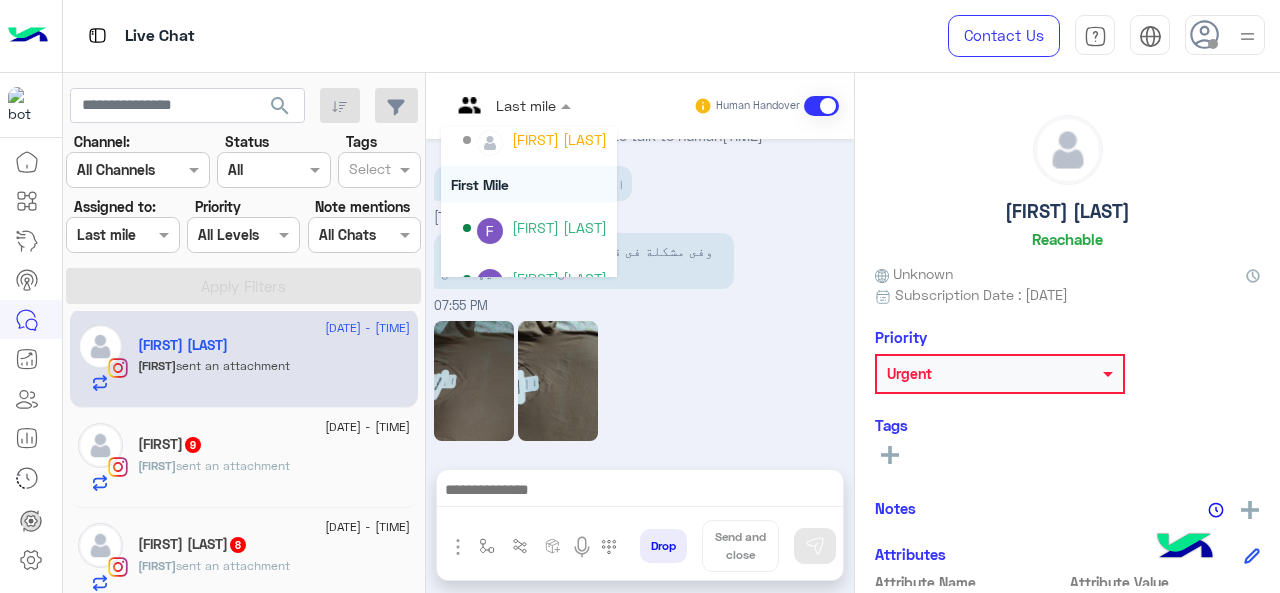 scroll, scrollTop: 300, scrollLeft: 0, axis: vertical 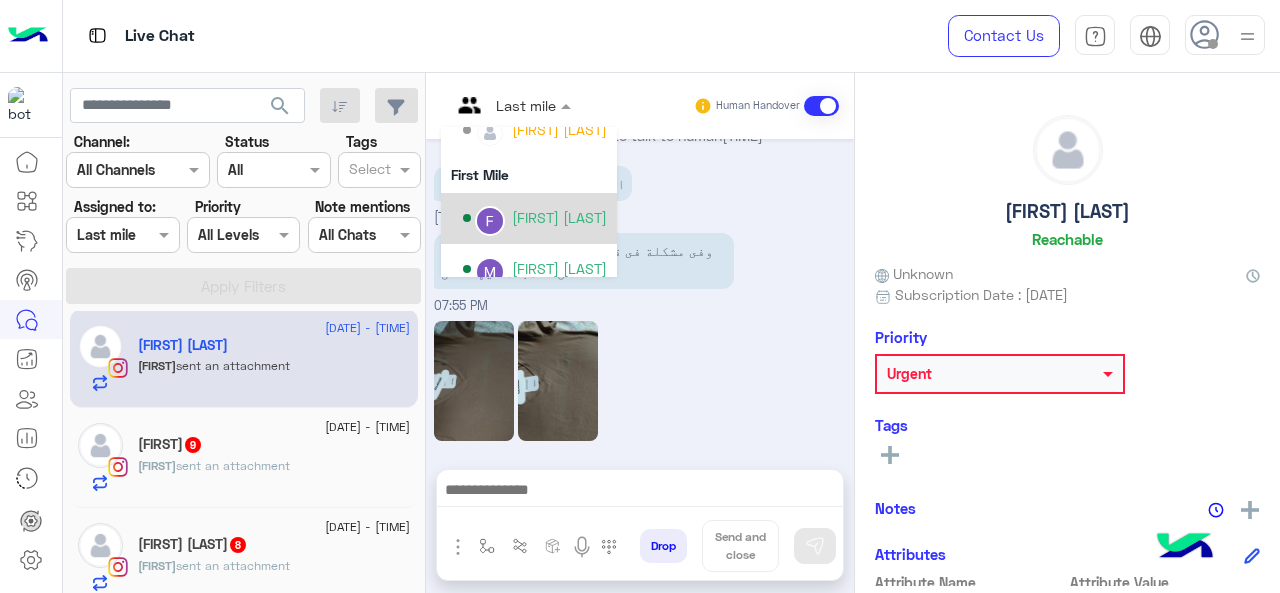 click on "Farah Semary" at bounding box center [559, 217] 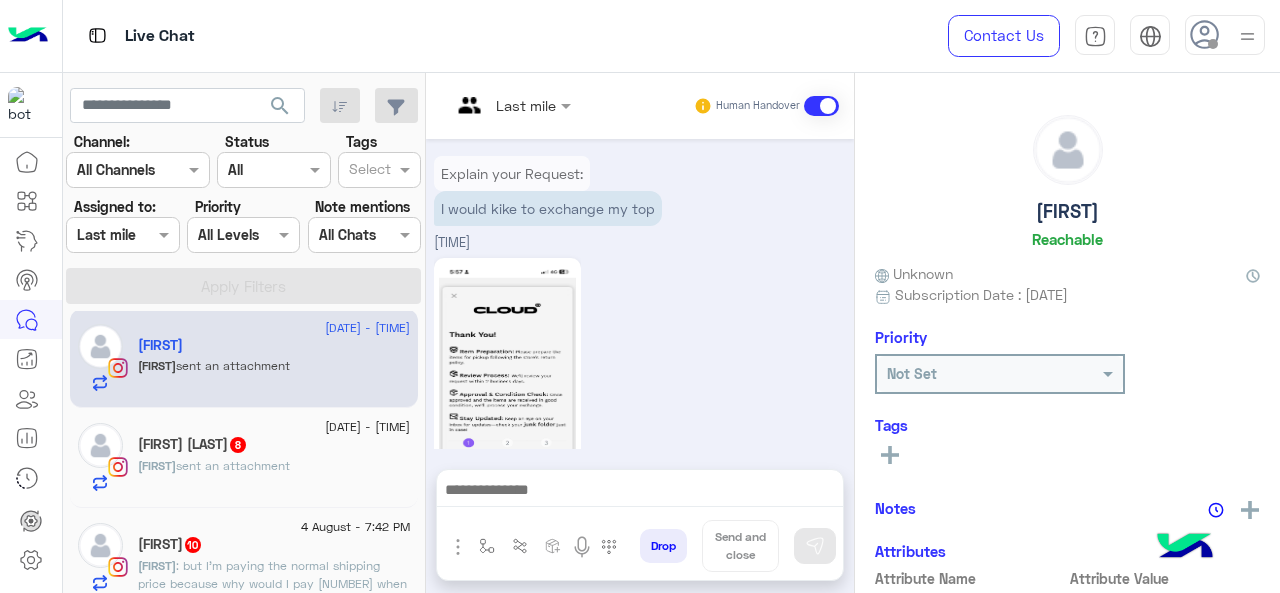 scroll, scrollTop: 822, scrollLeft: 0, axis: vertical 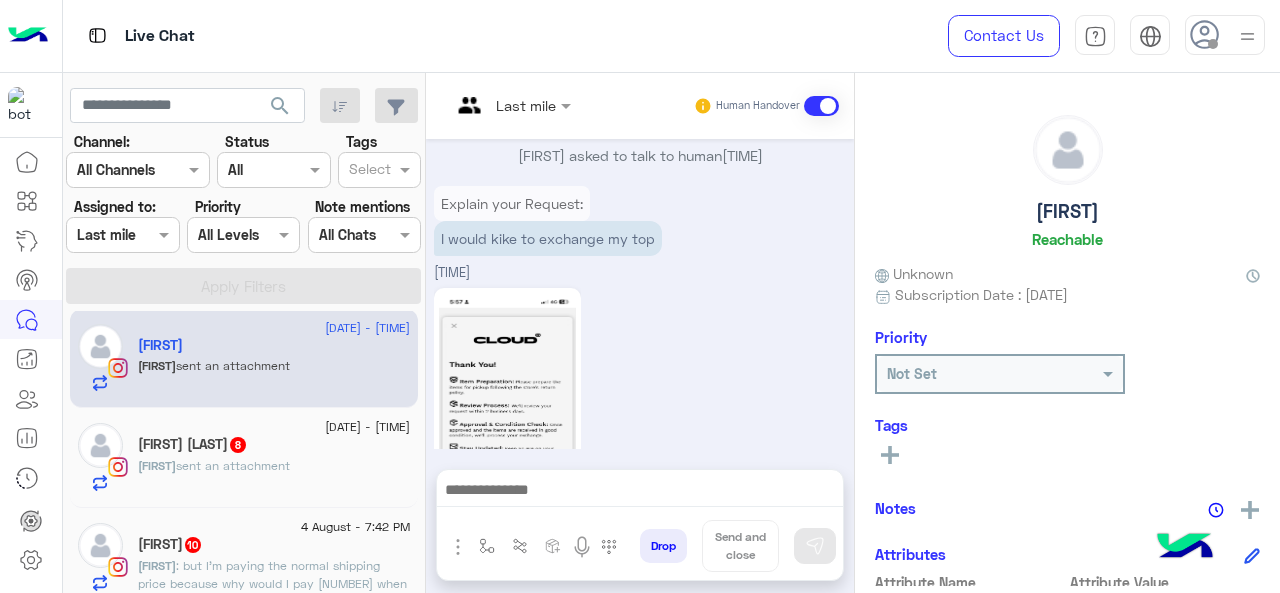 click at bounding box center [511, 104] 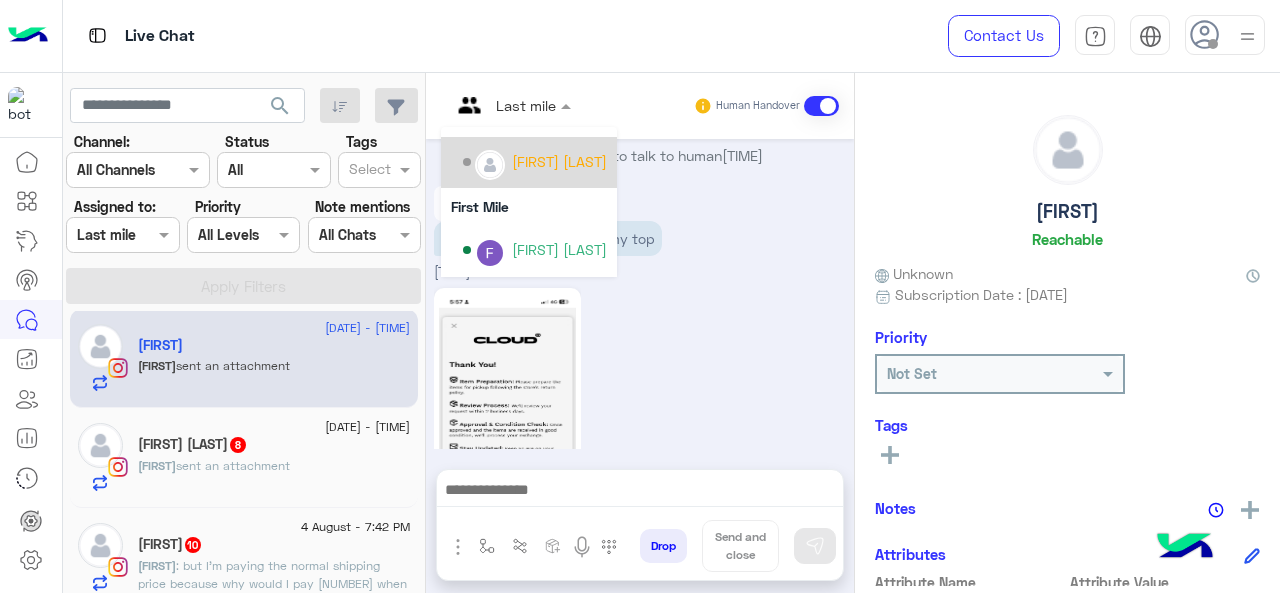 scroll, scrollTop: 300, scrollLeft: 0, axis: vertical 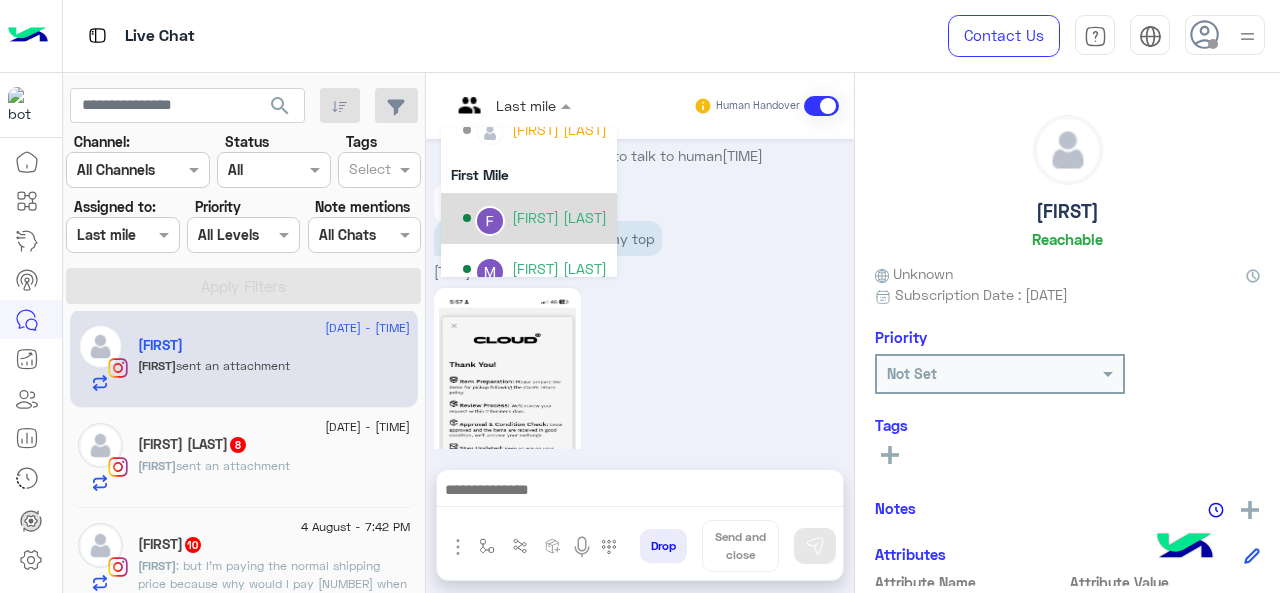 click on "Farah Semary" at bounding box center (559, 217) 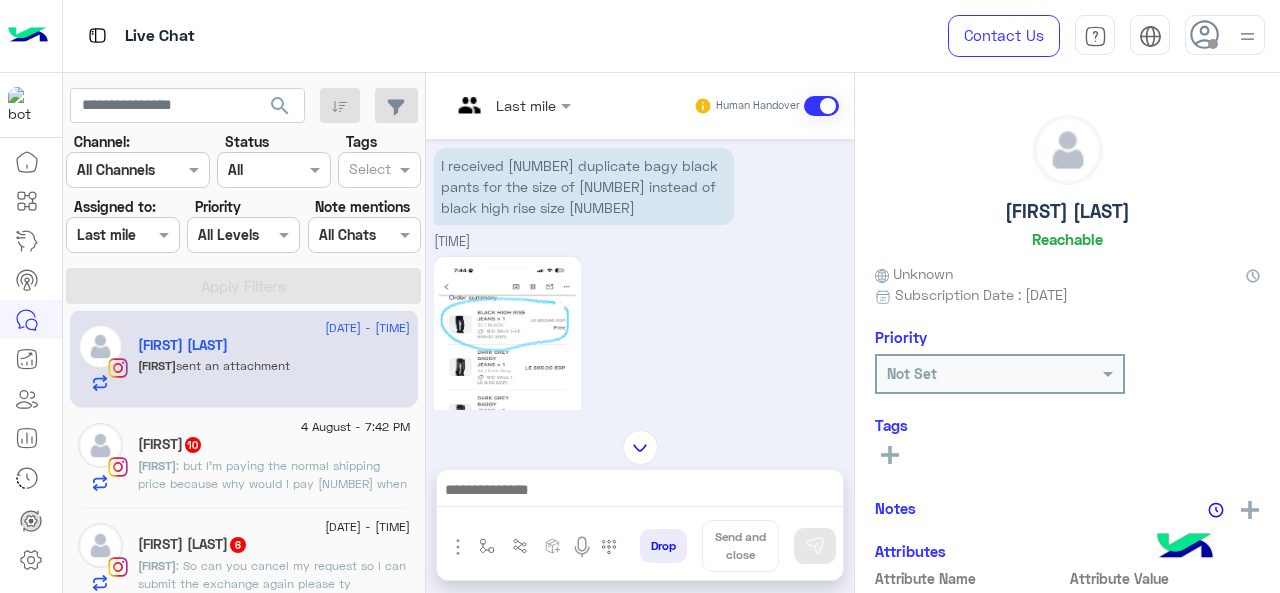 scroll, scrollTop: 828, scrollLeft: 0, axis: vertical 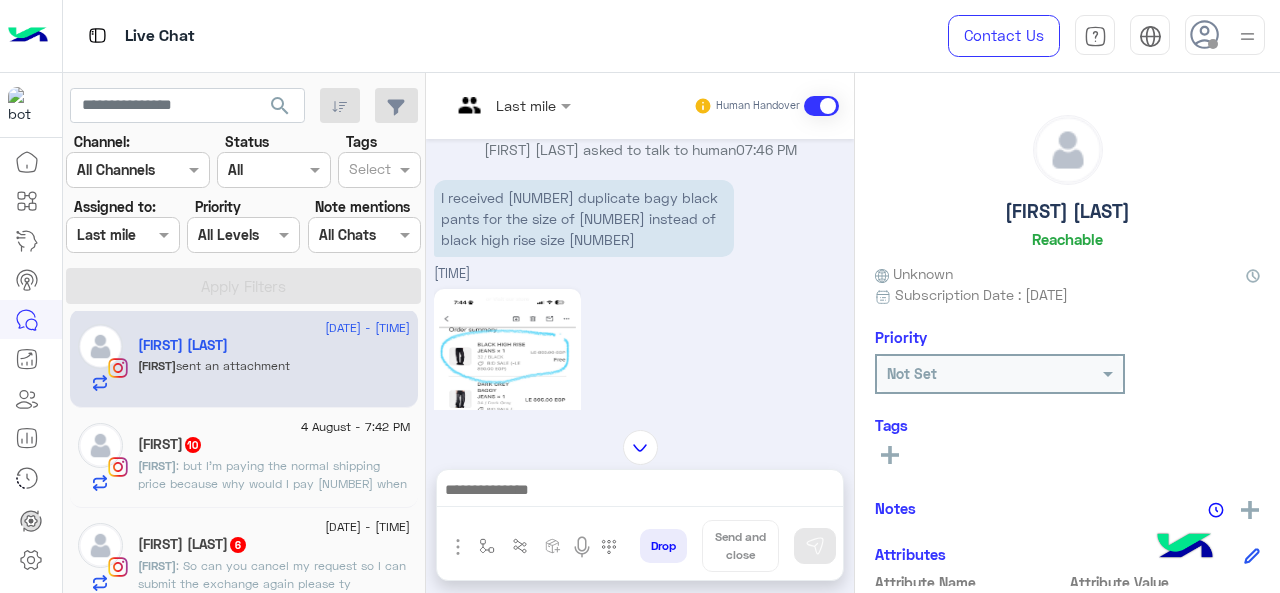 click on "Last mile" at bounding box center (526, 105) 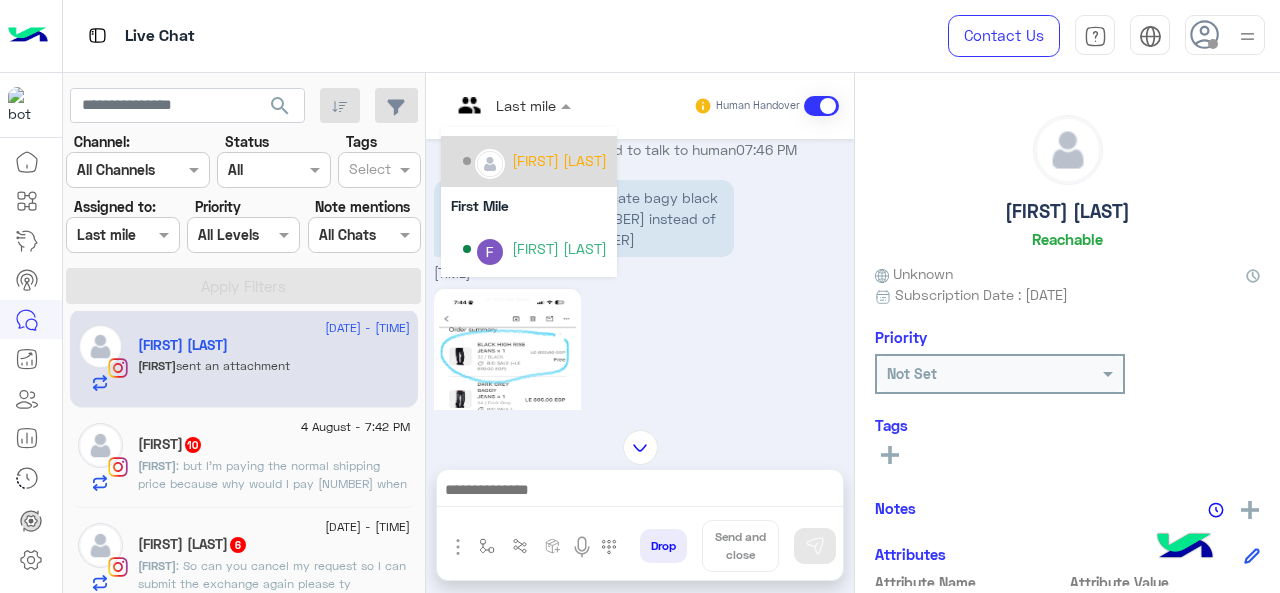 scroll, scrollTop: 300, scrollLeft: 0, axis: vertical 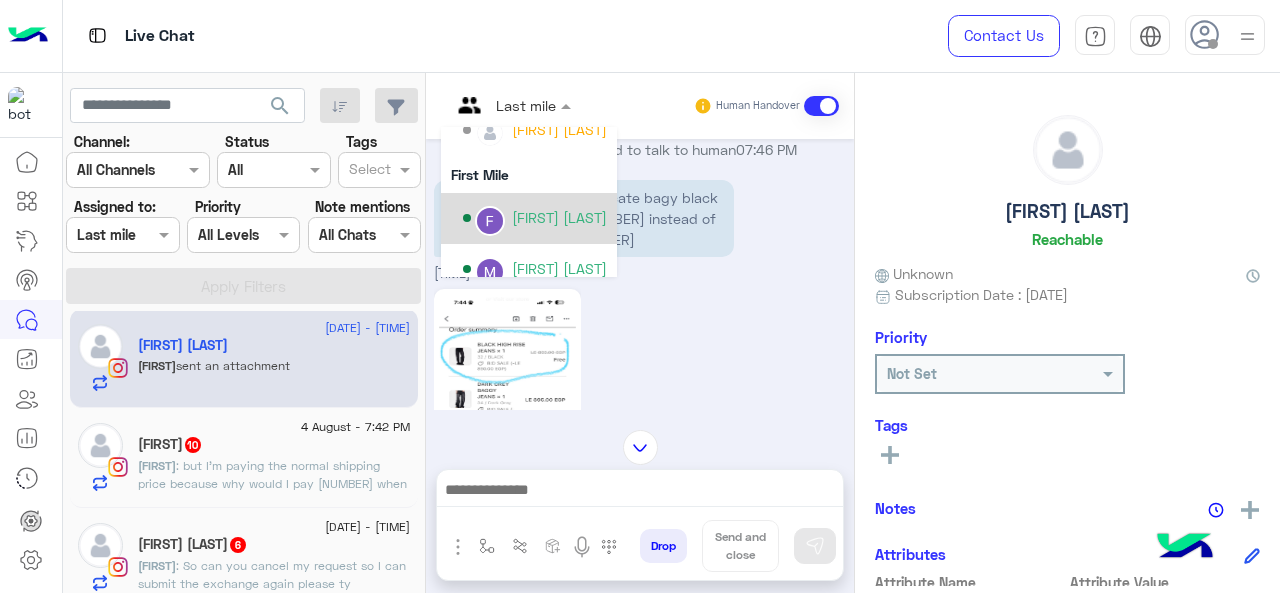 click on "Farah Semary" at bounding box center (559, 217) 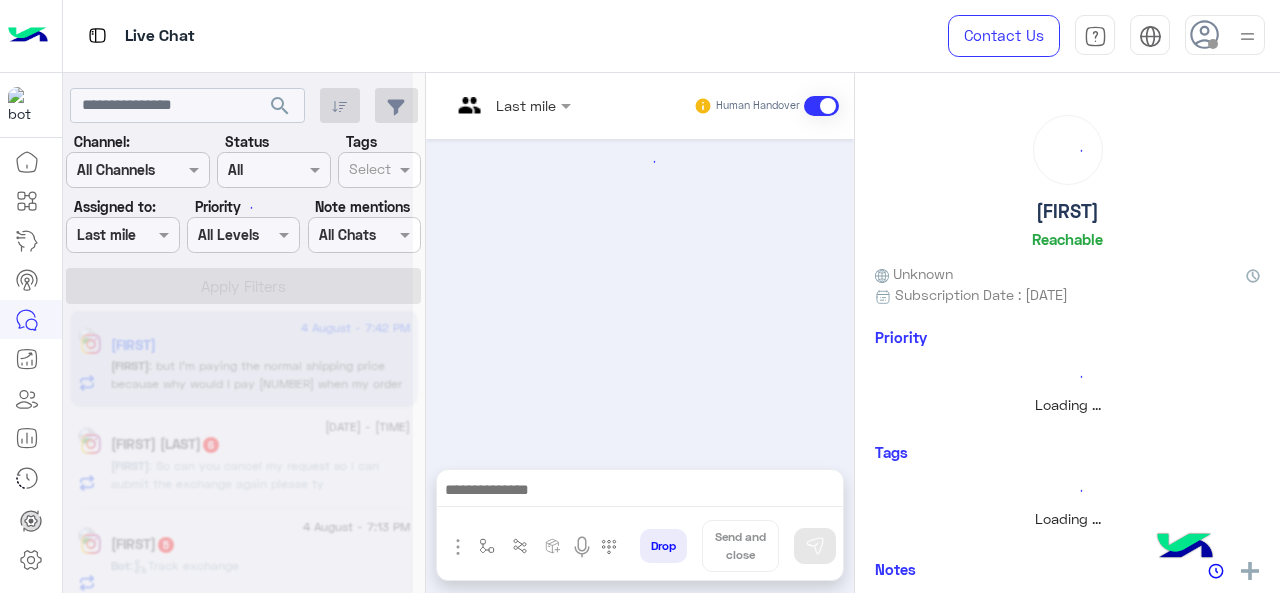 scroll, scrollTop: 1010, scrollLeft: 0, axis: vertical 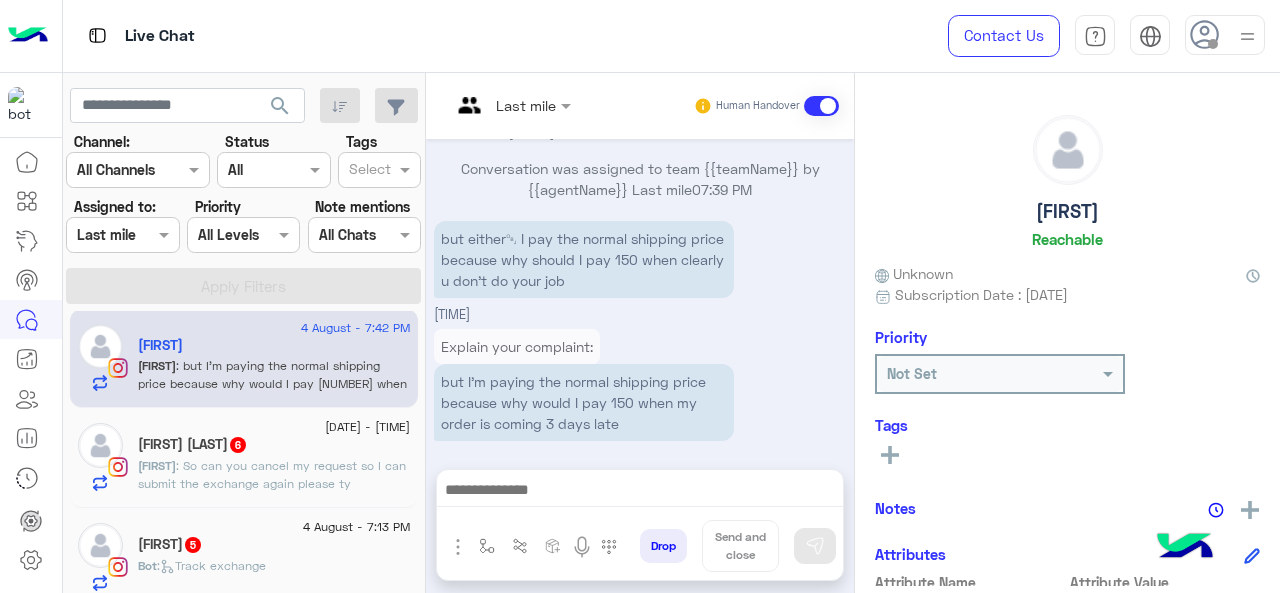 click at bounding box center [511, 104] 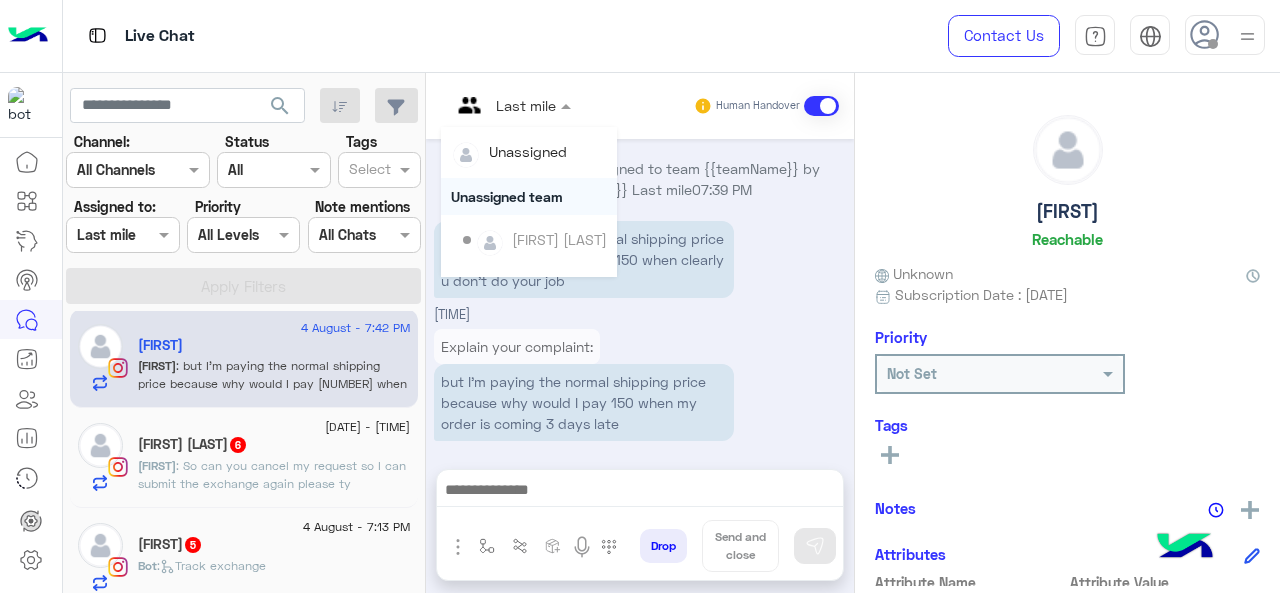 scroll, scrollTop: 406, scrollLeft: 0, axis: vertical 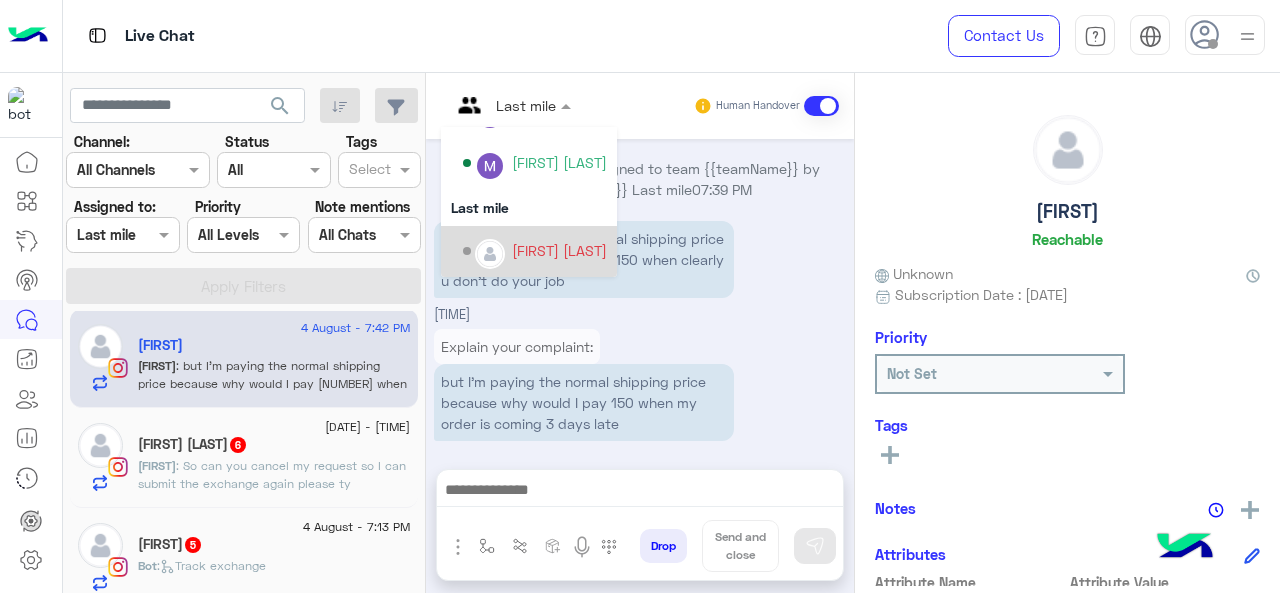 click on "Maram Ahmed" at bounding box center [559, 250] 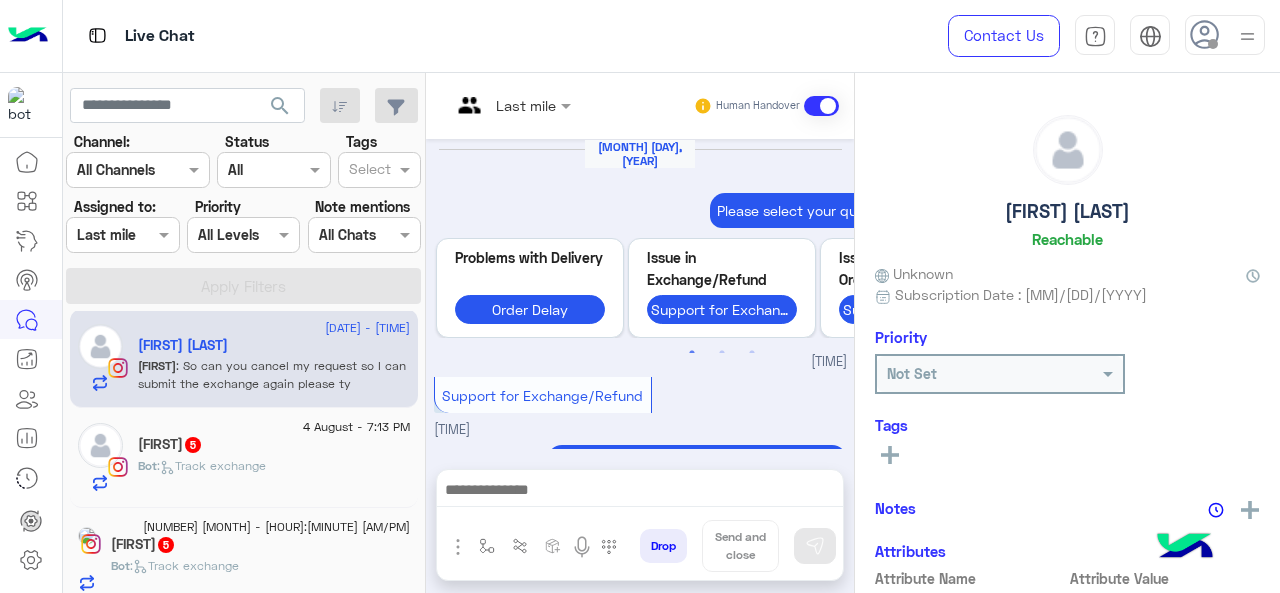 scroll, scrollTop: 1183, scrollLeft: 0, axis: vertical 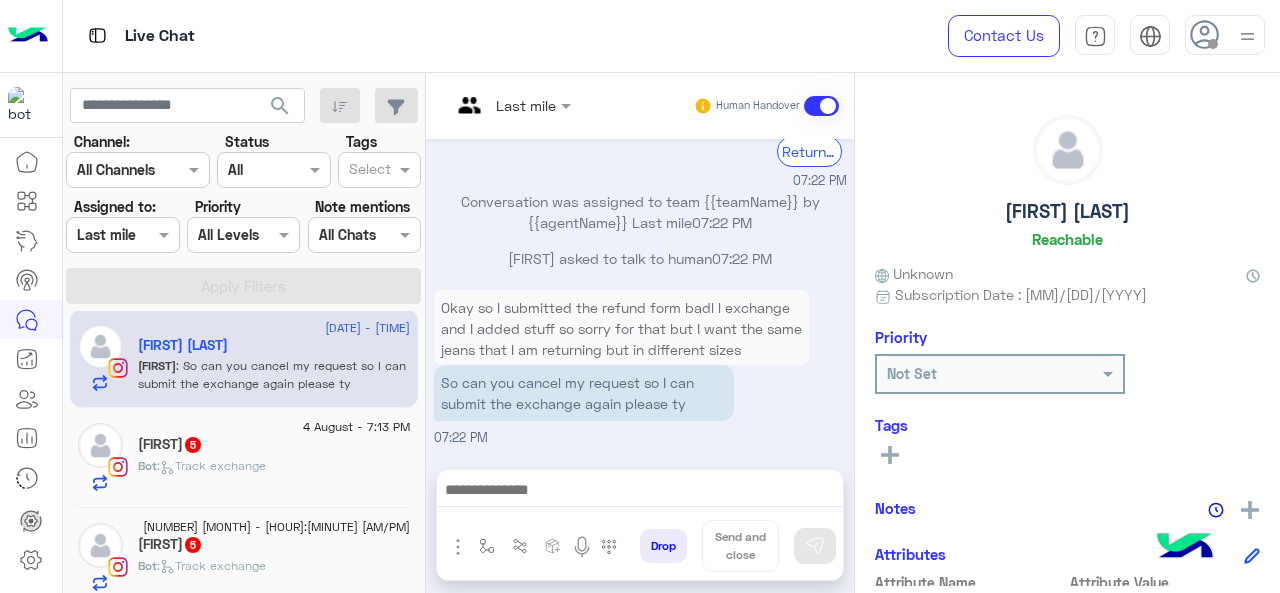 click at bounding box center [511, 104] 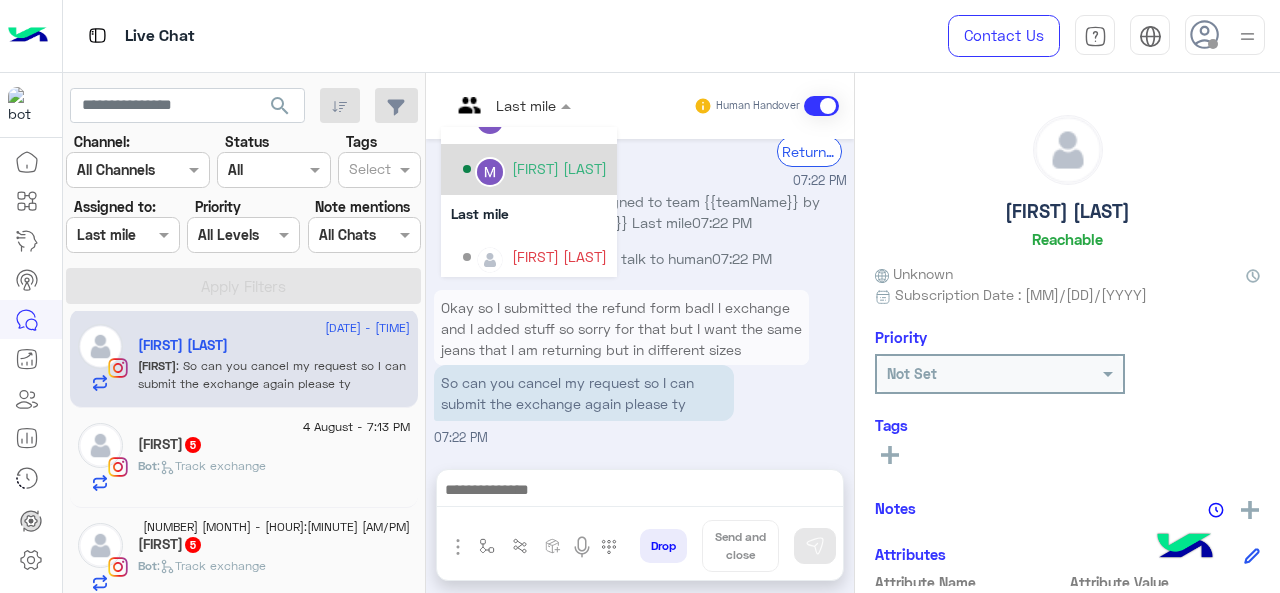 scroll, scrollTop: 300, scrollLeft: 0, axis: vertical 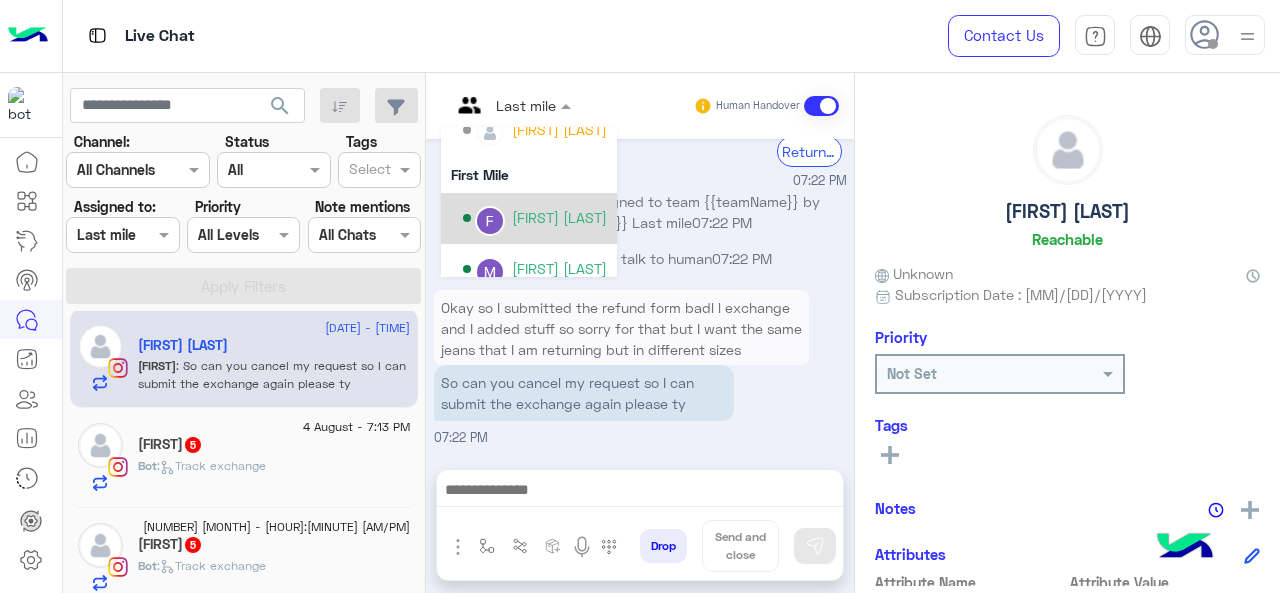 click on "Farah Semary" at bounding box center [559, 217] 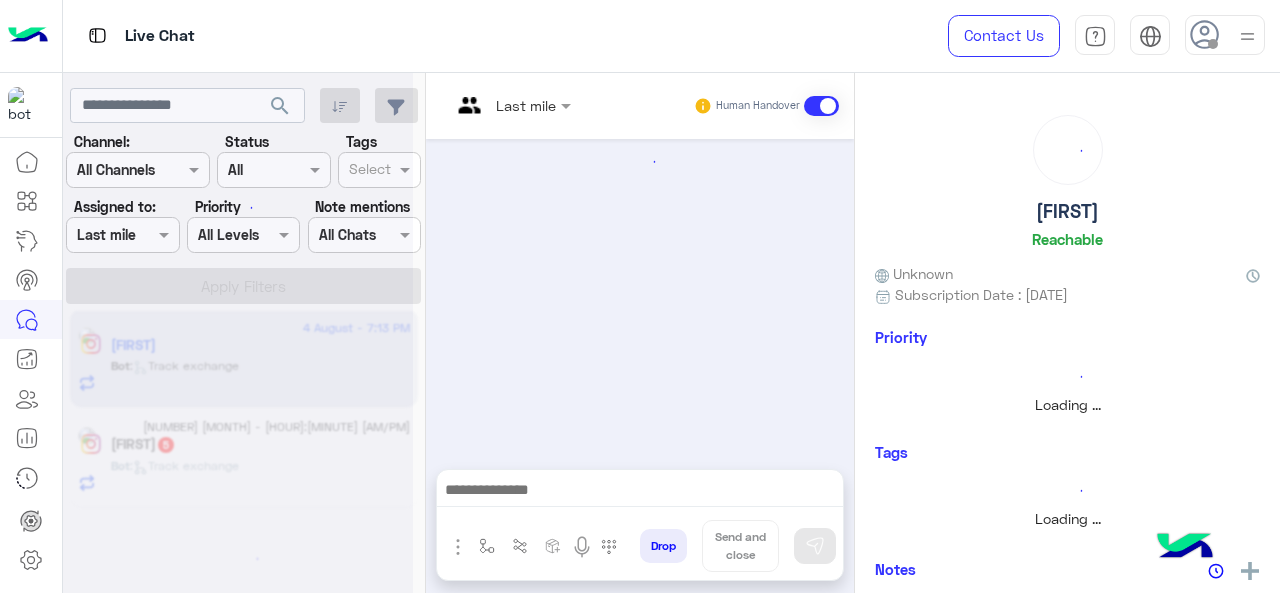 scroll, scrollTop: 0, scrollLeft: 0, axis: both 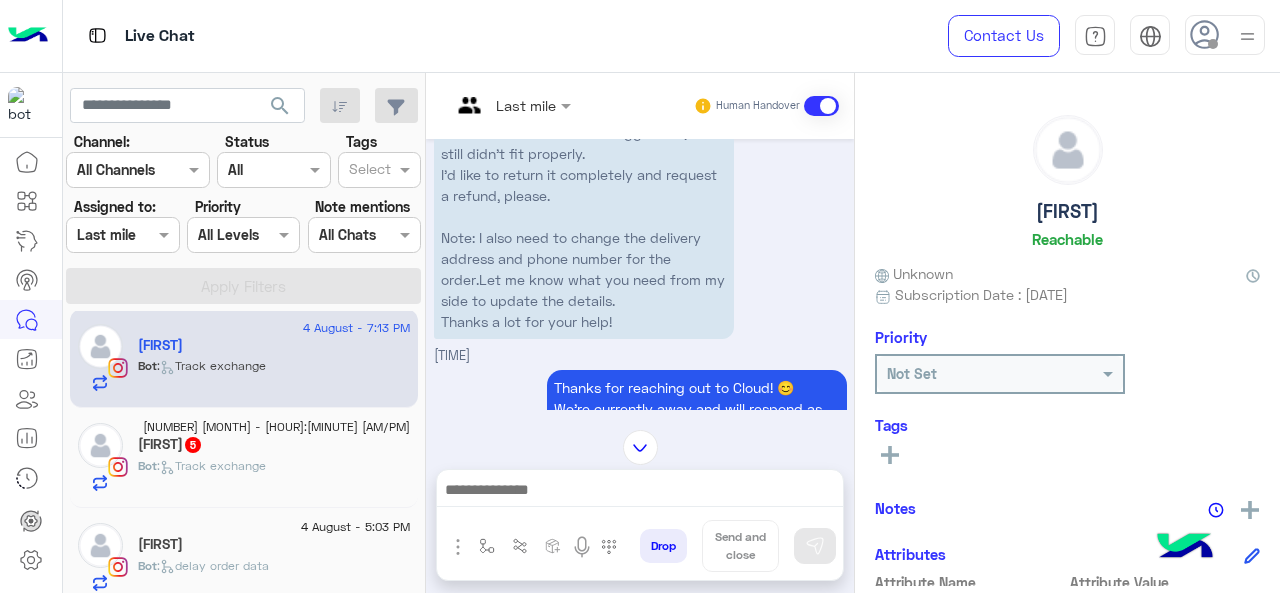 click 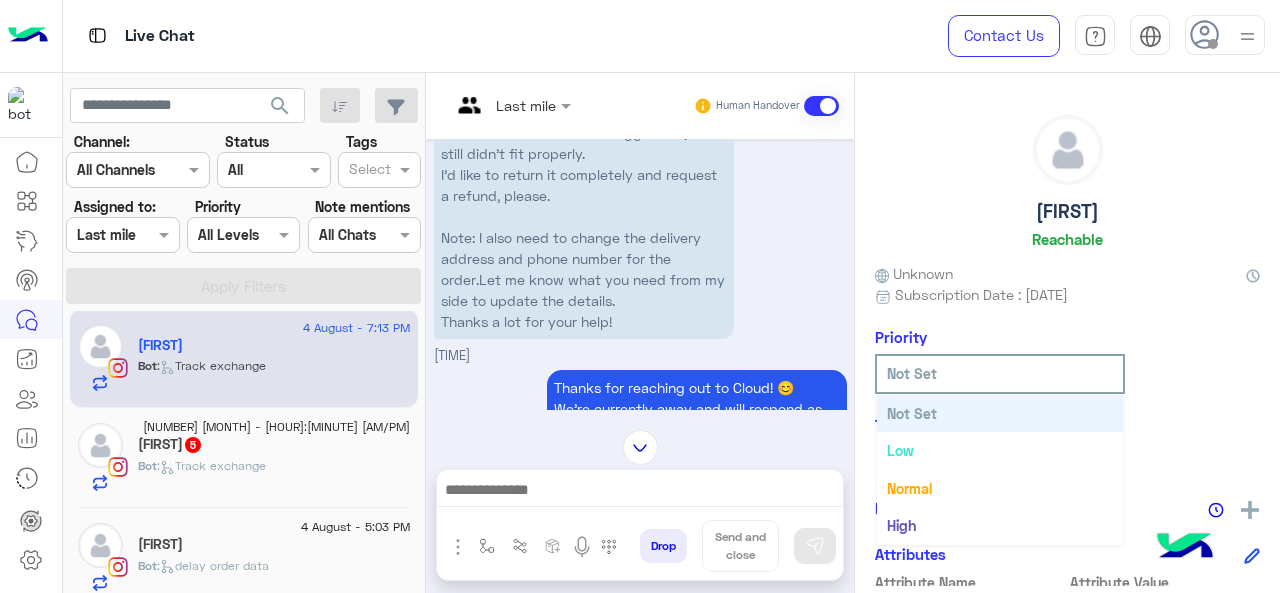 scroll, scrollTop: 36, scrollLeft: 0, axis: vertical 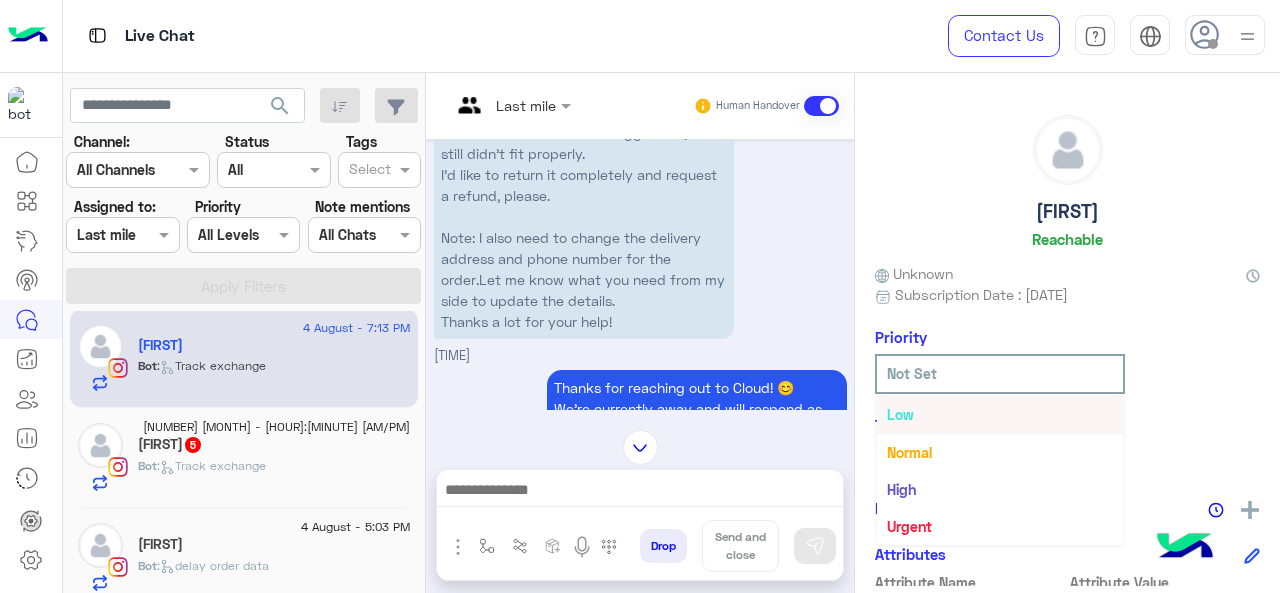 click on "Last mile" at bounding box center [526, 105] 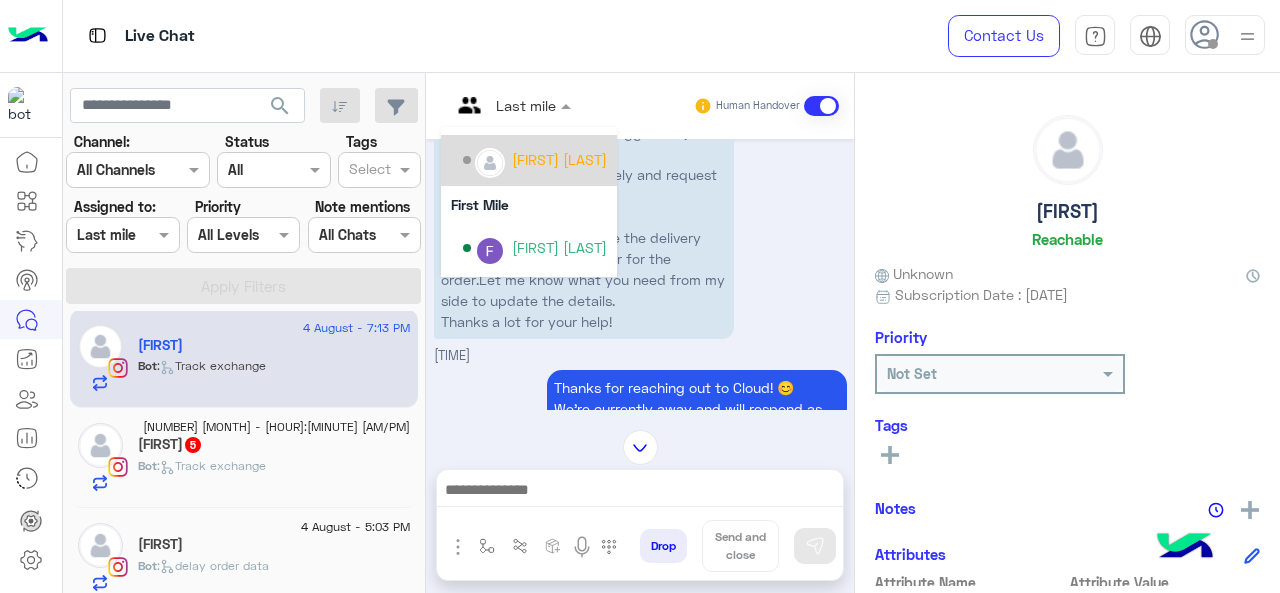scroll, scrollTop: 300, scrollLeft: 0, axis: vertical 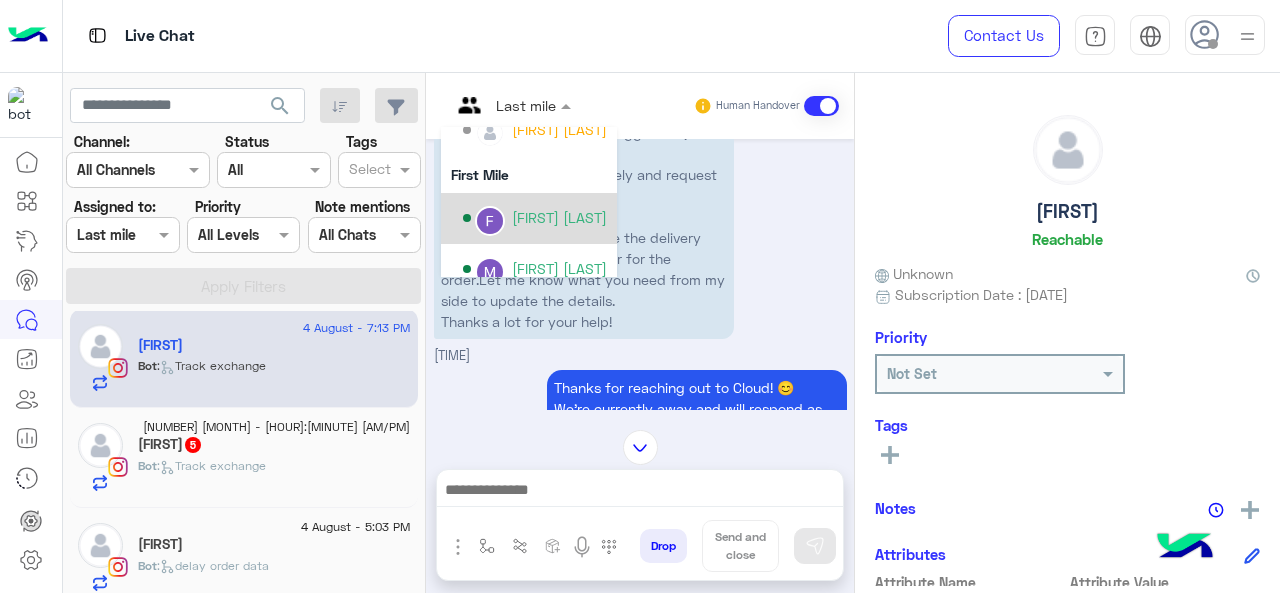click on "Farah Semary" at bounding box center [559, 217] 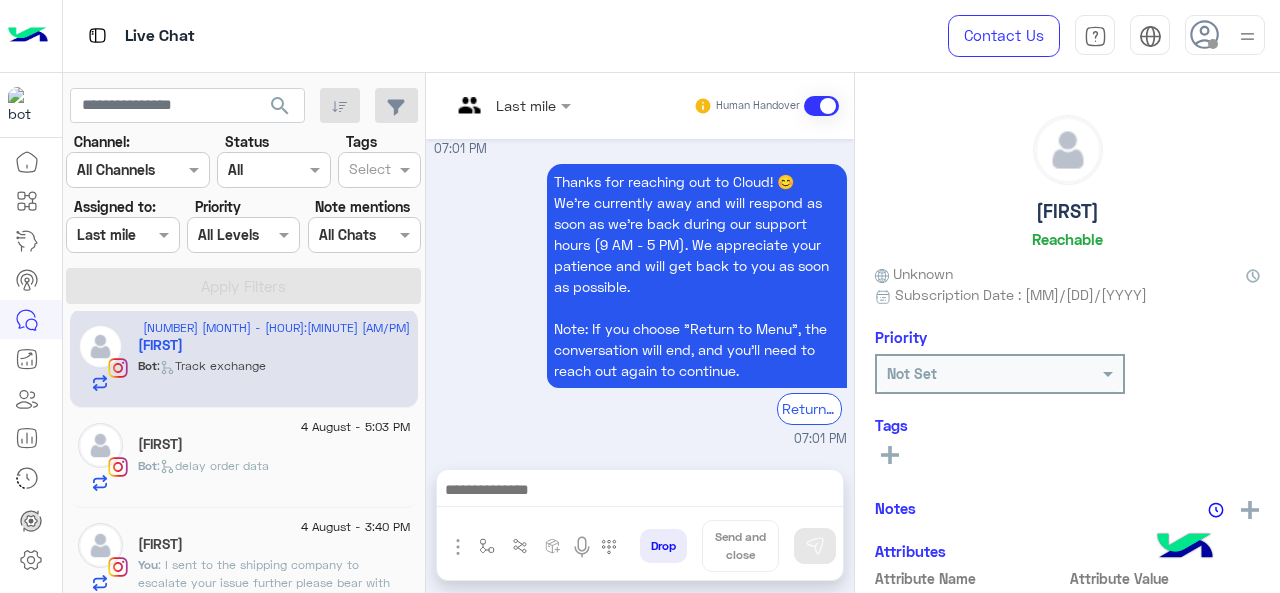scroll, scrollTop: 1026, scrollLeft: 0, axis: vertical 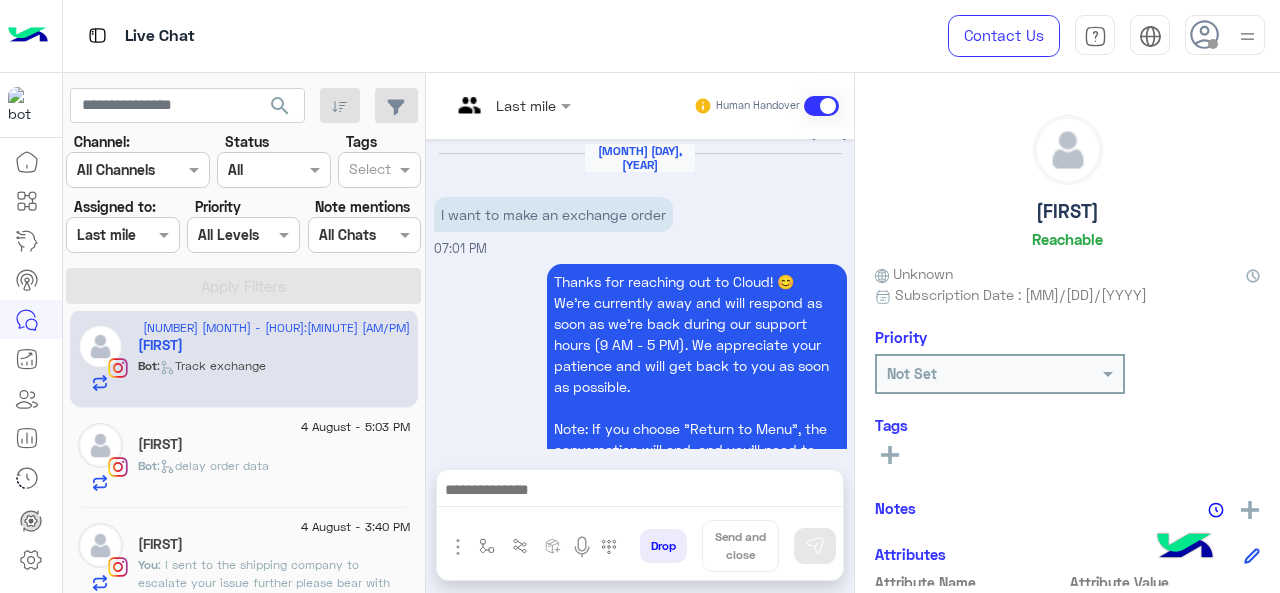 click at bounding box center [511, 104] 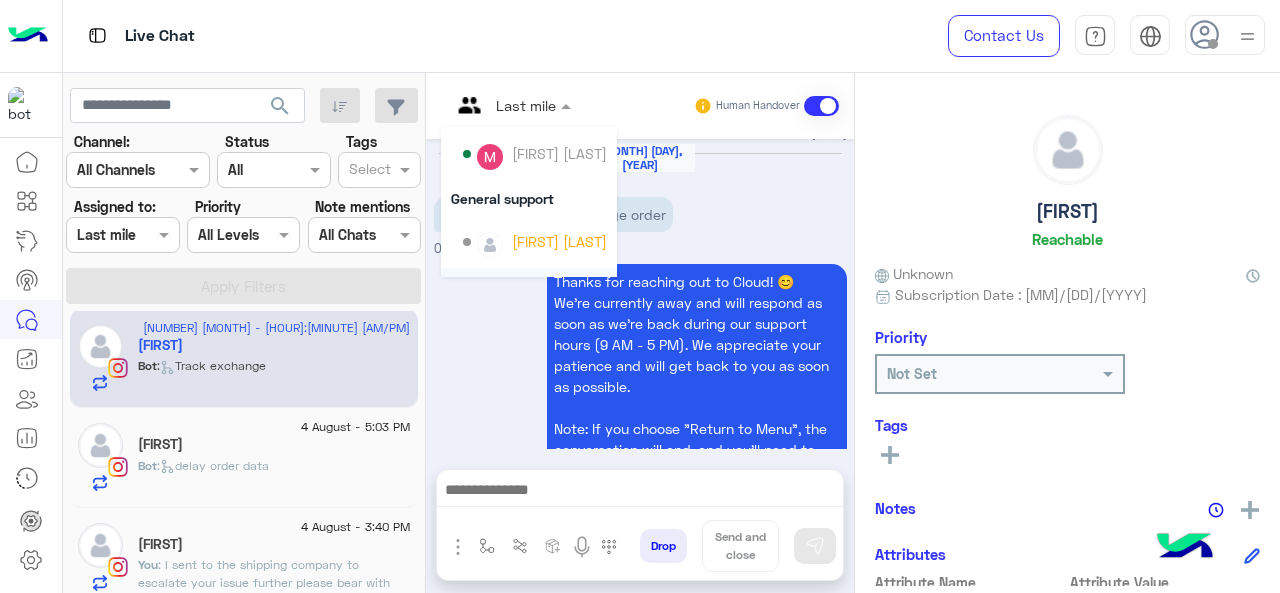 scroll, scrollTop: 300, scrollLeft: 0, axis: vertical 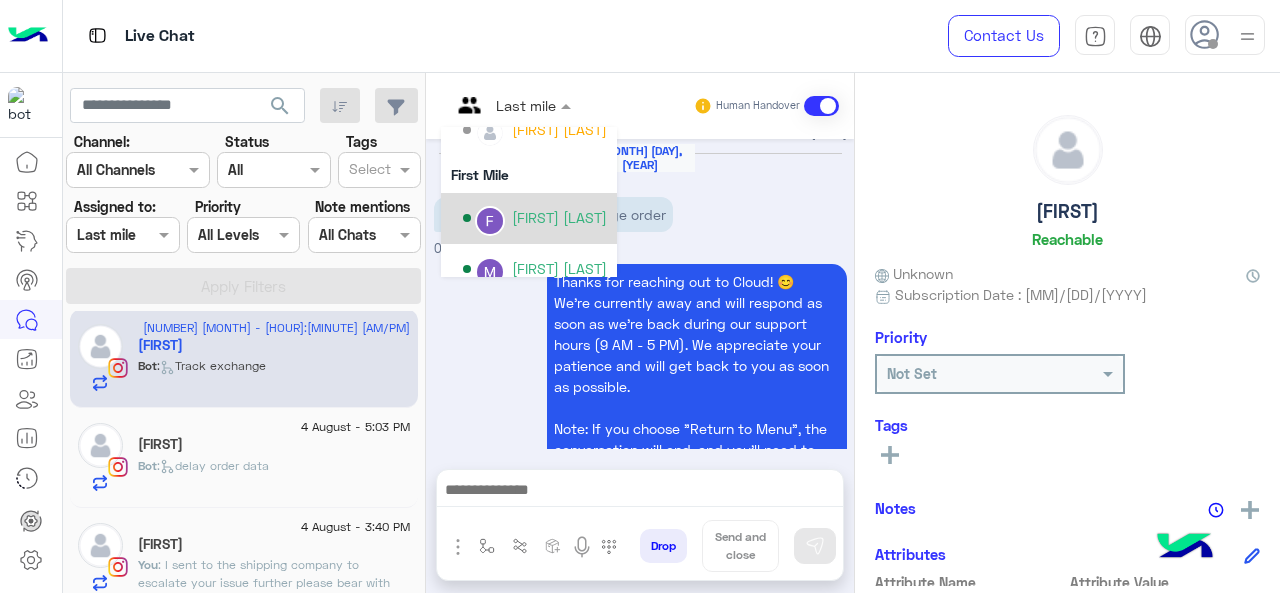click on "Farah Semary" at bounding box center (559, 217) 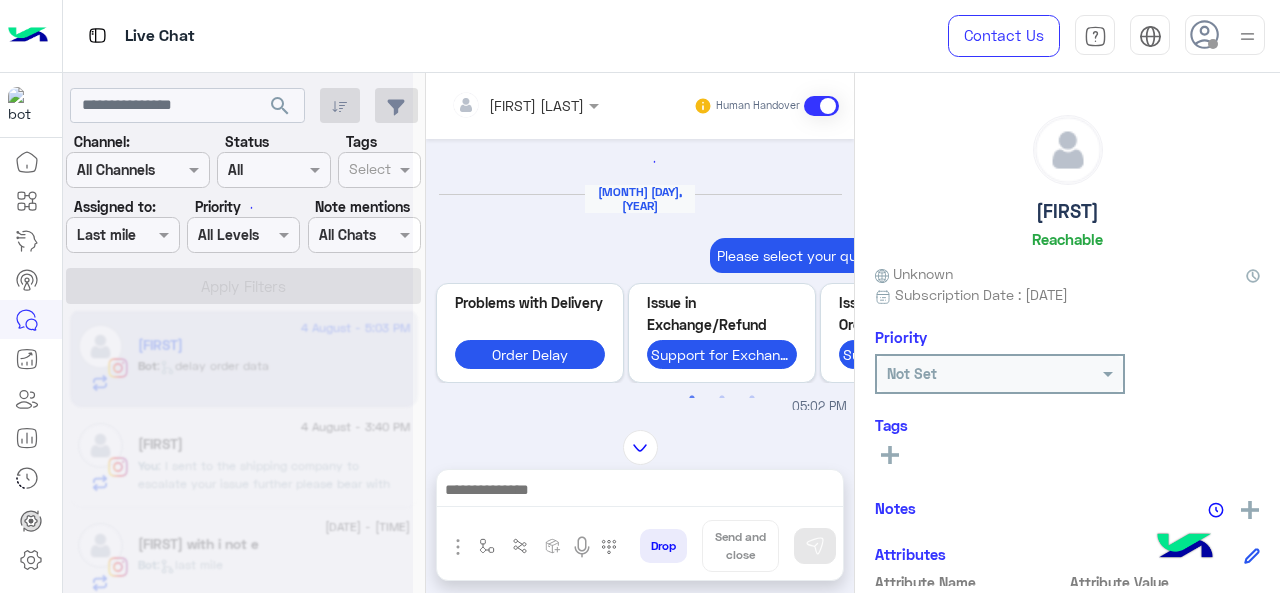 scroll, scrollTop: 956, scrollLeft: 0, axis: vertical 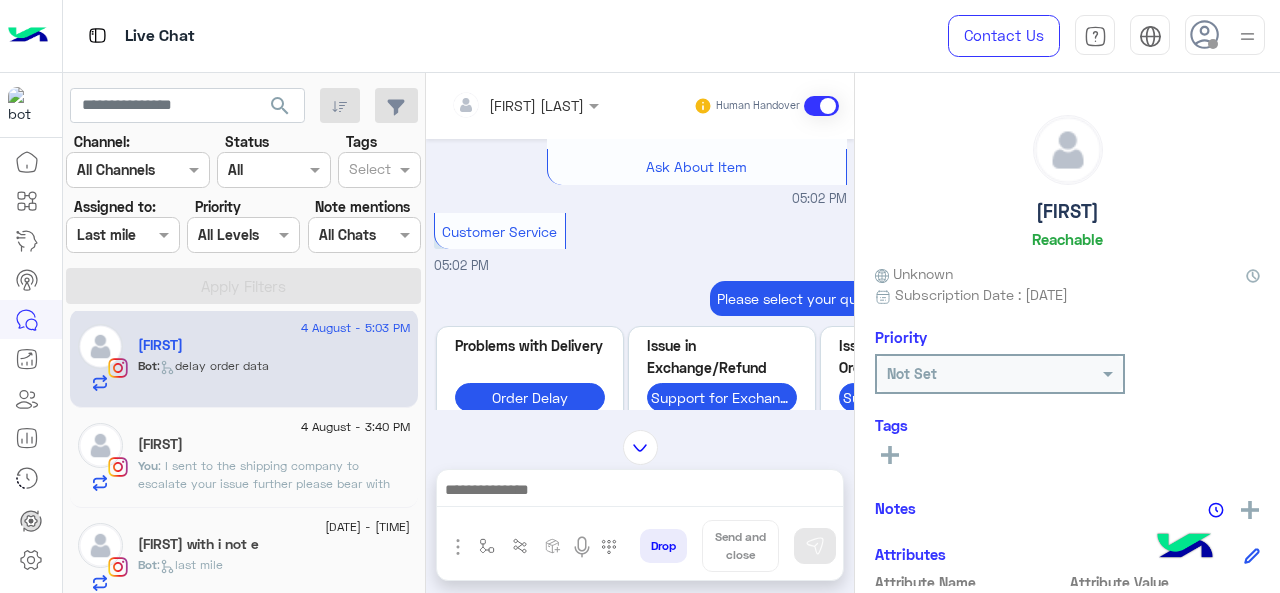 click on "saمa" 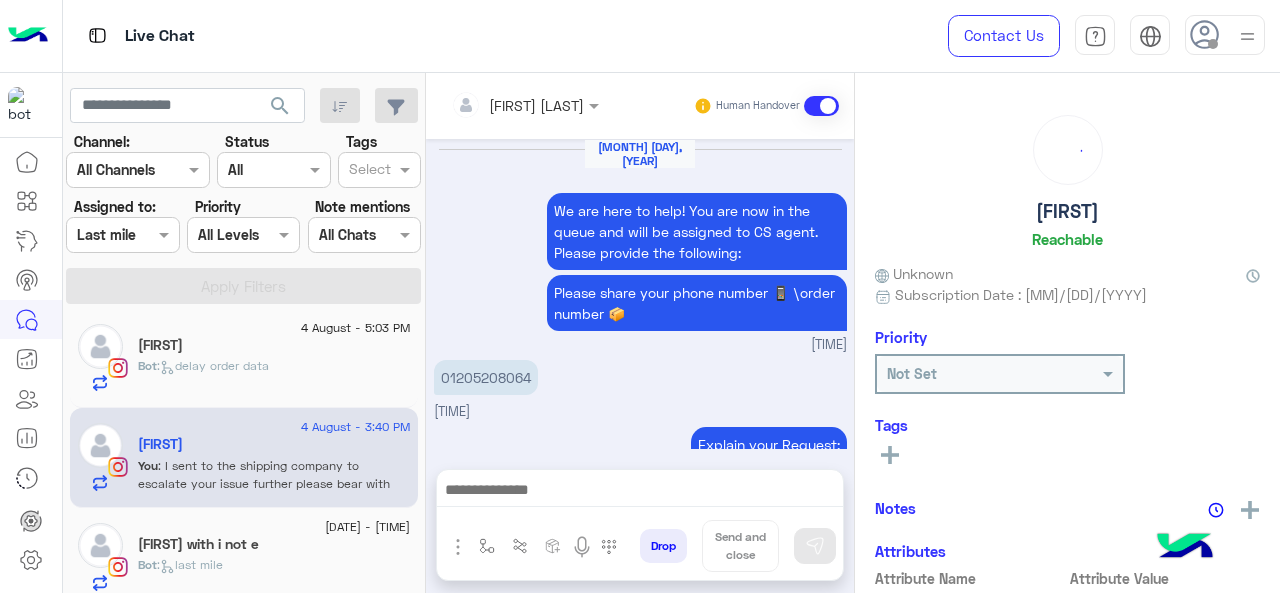 scroll, scrollTop: 689, scrollLeft: 0, axis: vertical 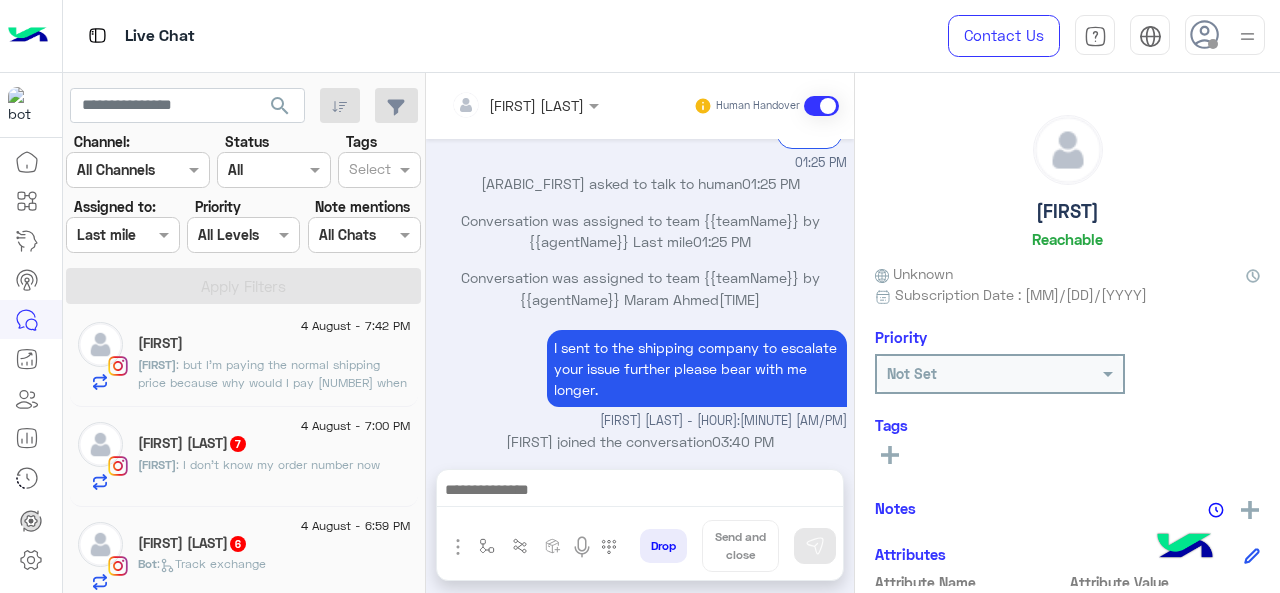 click on "7" 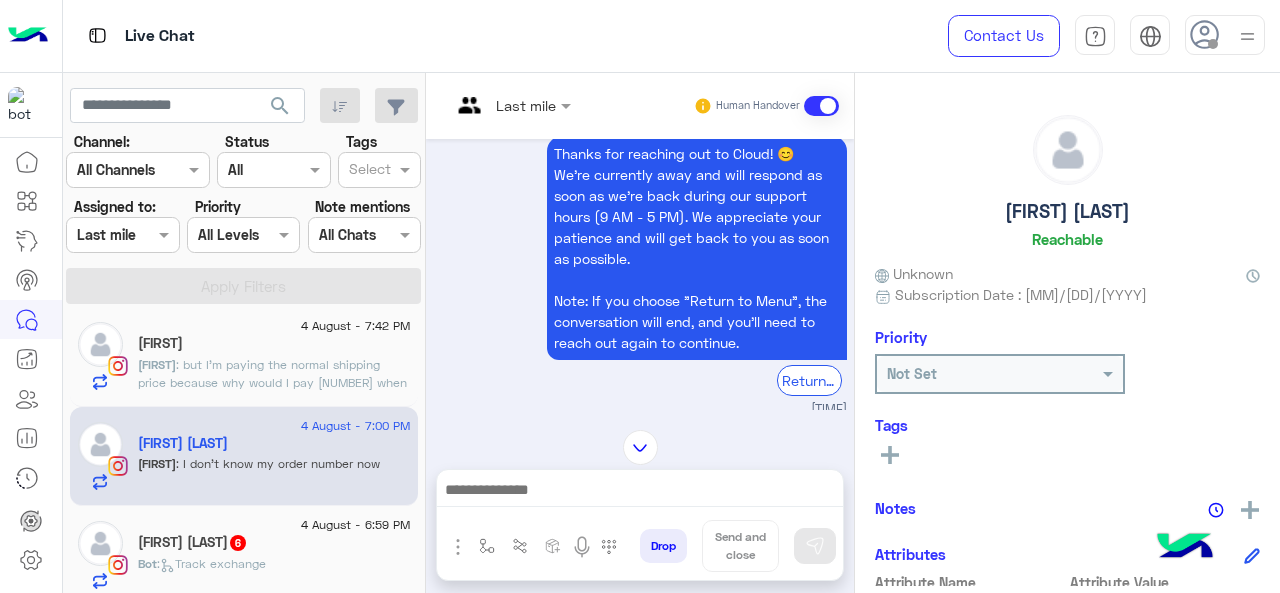 scroll, scrollTop: 436, scrollLeft: 0, axis: vertical 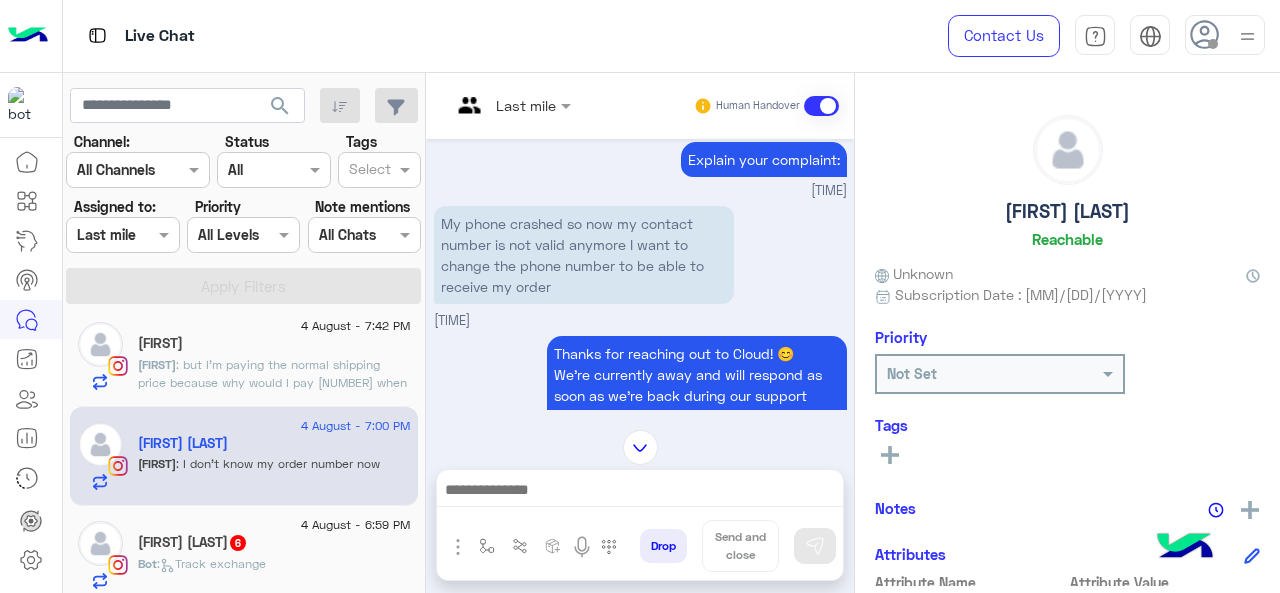 click at bounding box center [511, 104] 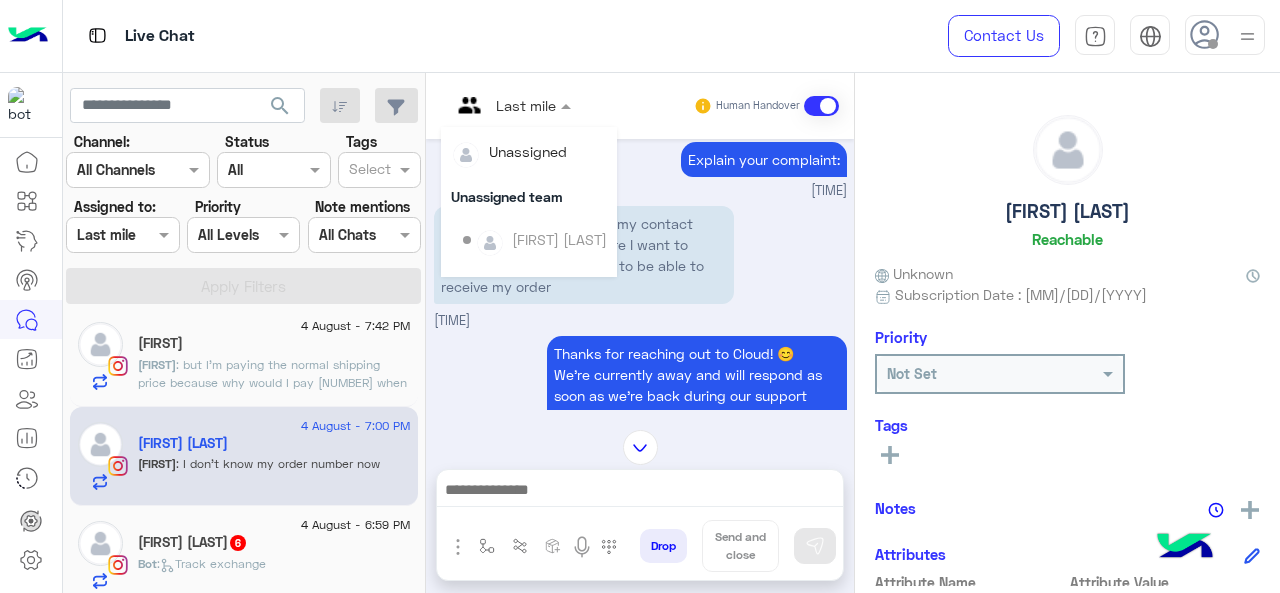 scroll, scrollTop: 406, scrollLeft: 0, axis: vertical 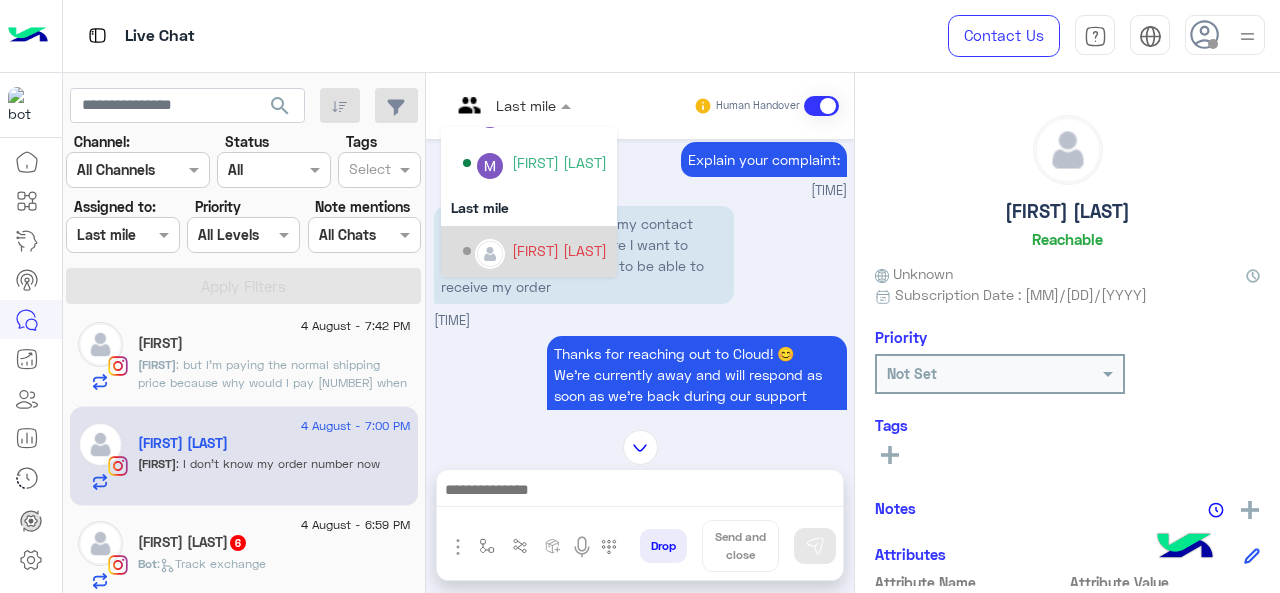click on "Thanks for reaching out to Cloud! 😊 We're currently away and will respond as soon as we’re back during our support hours (9 AM - 5 PM). We appreciate your patience and will get back to you as soon as possible. Note: If you choose "Return to Menu", the conversation will end, and you’ll need to reach out again to continue." at bounding box center [697, 448] 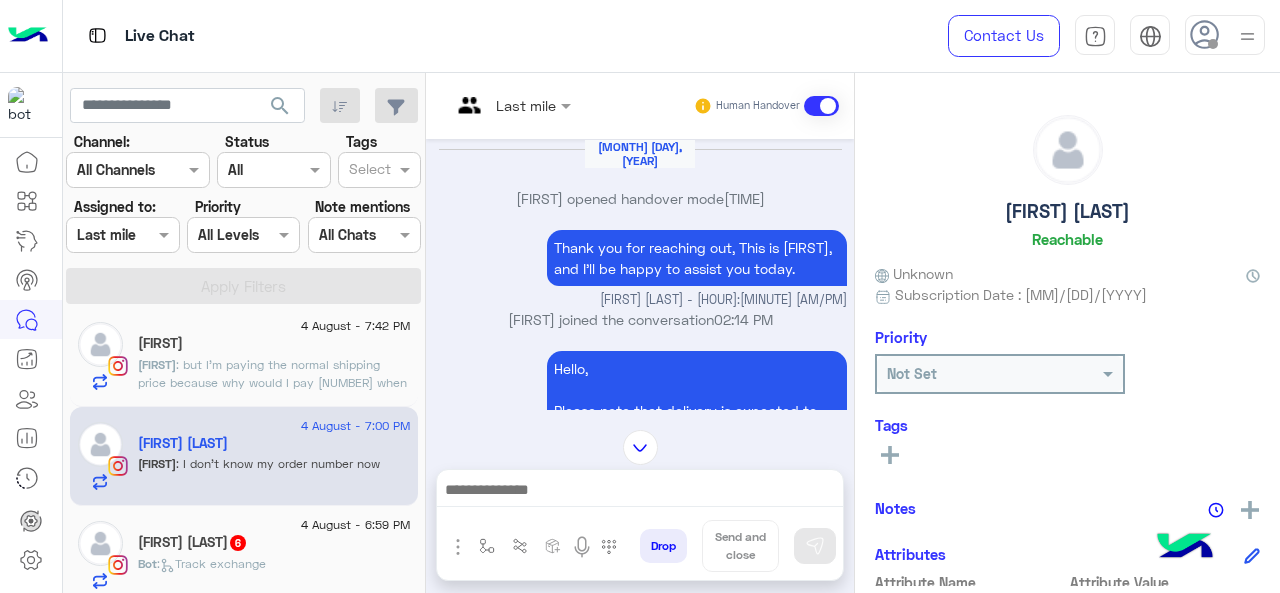 scroll, scrollTop: 1150, scrollLeft: 0, axis: vertical 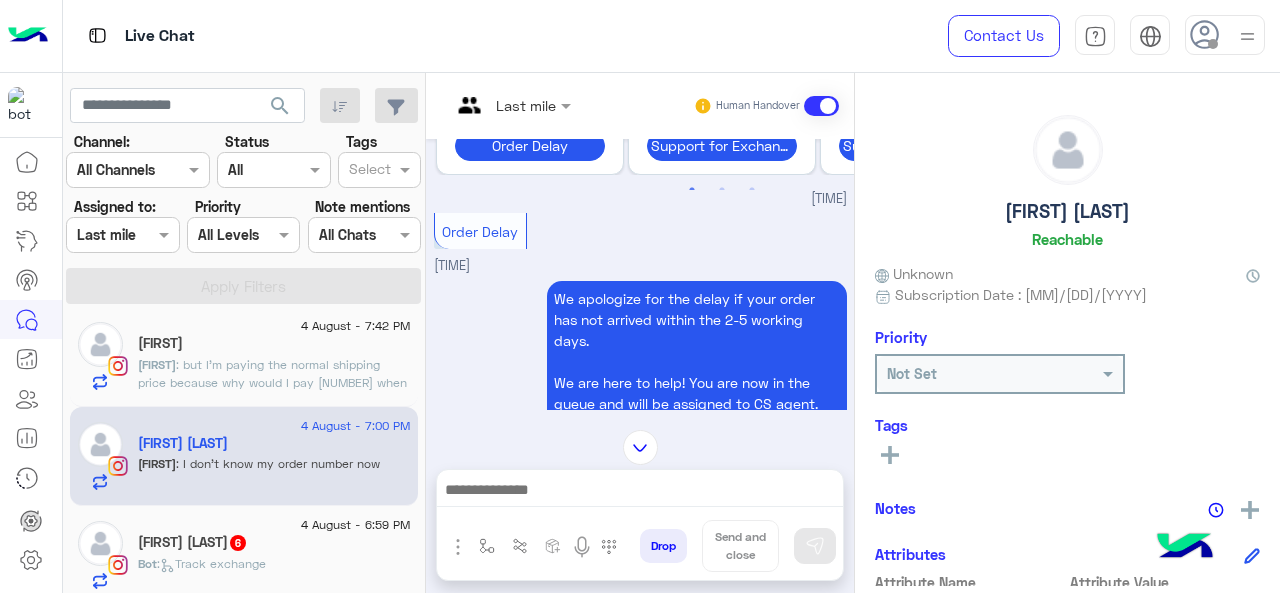 click at bounding box center (511, 104) 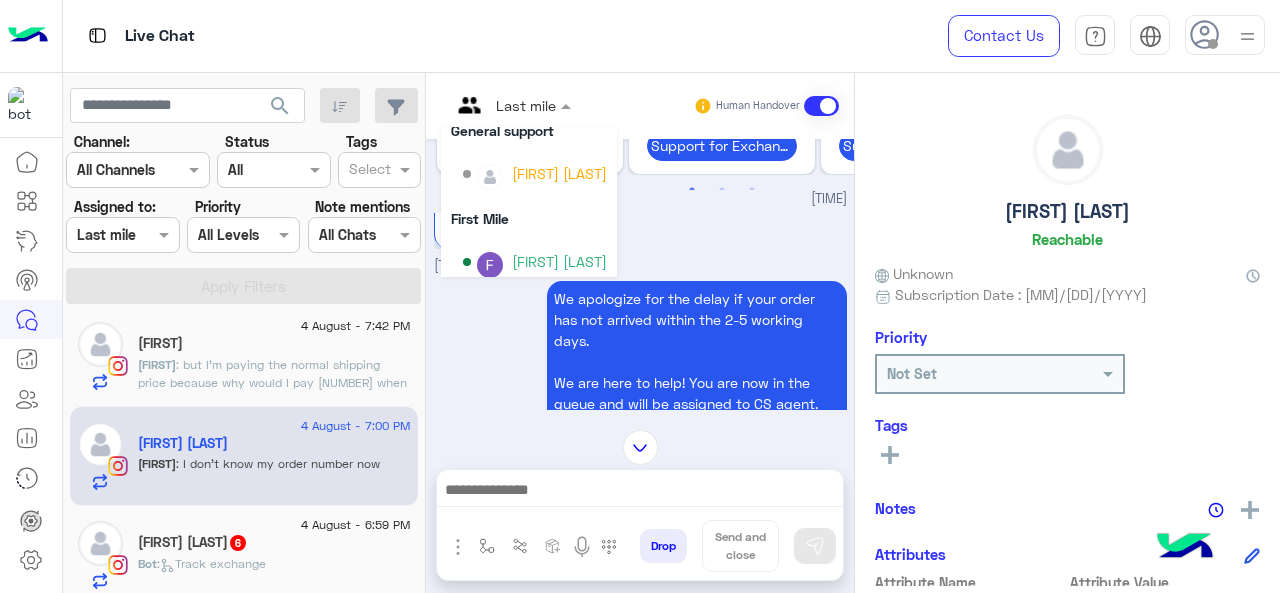 scroll, scrollTop: 406, scrollLeft: 0, axis: vertical 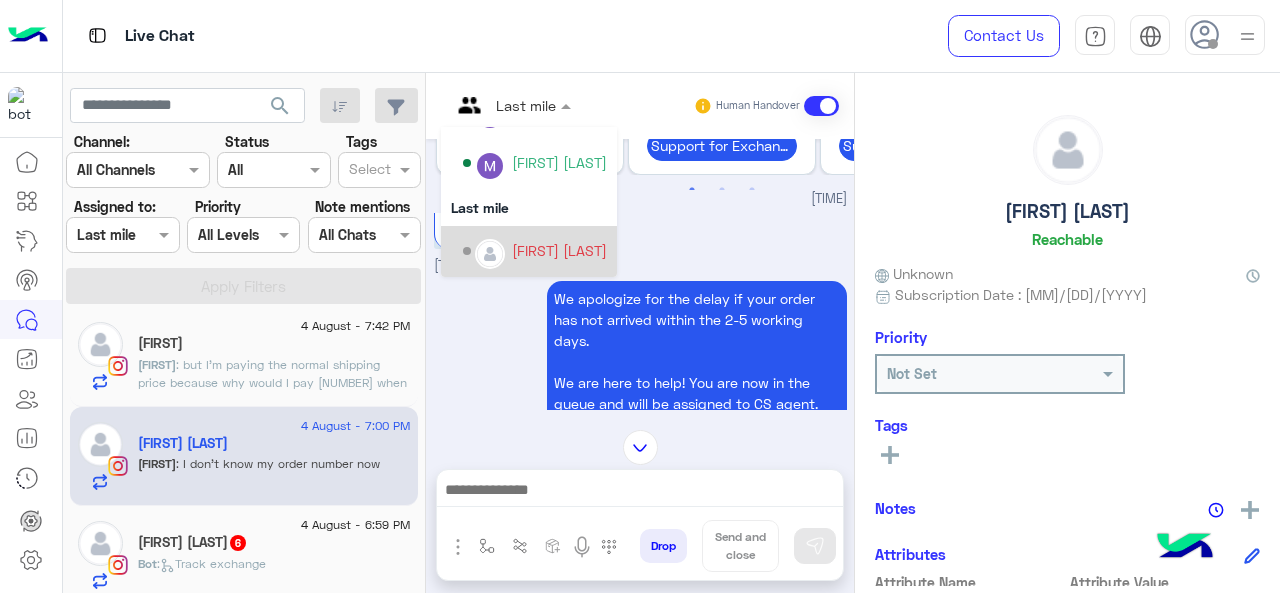 click on "Maram Ahmed" at bounding box center [535, 251] 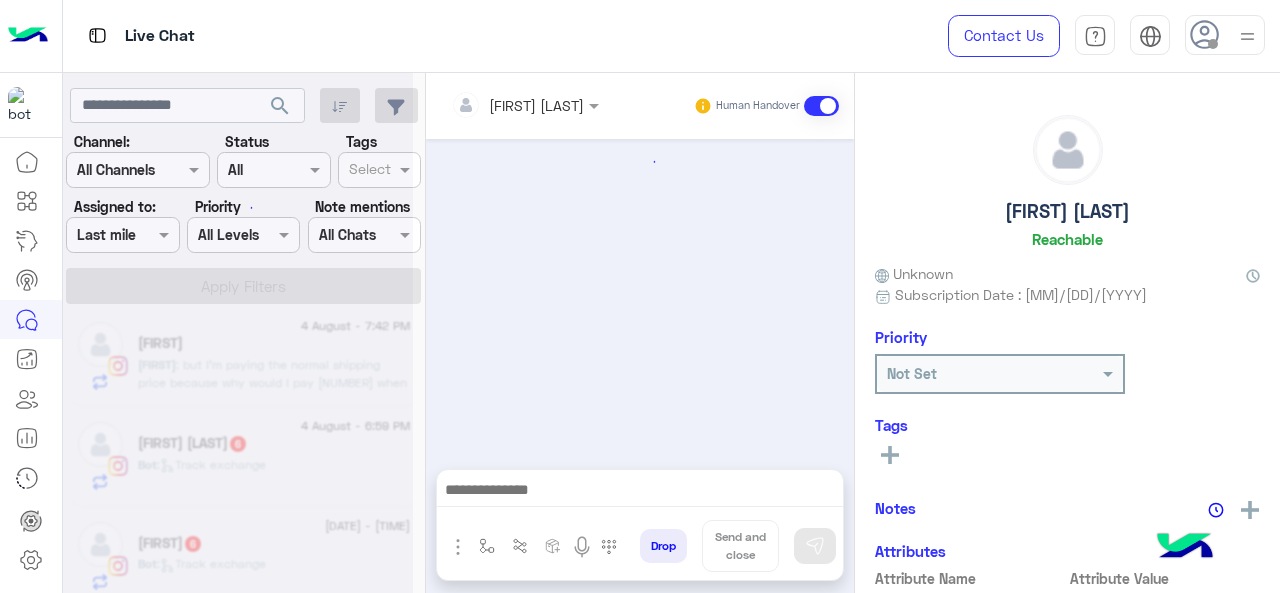 scroll, scrollTop: 874, scrollLeft: 0, axis: vertical 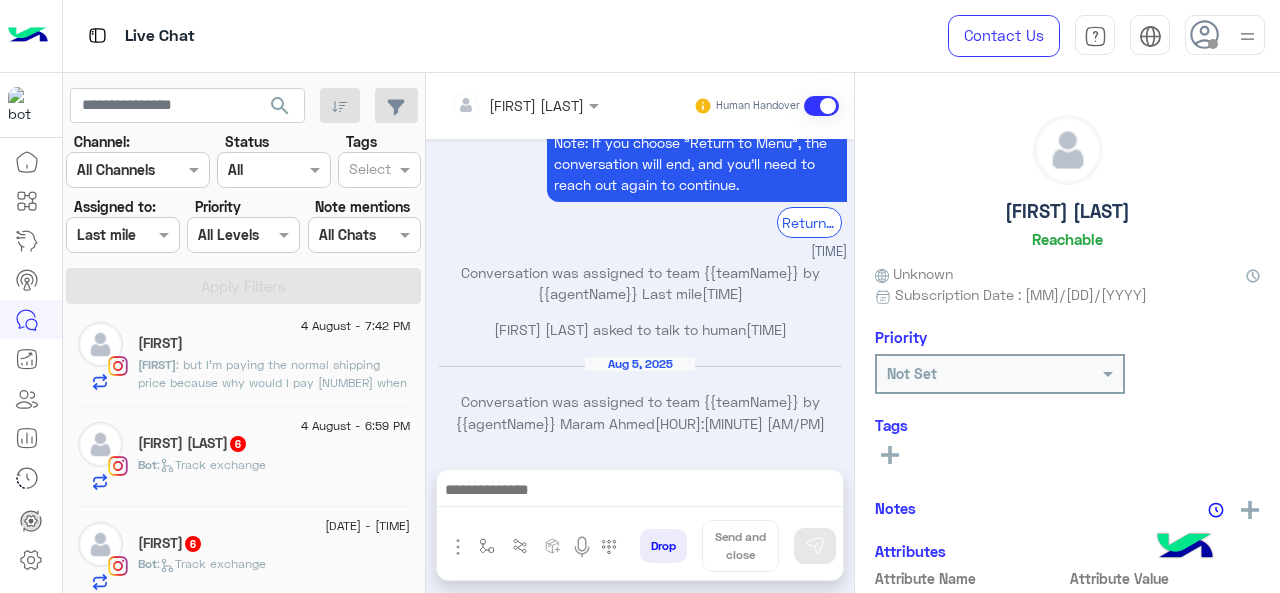 click on ":   Track exchange" 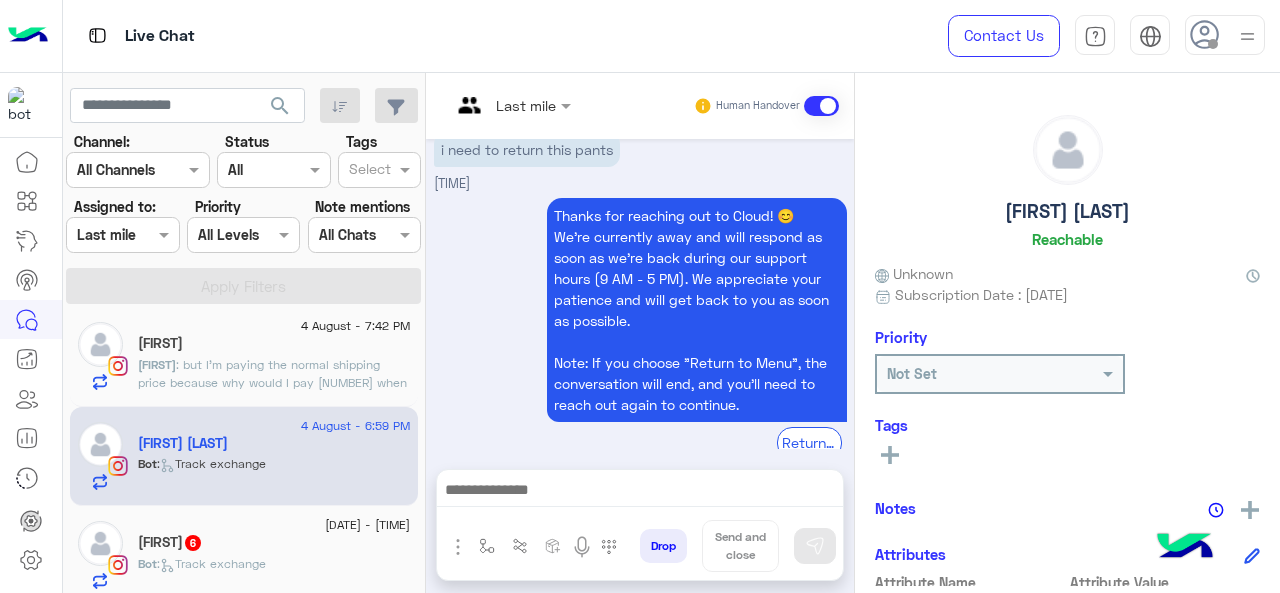 scroll, scrollTop: 978, scrollLeft: 0, axis: vertical 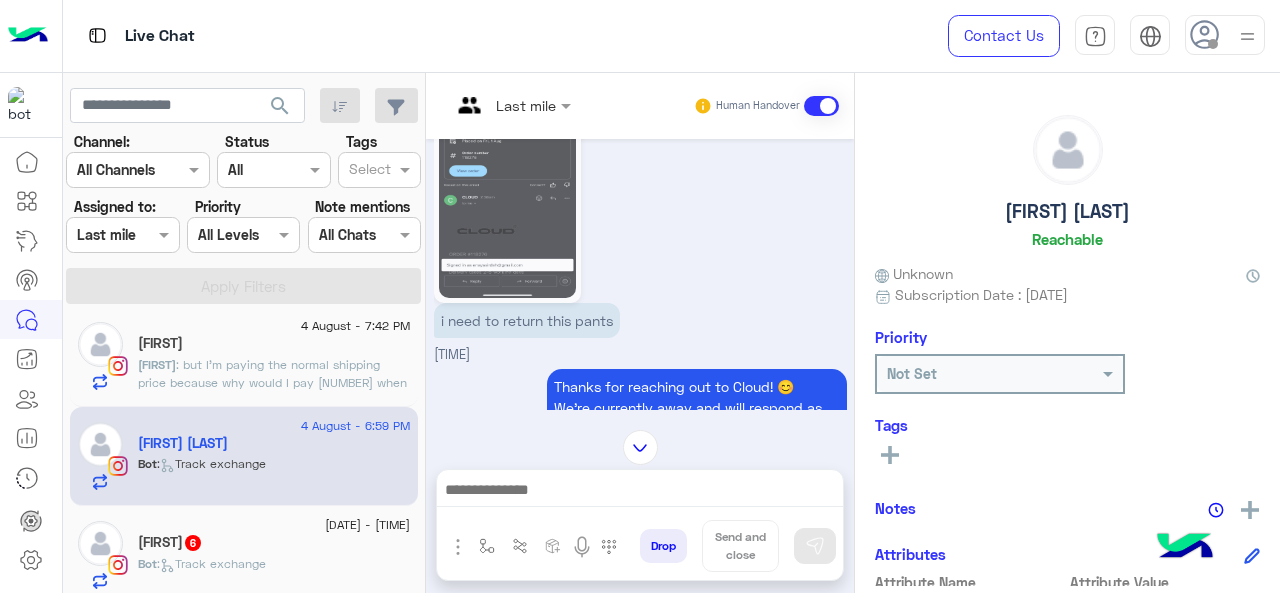 click at bounding box center [511, 104] 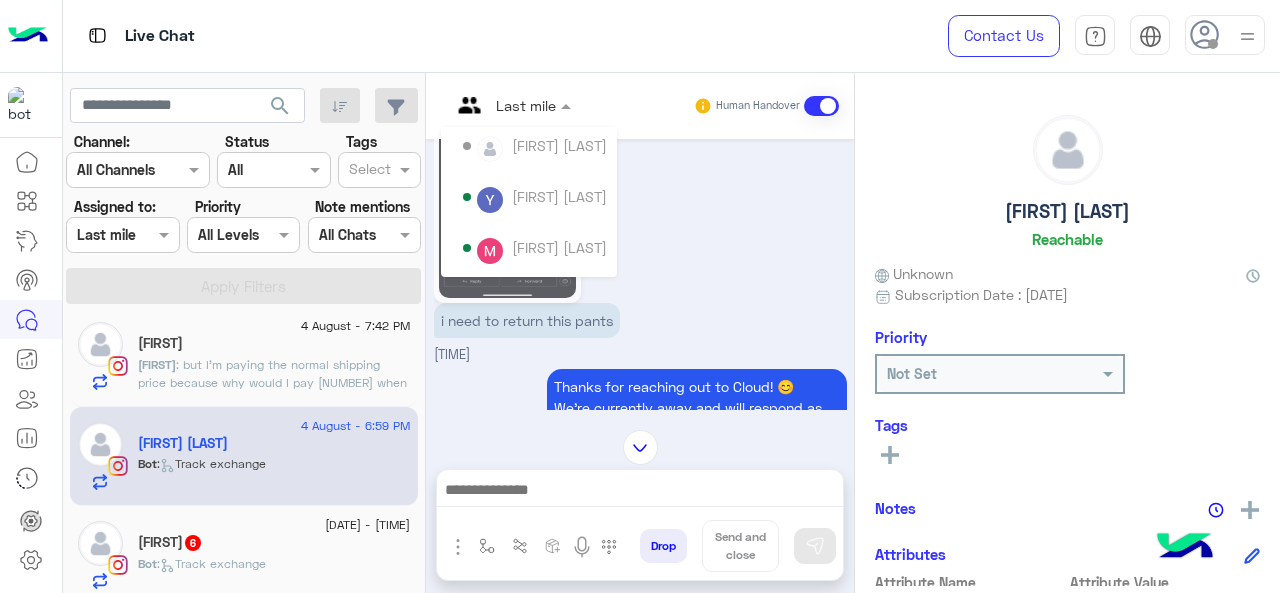 scroll, scrollTop: 300, scrollLeft: 0, axis: vertical 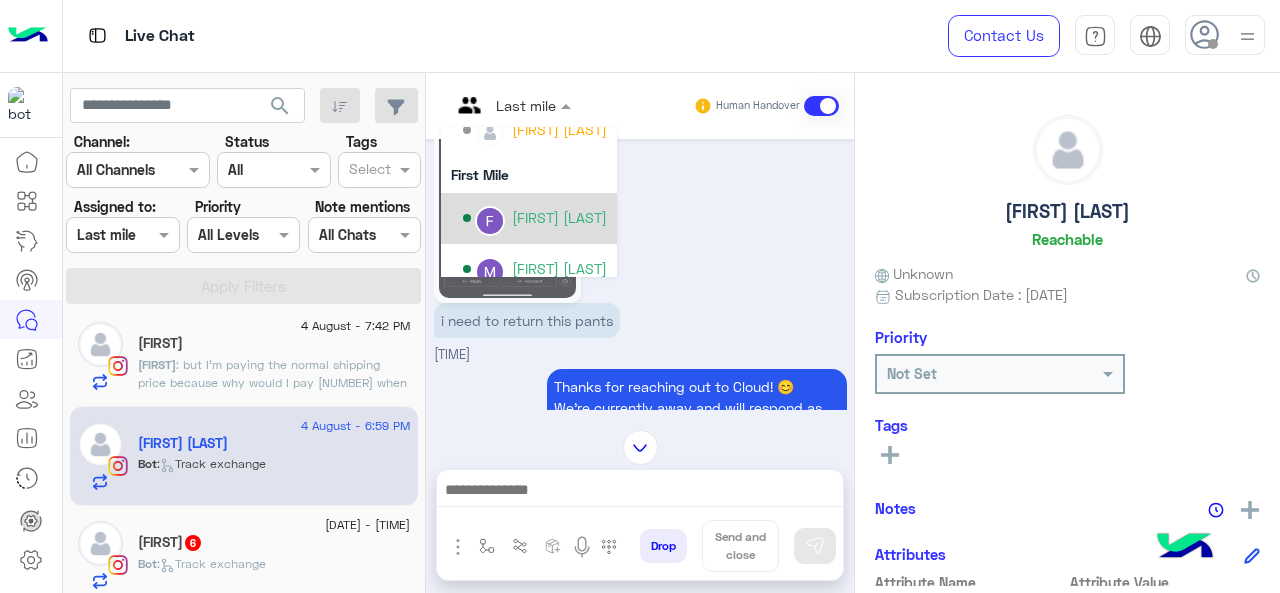 click on "Farah Semary" at bounding box center [559, 217] 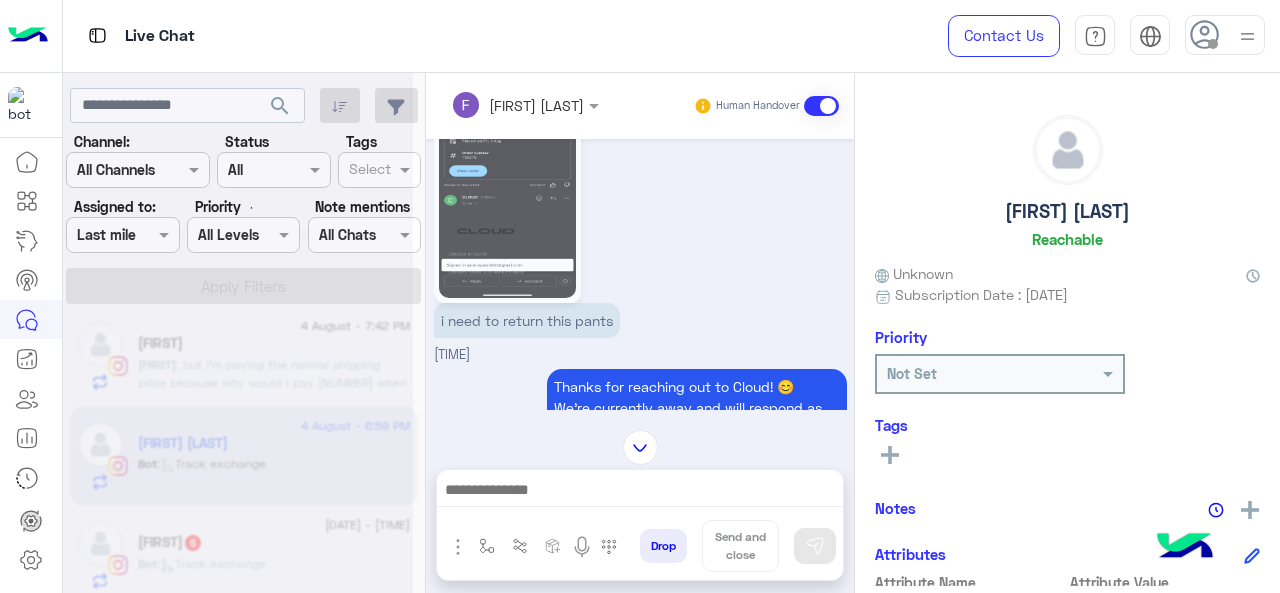 scroll 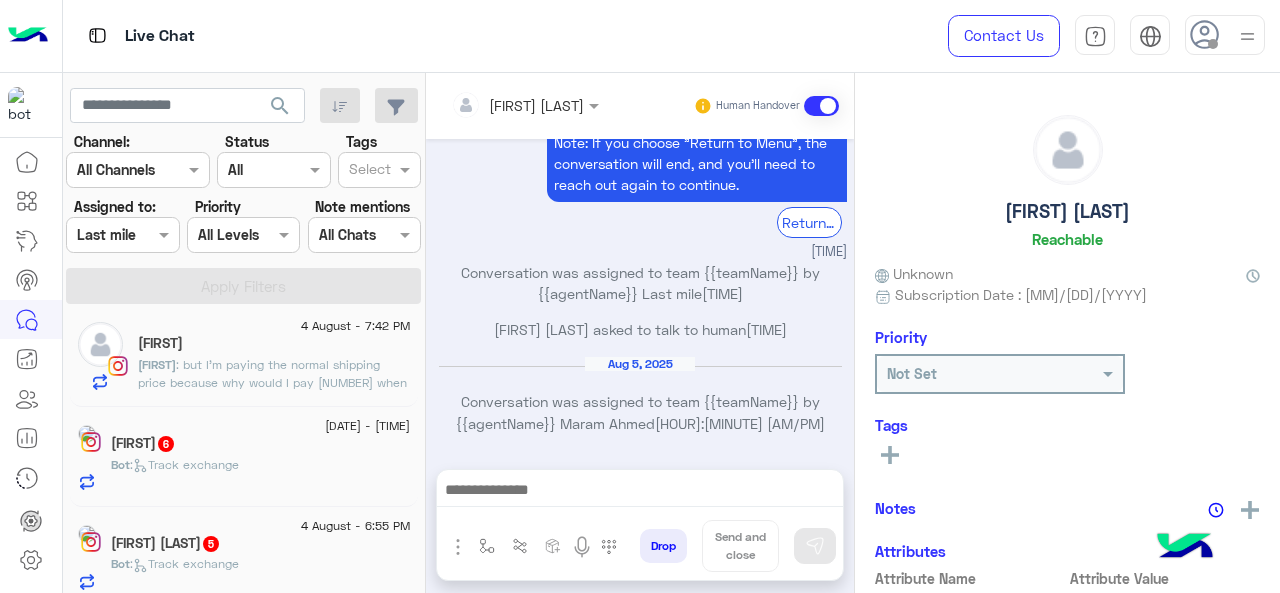 click on "Bot :   Track exchange" 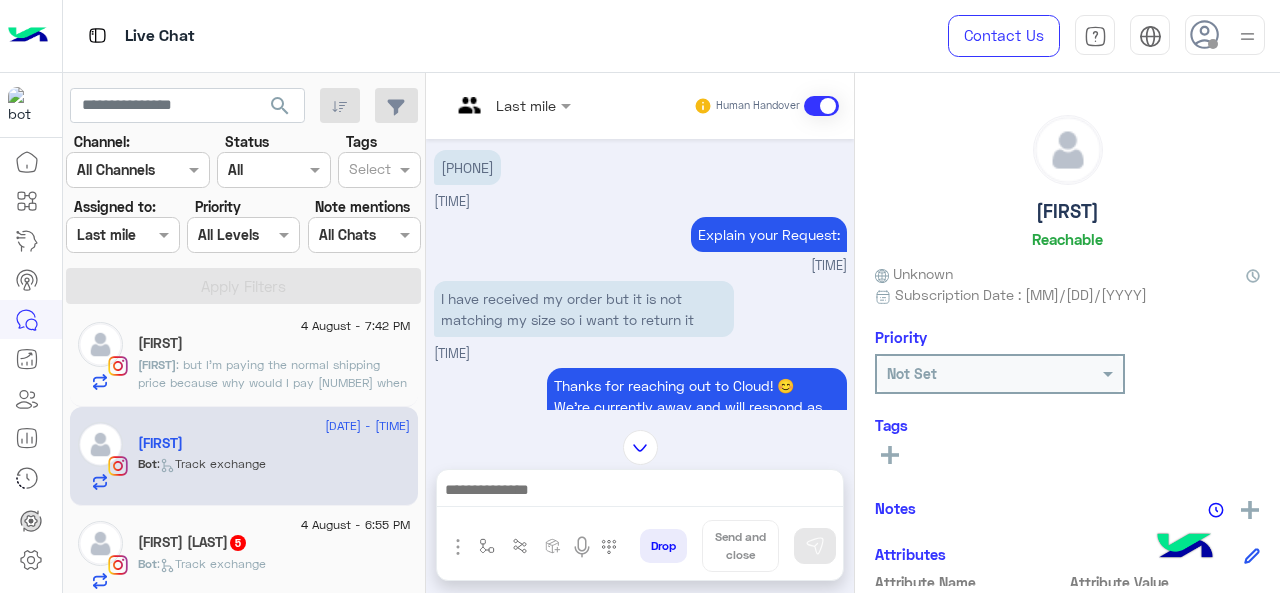 click at bounding box center [511, 104] 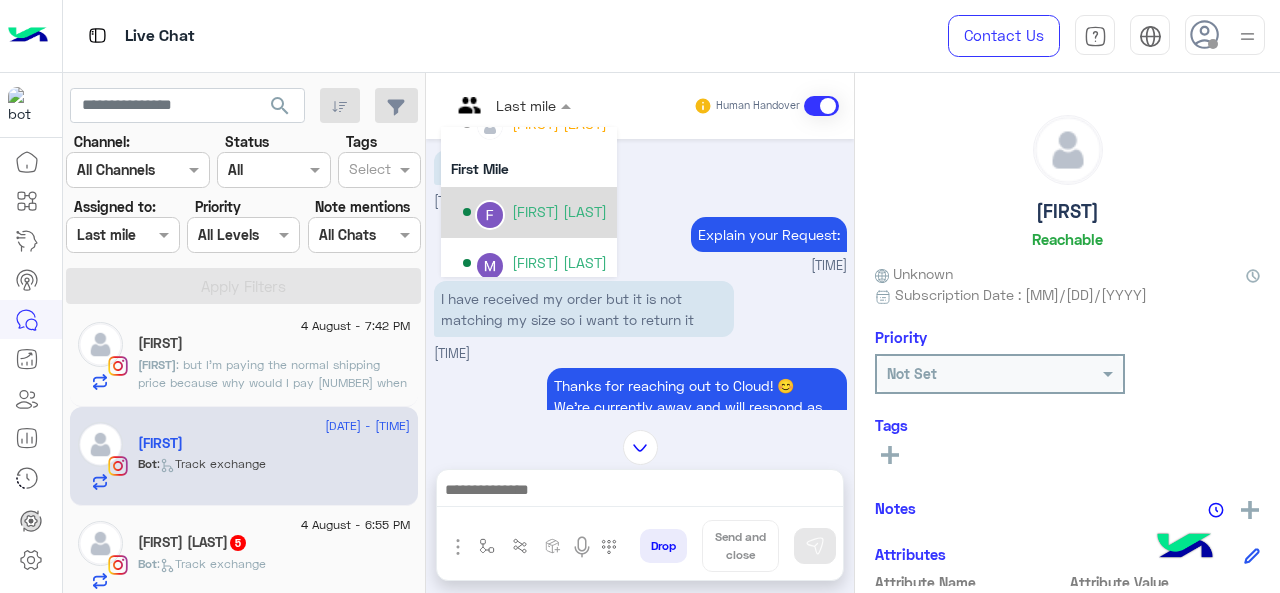 click on "Farah Semary" at bounding box center [559, 211] 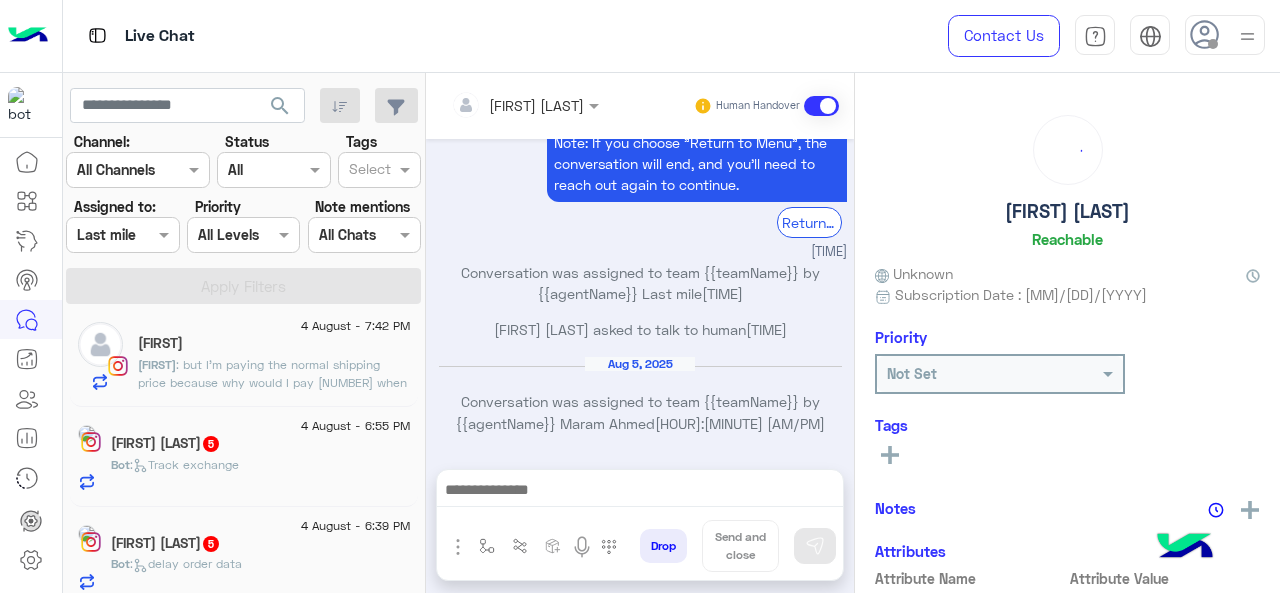 click on ":   Track exchange" 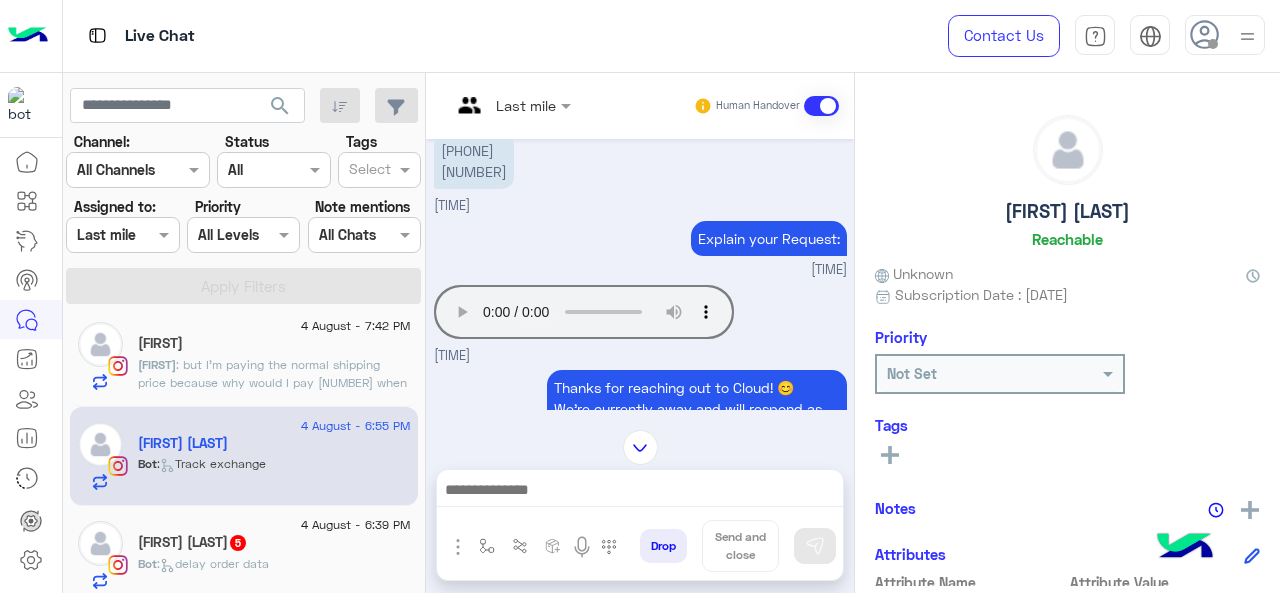 click at bounding box center (511, 104) 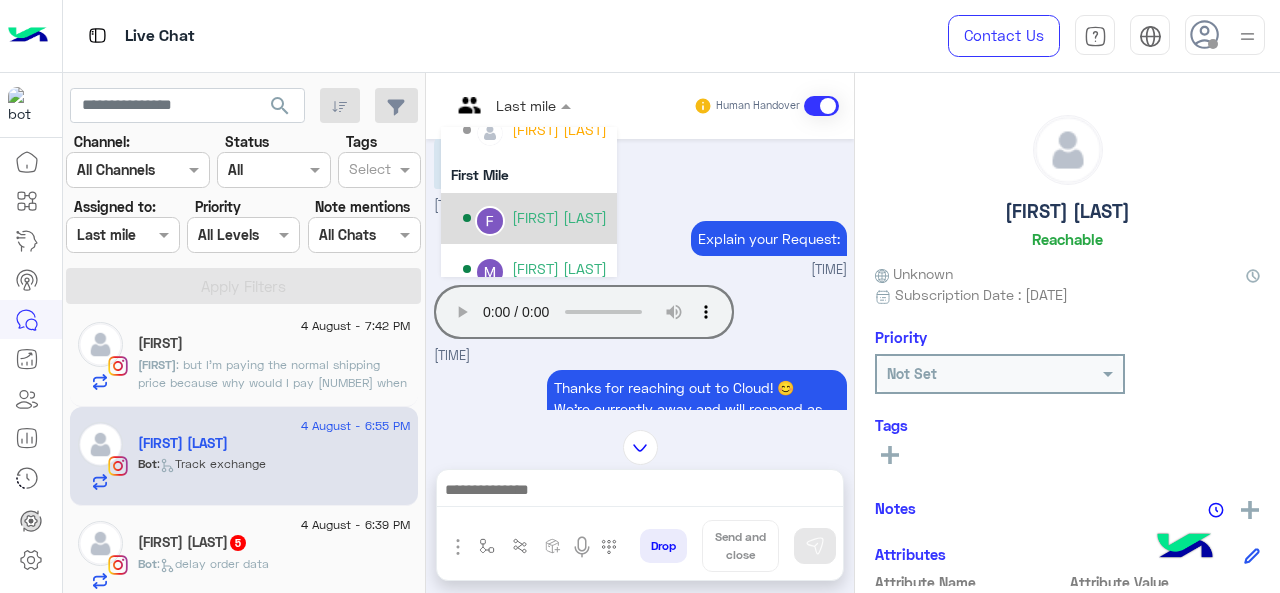 click on "Not Set" 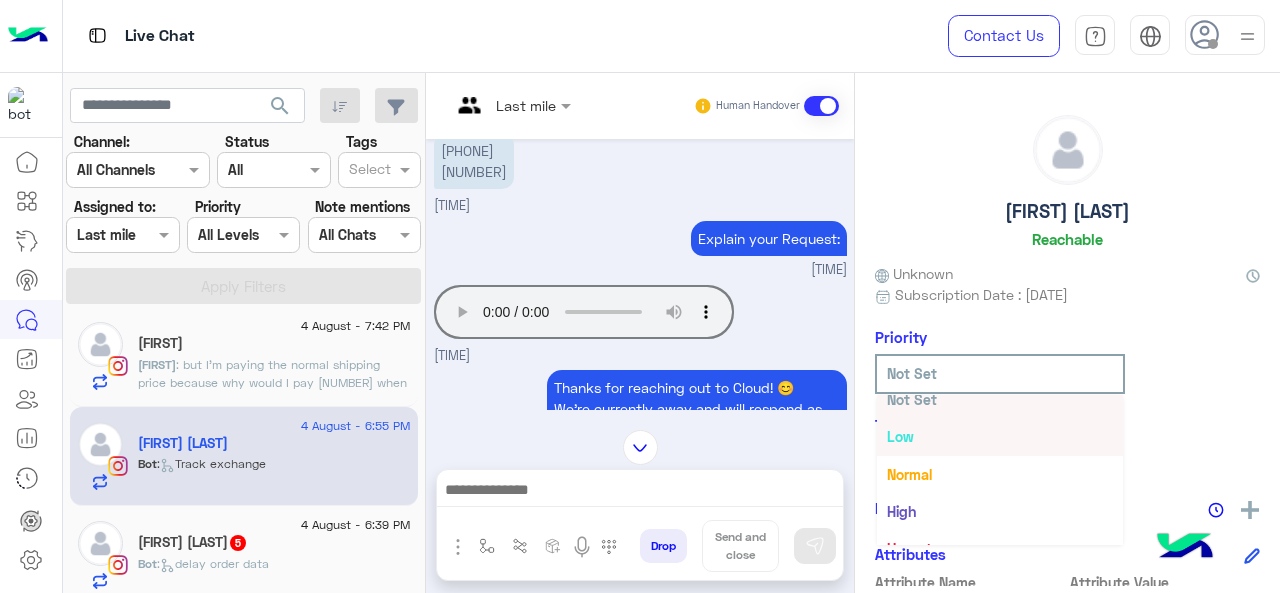scroll, scrollTop: 36, scrollLeft: 0, axis: vertical 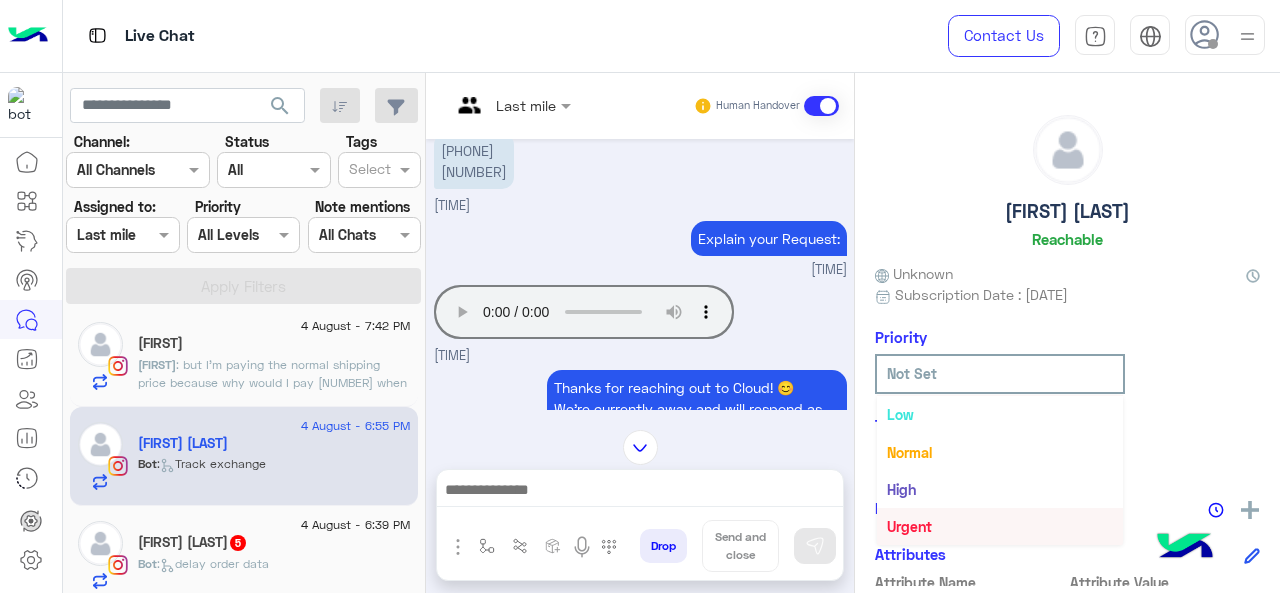 click on "Urgent" at bounding box center (909, 526) 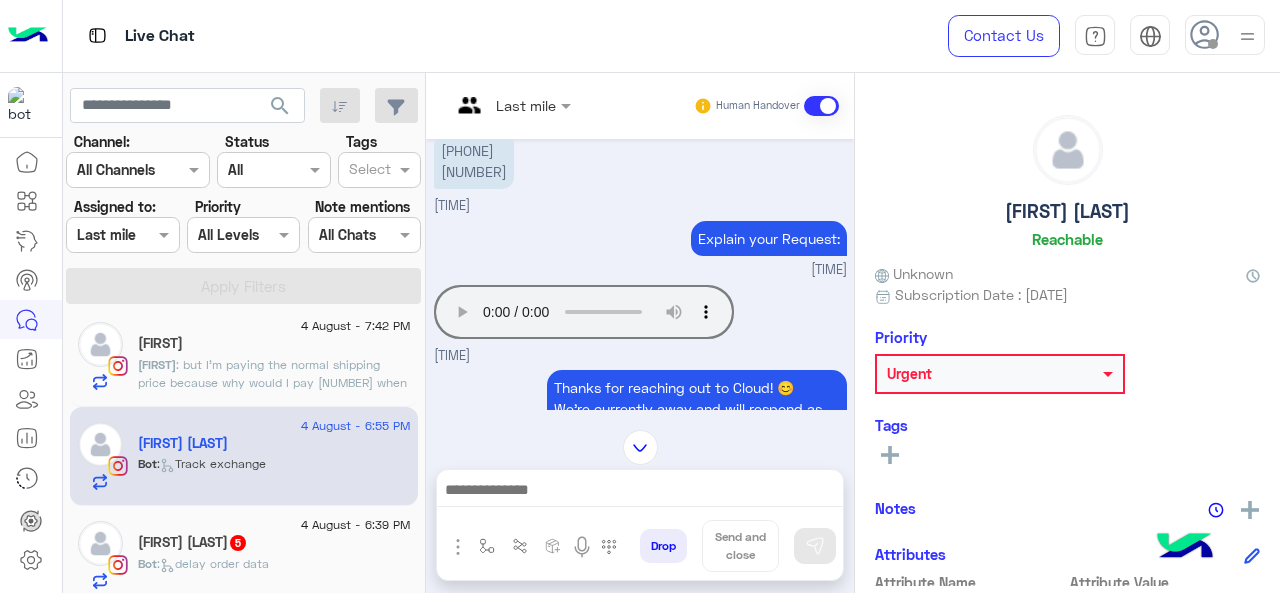 click on "Last mile" at bounding box center [526, 105] 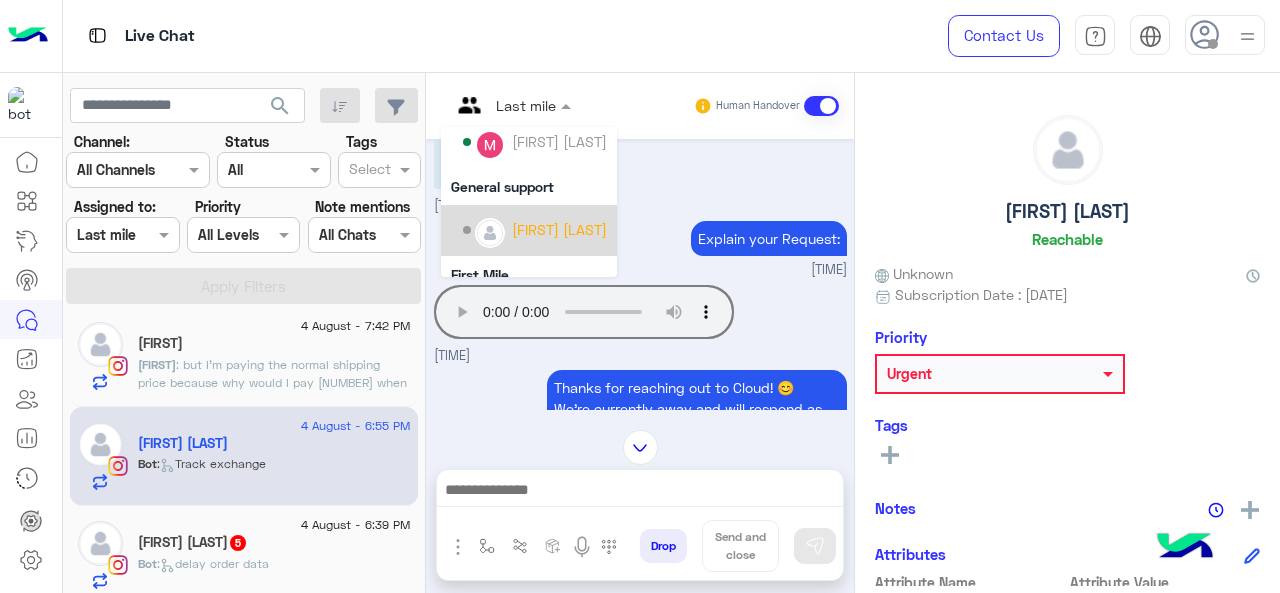 scroll, scrollTop: 300, scrollLeft: 0, axis: vertical 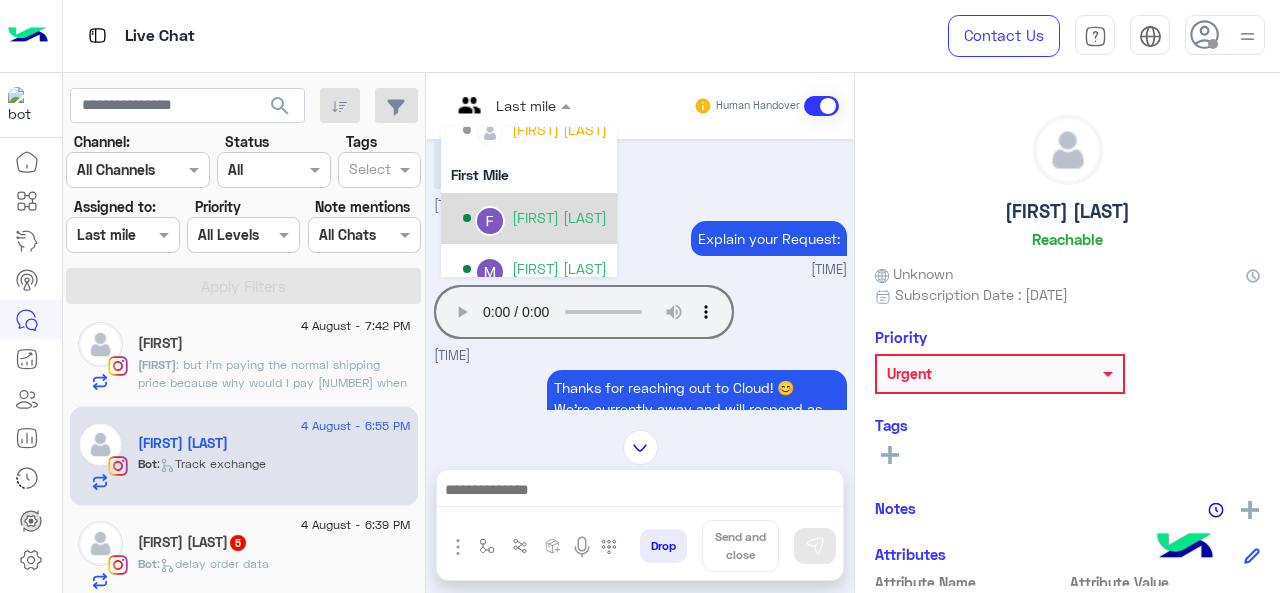 click on "Farah Semary" at bounding box center [559, 217] 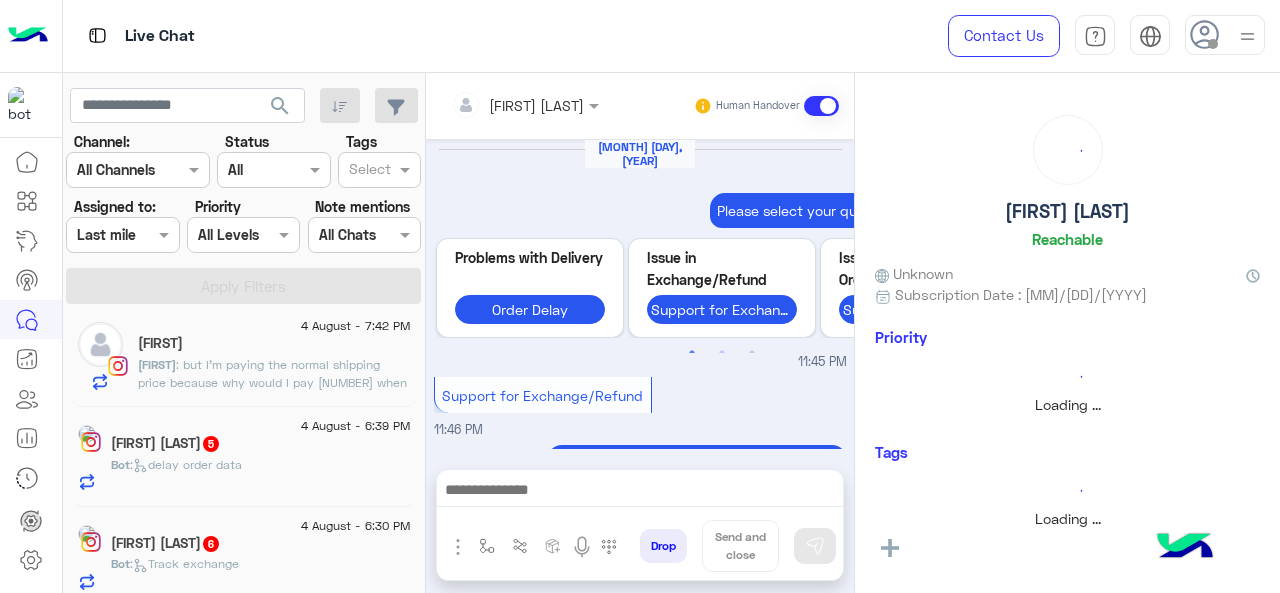 scroll, scrollTop: 874, scrollLeft: 0, axis: vertical 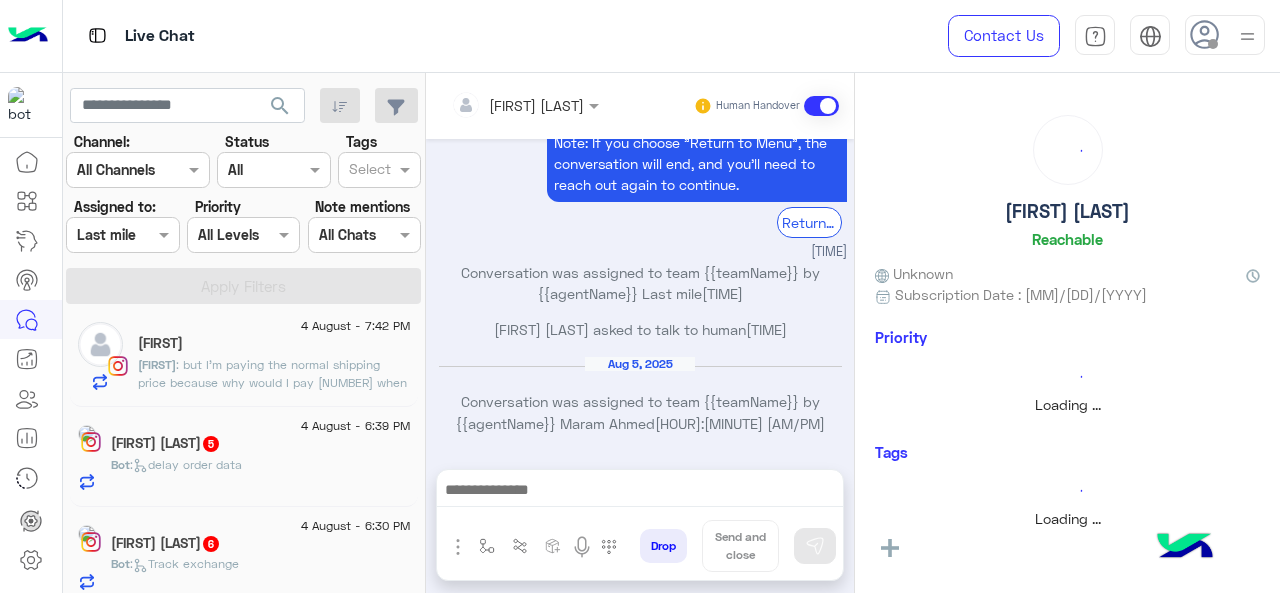 click on "Bot : delay order data" 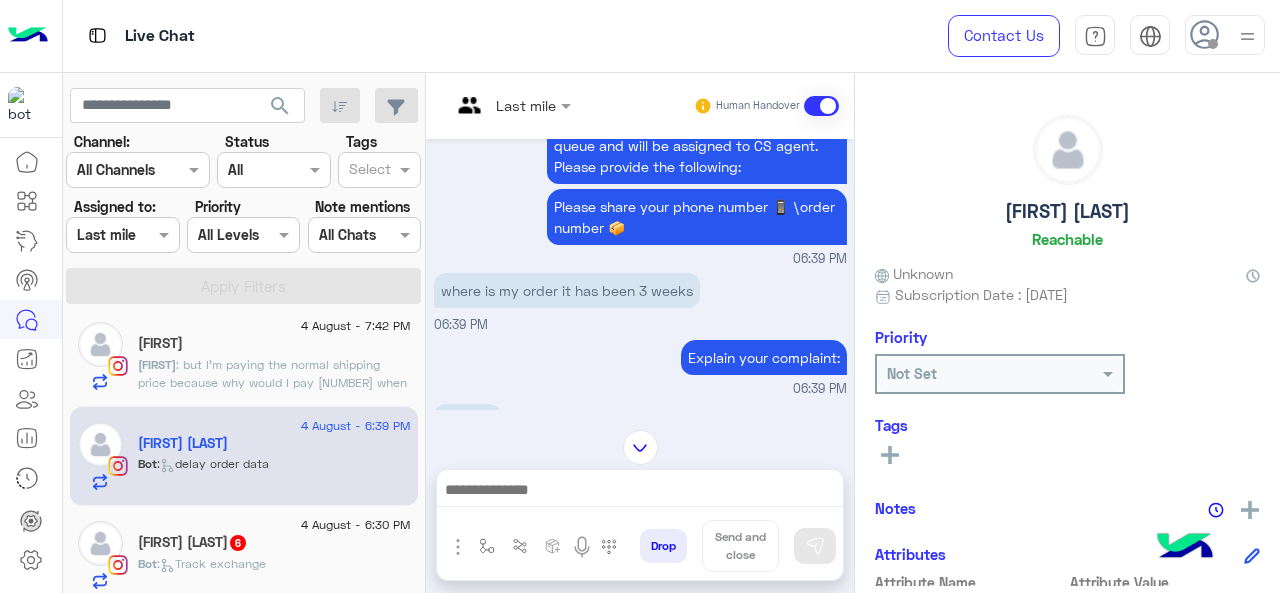 click at bounding box center [511, 104] 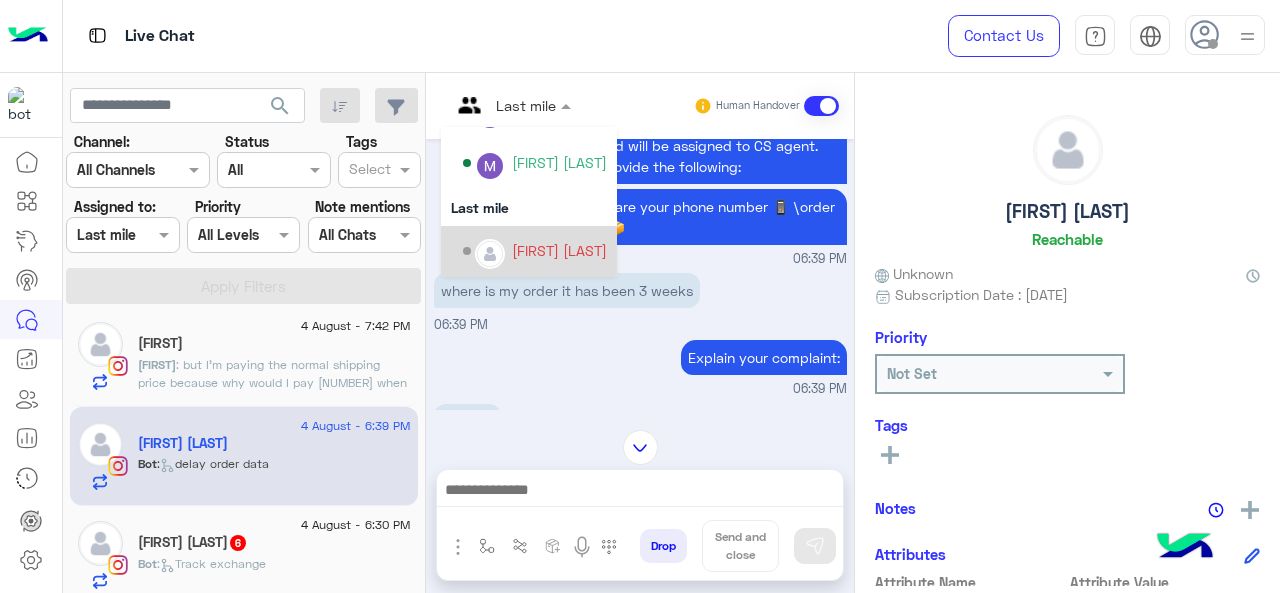 click on "Maram Ahmed" at bounding box center (559, 250) 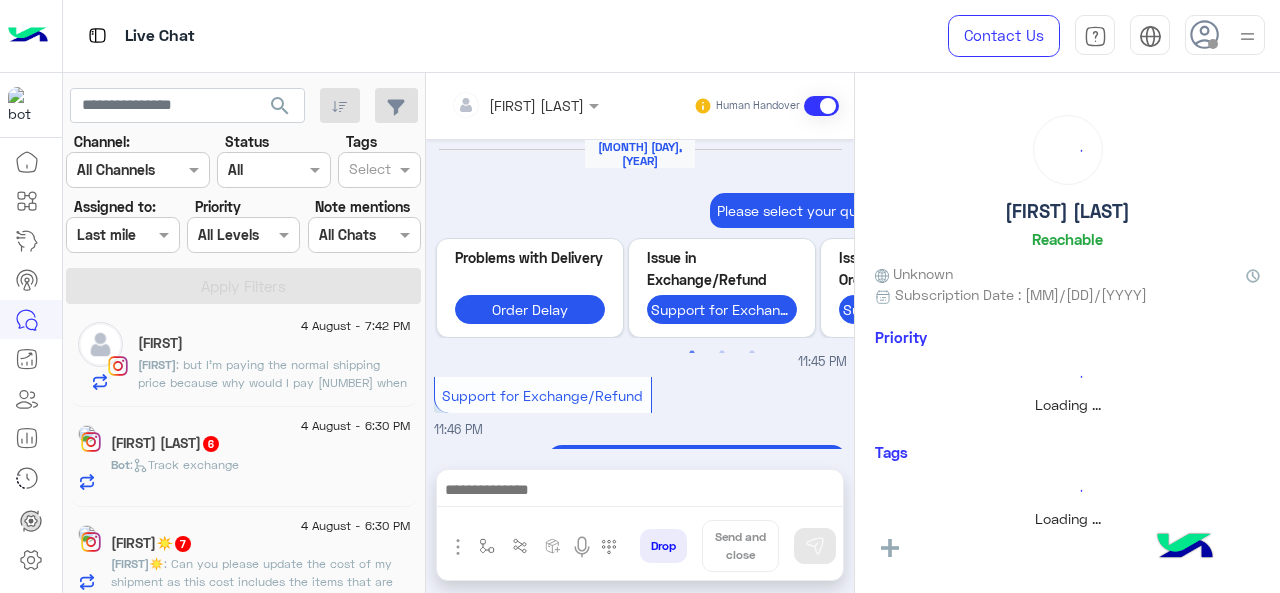 scroll, scrollTop: 874, scrollLeft: 0, axis: vertical 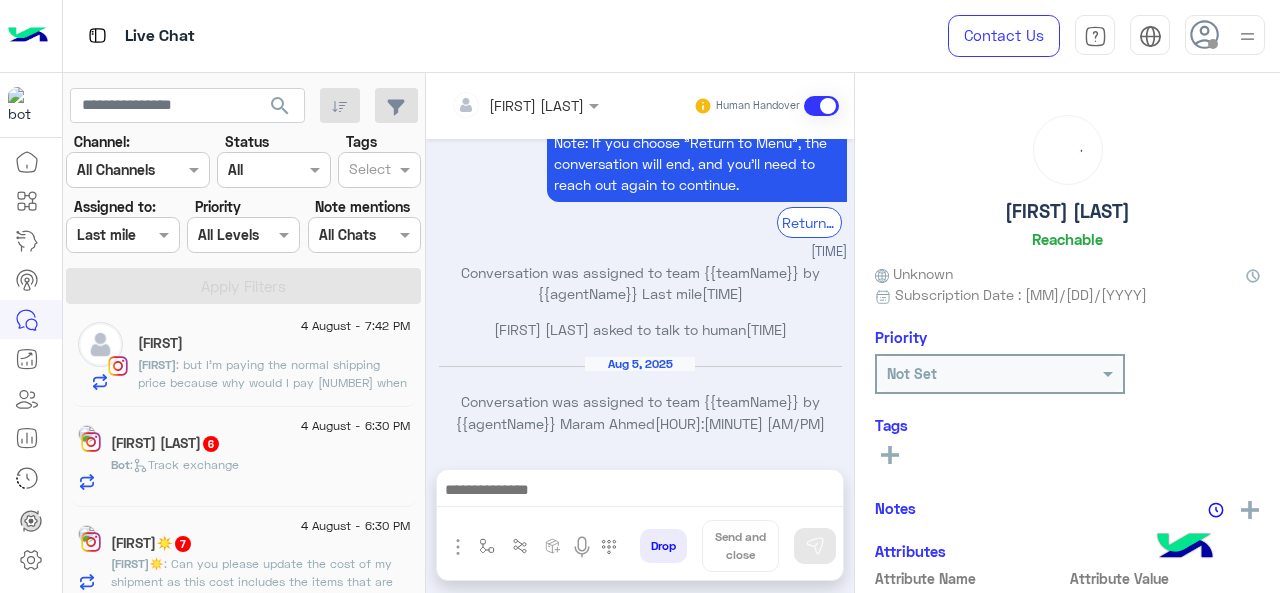 click on "6" 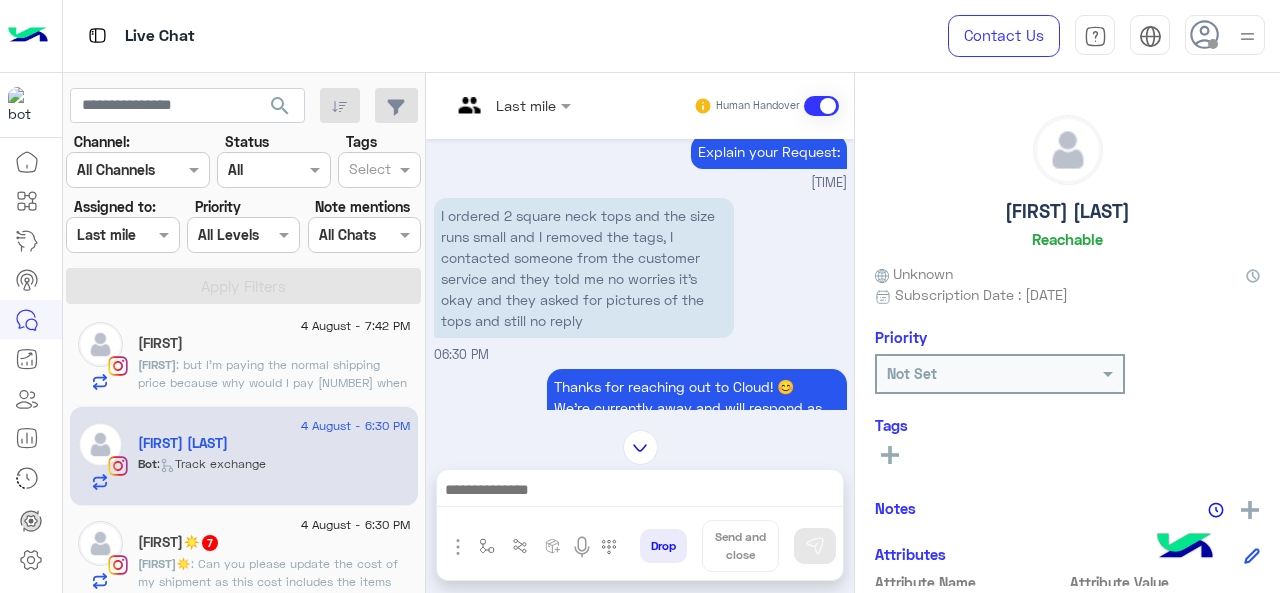 click at bounding box center [511, 104] 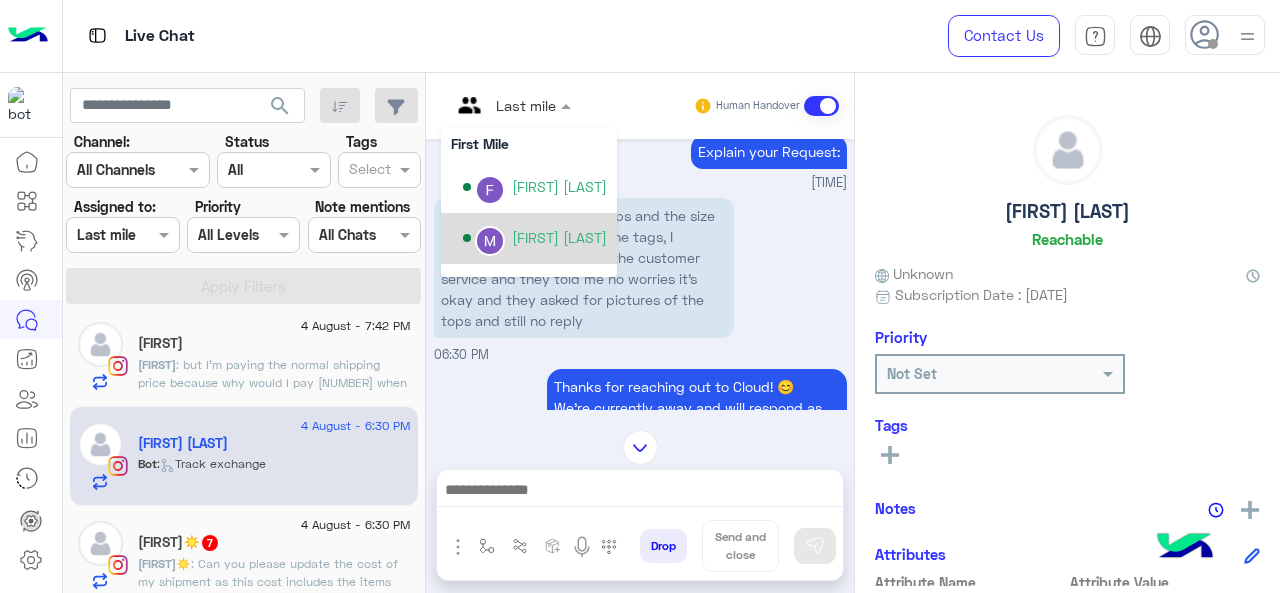 scroll, scrollTop: 300, scrollLeft: 0, axis: vertical 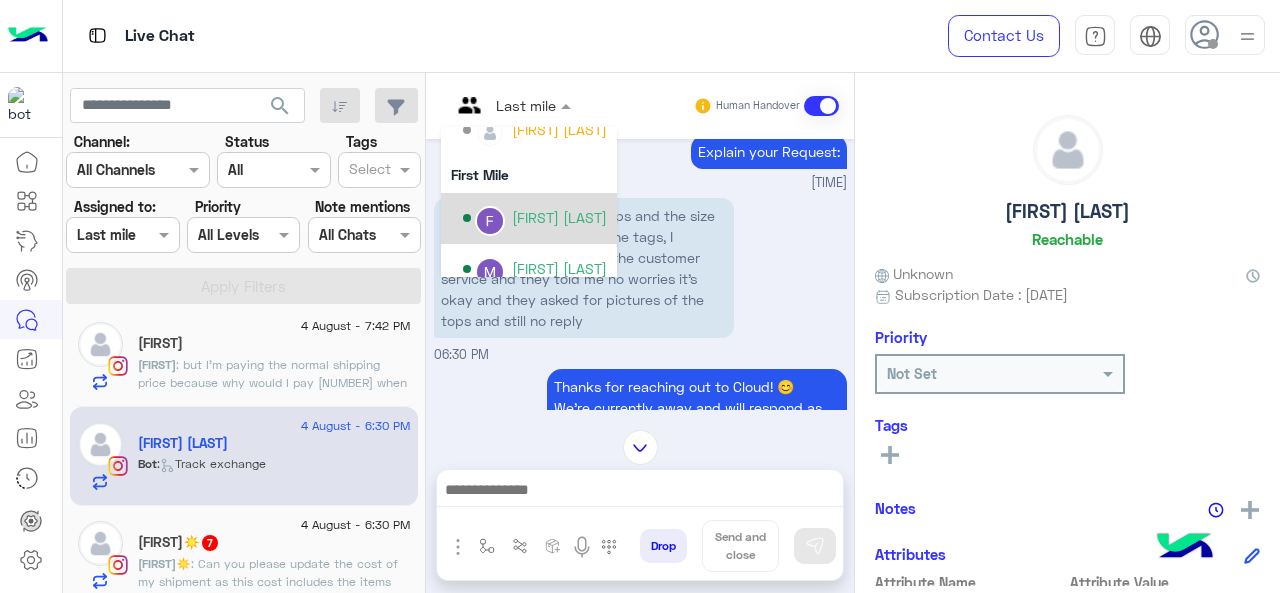 click on "Farah Semary" at bounding box center [535, 218] 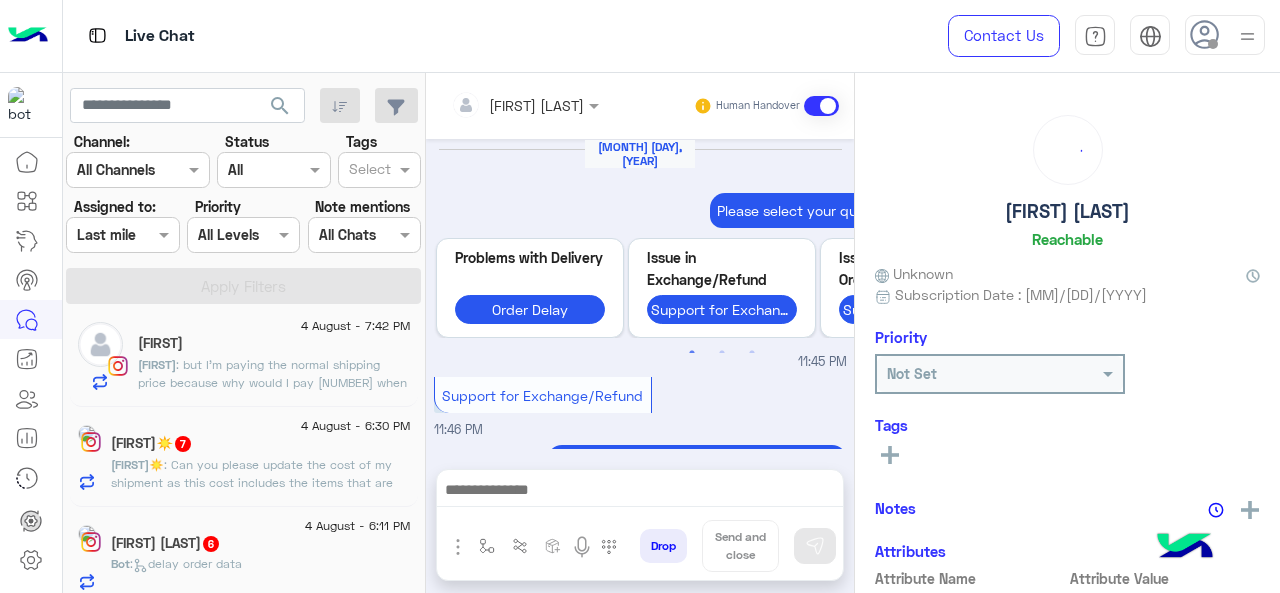 scroll, scrollTop: 874, scrollLeft: 0, axis: vertical 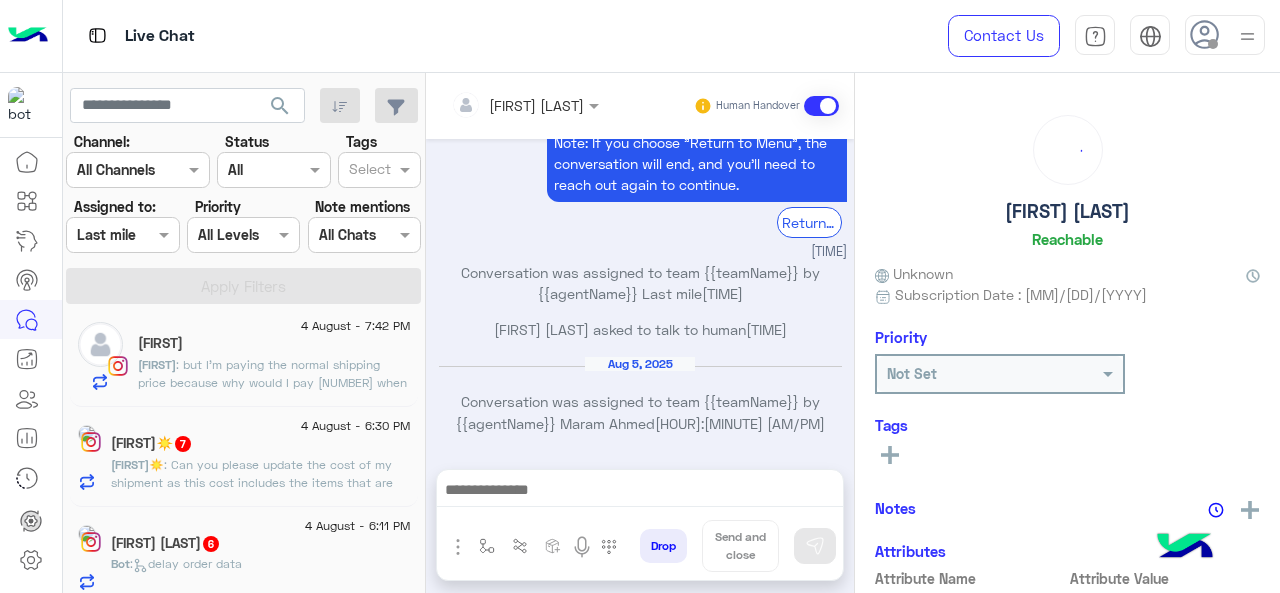 click on ": Can you please update the cost of my shipment as this cost includes the items that are out of stock" 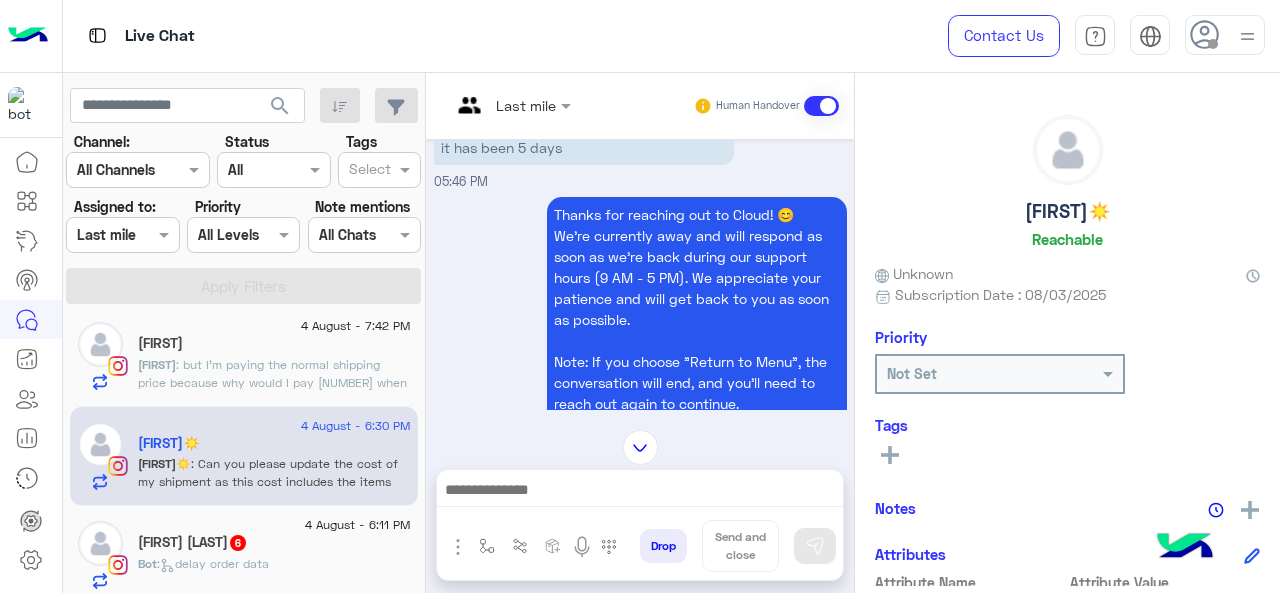 scroll, scrollTop: 354, scrollLeft: 0, axis: vertical 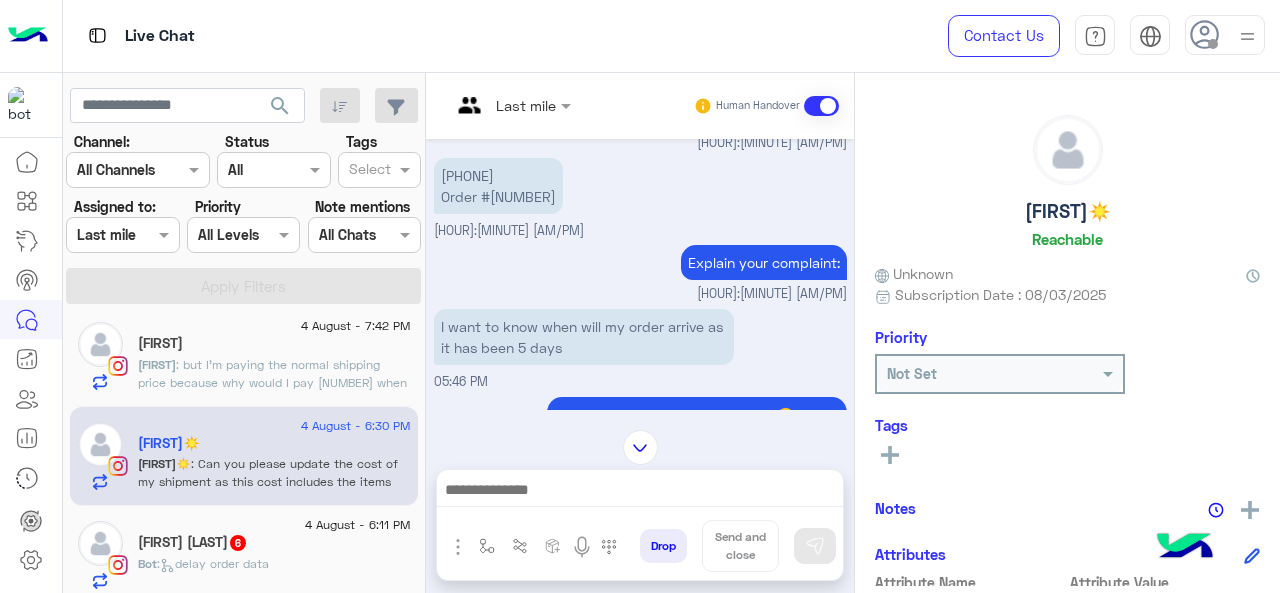 click at bounding box center [511, 104] 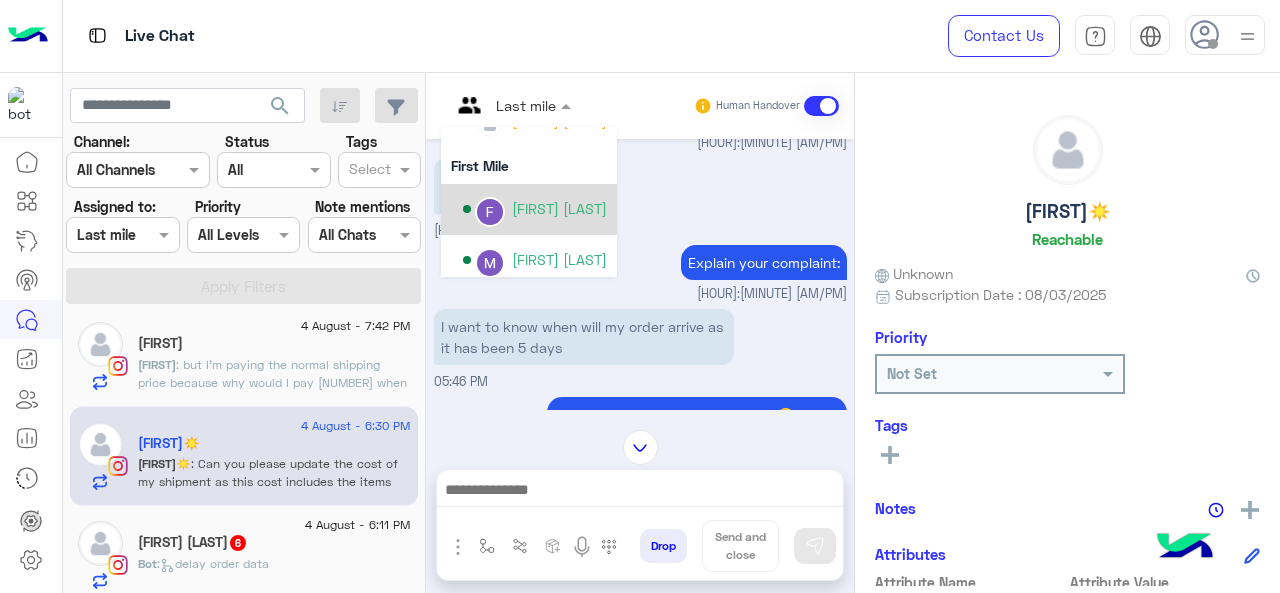 scroll, scrollTop: 406, scrollLeft: 0, axis: vertical 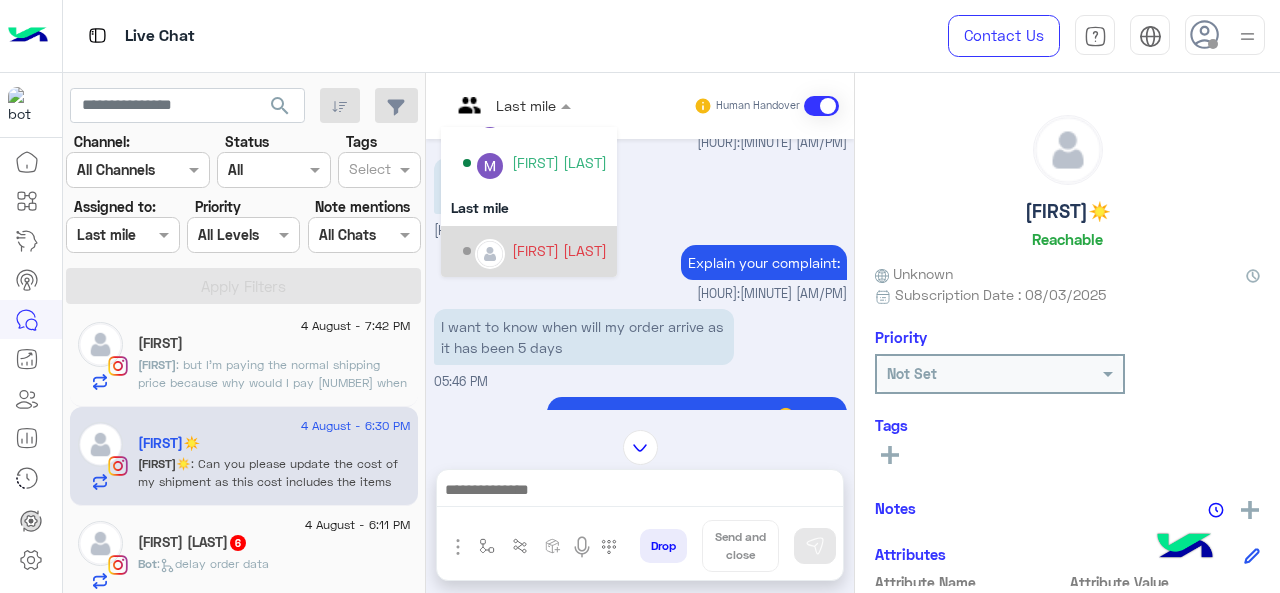 click on "Maram Ahmed" at bounding box center (559, 250) 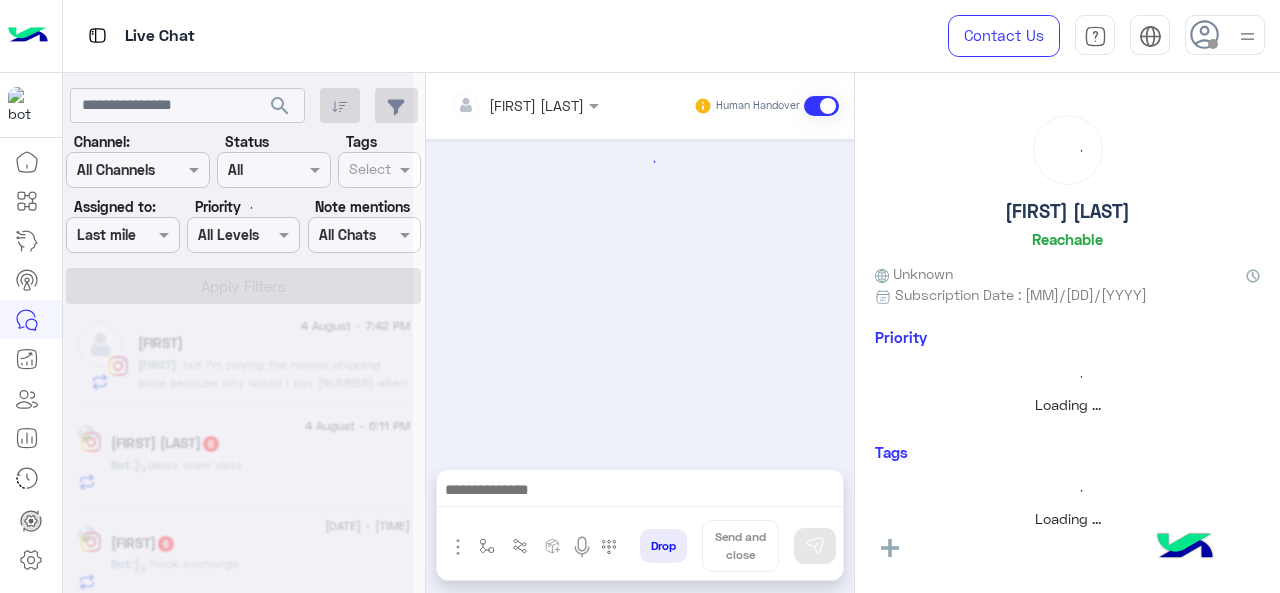 scroll, scrollTop: 874, scrollLeft: 0, axis: vertical 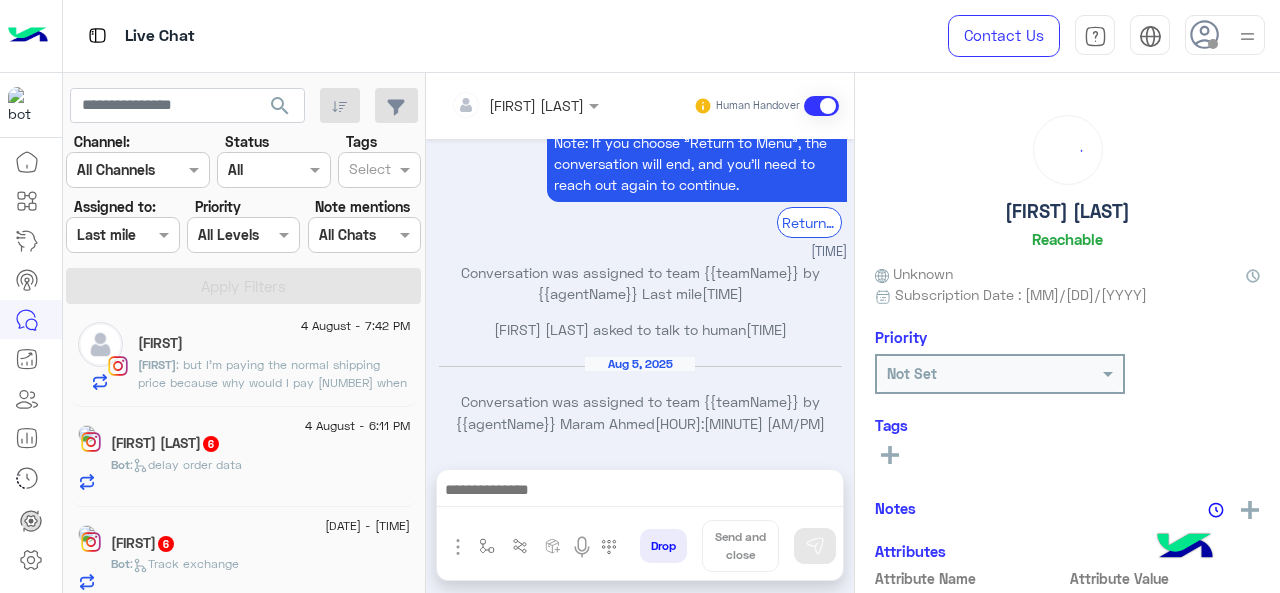 click on ":   delay order data" 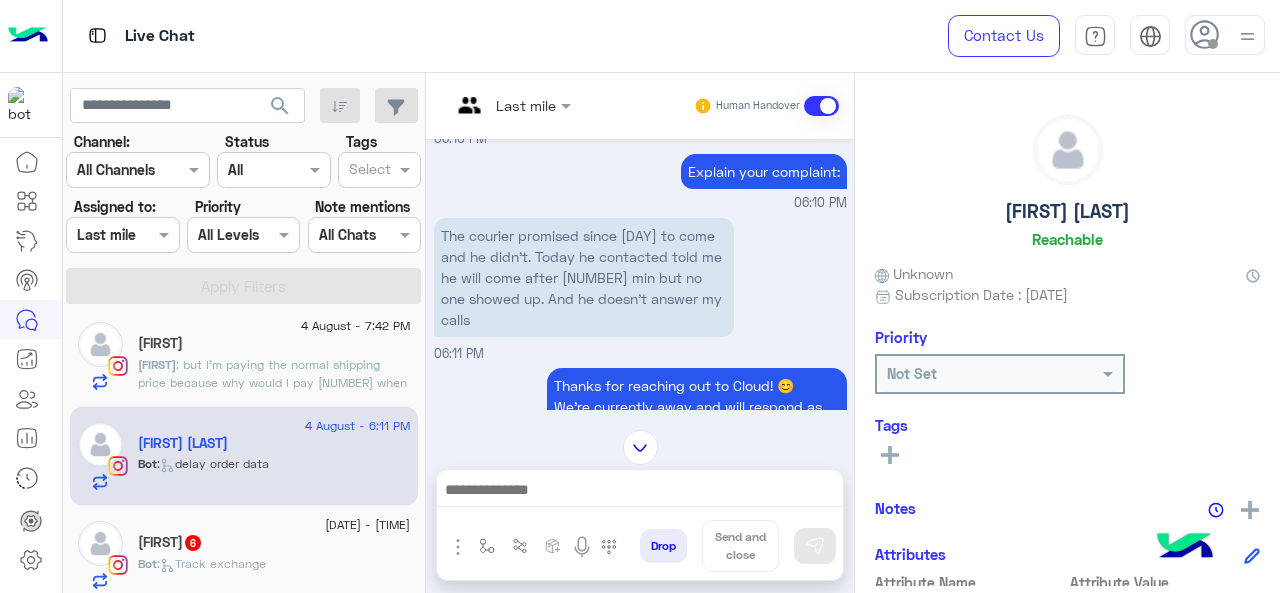 scroll, scrollTop: 674, scrollLeft: 0, axis: vertical 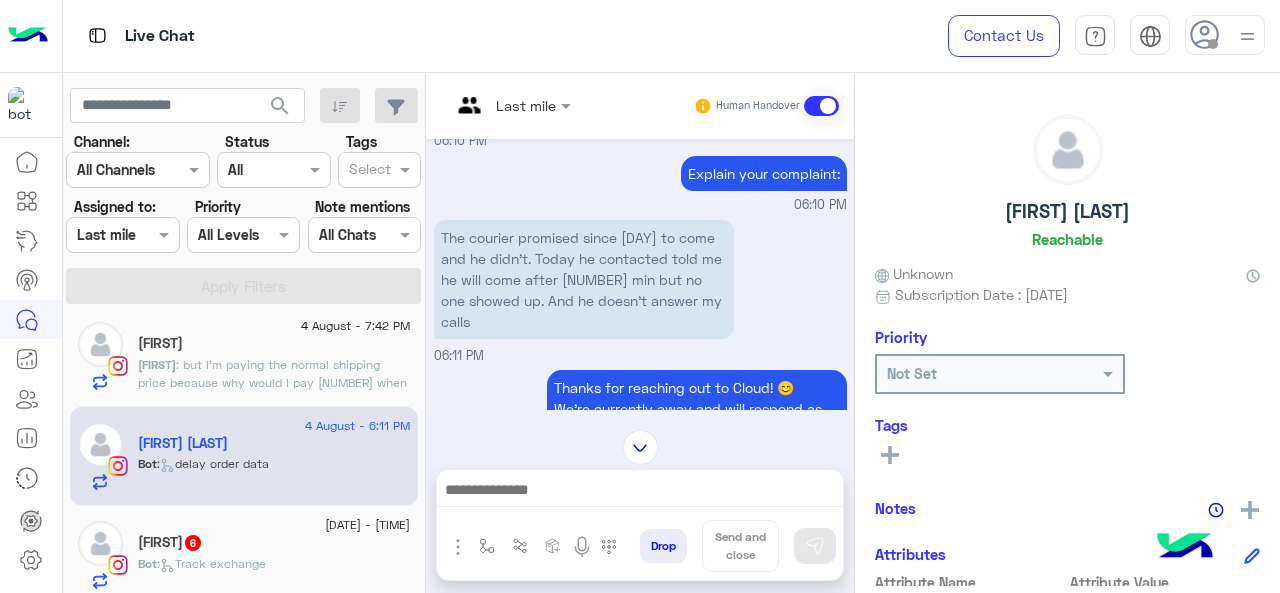 click at bounding box center (511, 104) 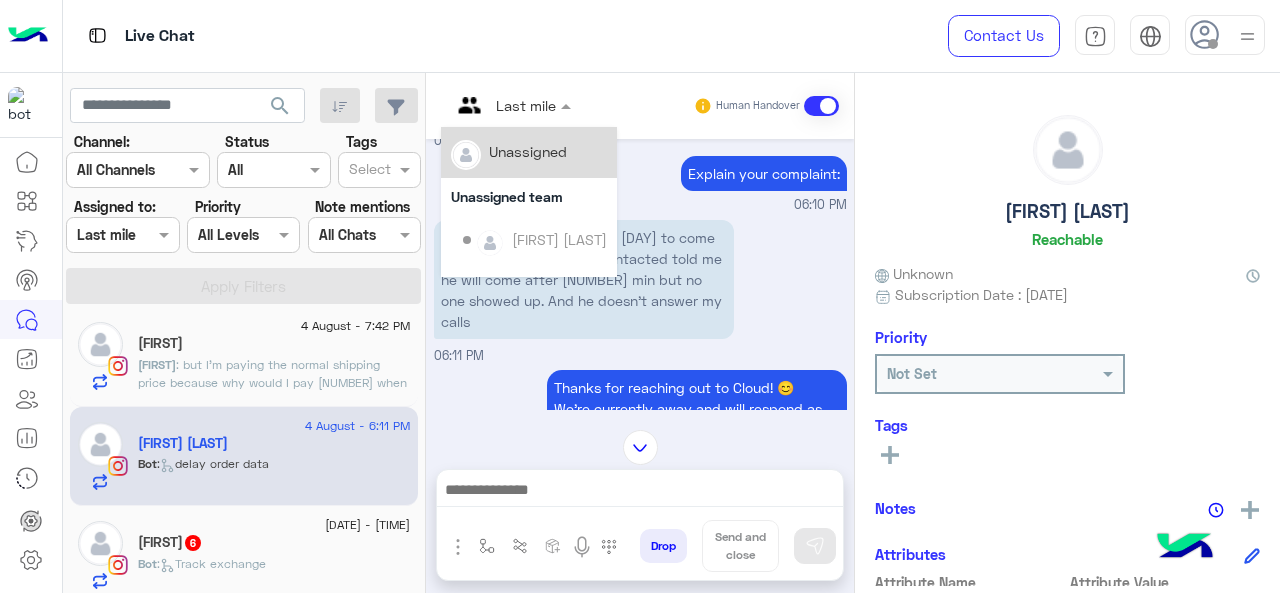 scroll, scrollTop: 406, scrollLeft: 0, axis: vertical 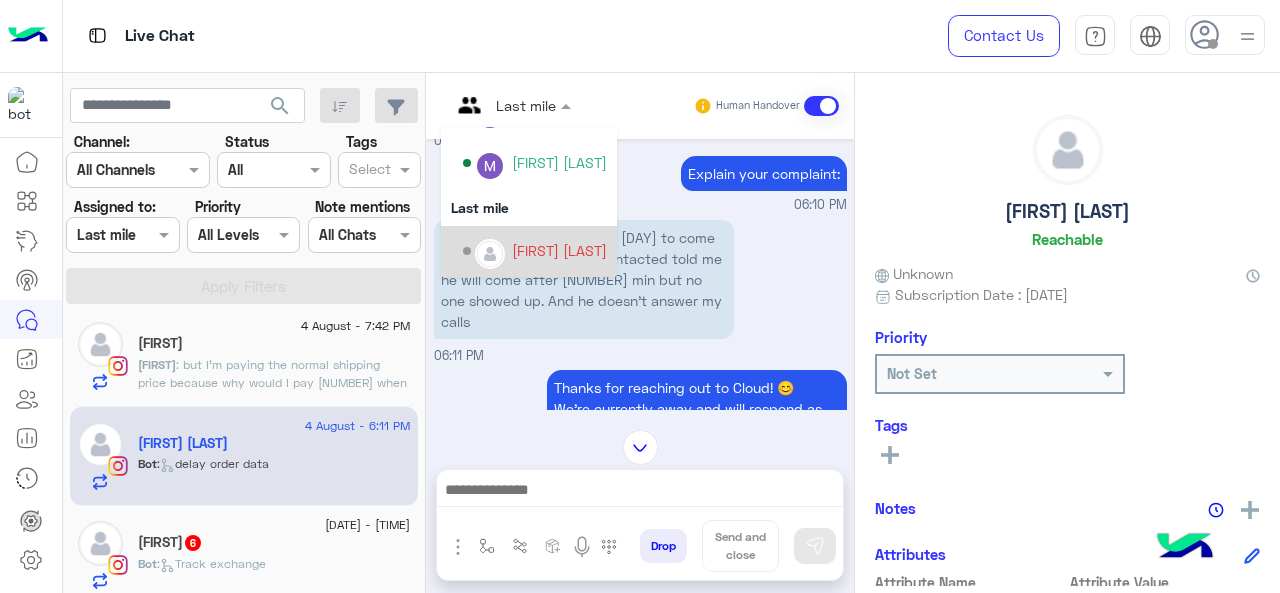 click on "Maram Ahmed" at bounding box center (559, 250) 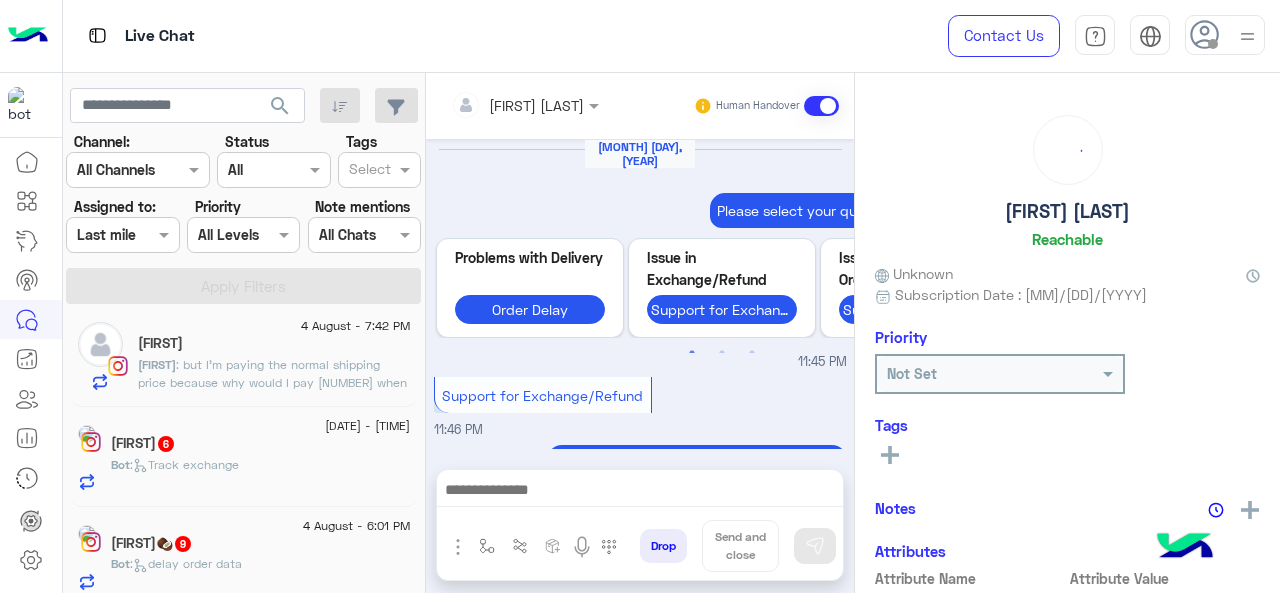 scroll, scrollTop: 874, scrollLeft: 0, axis: vertical 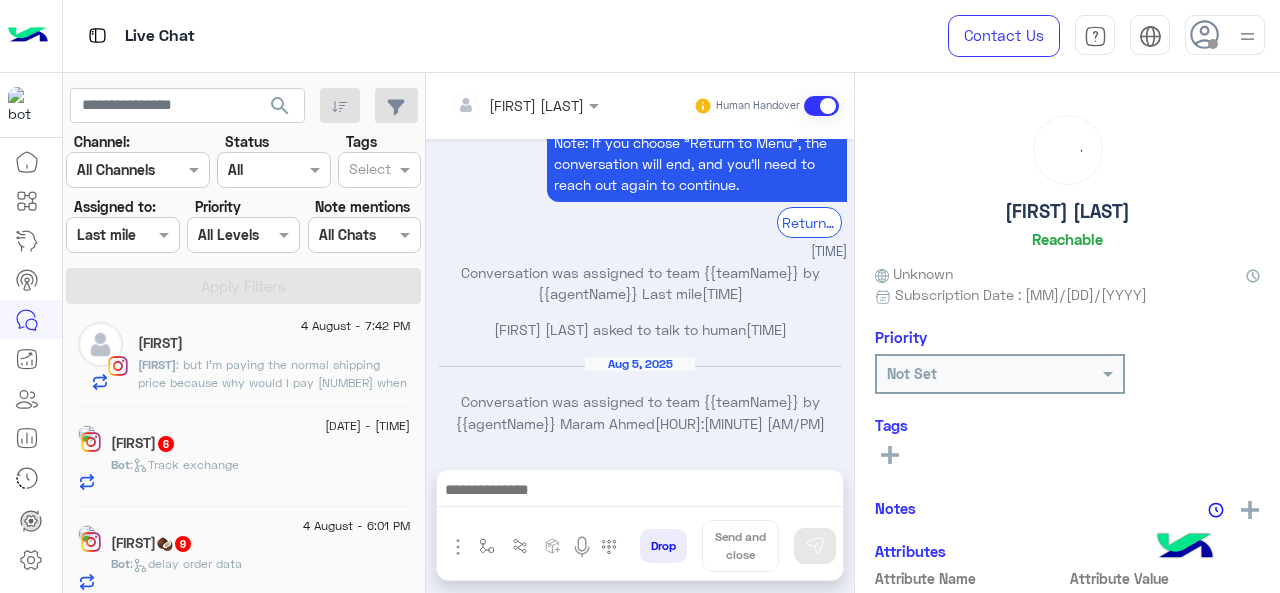 click on ":   Track exchange" 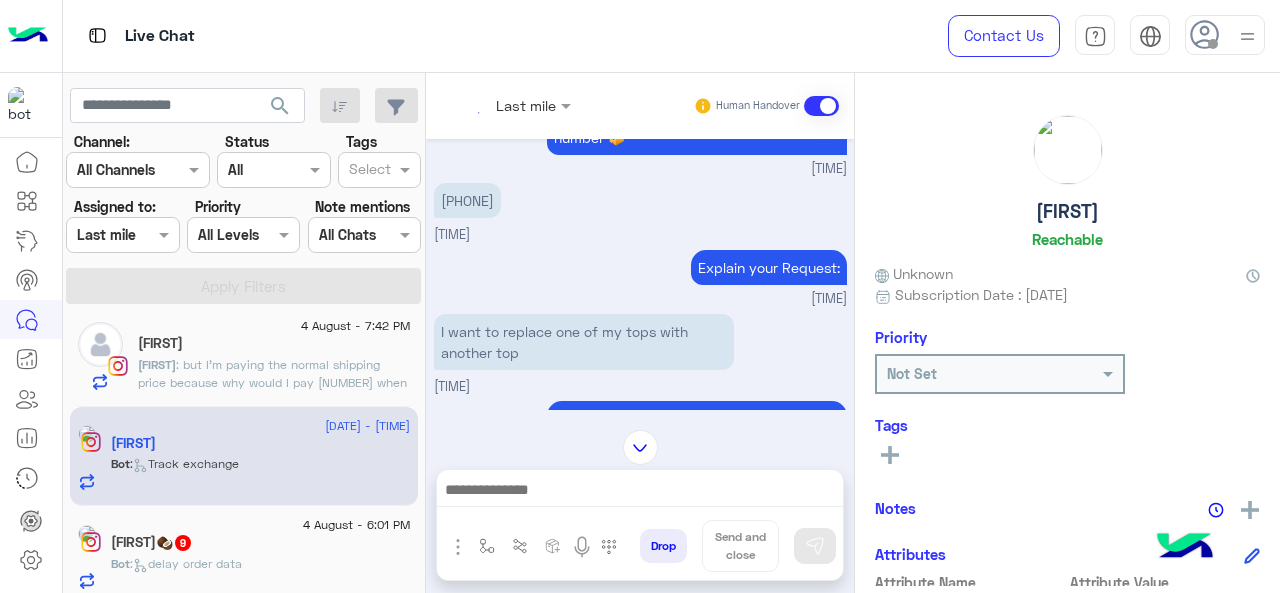 scroll, scrollTop: 528, scrollLeft: 0, axis: vertical 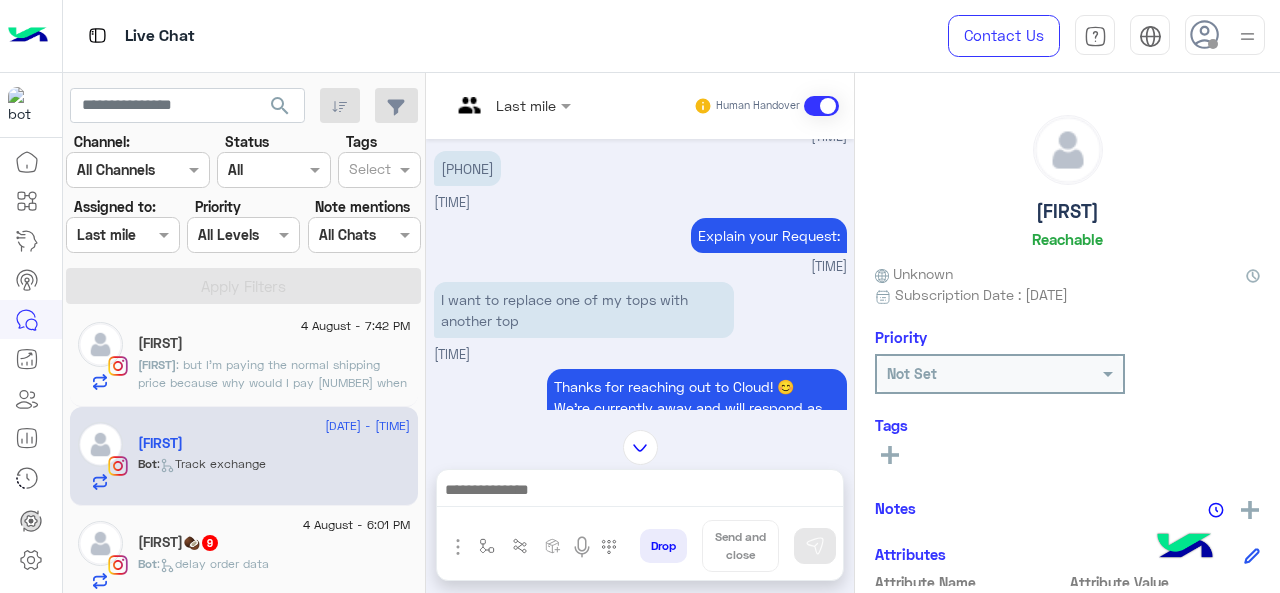 click at bounding box center (511, 104) 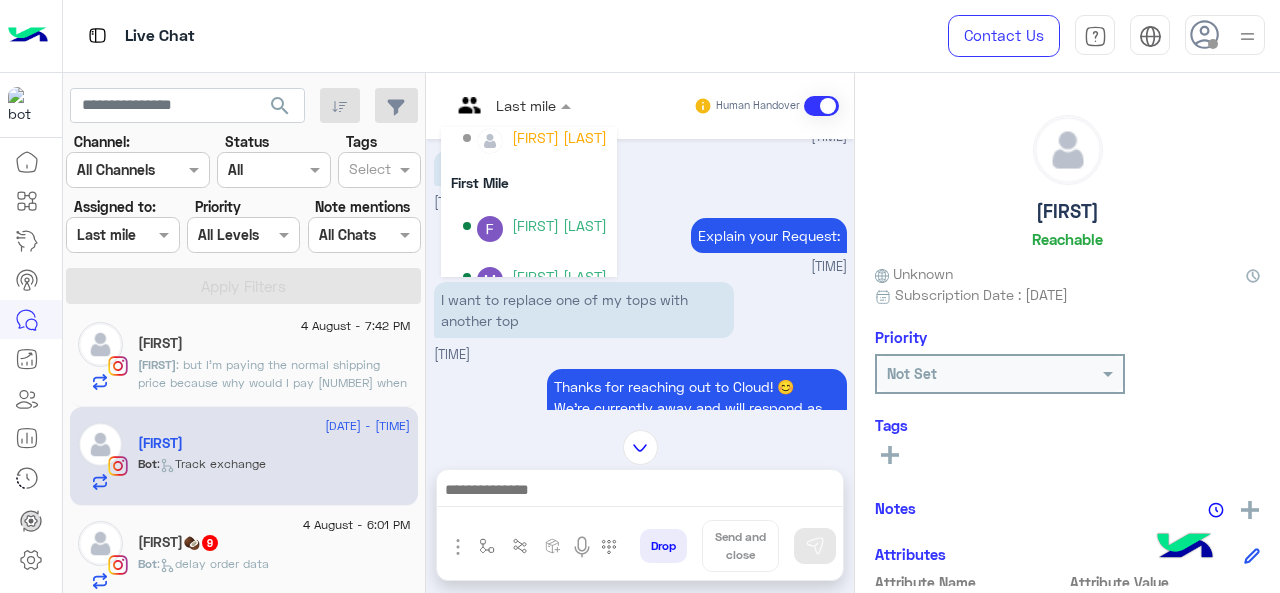 scroll, scrollTop: 300, scrollLeft: 0, axis: vertical 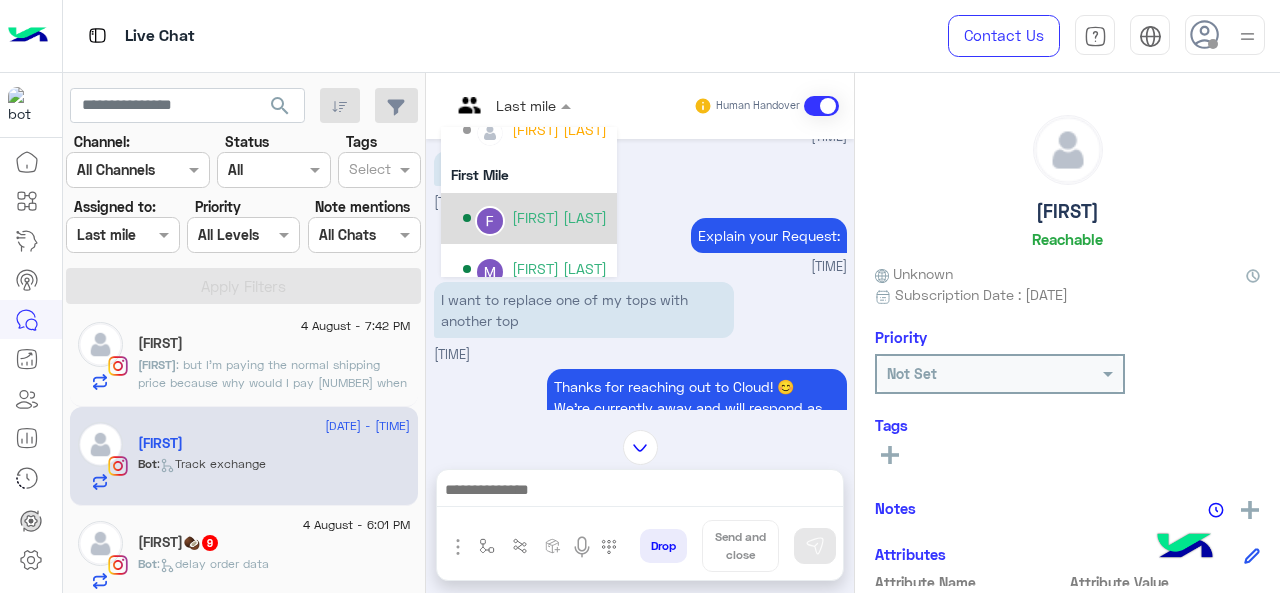 click on "Farah Semary" at bounding box center (559, 217) 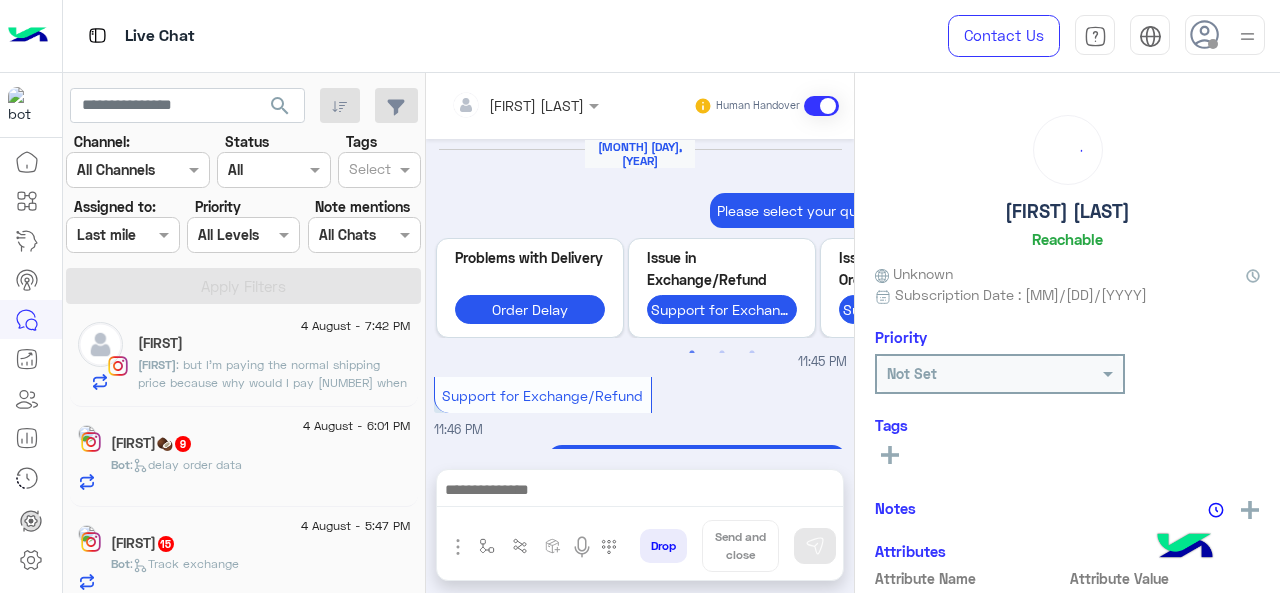 scroll, scrollTop: 874, scrollLeft: 0, axis: vertical 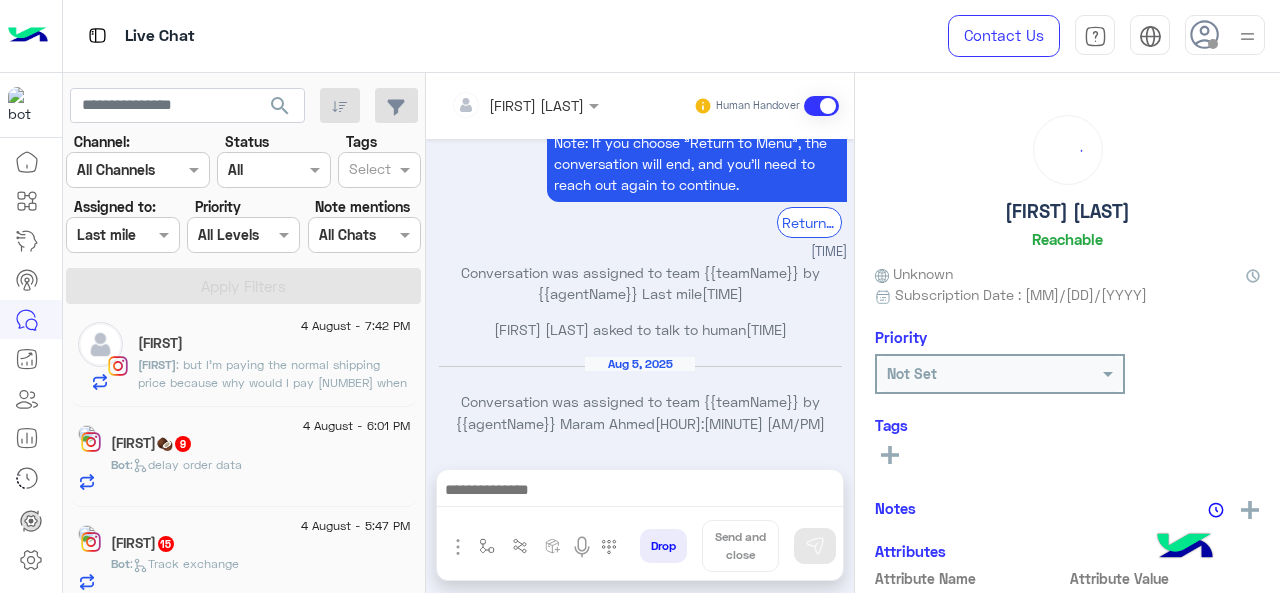 click on ":   delay order data" 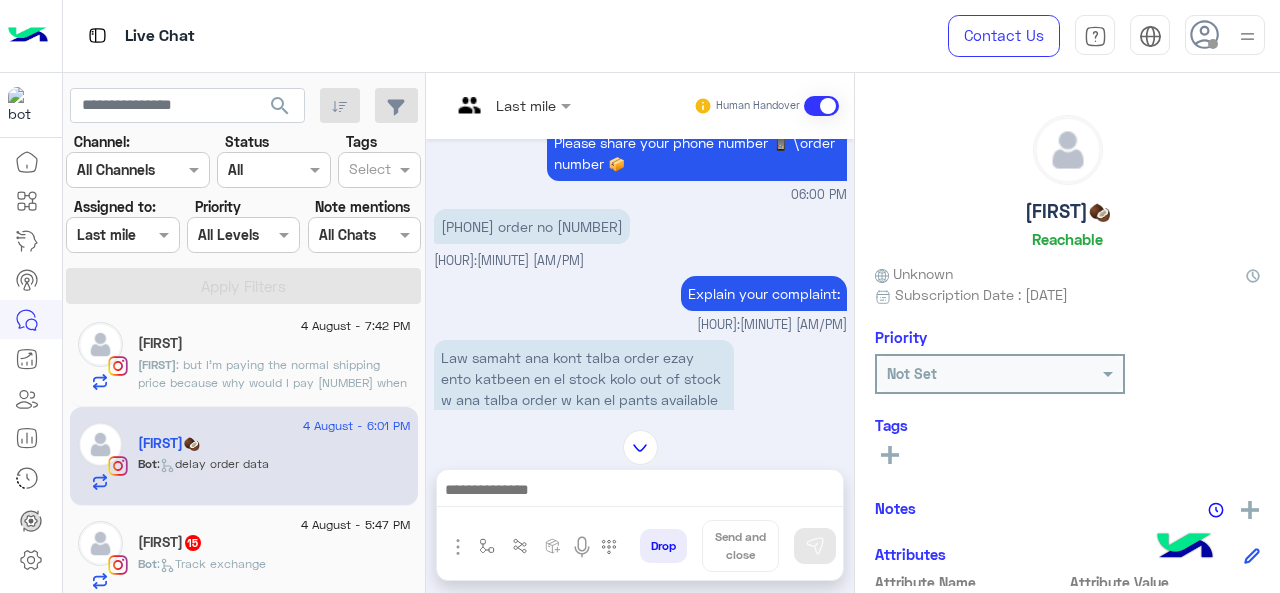 click at bounding box center (487, 105) 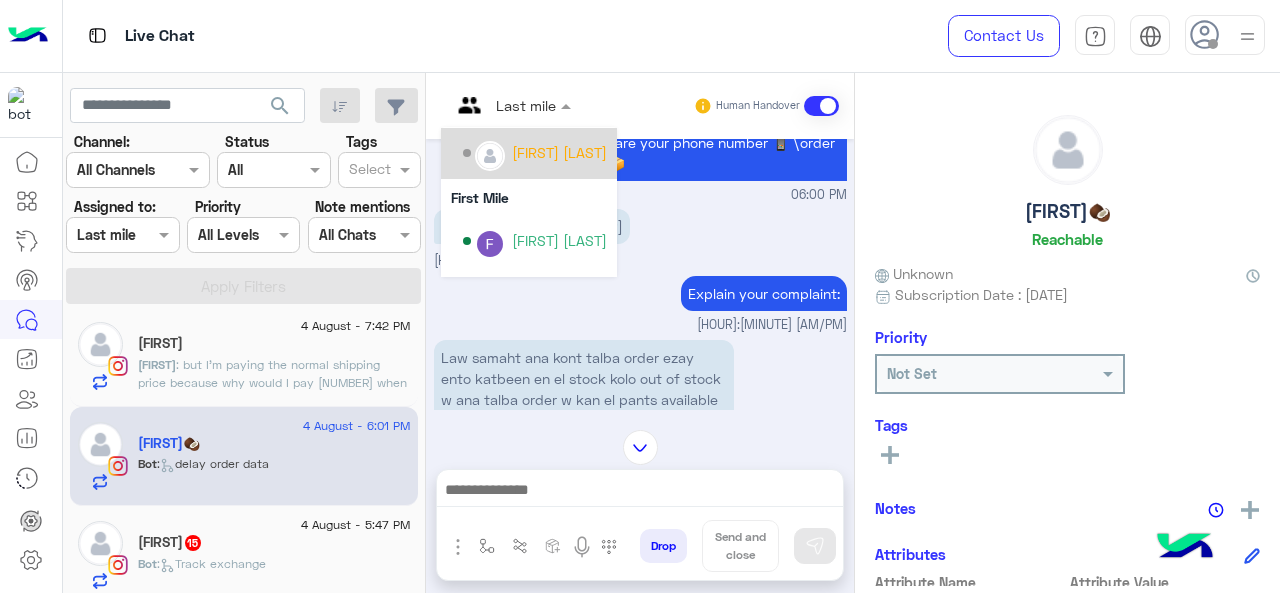 scroll, scrollTop: 300, scrollLeft: 0, axis: vertical 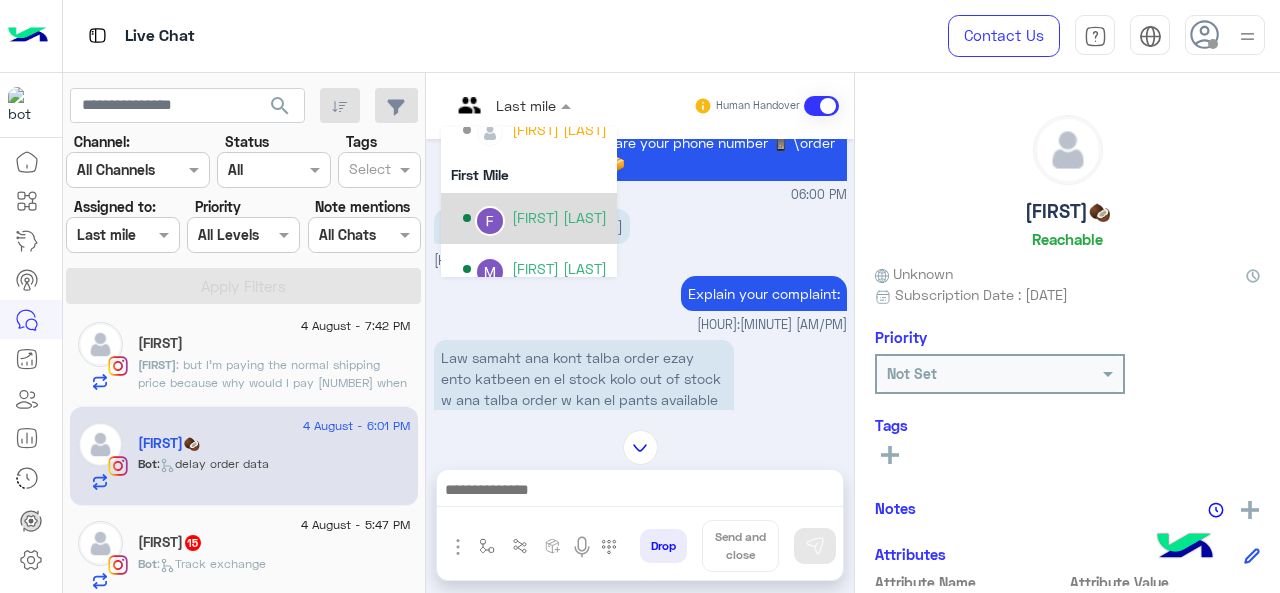 click on "Farah Semary" at bounding box center [559, 217] 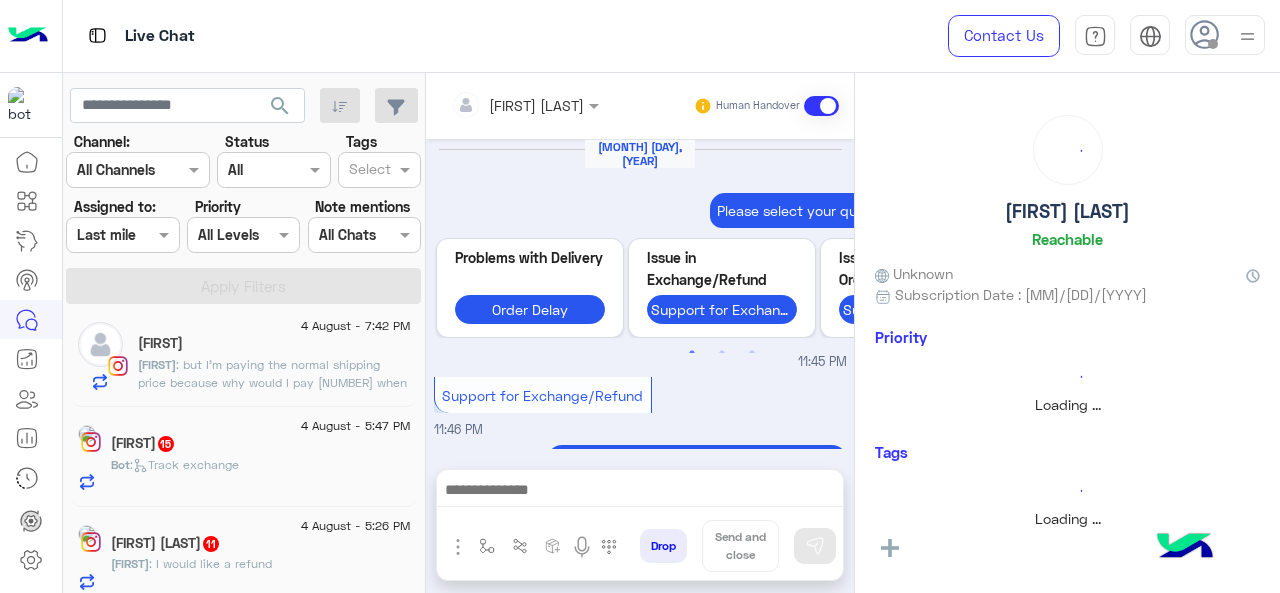 scroll, scrollTop: 874, scrollLeft: 0, axis: vertical 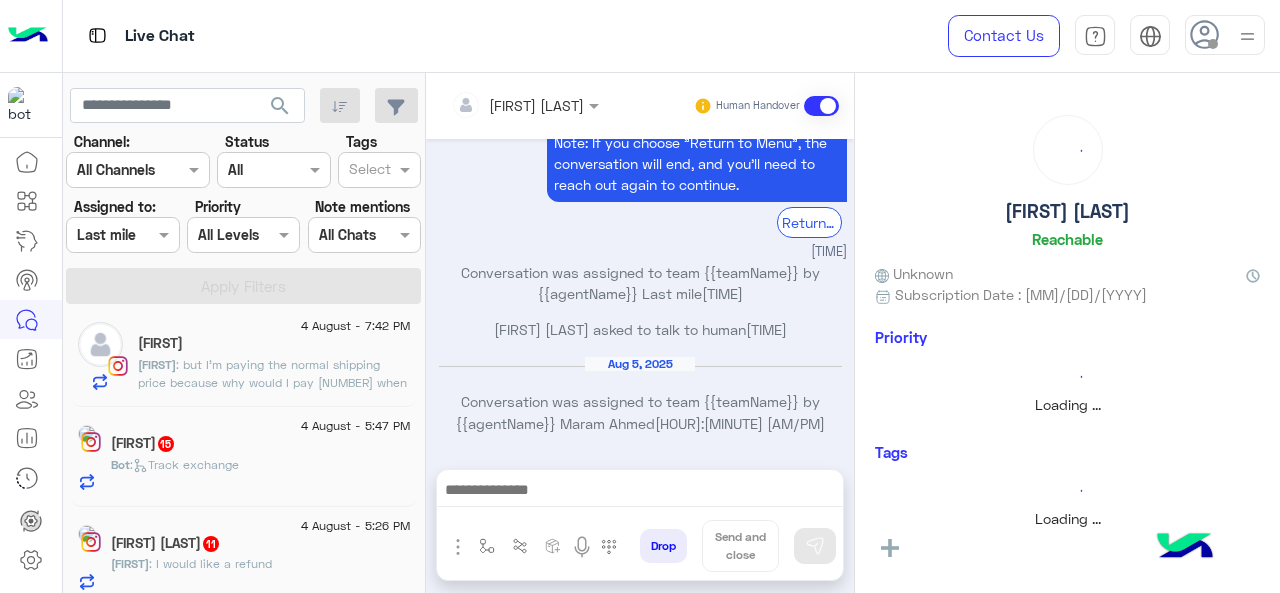 click on ":   Track exchange" 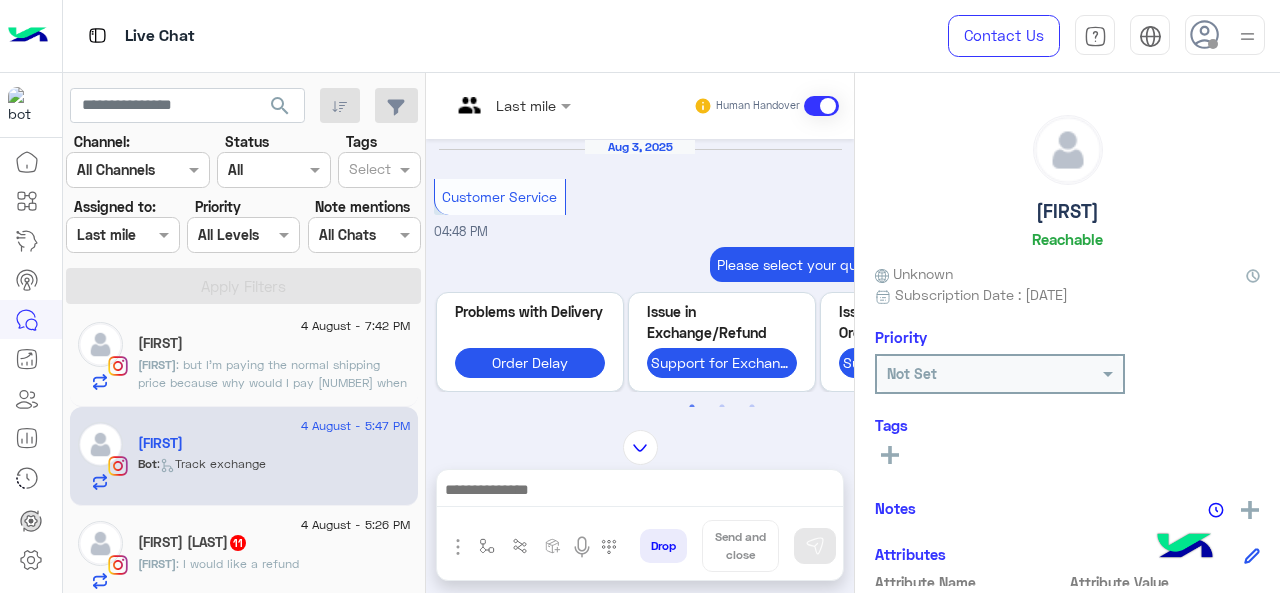 scroll, scrollTop: 1606, scrollLeft: 0, axis: vertical 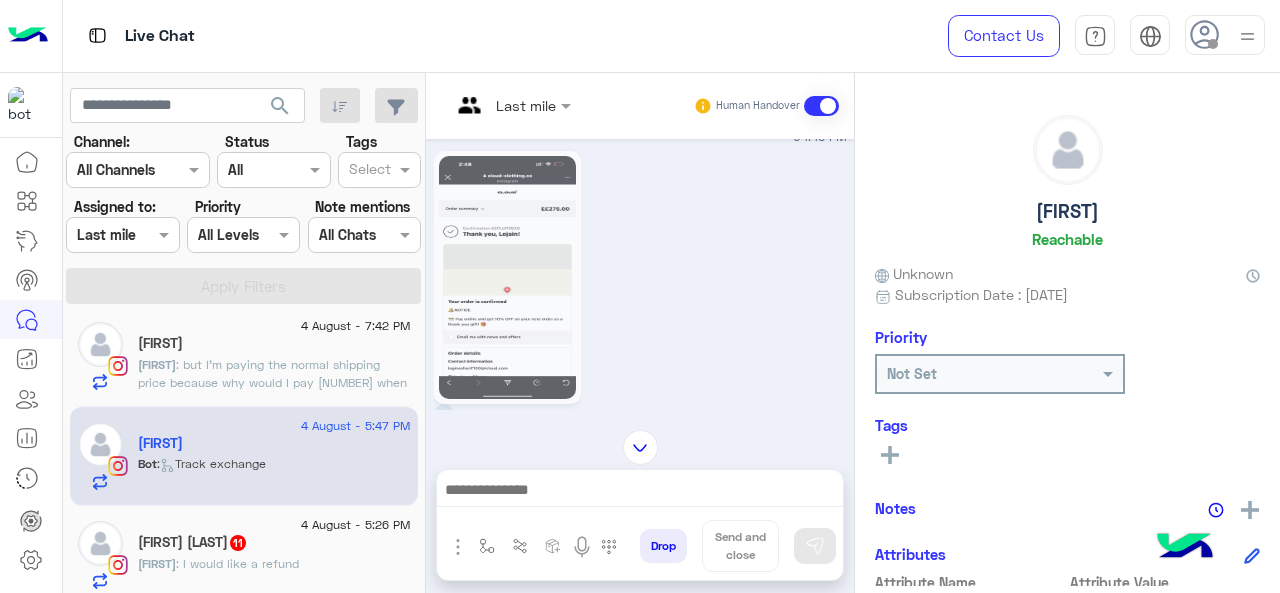 click at bounding box center (511, 104) 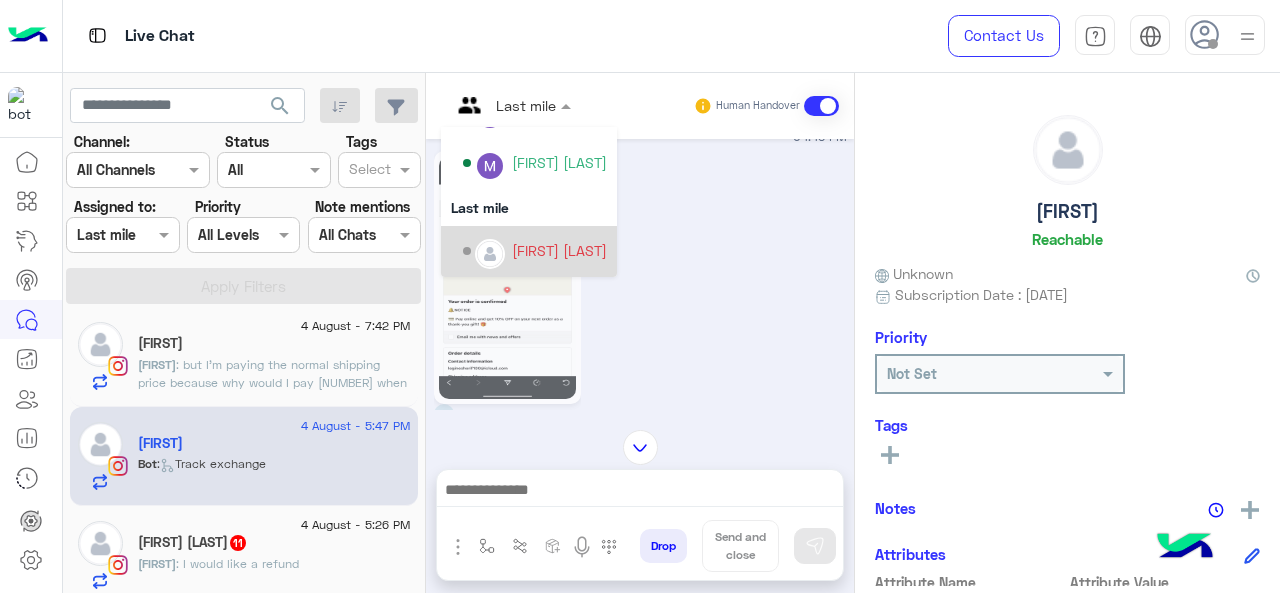 click on "Maram Ahmed" at bounding box center [559, 250] 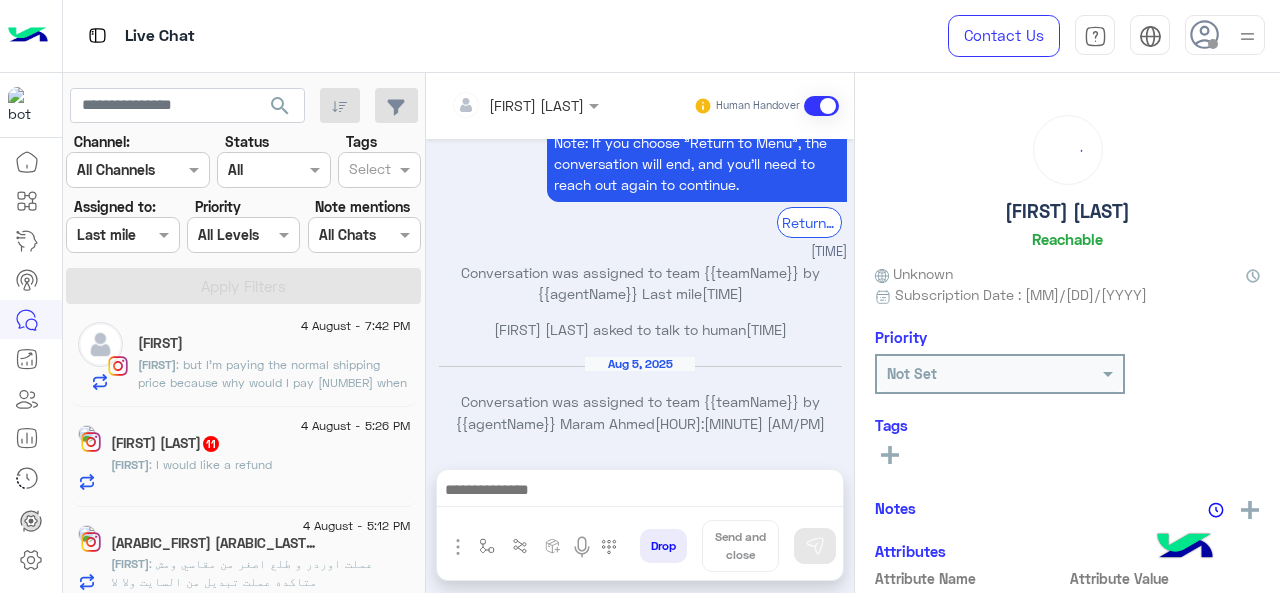 click on "Farida Elfayer  11" 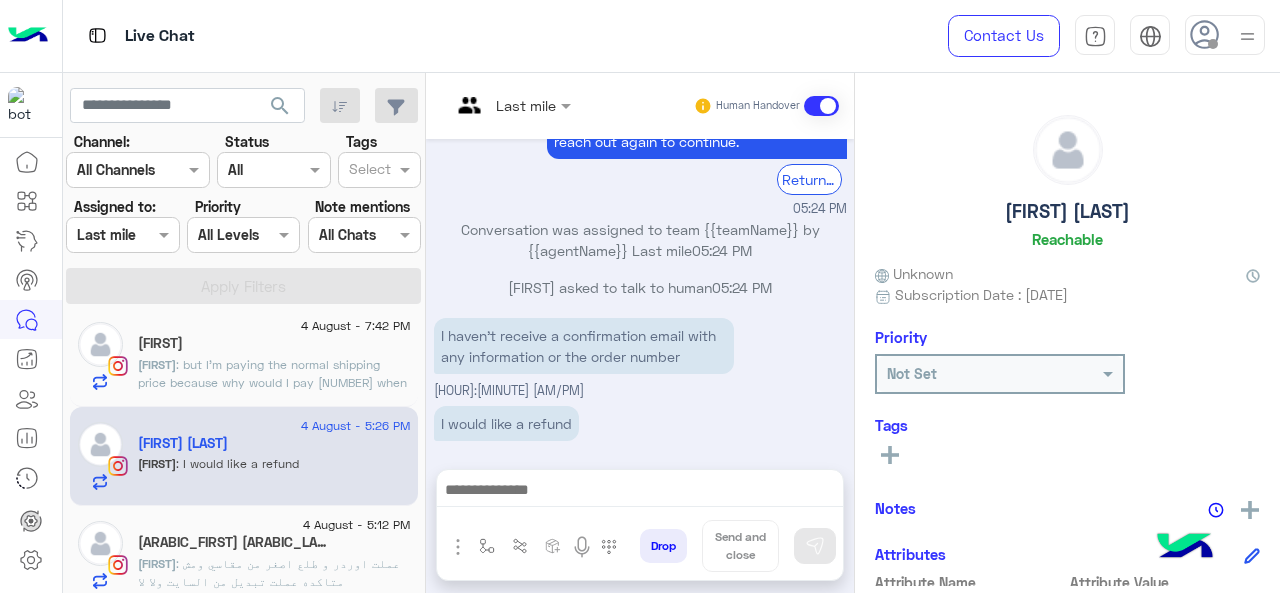 click at bounding box center (487, 105) 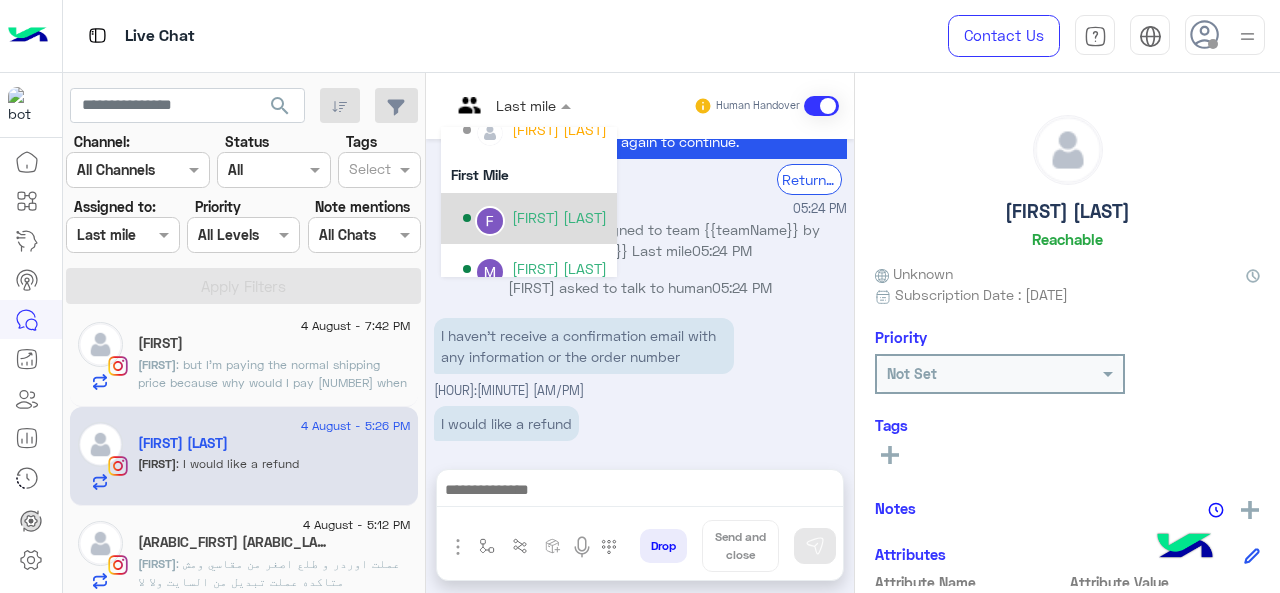 click on "Farah Semary" at bounding box center [559, 217] 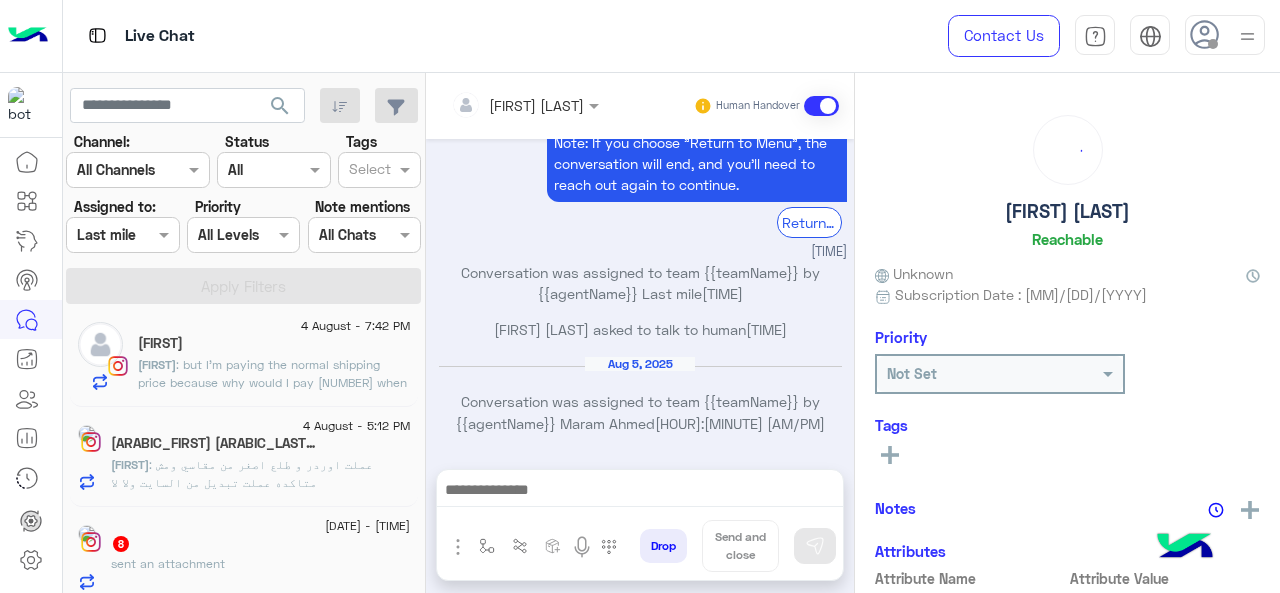 click on ": عملت اوردر و طلع اصغر من مقاسي ومش متاكده عملت تبديل من السايت ولا لا" 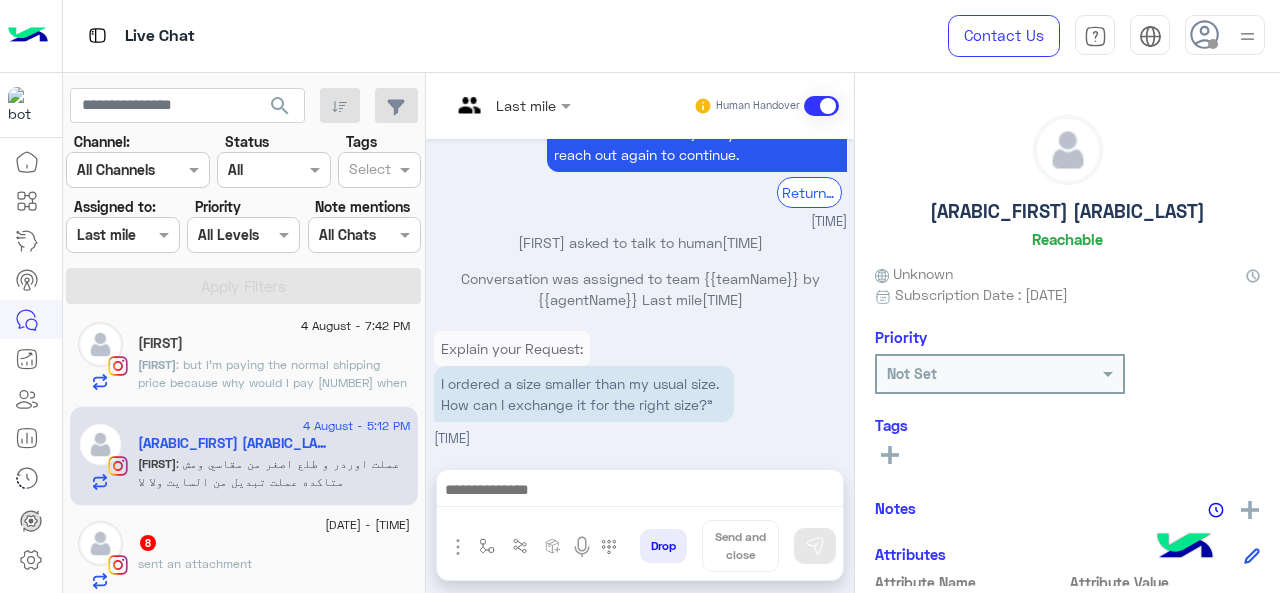 click at bounding box center [511, 104] 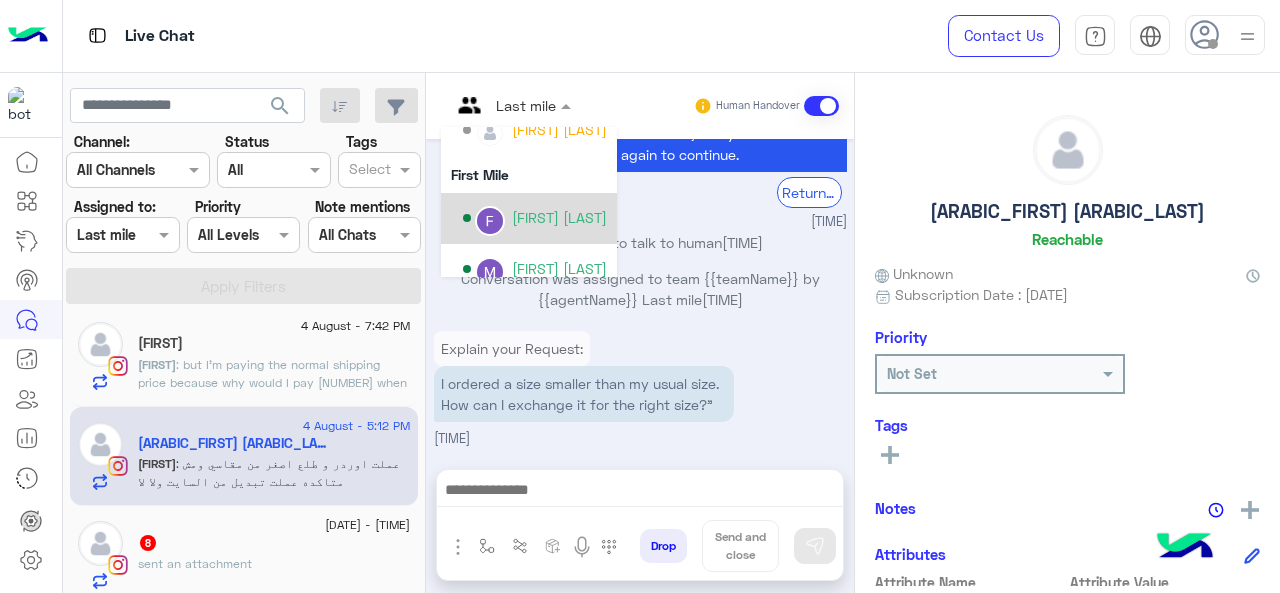 click on "Farah Semary" at bounding box center (559, 217) 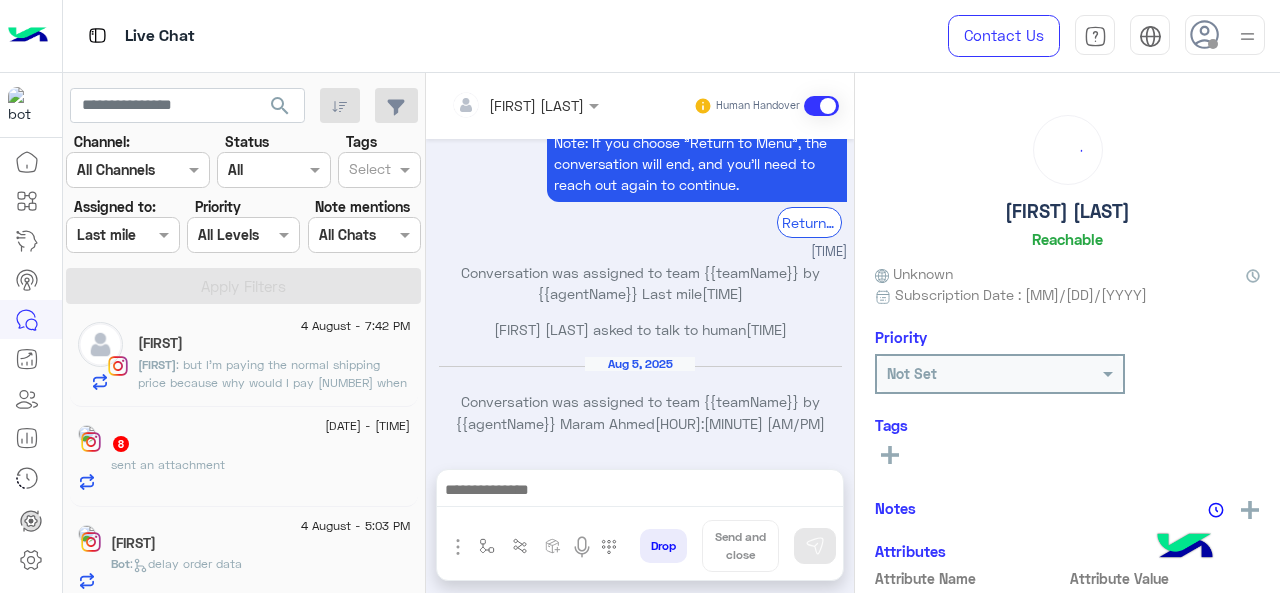click on "sent an attachment" 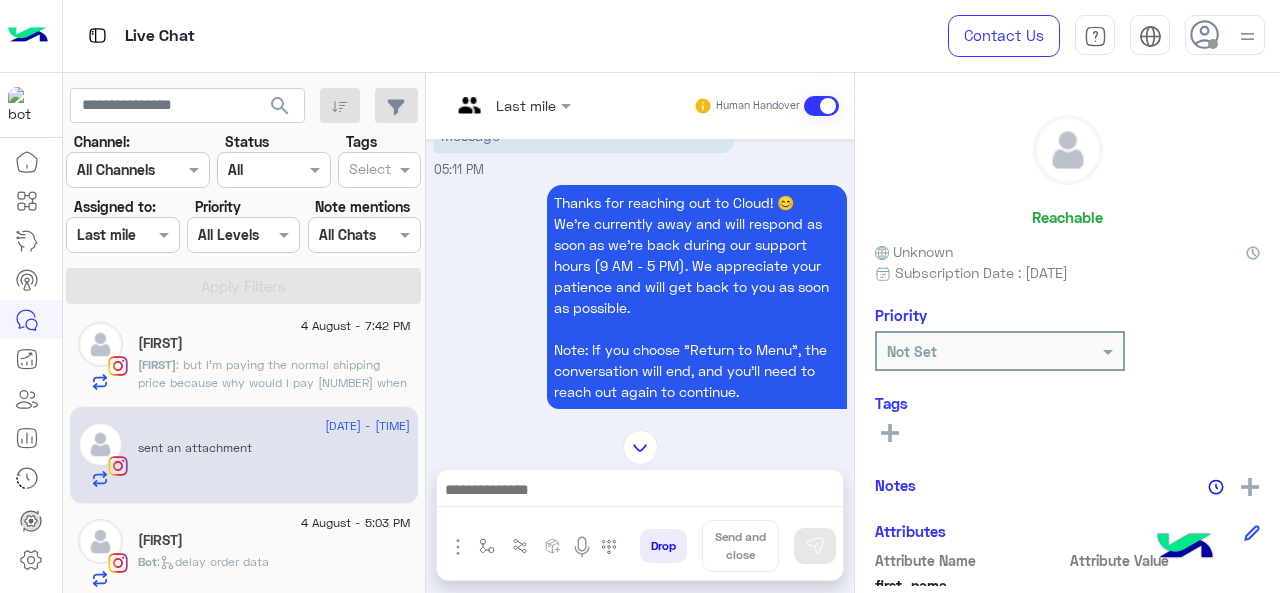 scroll, scrollTop: 487, scrollLeft: 0, axis: vertical 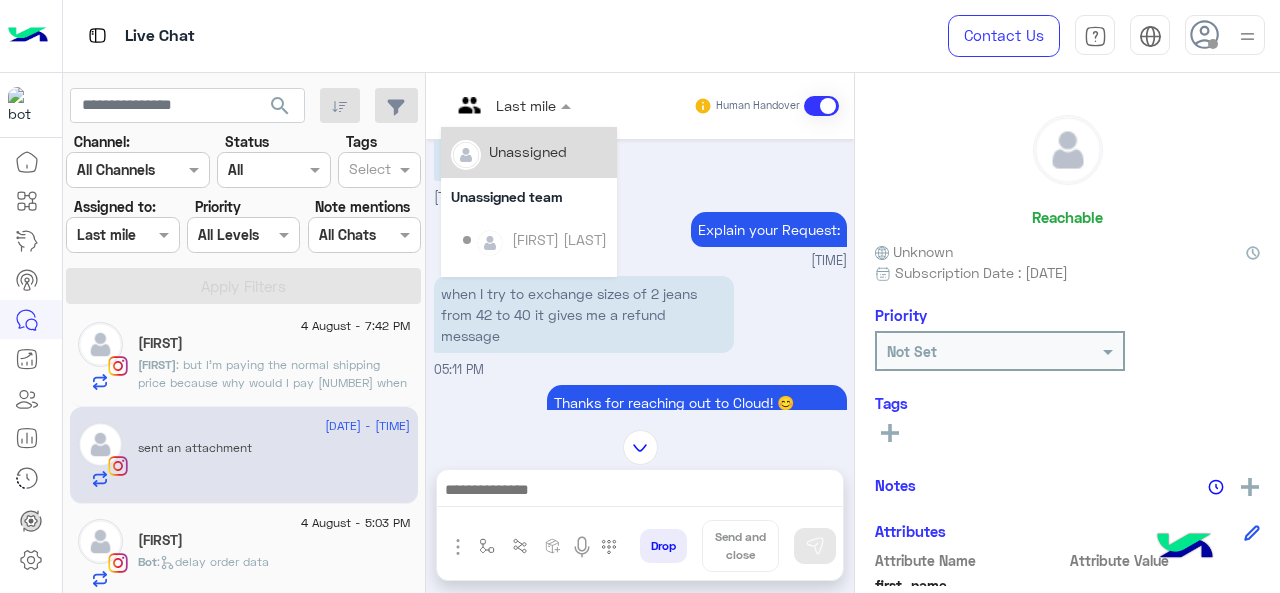 click at bounding box center (511, 104) 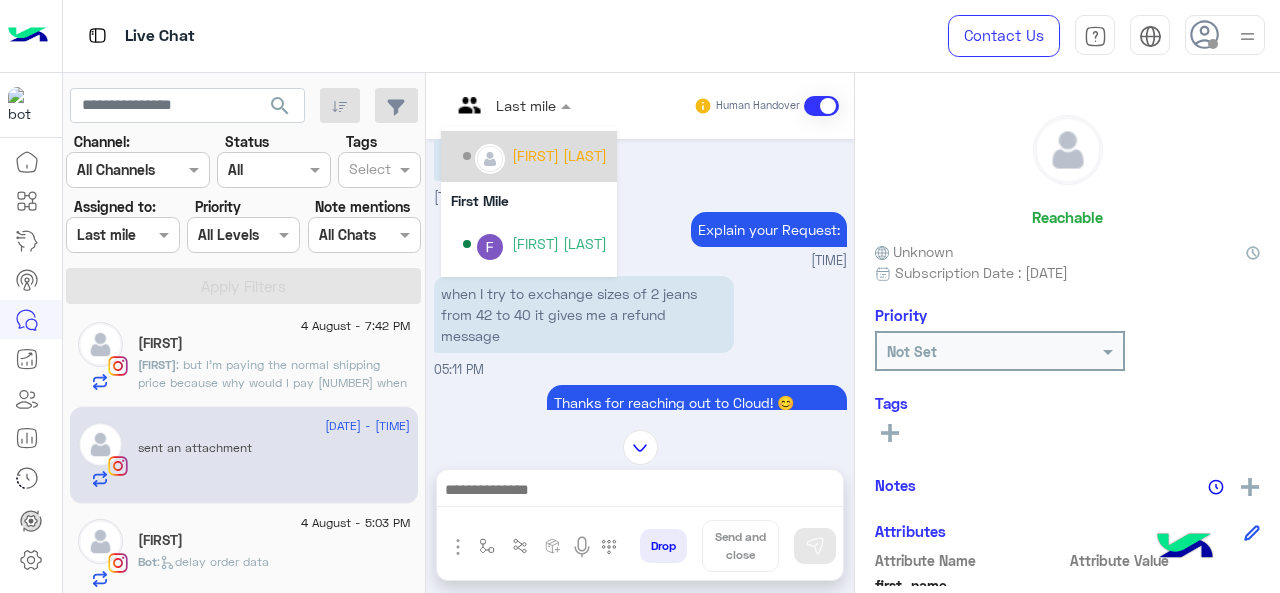 scroll, scrollTop: 300, scrollLeft: 0, axis: vertical 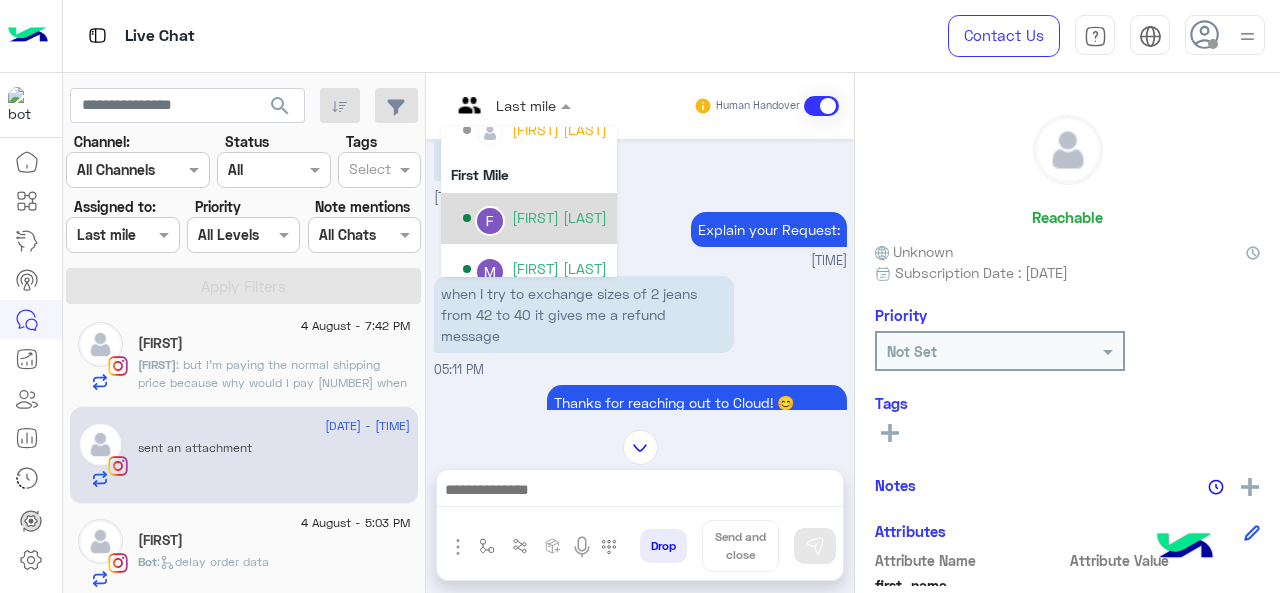 click on "Farah Semary" at bounding box center (559, 217) 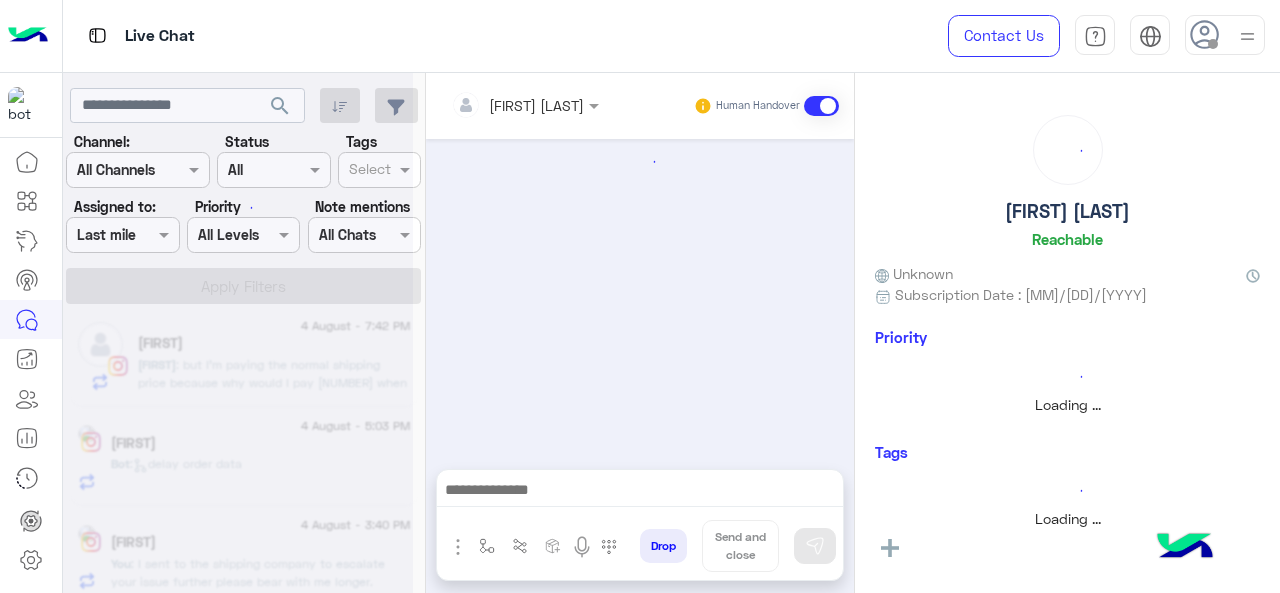 scroll, scrollTop: 874, scrollLeft: 0, axis: vertical 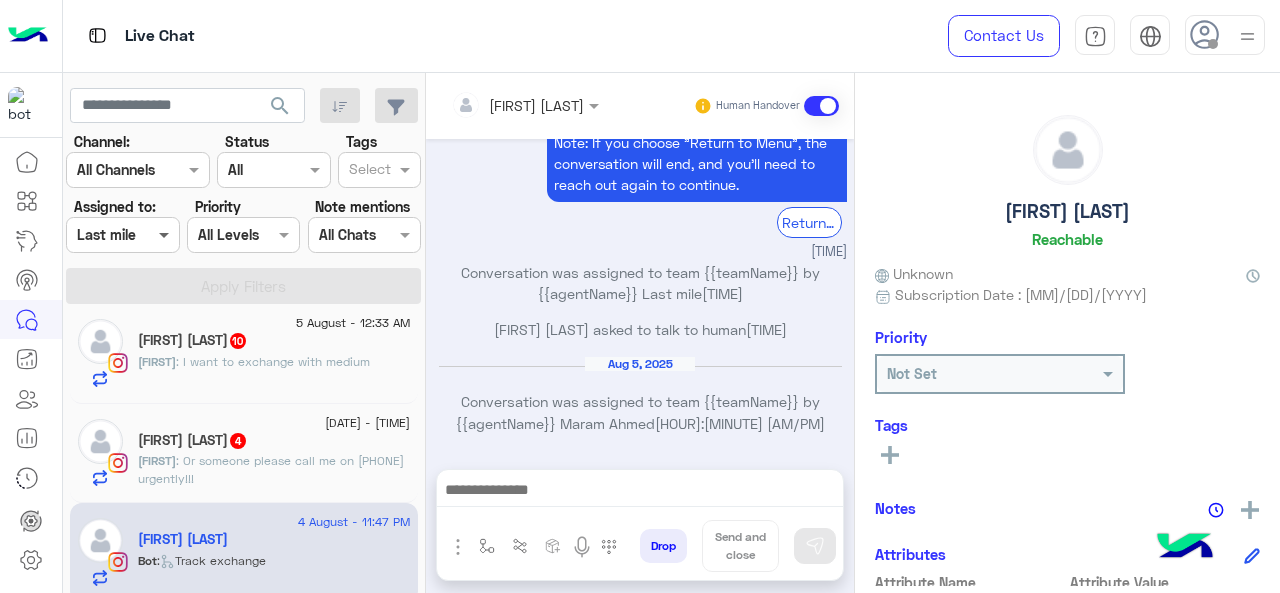 click at bounding box center [166, 234] 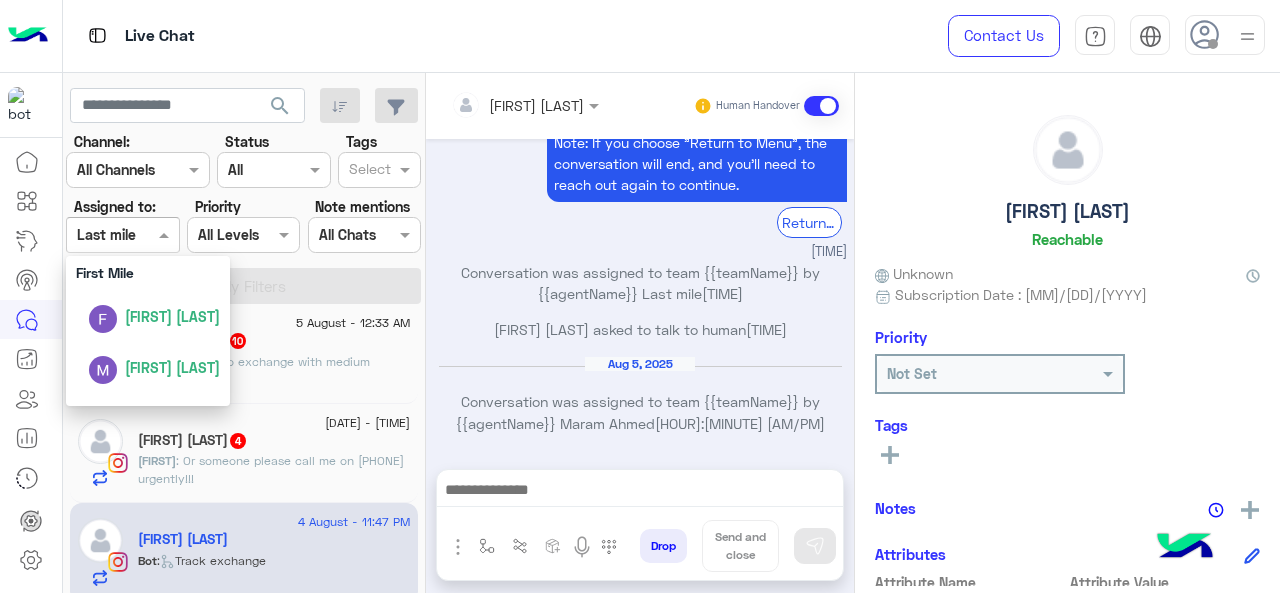 scroll, scrollTop: 443, scrollLeft: 0, axis: vertical 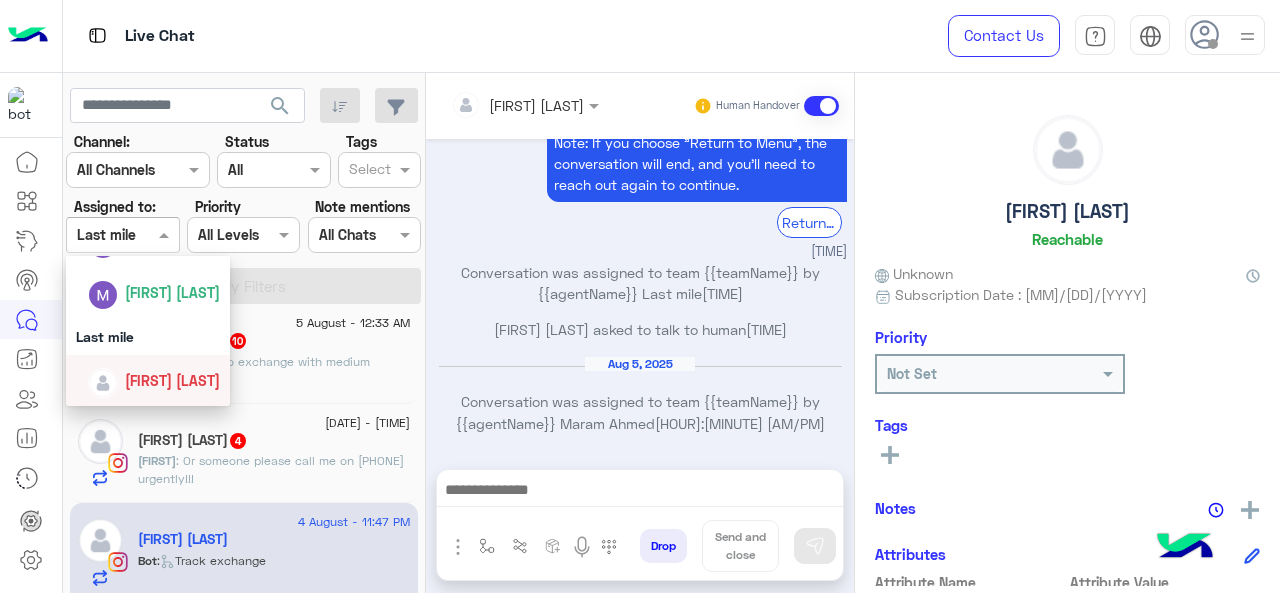 click on "Maram Ahmed" at bounding box center (154, 380) 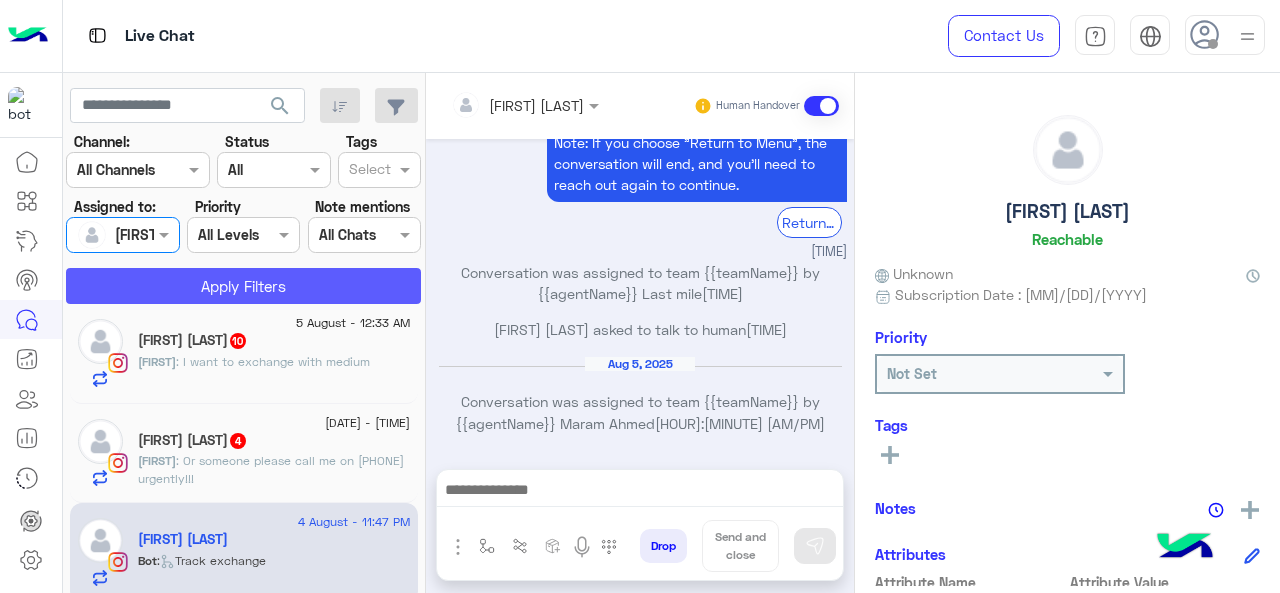 click on "Apply Filters" 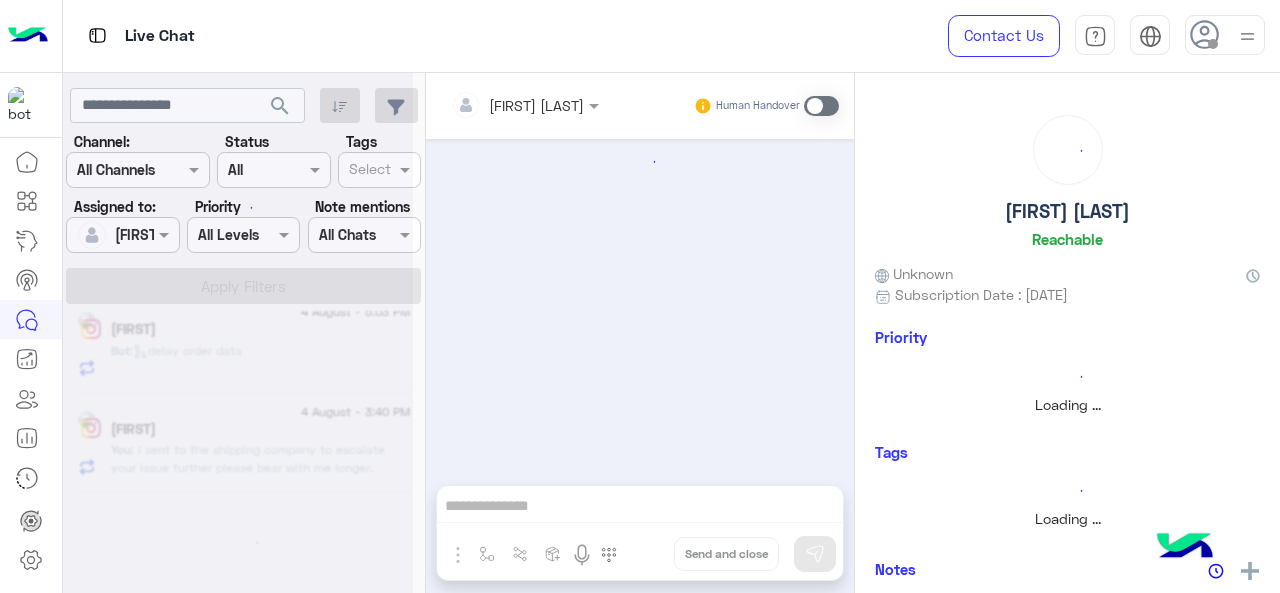 scroll, scrollTop: 915, scrollLeft: 0, axis: vertical 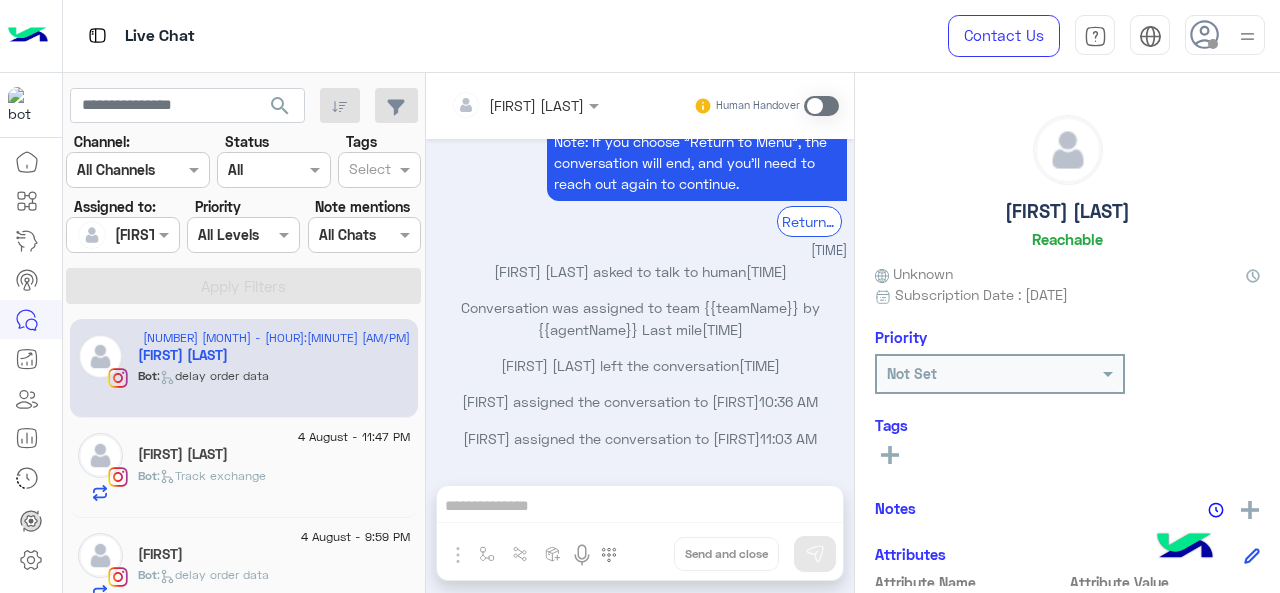 click on "Maram Ahmed" at bounding box center (115, 235) 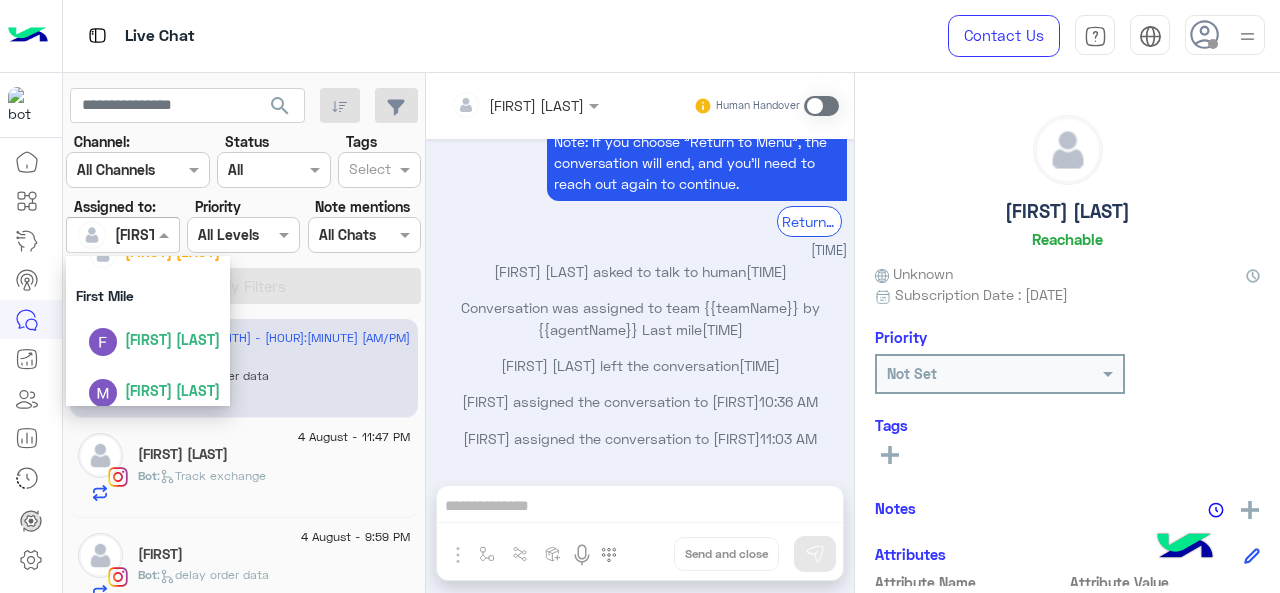scroll, scrollTop: 443, scrollLeft: 0, axis: vertical 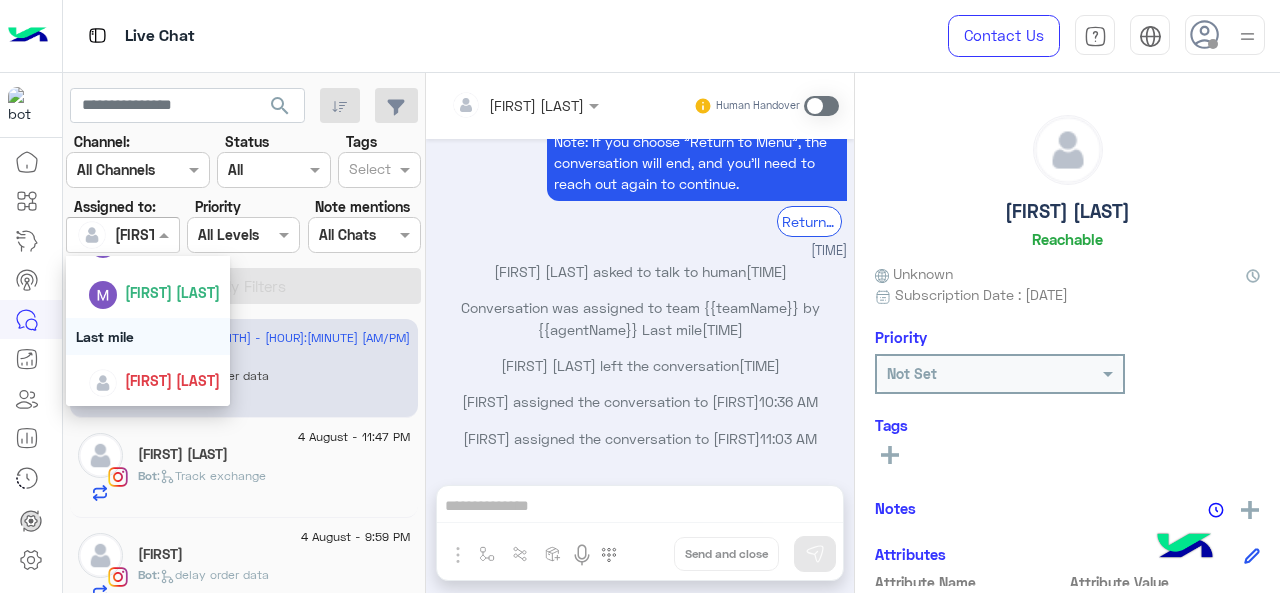 click on "Last mile" at bounding box center [148, 336] 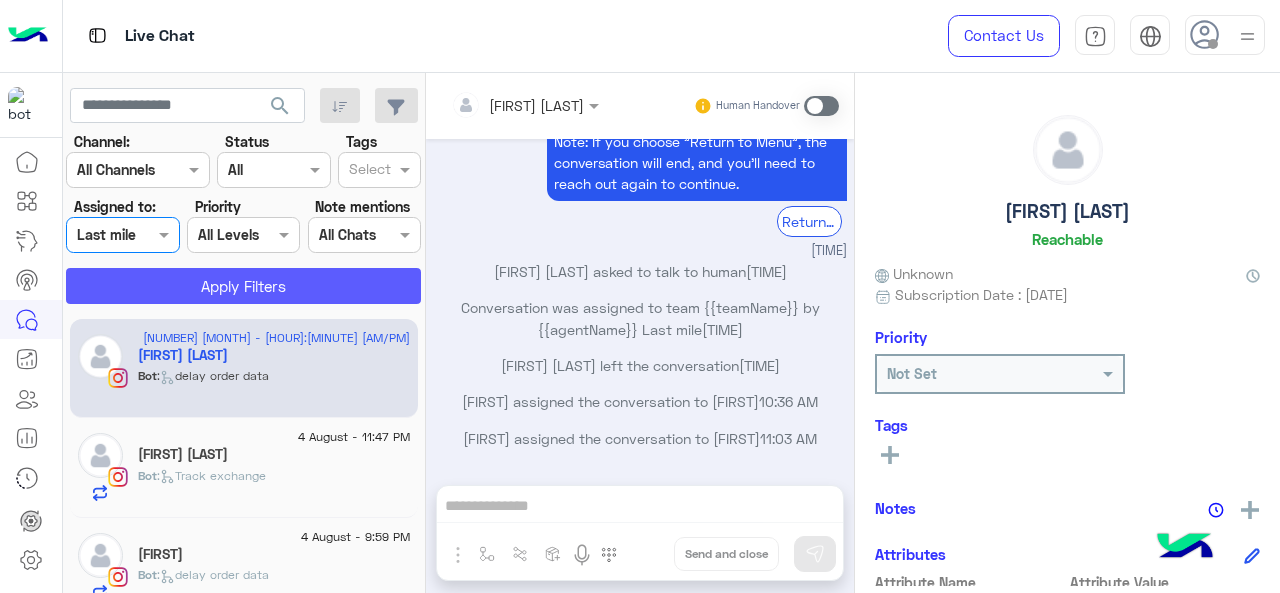 click on "Apply Filters" 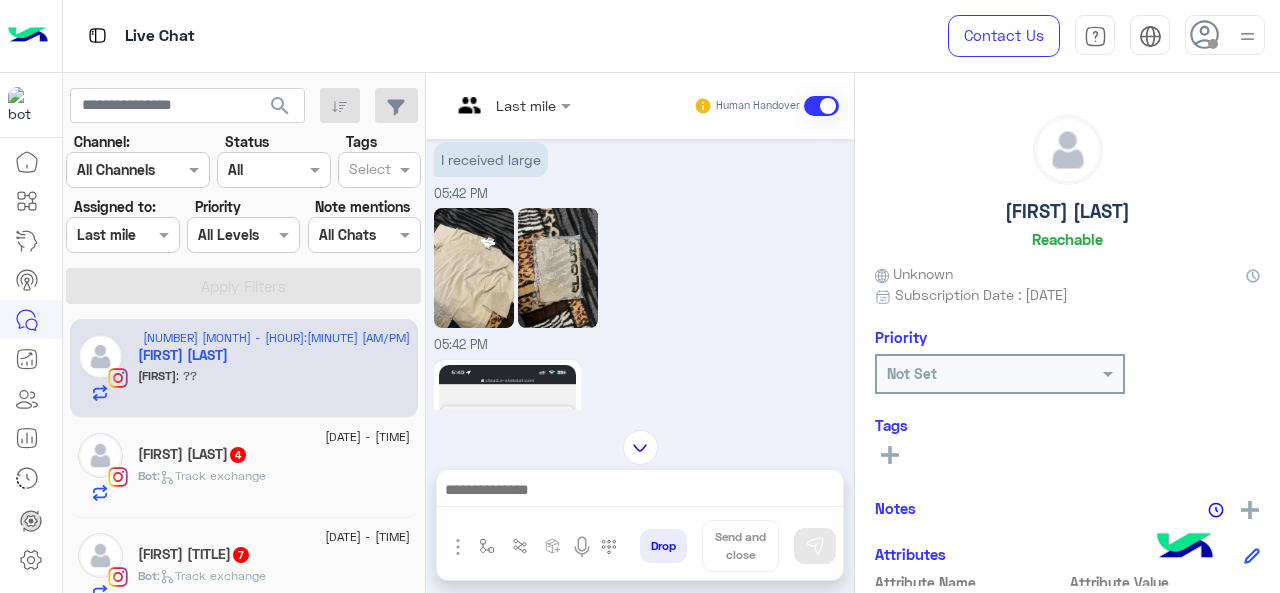scroll, scrollTop: 605, scrollLeft: 0, axis: vertical 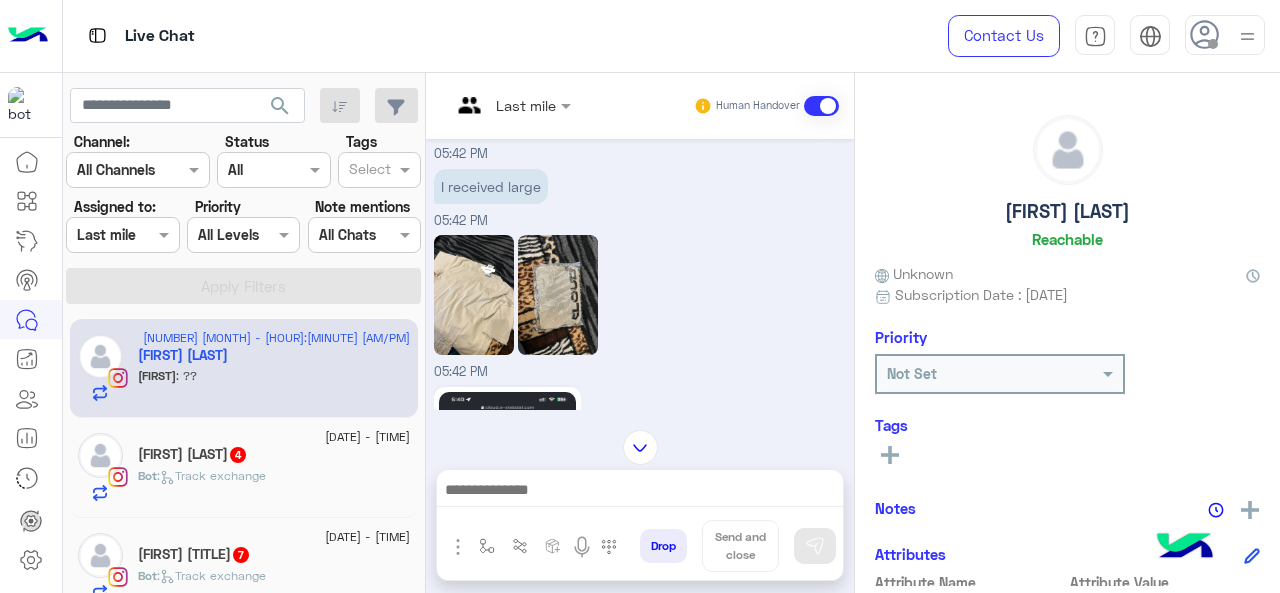 click 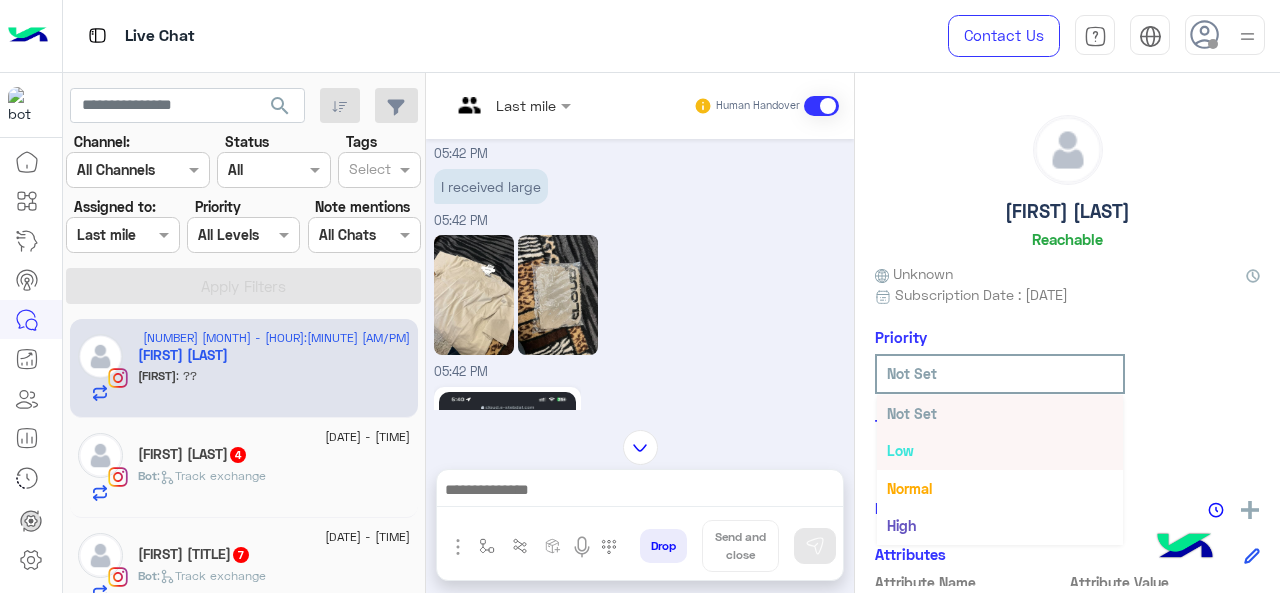 scroll, scrollTop: 36, scrollLeft: 0, axis: vertical 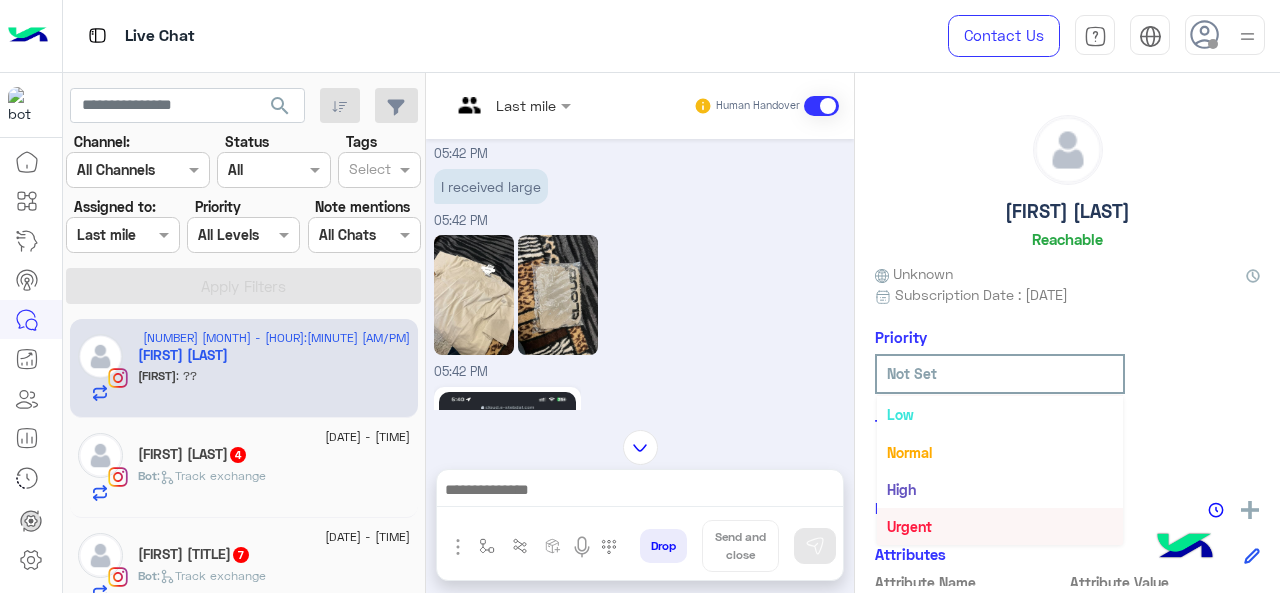 click on "Urgent" at bounding box center (909, 526) 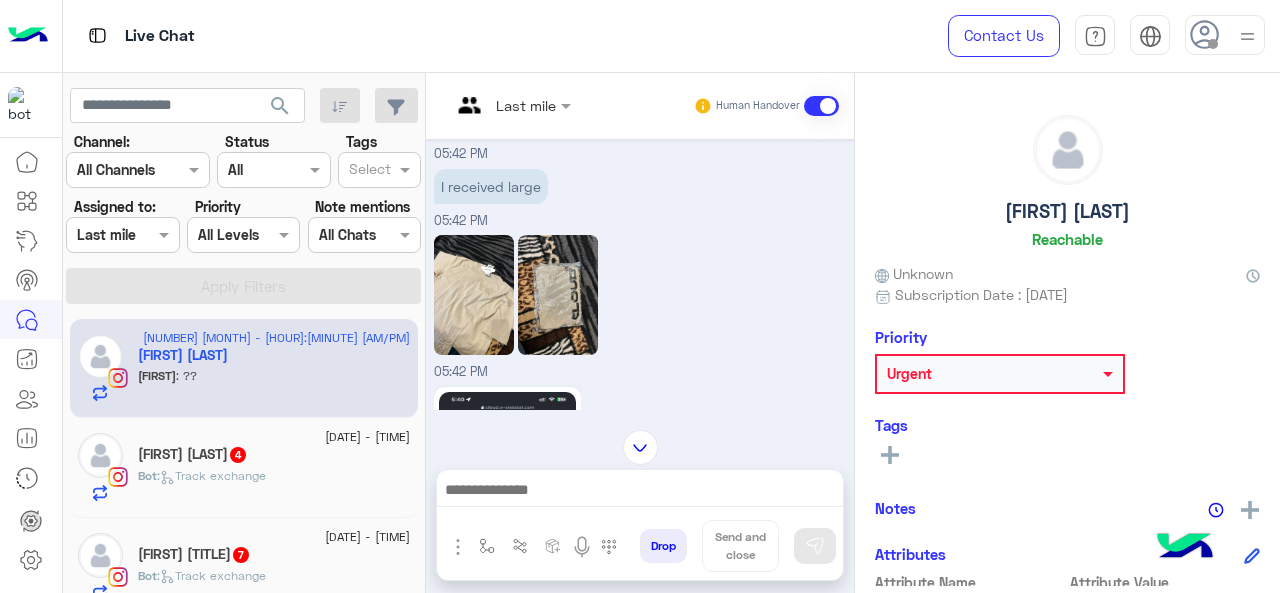 click at bounding box center (511, 104) 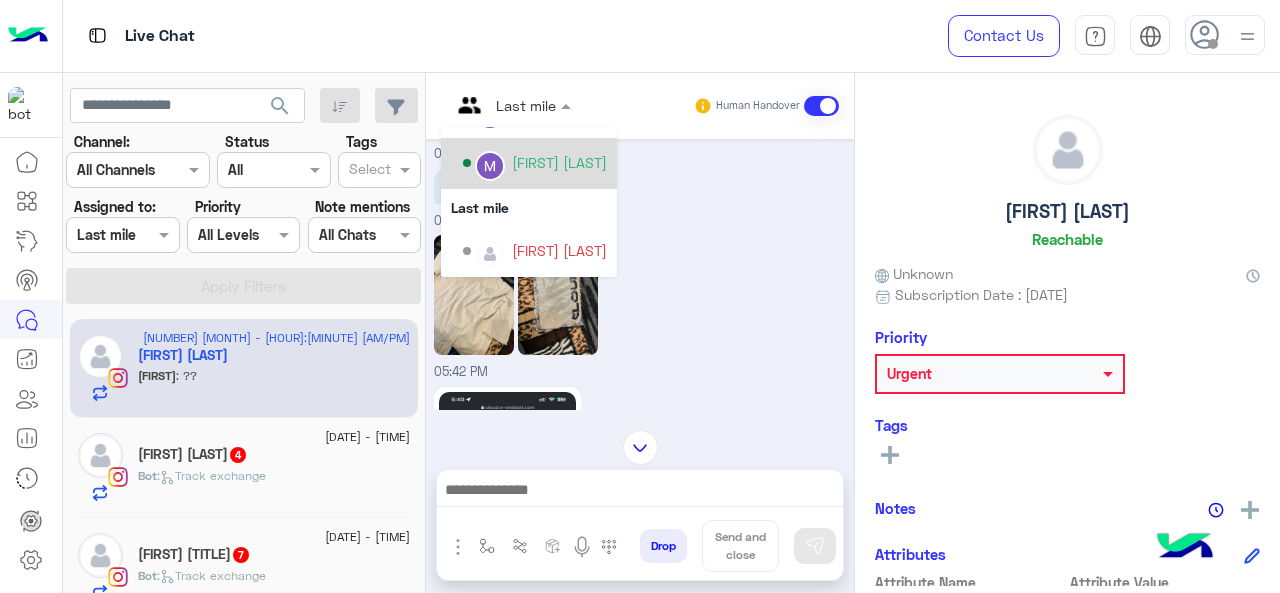 scroll, scrollTop: 306, scrollLeft: 0, axis: vertical 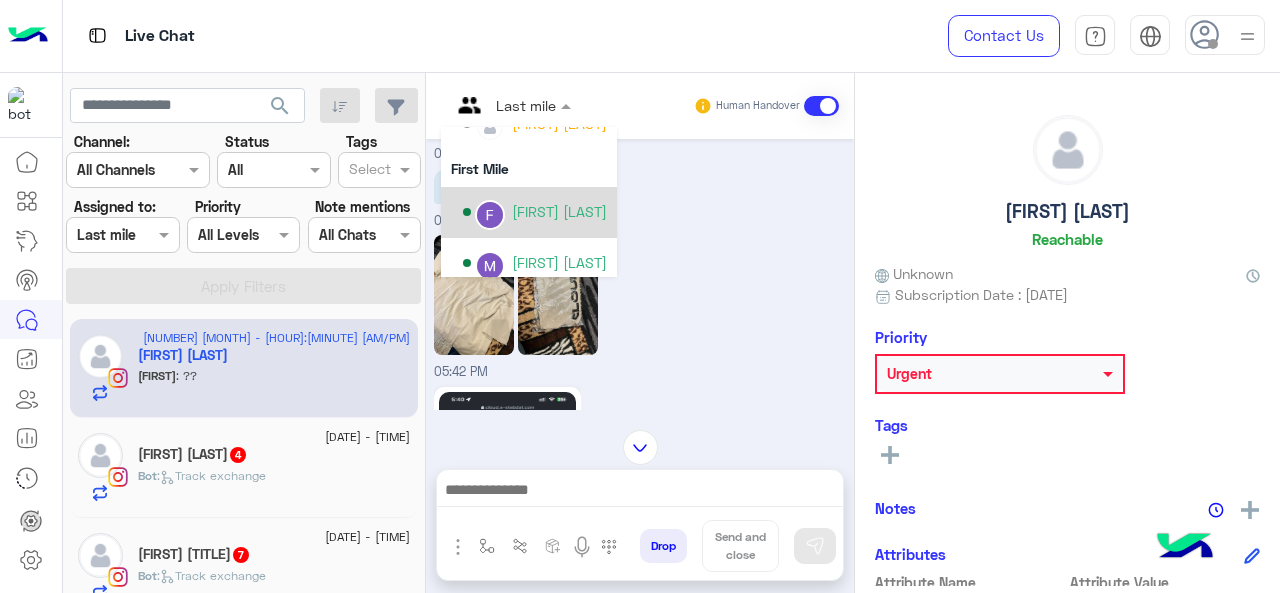 click on "Farah Semary" at bounding box center (559, 211) 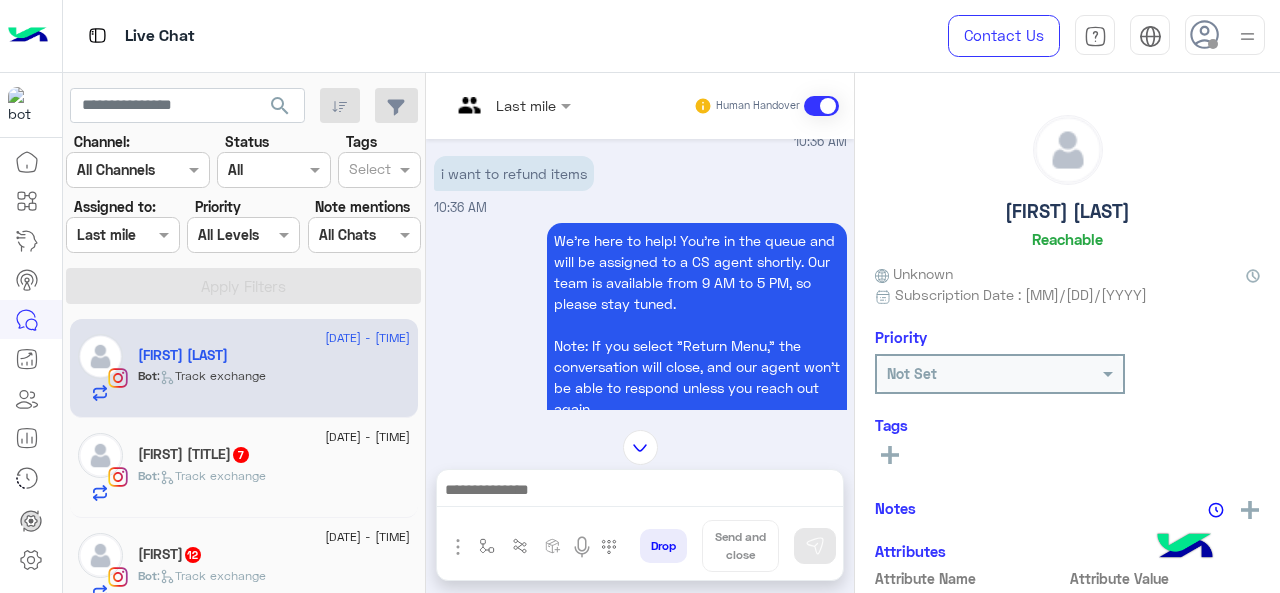 scroll, scrollTop: 586, scrollLeft: 0, axis: vertical 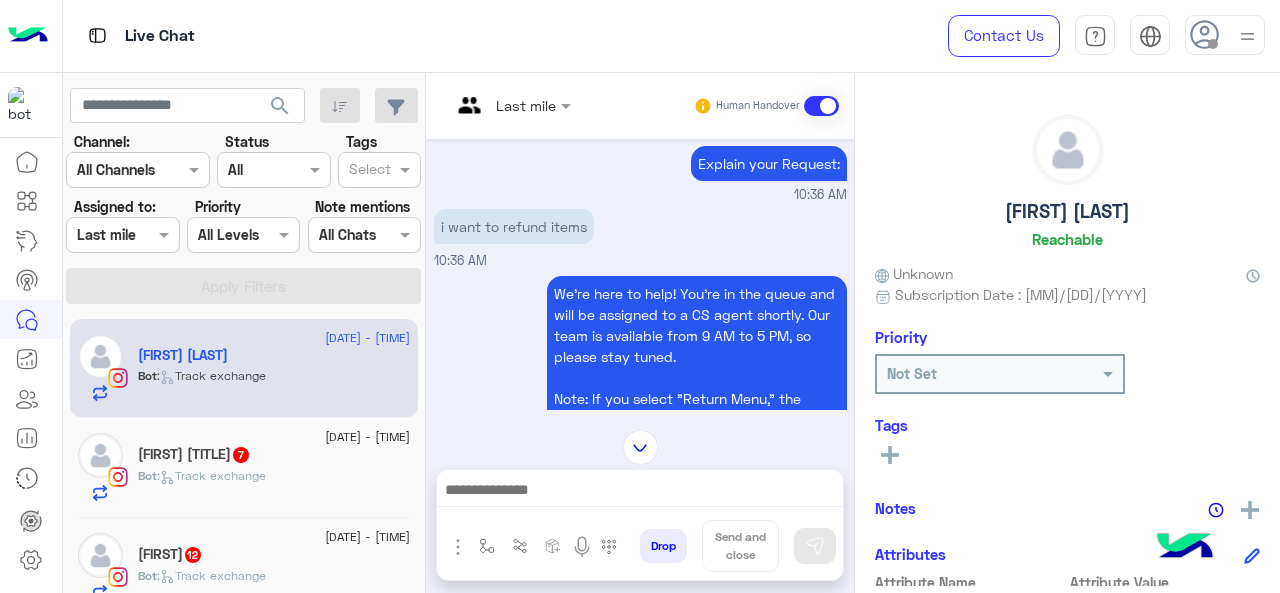 click at bounding box center (511, 104) 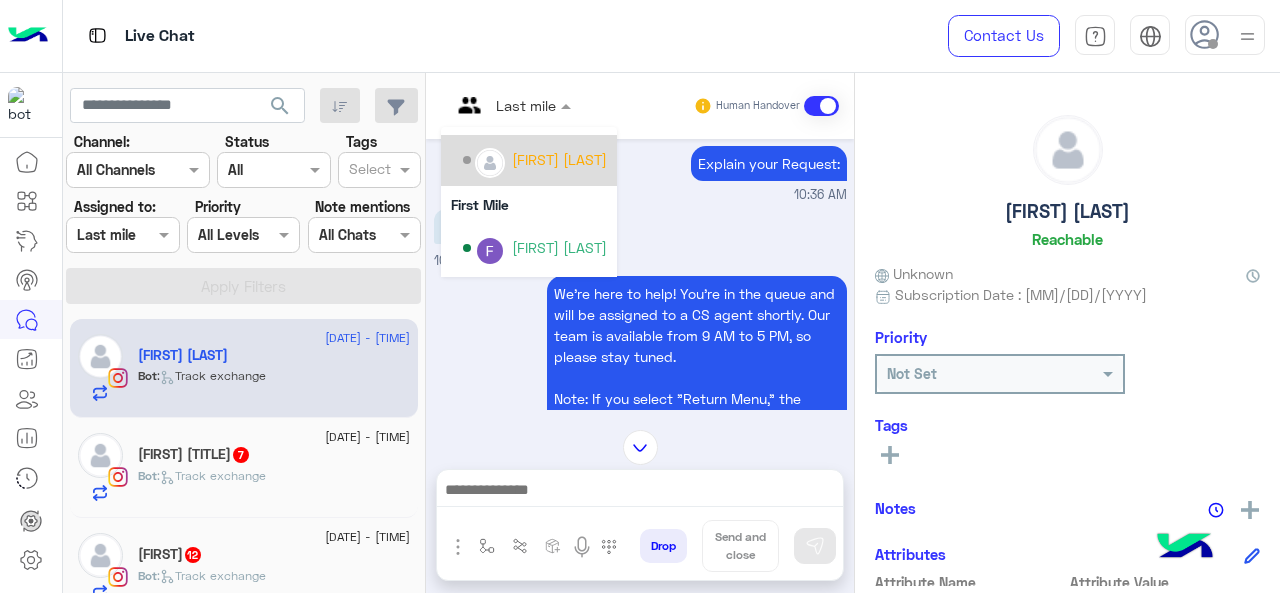 scroll, scrollTop: 300, scrollLeft: 0, axis: vertical 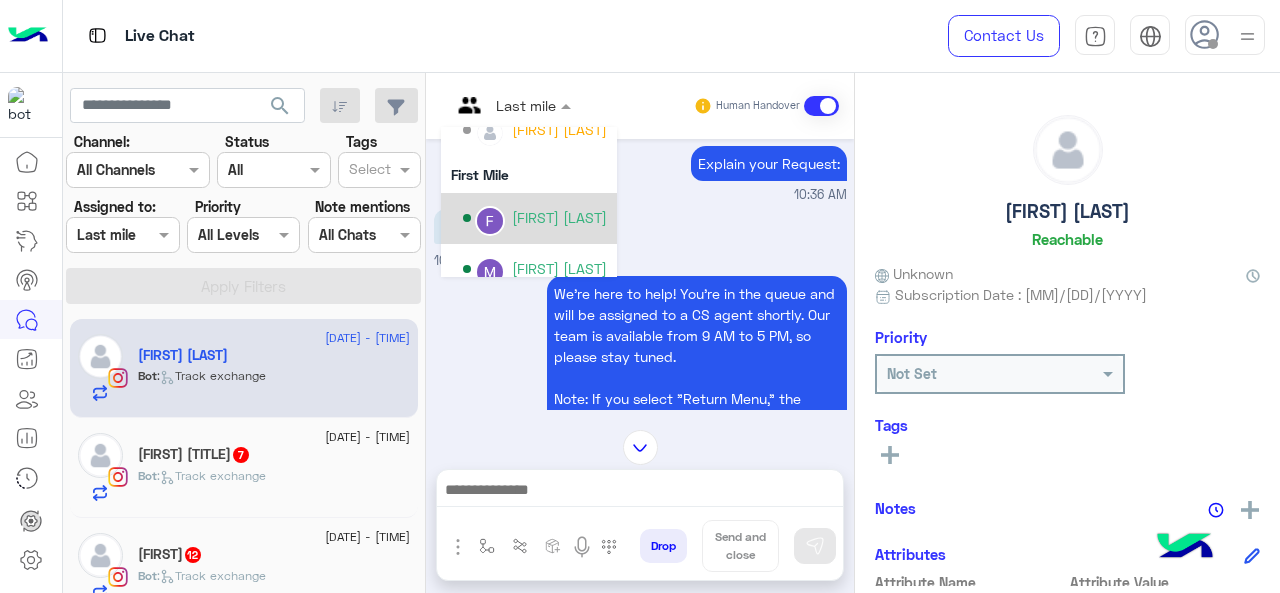 click on "Farah Semary" at bounding box center (559, 217) 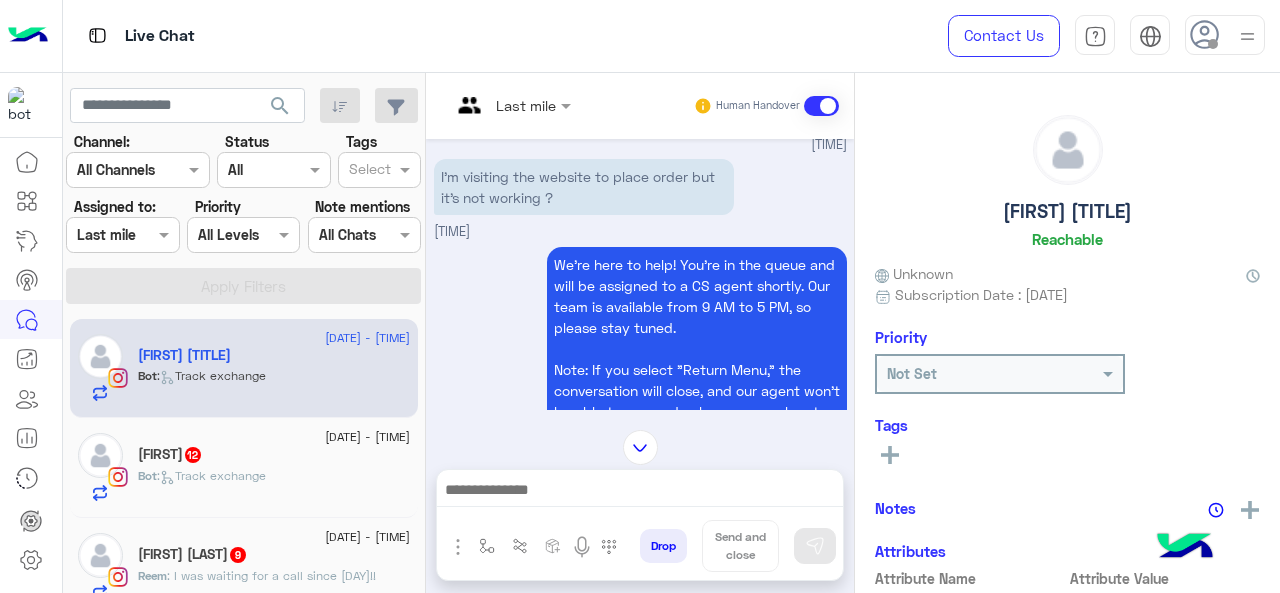 scroll, scrollTop: 606, scrollLeft: 0, axis: vertical 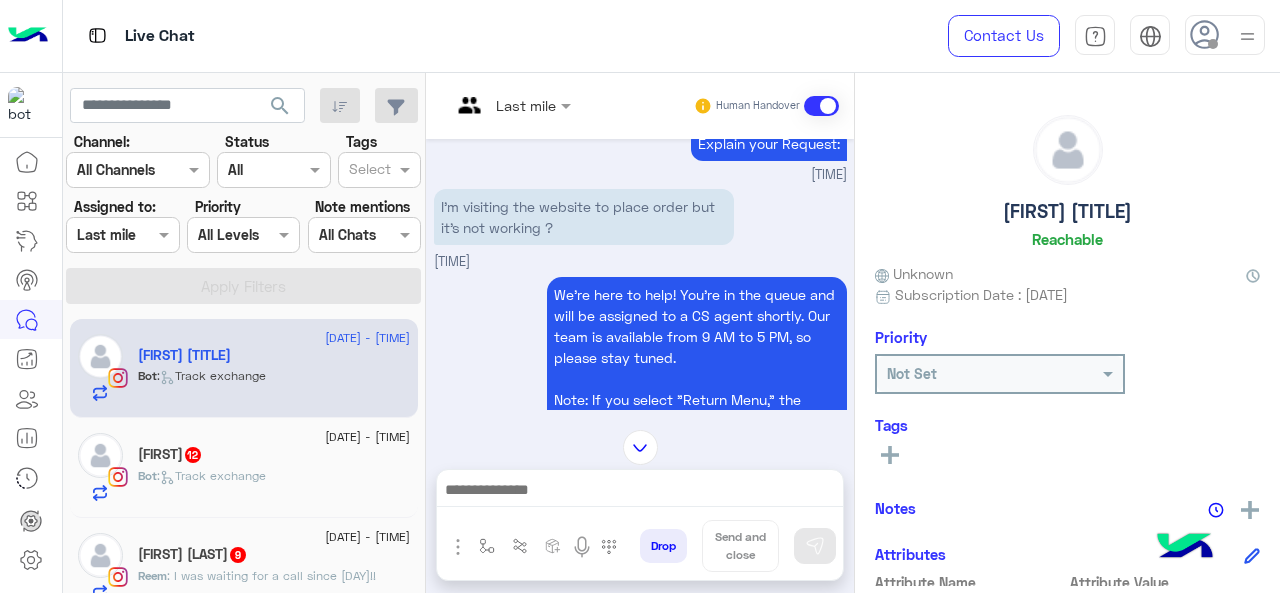 click at bounding box center (511, 104) 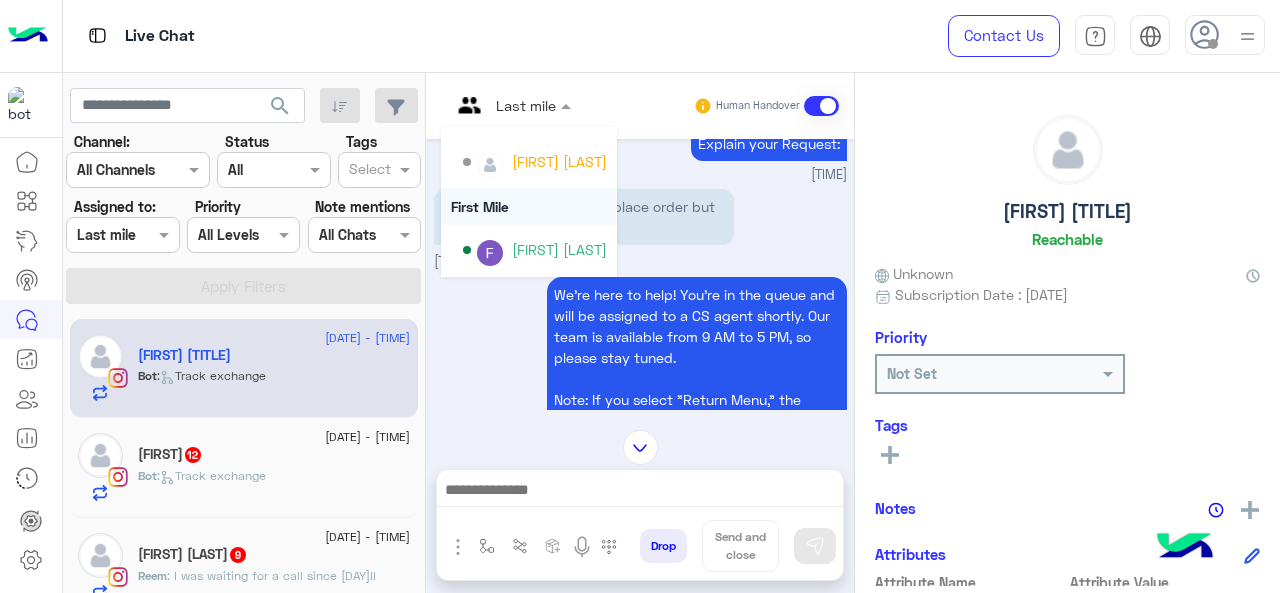 scroll, scrollTop: 300, scrollLeft: 0, axis: vertical 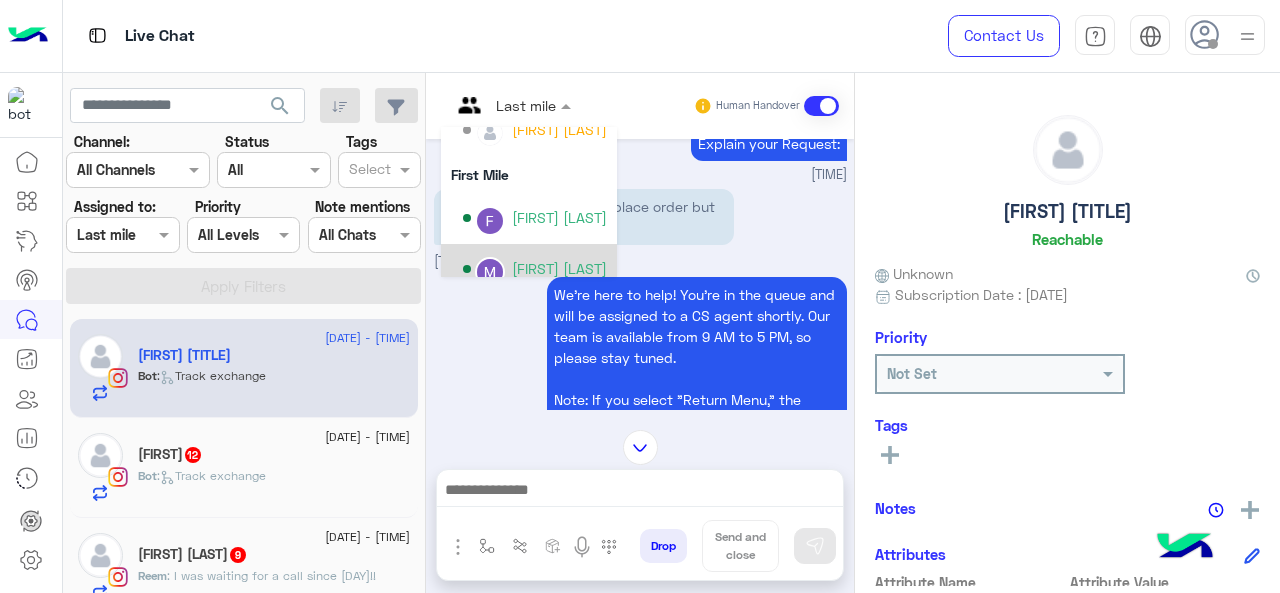 click on "Marex George" at bounding box center [559, 268] 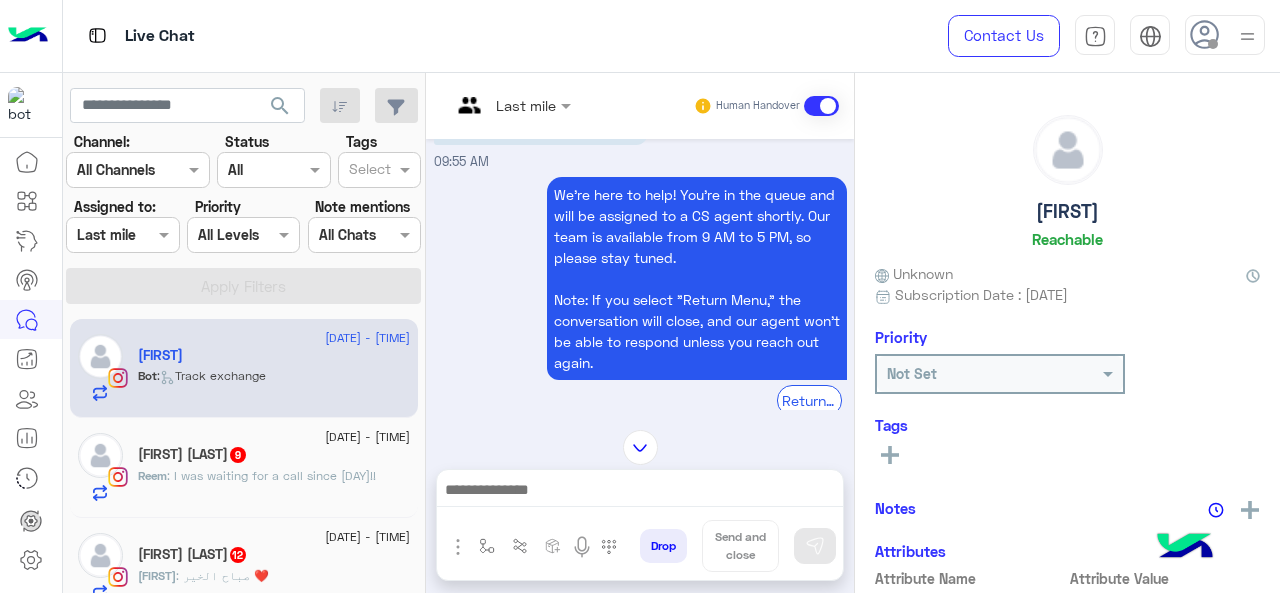 scroll, scrollTop: 606, scrollLeft: 0, axis: vertical 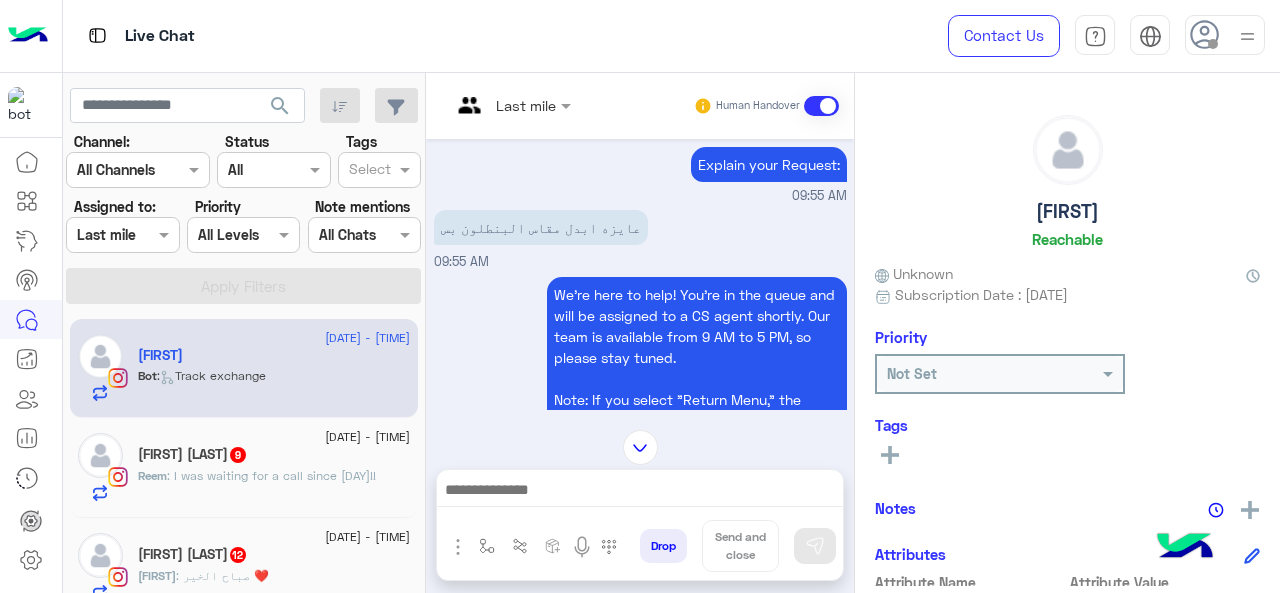 click at bounding box center [511, 104] 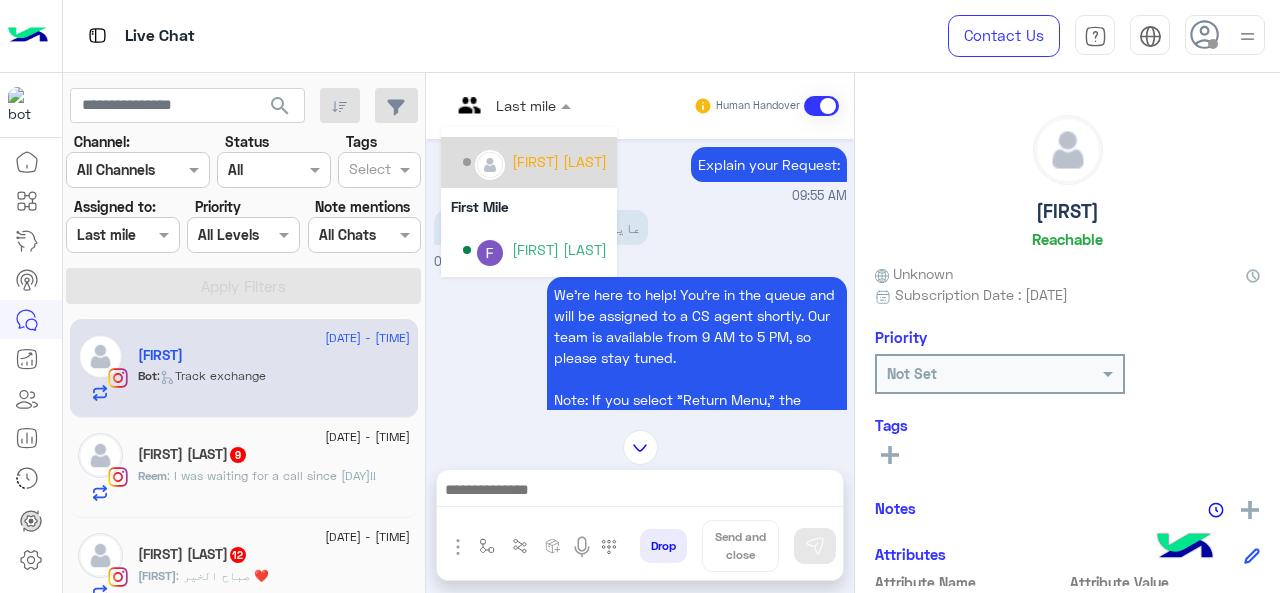 scroll, scrollTop: 300, scrollLeft: 0, axis: vertical 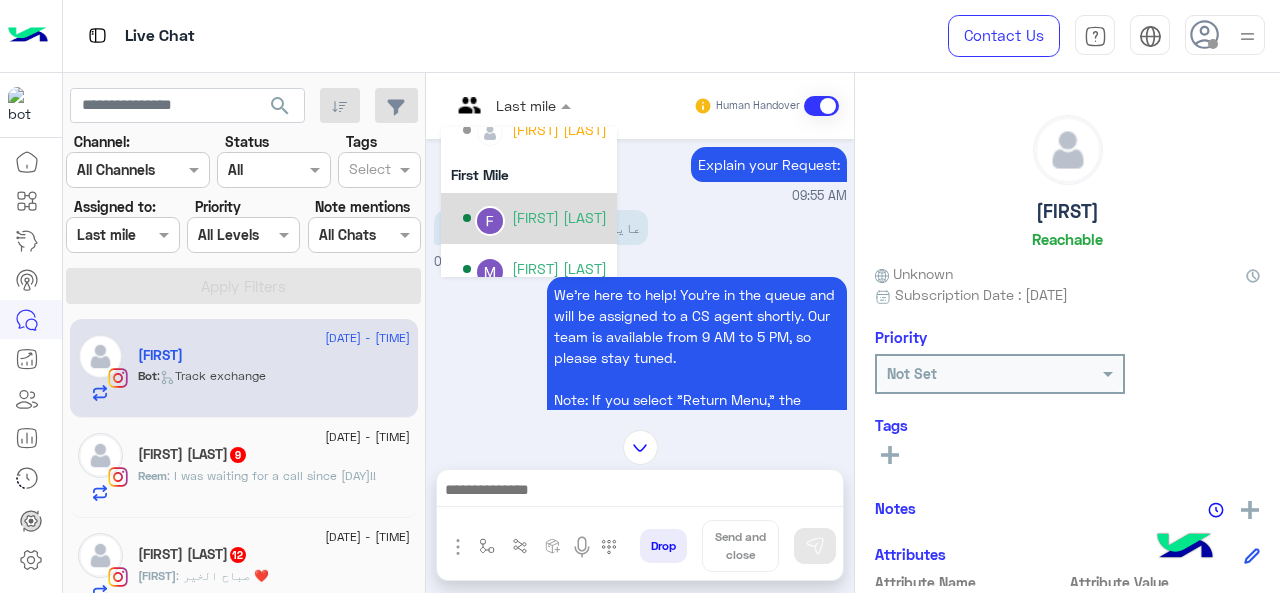 click on "Farah Semary" at bounding box center (535, 218) 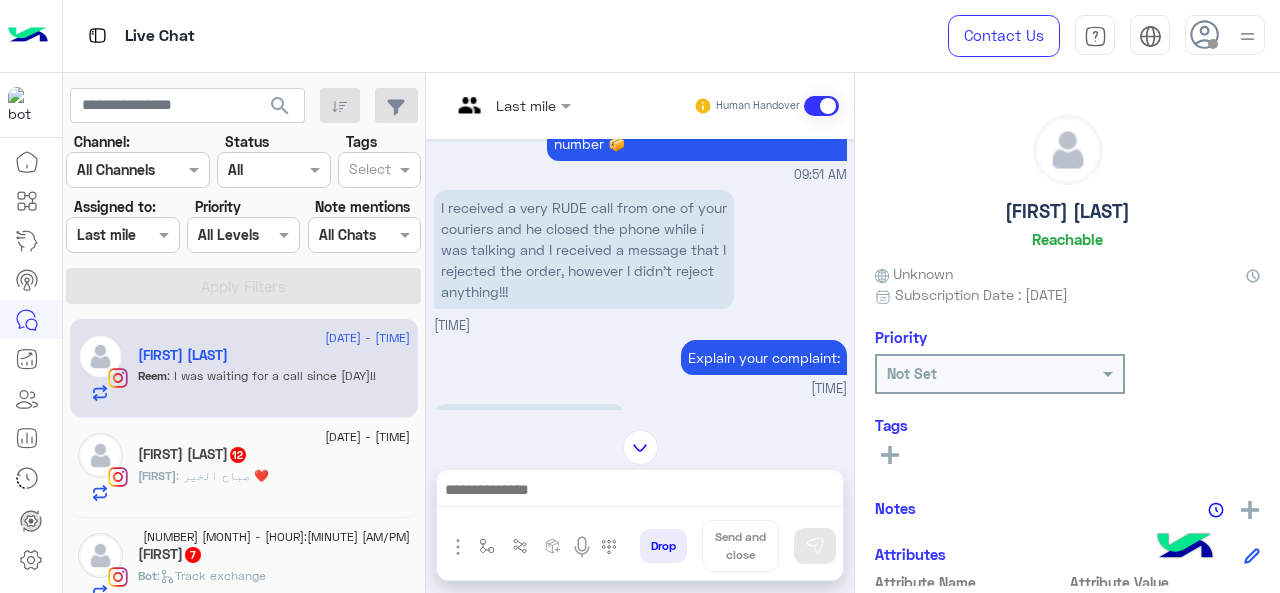 scroll, scrollTop: 214, scrollLeft: 0, axis: vertical 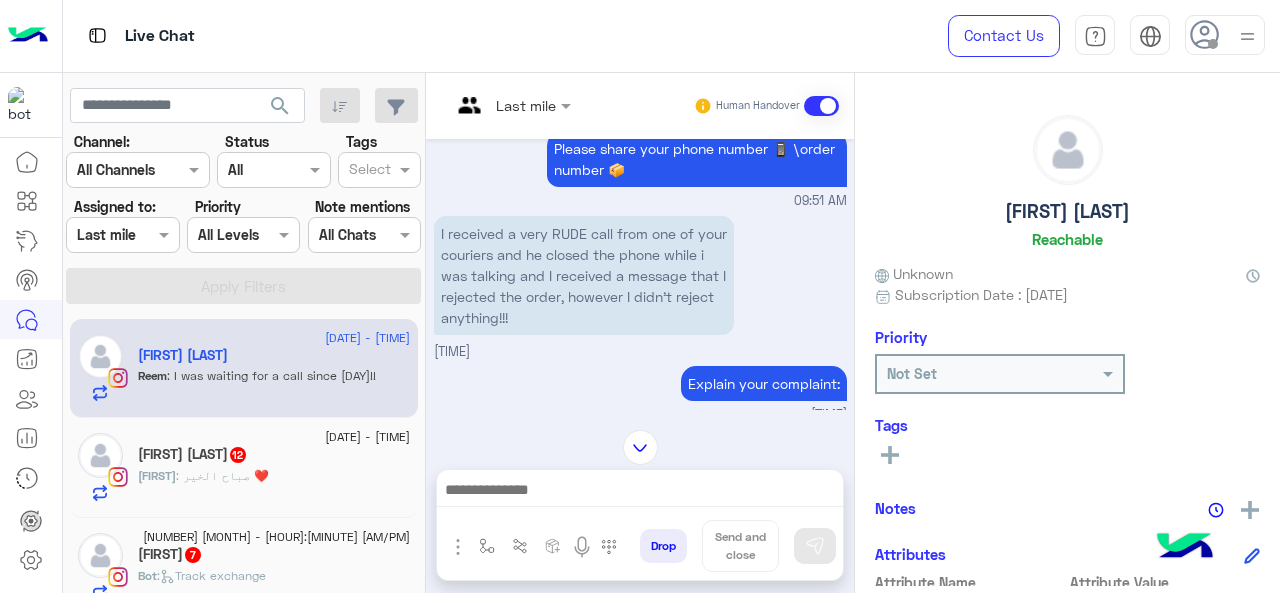 click on "Last mile" at bounding box center [526, 105] 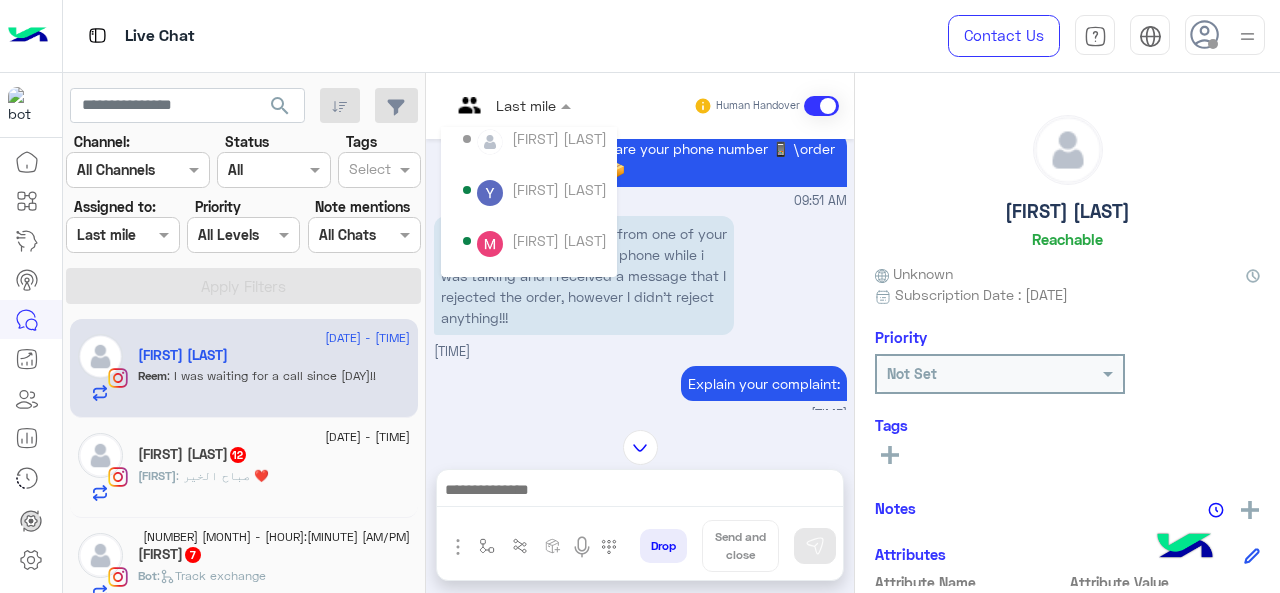 scroll, scrollTop: 406, scrollLeft: 0, axis: vertical 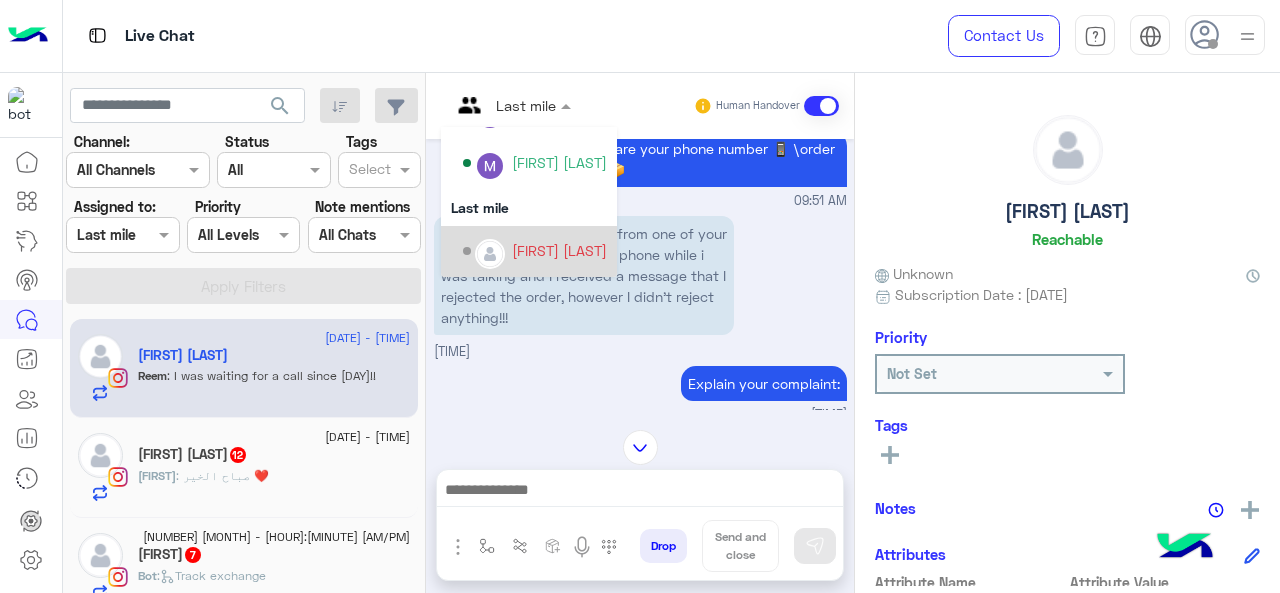 click on "Maram Ahmed" at bounding box center (535, 251) 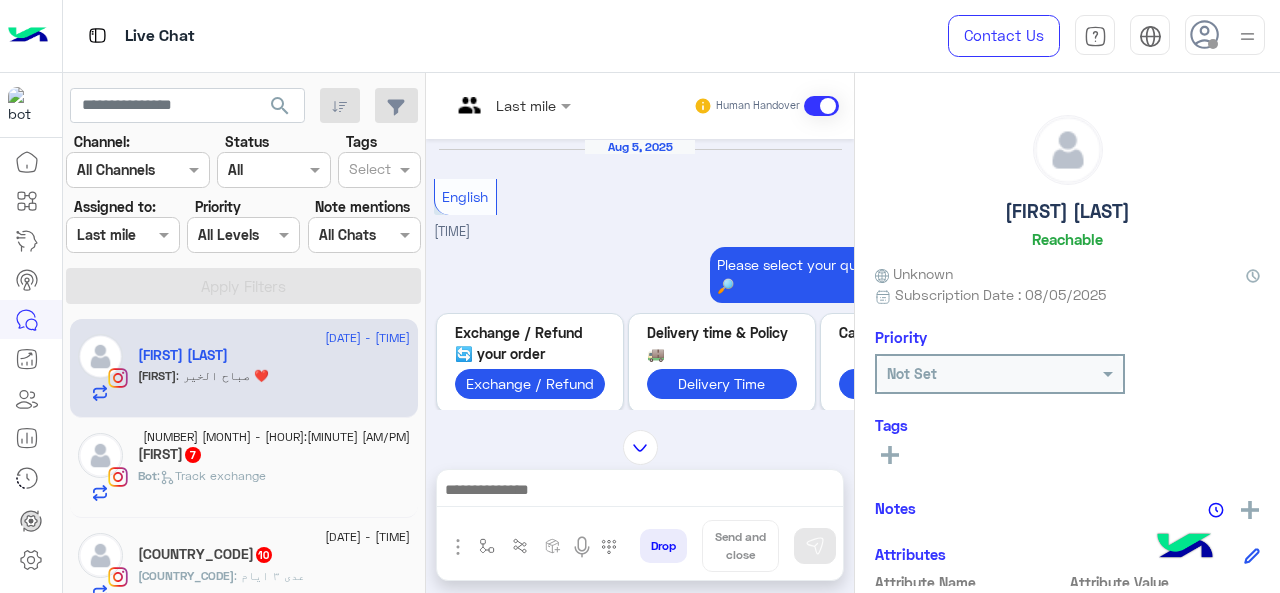scroll, scrollTop: 1302, scrollLeft: 0, axis: vertical 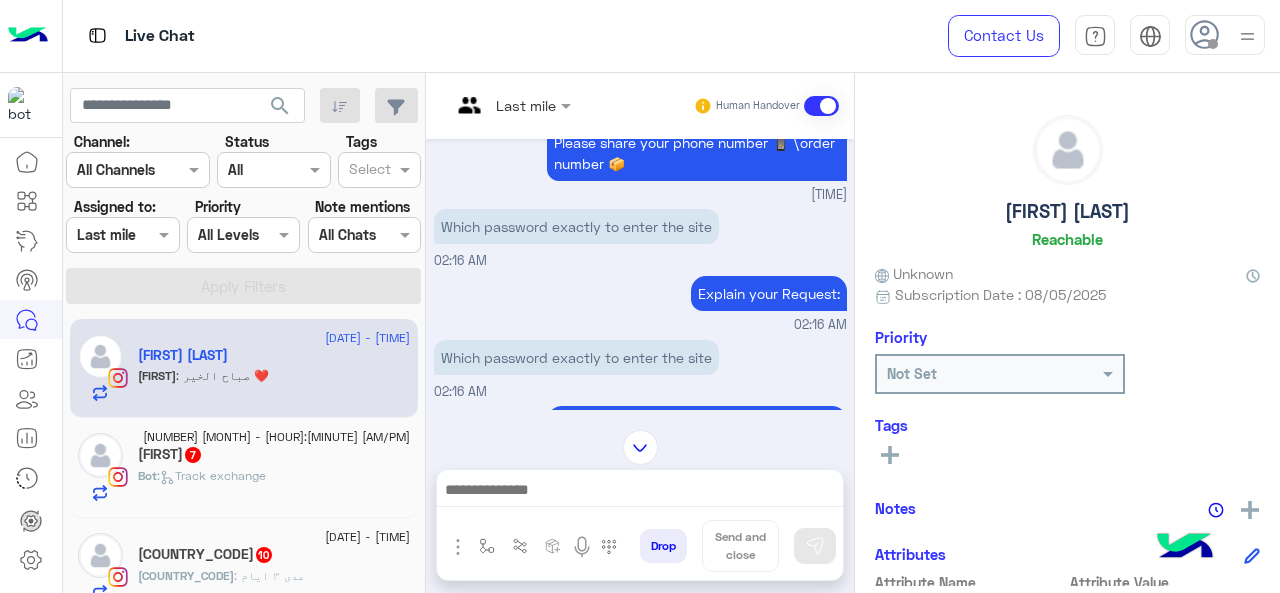 click at bounding box center [511, 104] 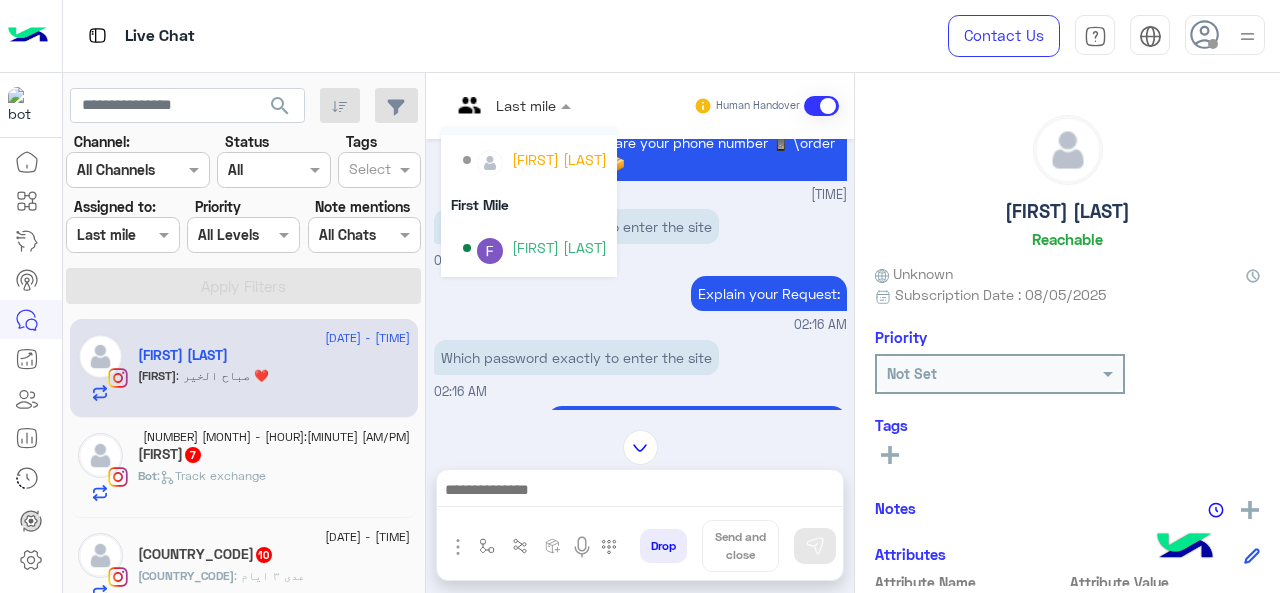 scroll, scrollTop: 300, scrollLeft: 0, axis: vertical 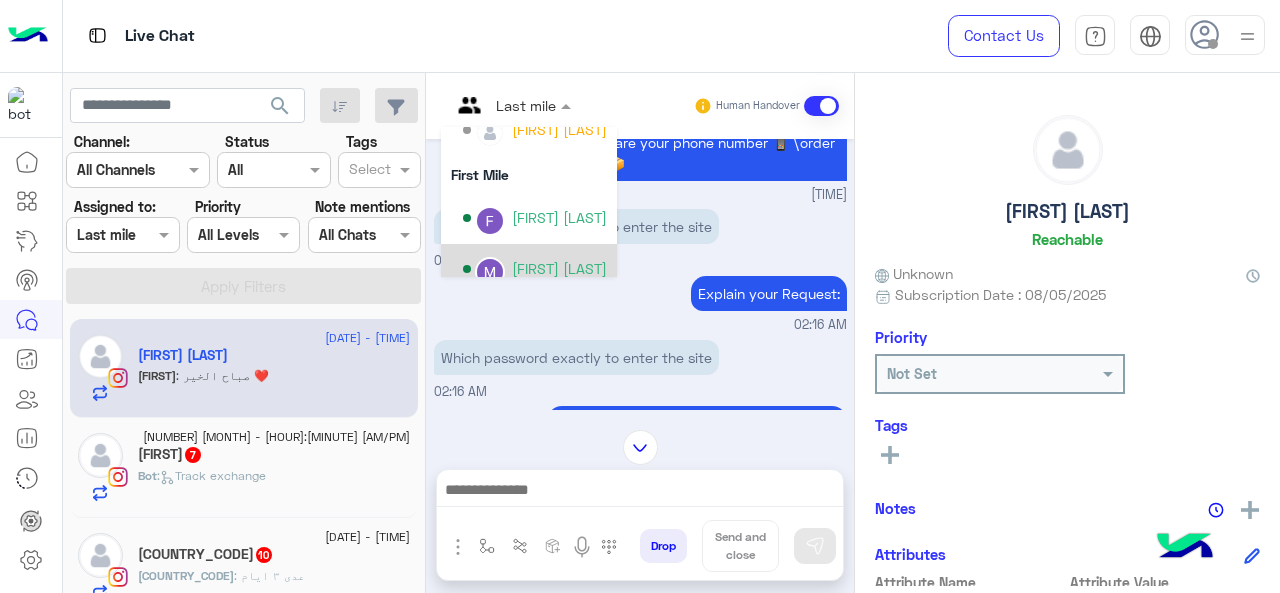 click on "Marex George" at bounding box center (559, 268) 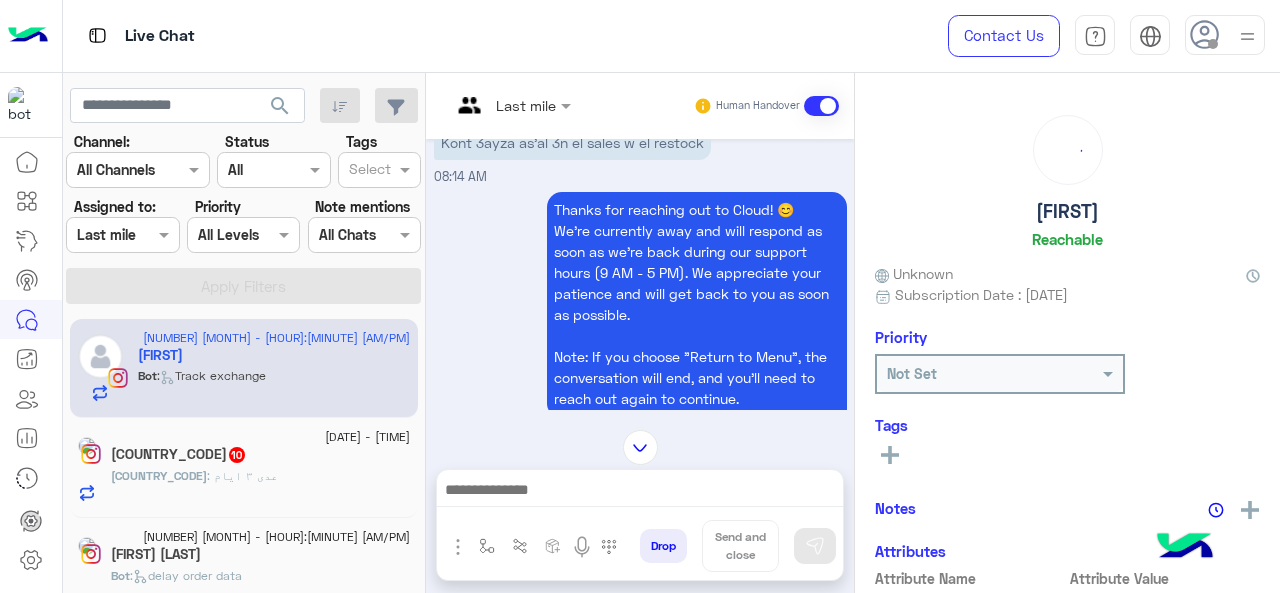 scroll, scrollTop: 506, scrollLeft: 0, axis: vertical 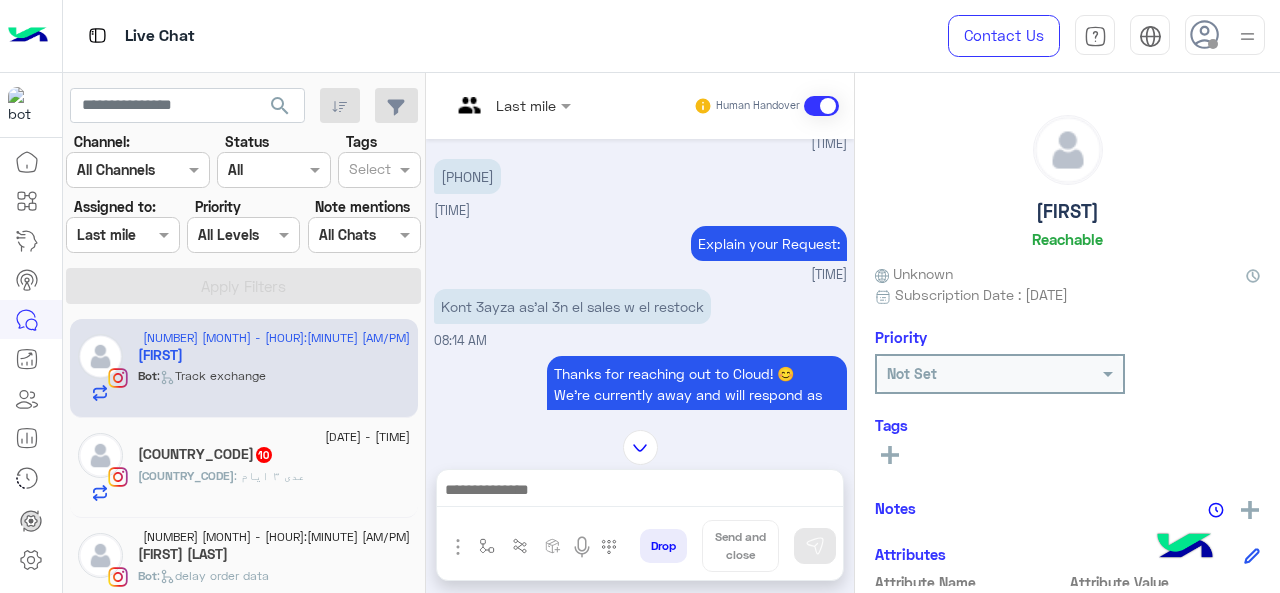 click at bounding box center (511, 104) 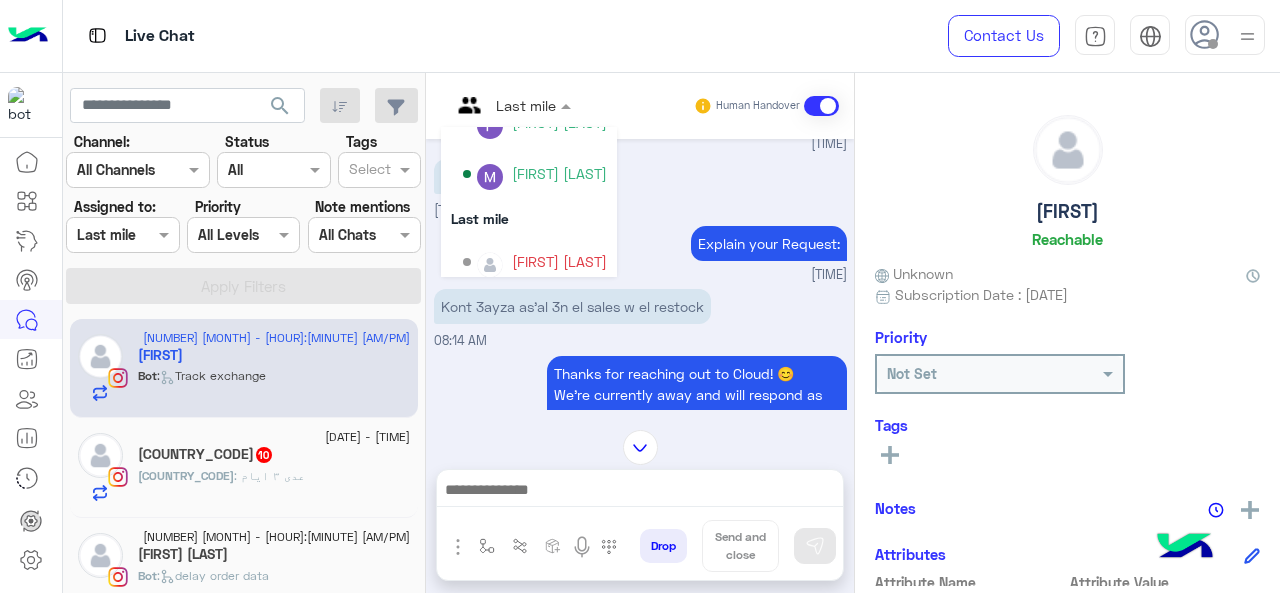 scroll, scrollTop: 400, scrollLeft: 0, axis: vertical 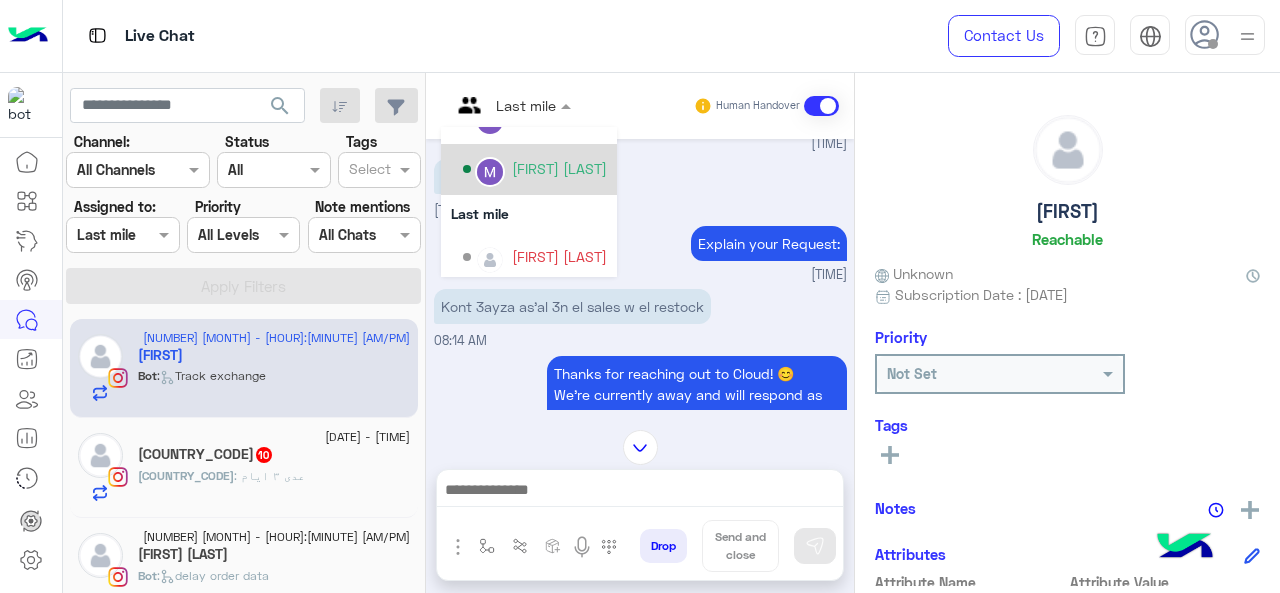 click on "Marex George" at bounding box center [535, 169] 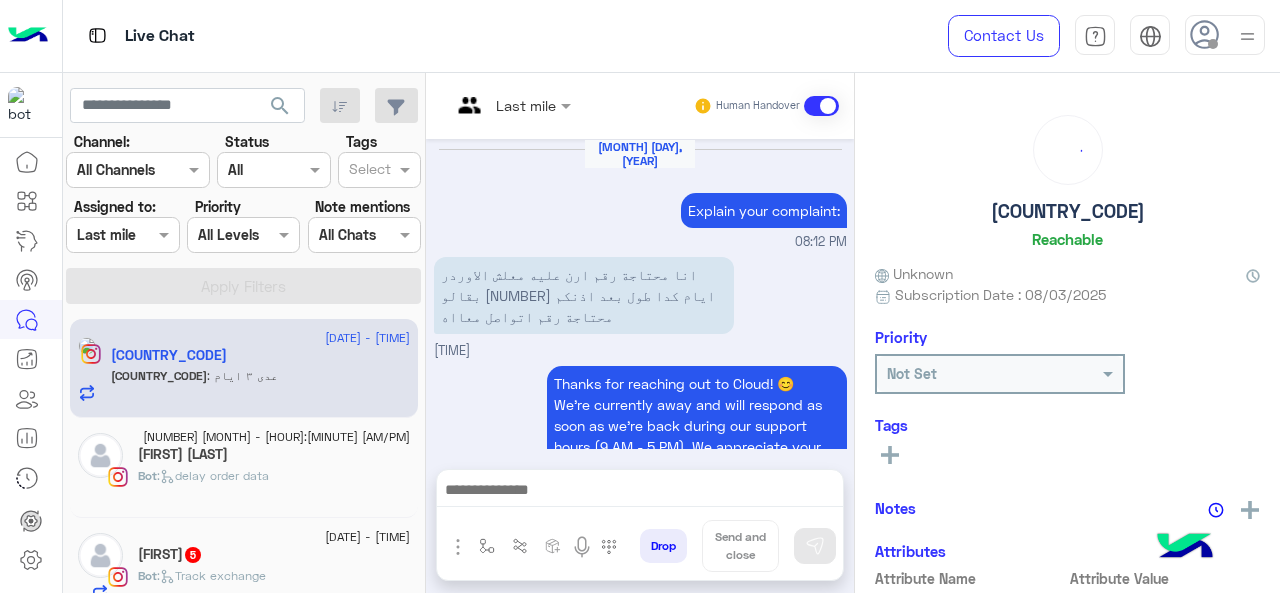 scroll, scrollTop: 644, scrollLeft: 0, axis: vertical 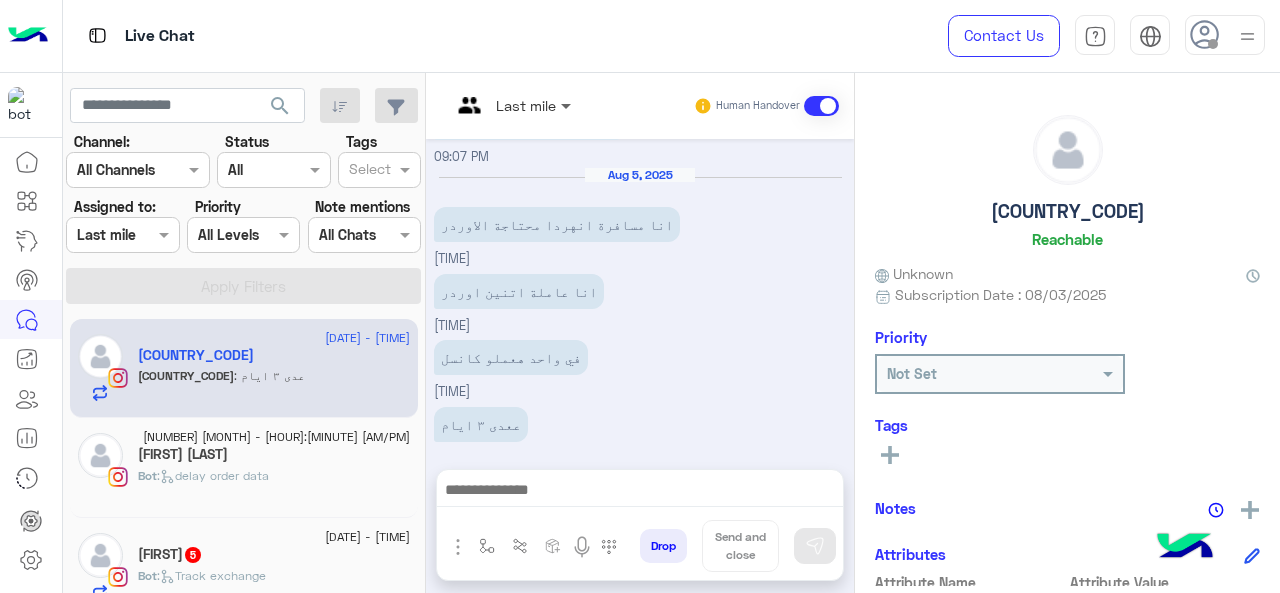 click at bounding box center (568, 105) 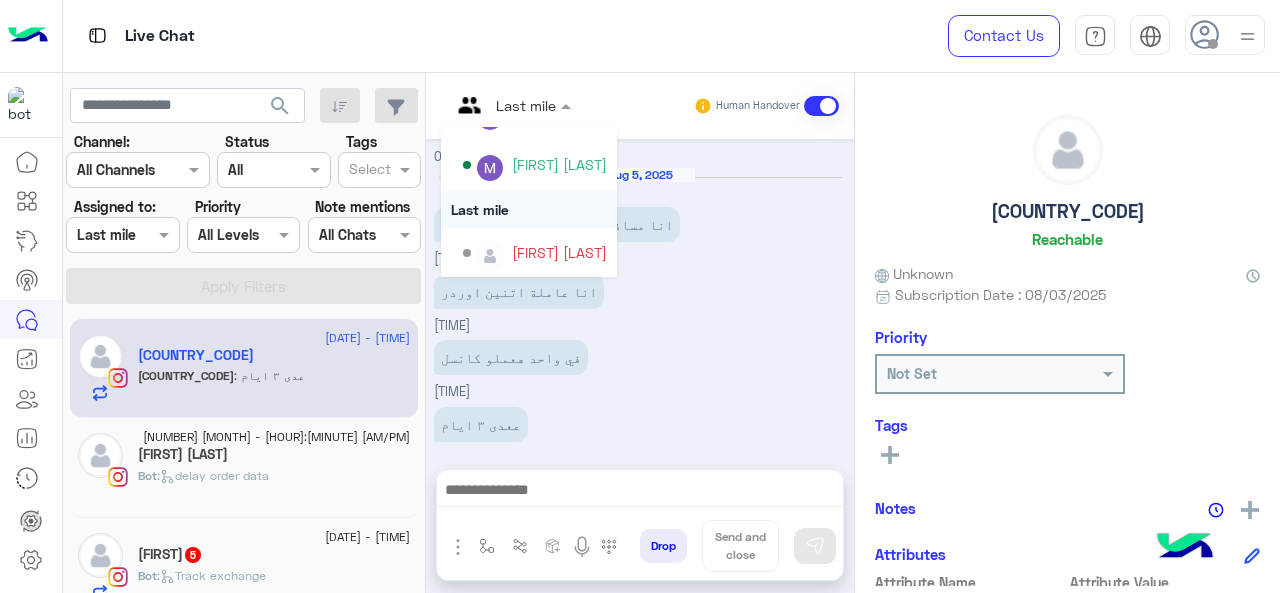 scroll, scrollTop: 406, scrollLeft: 0, axis: vertical 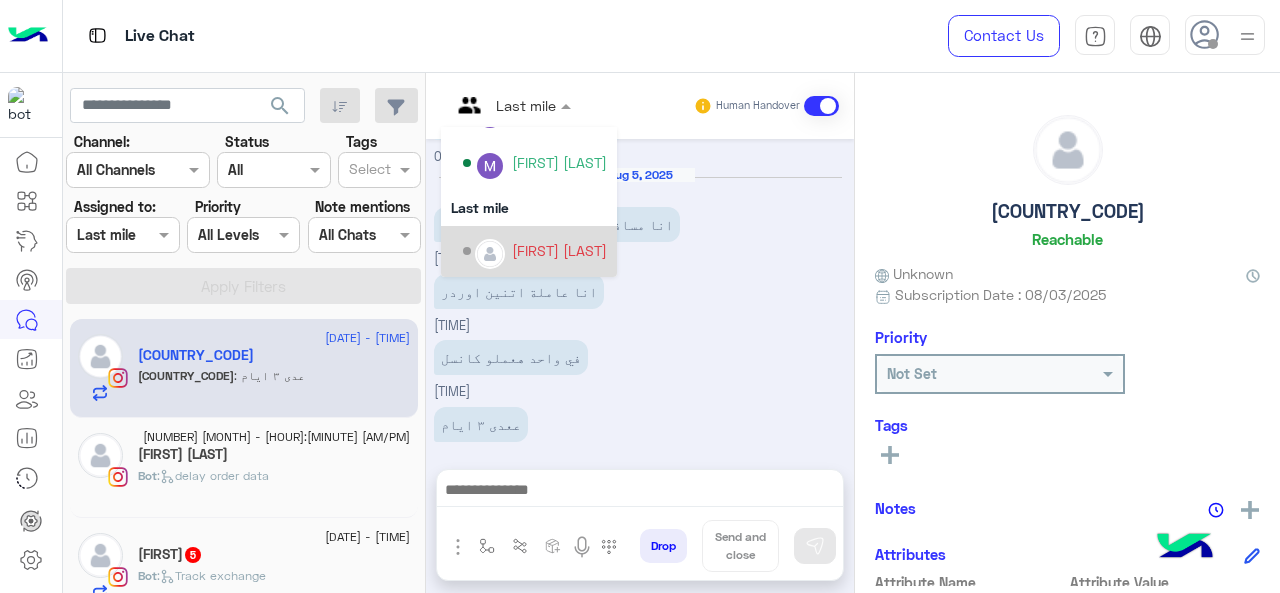 click on "Maram Ahmed" at bounding box center (535, 251) 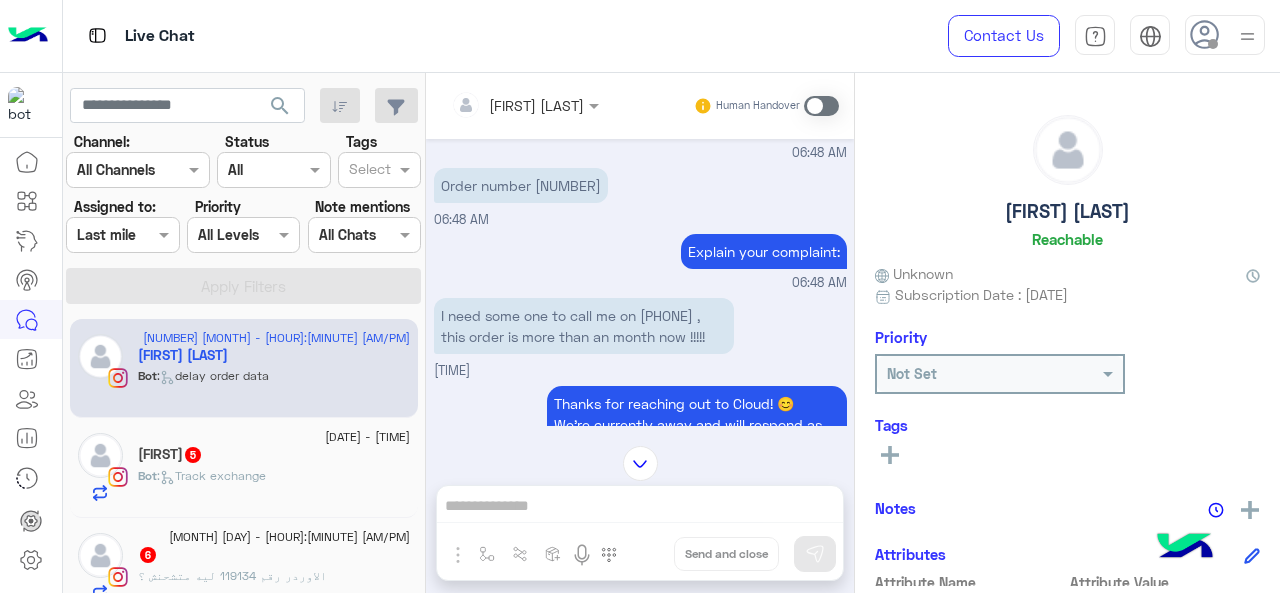 scroll, scrollTop: 231, scrollLeft: 0, axis: vertical 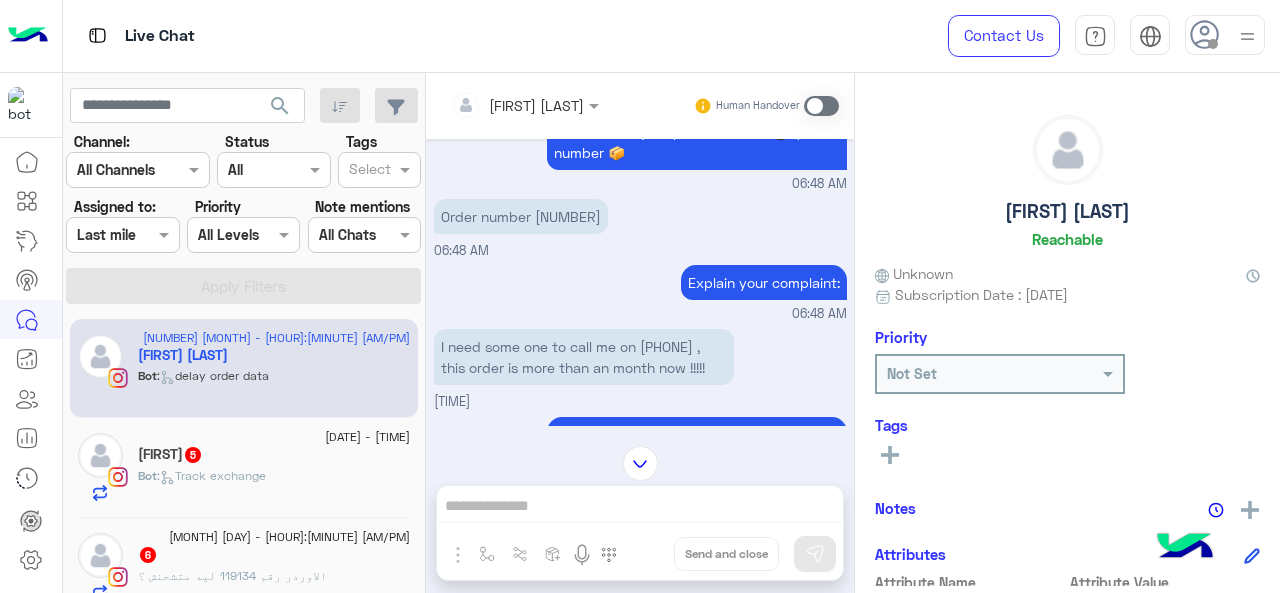 click at bounding box center [525, 104] 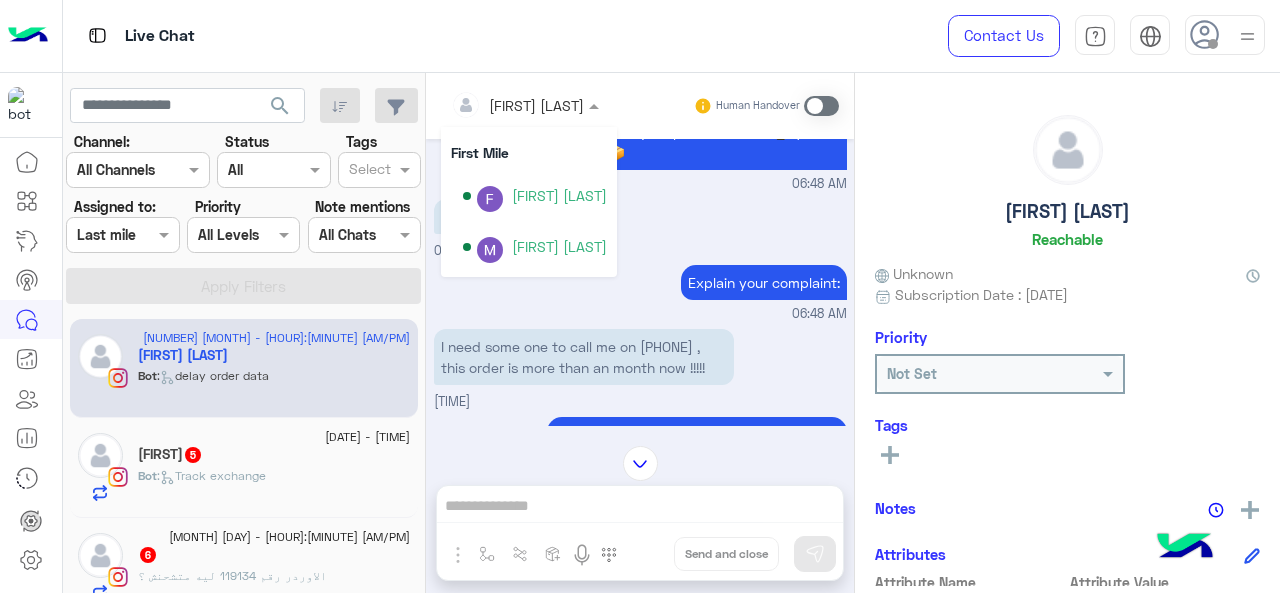 scroll, scrollTop: 400, scrollLeft: 0, axis: vertical 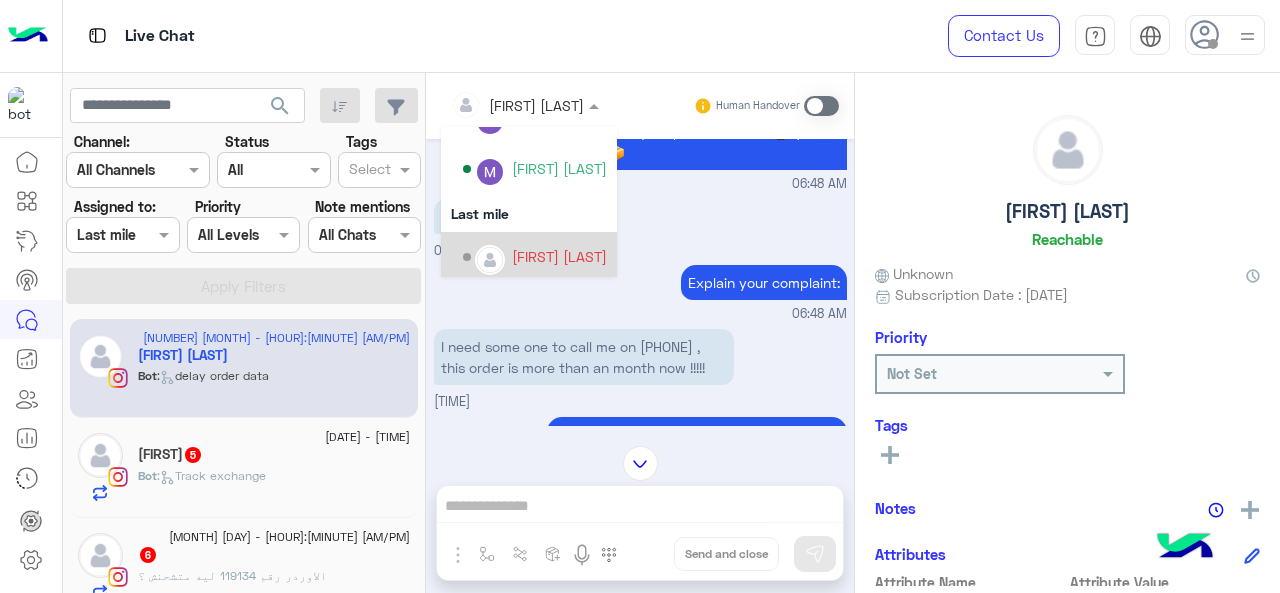 click on "Maram Ahmed" at bounding box center (559, 256) 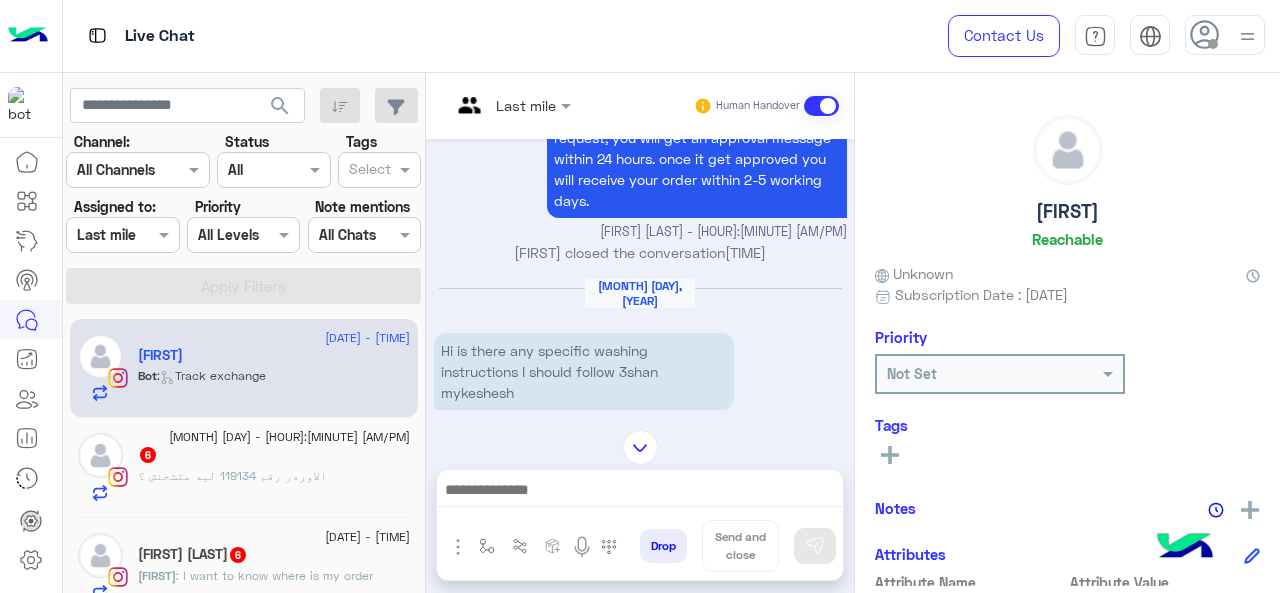 scroll, scrollTop: 815, scrollLeft: 0, axis: vertical 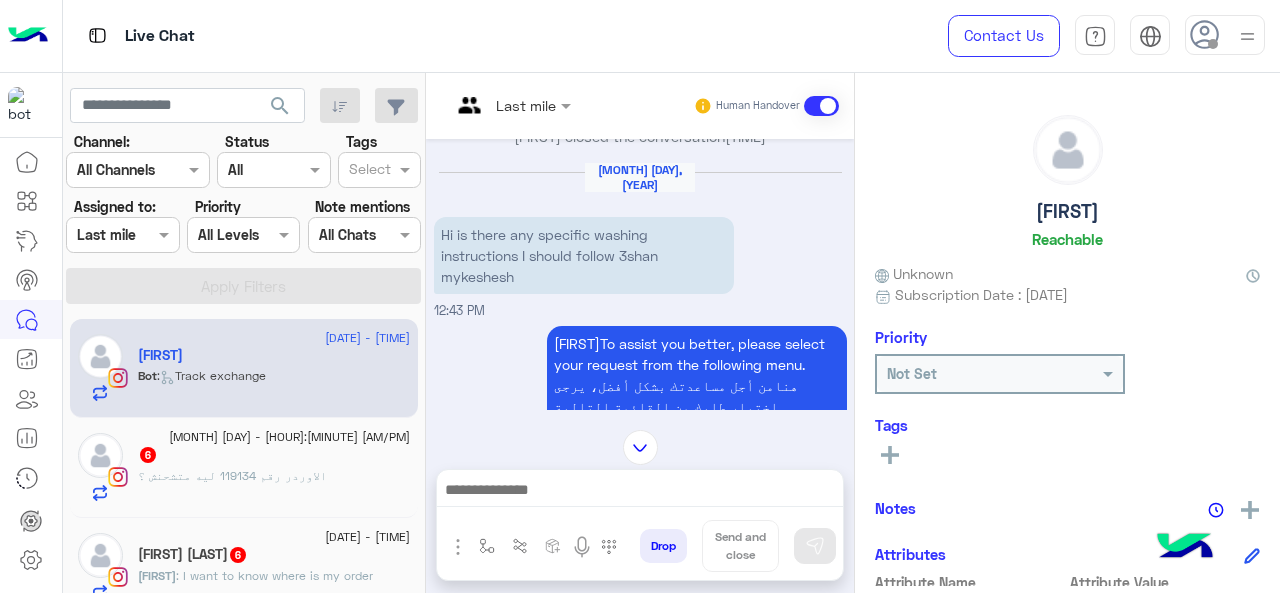 click at bounding box center [511, 104] 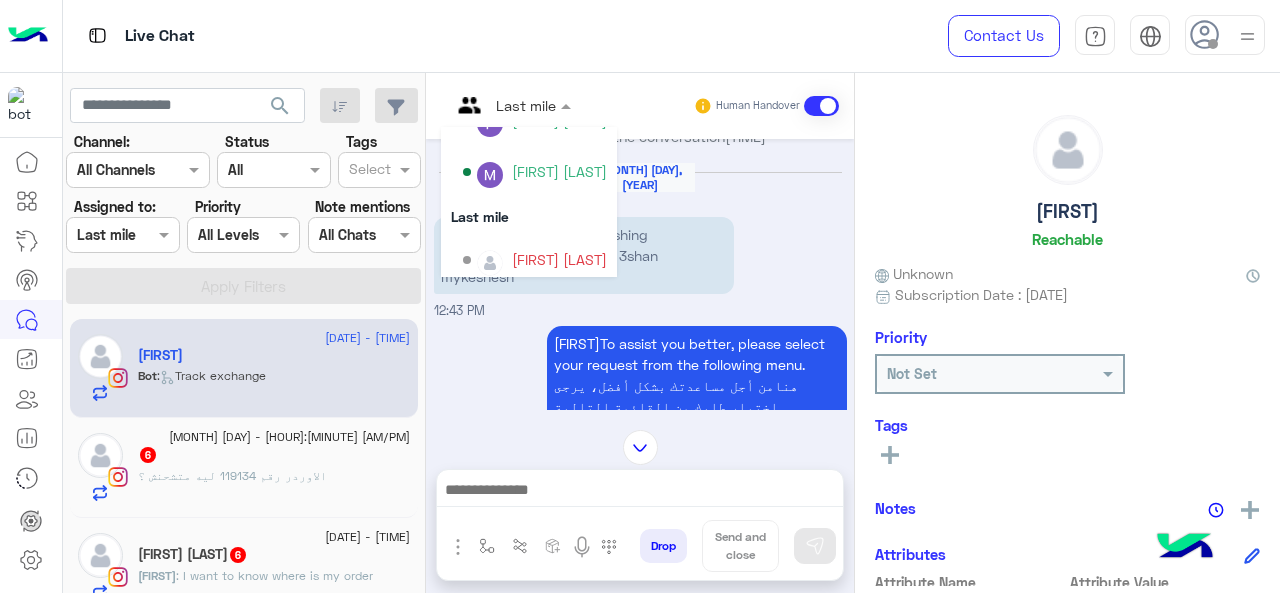 scroll, scrollTop: 406, scrollLeft: 0, axis: vertical 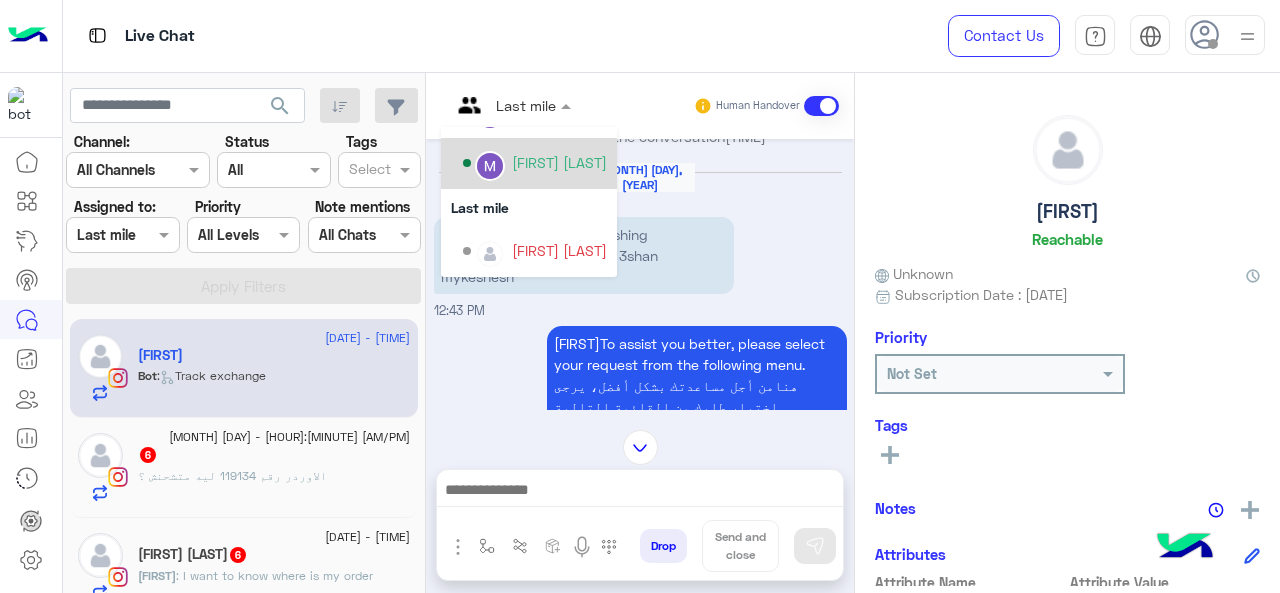 click on "Marex George" at bounding box center (559, 162) 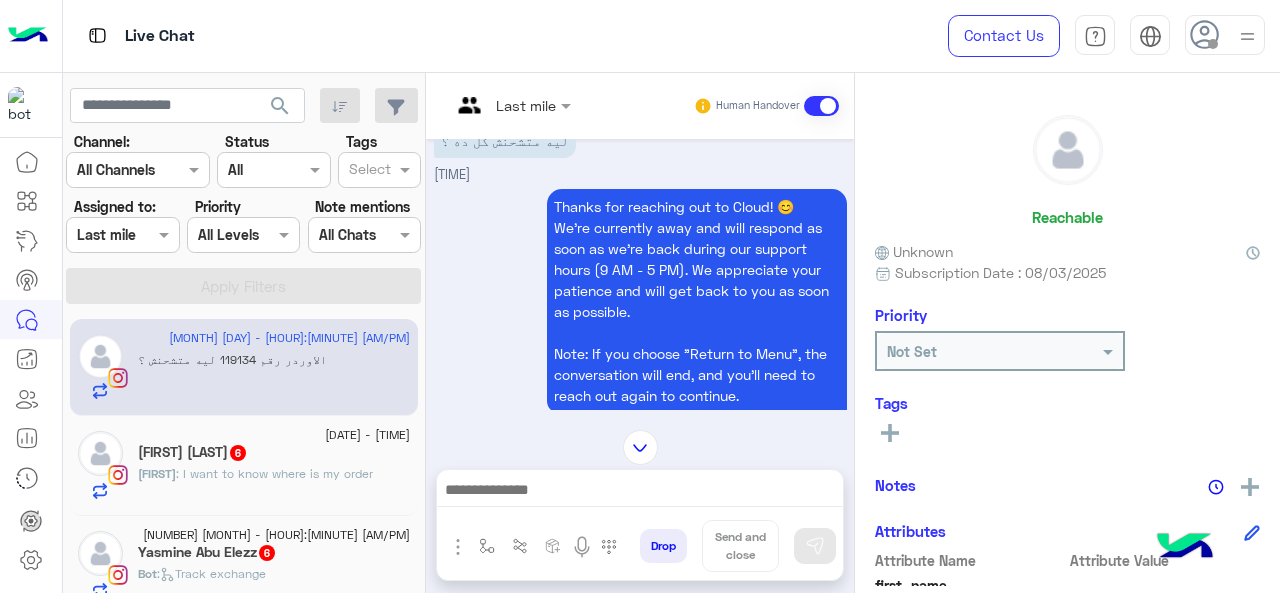 scroll, scrollTop: 610, scrollLeft: 0, axis: vertical 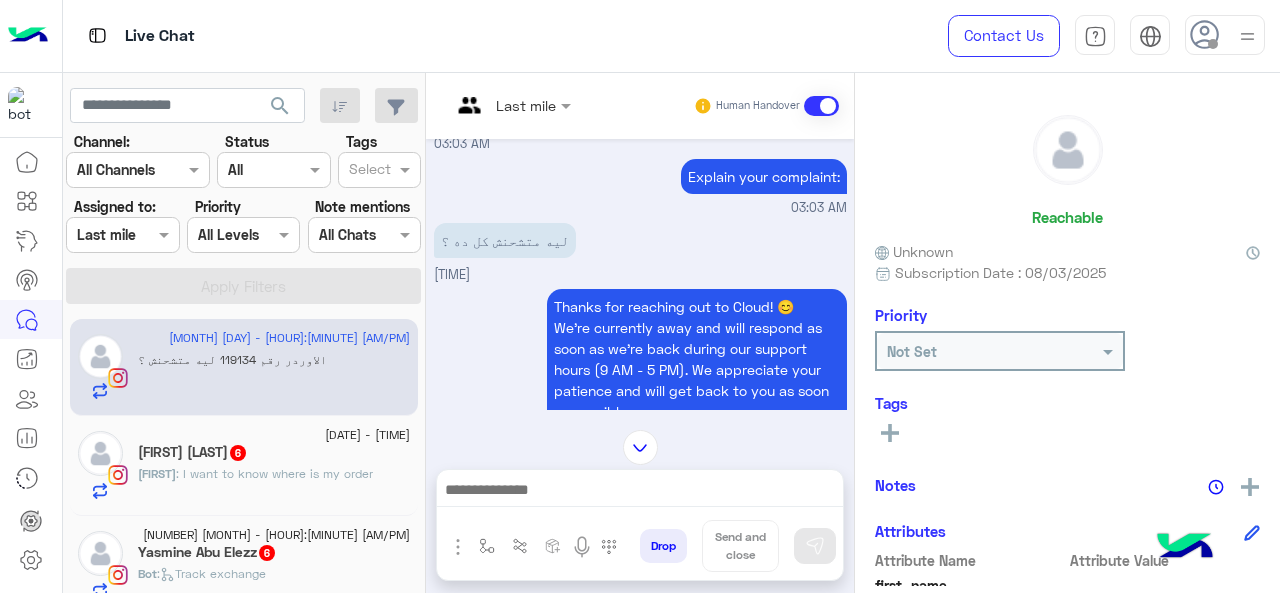 click at bounding box center [511, 104] 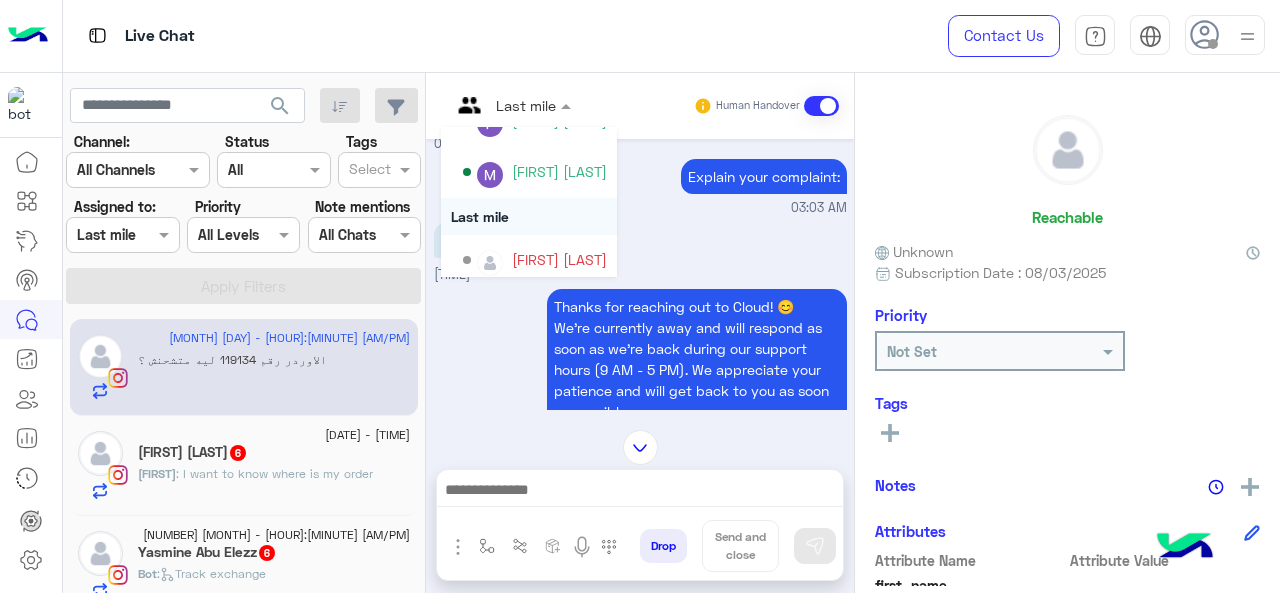scroll, scrollTop: 406, scrollLeft: 0, axis: vertical 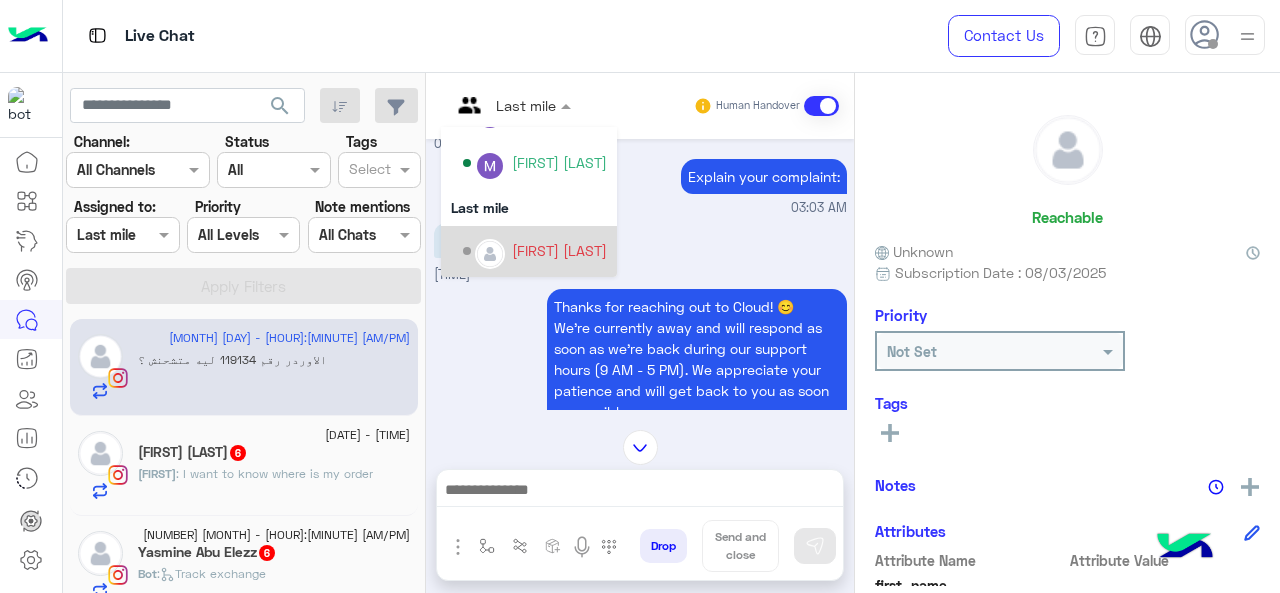 click on "Maram Ahmed" at bounding box center [559, 250] 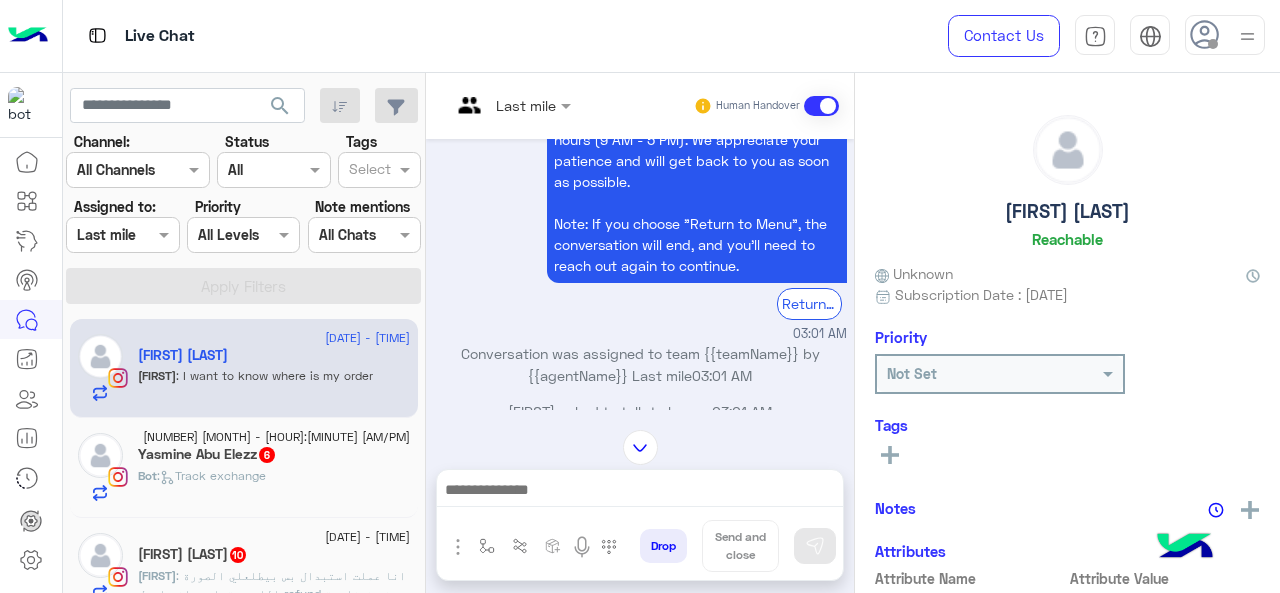 scroll, scrollTop: 646, scrollLeft: 0, axis: vertical 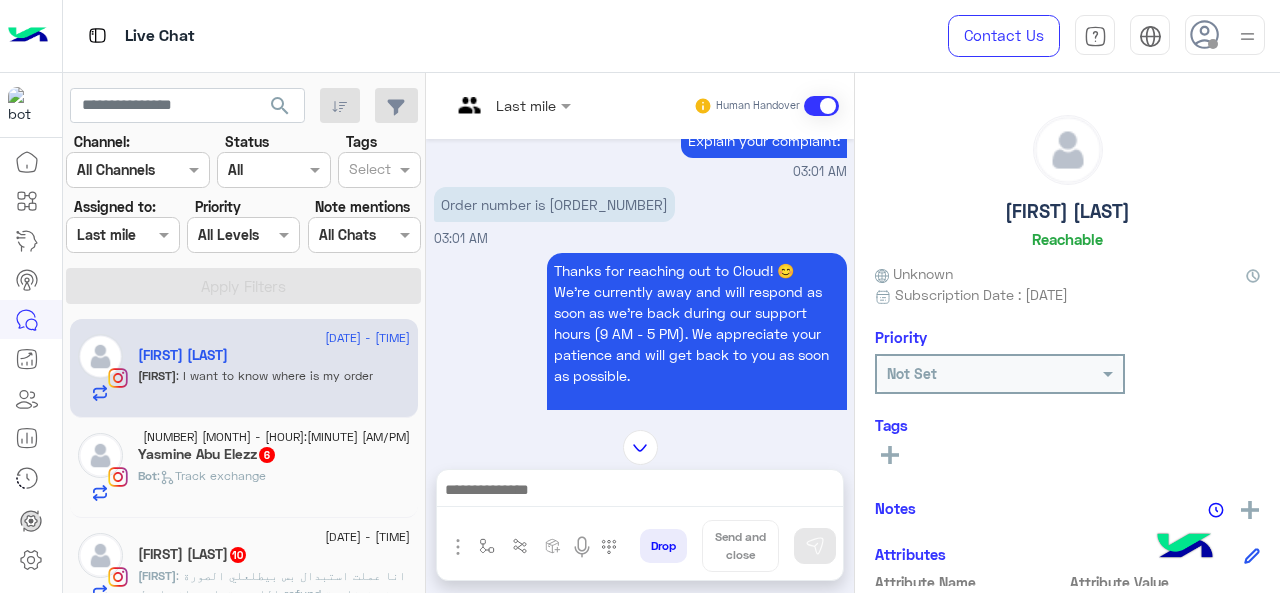 click at bounding box center [511, 104] 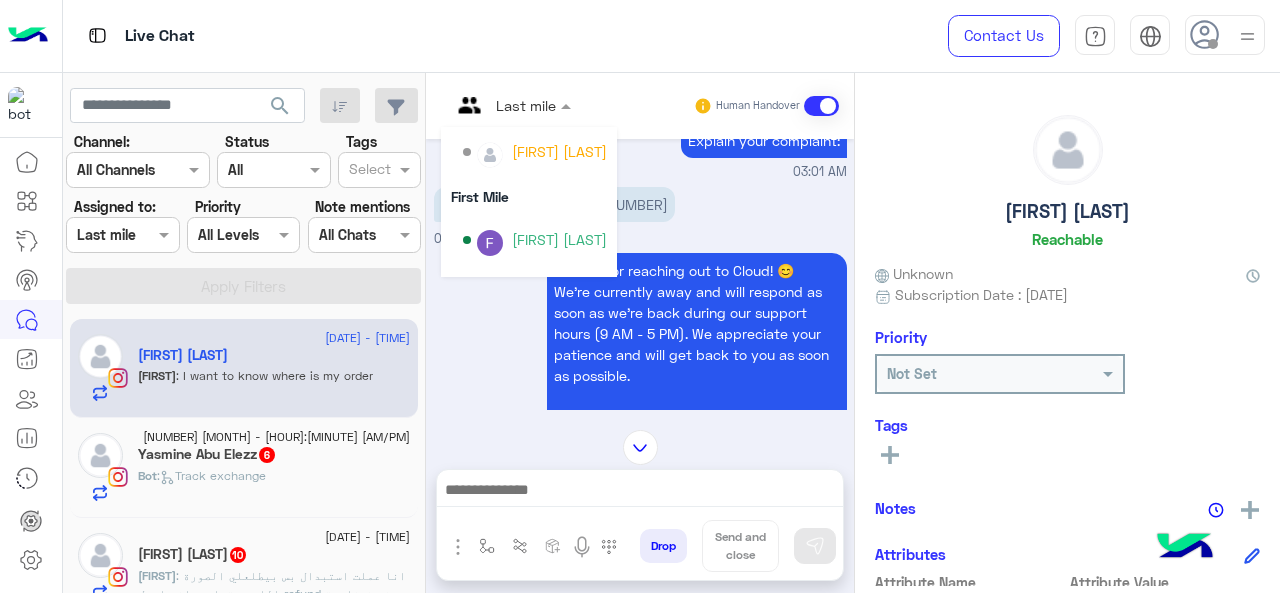 scroll, scrollTop: 406, scrollLeft: 0, axis: vertical 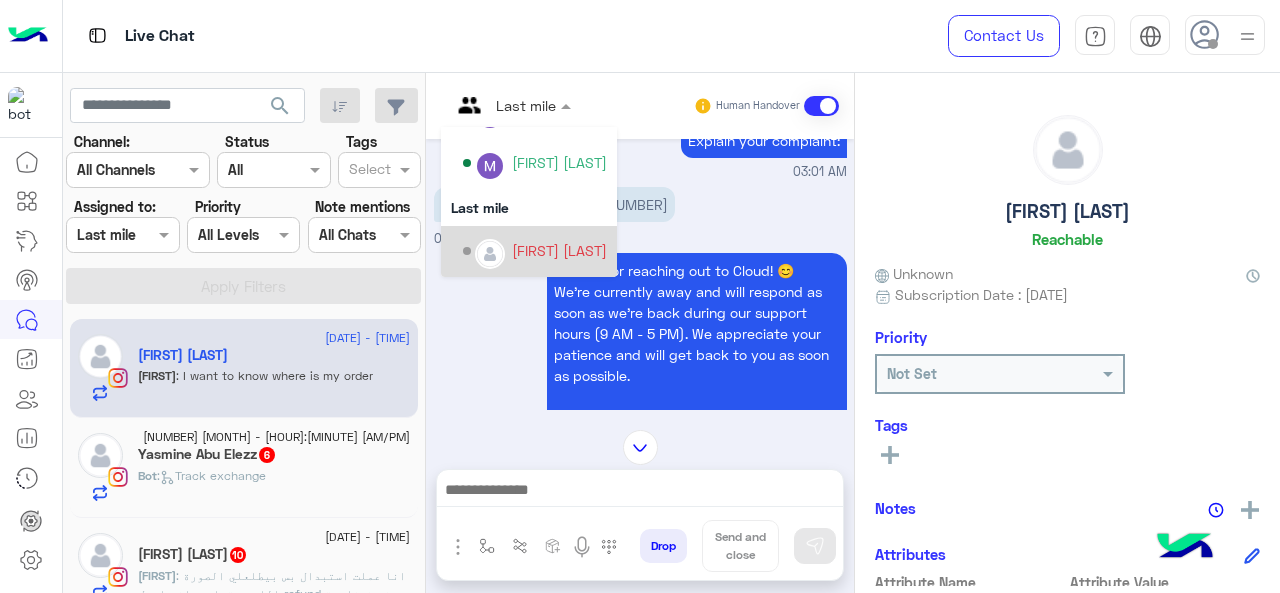 click on "Maram Ahmed" at bounding box center [559, 250] 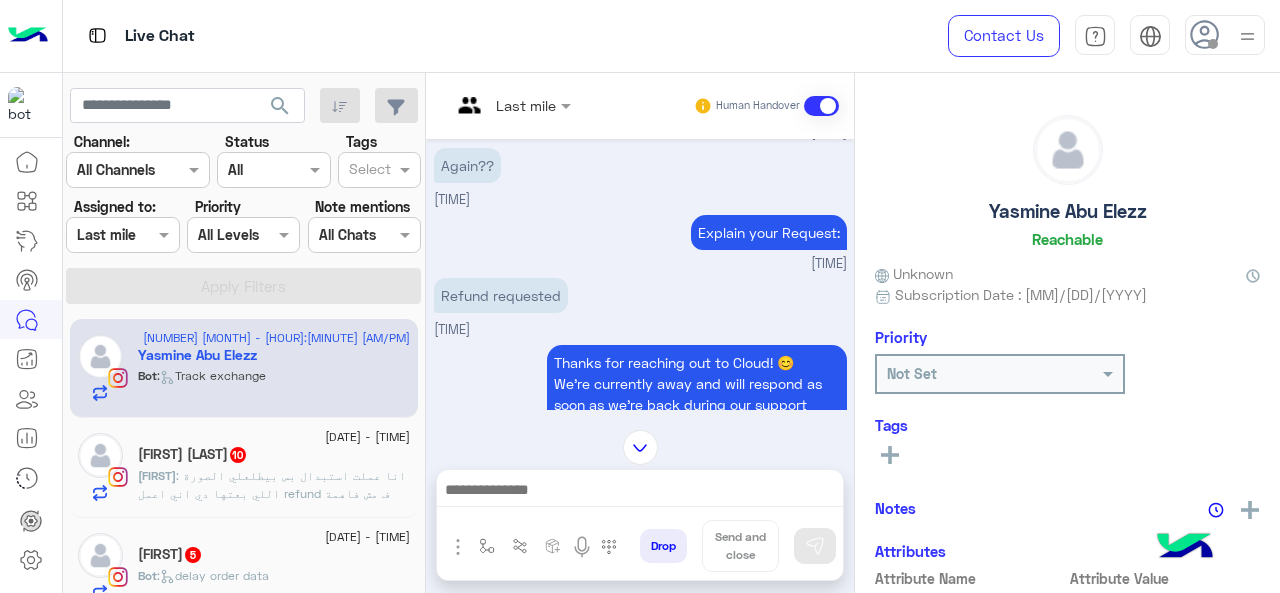 scroll, scrollTop: 506, scrollLeft: 0, axis: vertical 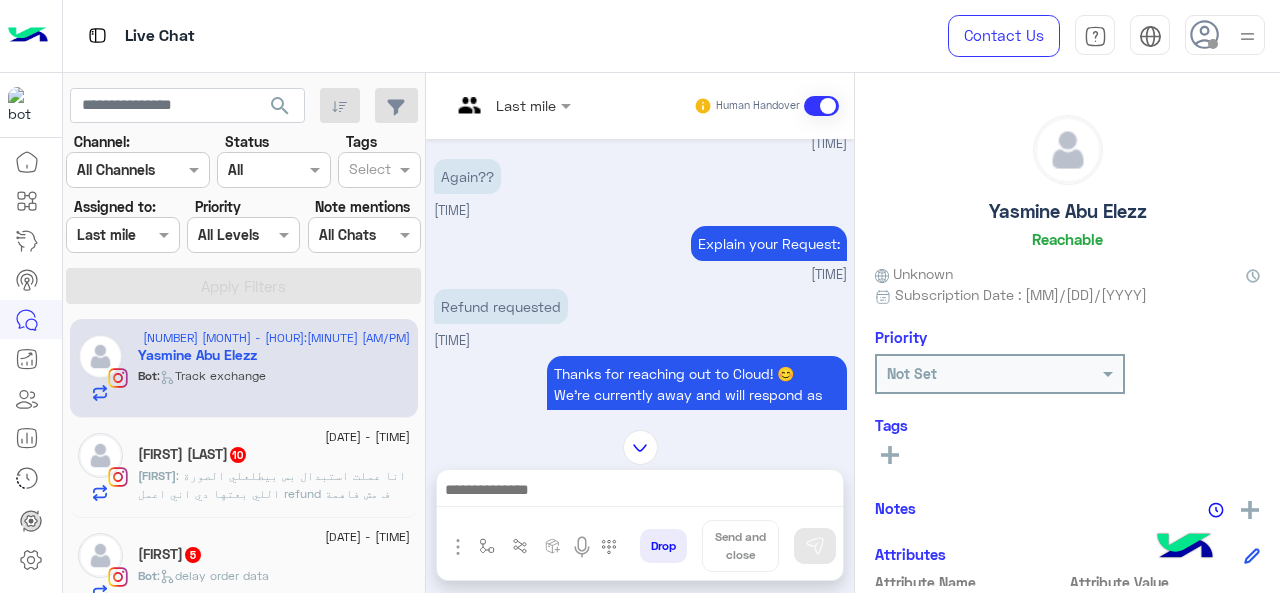 click at bounding box center [511, 104] 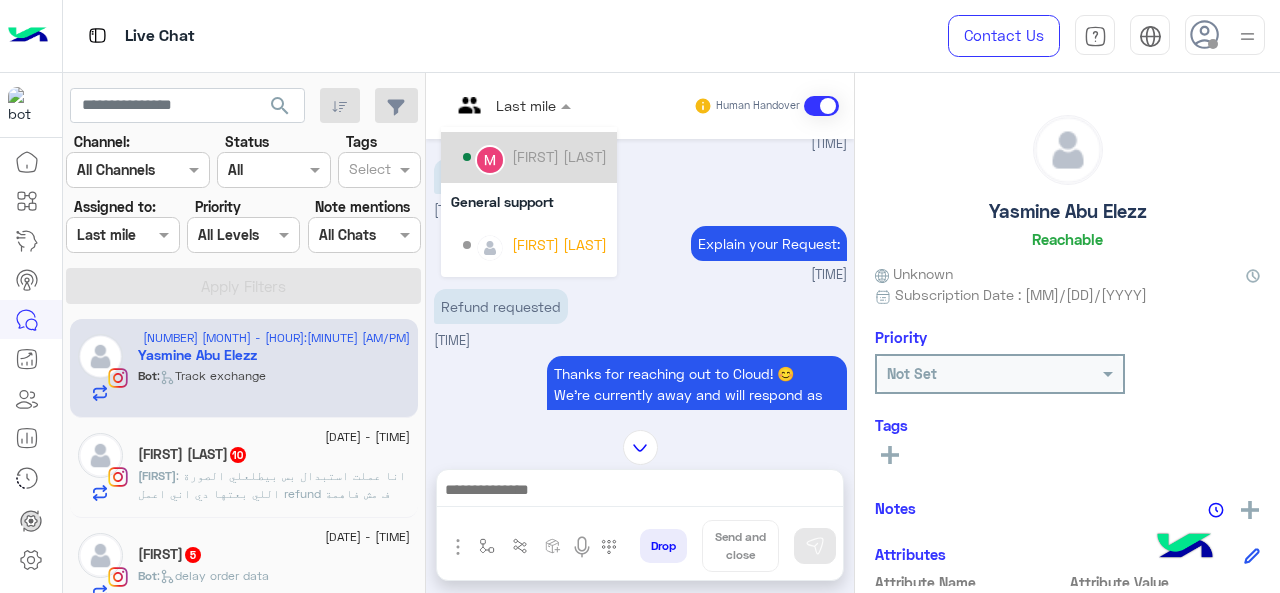 scroll, scrollTop: 200, scrollLeft: 0, axis: vertical 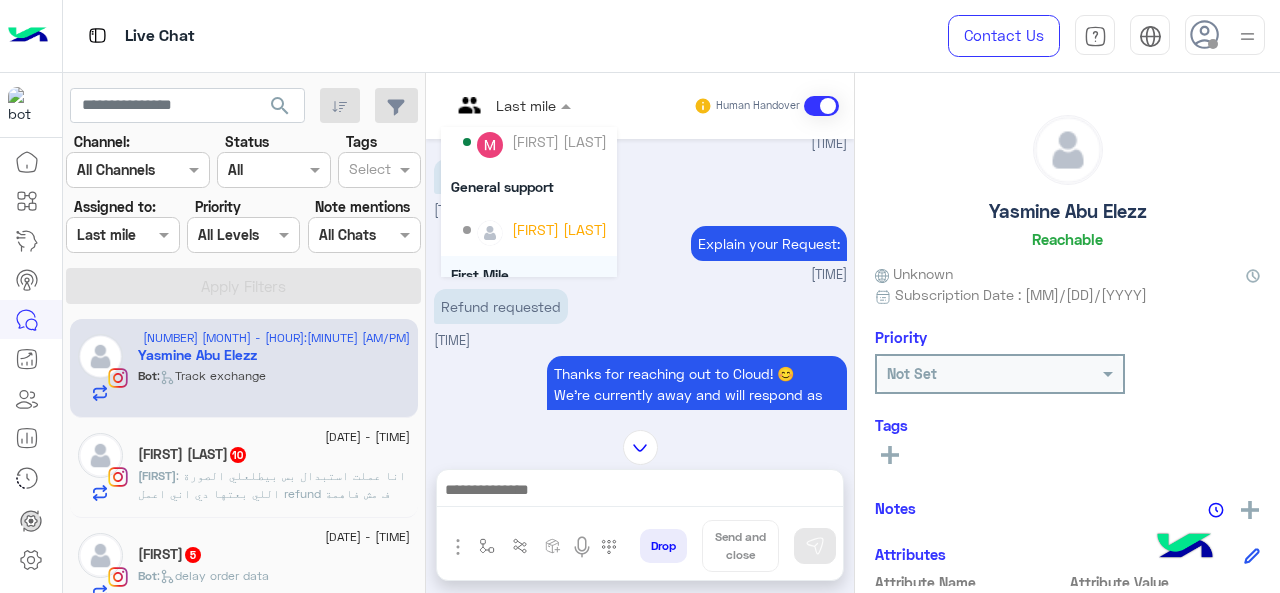 click on "Refund requested   02:08 AM" at bounding box center [640, 317] 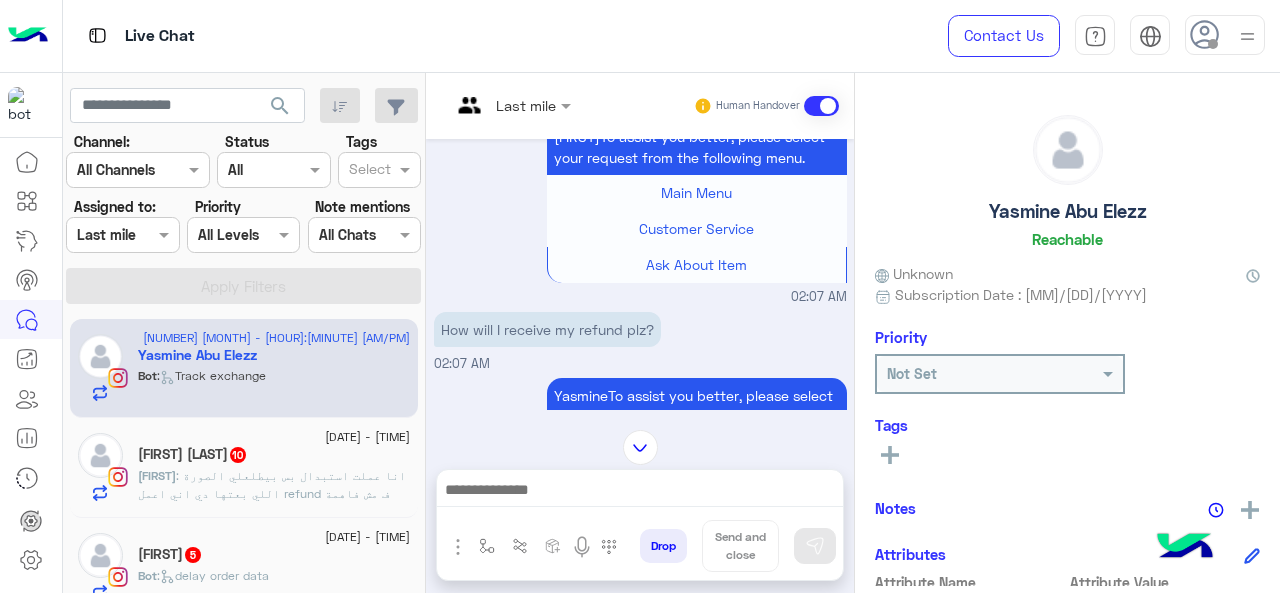 scroll, scrollTop: 747, scrollLeft: 0, axis: vertical 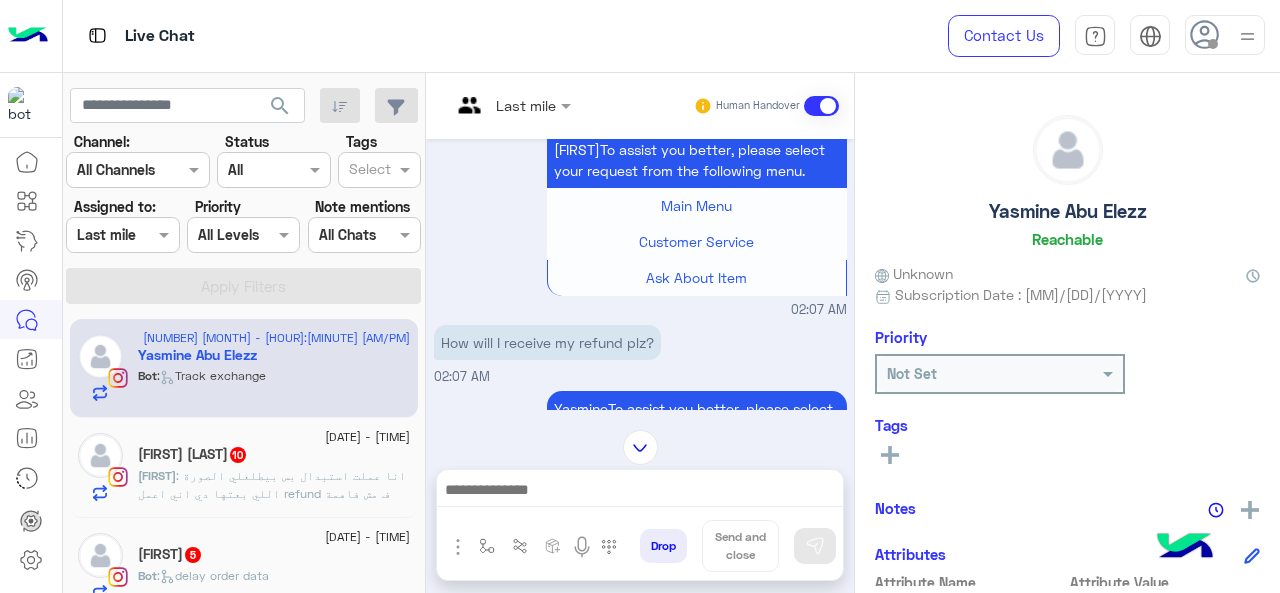 click at bounding box center (511, 104) 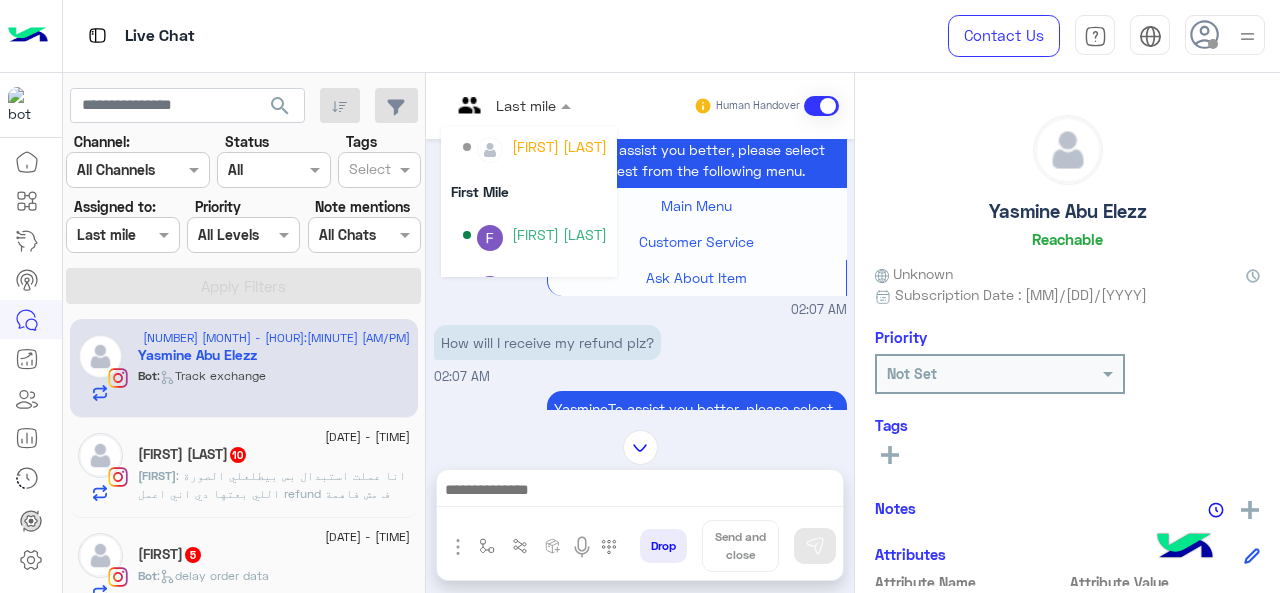 scroll, scrollTop: 300, scrollLeft: 0, axis: vertical 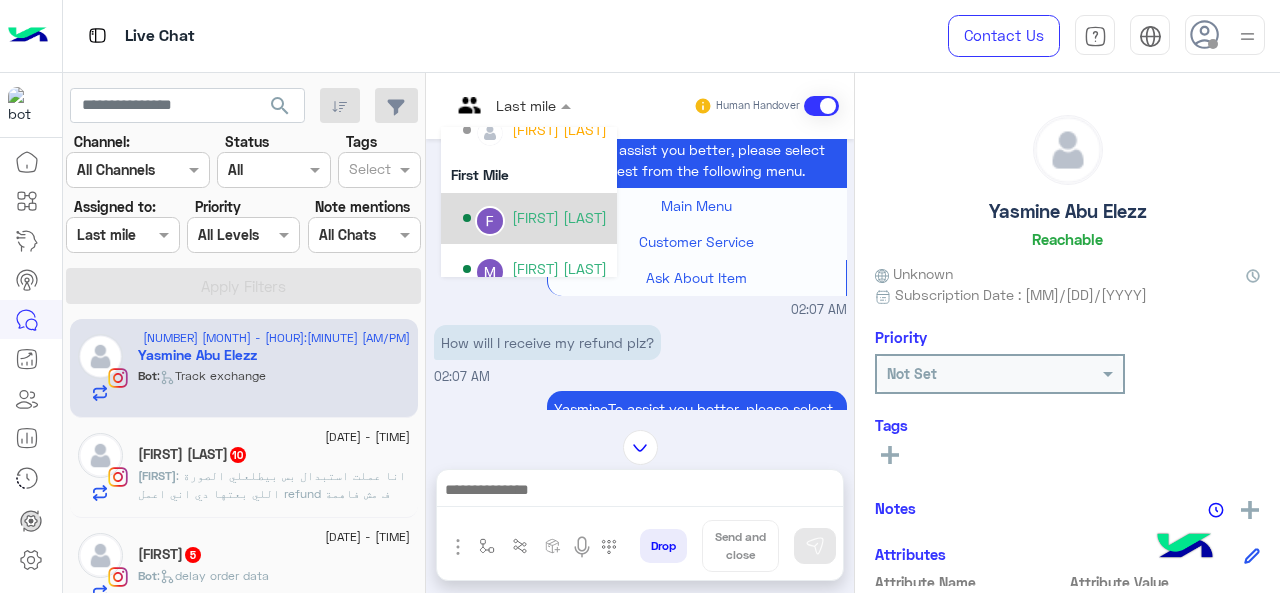 click on "Farah Semary" at bounding box center (535, 218) 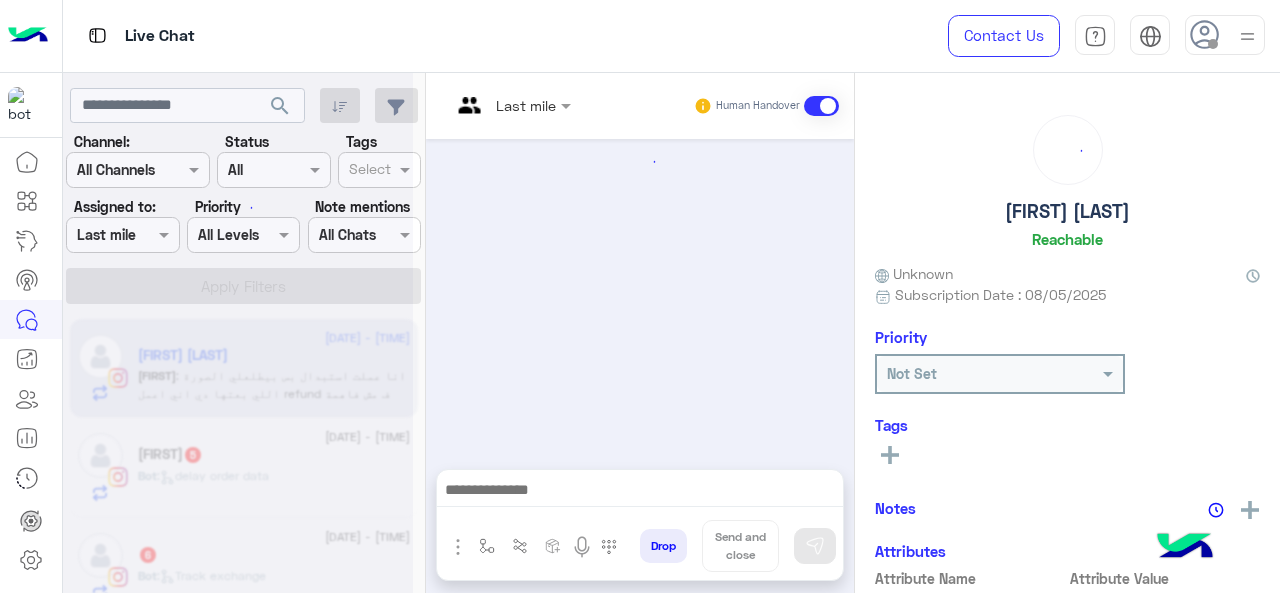 scroll, scrollTop: 918, scrollLeft: 0, axis: vertical 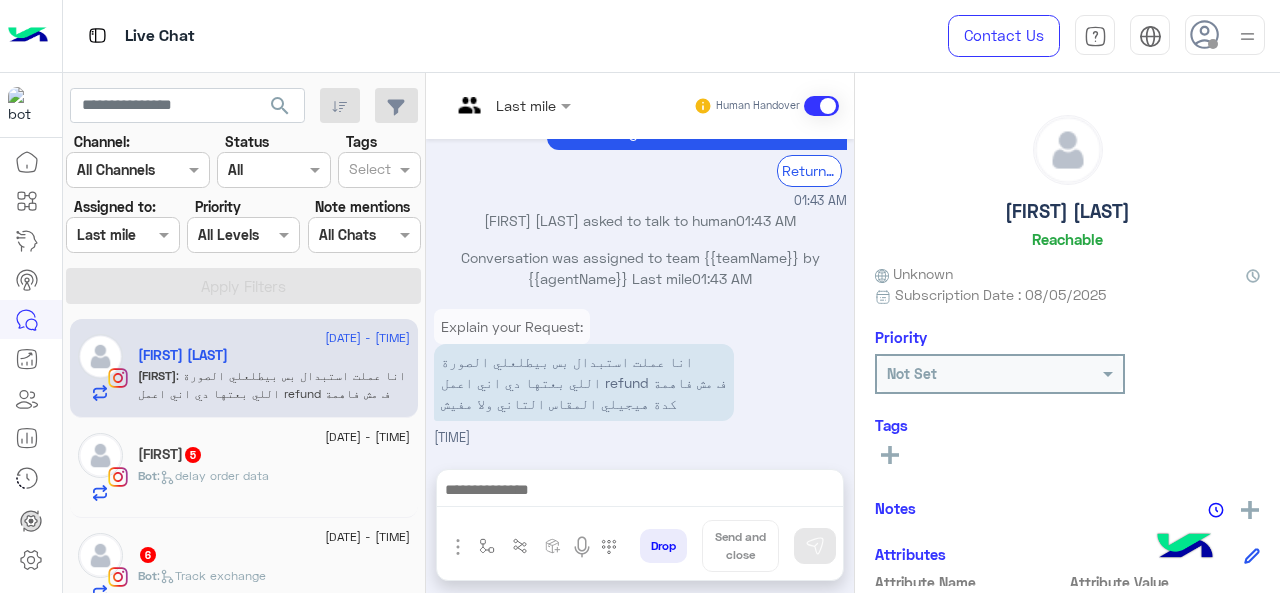 click at bounding box center [487, 105] 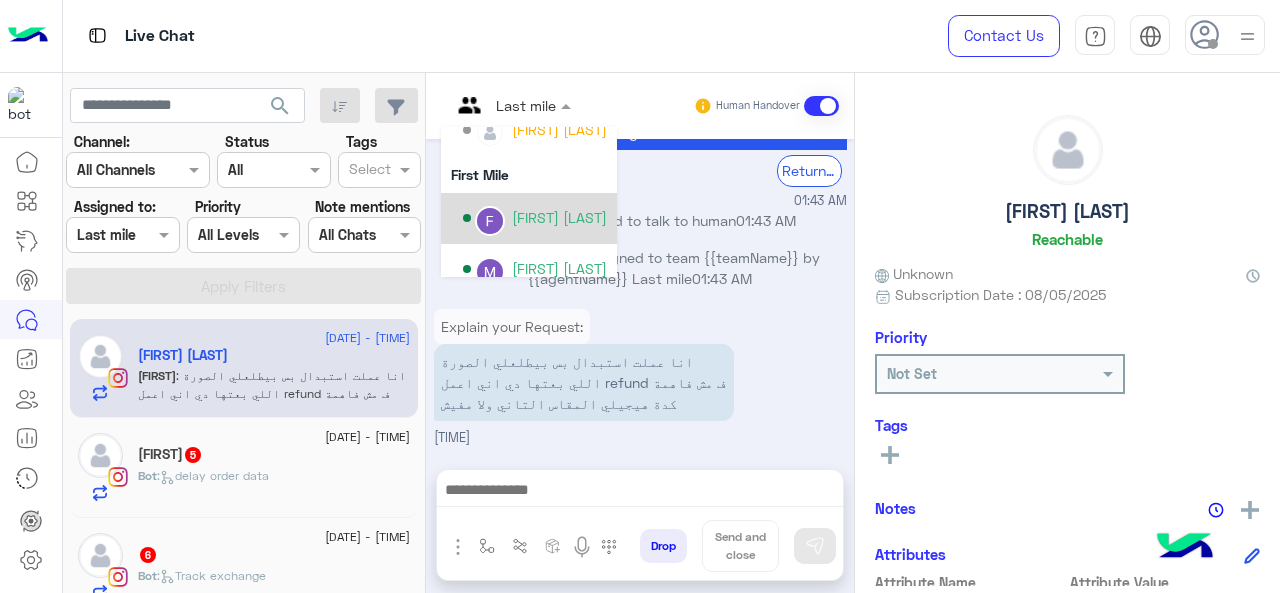 click on "Farah Semary" at bounding box center (559, 217) 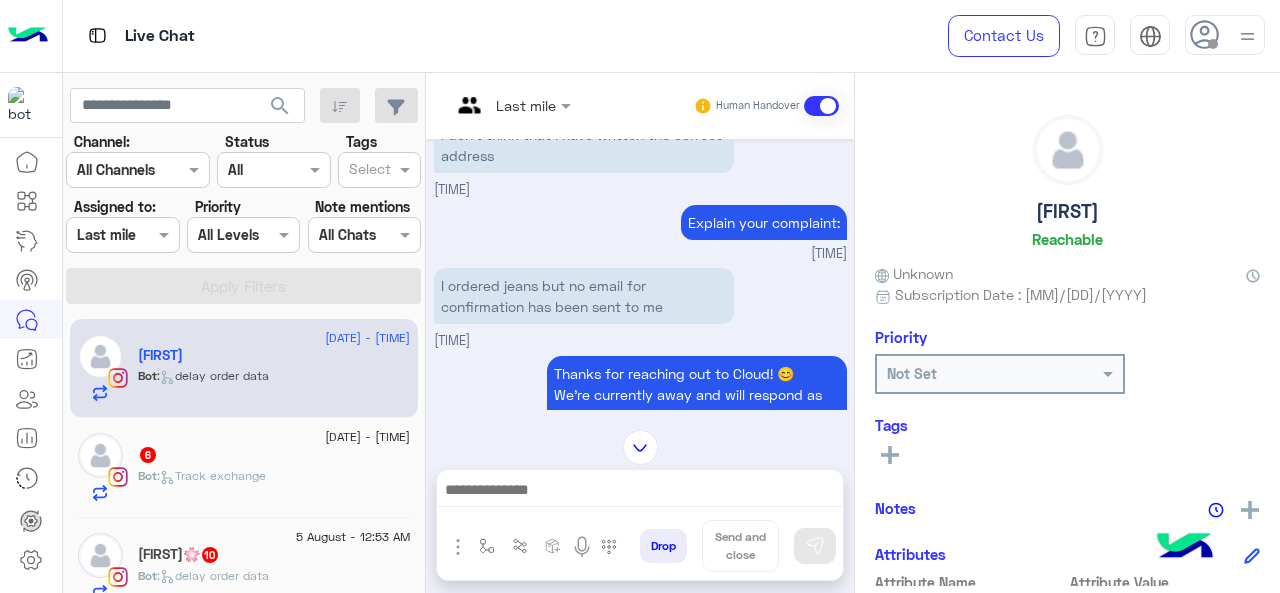 click at bounding box center (511, 104) 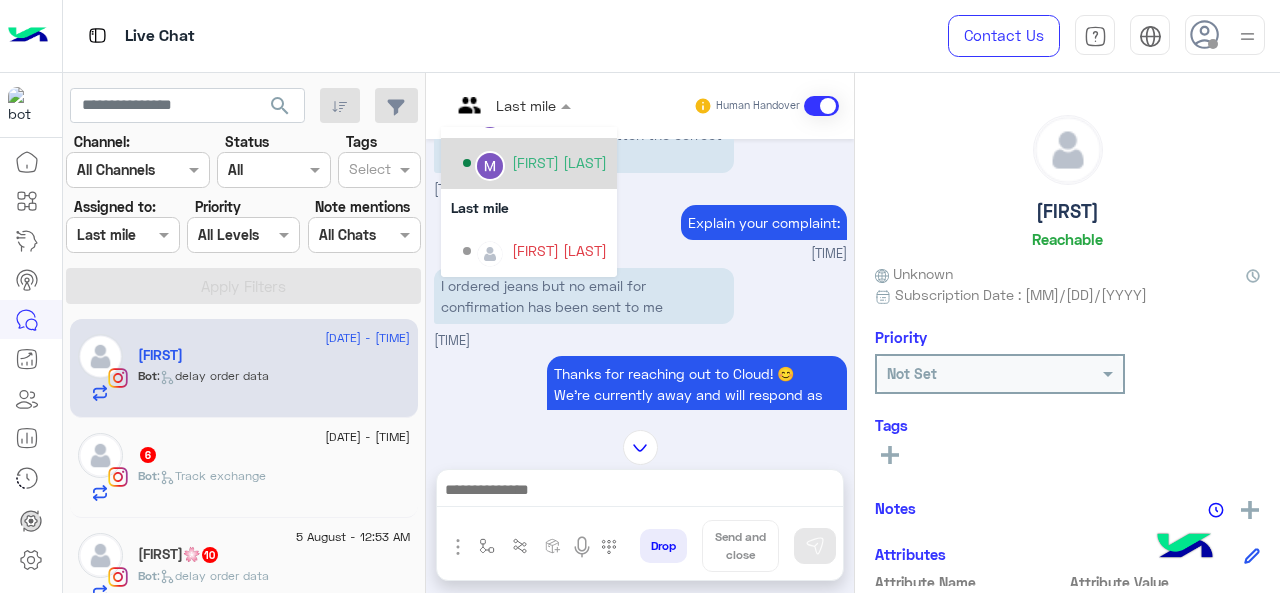 click on "Marex George" at bounding box center [535, 163] 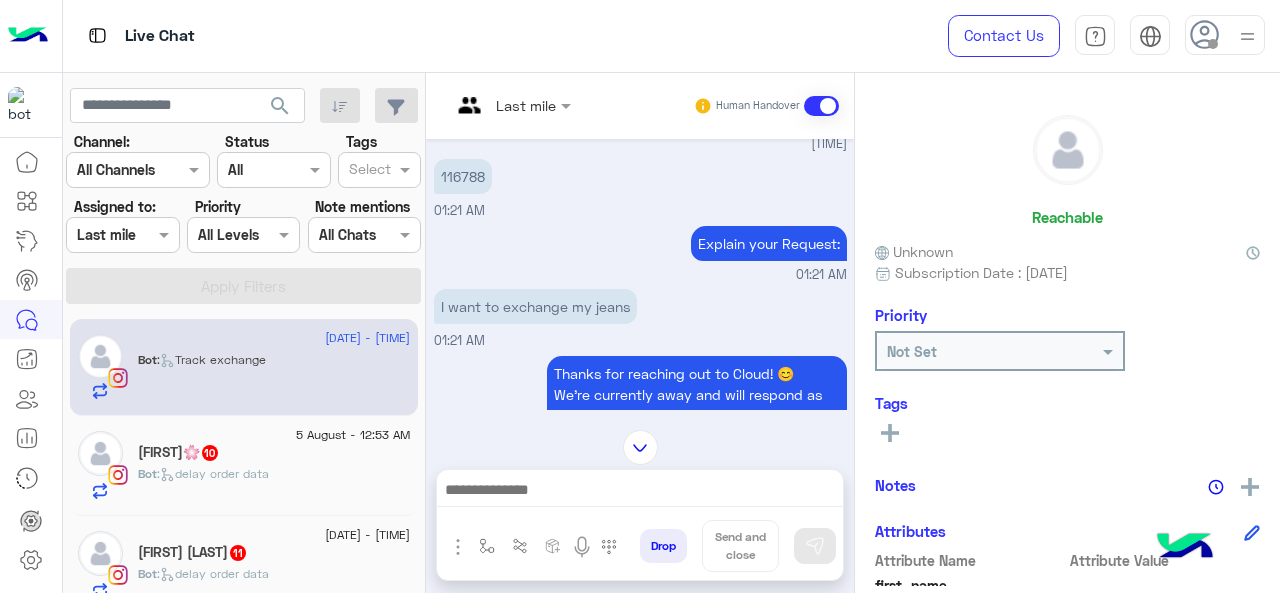 click on "Last mile" at bounding box center [526, 105] 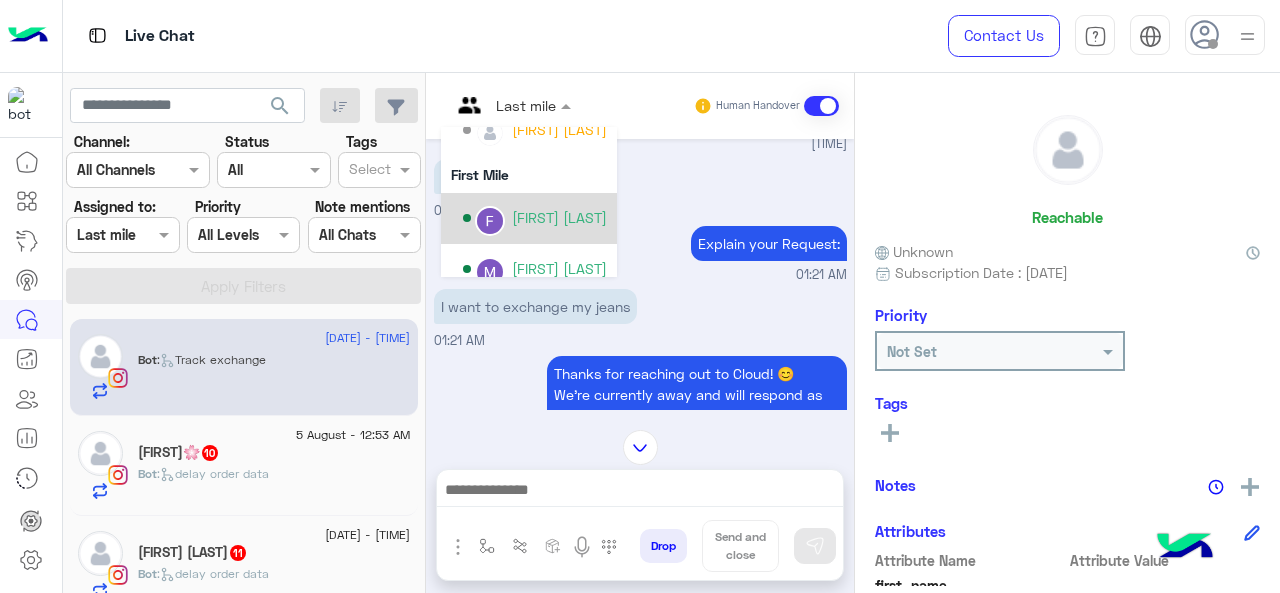 click on "Farah Semary" at bounding box center (559, 217) 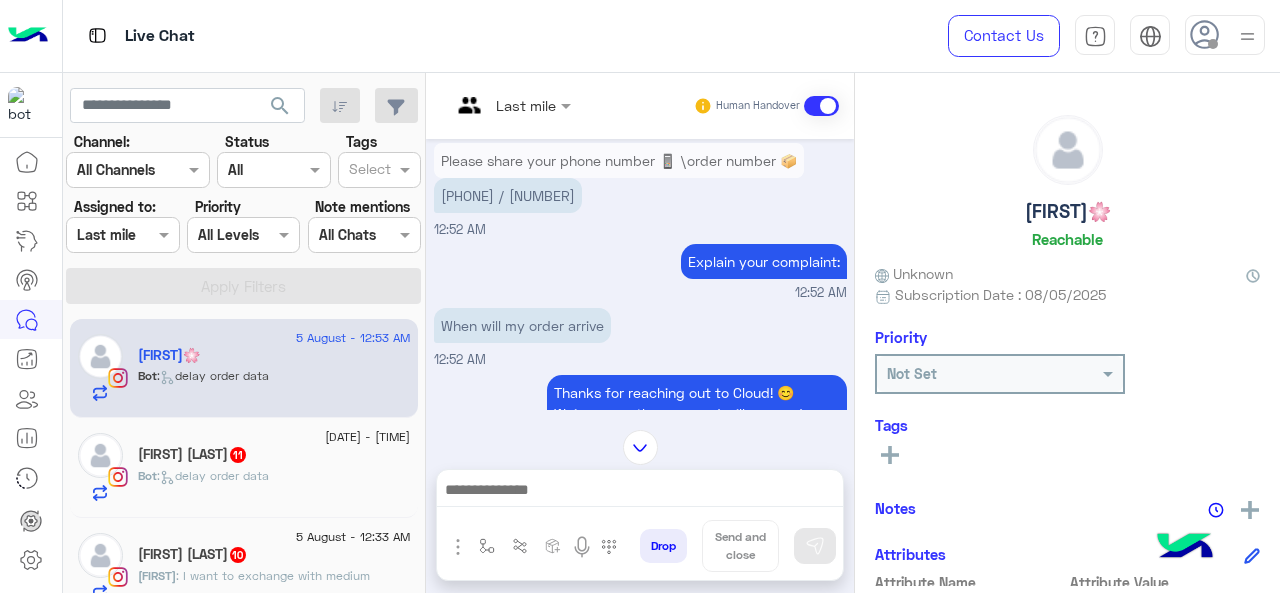 click at bounding box center (487, 105) 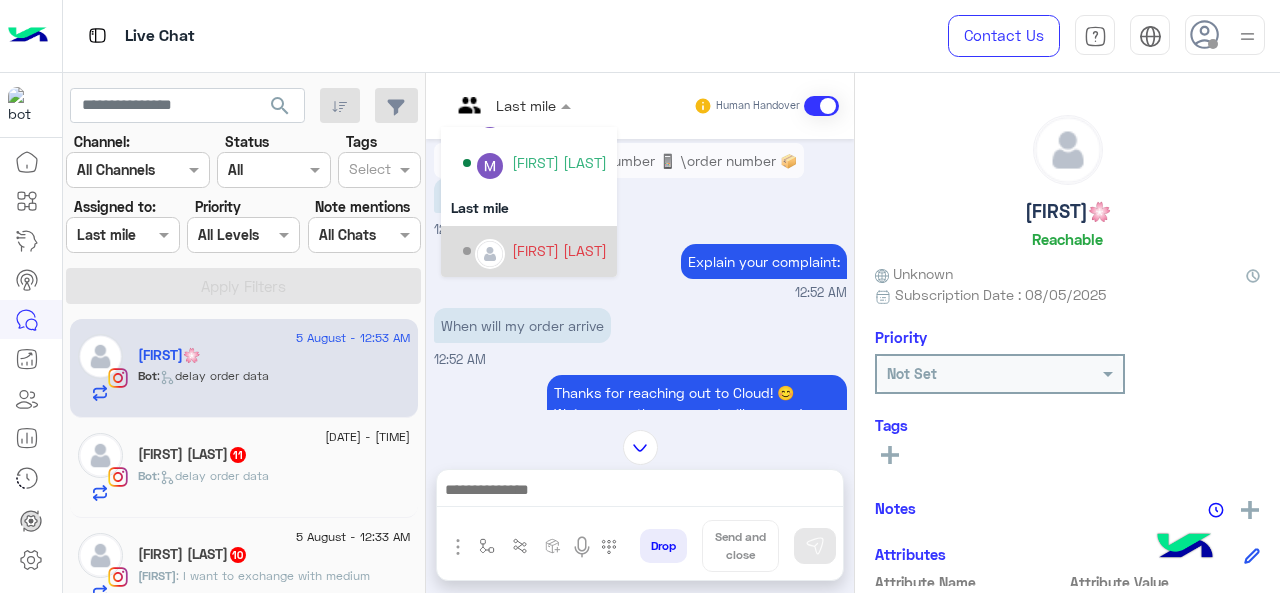 click on "Maram Ahmed" at bounding box center (559, 250) 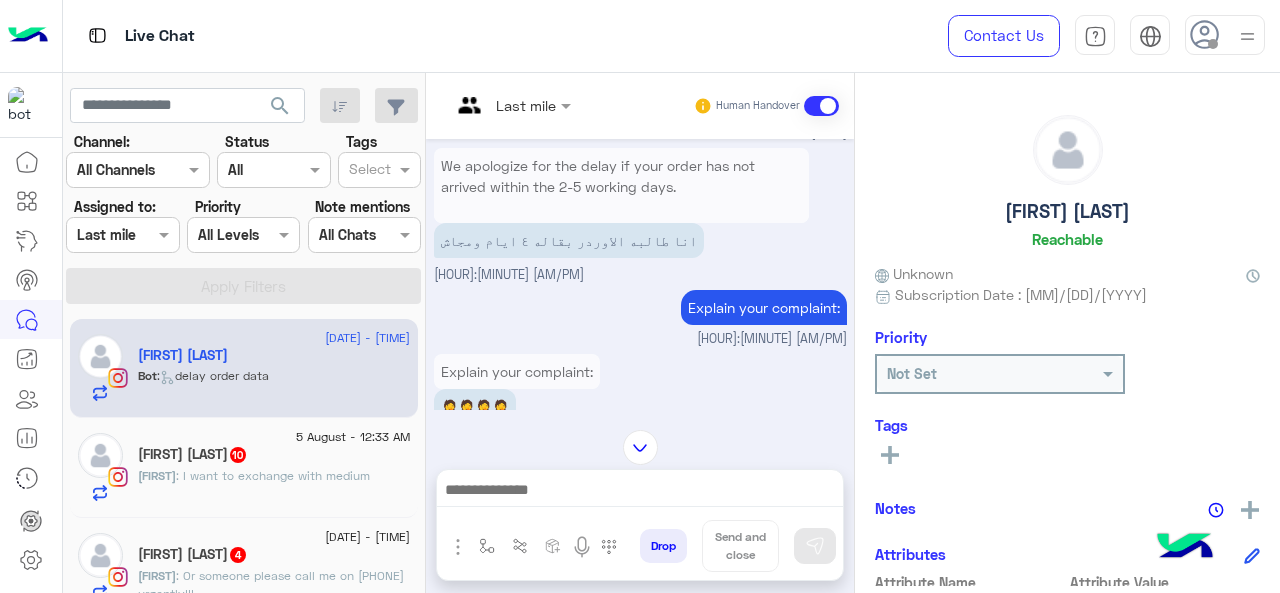 click at bounding box center [487, 105] 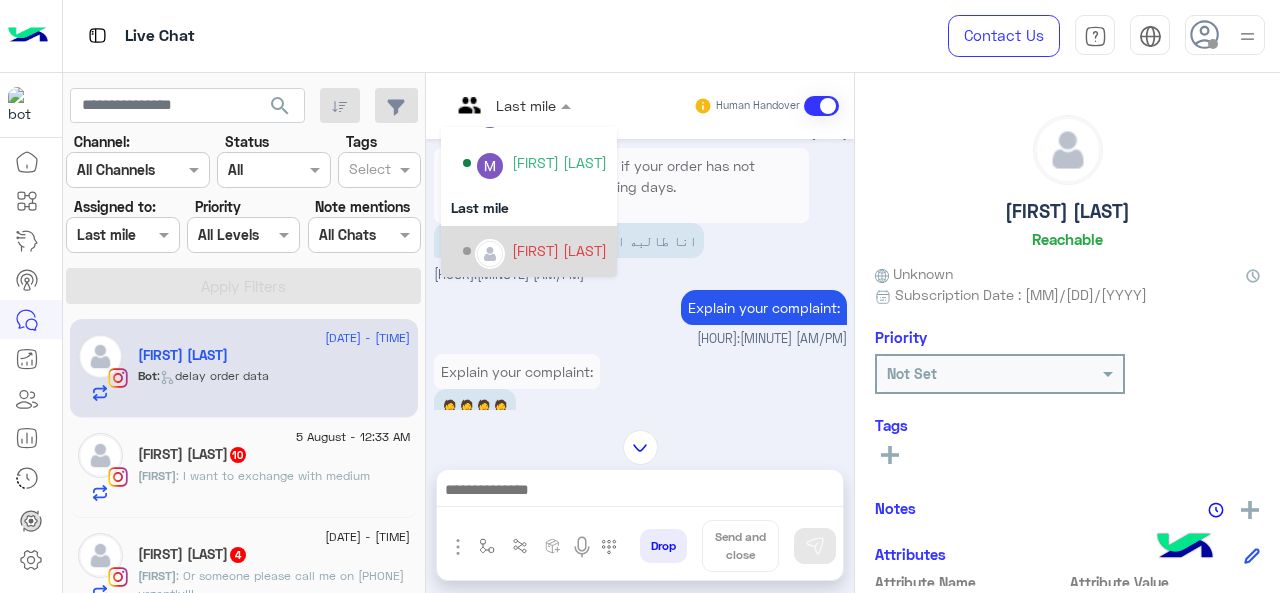 click on "Maram Ahmed" at bounding box center [559, 250] 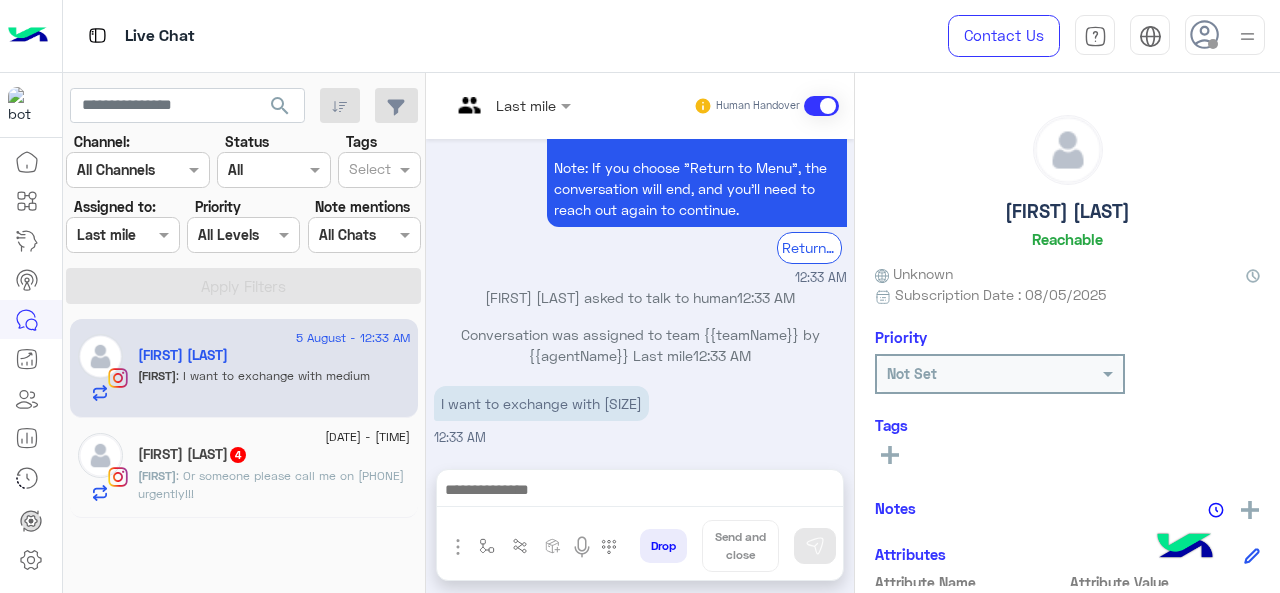 click on "Last mile" at bounding box center (503, 106) 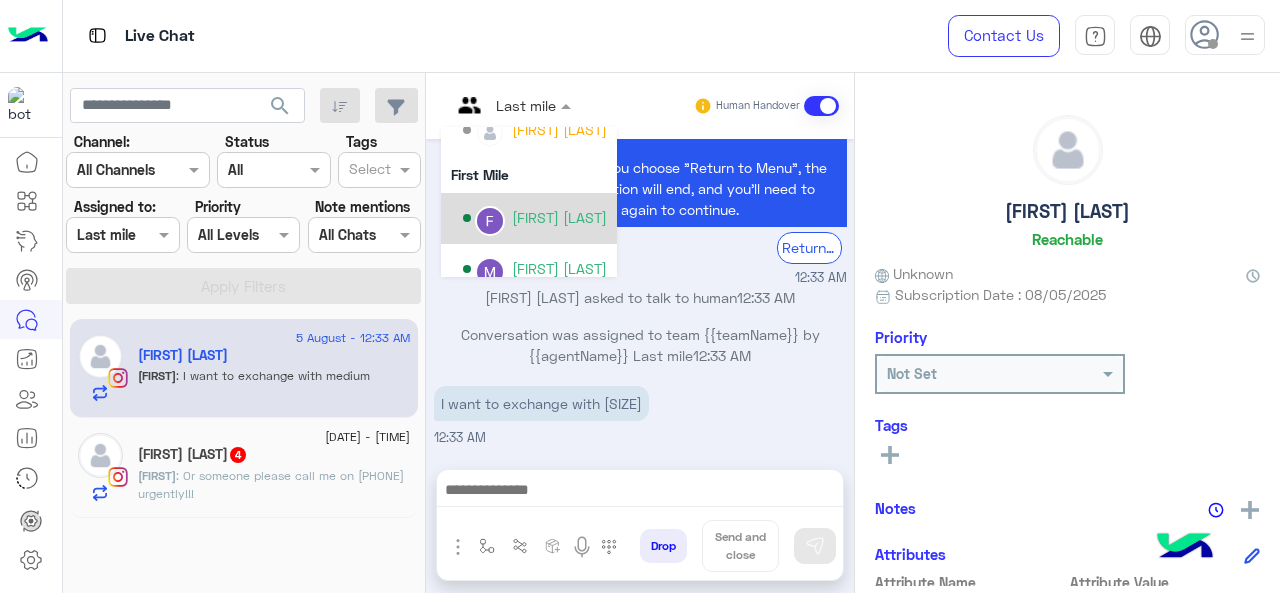 click on "Farah Semary" at bounding box center [559, 217] 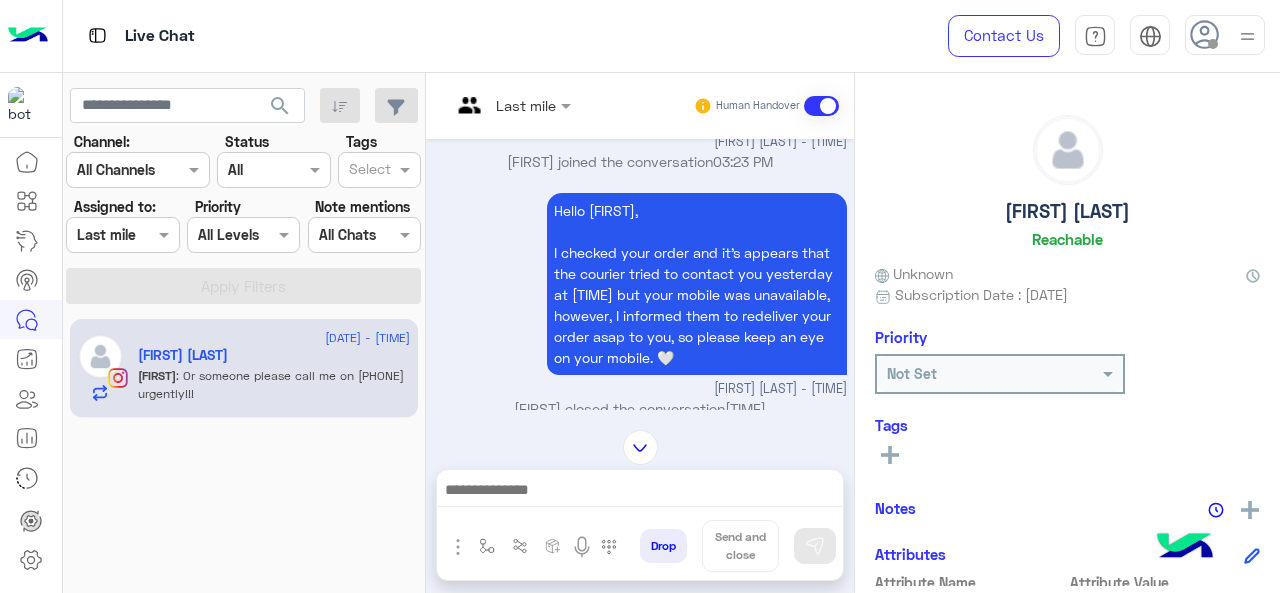 click at bounding box center (511, 104) 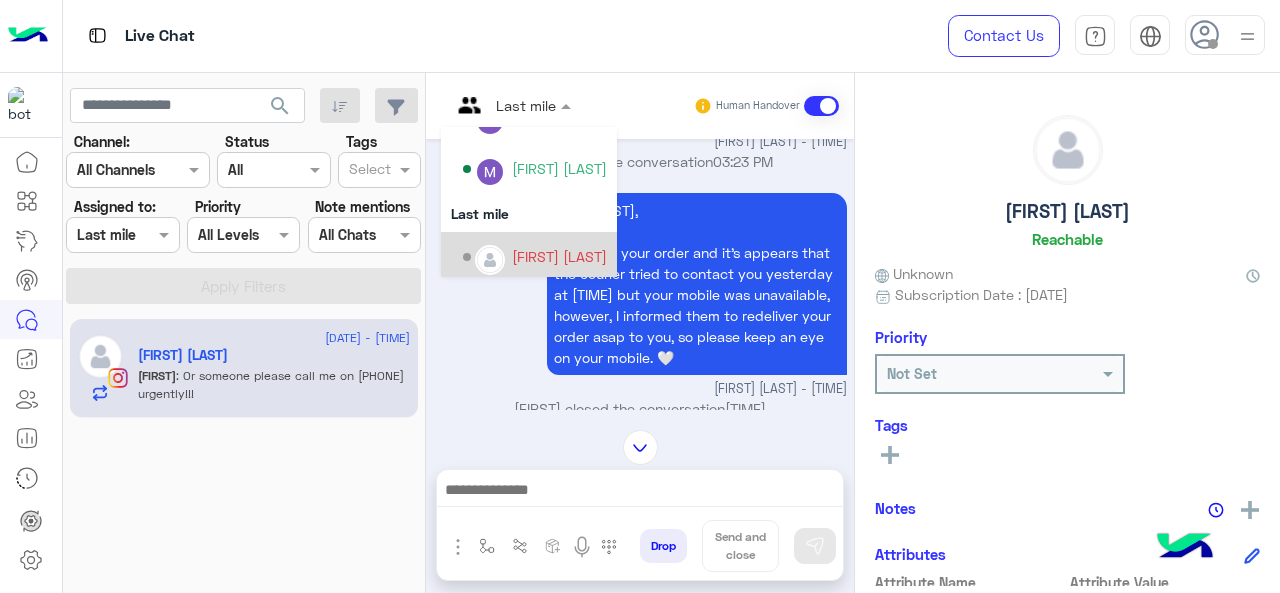 click on "Maram Ahmed" at bounding box center [559, 256] 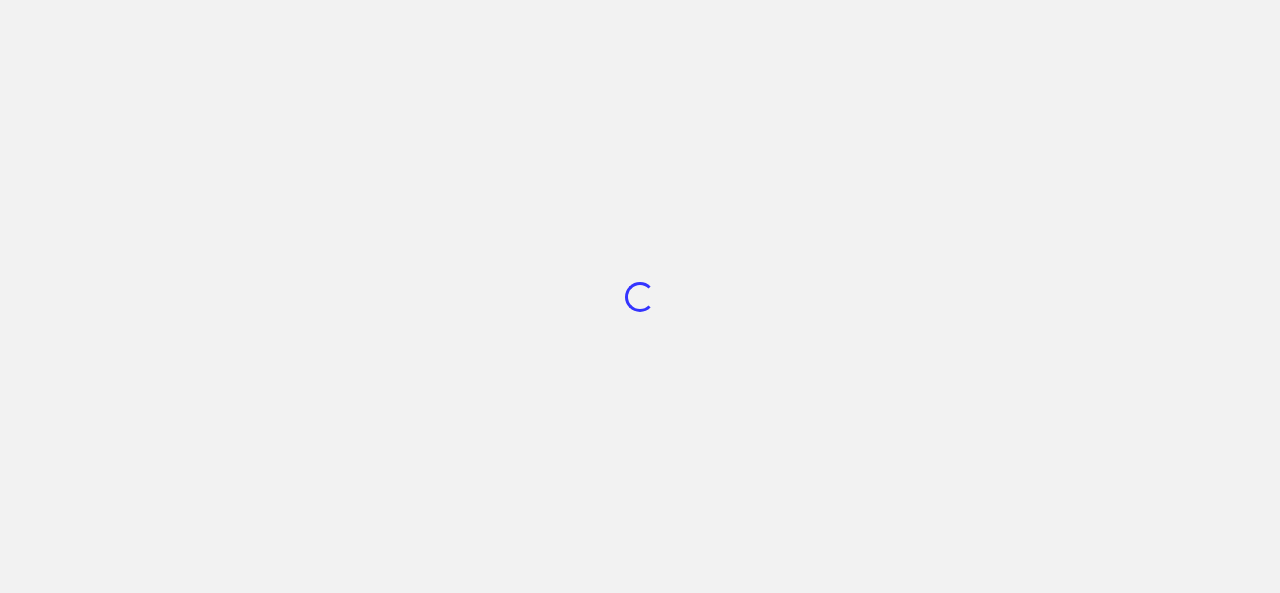 scroll, scrollTop: 0, scrollLeft: 0, axis: both 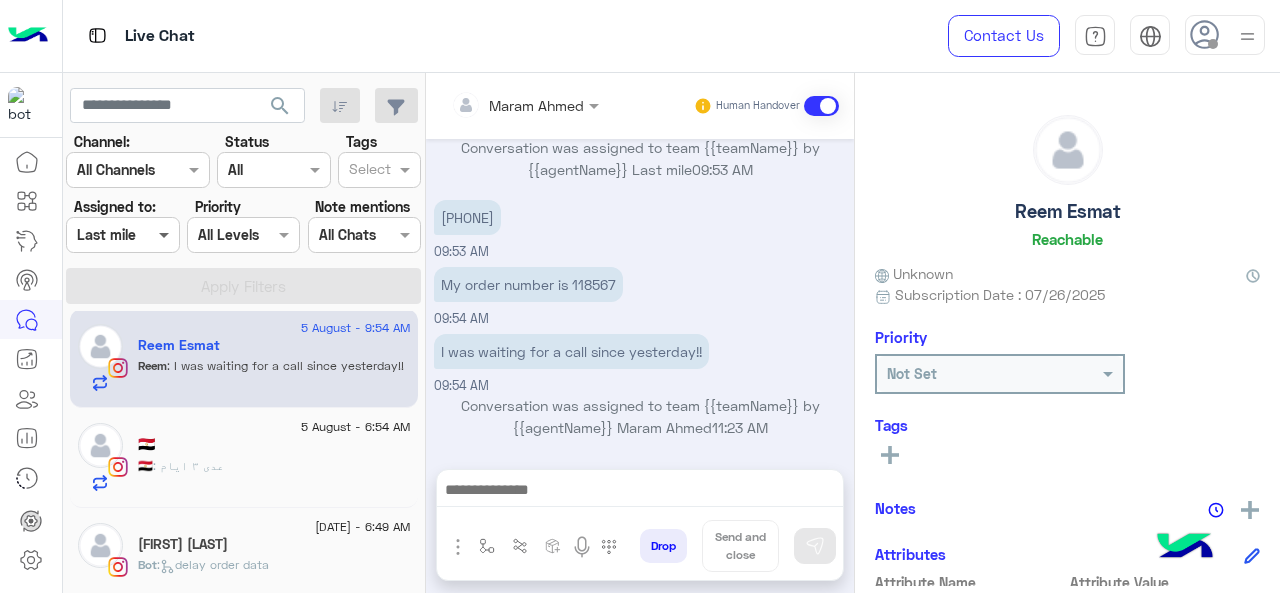 click at bounding box center (166, 234) 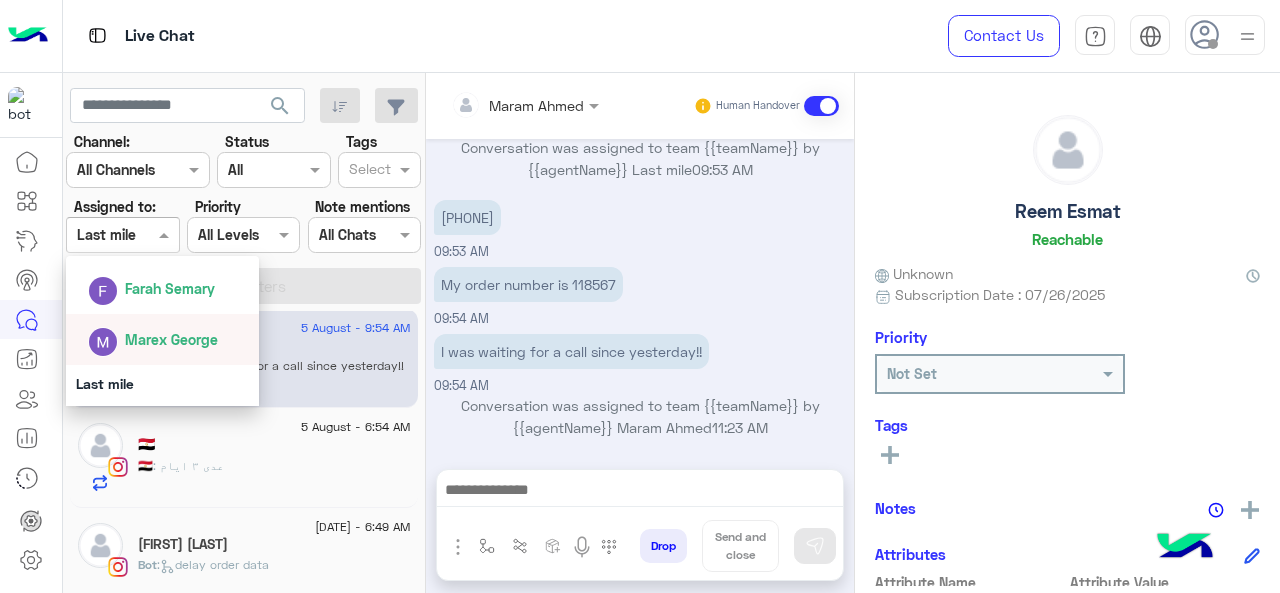 scroll, scrollTop: 443, scrollLeft: 0, axis: vertical 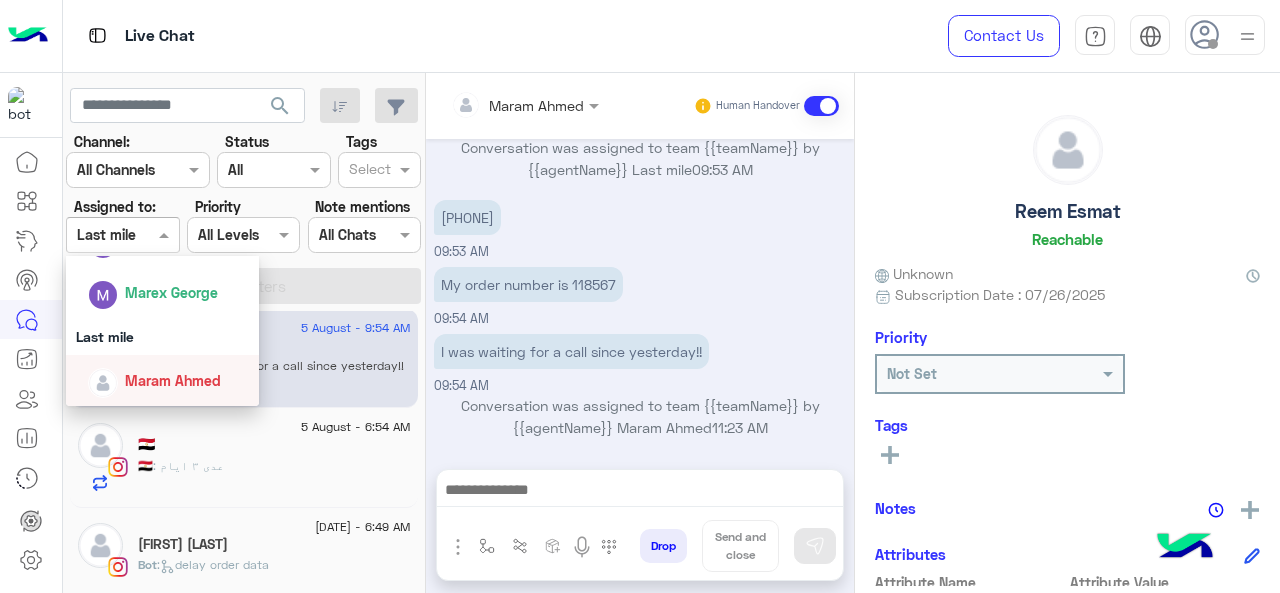 click on "Maram Ahmed" at bounding box center [173, 380] 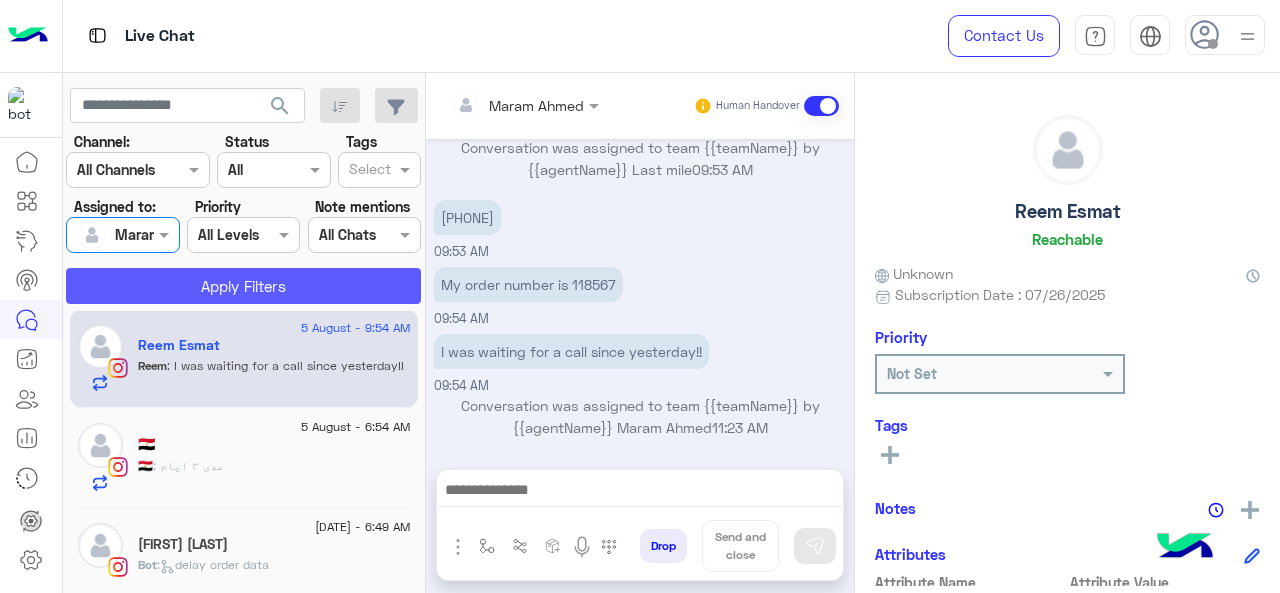 click on "Apply Filters" 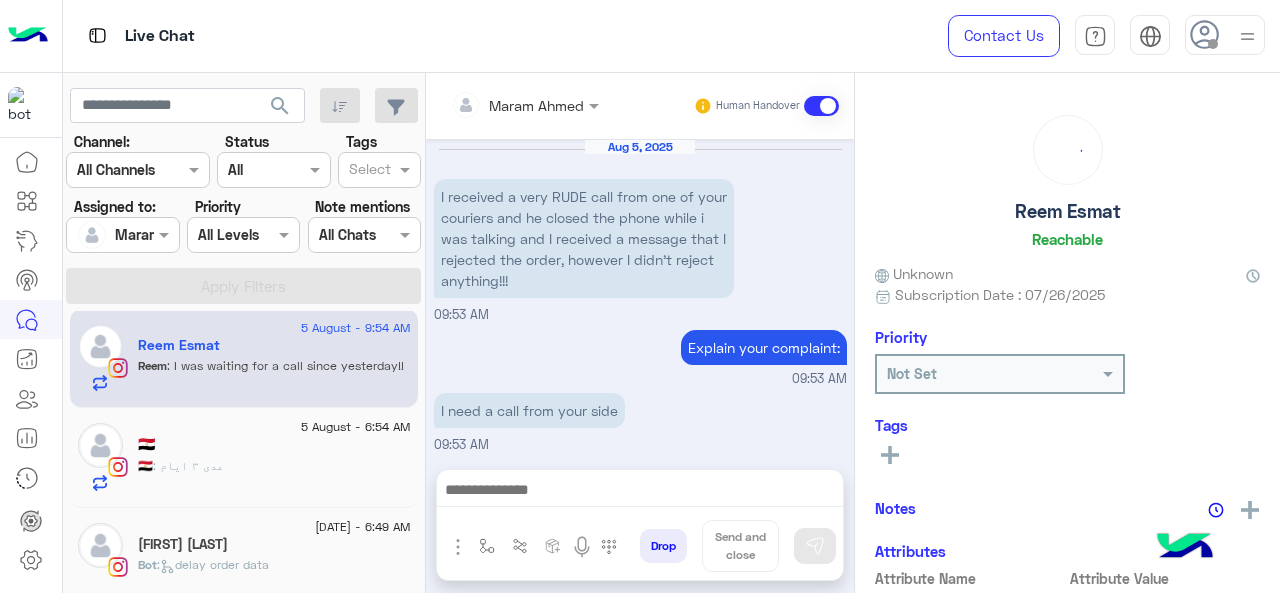 scroll, scrollTop: 622, scrollLeft: 0, axis: vertical 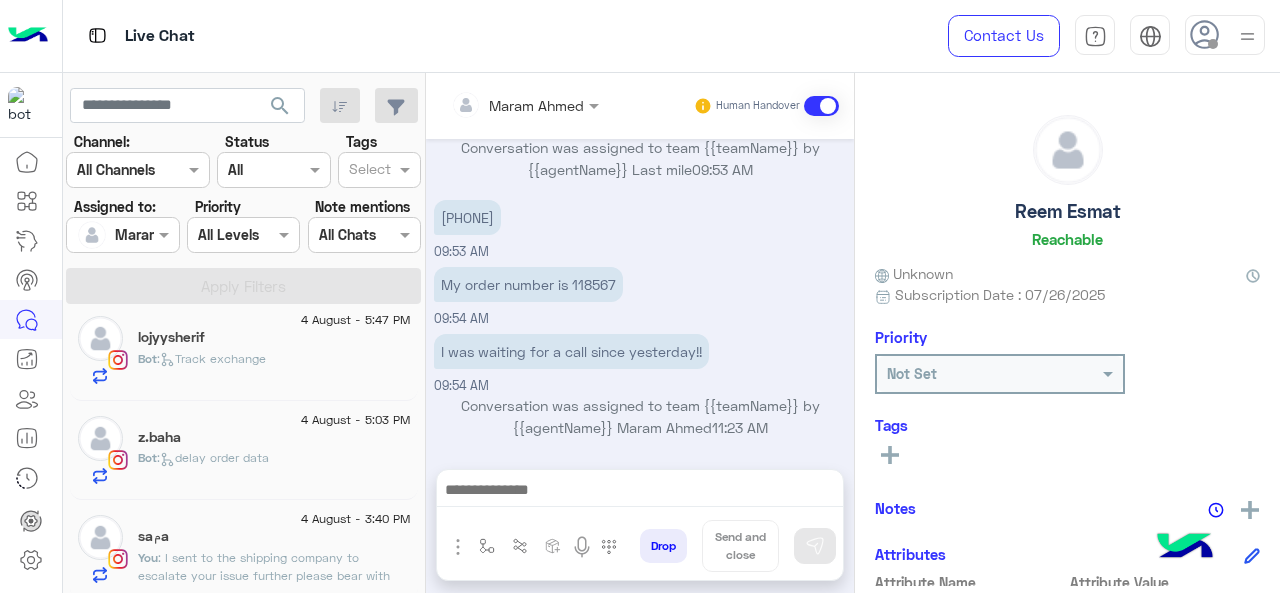 click on "saمa" 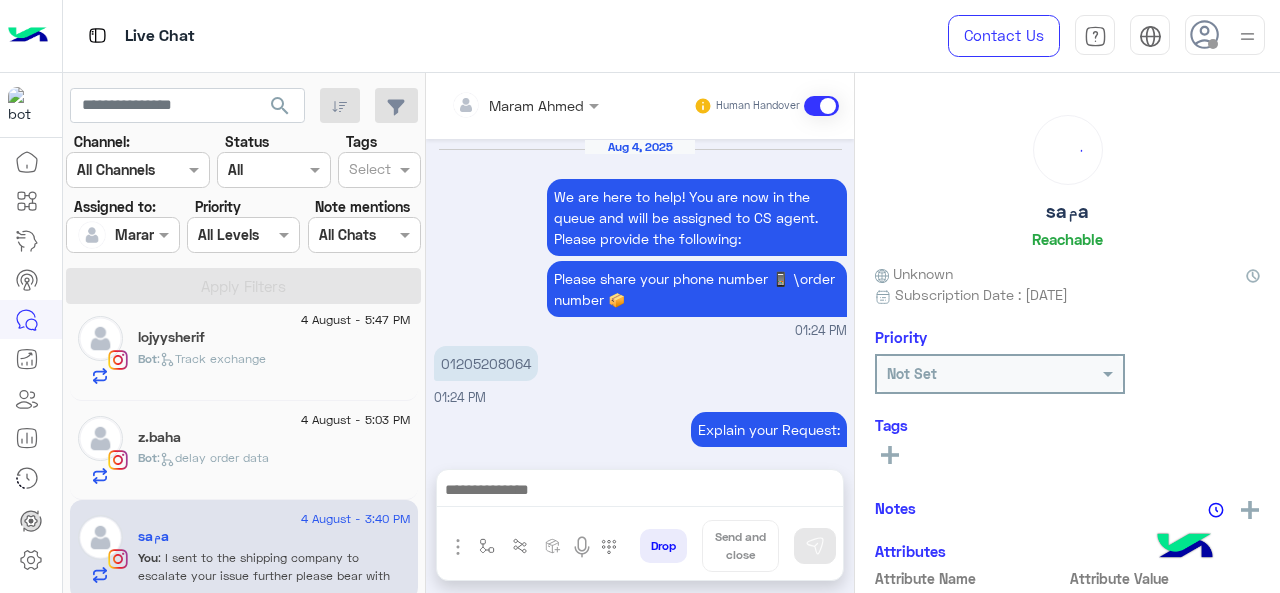 scroll, scrollTop: 689, scrollLeft: 0, axis: vertical 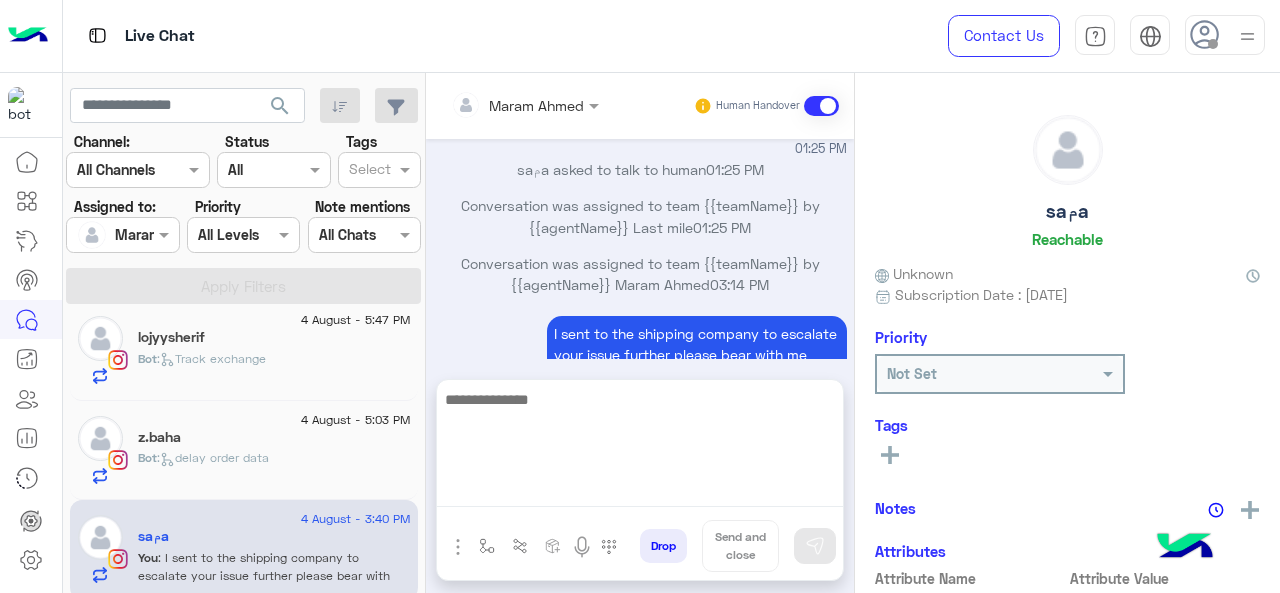 click at bounding box center (640, 447) 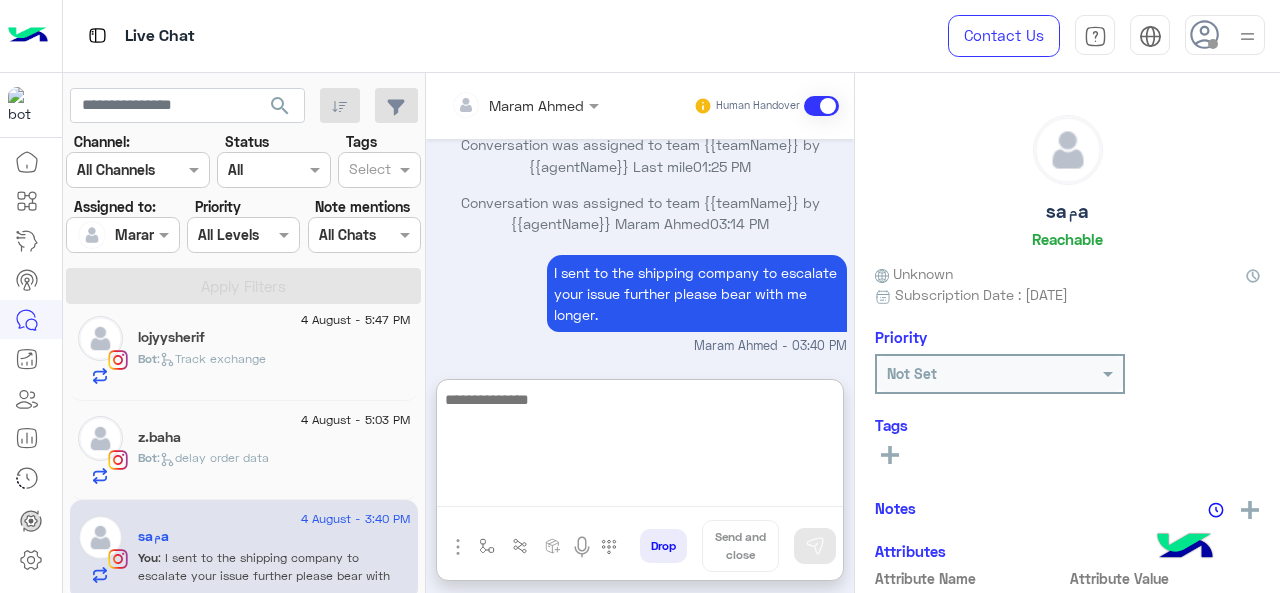 scroll, scrollTop: 779, scrollLeft: 0, axis: vertical 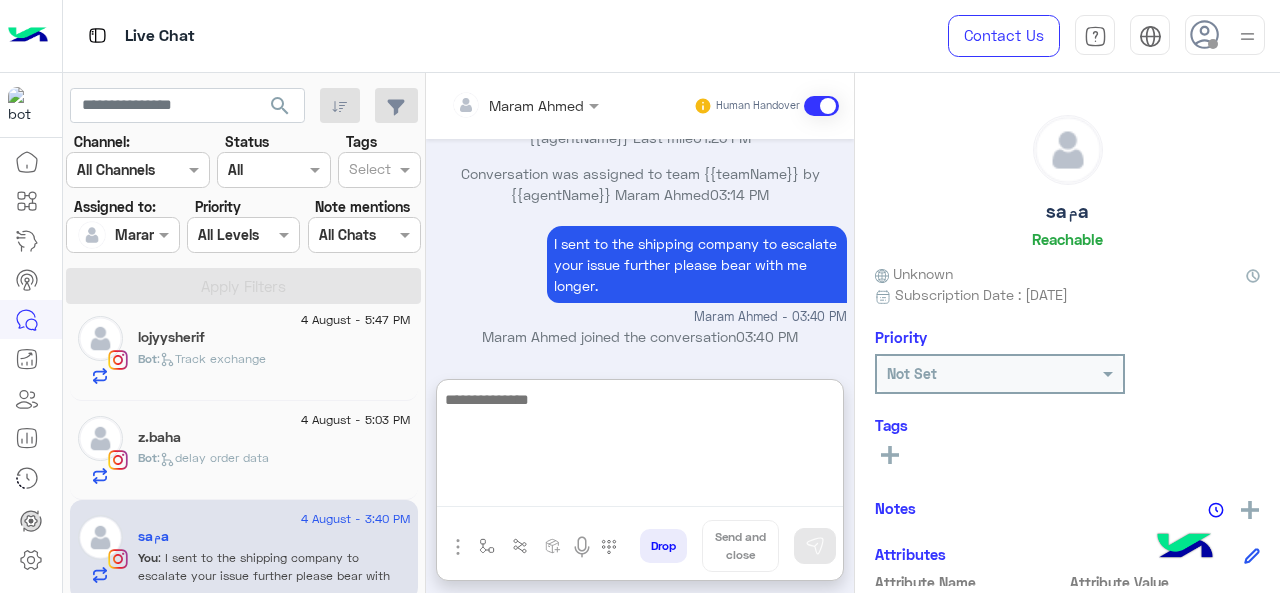 drag, startPoint x: 576, startPoint y: 411, endPoint x: 621, endPoint y: 396, distance: 47.434166 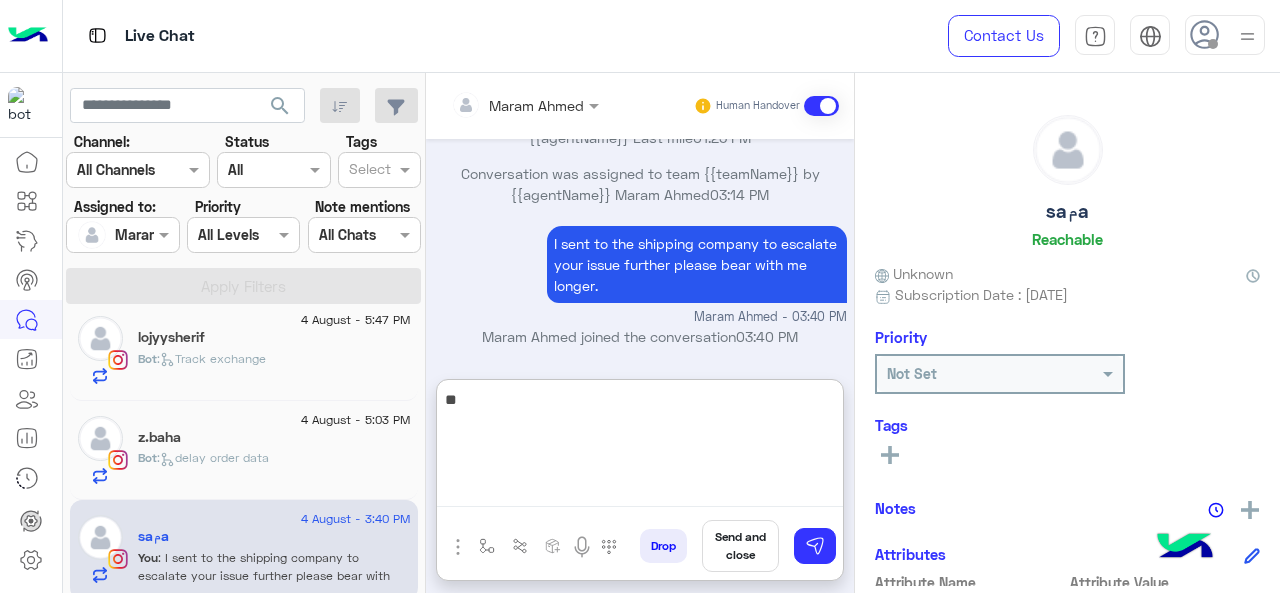 type on "*" 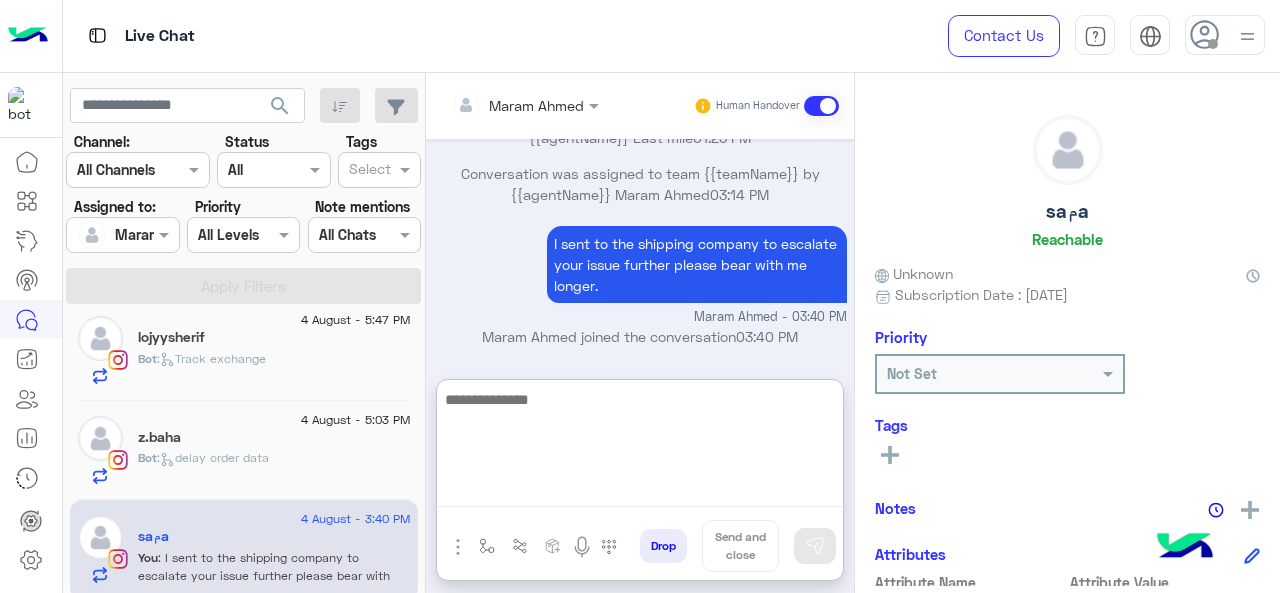 type on "*" 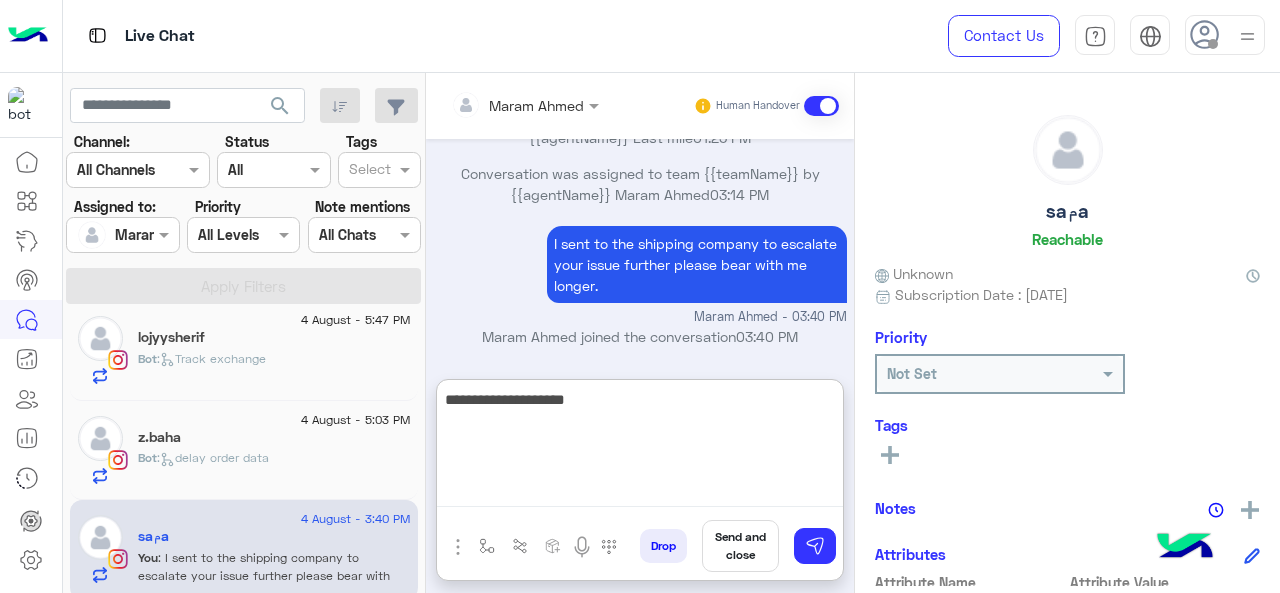 type on "**********" 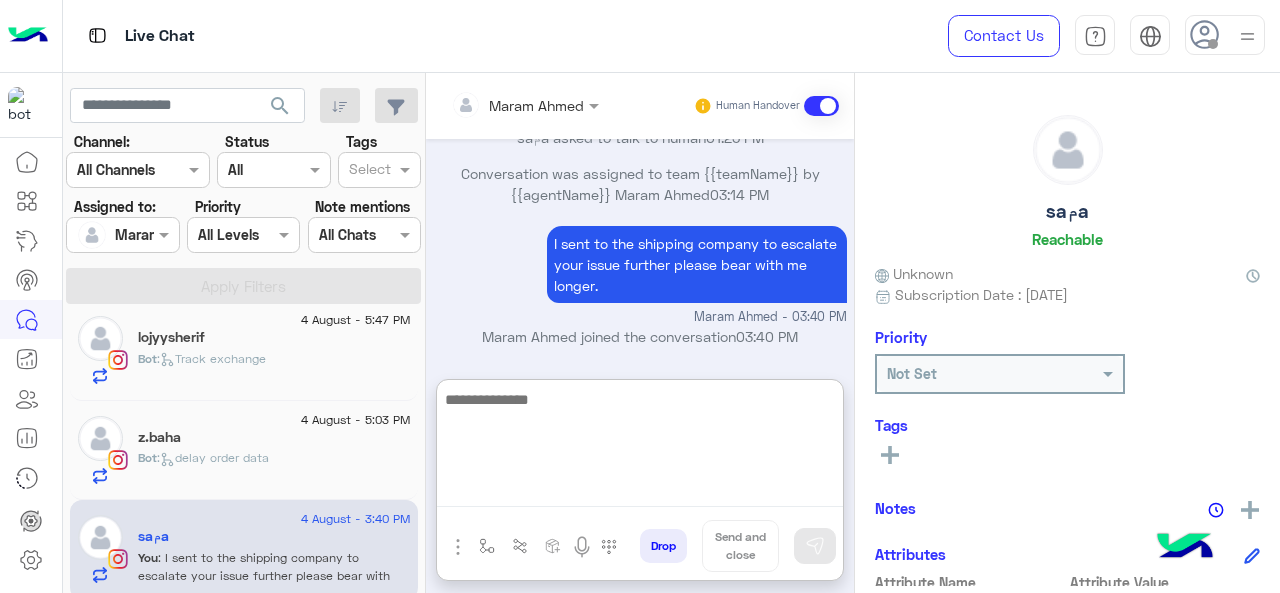 scroll, scrollTop: 878, scrollLeft: 0, axis: vertical 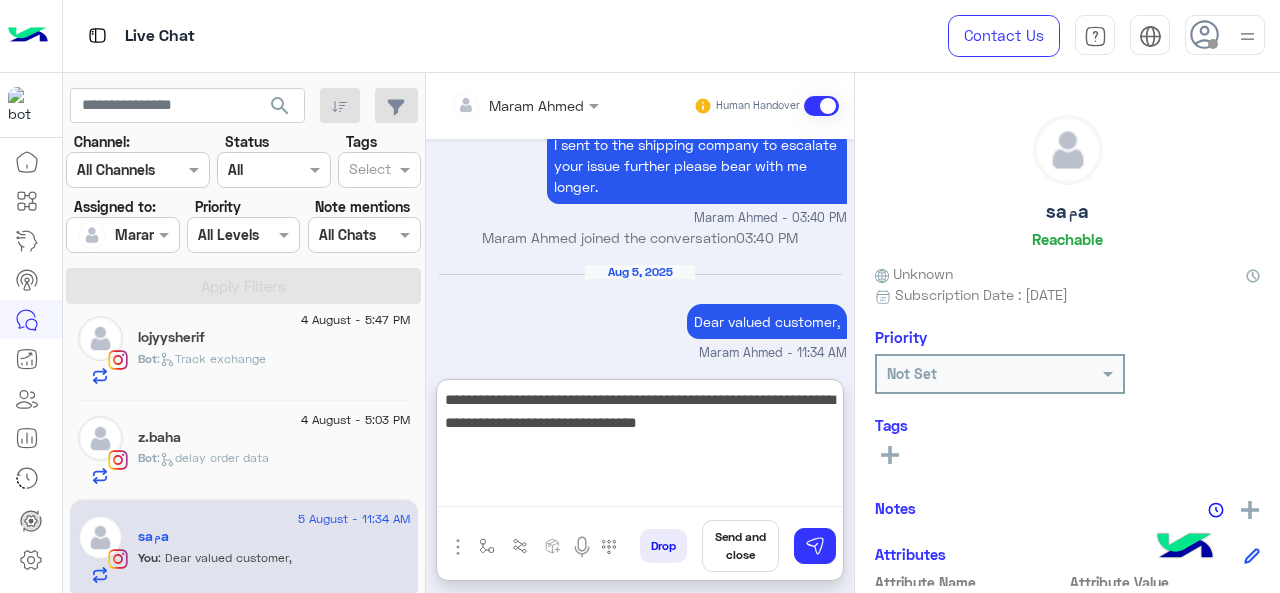 type on "**********" 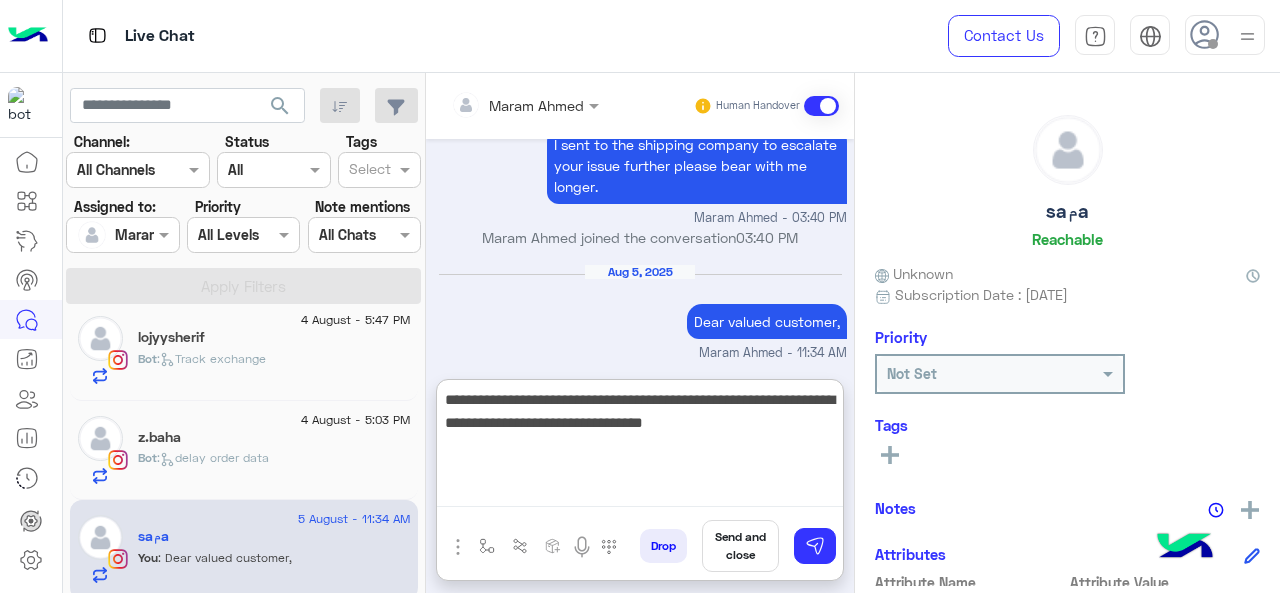 type 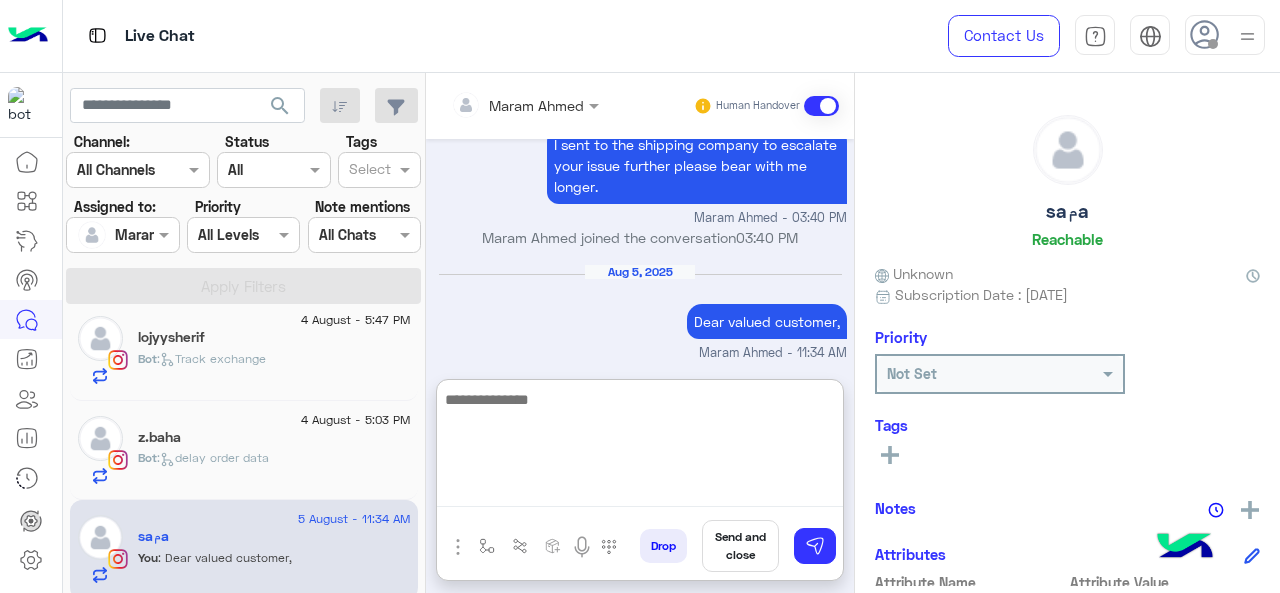 scroll, scrollTop: 984, scrollLeft: 0, axis: vertical 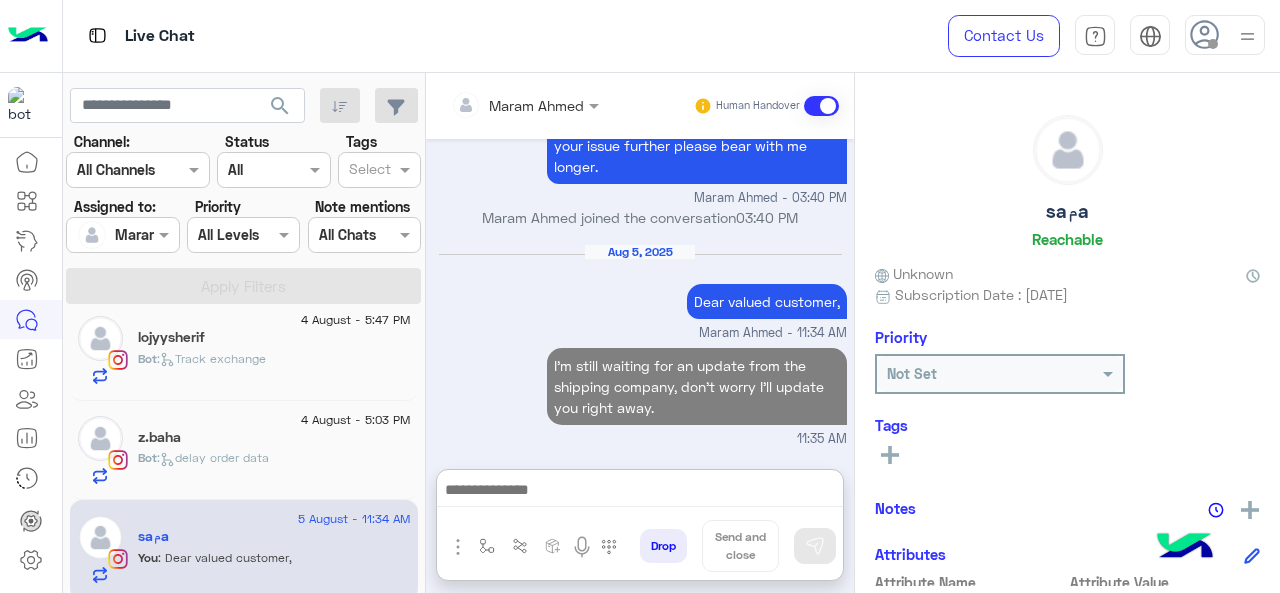 click on "z.baha" 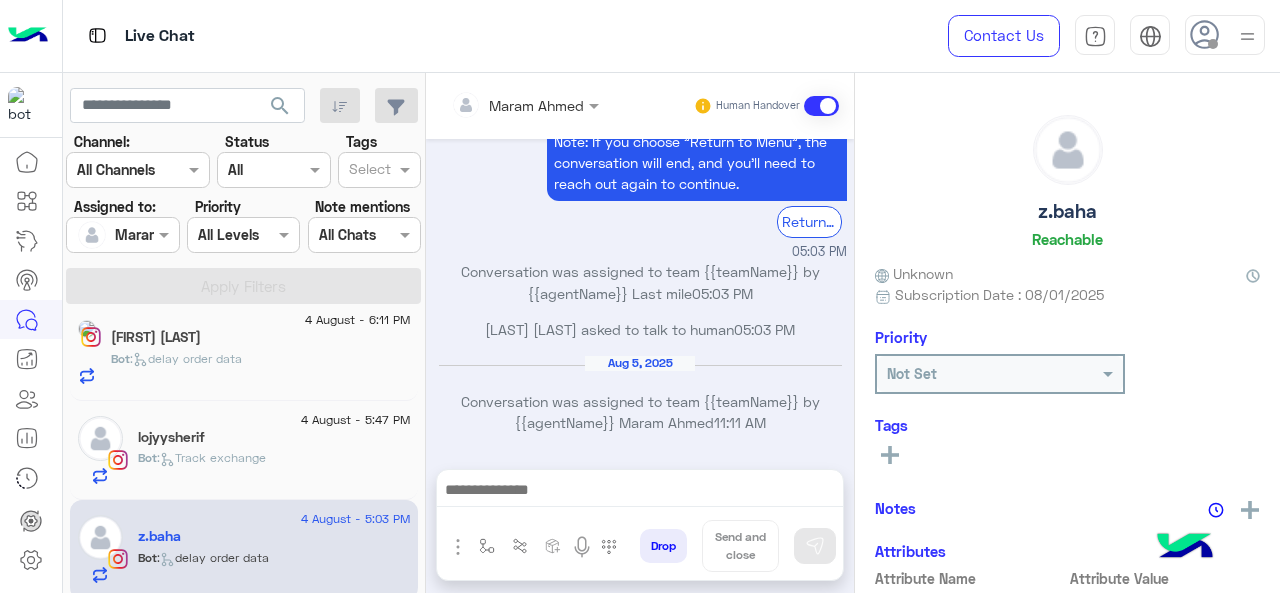 scroll, scrollTop: 618, scrollLeft: 0, axis: vertical 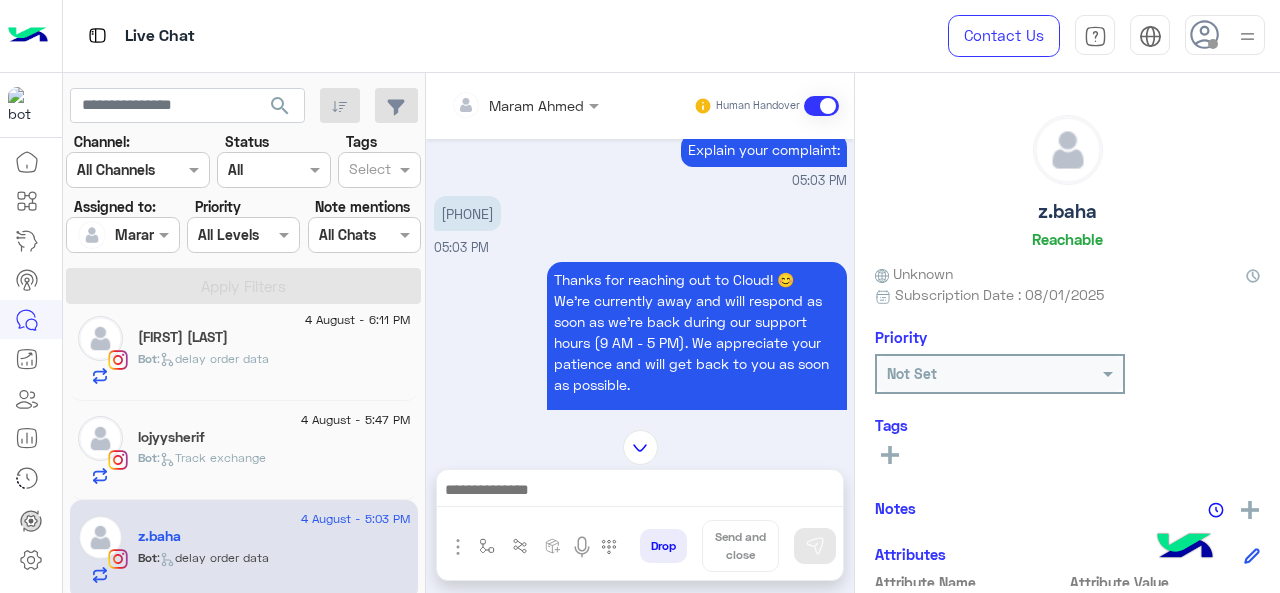 drag, startPoint x: 526, startPoint y: 241, endPoint x: 448, endPoint y: 235, distance: 78.23043 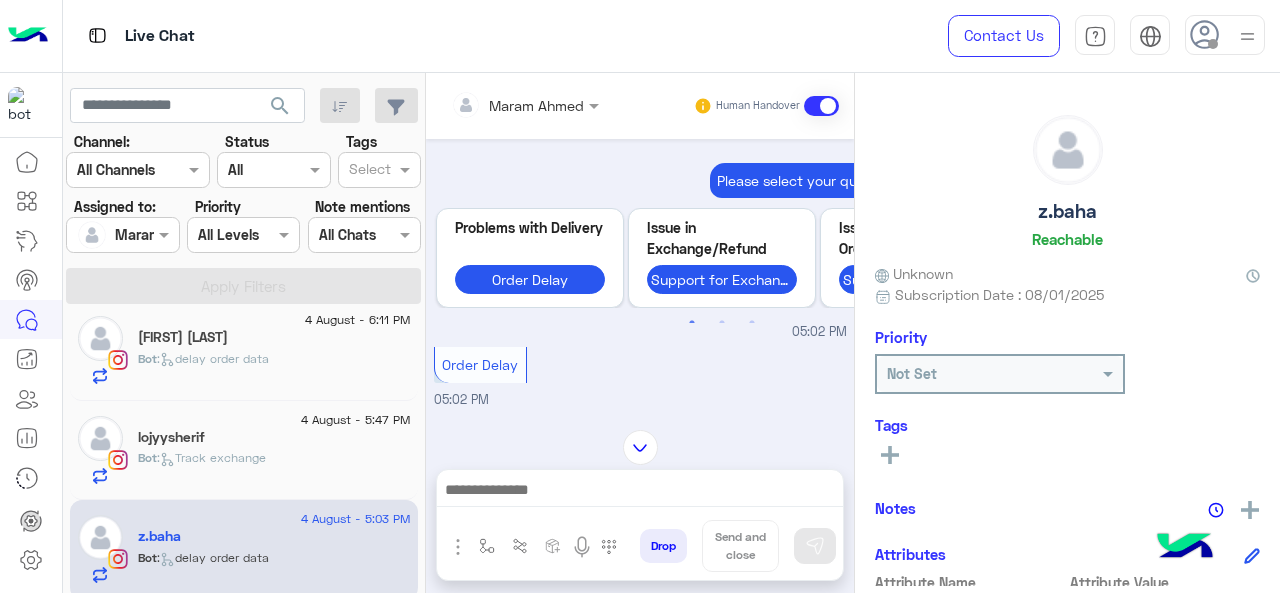 scroll, scrollTop: 0, scrollLeft: 0, axis: both 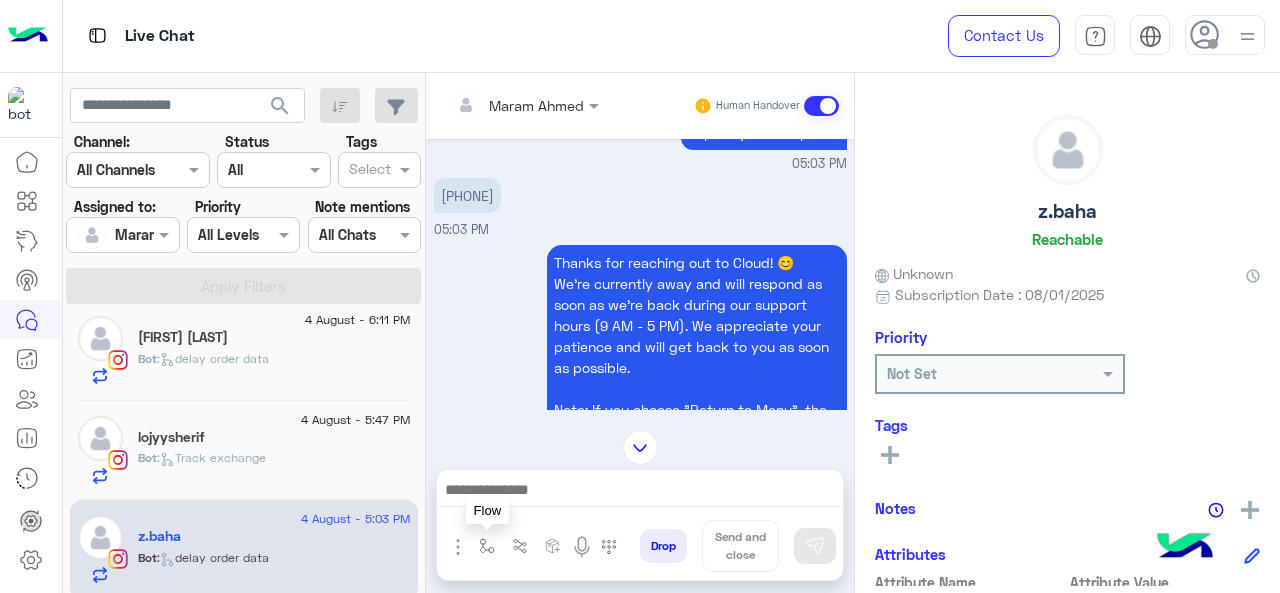 click at bounding box center [487, 546] 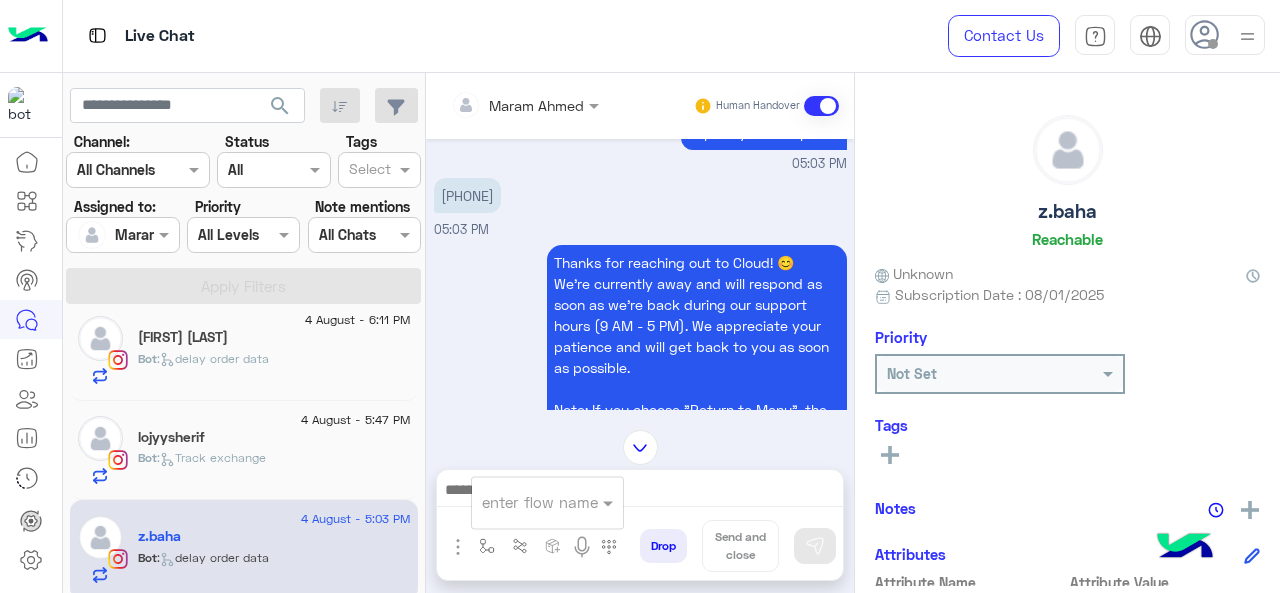 click at bounding box center (523, 502) 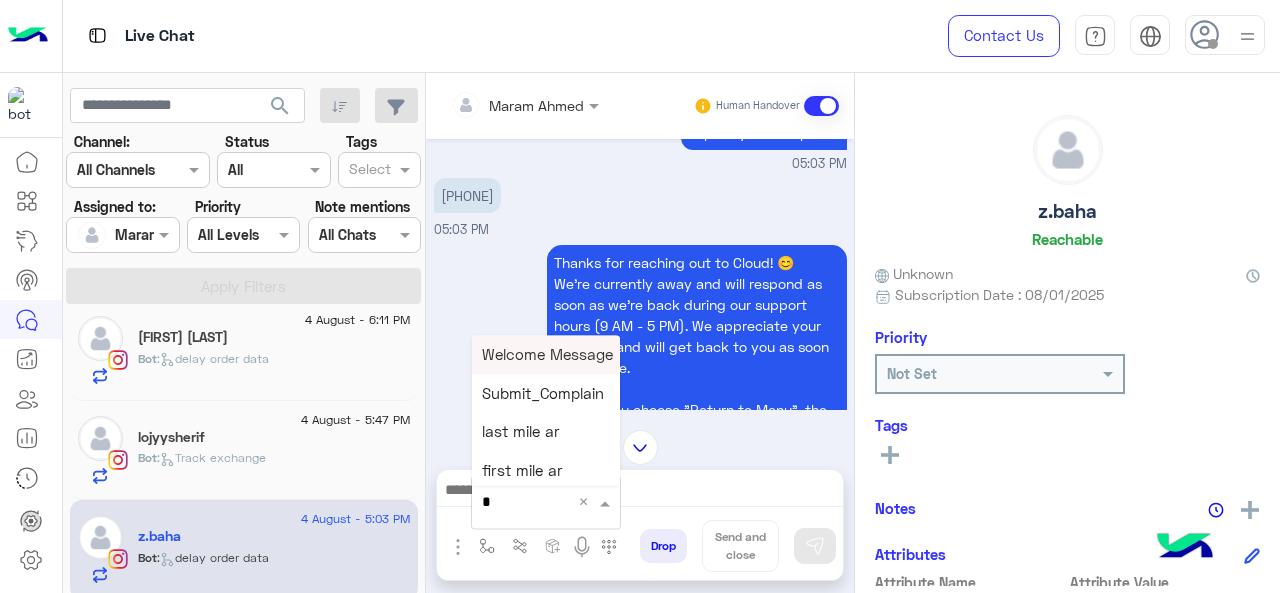 type on "*" 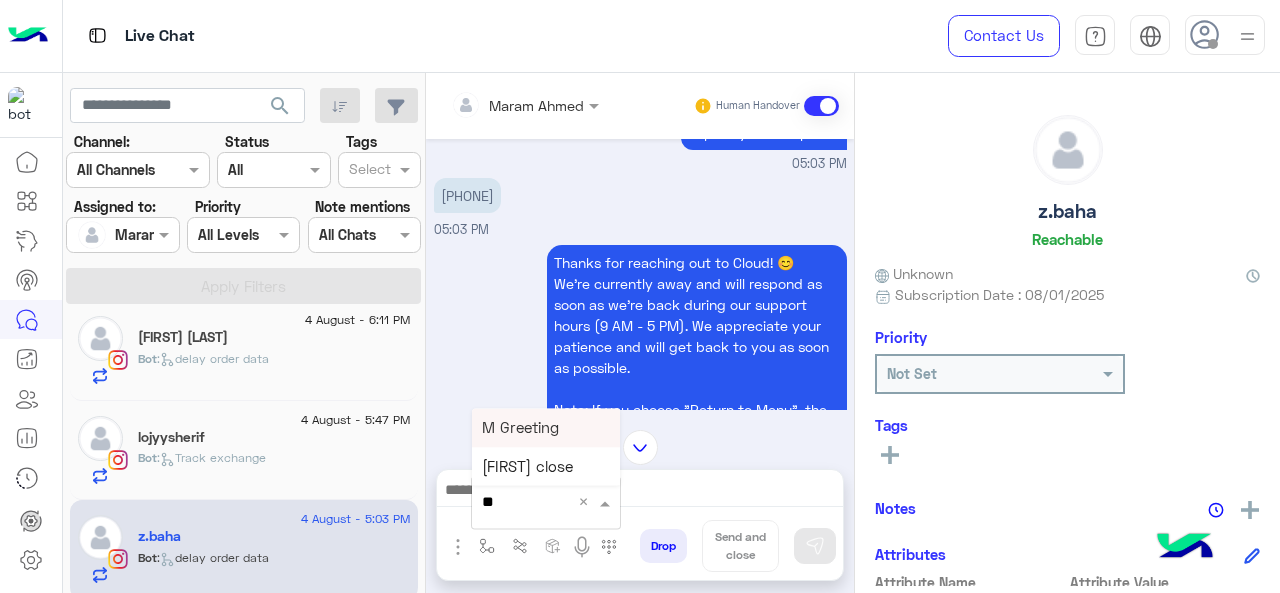click on "M Greeting" at bounding box center [546, 427] 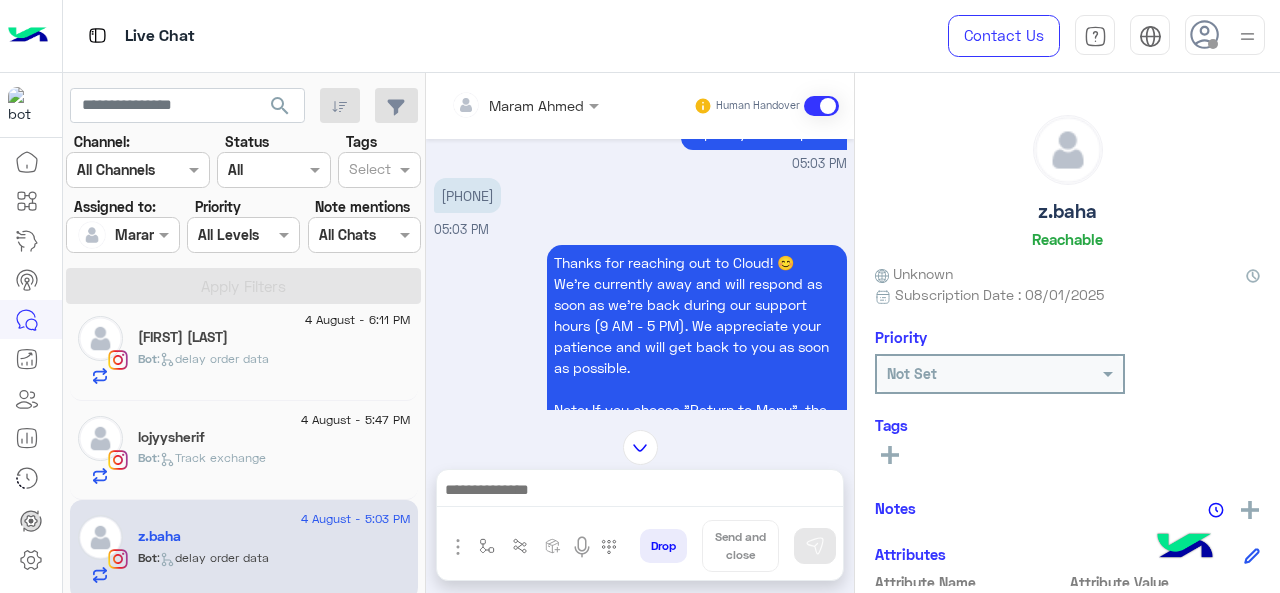 type on "**********" 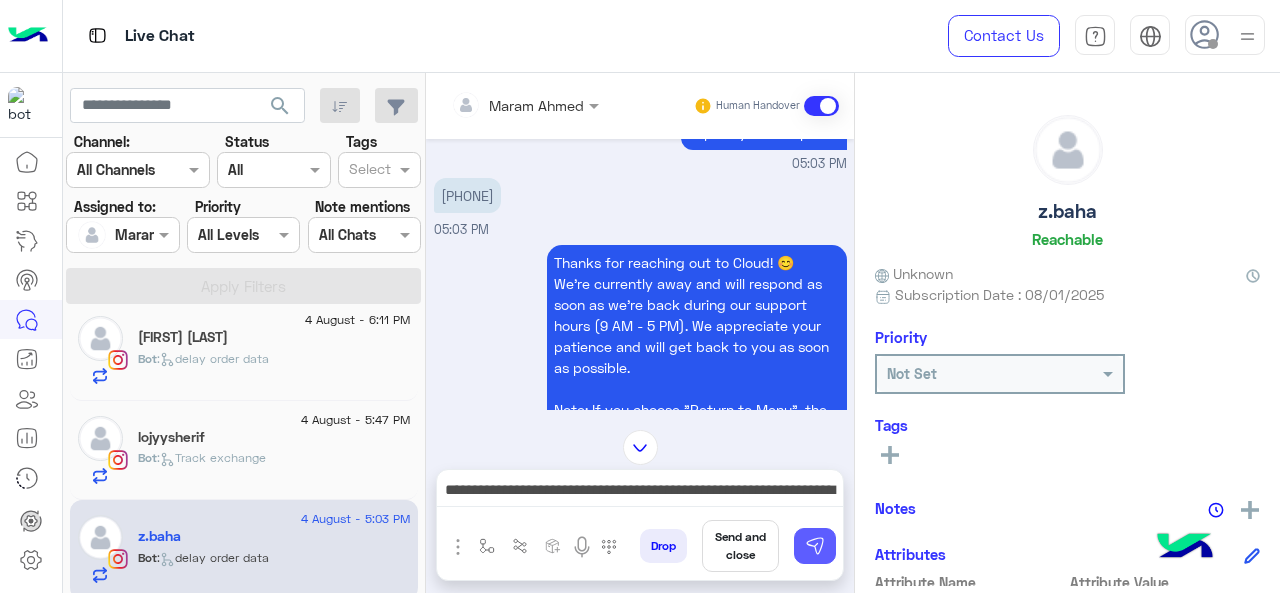click at bounding box center [815, 546] 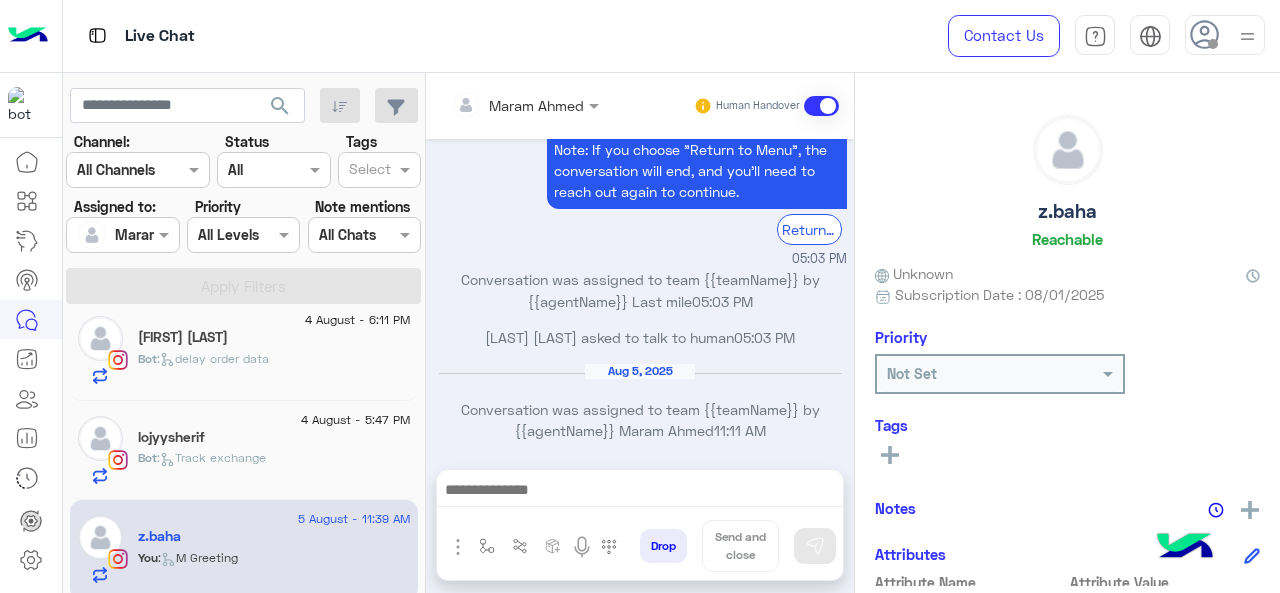 scroll, scrollTop: 2038, scrollLeft: 0, axis: vertical 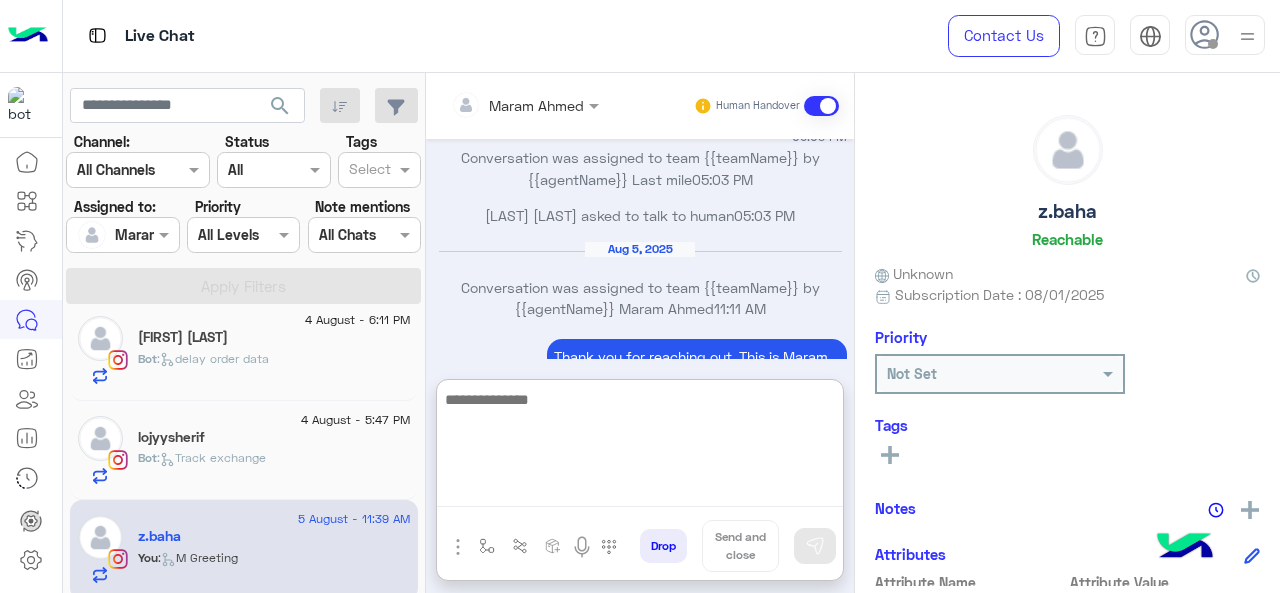 click at bounding box center [640, 447] 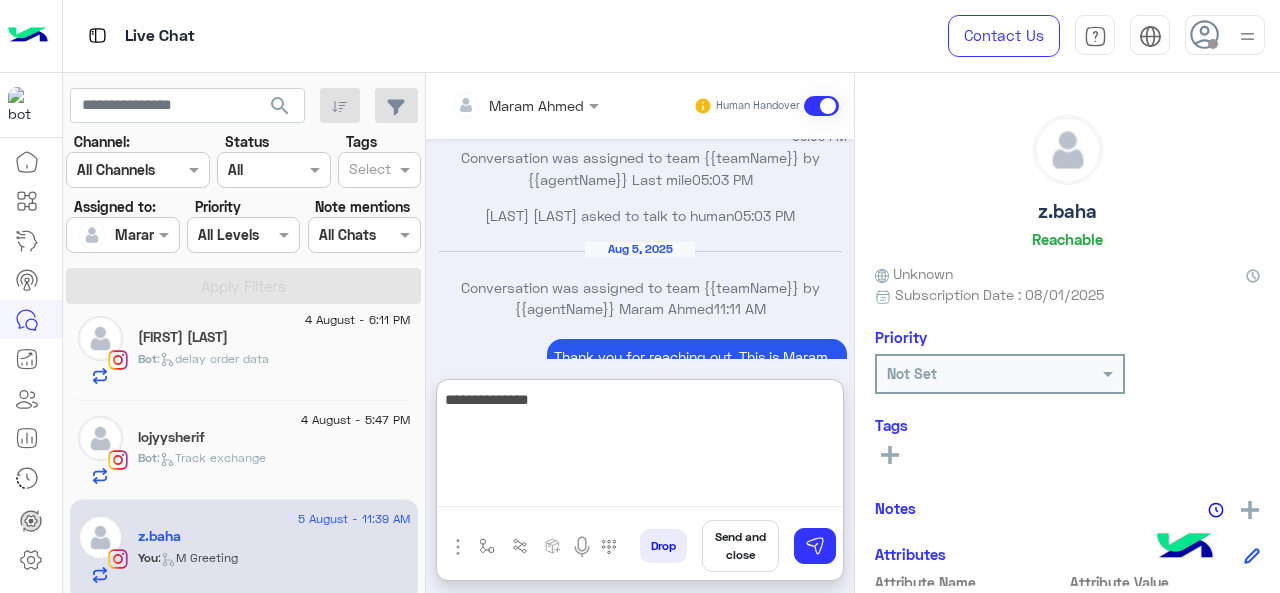 type on "**********" 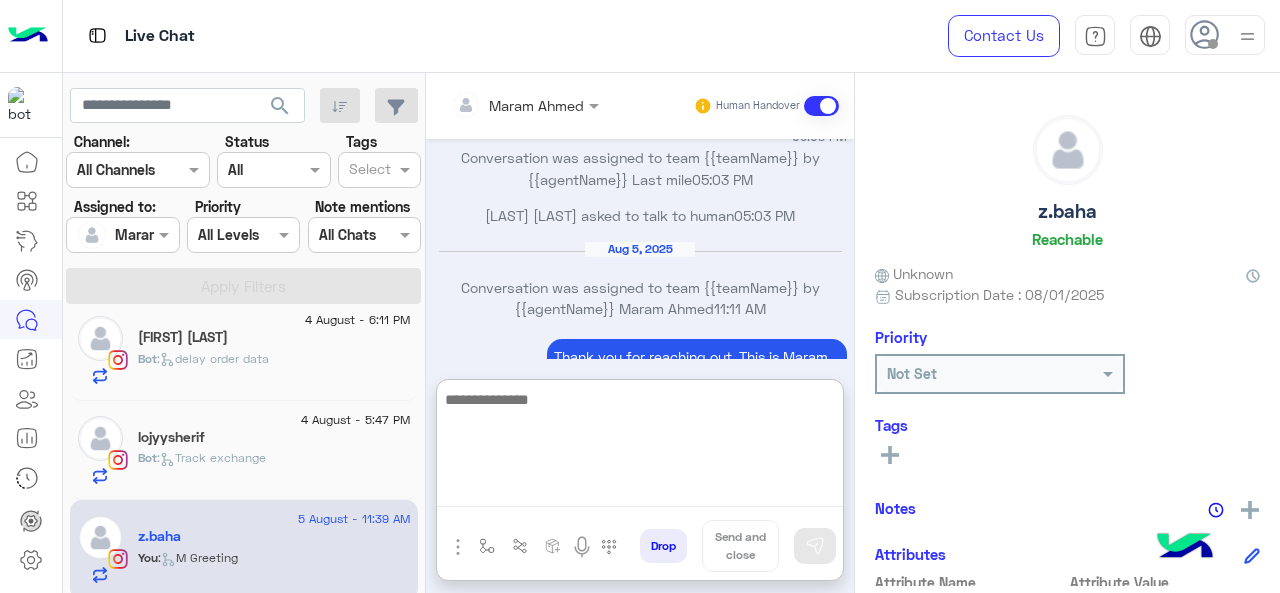 scroll, scrollTop: 2192, scrollLeft: 0, axis: vertical 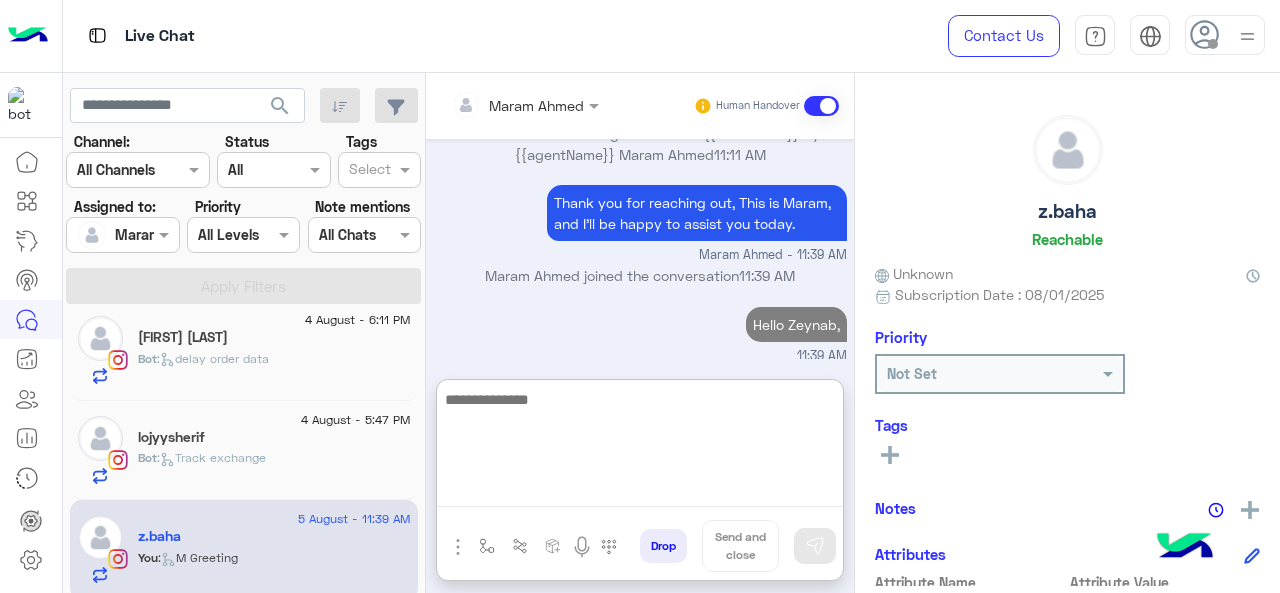 paste on "**********" 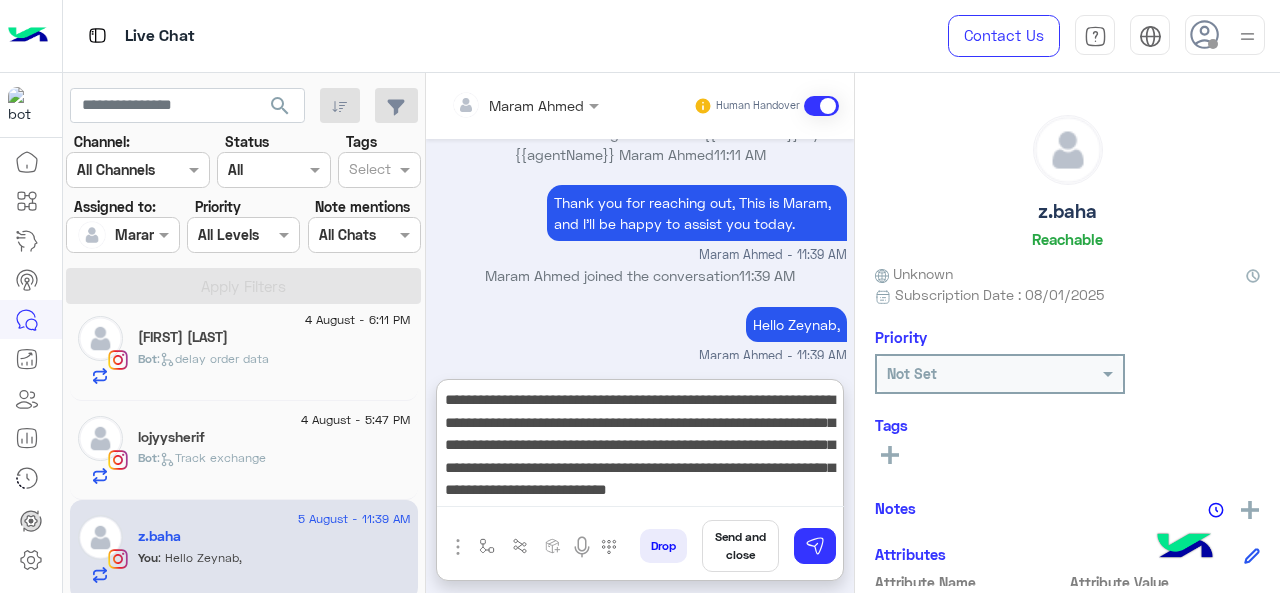 scroll, scrollTop: 0, scrollLeft: 0, axis: both 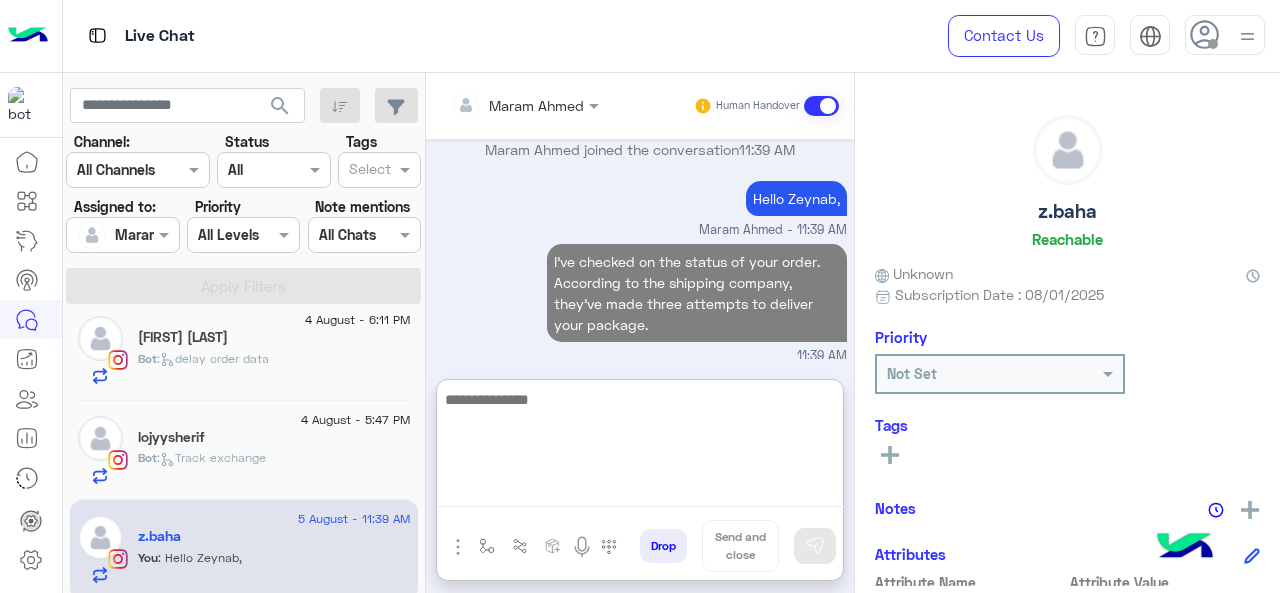 paste on "**********" 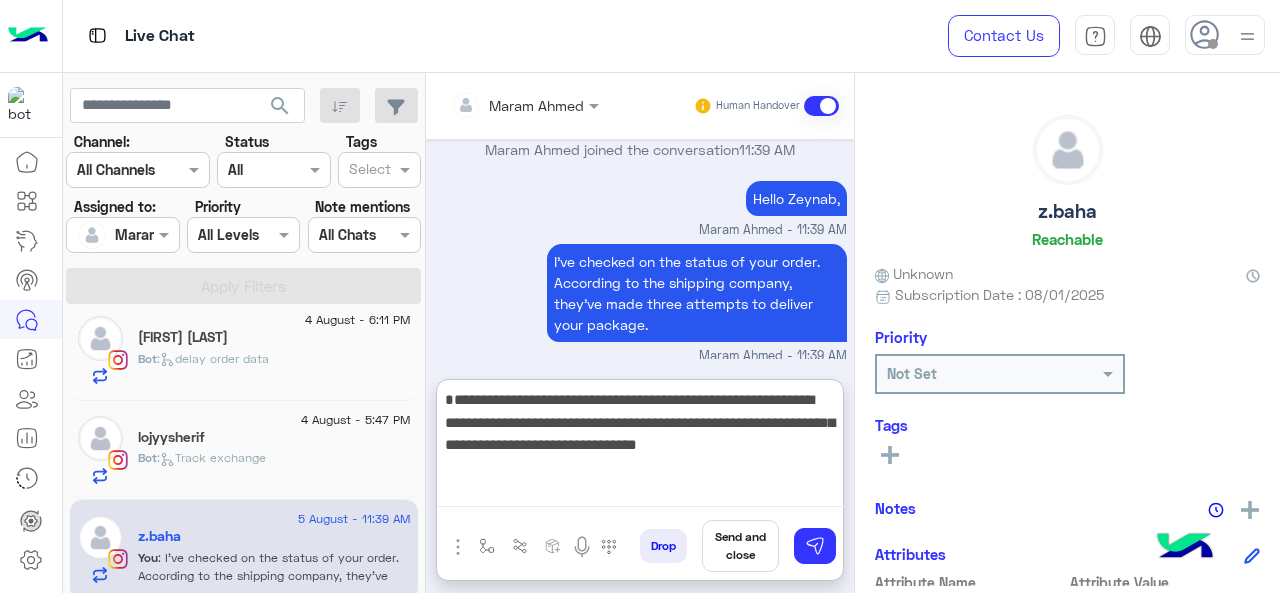 click on "**********" at bounding box center (640, 447) 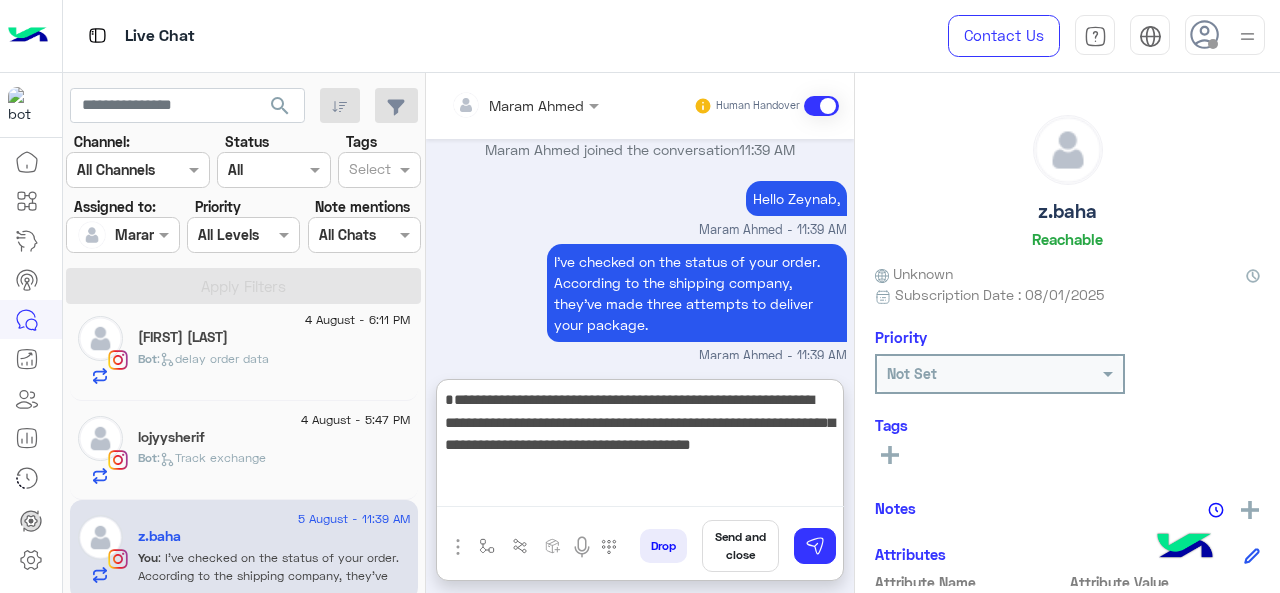 click on "**********" at bounding box center [640, 447] 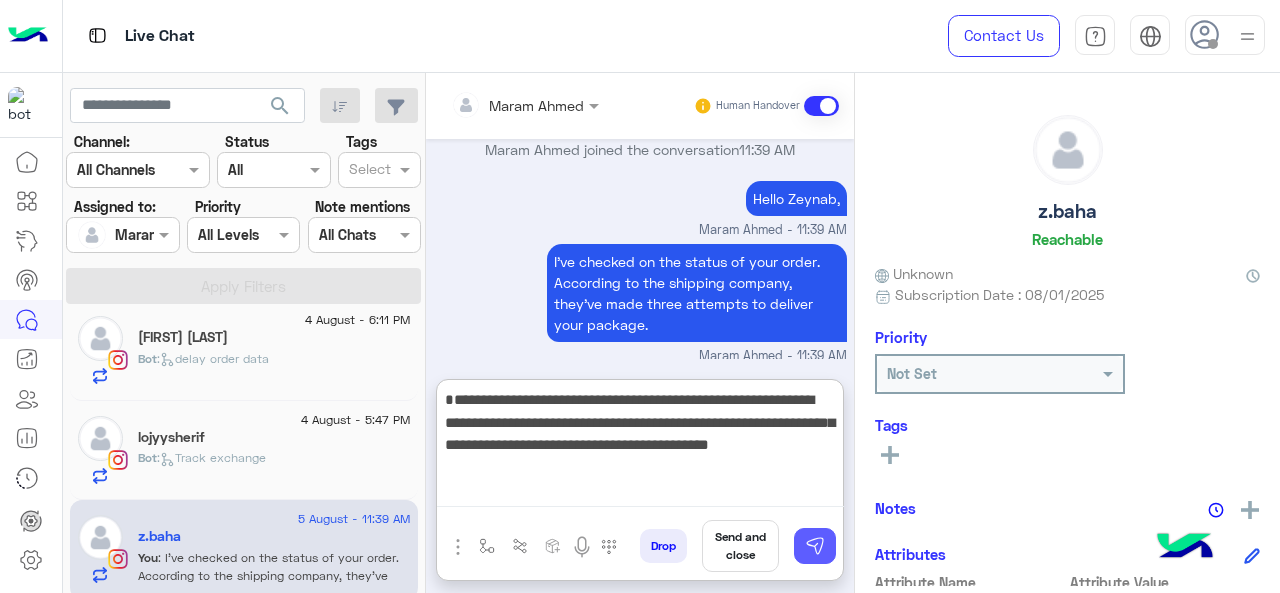 type on "**********" 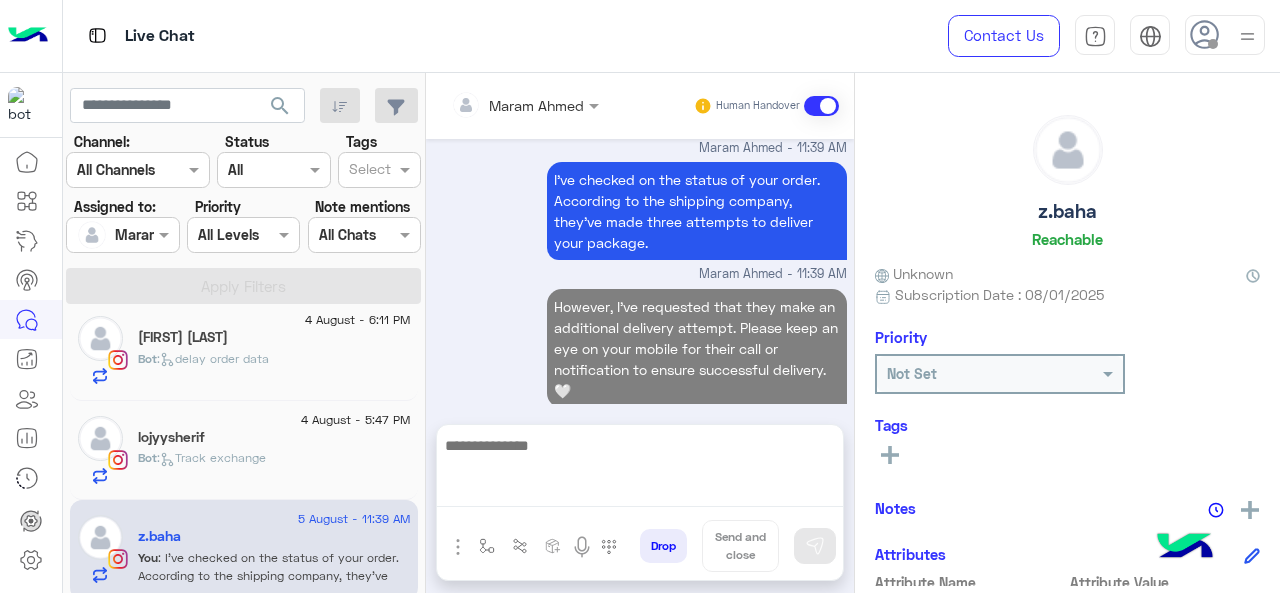 scroll, scrollTop: 2376, scrollLeft: 0, axis: vertical 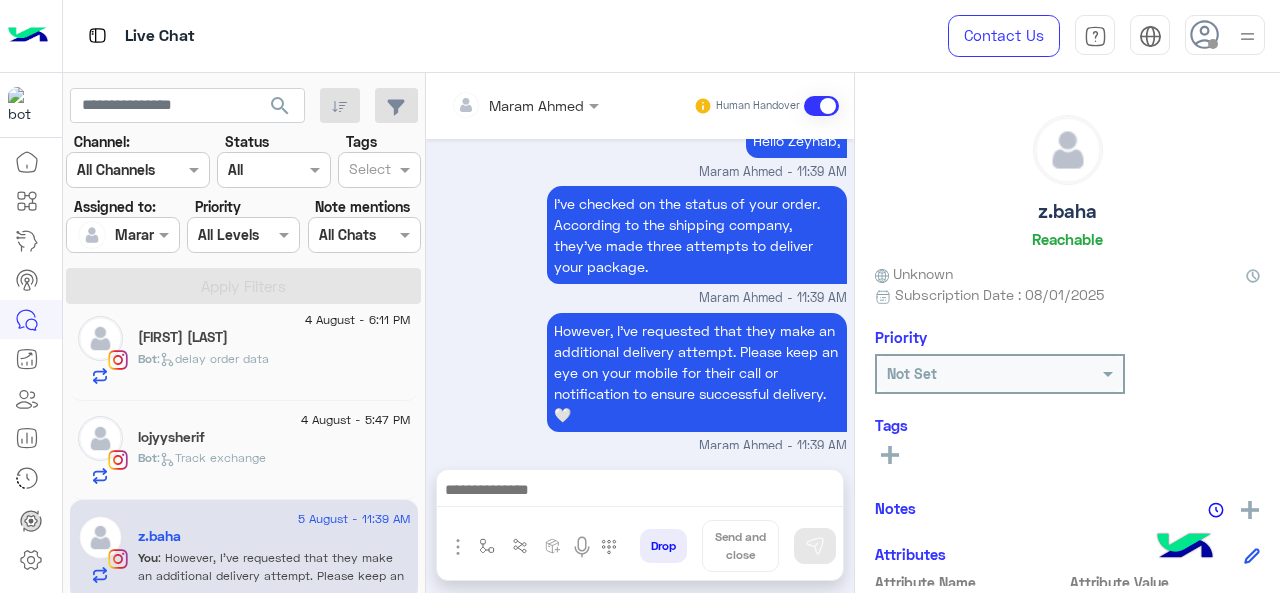 click on ":   Track exchange" 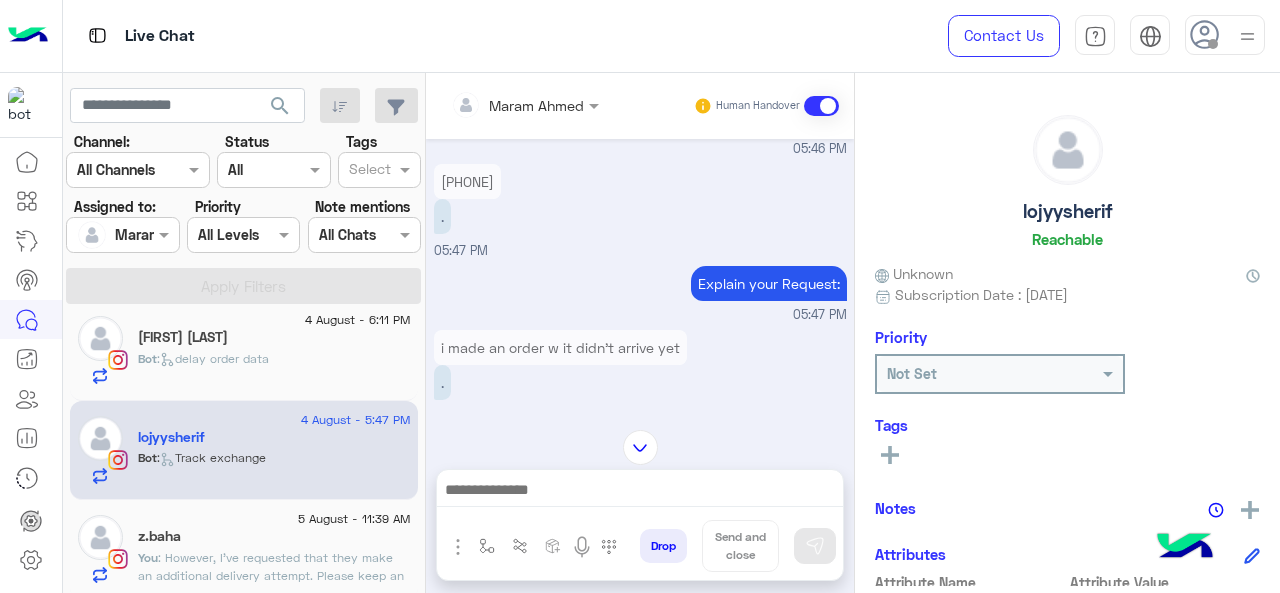 scroll, scrollTop: 402, scrollLeft: 0, axis: vertical 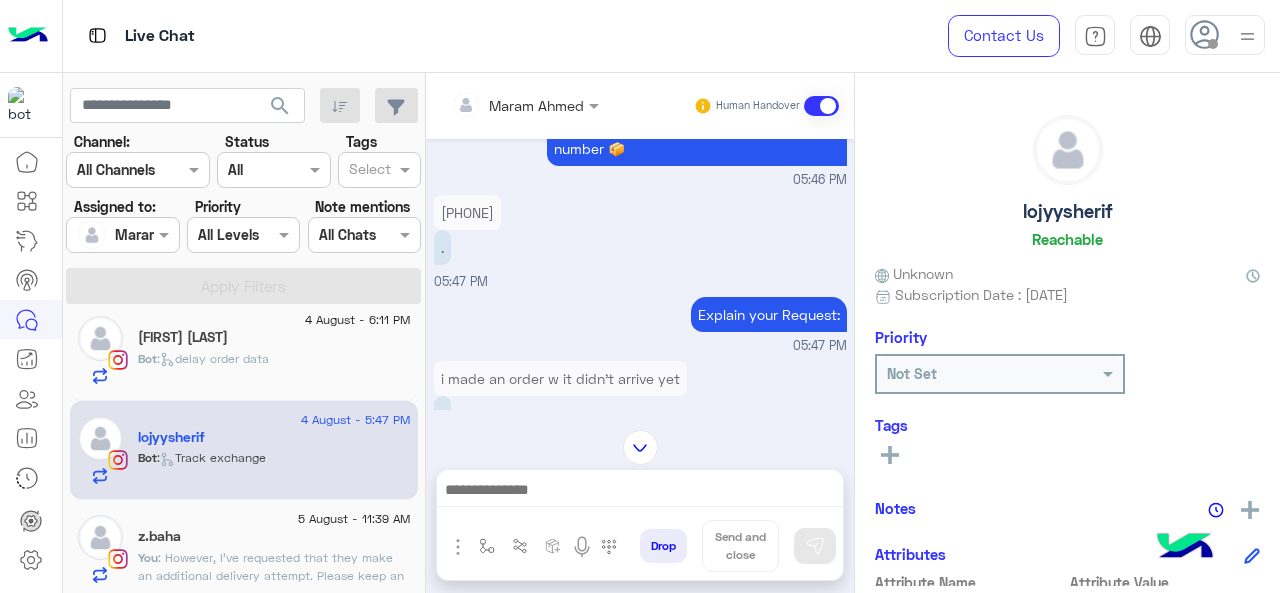 drag, startPoint x: 525, startPoint y: 228, endPoint x: 449, endPoint y: 243, distance: 77.46612 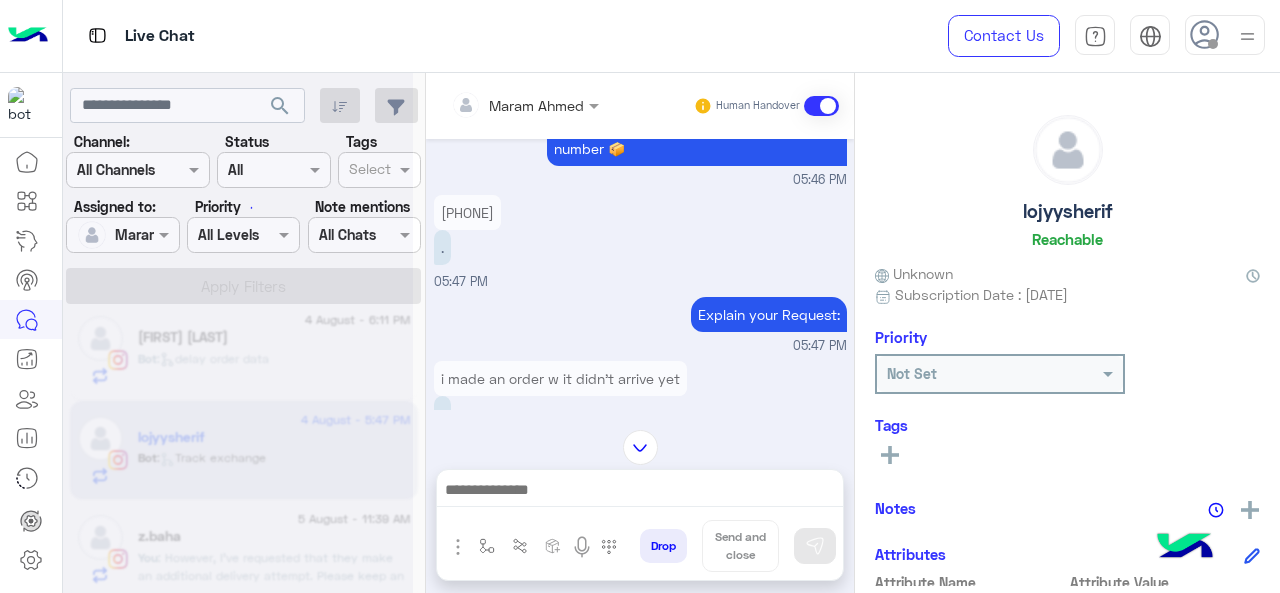 copy on "[NUMBER]" 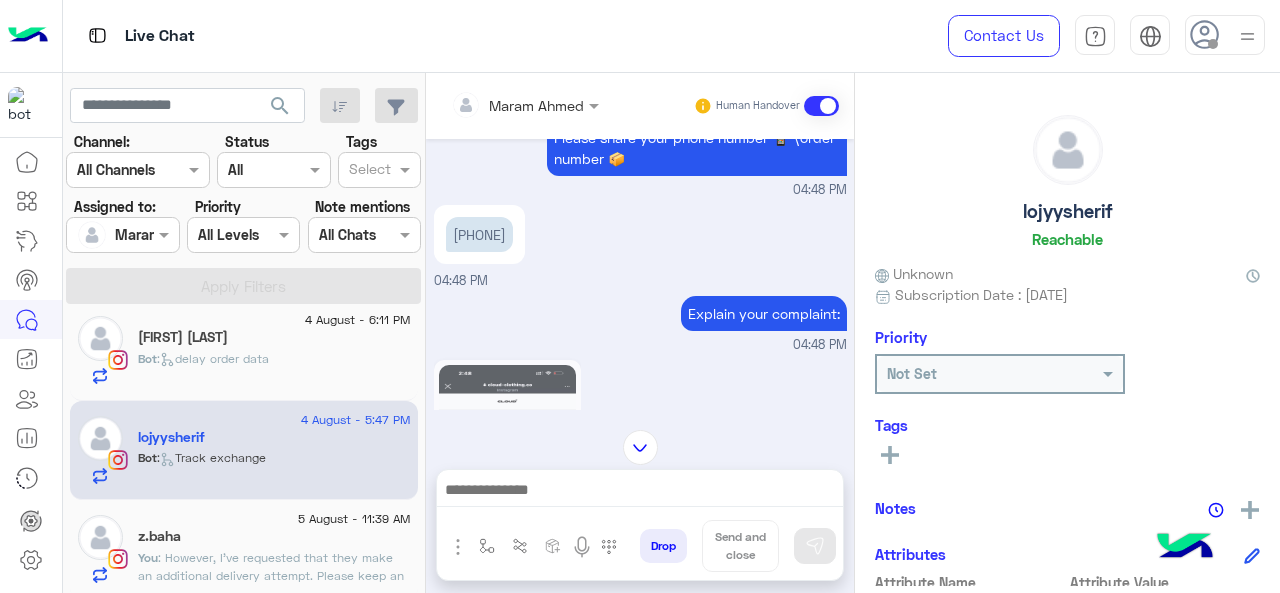 scroll, scrollTop: 423, scrollLeft: 0, axis: vertical 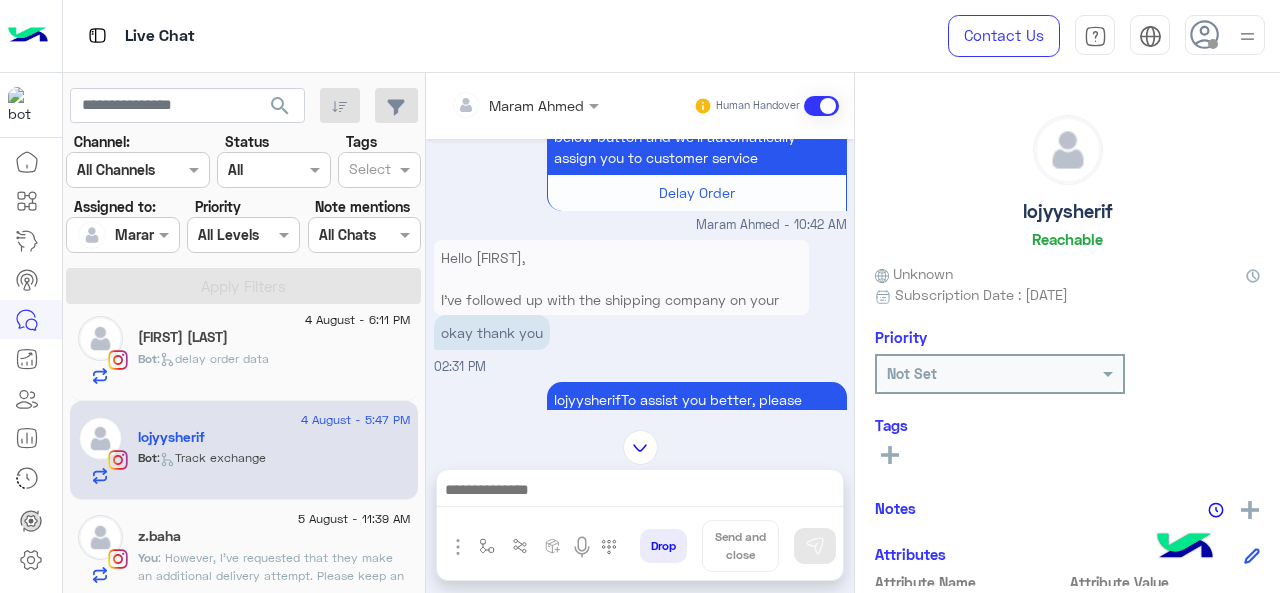 click on "Hello Lojy, I've followed up with the shipping company on your order. They're currently processing it, and I've requested that they expedite the delivery process. Your order has been flagged for priority handling to ensure timely delivery. You can expect an update on the status soon. 😊😊" at bounding box center (621, 331) 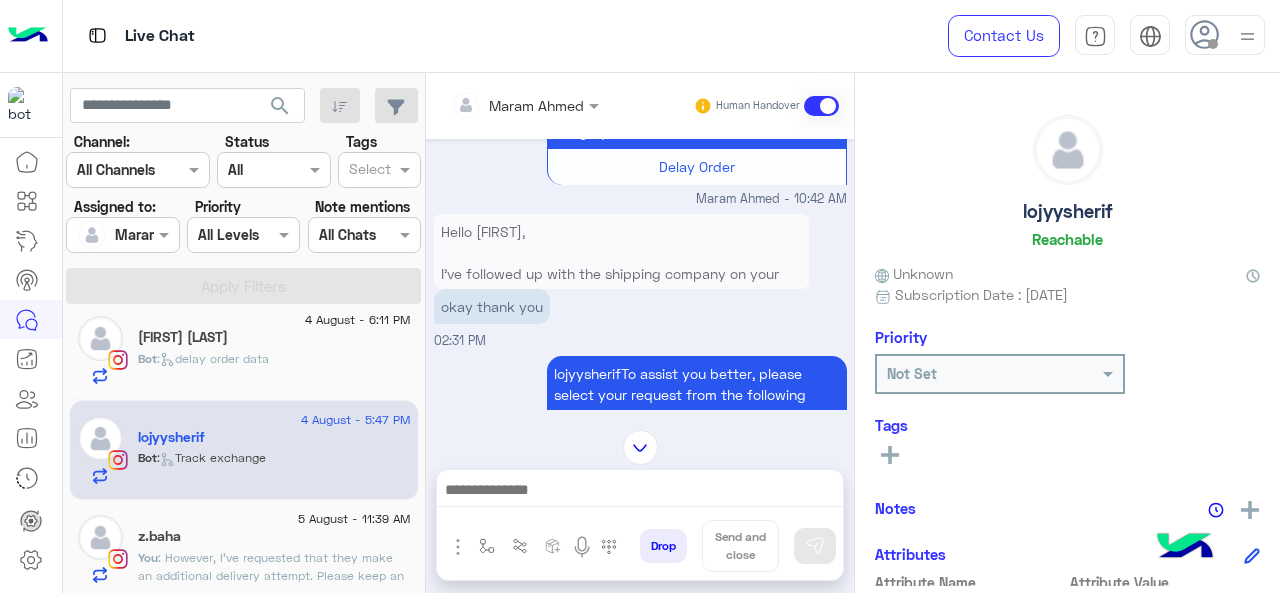 scroll, scrollTop: 1352, scrollLeft: 0, axis: vertical 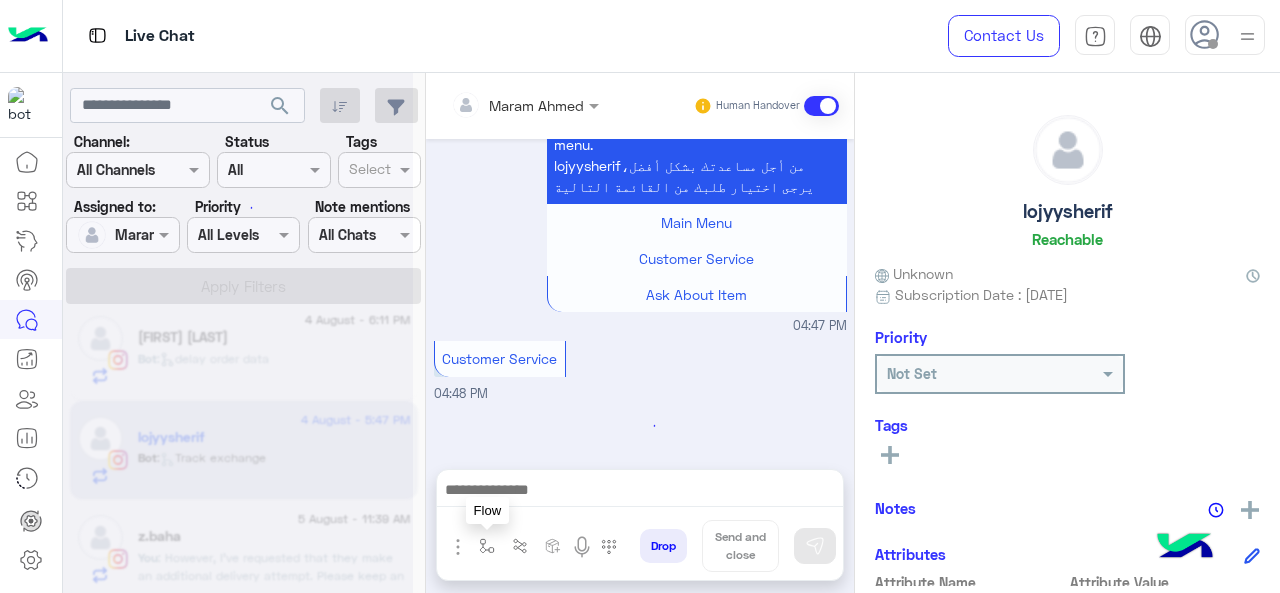 click at bounding box center [487, 546] 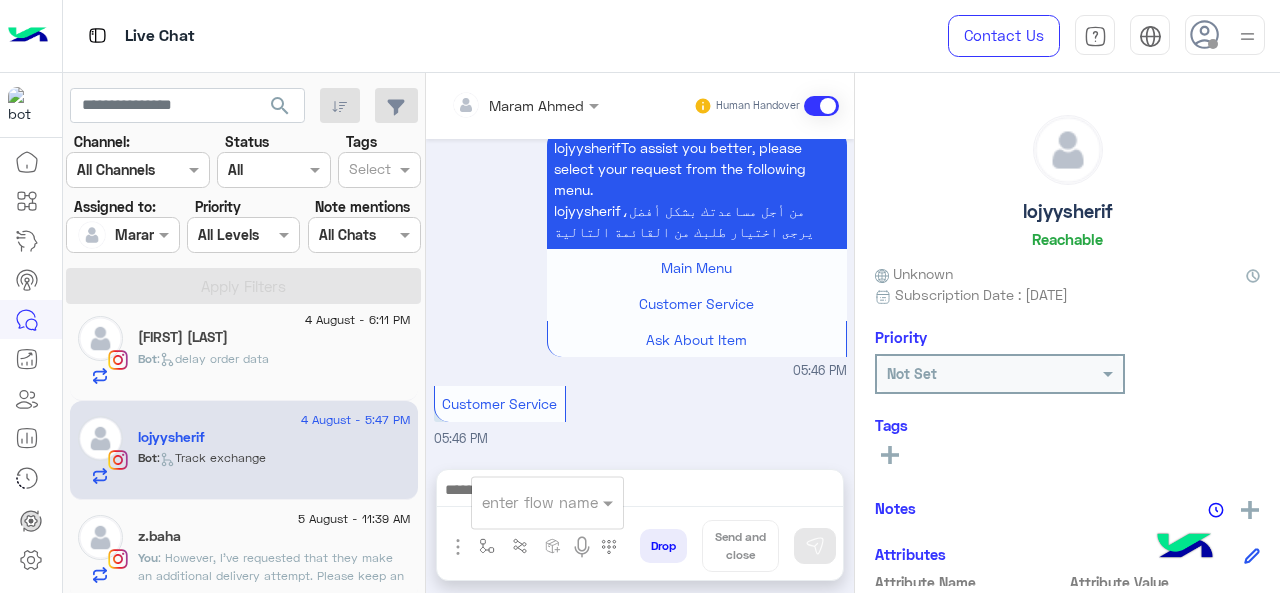 click at bounding box center [523, 502] 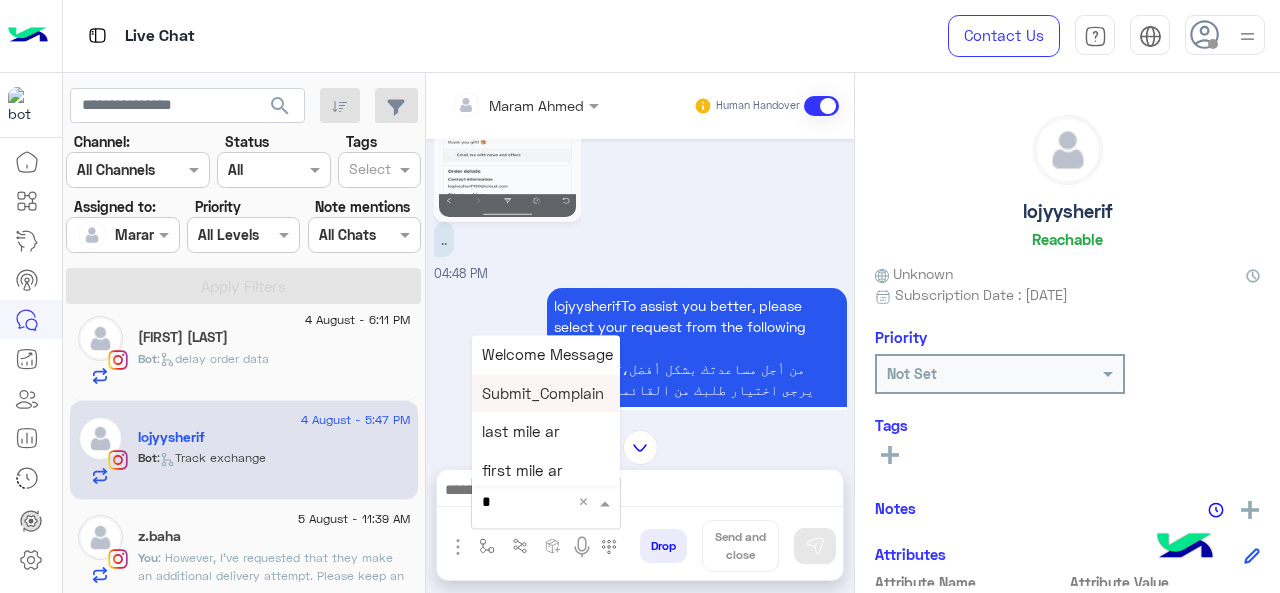 type on "*" 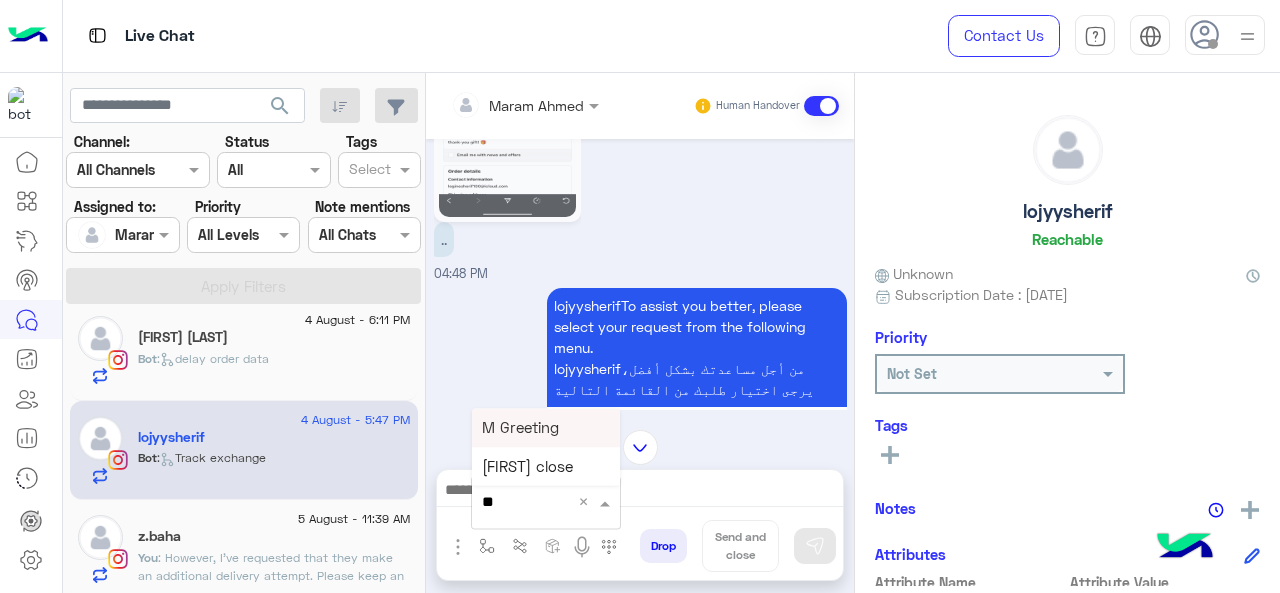 click on "M Greeting" at bounding box center [546, 427] 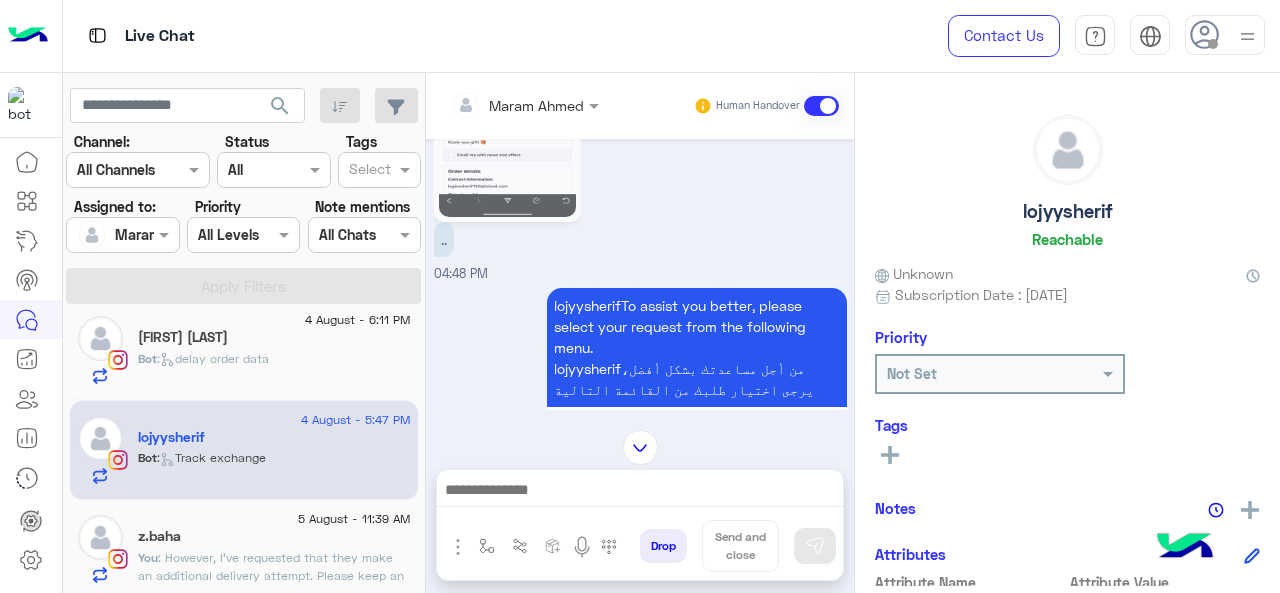 type on "**********" 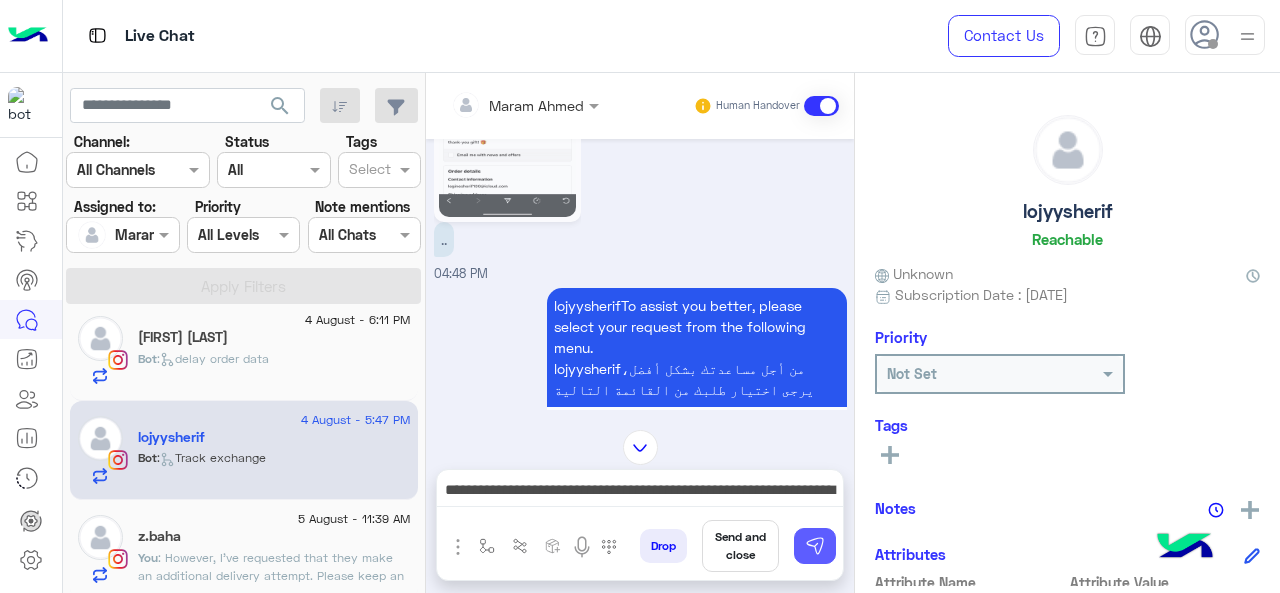 click at bounding box center [815, 546] 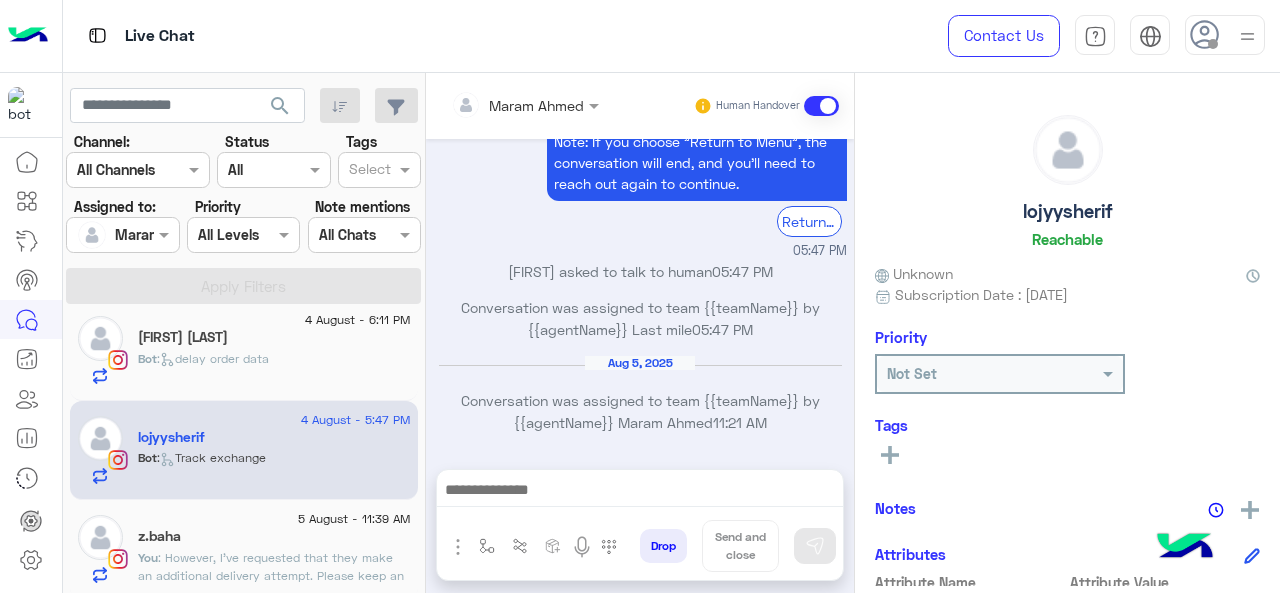 click at bounding box center [640, 492] 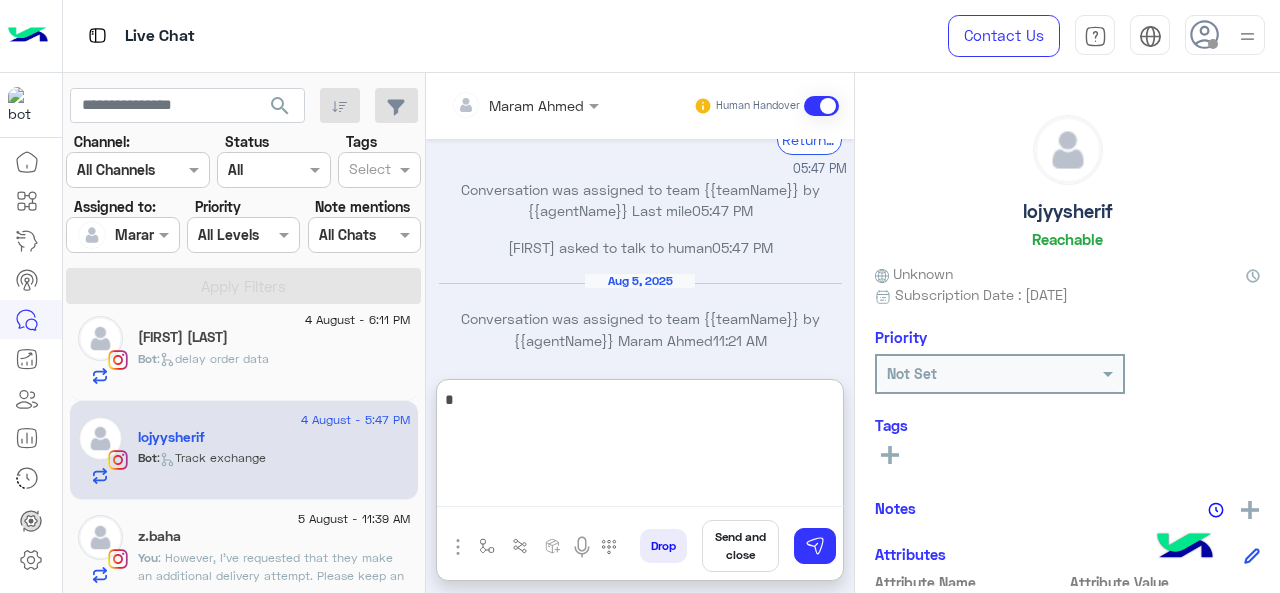 scroll, scrollTop: 2764, scrollLeft: 0, axis: vertical 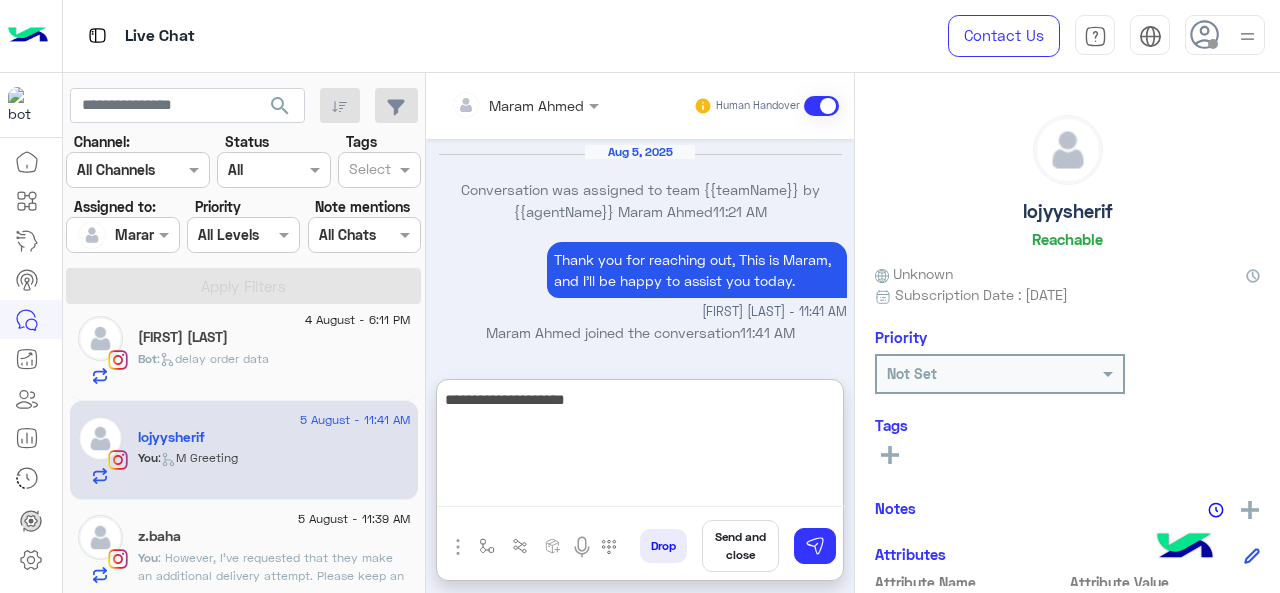 type on "**********" 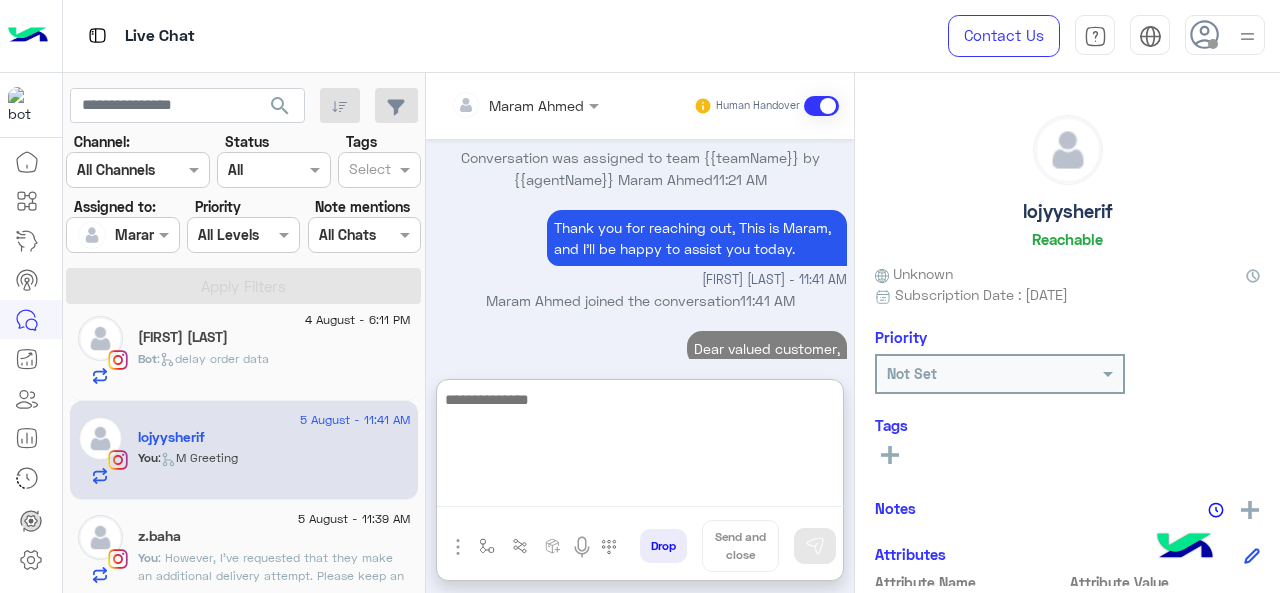 scroll, scrollTop: 2828, scrollLeft: 0, axis: vertical 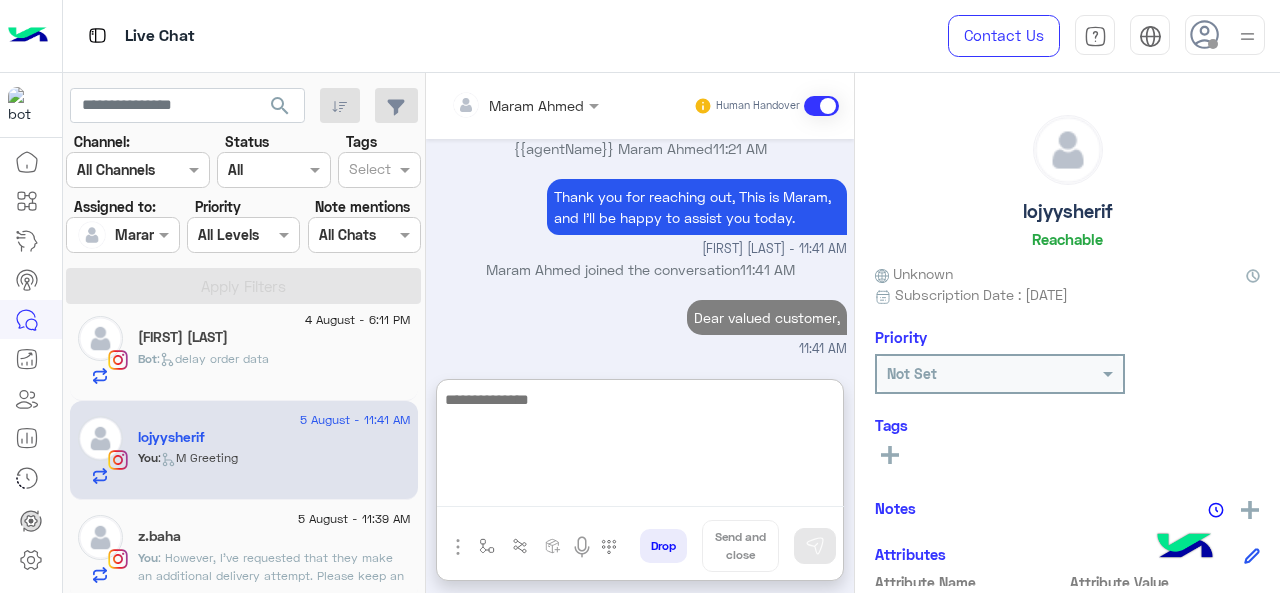 paste on "**********" 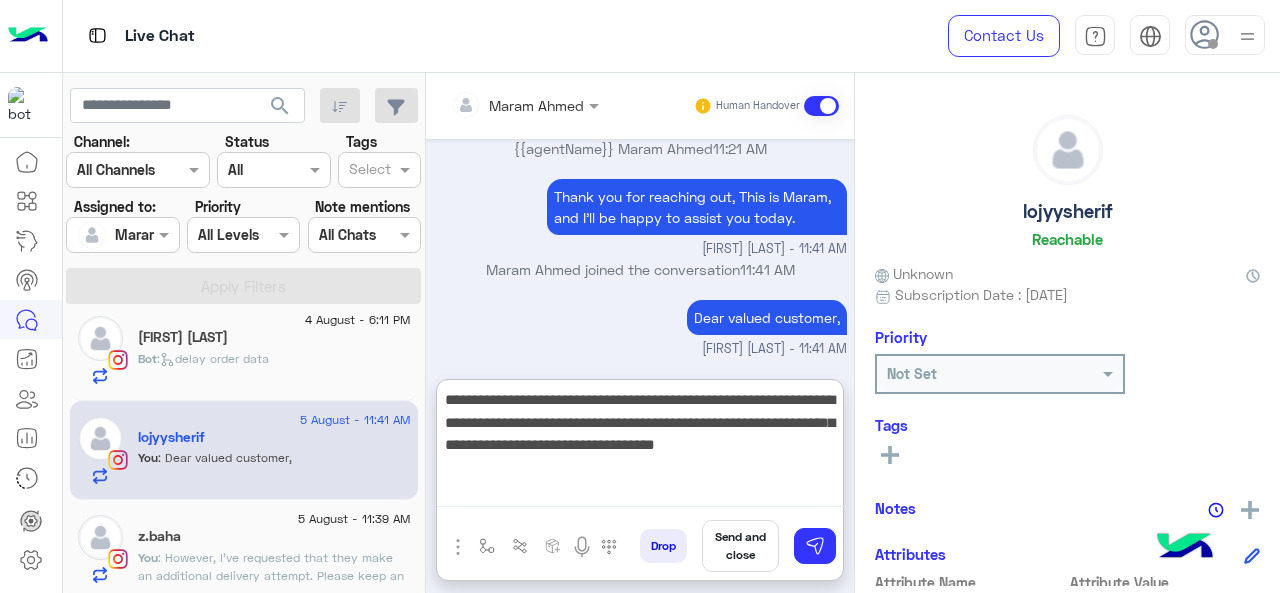 click on "**********" at bounding box center (640, 447) 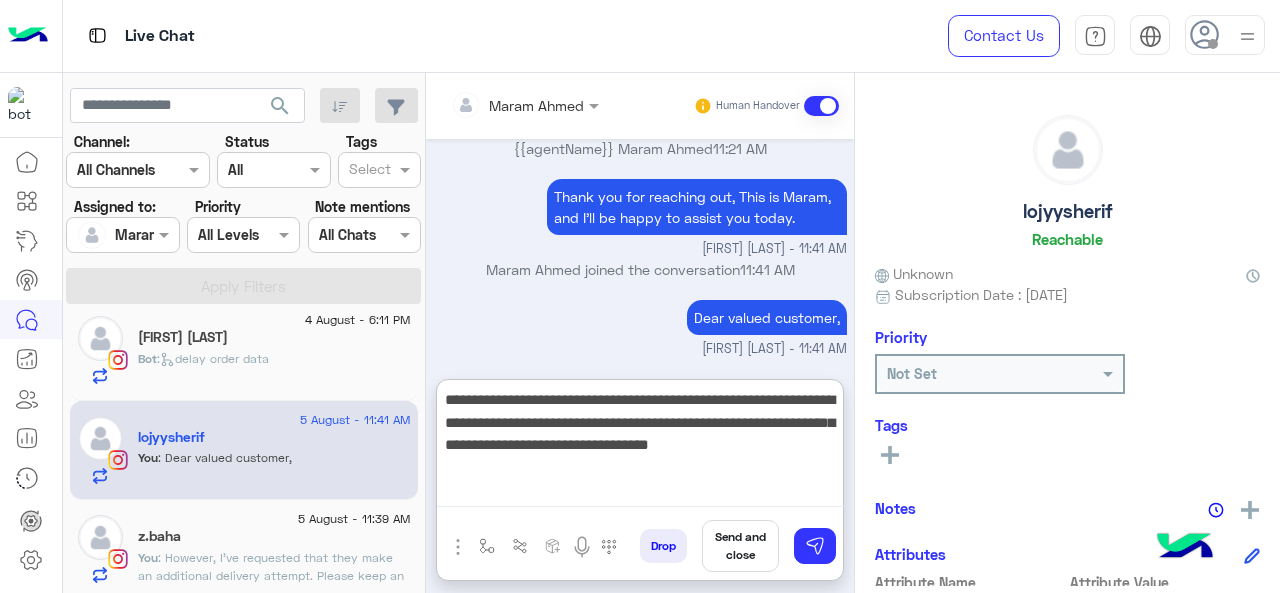 drag, startPoint x: 511, startPoint y: 453, endPoint x: 553, endPoint y: 465, distance: 43.68066 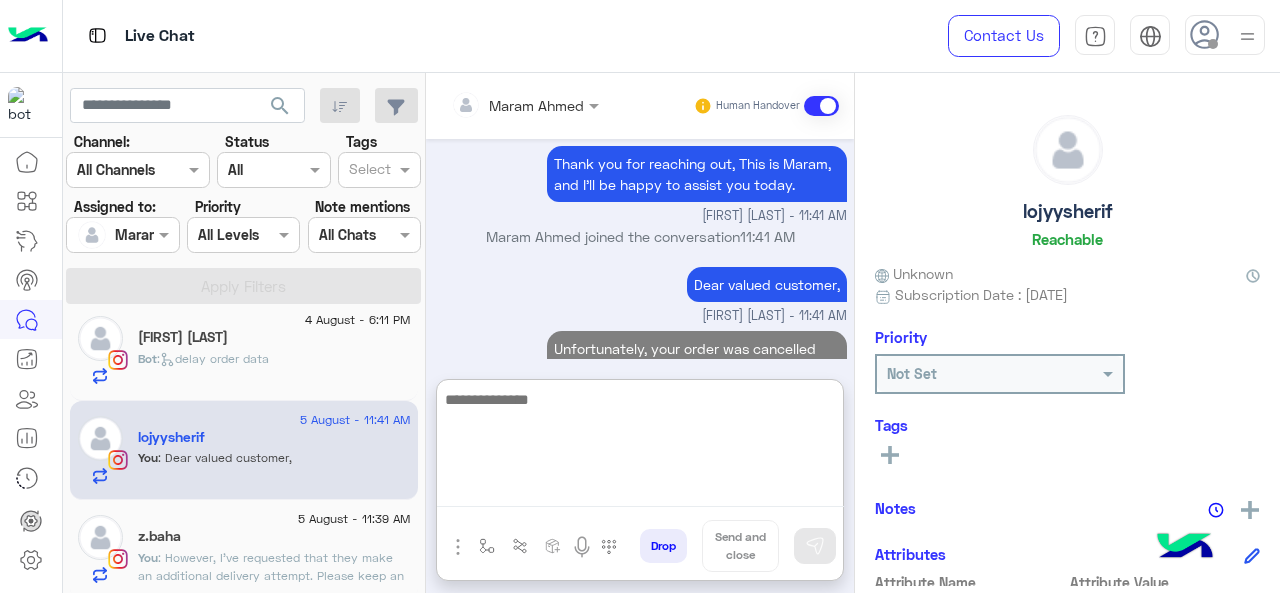 scroll, scrollTop: 2934, scrollLeft: 0, axis: vertical 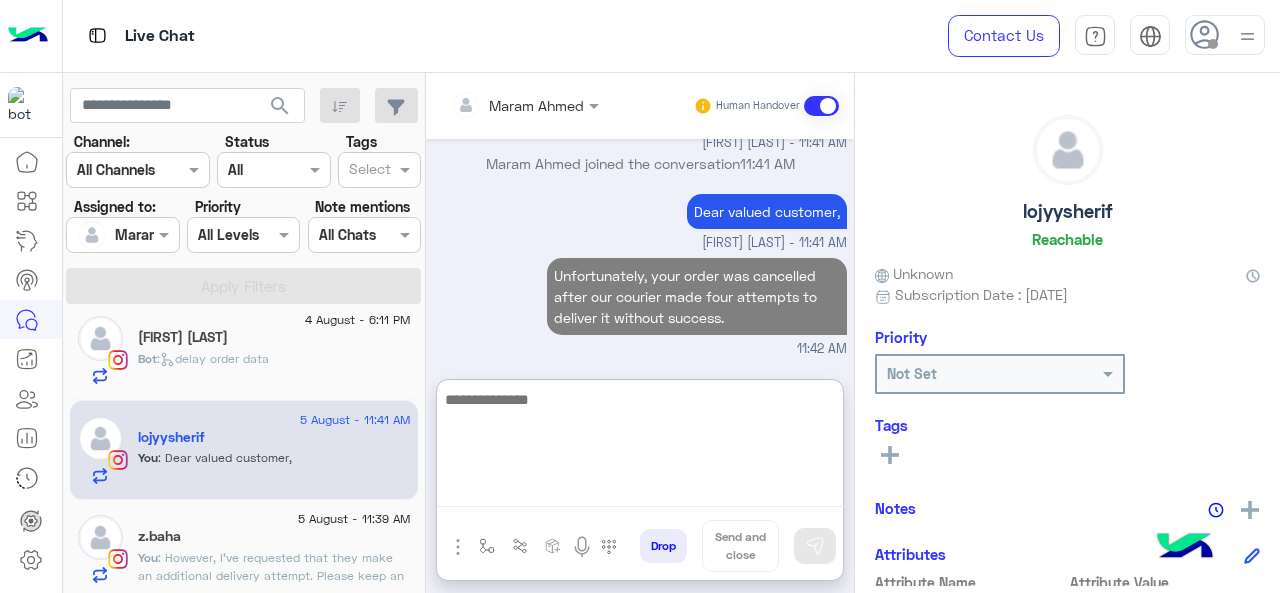 paste on "**********" 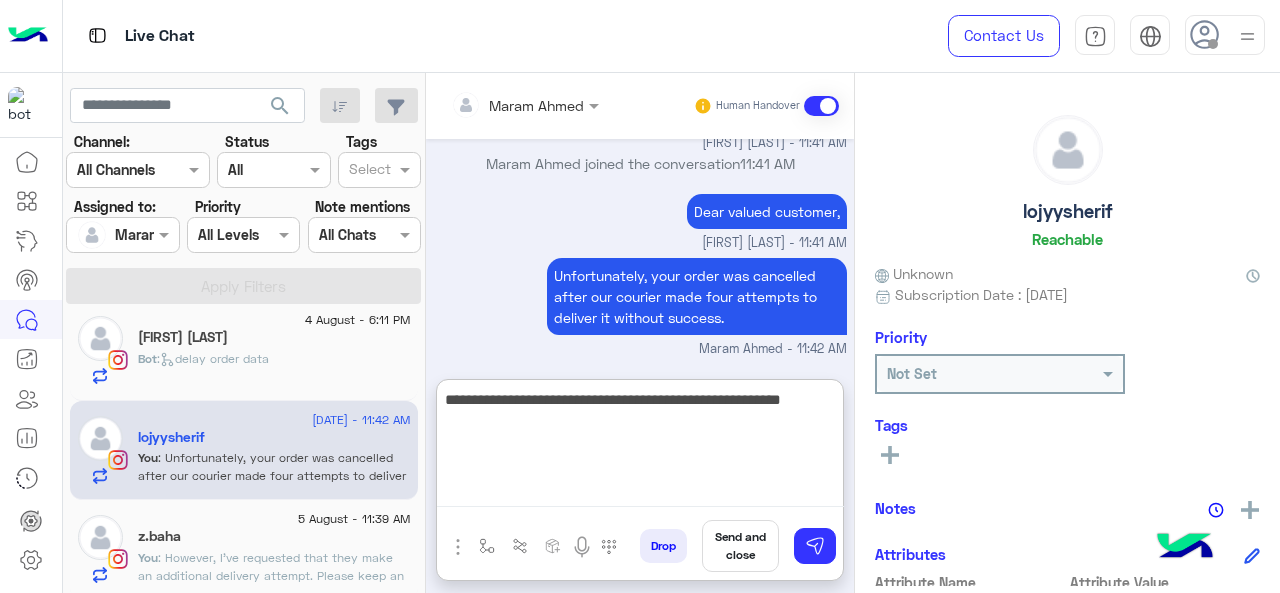 type 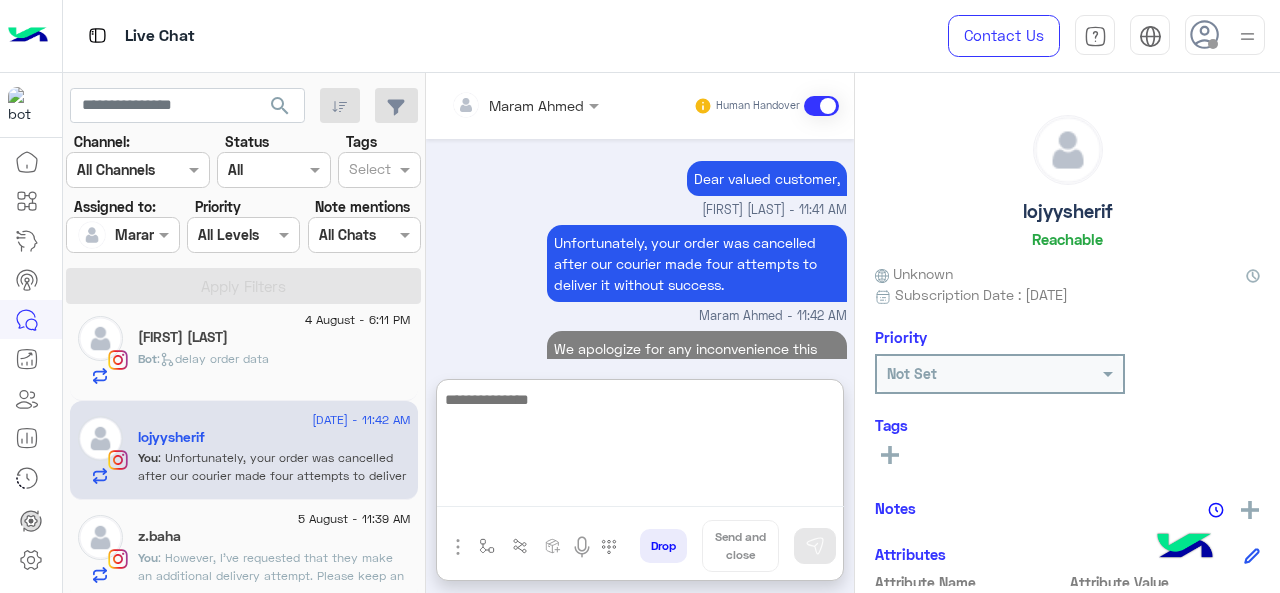 scroll, scrollTop: 3018, scrollLeft: 0, axis: vertical 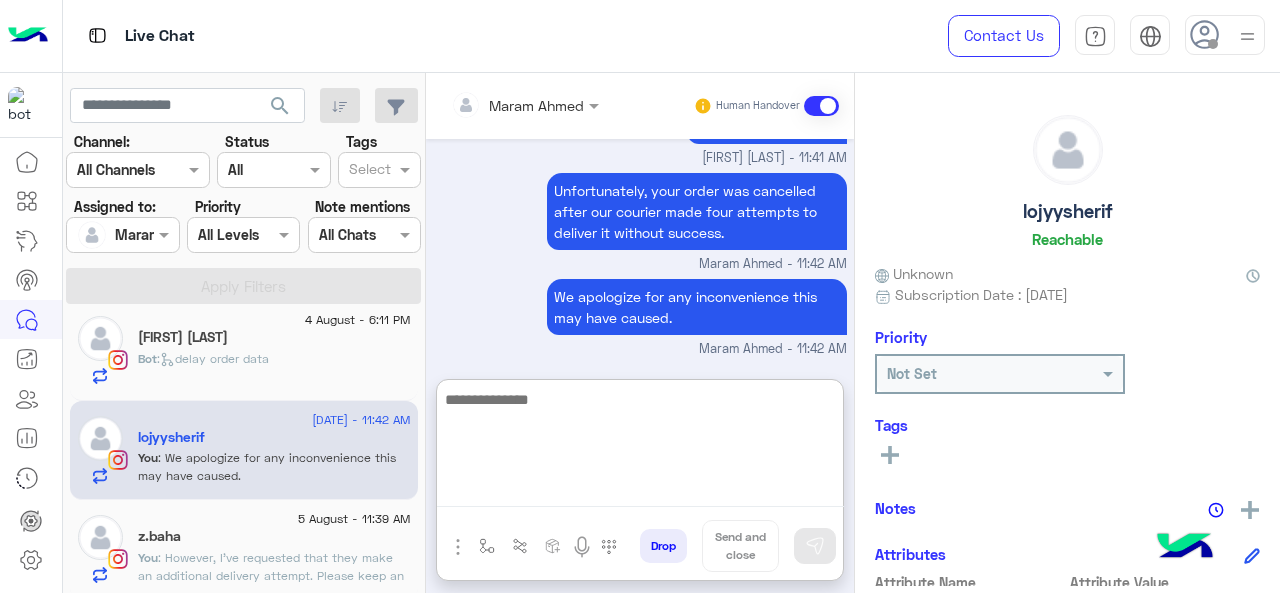 click on ":  However, I've requested that they make an additional delivery attempt. Please keep an eye on your mobile for their call or notification to ensure successful delivery. 🤍" 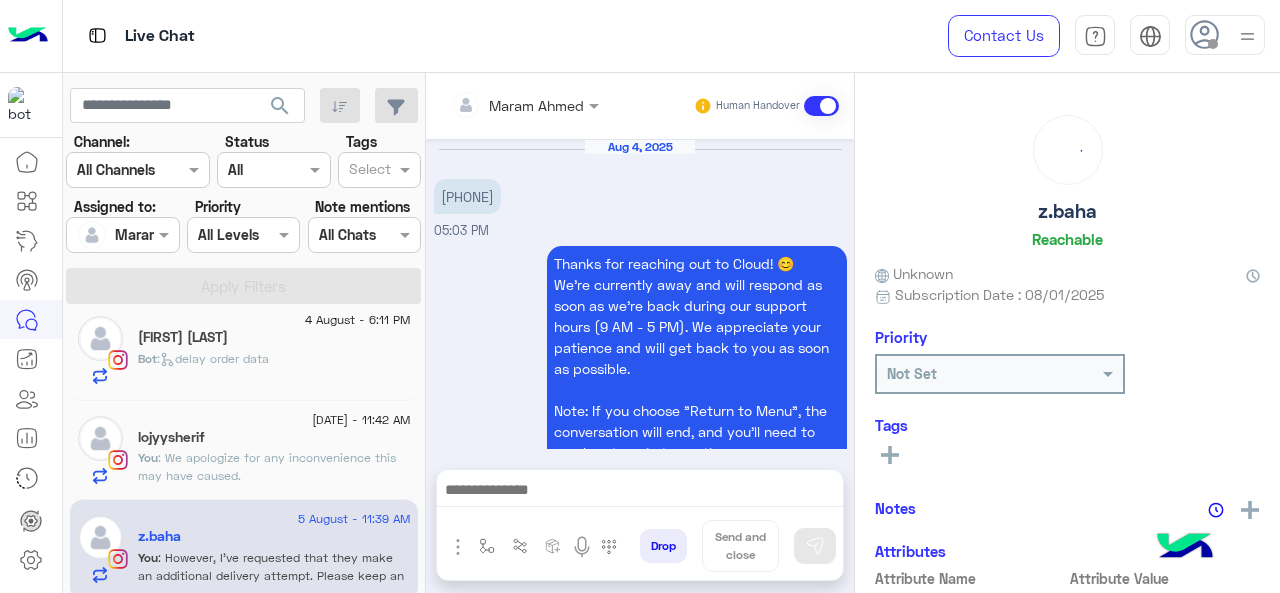 scroll, scrollTop: 724, scrollLeft: 0, axis: vertical 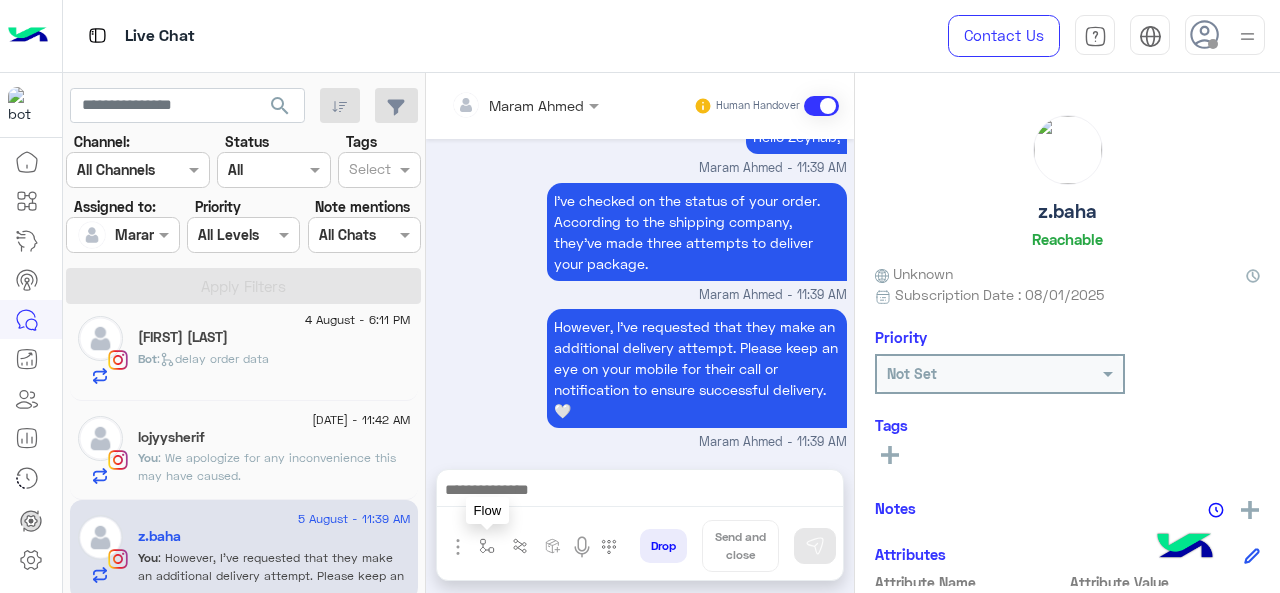 click at bounding box center (487, 546) 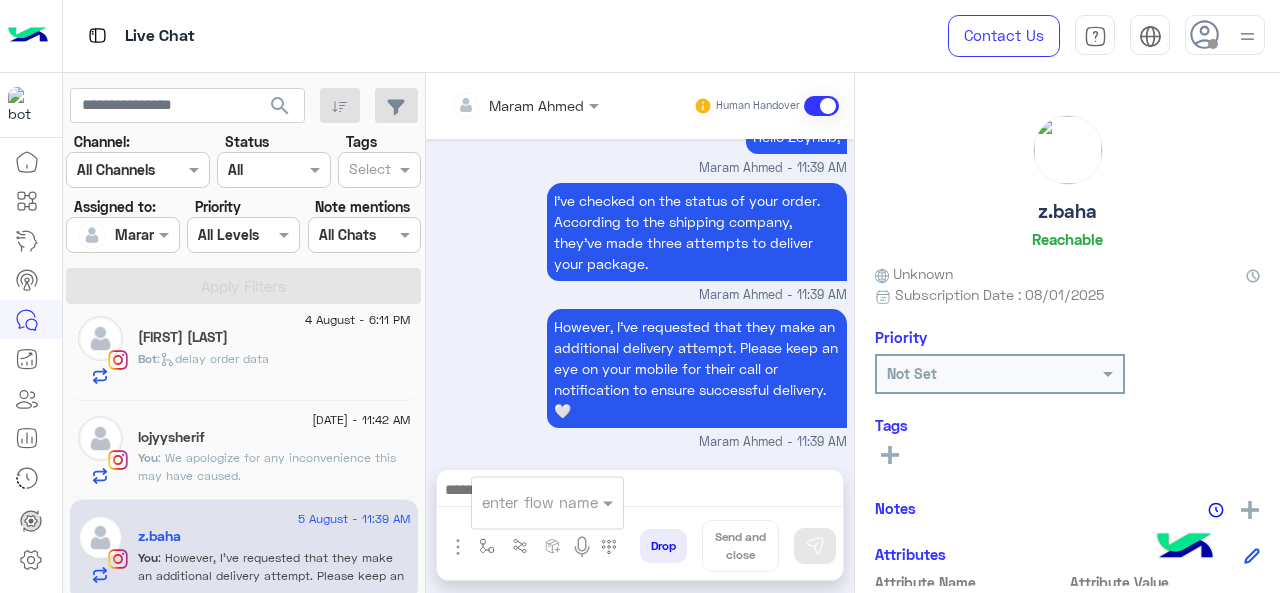 click at bounding box center (523, 502) 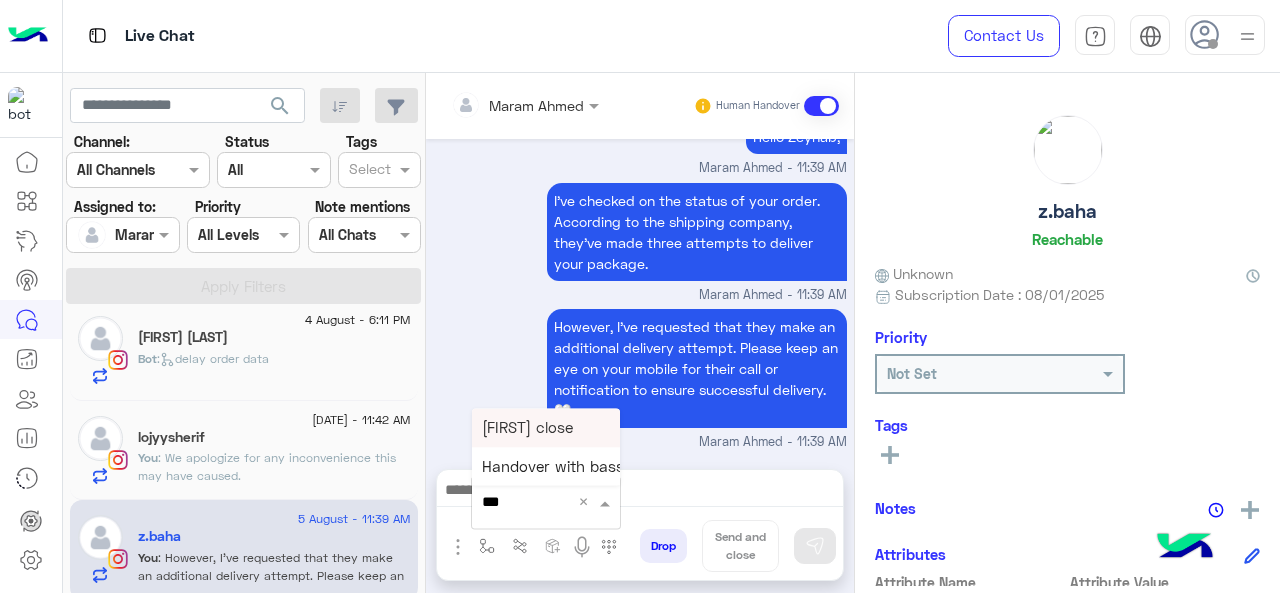 type on "****" 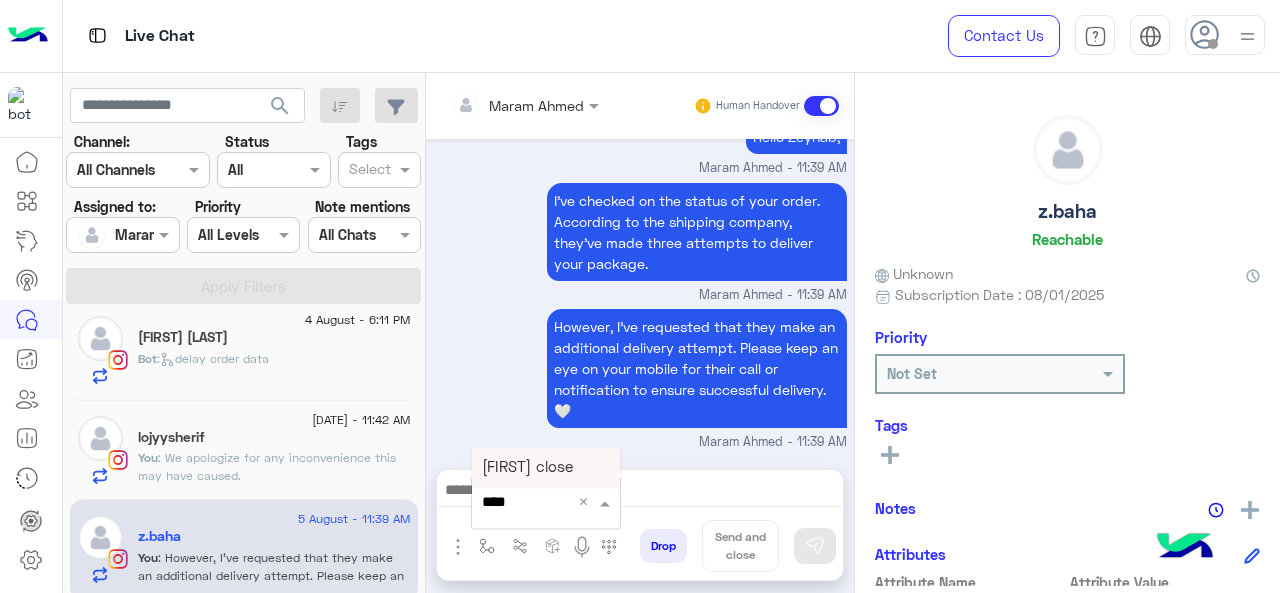 click on "[FIRST] close" at bounding box center (546, 466) 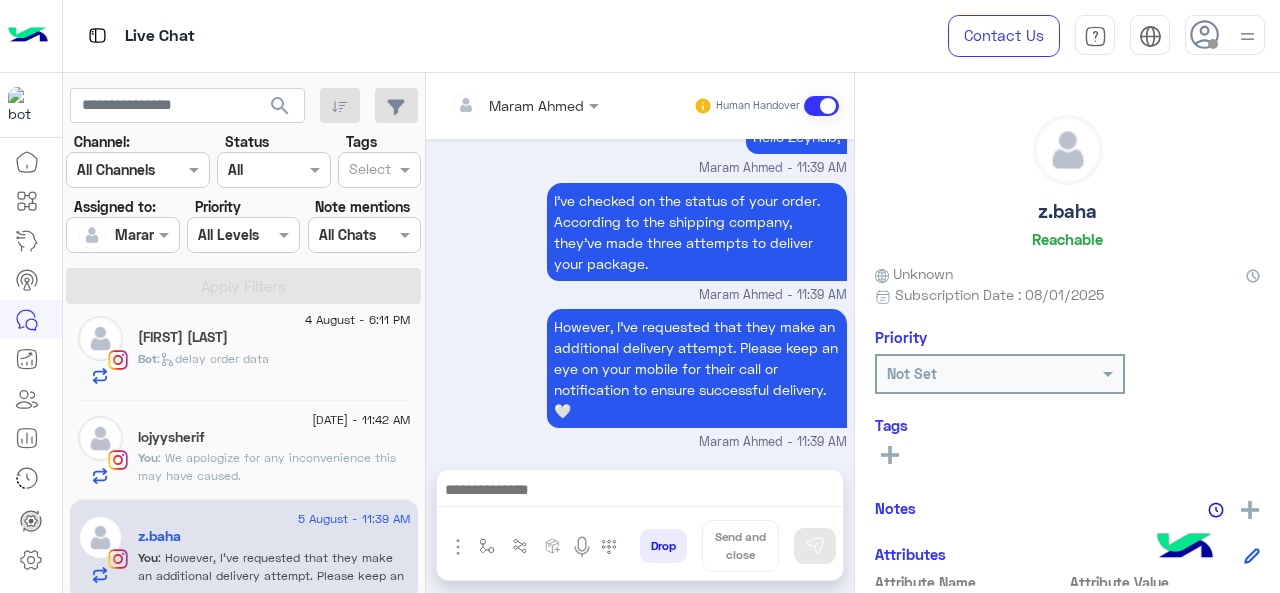 type on "**********" 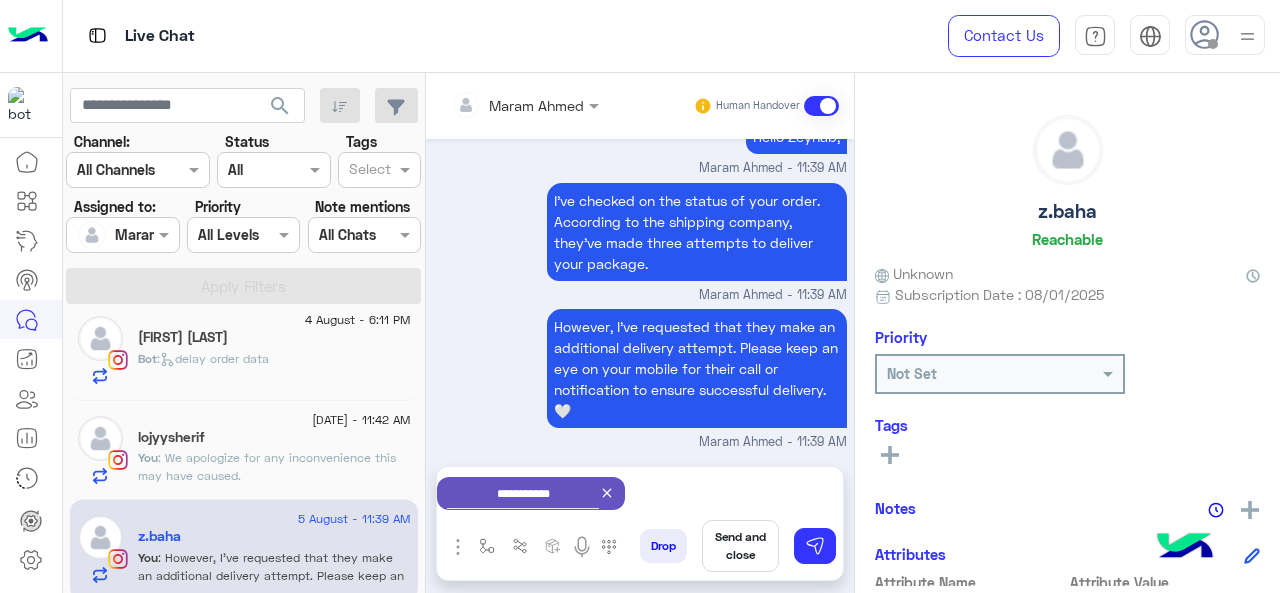 click on "Send and close" at bounding box center [740, 546] 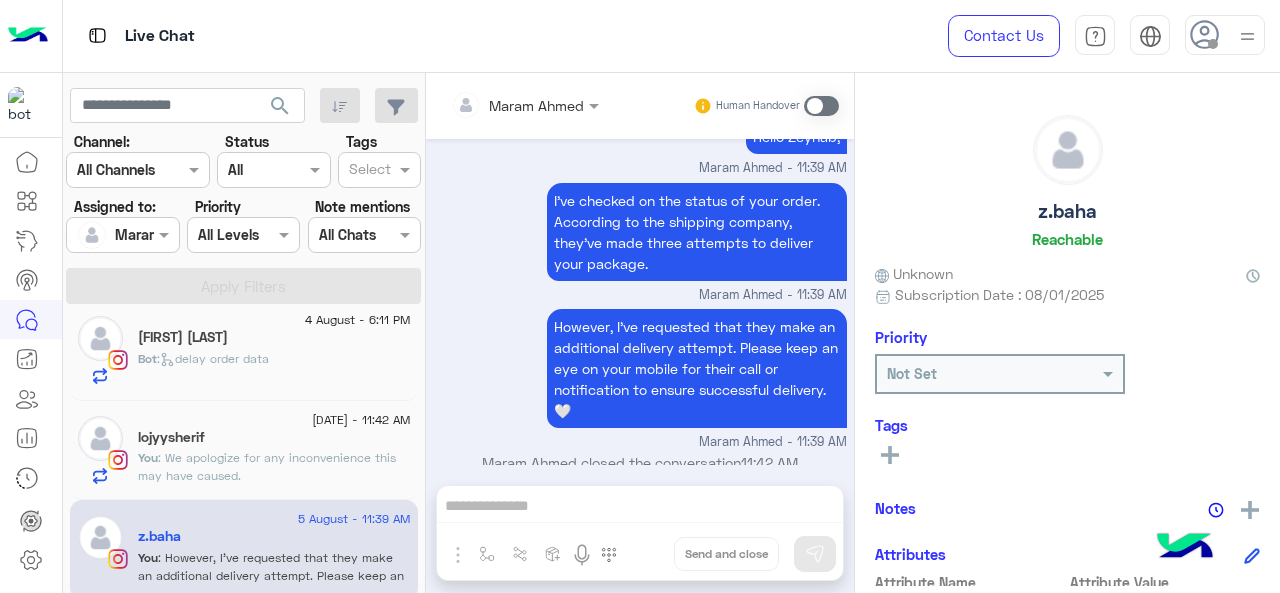scroll, scrollTop: 744, scrollLeft: 0, axis: vertical 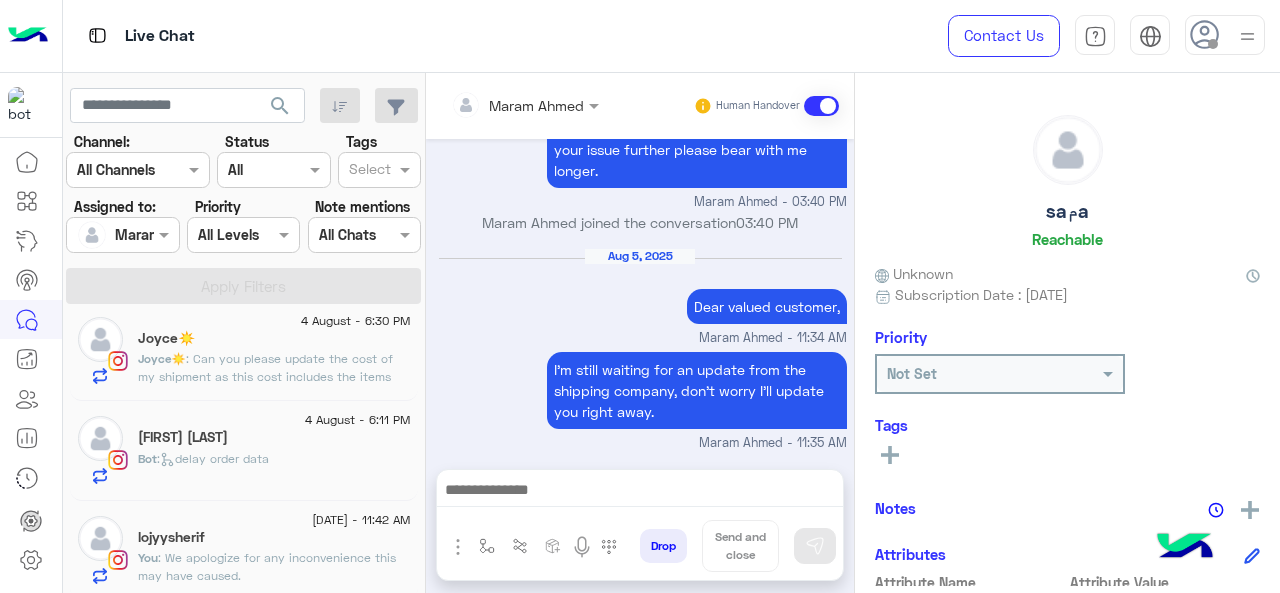 click on "Bot : delay order data" 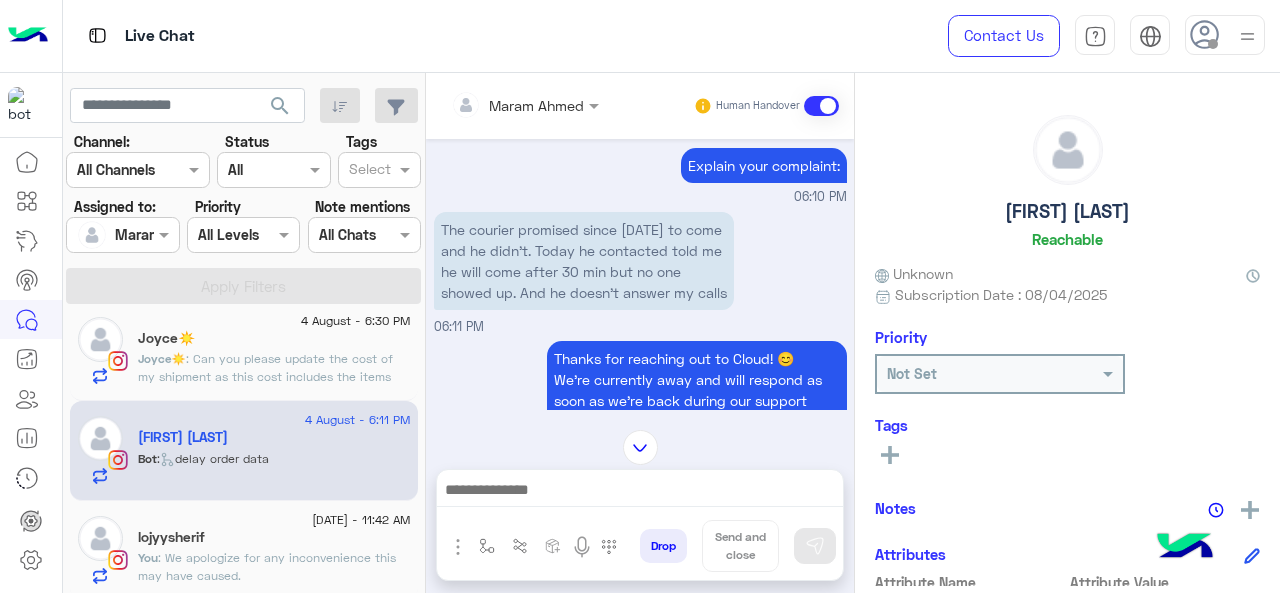 scroll, scrollTop: 500, scrollLeft: 0, axis: vertical 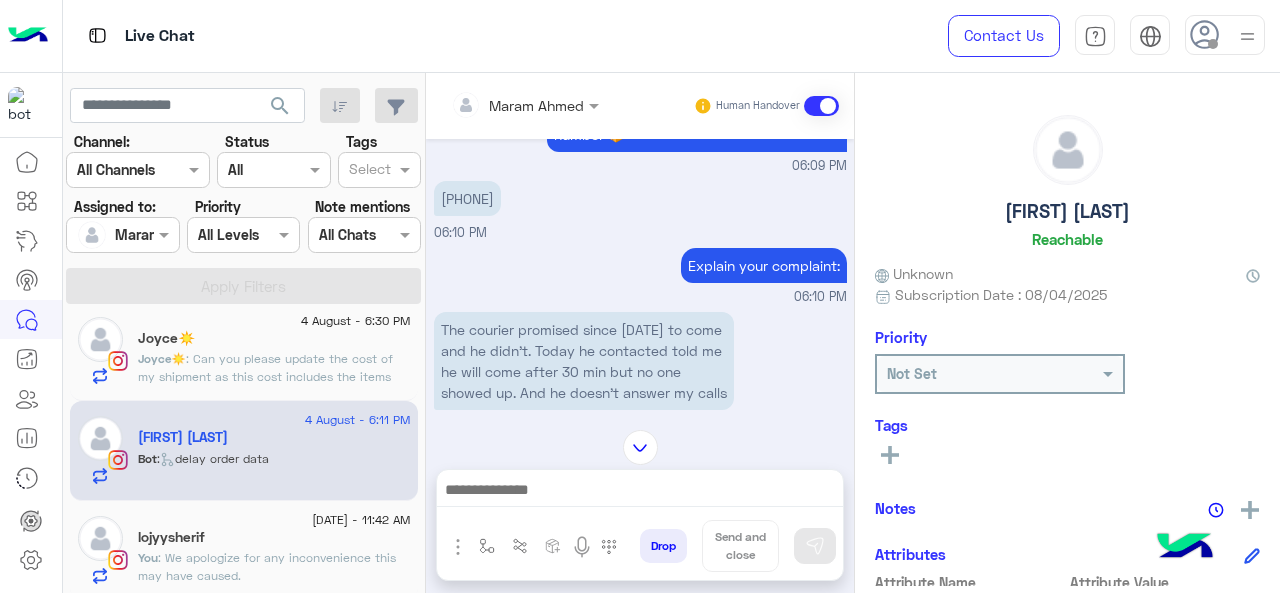 drag, startPoint x: 445, startPoint y: 218, endPoint x: 531, endPoint y: 225, distance: 86.28442 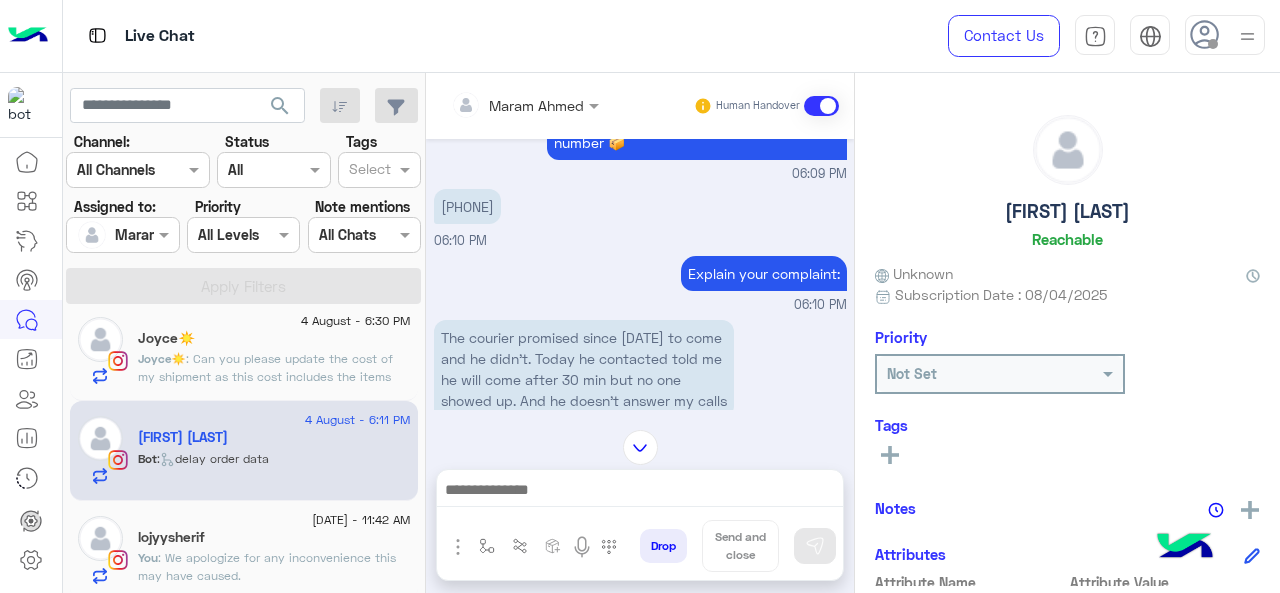 scroll, scrollTop: 400, scrollLeft: 0, axis: vertical 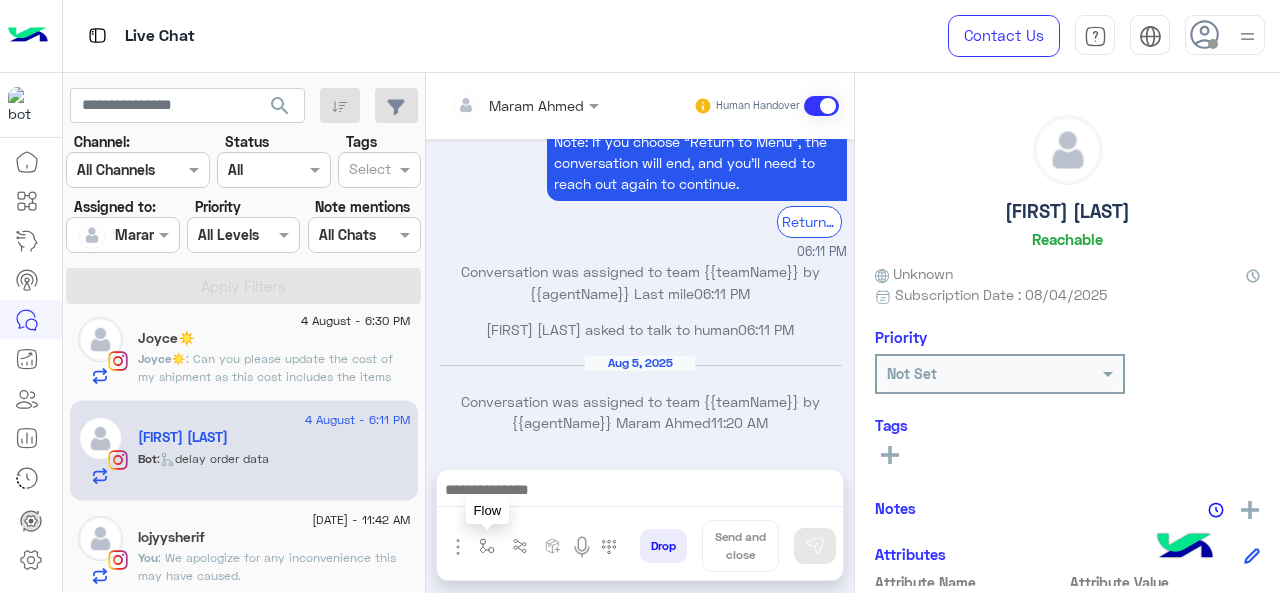 click at bounding box center [487, 546] 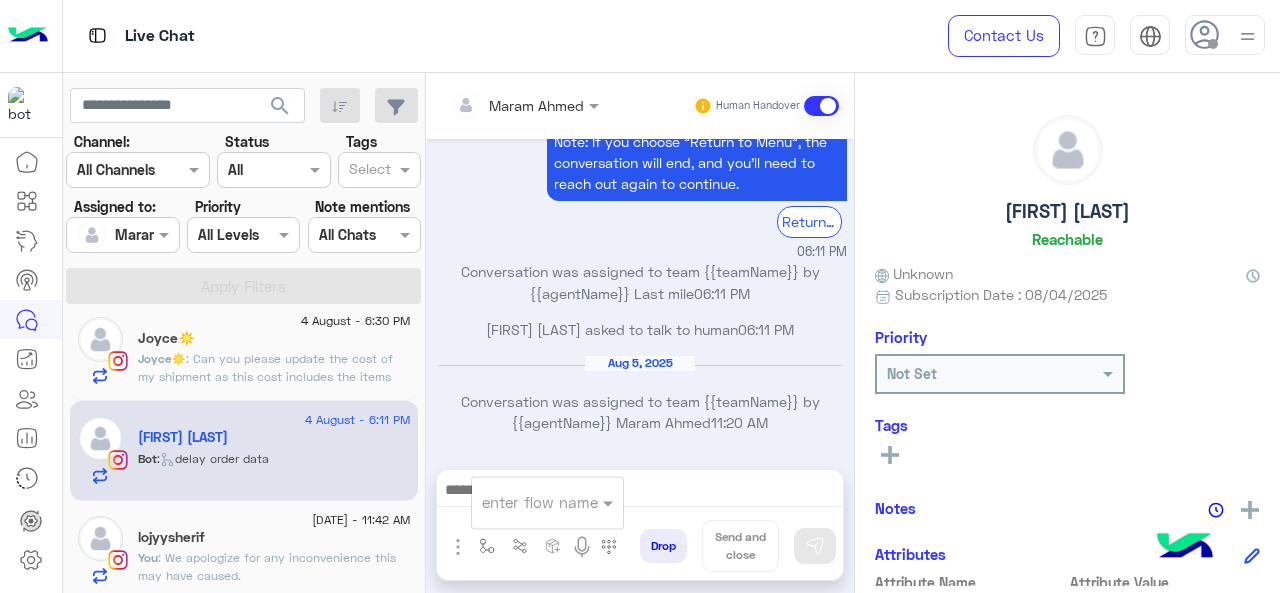 click at bounding box center (523, 502) 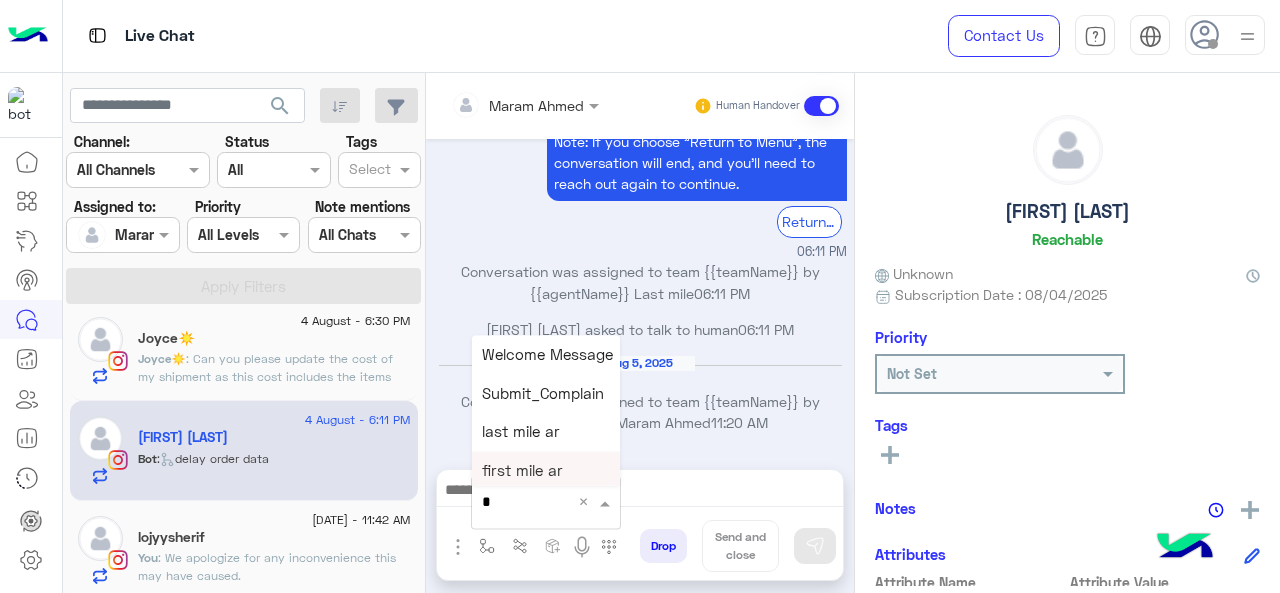 type on "*" 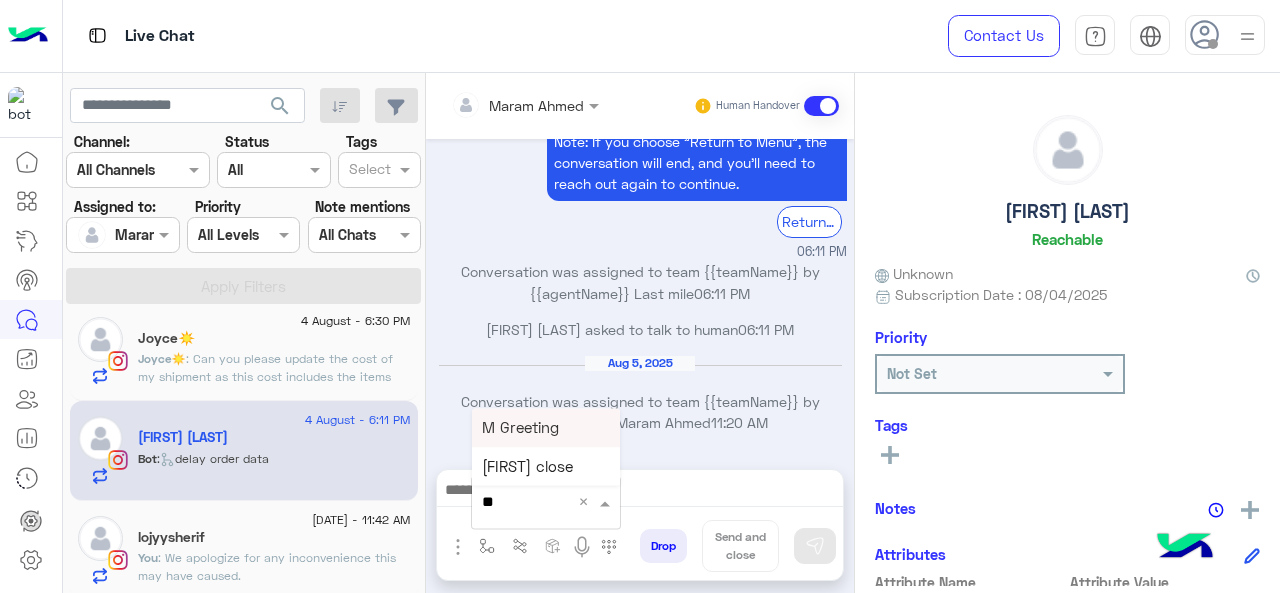 click on "M Greeting" at bounding box center (546, 427) 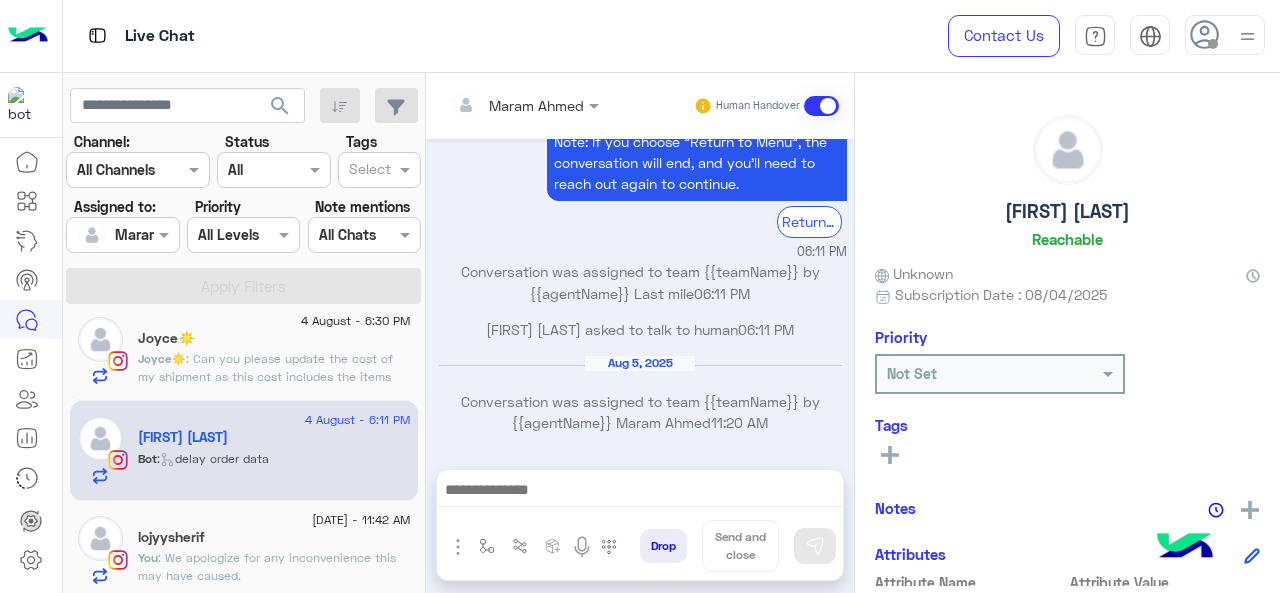 type on "**********" 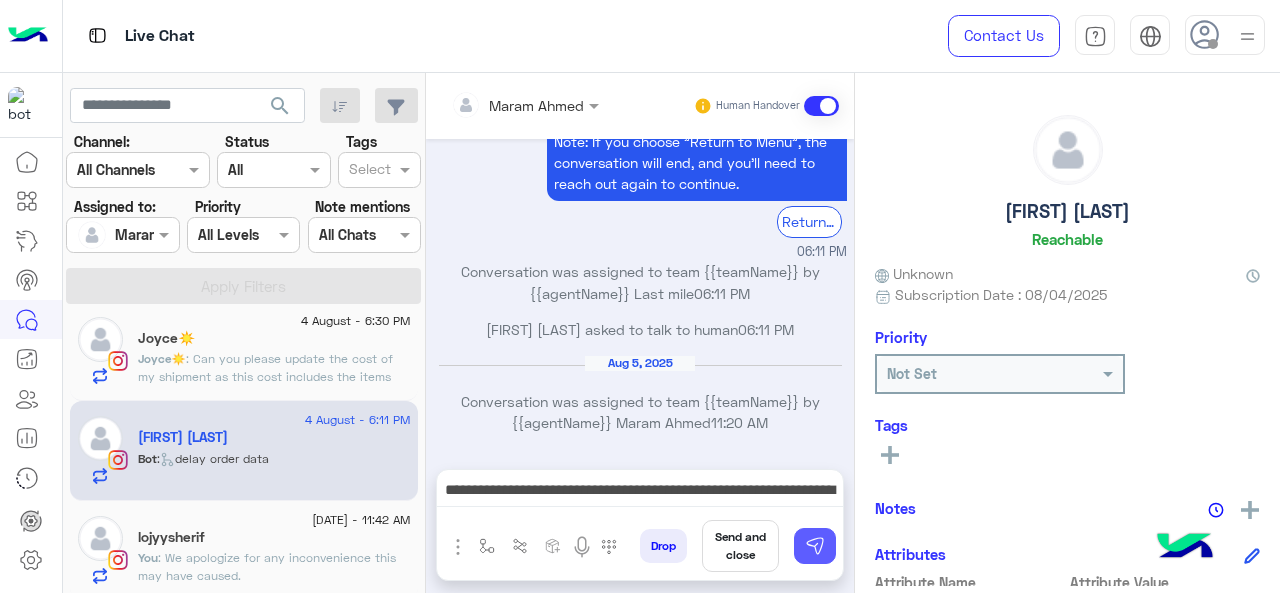 click at bounding box center [815, 546] 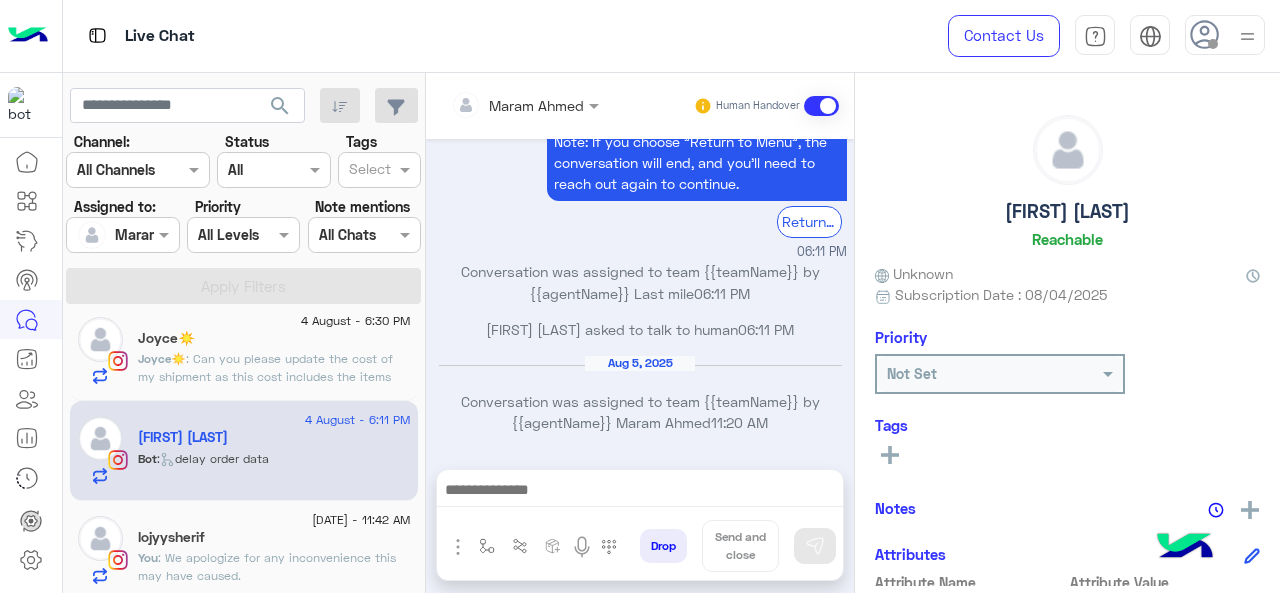 scroll, scrollTop: 1121, scrollLeft: 0, axis: vertical 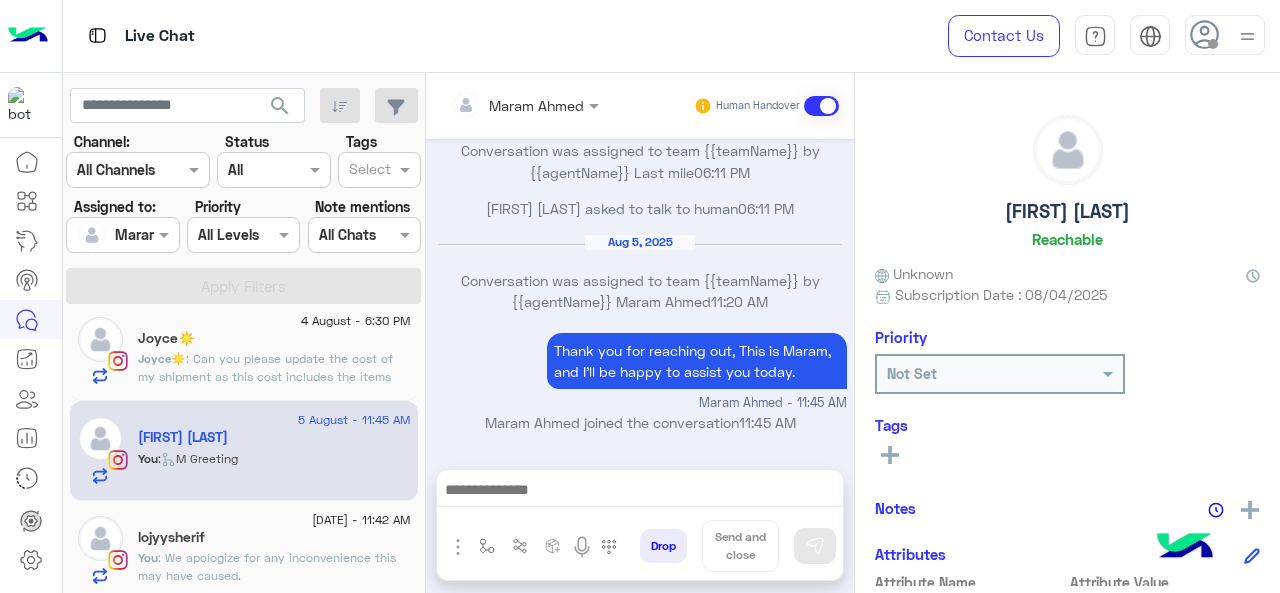 click on "lojyysherif" 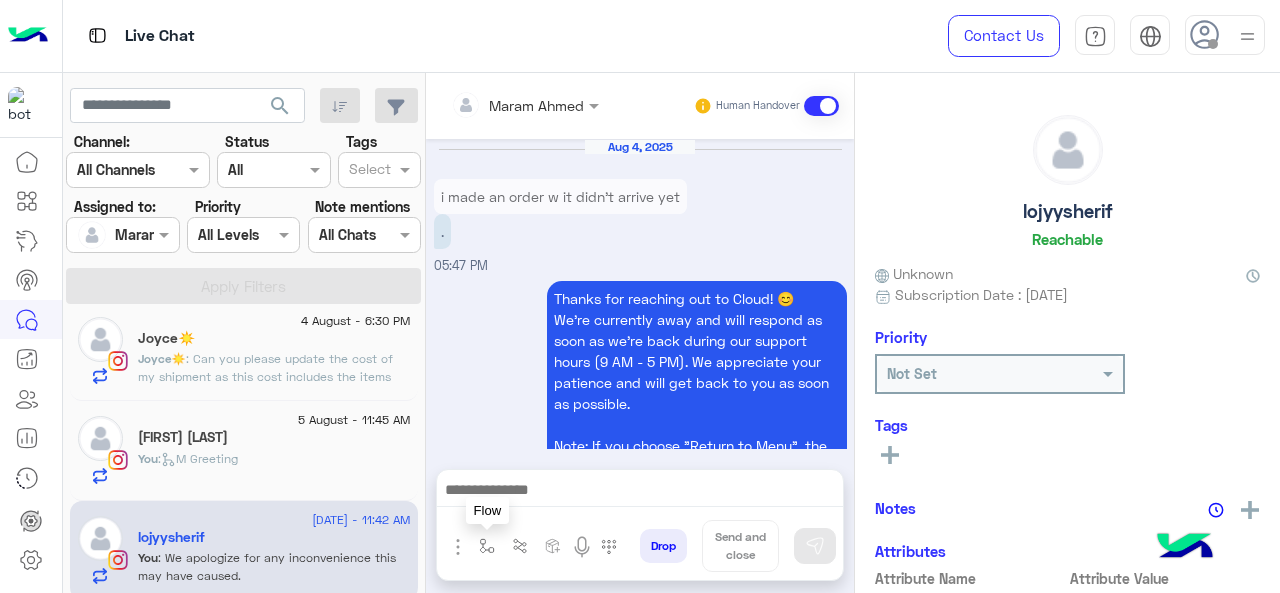 scroll, scrollTop: 674, scrollLeft: 0, axis: vertical 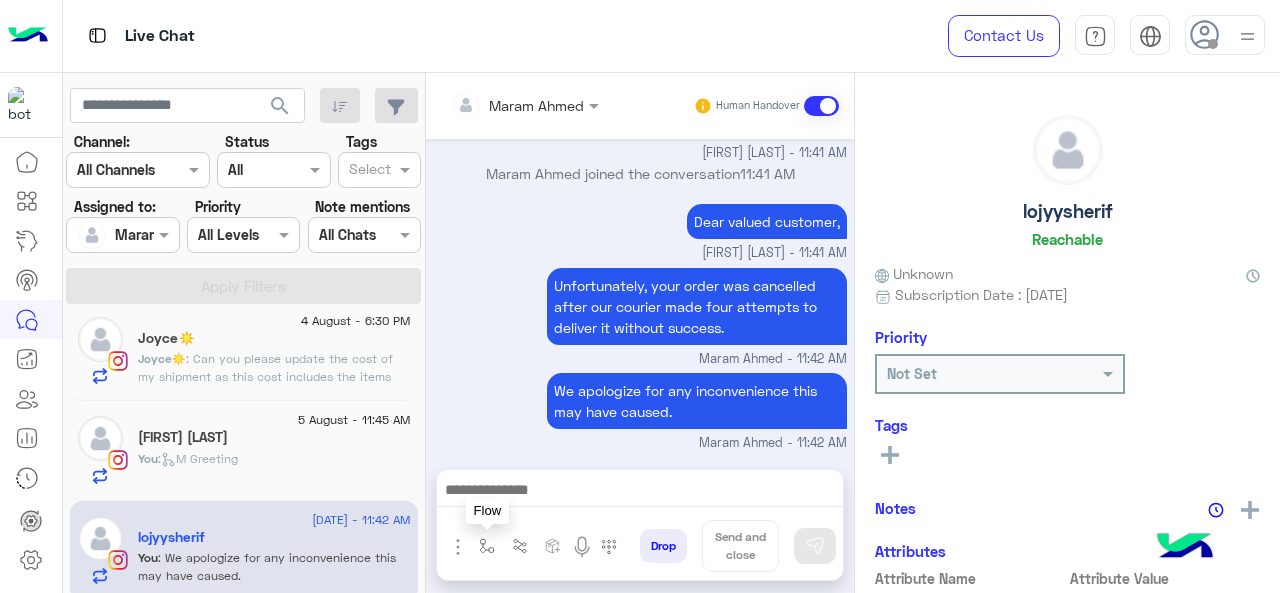 click at bounding box center (487, 546) 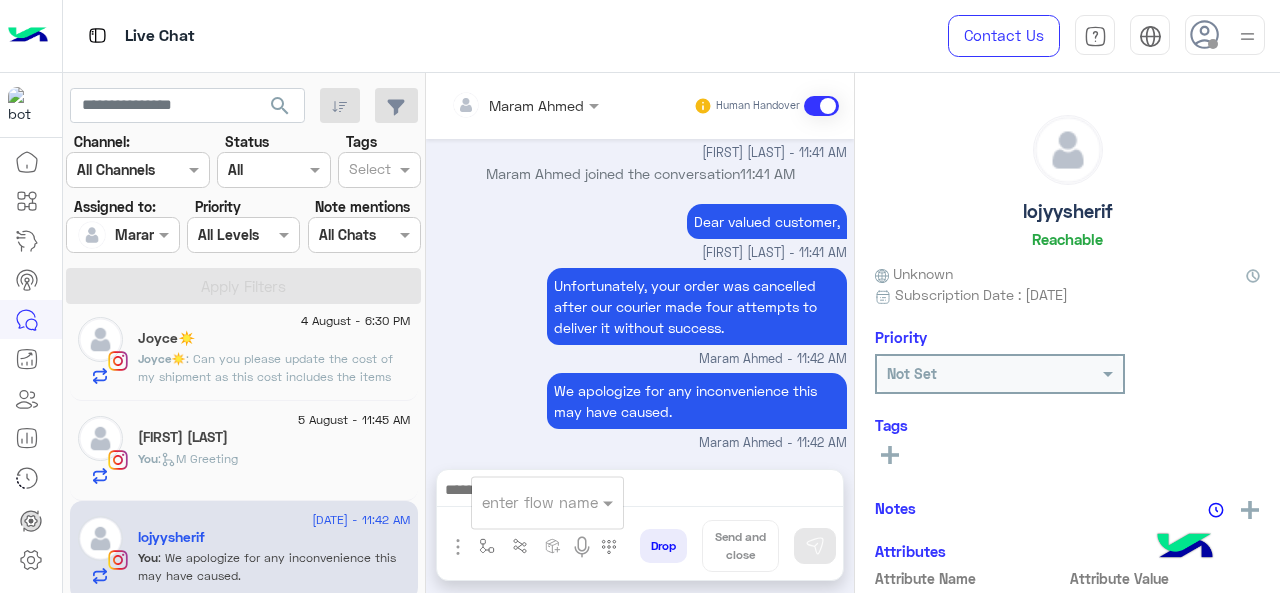 click at bounding box center (523, 502) 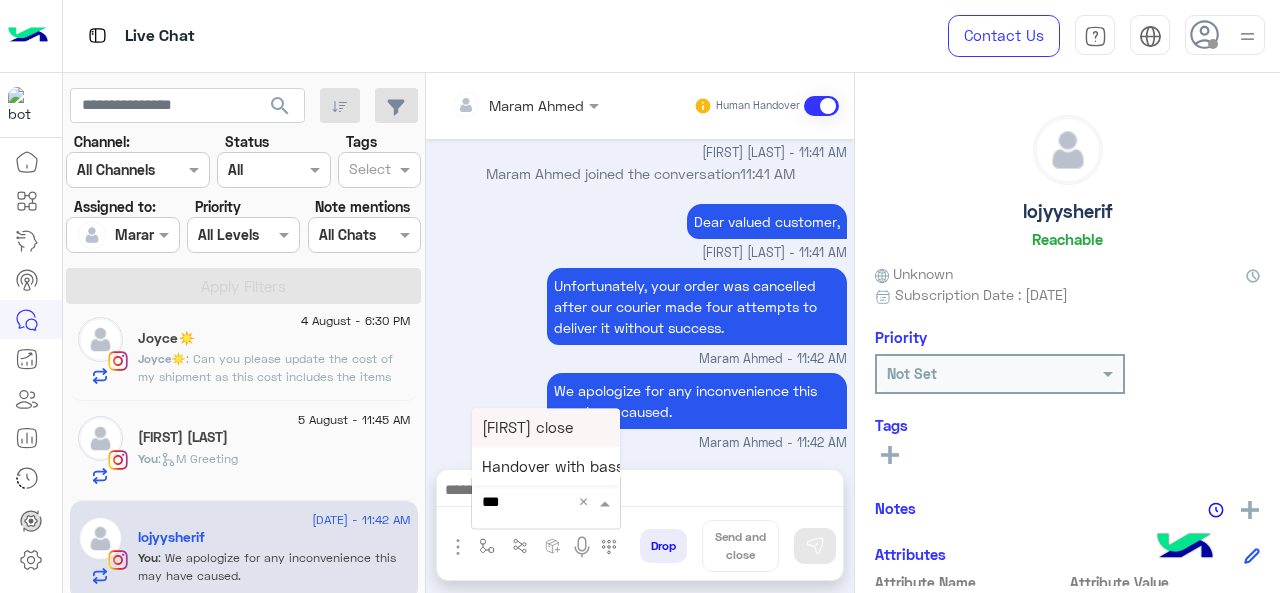 type on "****" 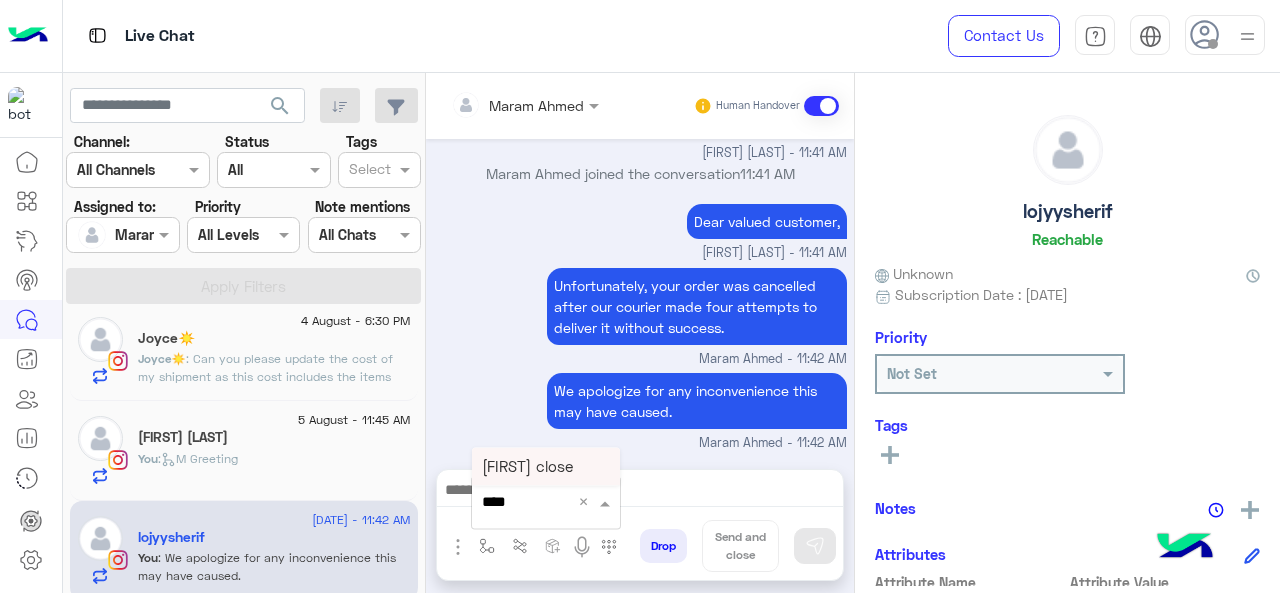 click on "[FIRST] close" at bounding box center (546, 466) 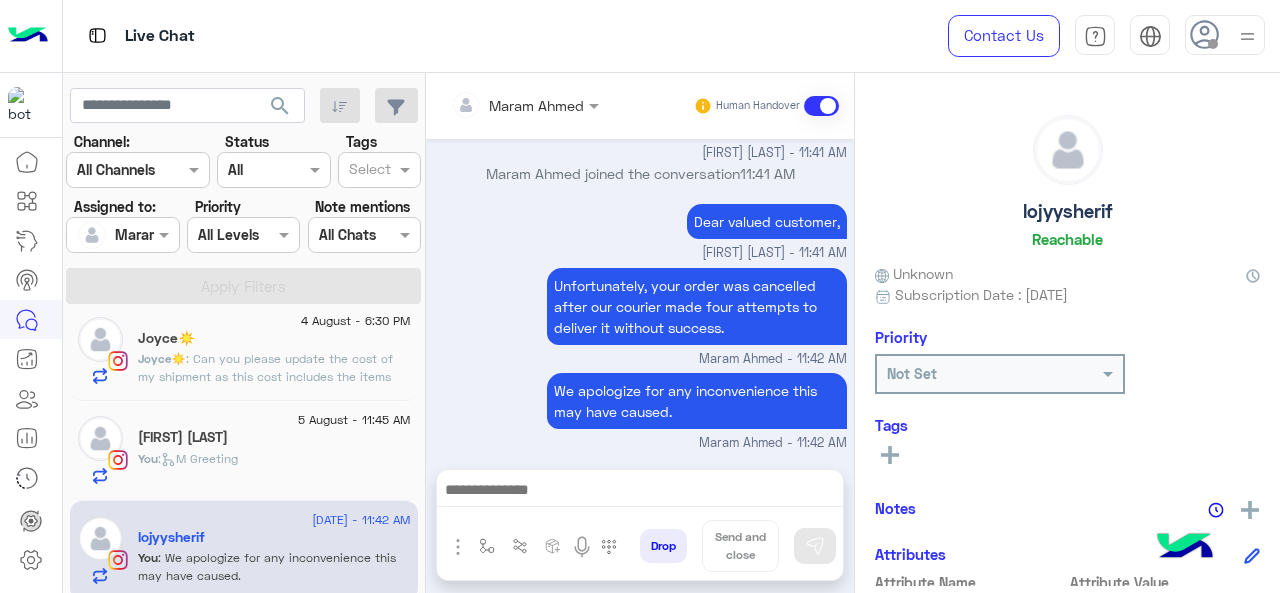 type on "**********" 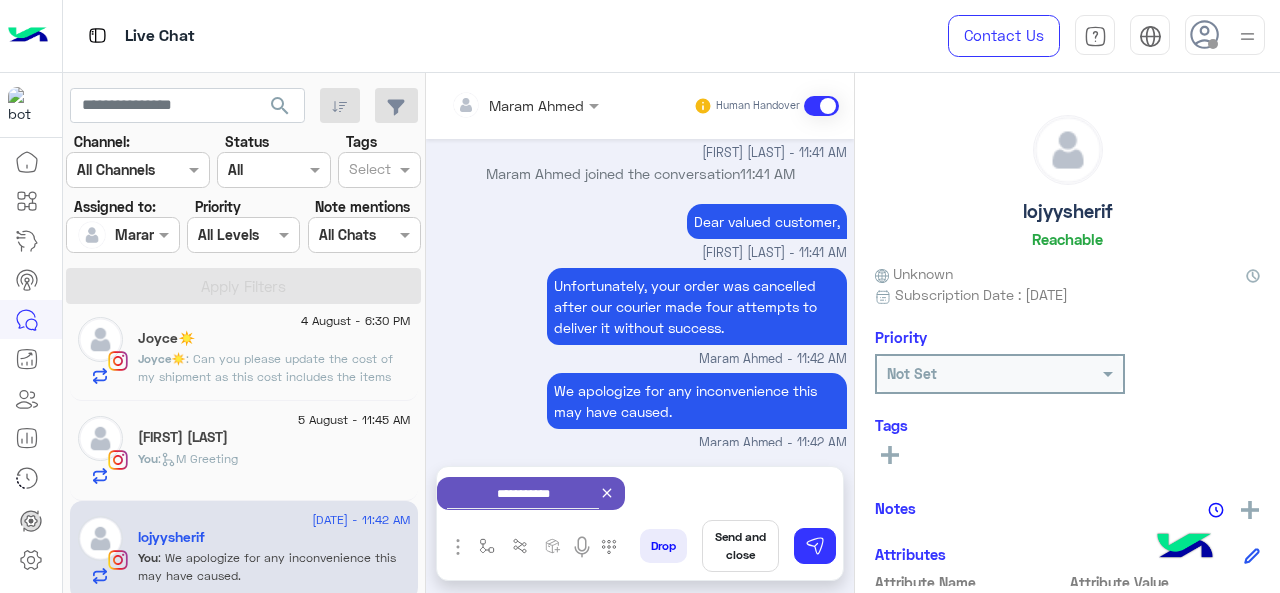 click on "Send and close" at bounding box center [740, 546] 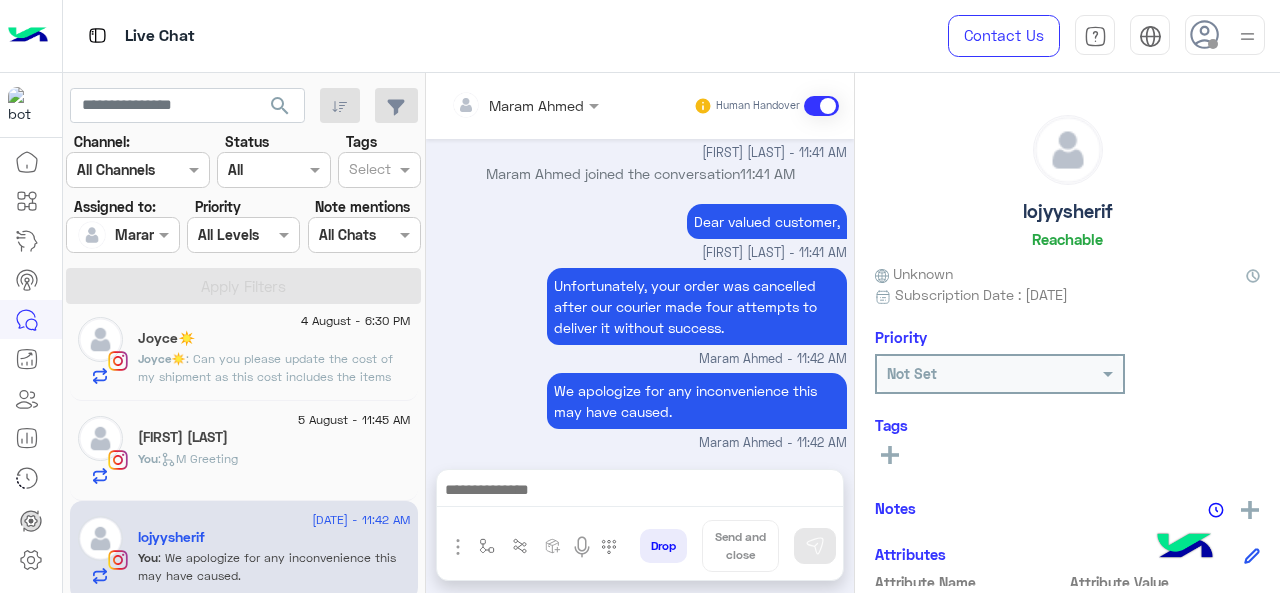 scroll, scrollTop: 696, scrollLeft: 0, axis: vertical 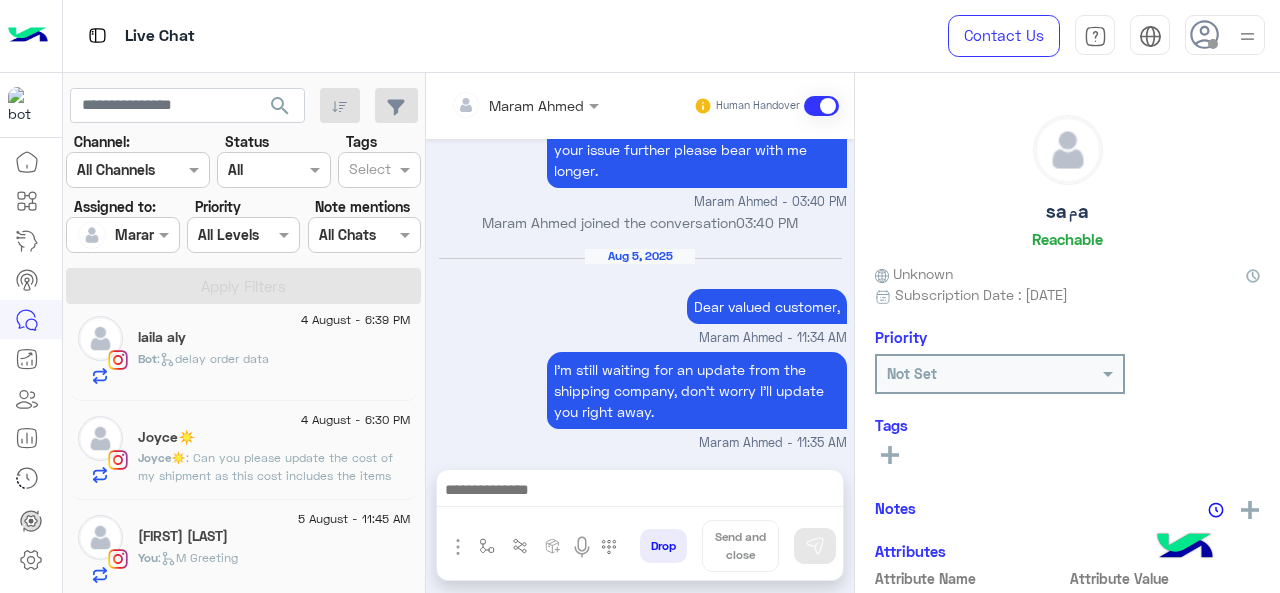 click on "You  :   M Greeting" 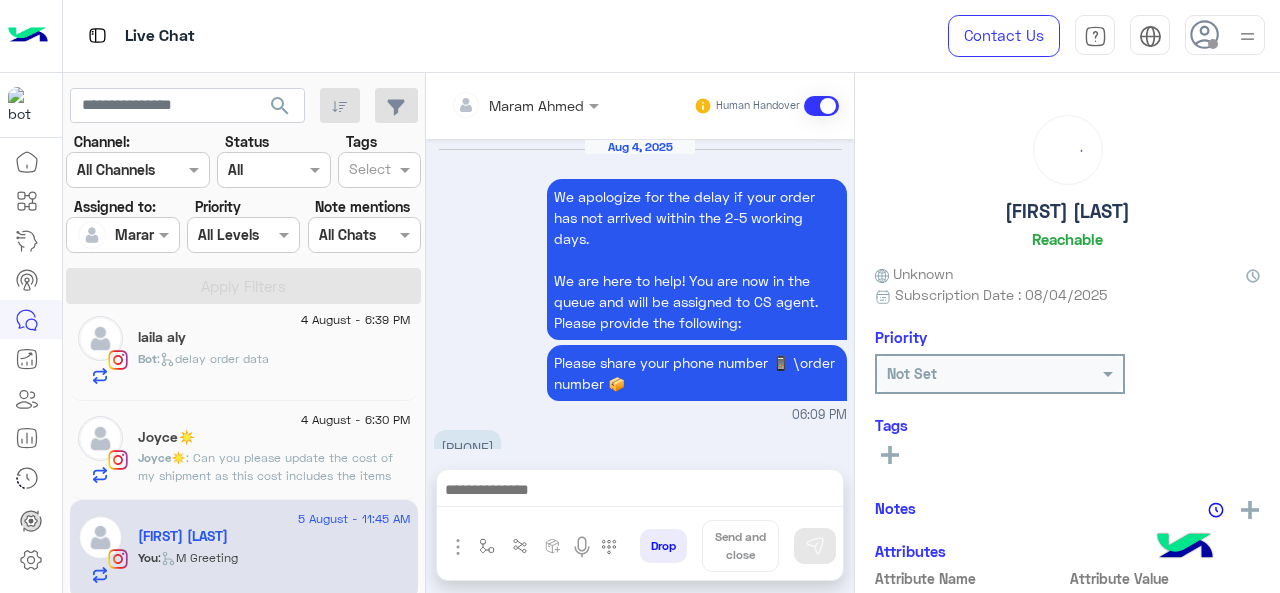 scroll, scrollTop: 850, scrollLeft: 0, axis: vertical 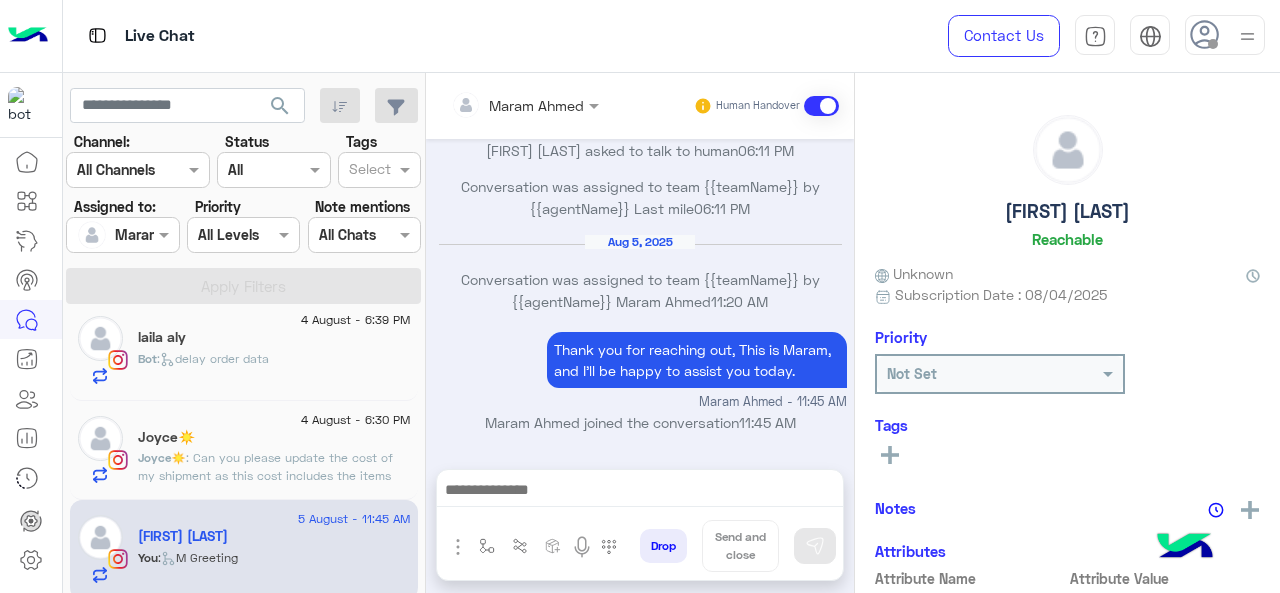 click at bounding box center (640, 492) 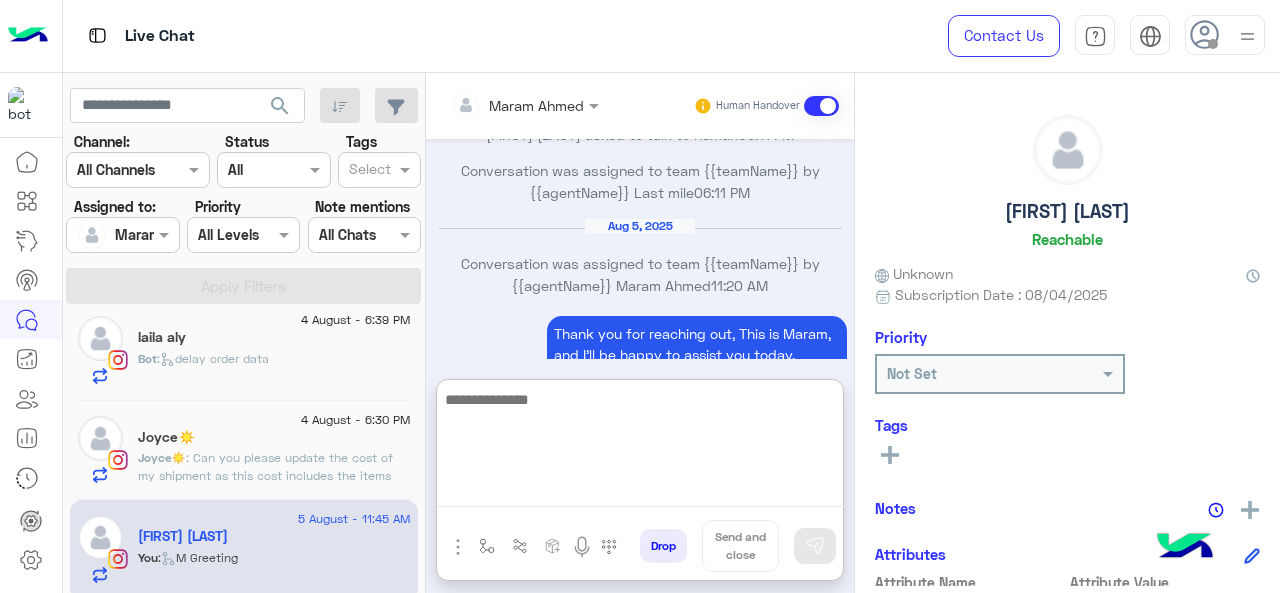 type on "*" 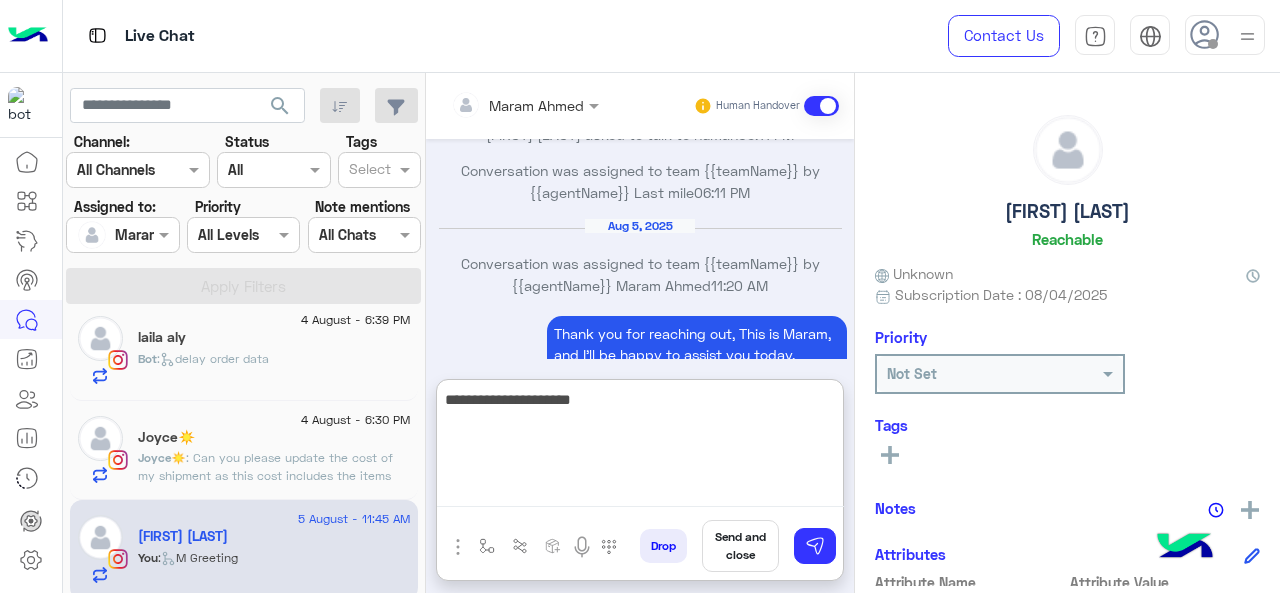 click on "**********" at bounding box center (640, 447) 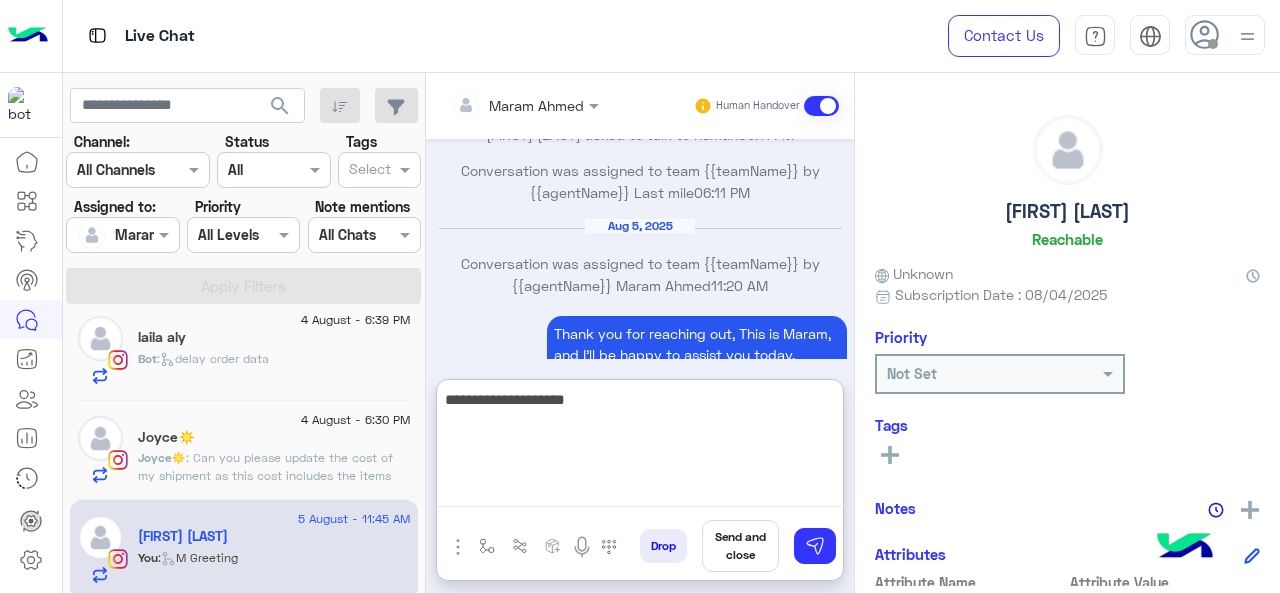 type on "**********" 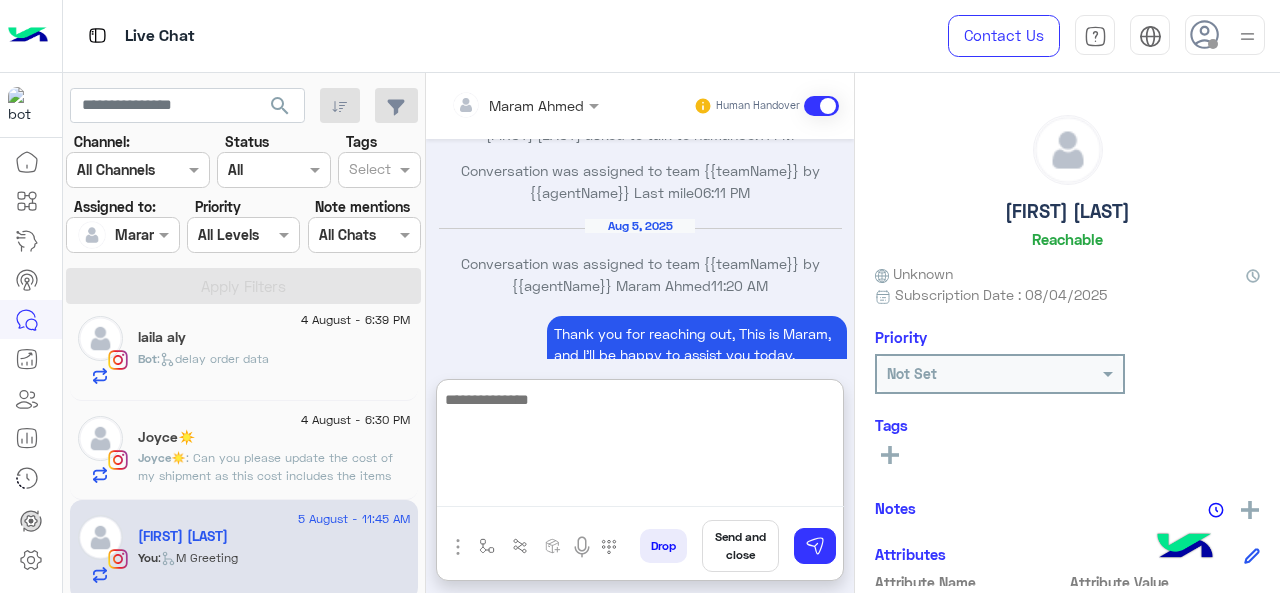 scroll, scrollTop: 1004, scrollLeft: 0, axis: vertical 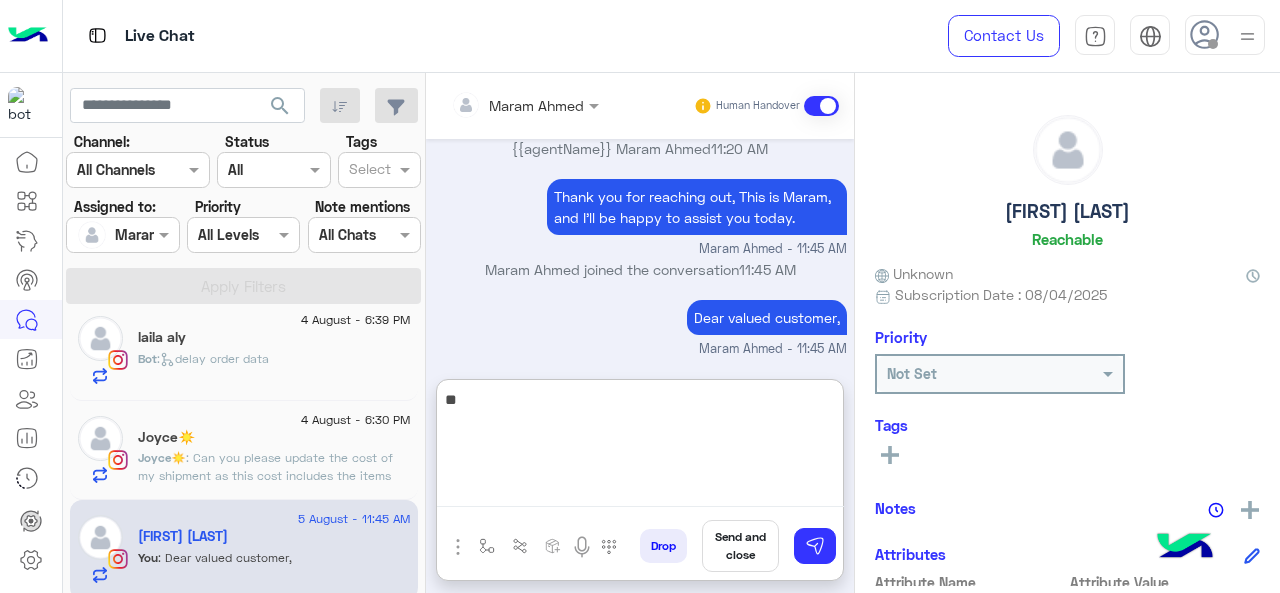 type on "*" 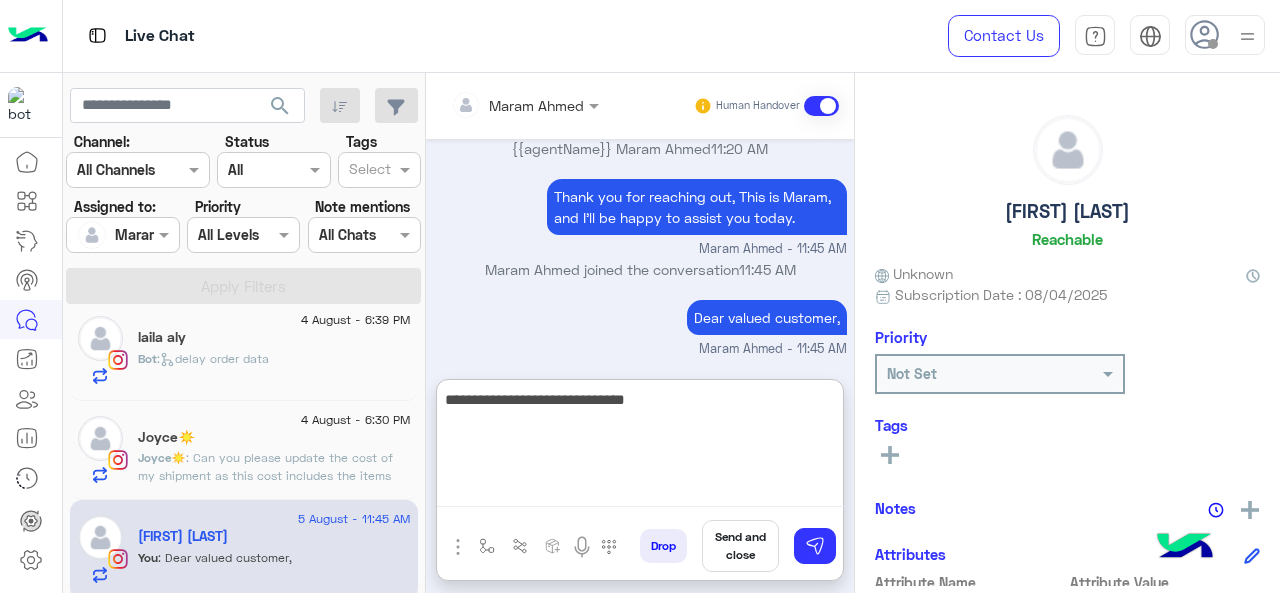 paste on "********" 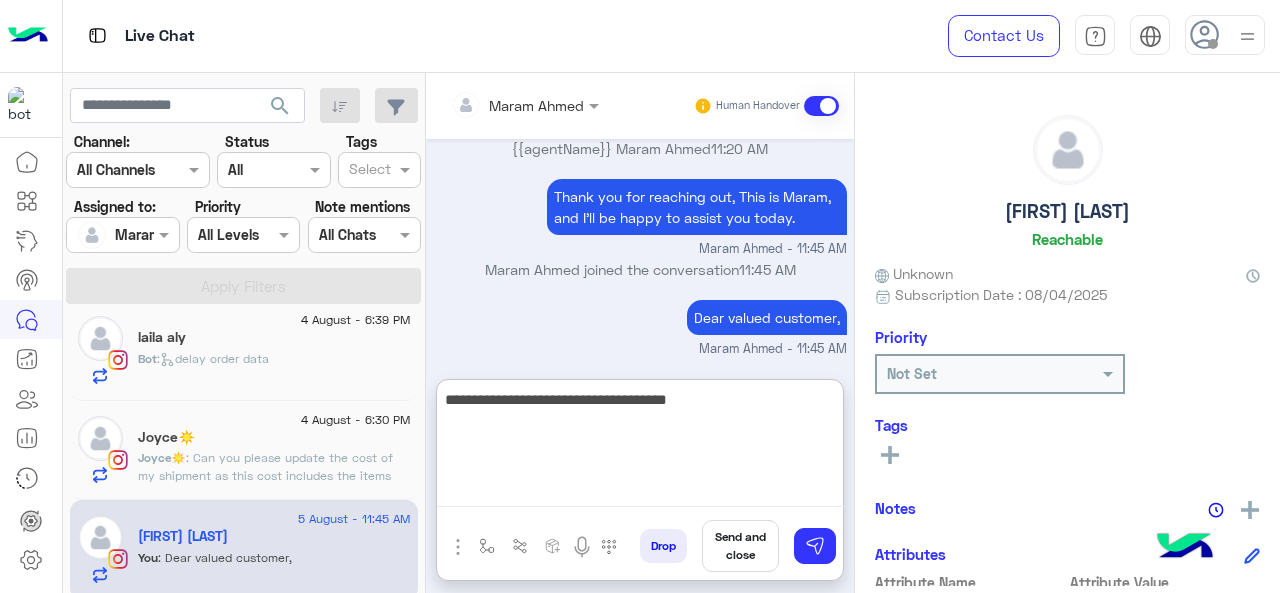 type on "**********" 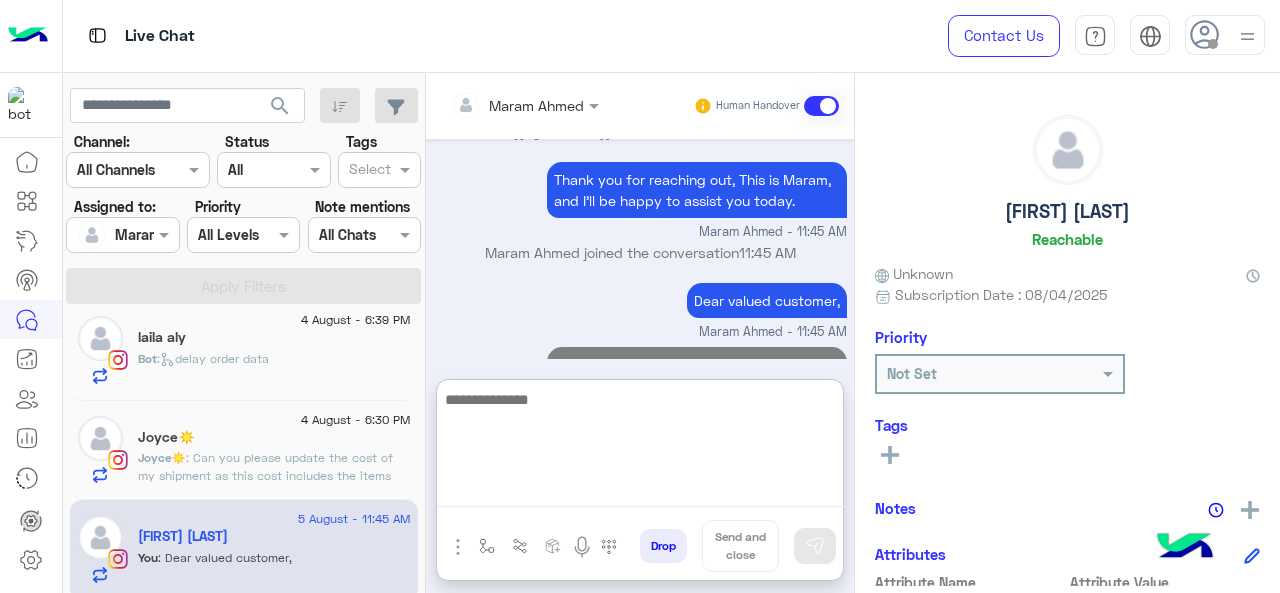 scroll, scrollTop: 1068, scrollLeft: 0, axis: vertical 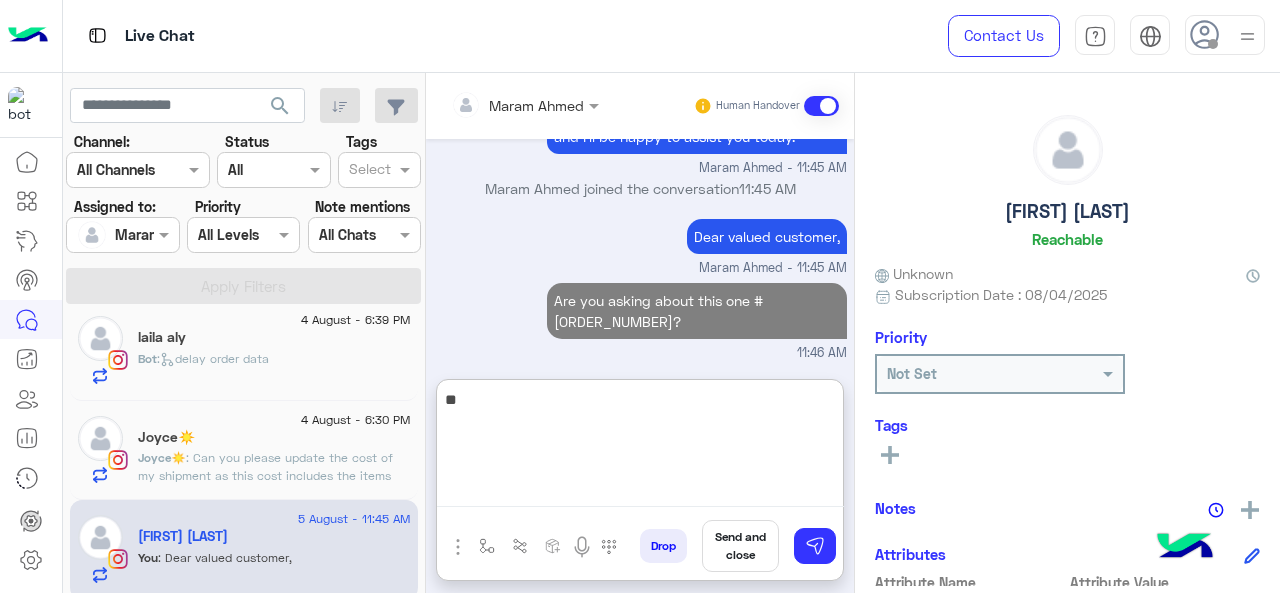 type on "*" 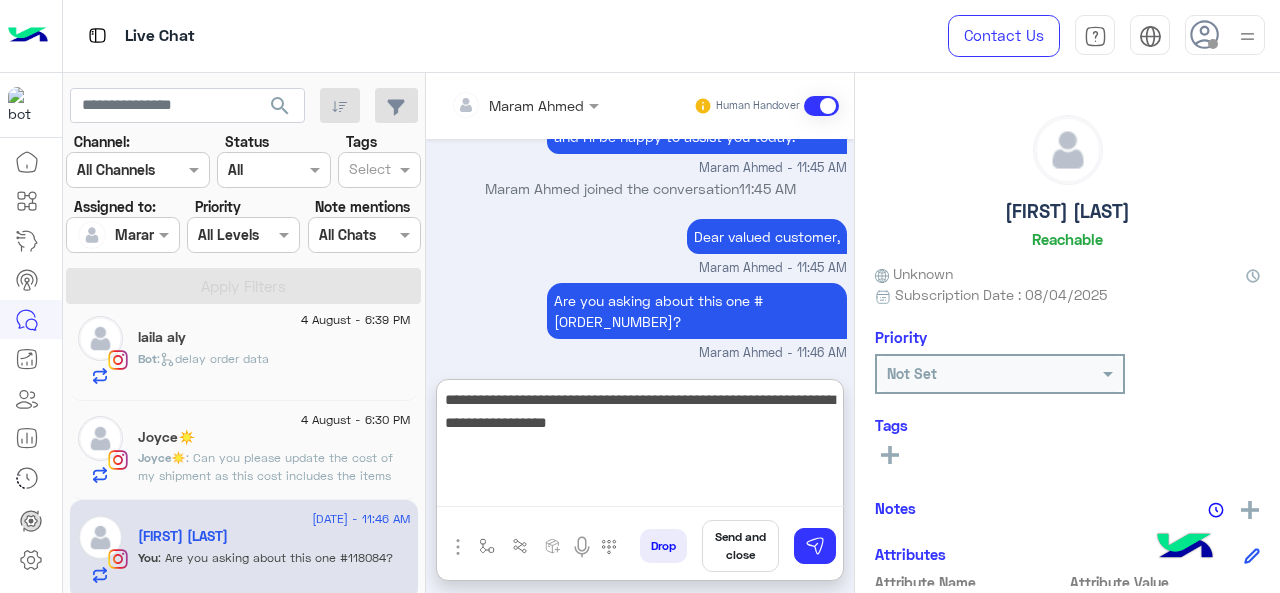 click on "**********" at bounding box center [640, 447] 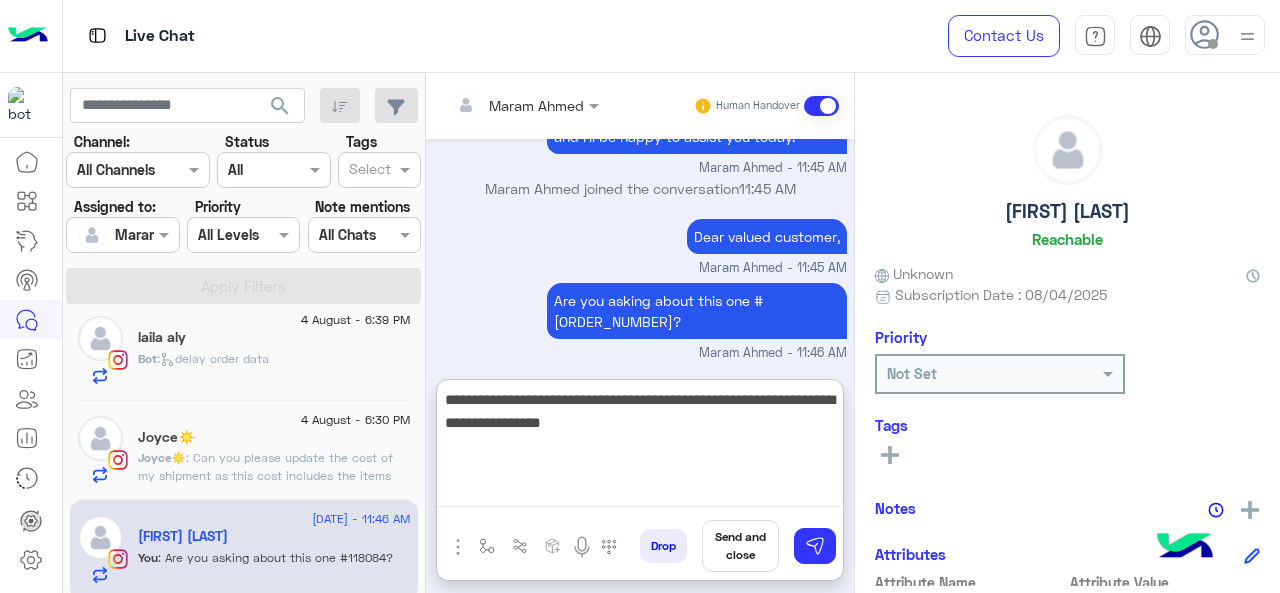 type on "**********" 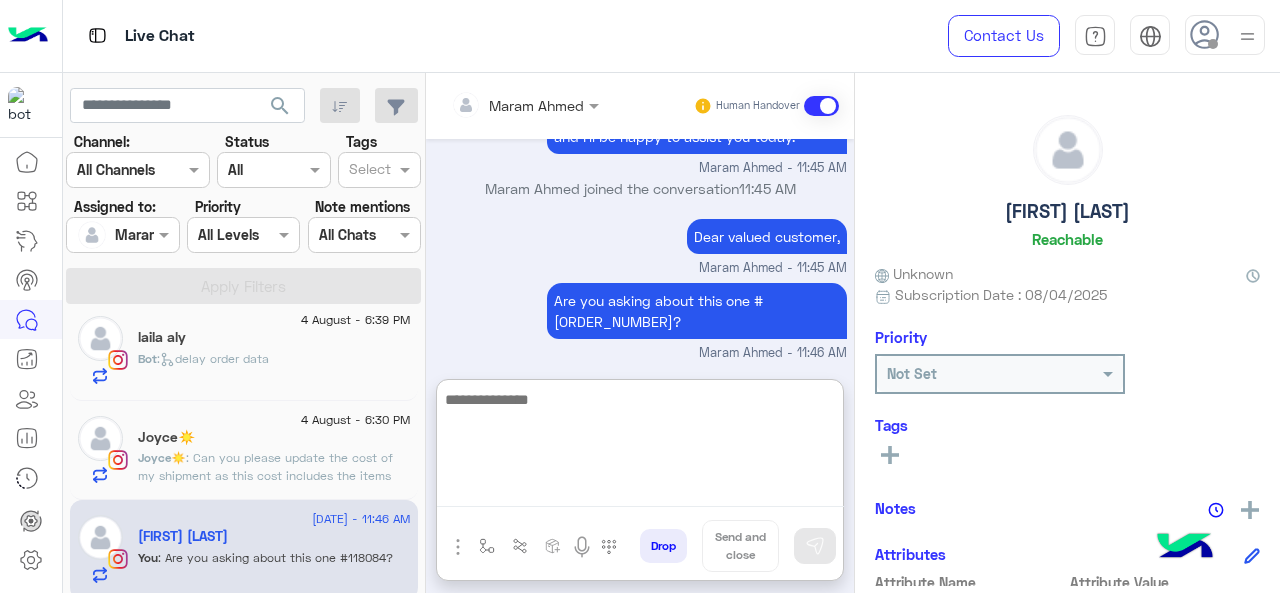 scroll, scrollTop: 1152, scrollLeft: 0, axis: vertical 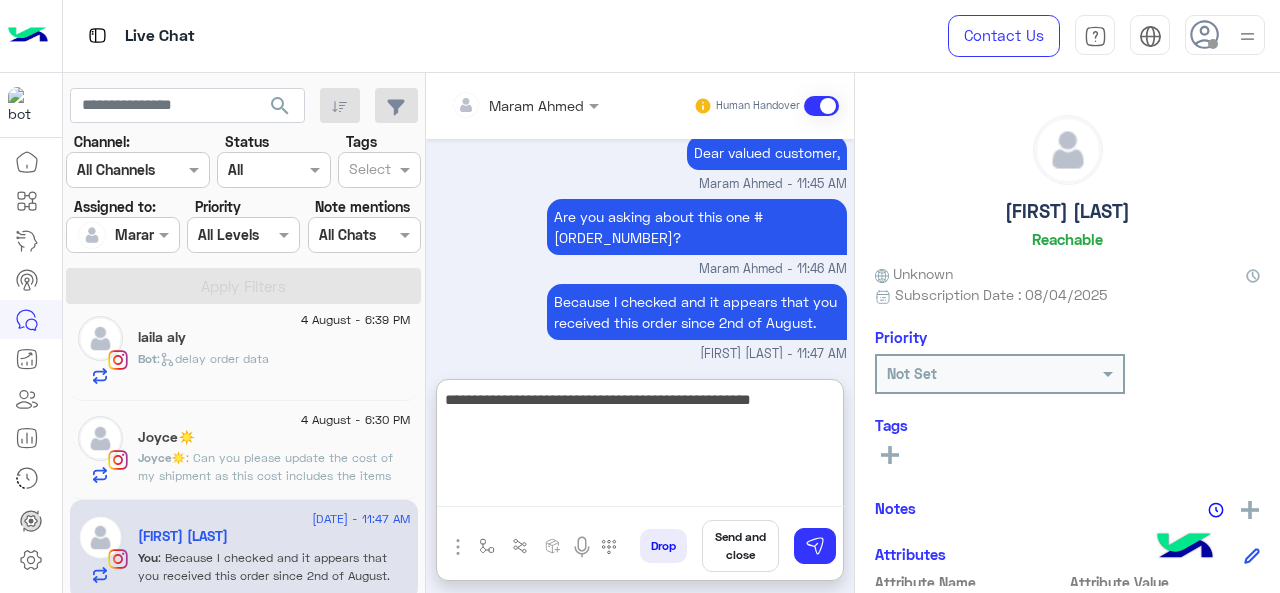 type on "**********" 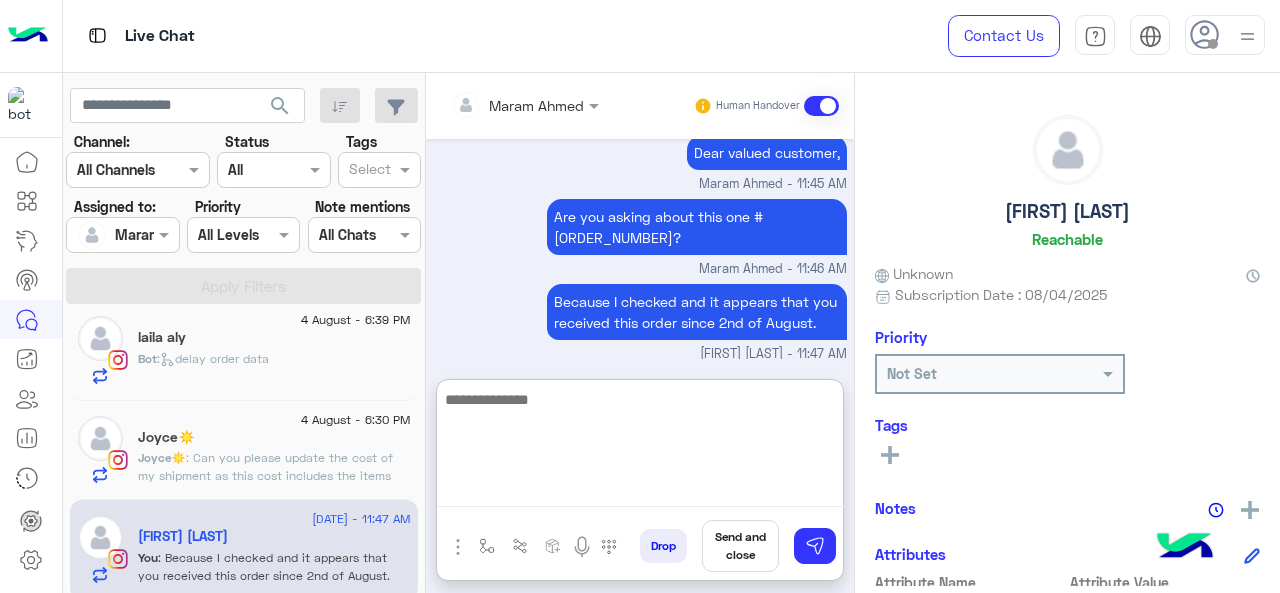 scroll, scrollTop: 1237, scrollLeft: 0, axis: vertical 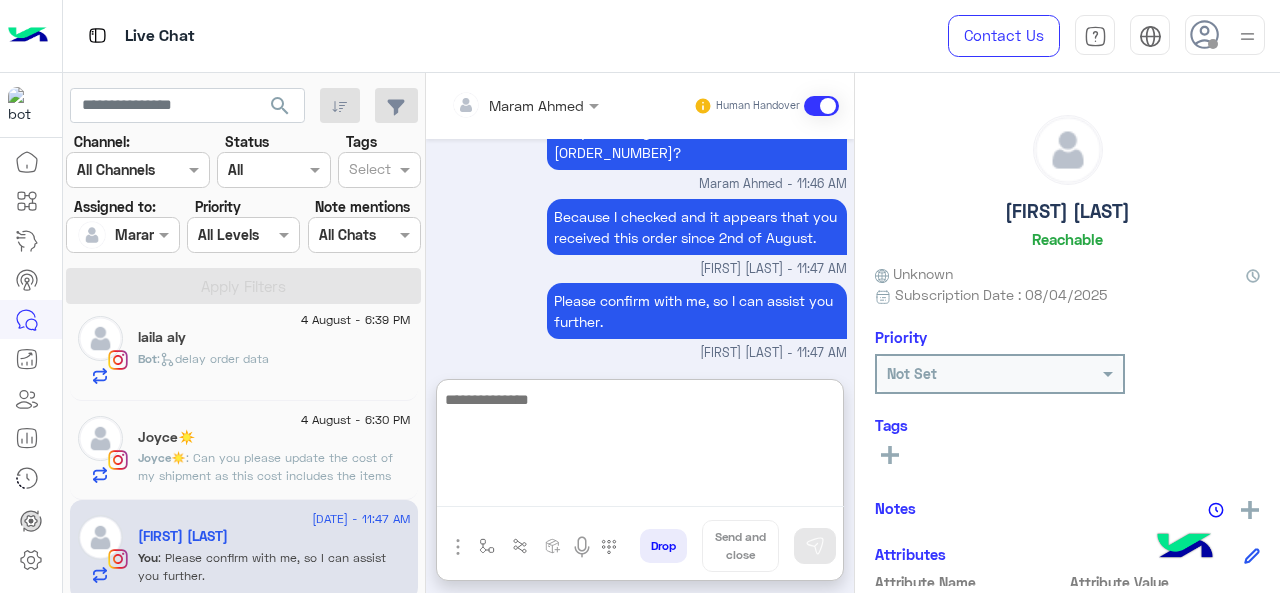 click on ": Can you please update the cost of my shipment as this cost includes the items that are out of stock" 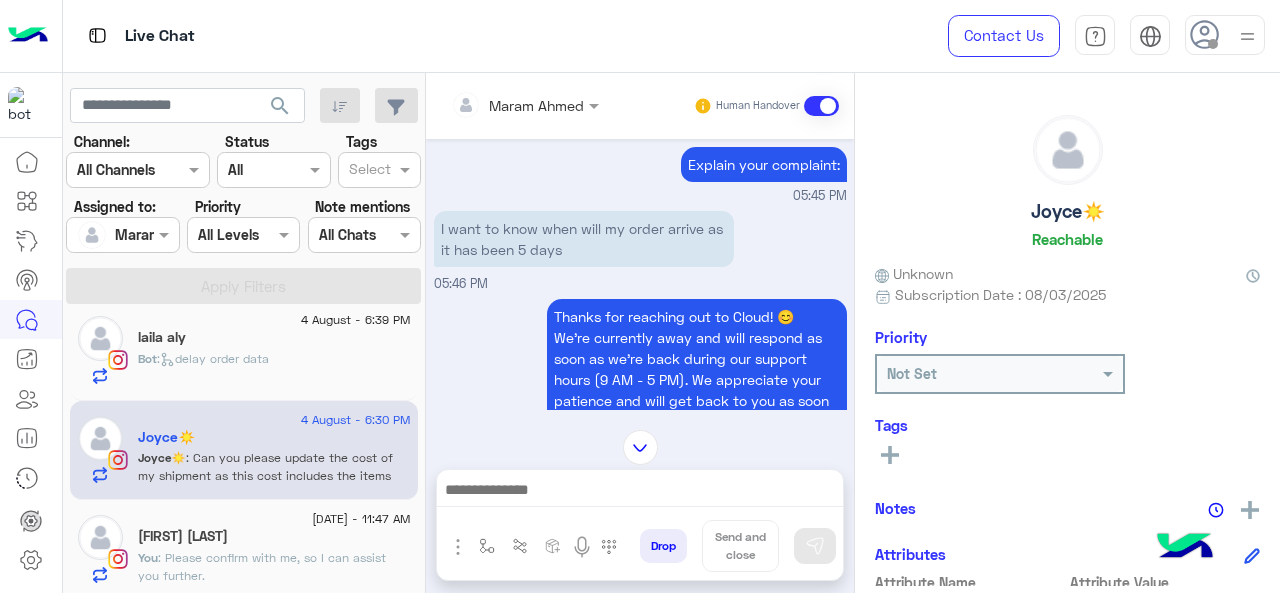 scroll, scrollTop: 280, scrollLeft: 0, axis: vertical 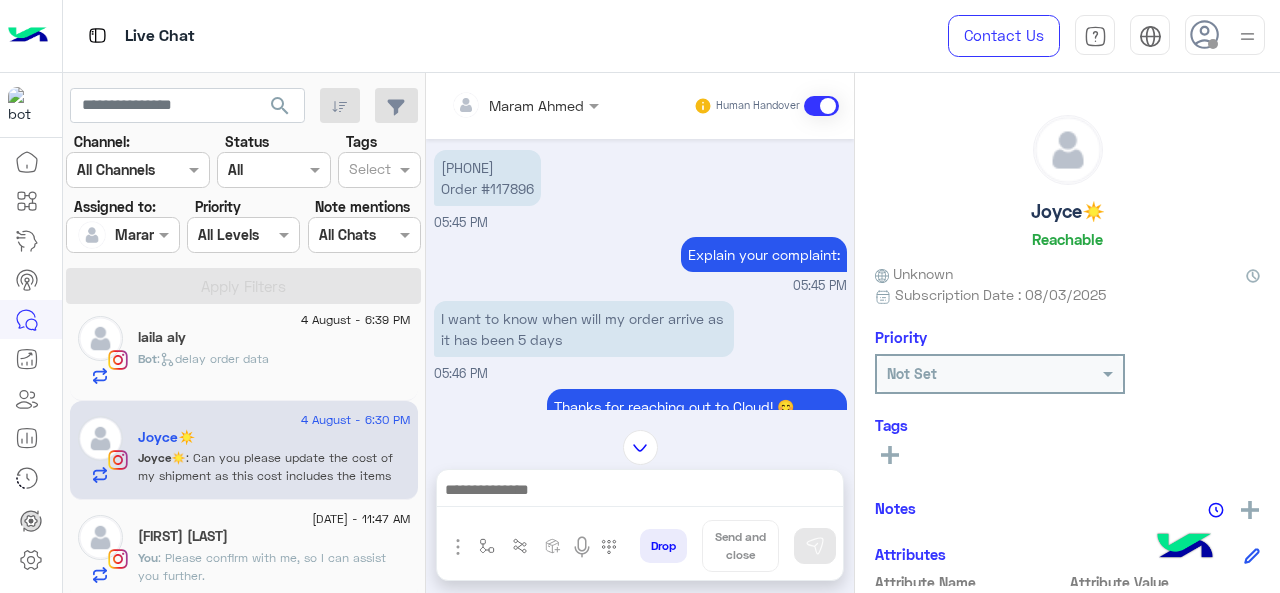 click on "01220844338 Order #117896" at bounding box center (487, 178) 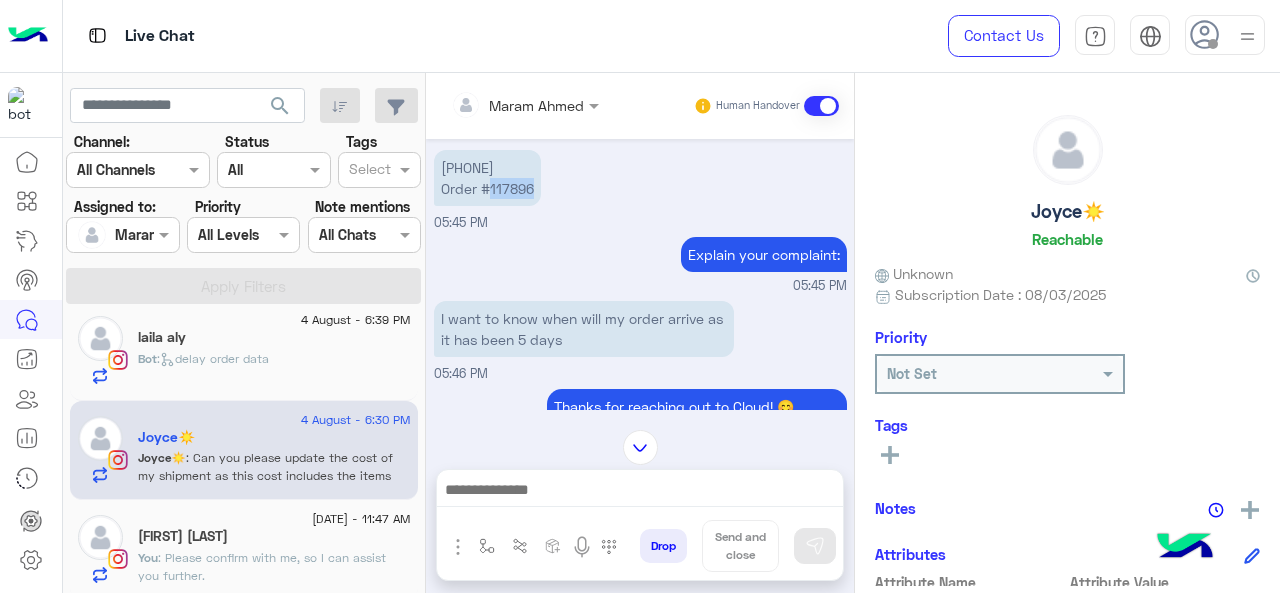 click on "01220844338 Order #117896" at bounding box center [487, 178] 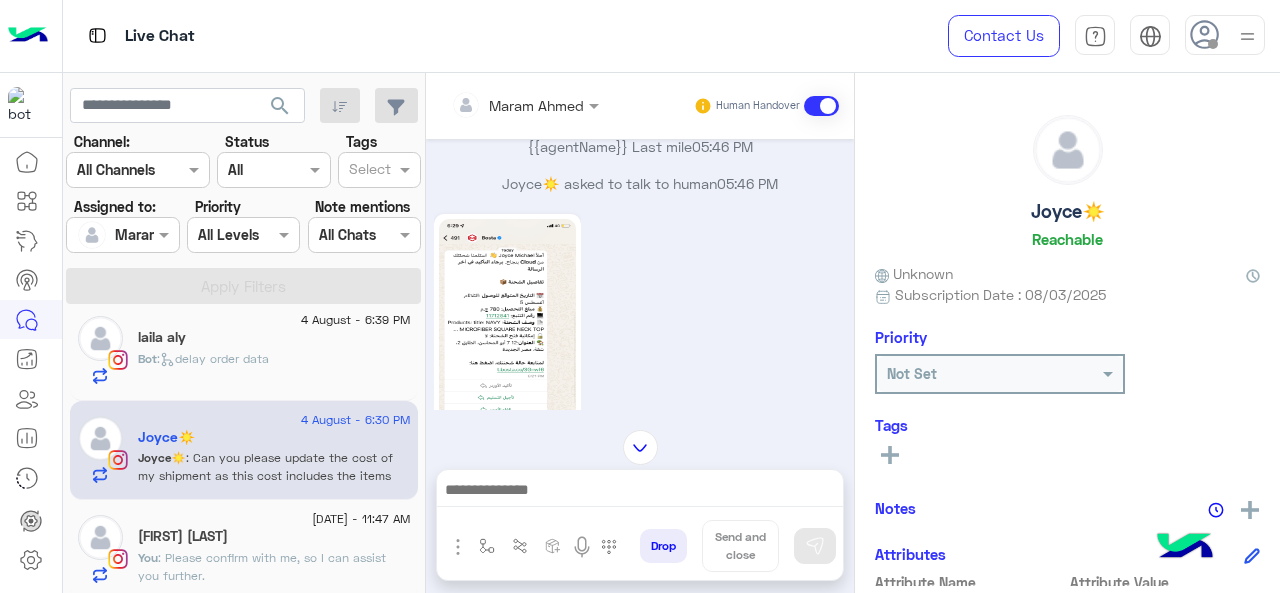 scroll, scrollTop: 880, scrollLeft: 0, axis: vertical 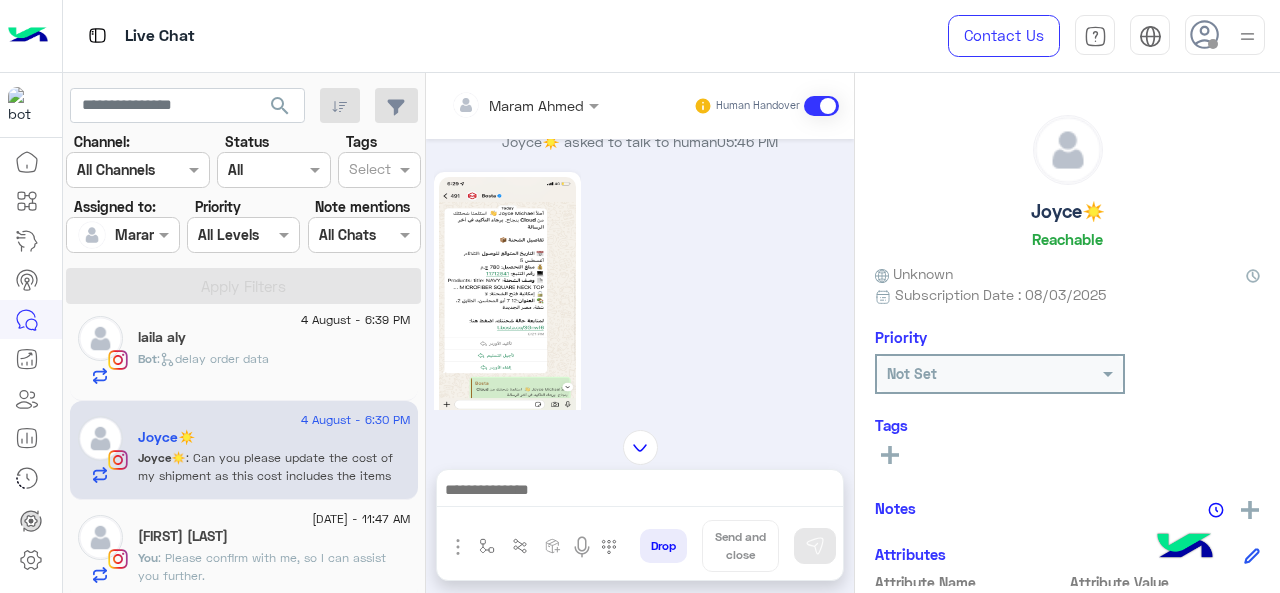 click 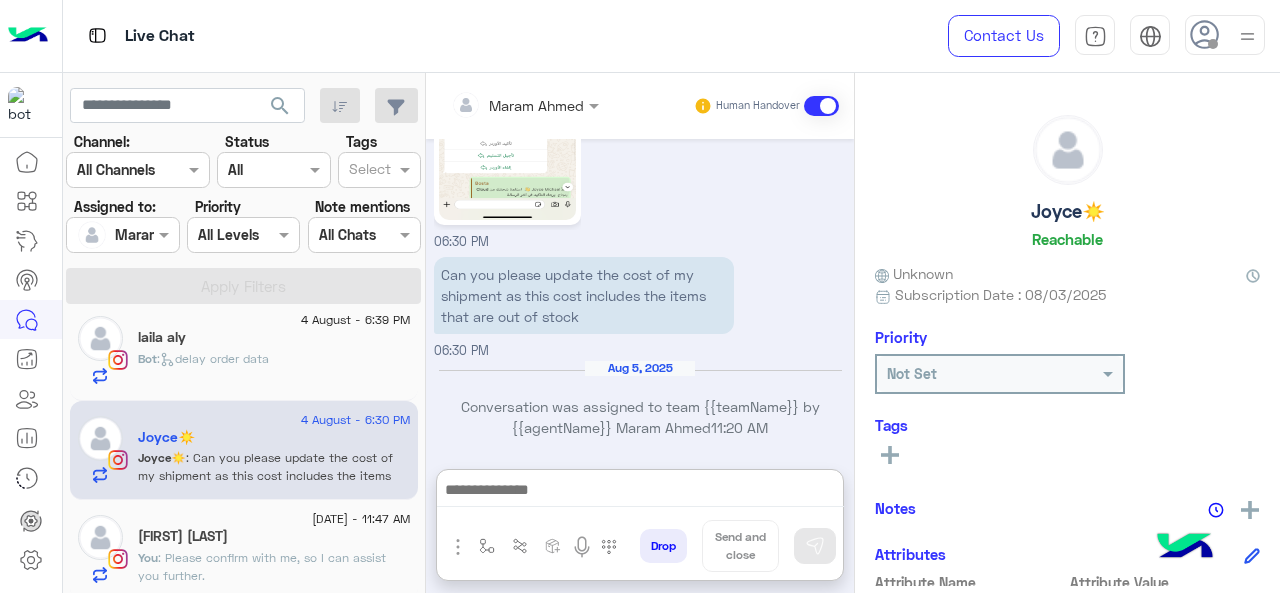 click at bounding box center [640, 492] 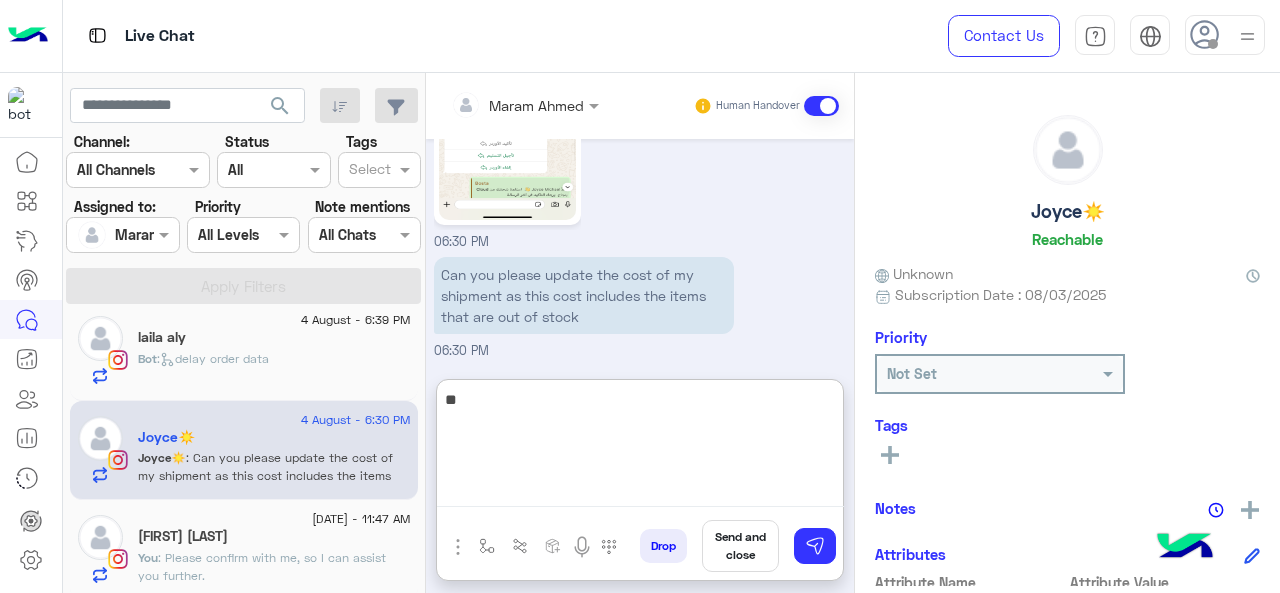 type on "*" 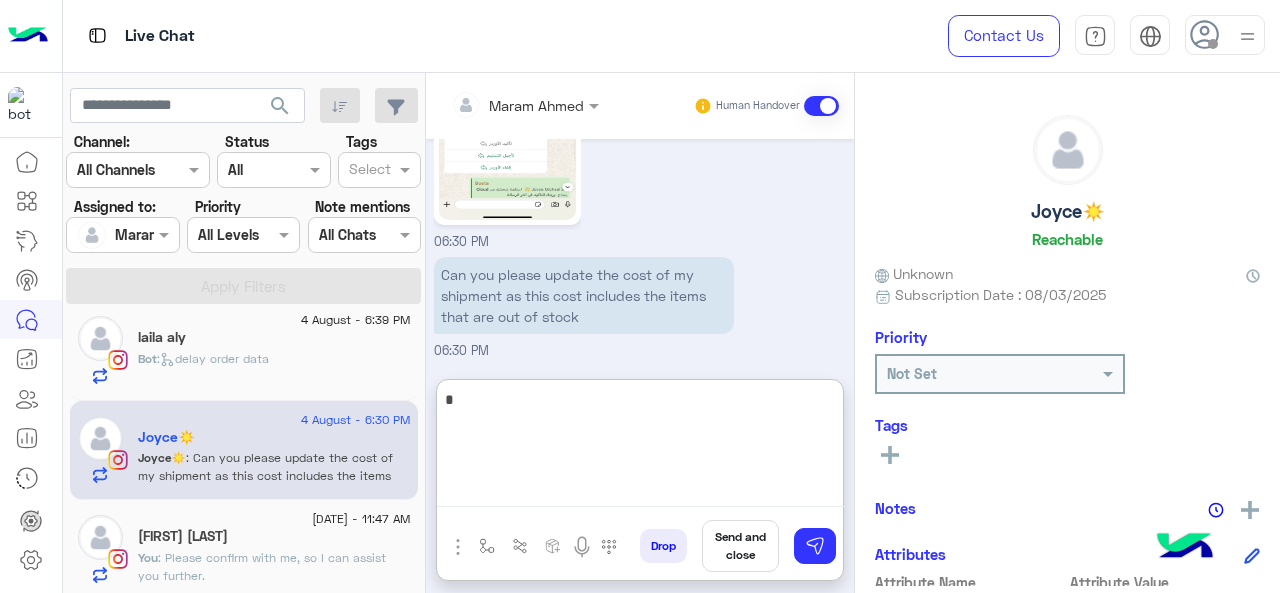 type 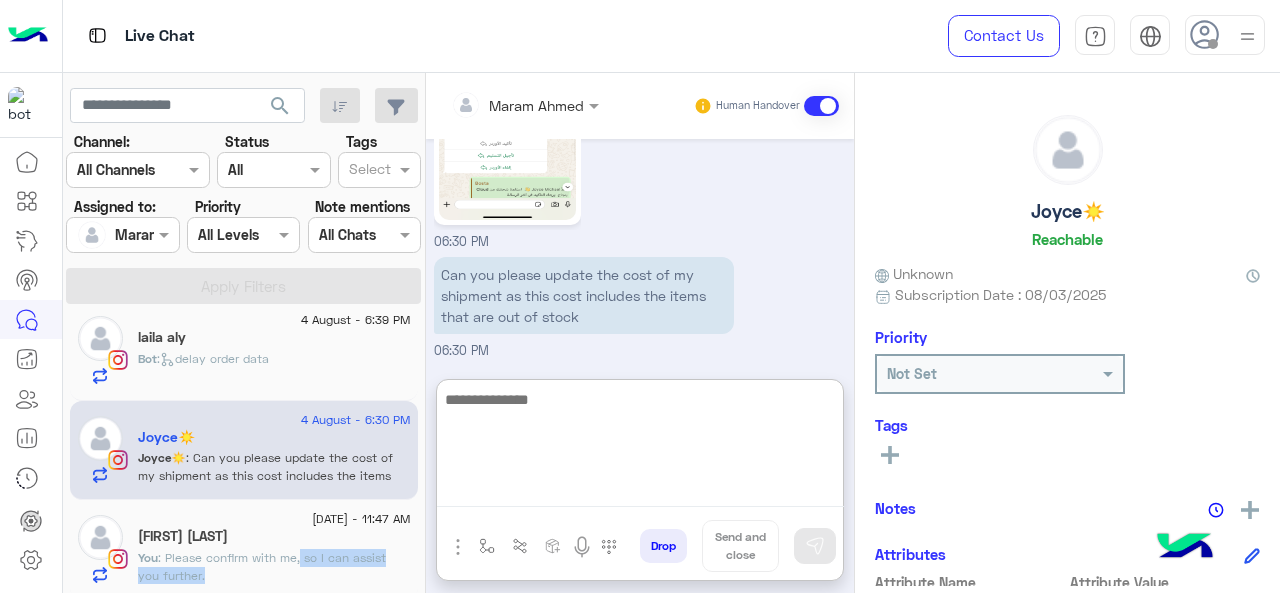 click on "You  : Please confirm with me, so I can assist you further." 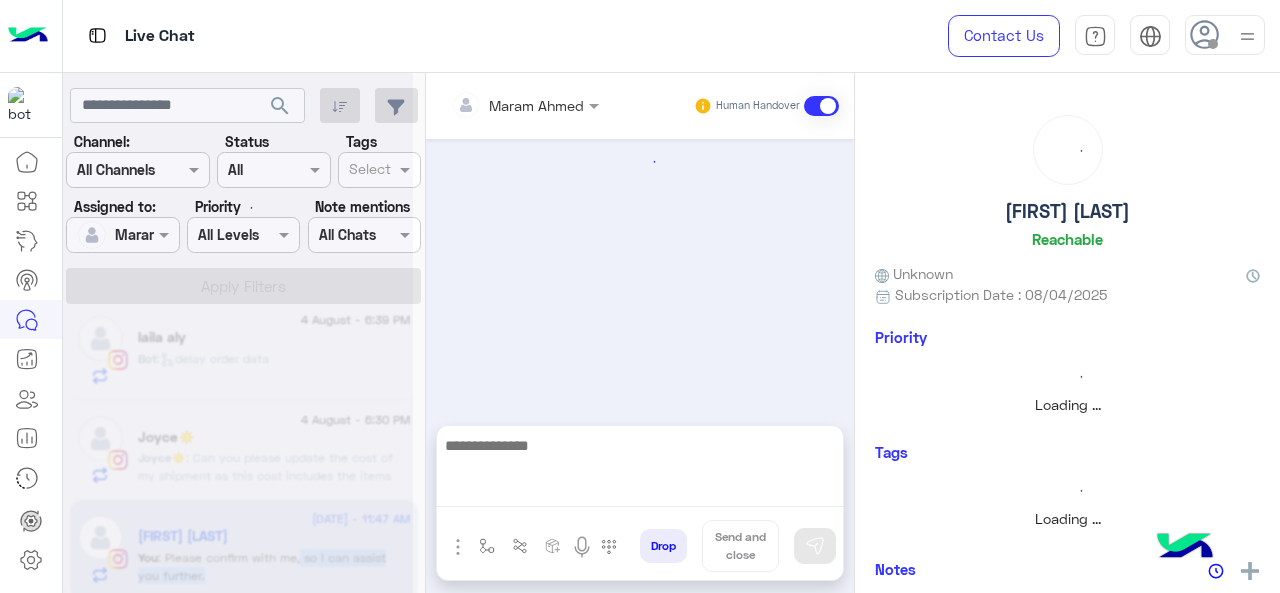 scroll, scrollTop: 0, scrollLeft: 0, axis: both 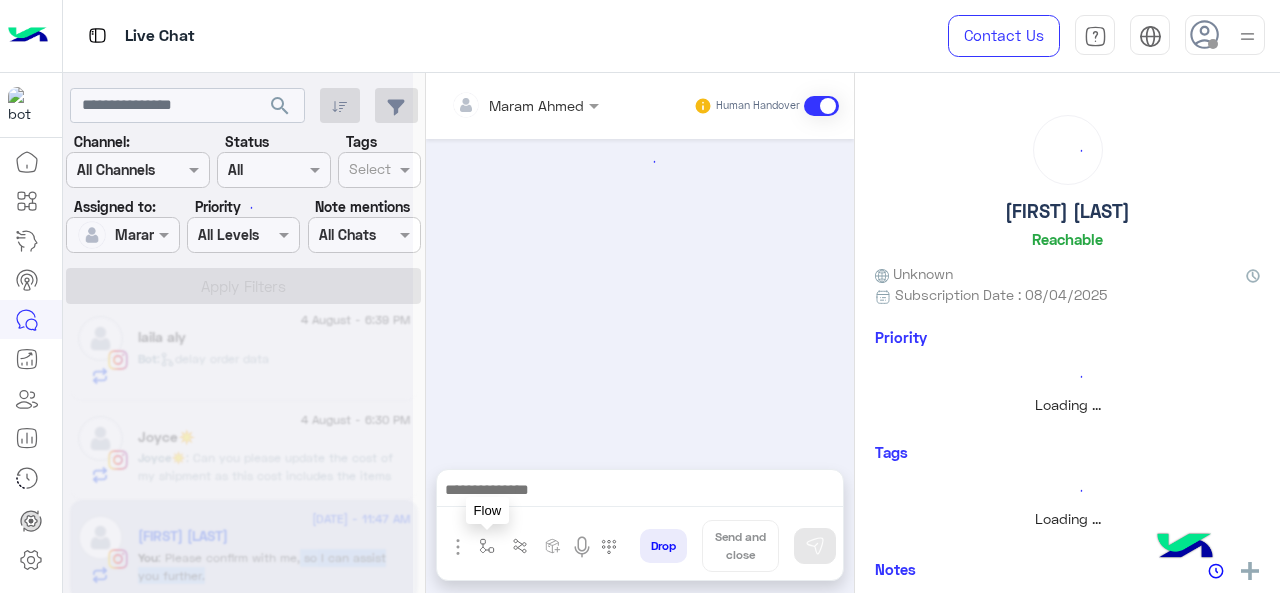 click at bounding box center (487, 546) 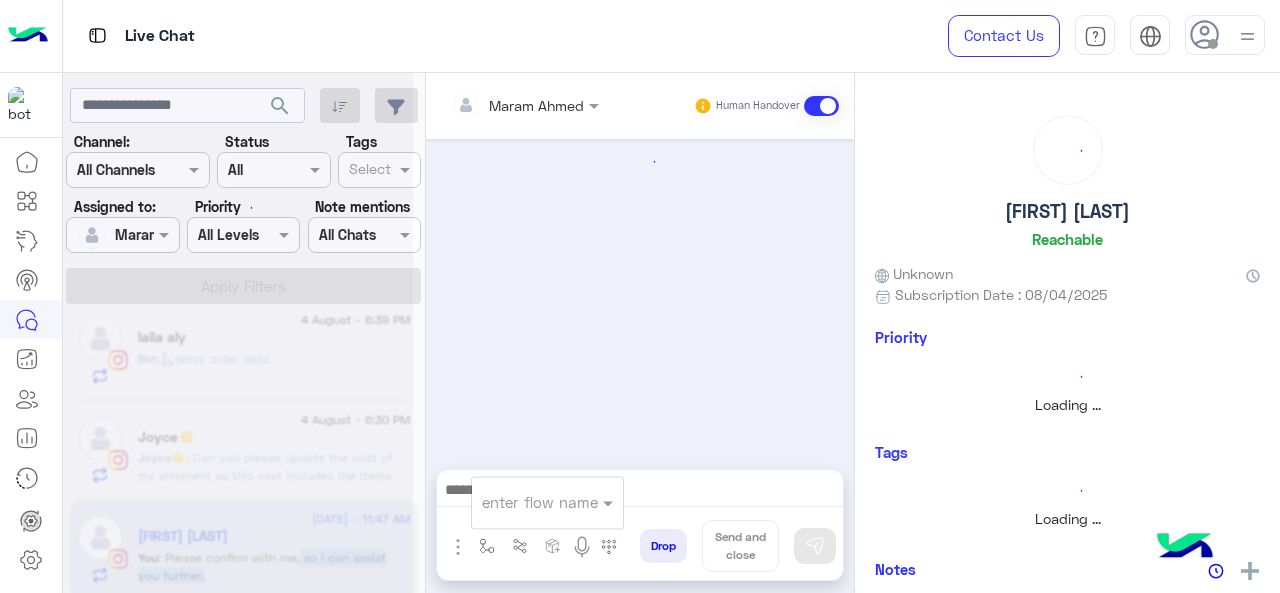 click at bounding box center [523, 502] 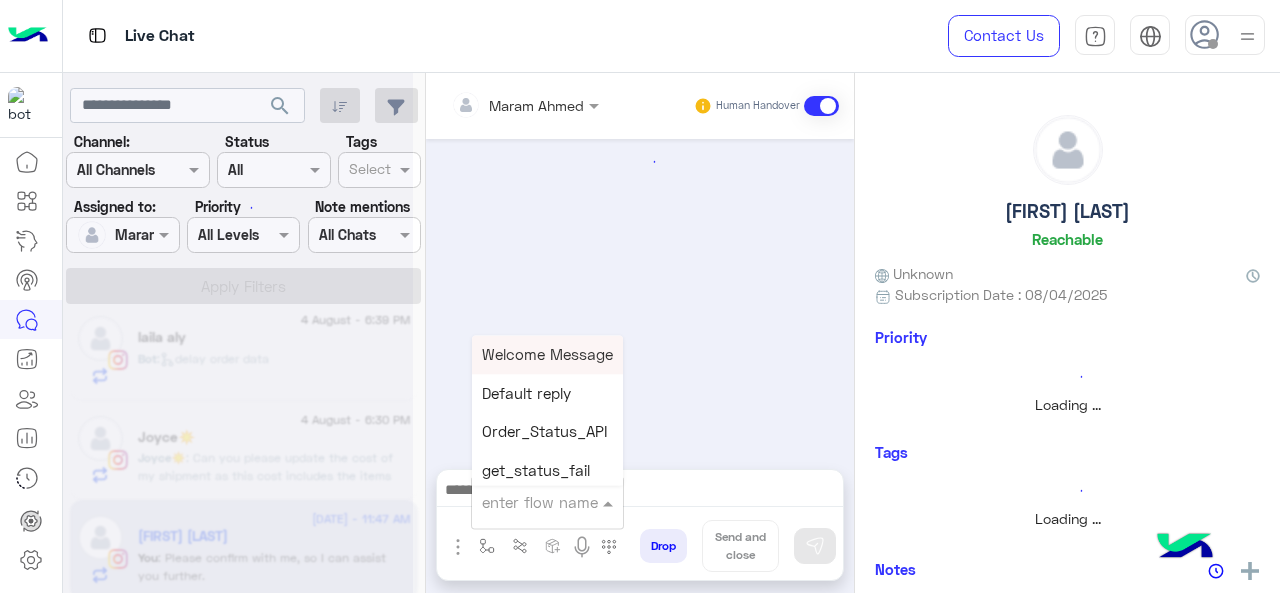 scroll, scrollTop: 616, scrollLeft: 0, axis: vertical 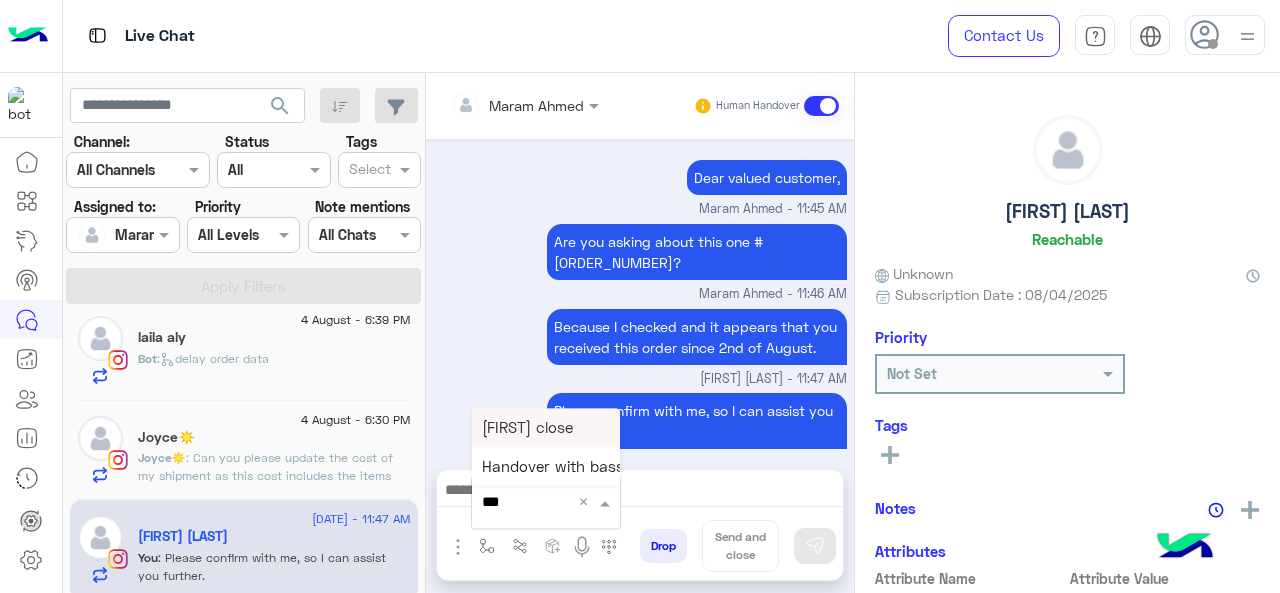 type on "****" 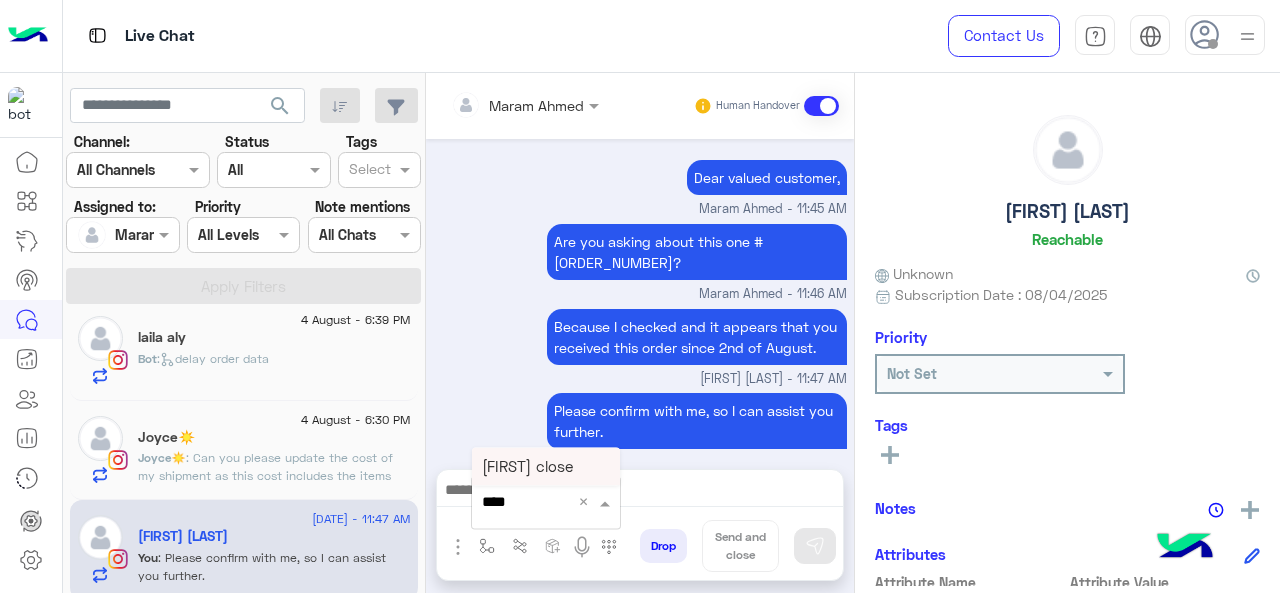click on "[FIRST] close" at bounding box center (546, 466) 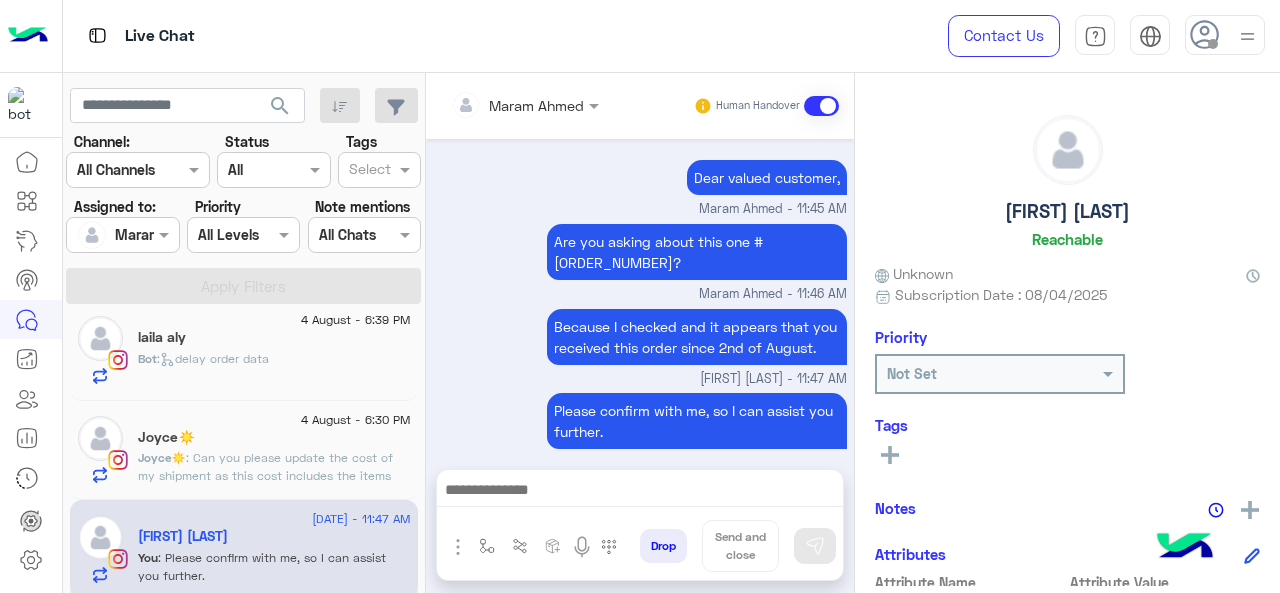 type on "**********" 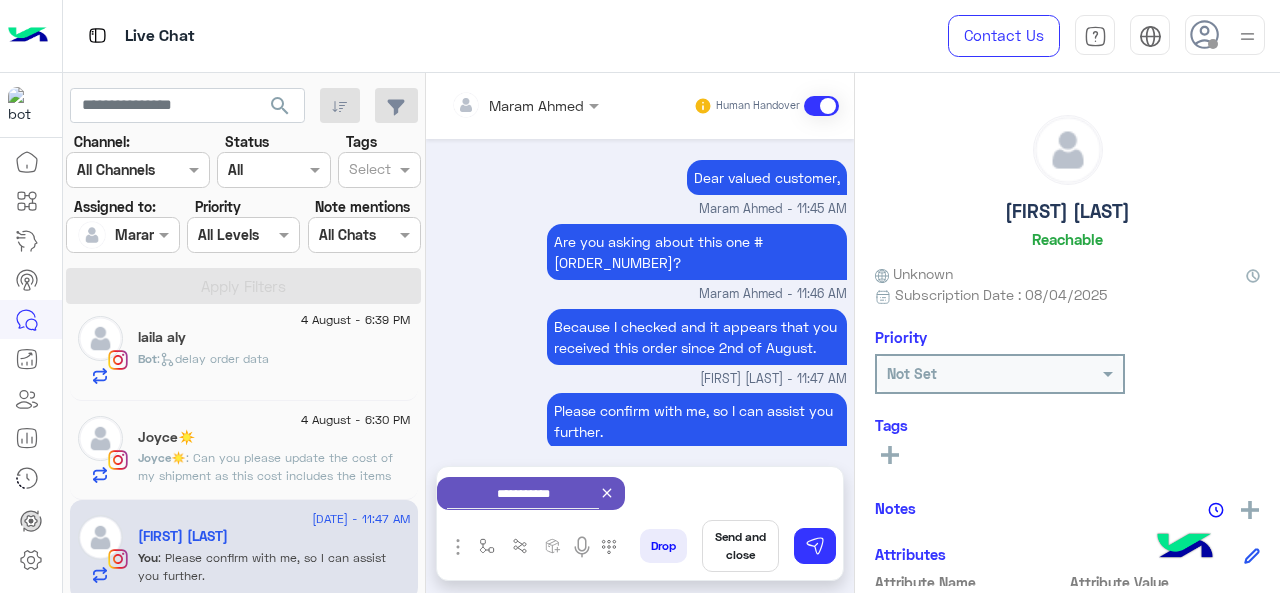click on "Send and close" at bounding box center [740, 546] 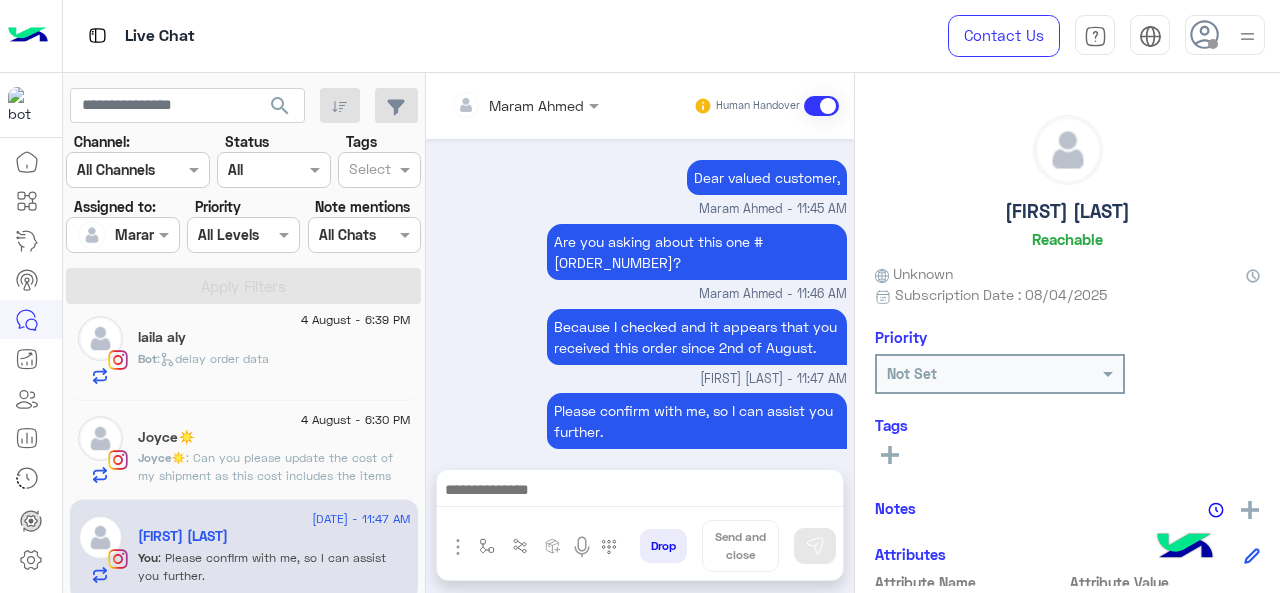 scroll, scrollTop: 637, scrollLeft: 0, axis: vertical 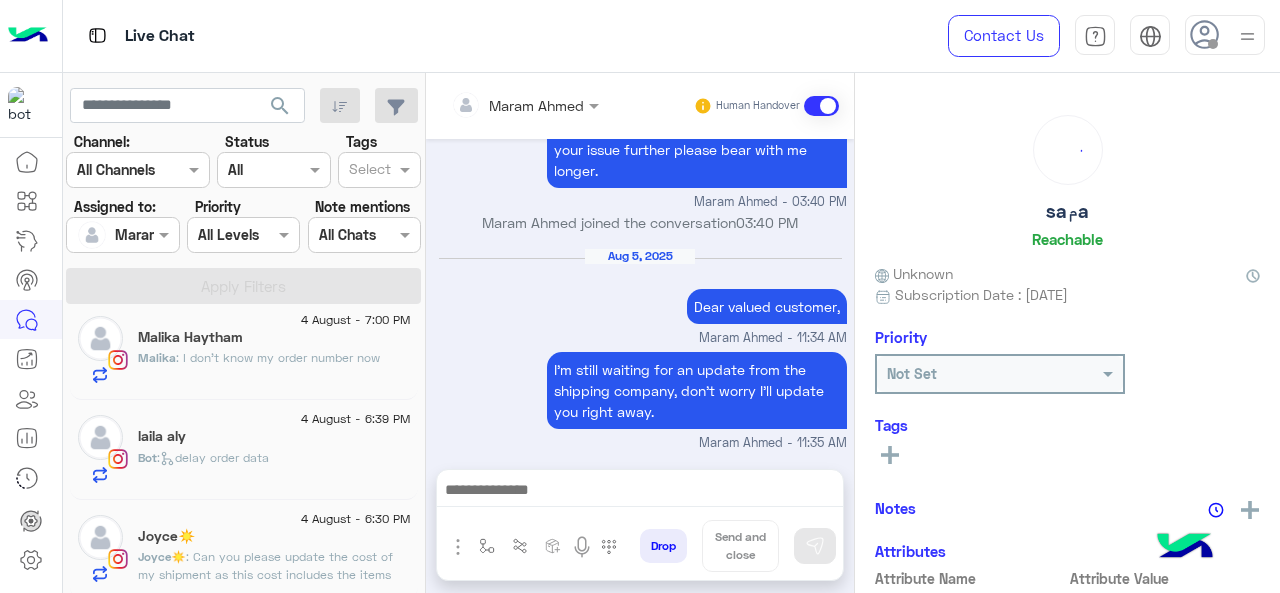 click on ": Can you please update the cost of my shipment as this cost includes the items that are out of stock" 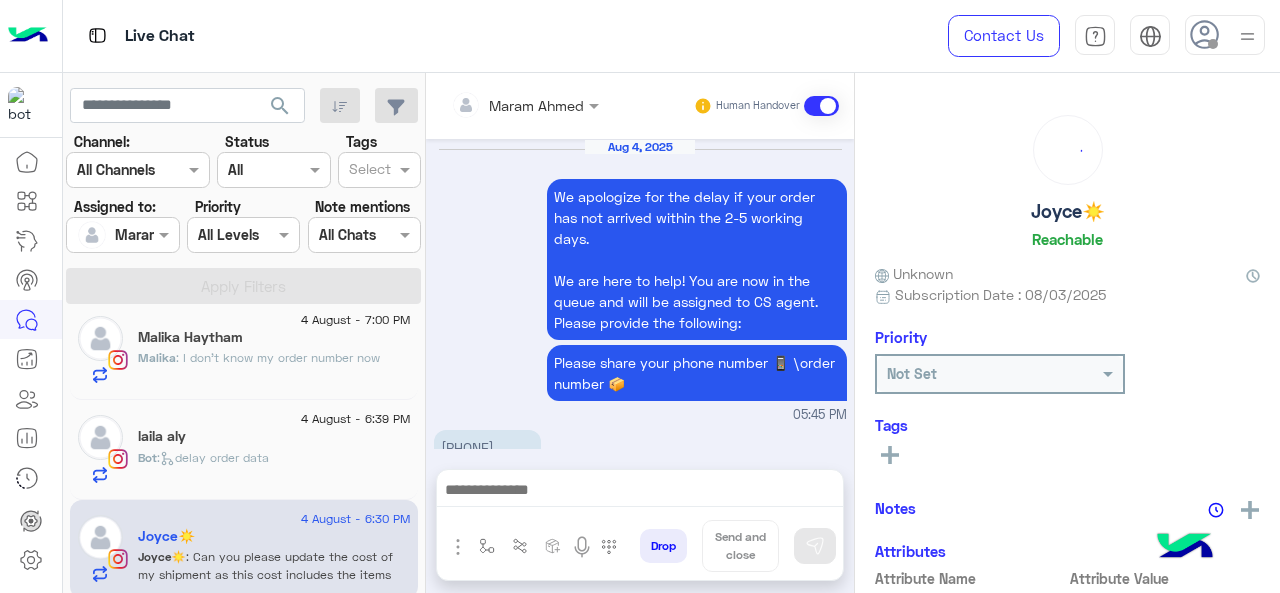scroll, scrollTop: 1080, scrollLeft: 0, axis: vertical 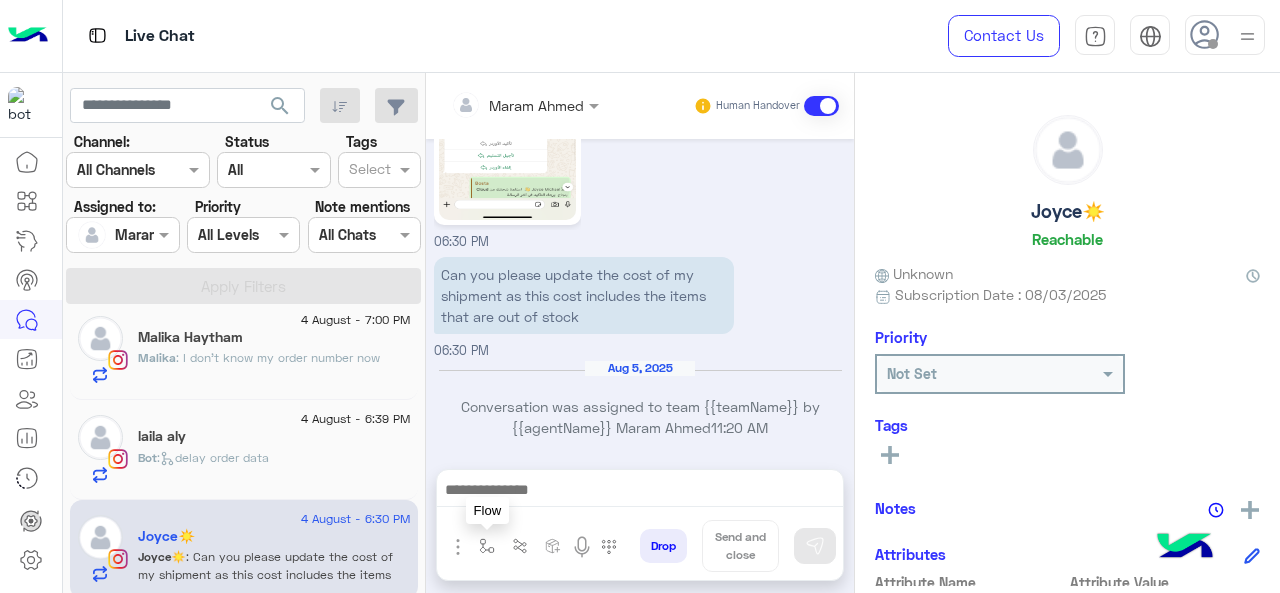 click at bounding box center (487, 546) 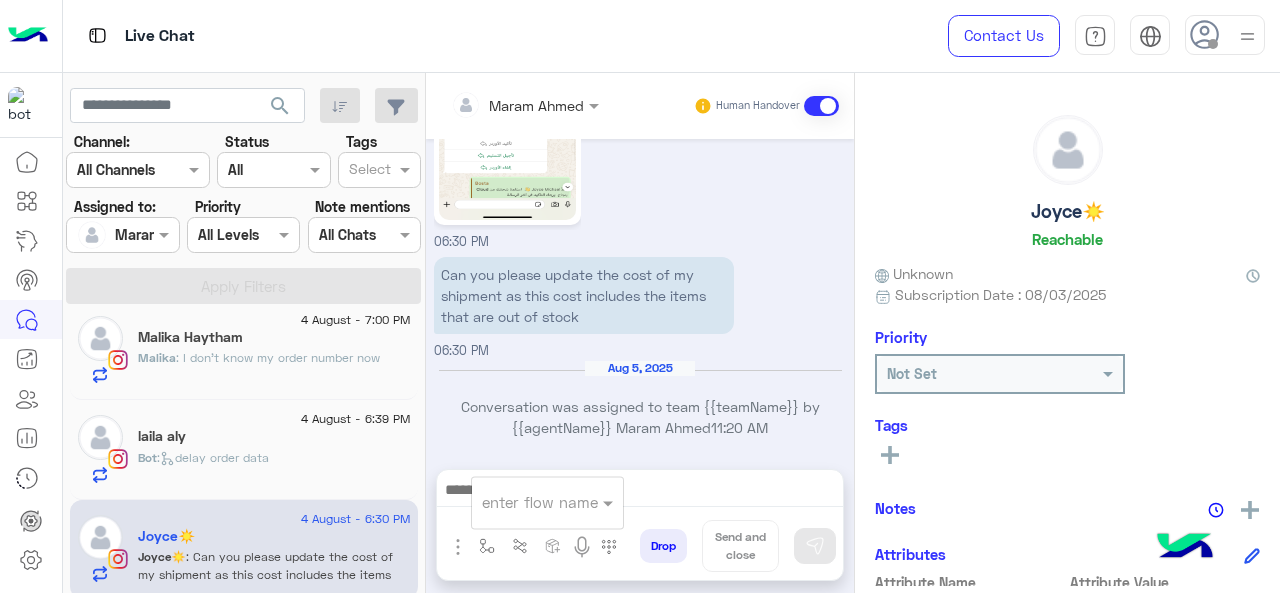 click at bounding box center (523, 502) 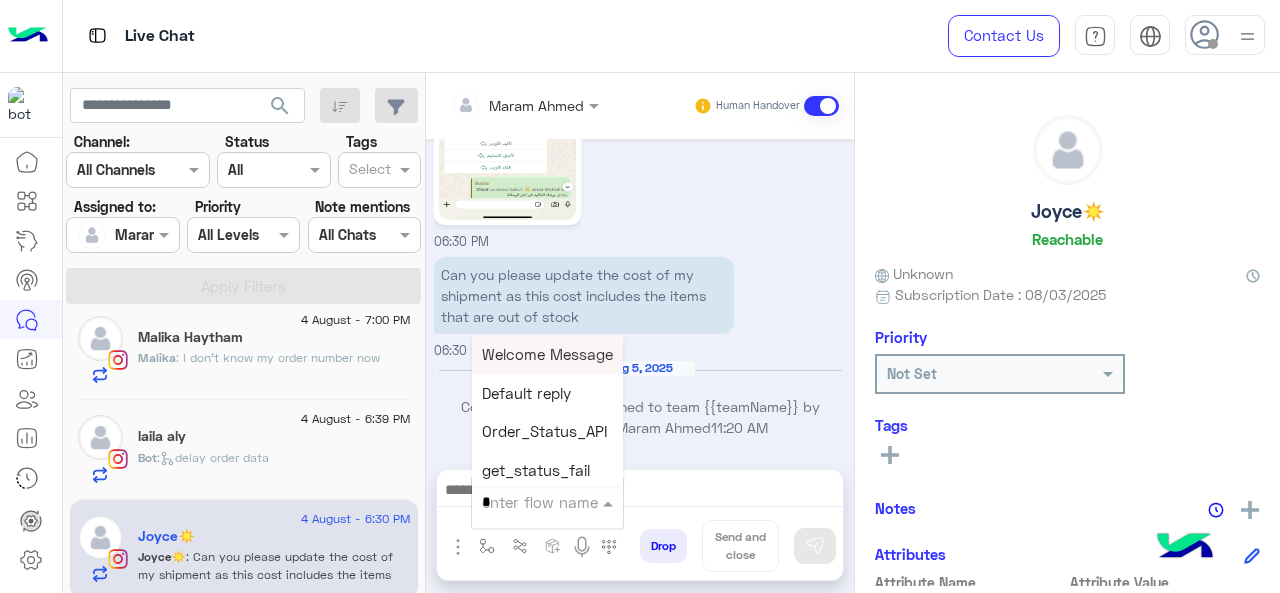 type on "*" 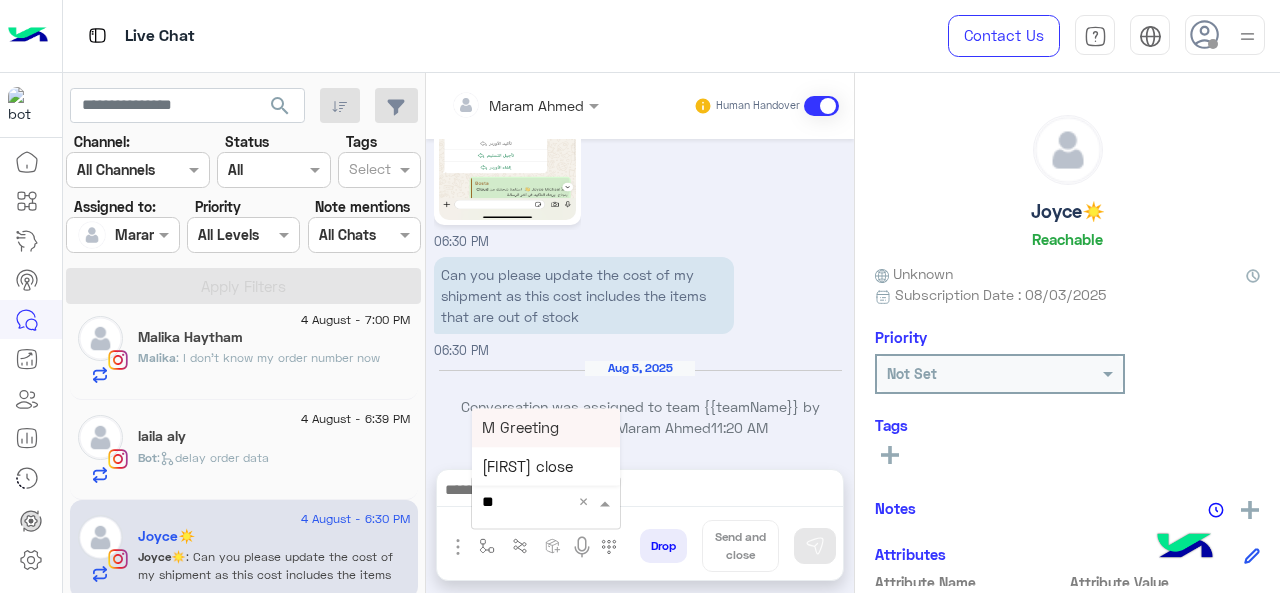 click on "M Greeting" at bounding box center (520, 427) 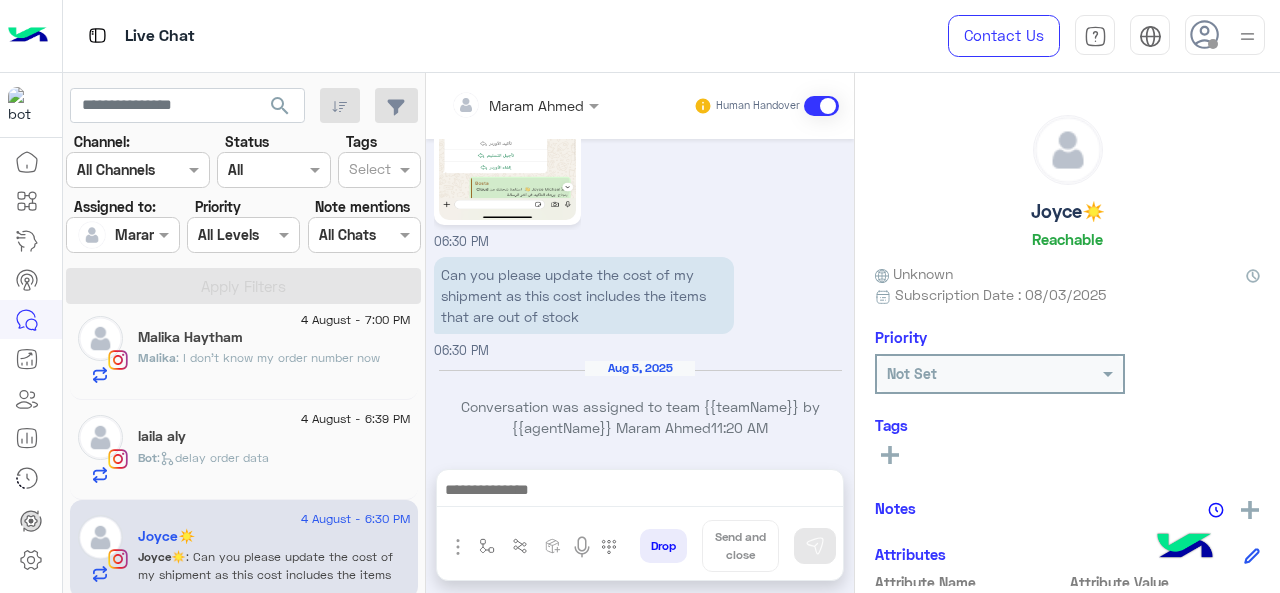 type on "**********" 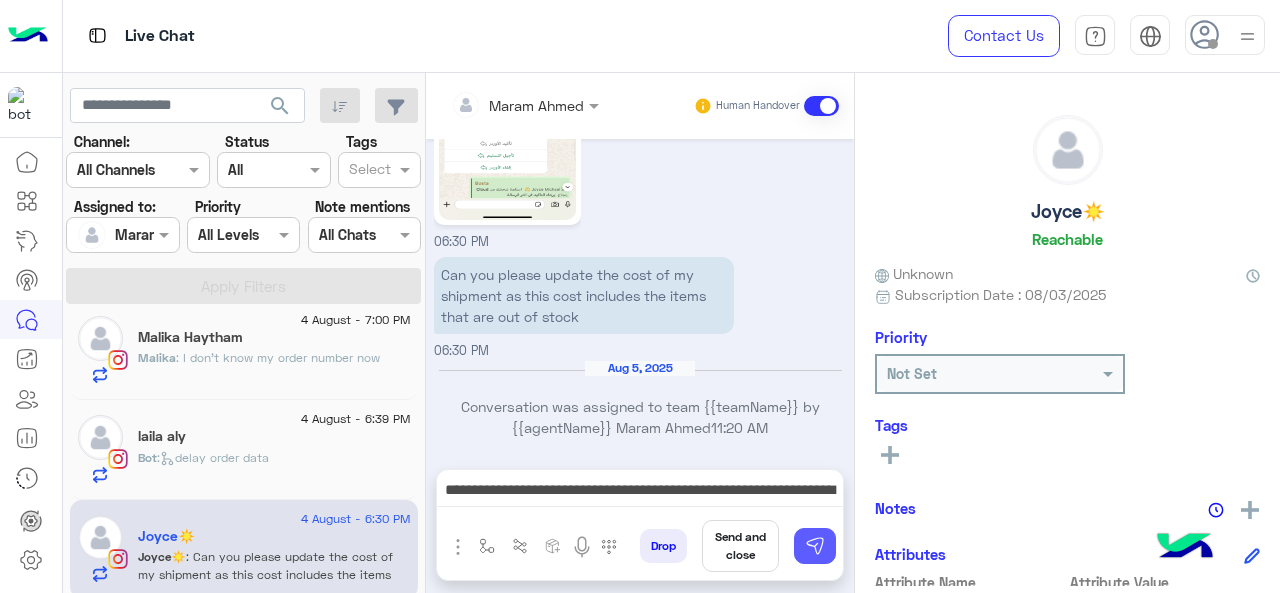 click at bounding box center [815, 546] 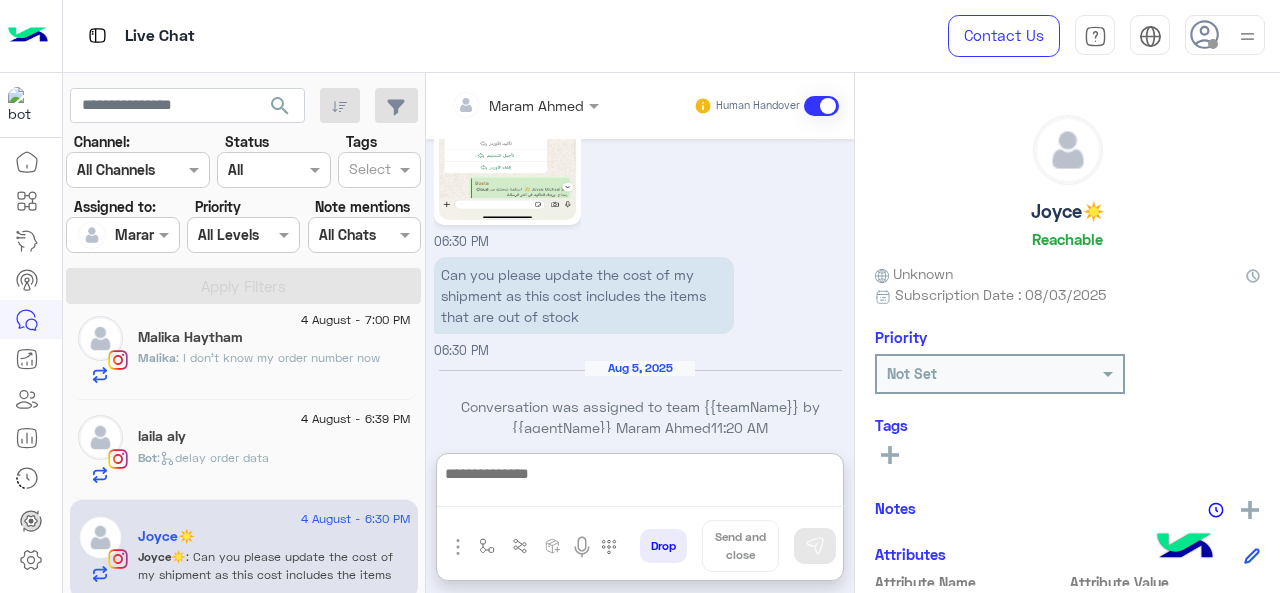 click at bounding box center (640, 484) 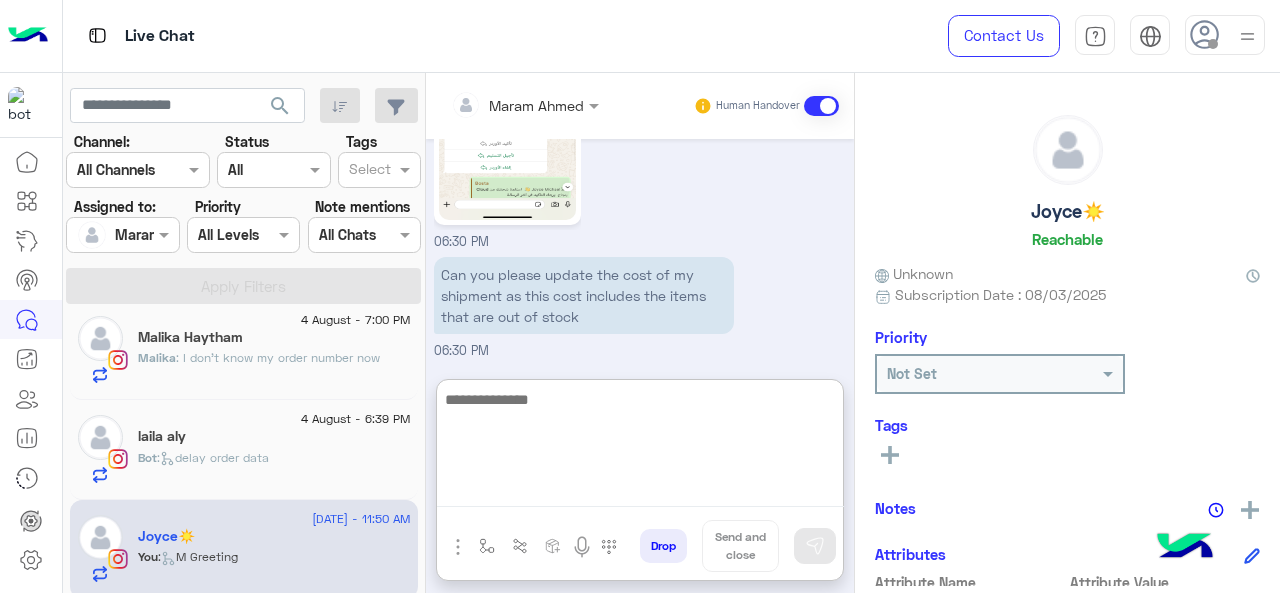 scroll, scrollTop: 1291, scrollLeft: 0, axis: vertical 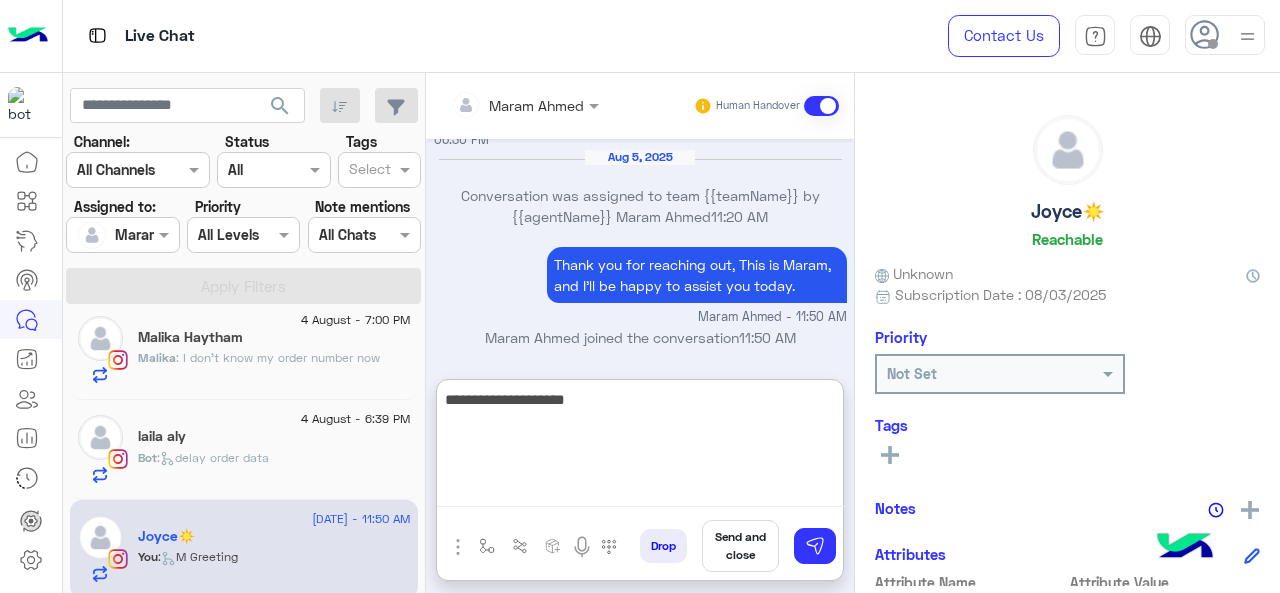 type on "**********" 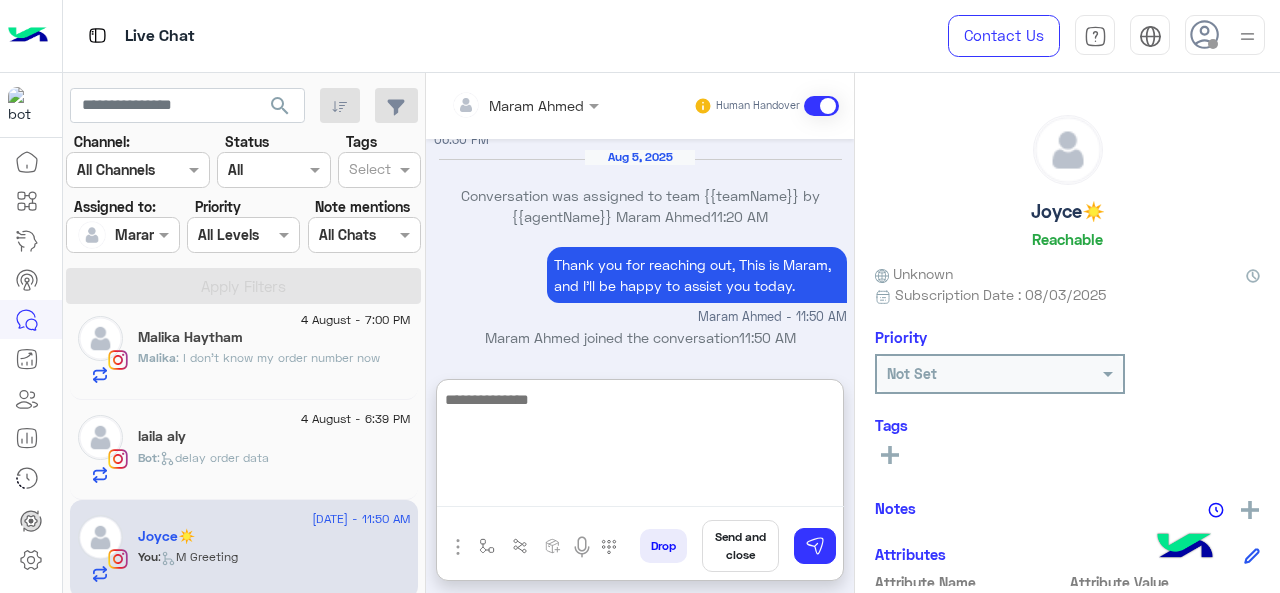 scroll, scrollTop: 1355, scrollLeft: 0, axis: vertical 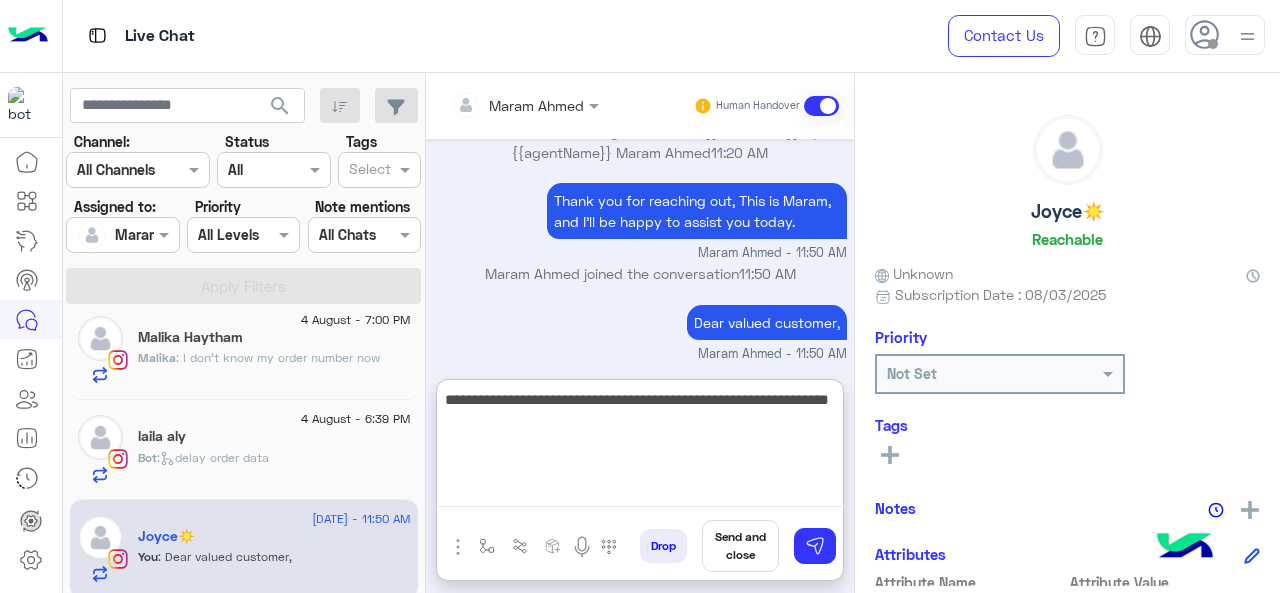 drag, startPoint x: 518, startPoint y: 400, endPoint x: 568, endPoint y: 394, distance: 50.358715 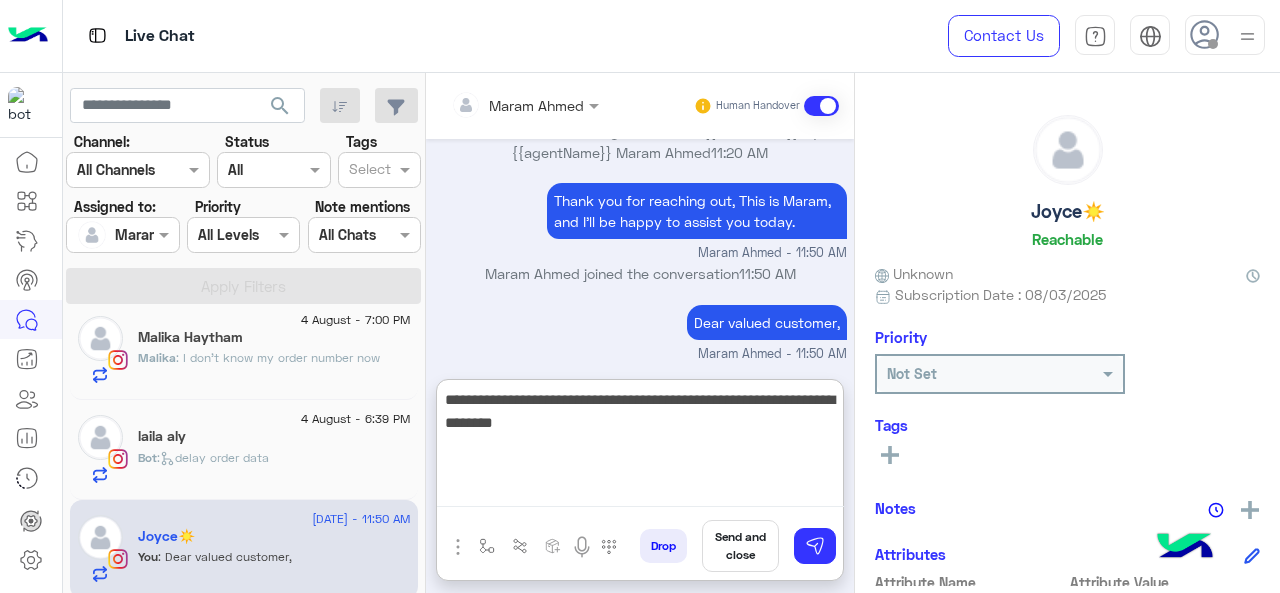 drag, startPoint x: 730, startPoint y: 404, endPoint x: 507, endPoint y: 426, distance: 224.08258 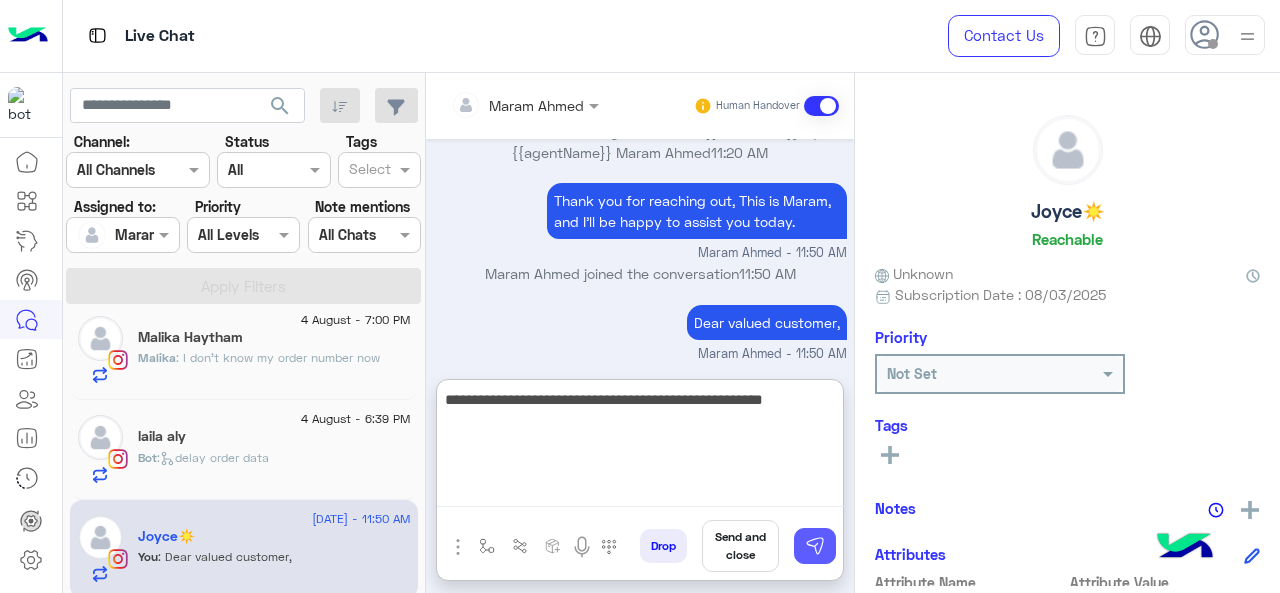 type on "**********" 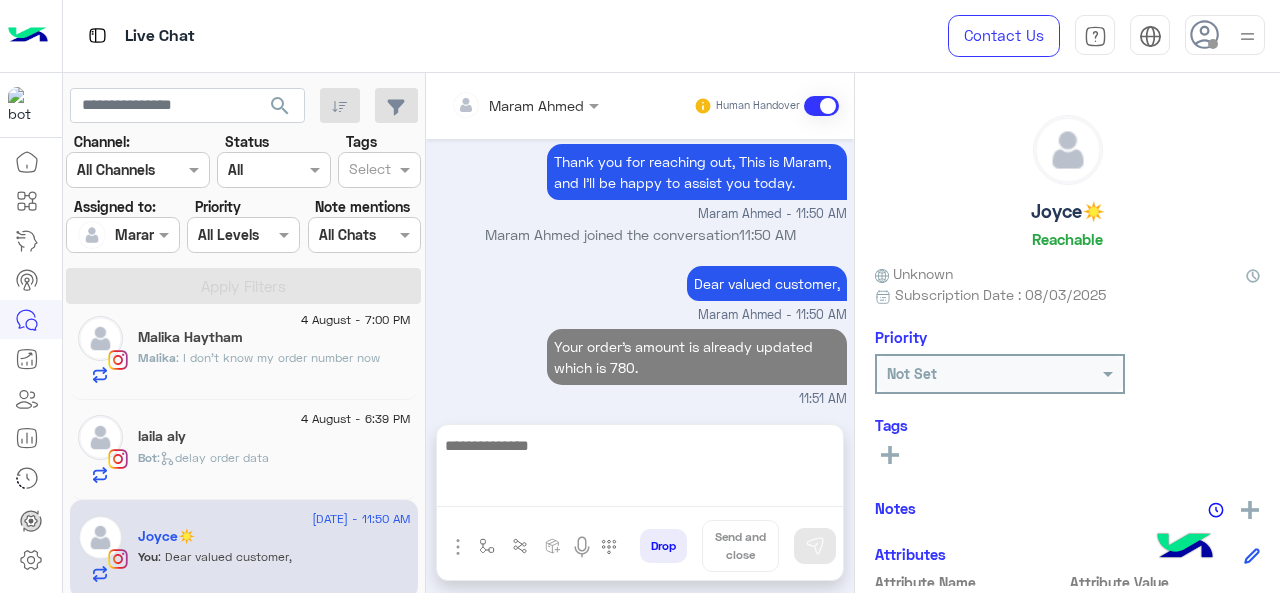 scroll, scrollTop: 1350, scrollLeft: 0, axis: vertical 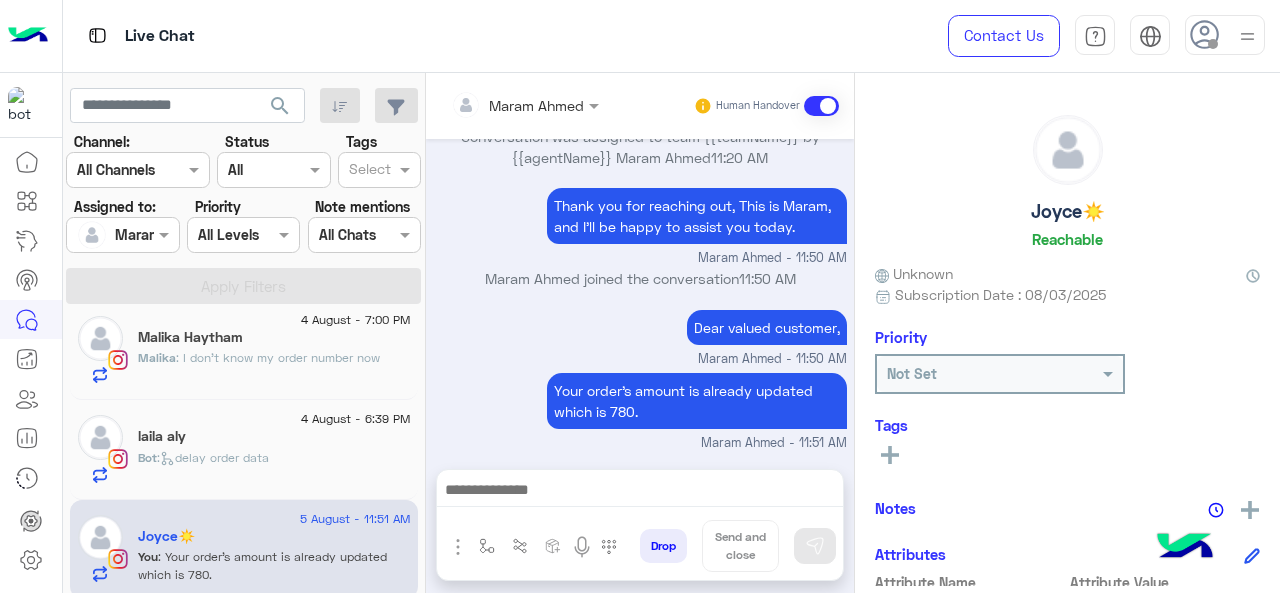 click on "Bot : delay order data" 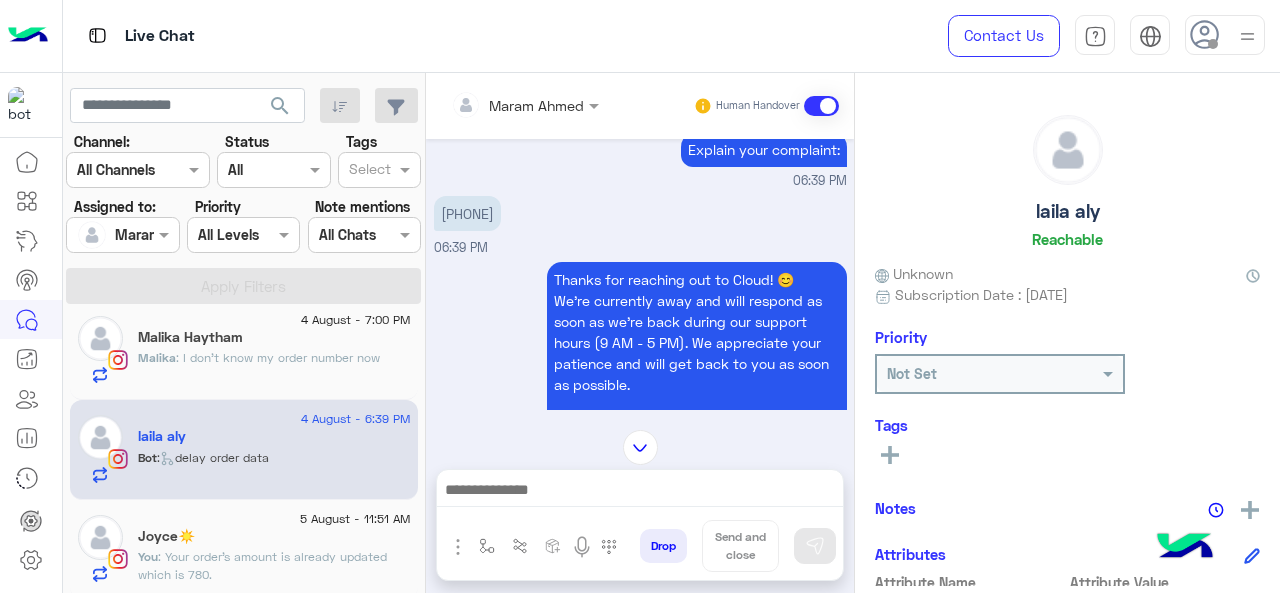scroll, scrollTop: 516, scrollLeft: 0, axis: vertical 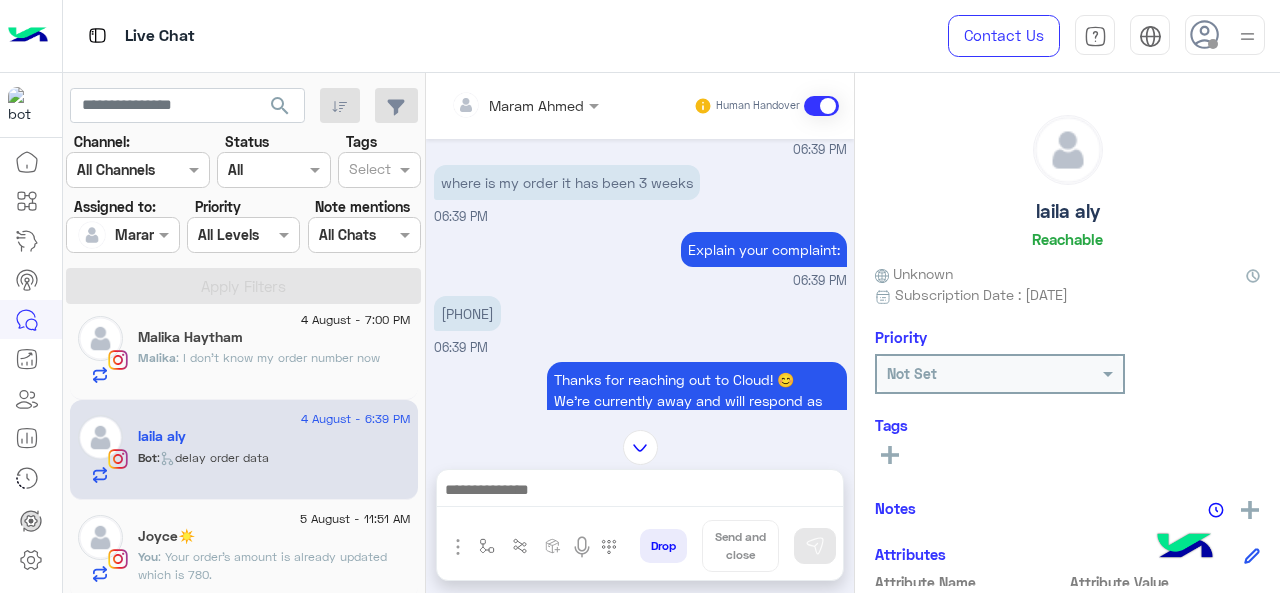 drag, startPoint x: 448, startPoint y: 329, endPoint x: 556, endPoint y: 349, distance: 109.83624 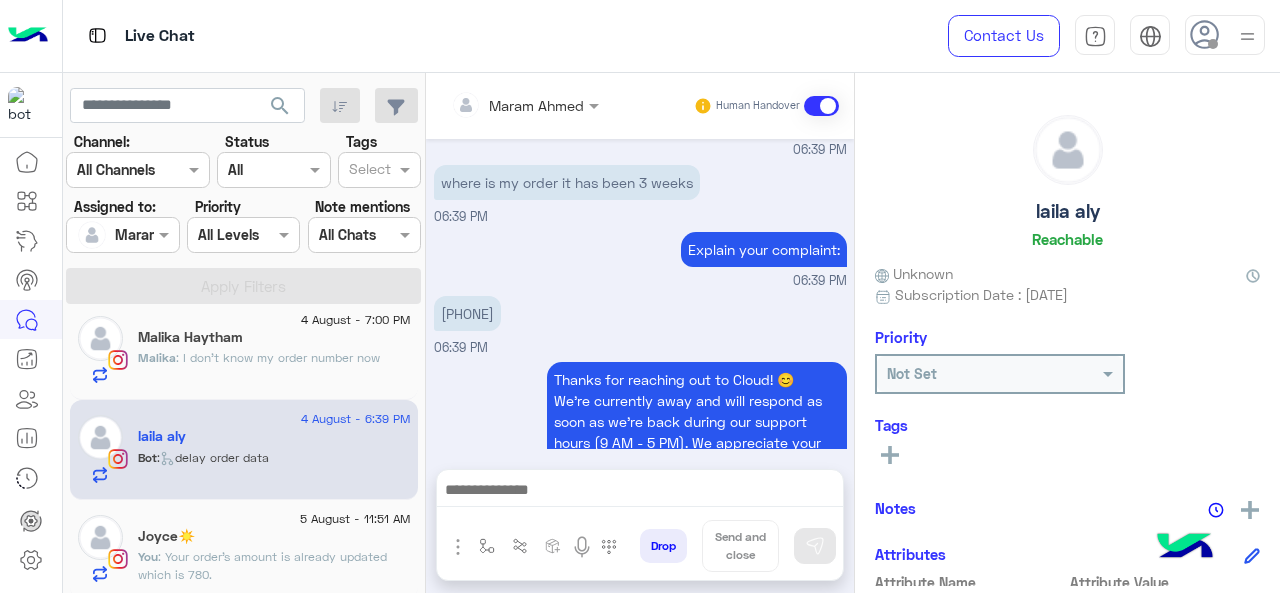 scroll, scrollTop: 916, scrollLeft: 0, axis: vertical 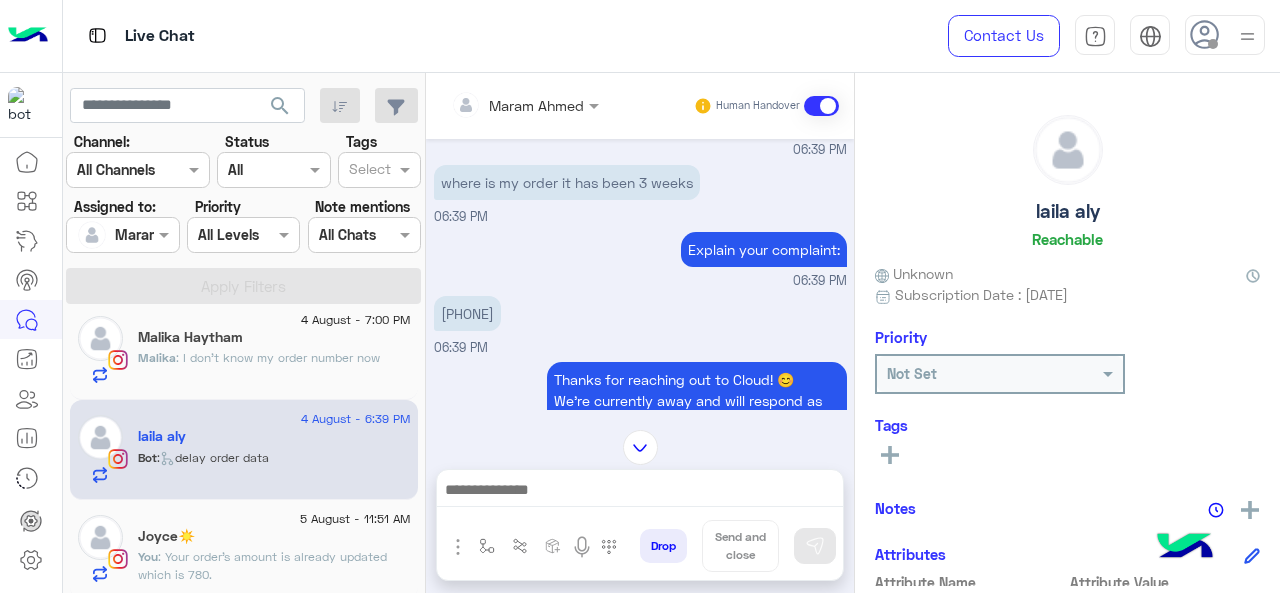 click on "5 August - 11:51 AM" 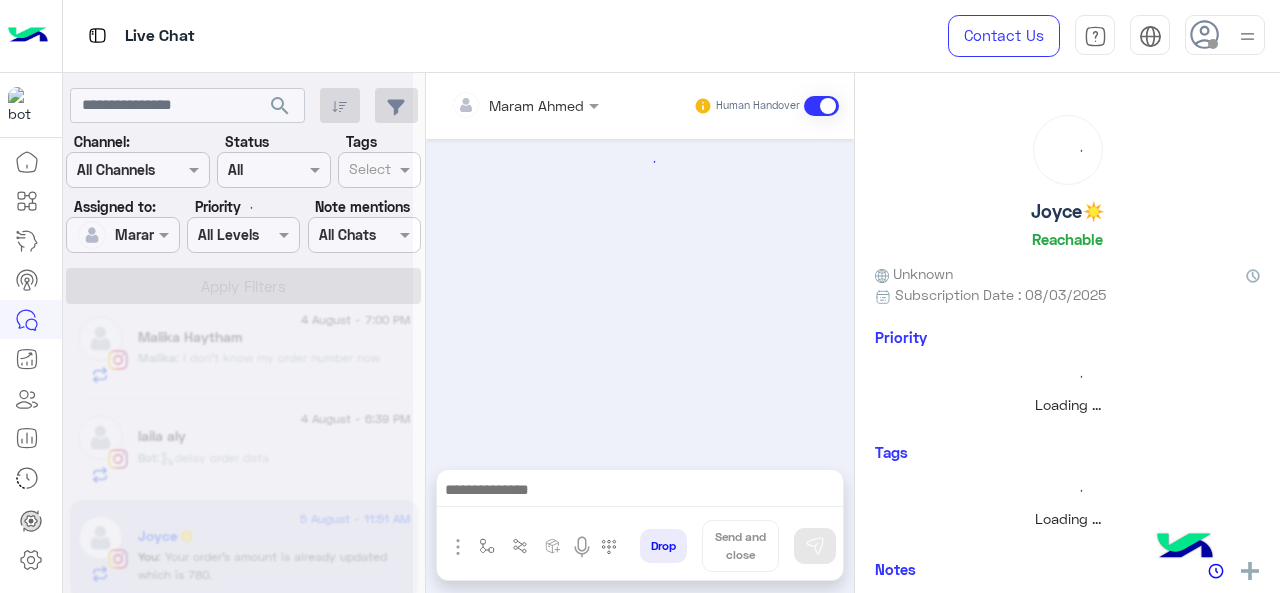 scroll, scrollTop: 0, scrollLeft: 0, axis: both 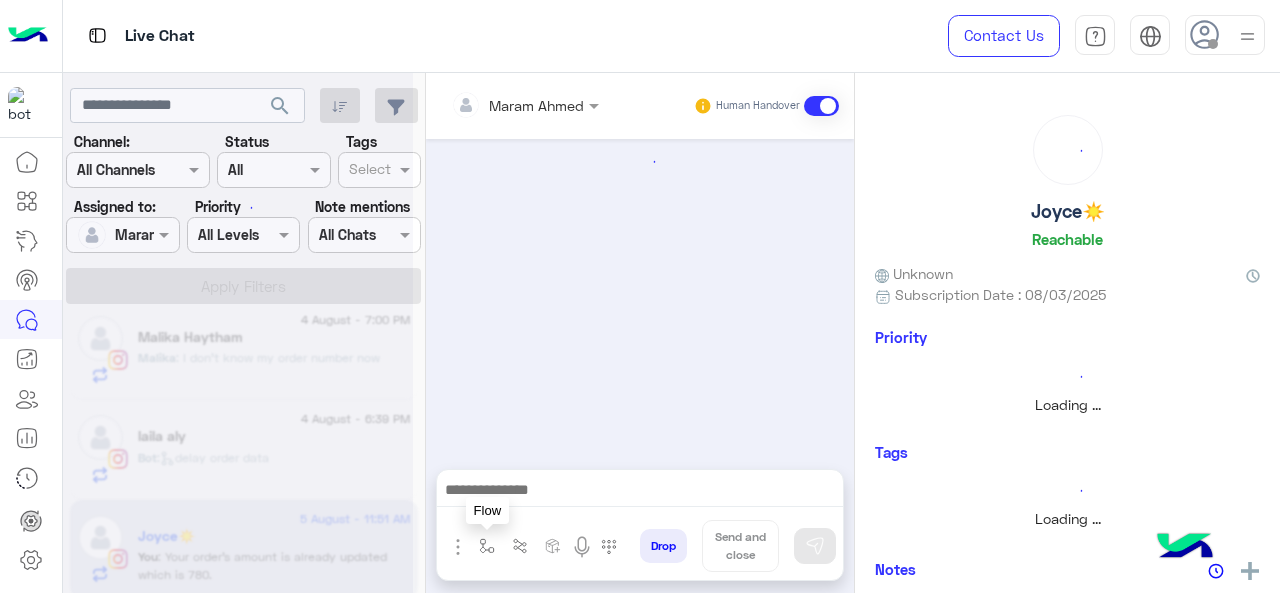 click at bounding box center [487, 546] 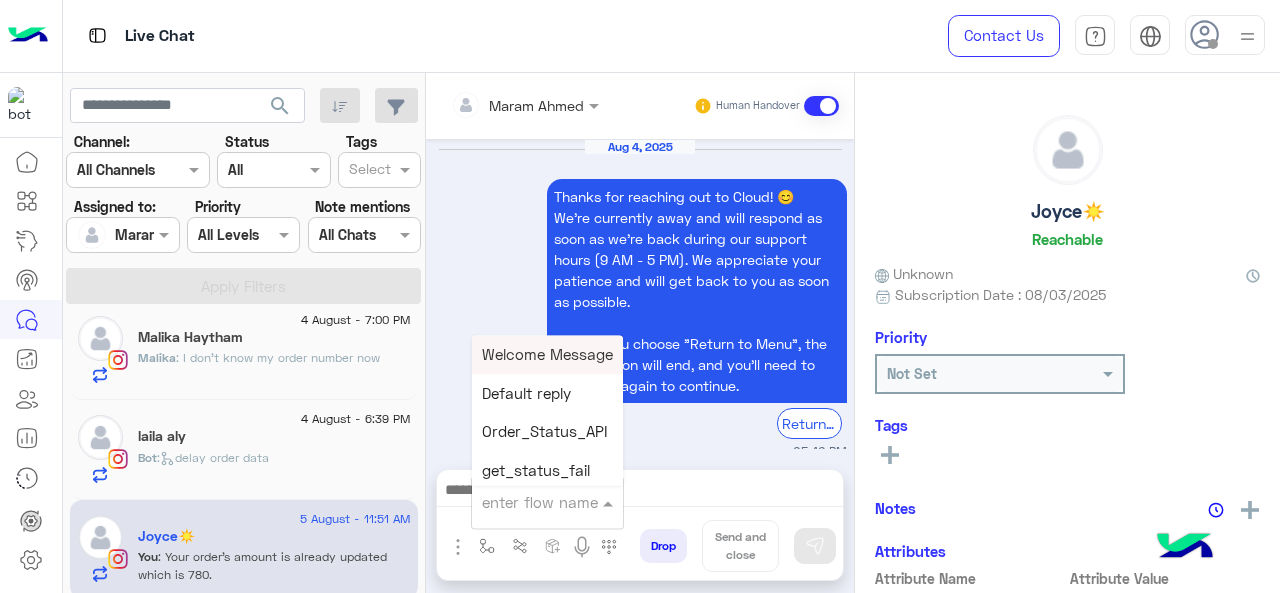 click at bounding box center (523, 502) 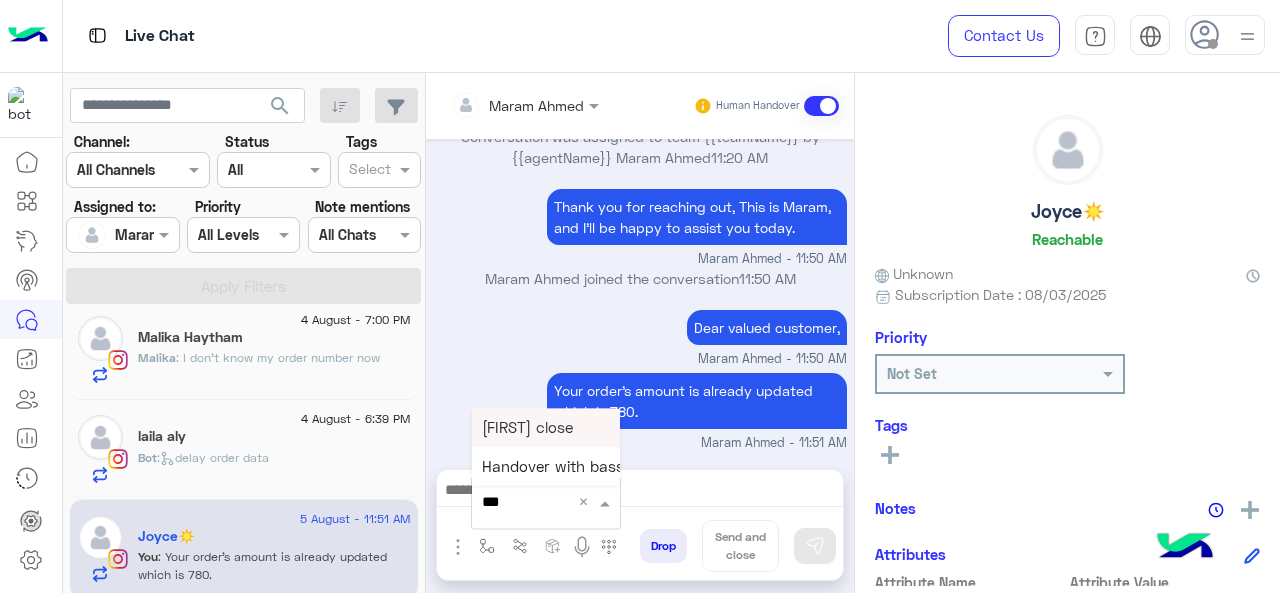 type on "****" 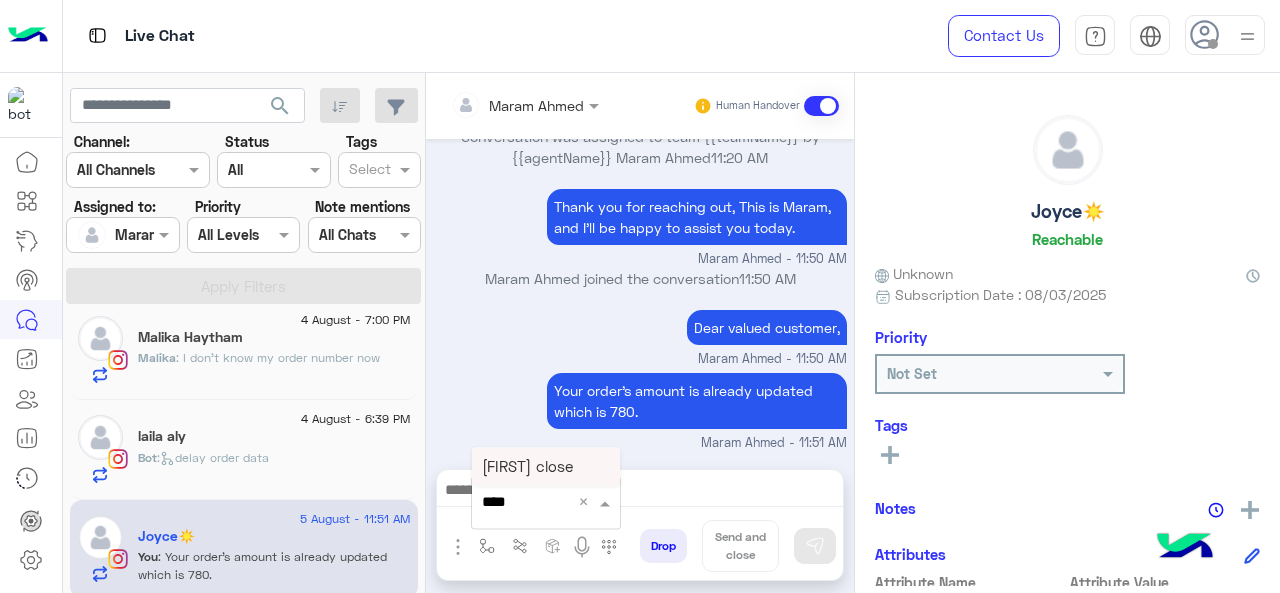 click on "[FIRST] close" at bounding box center [546, 466] 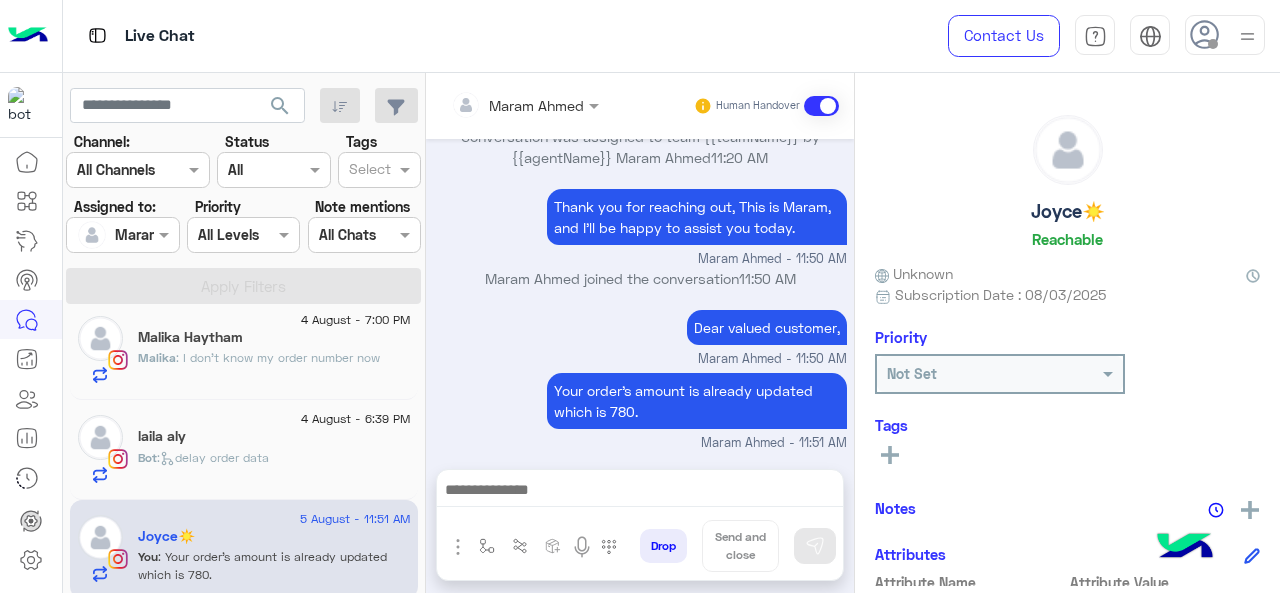type on "**********" 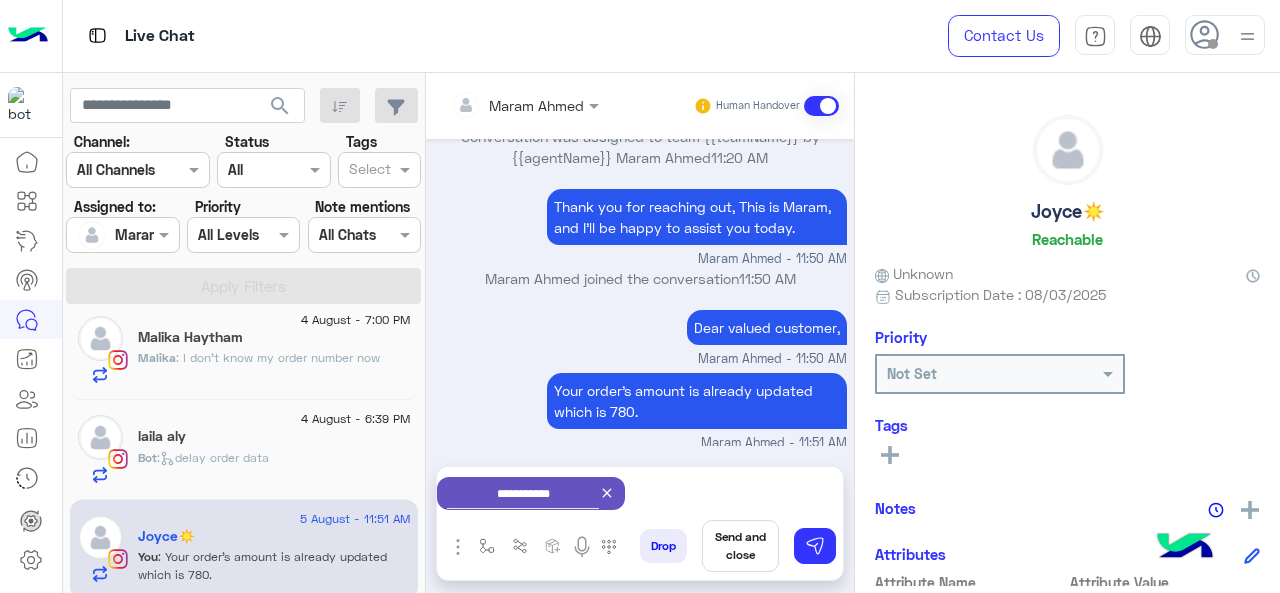 click on "Send and close" at bounding box center (740, 546) 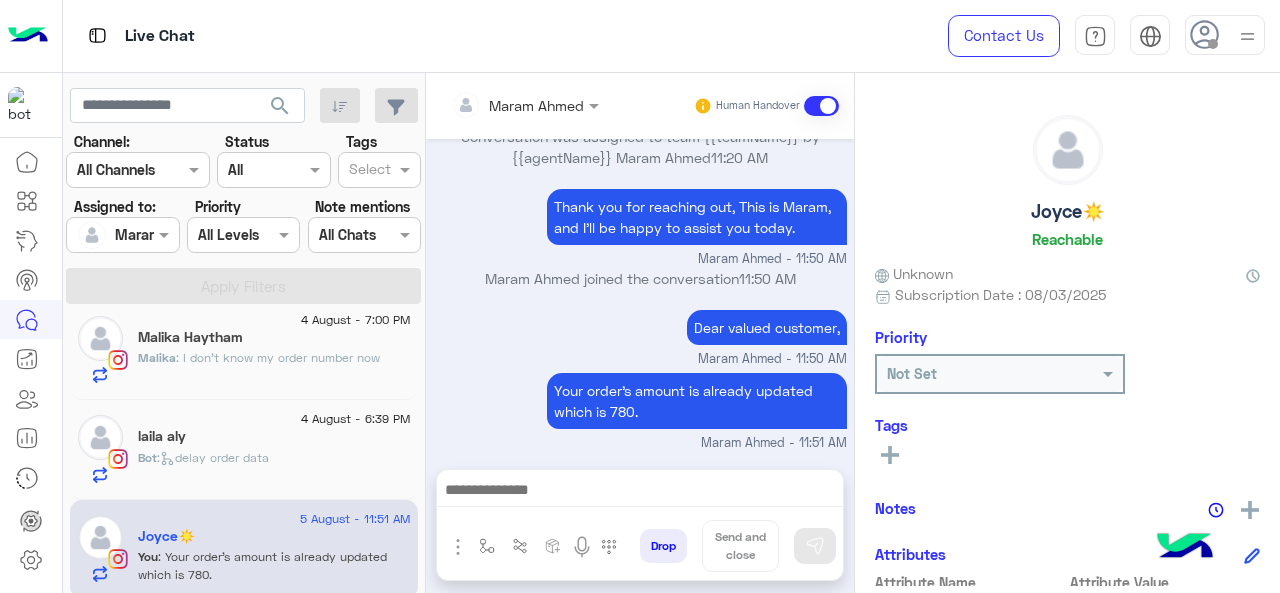 scroll, scrollTop: 882, scrollLeft: 0, axis: vertical 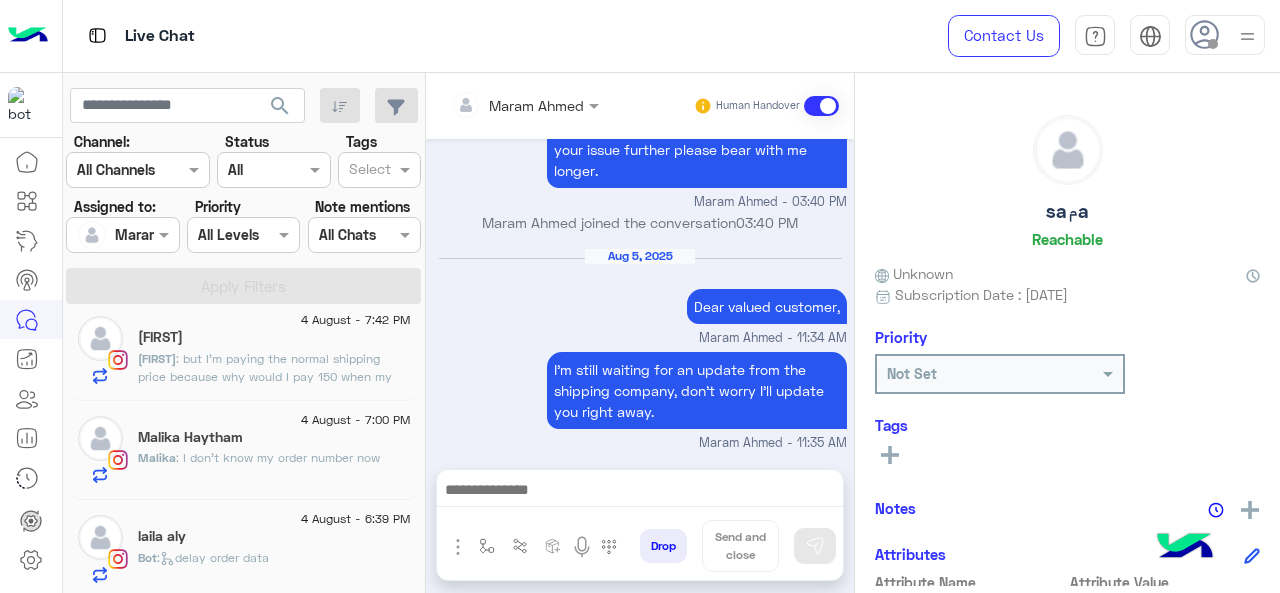 click on "laila aly" 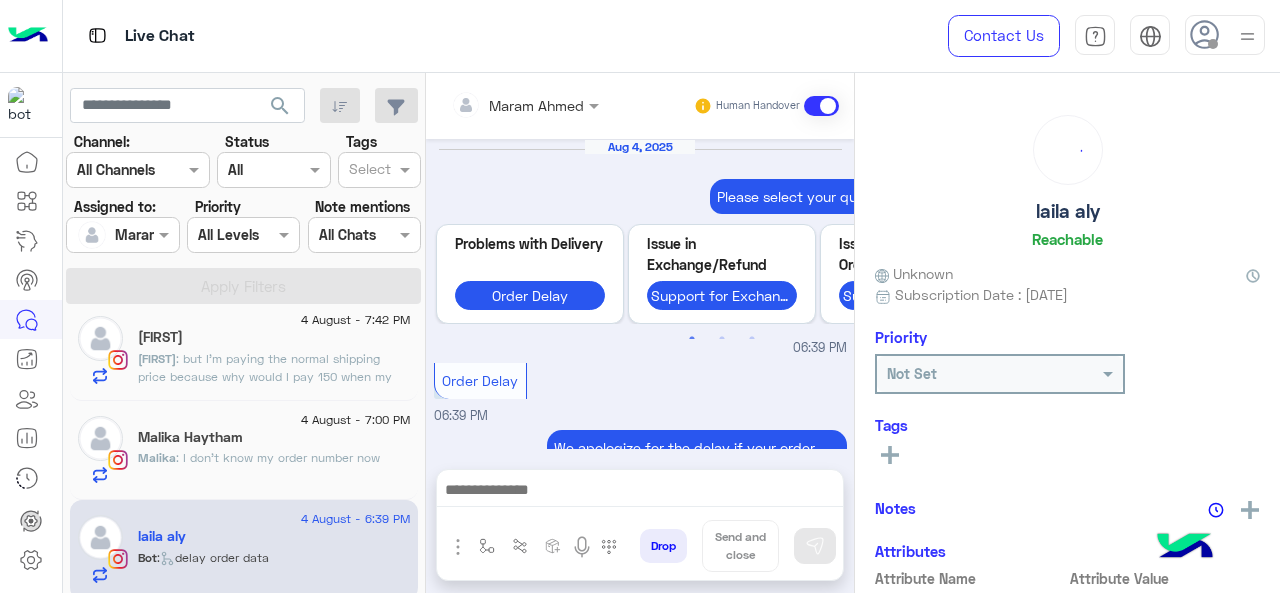 scroll, scrollTop: 916, scrollLeft: 0, axis: vertical 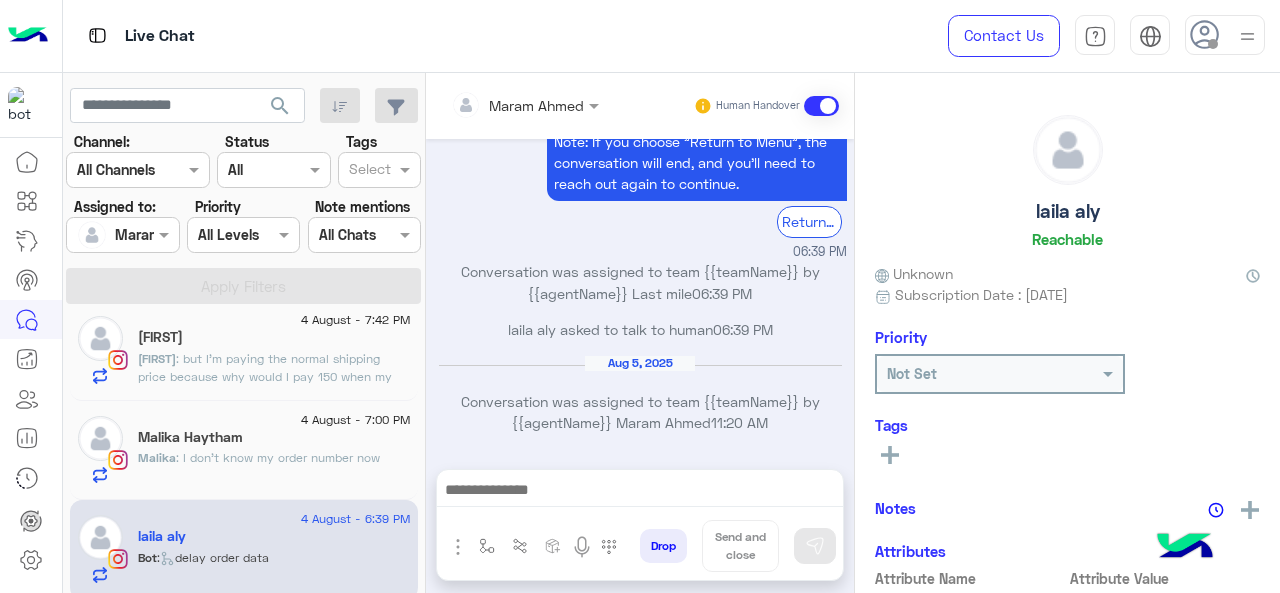 click 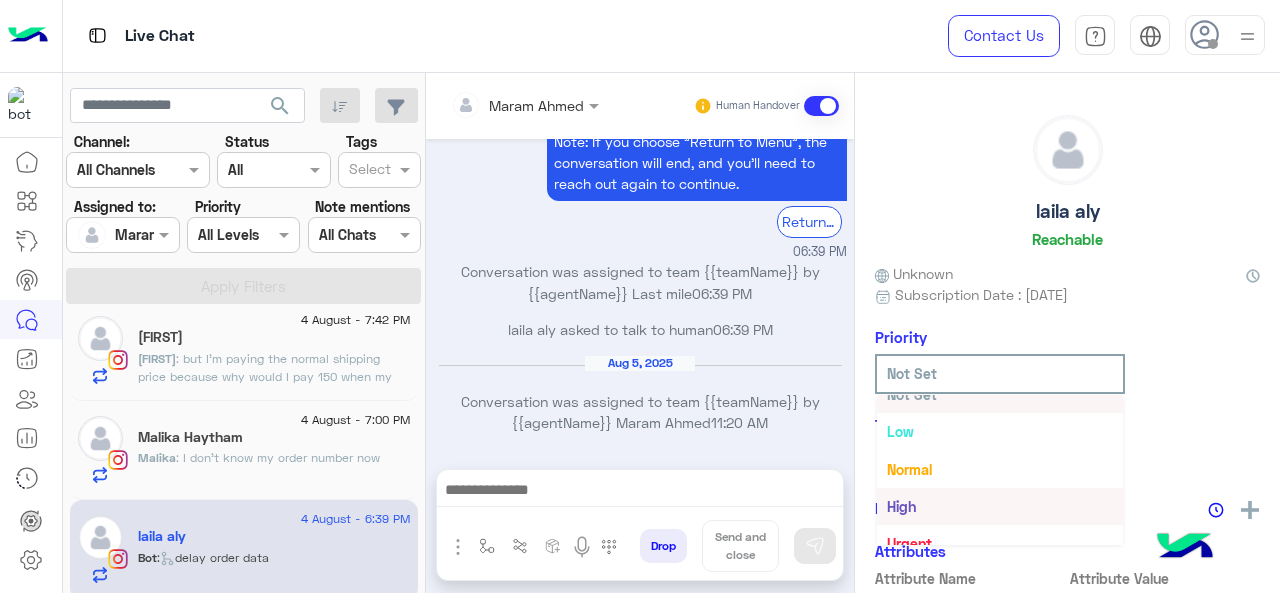 scroll, scrollTop: 36, scrollLeft: 0, axis: vertical 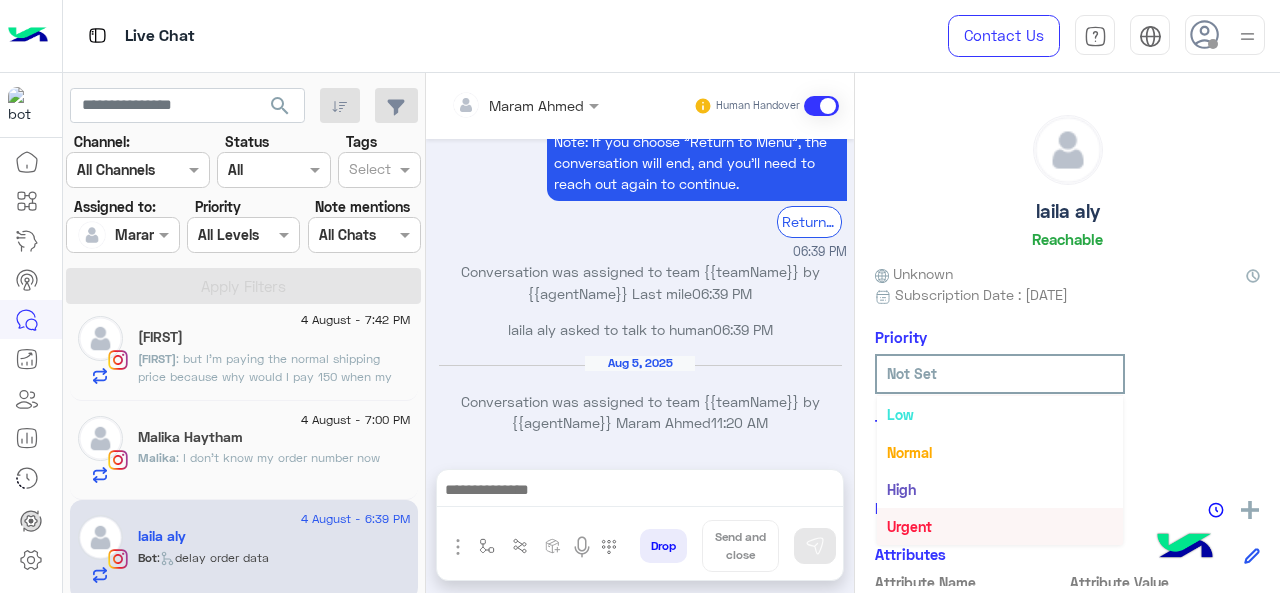 click on "Urgent" at bounding box center (909, 526) 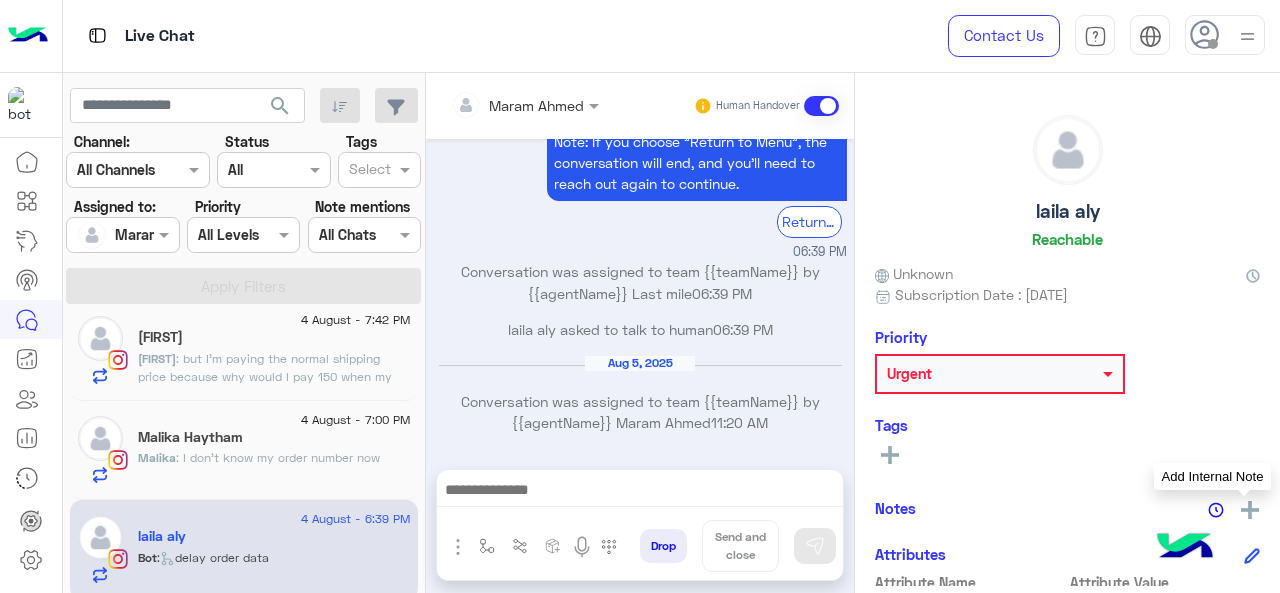click 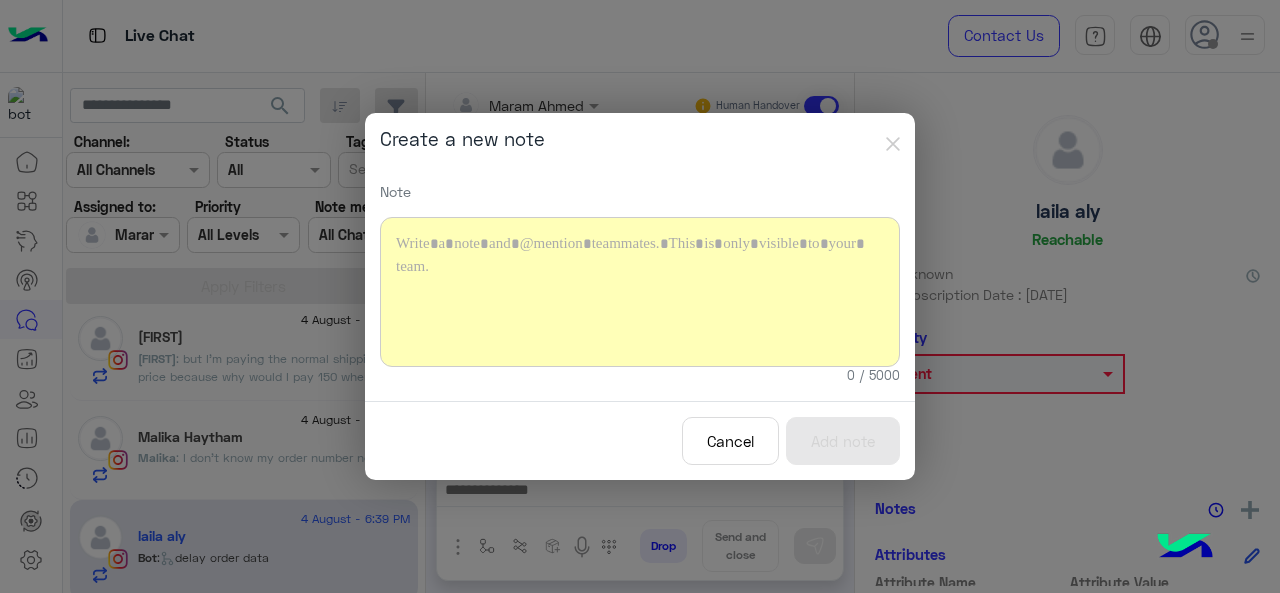 type 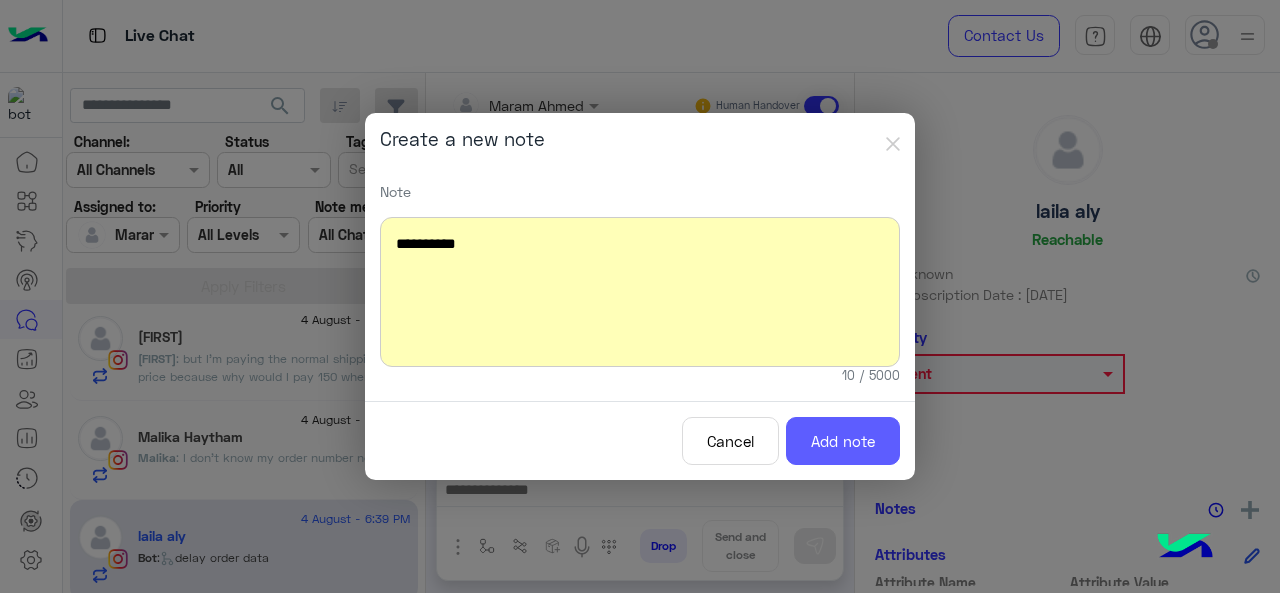click on "Add note" 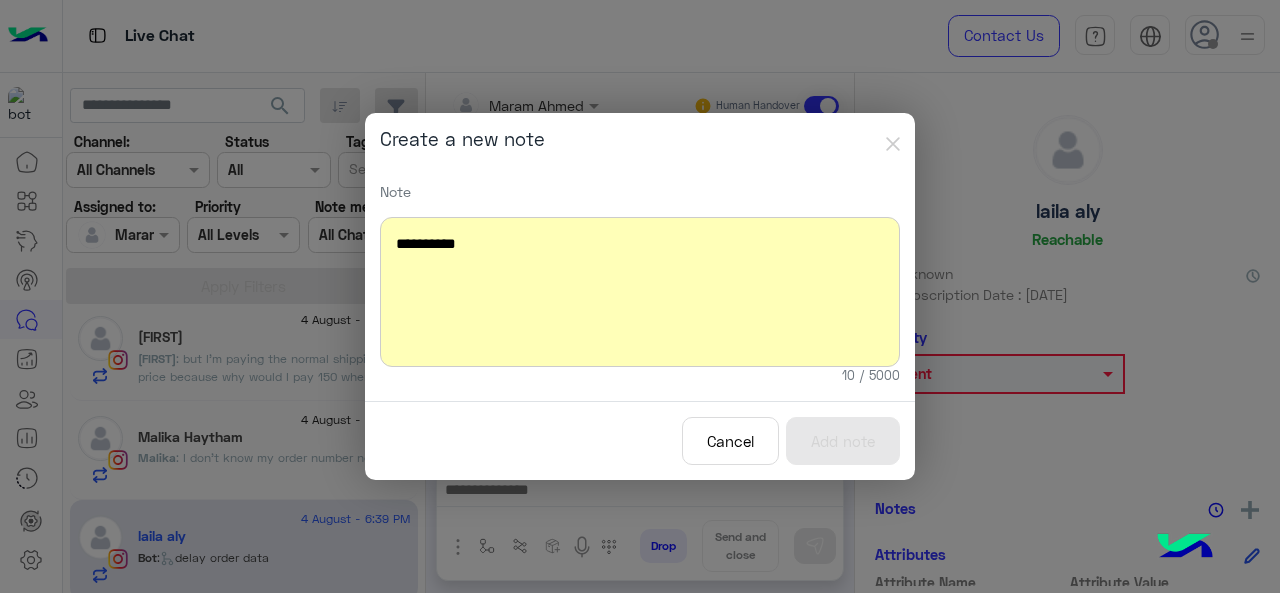 scroll, scrollTop: 1040, scrollLeft: 0, axis: vertical 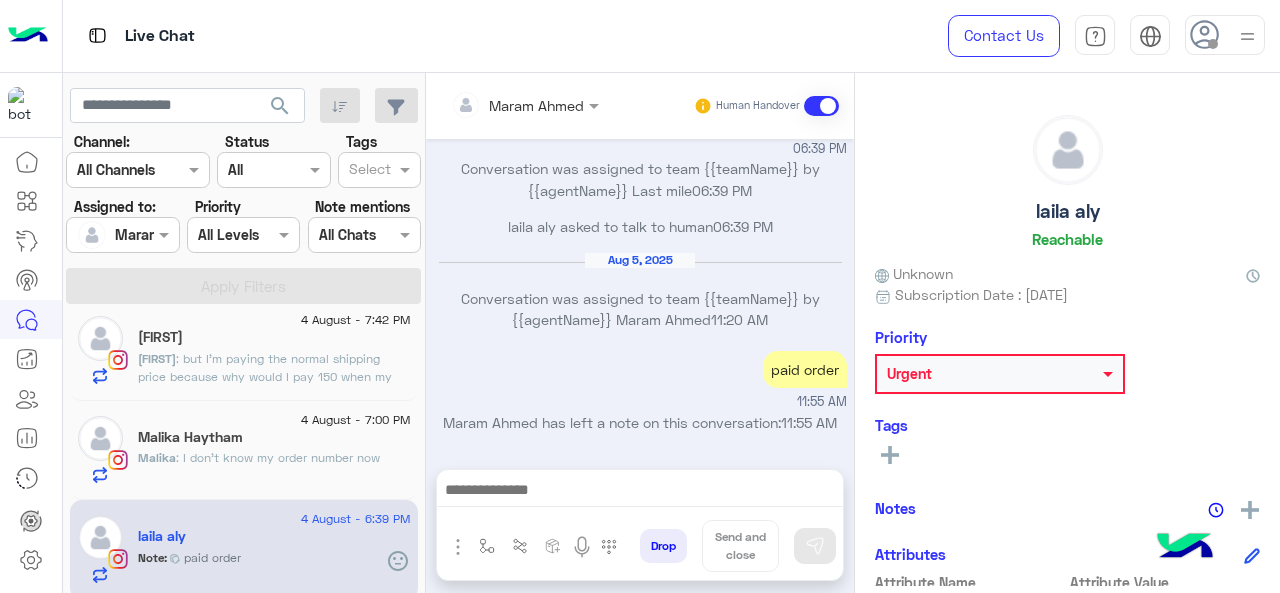 click on "Malika Haytham" 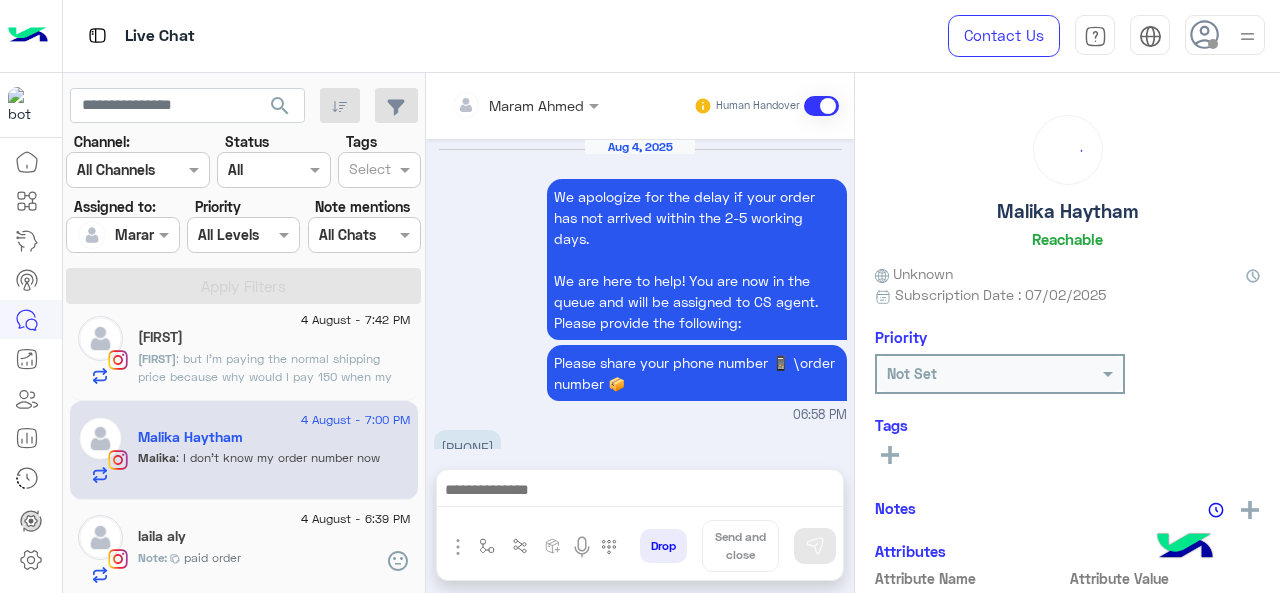 scroll, scrollTop: 862, scrollLeft: 0, axis: vertical 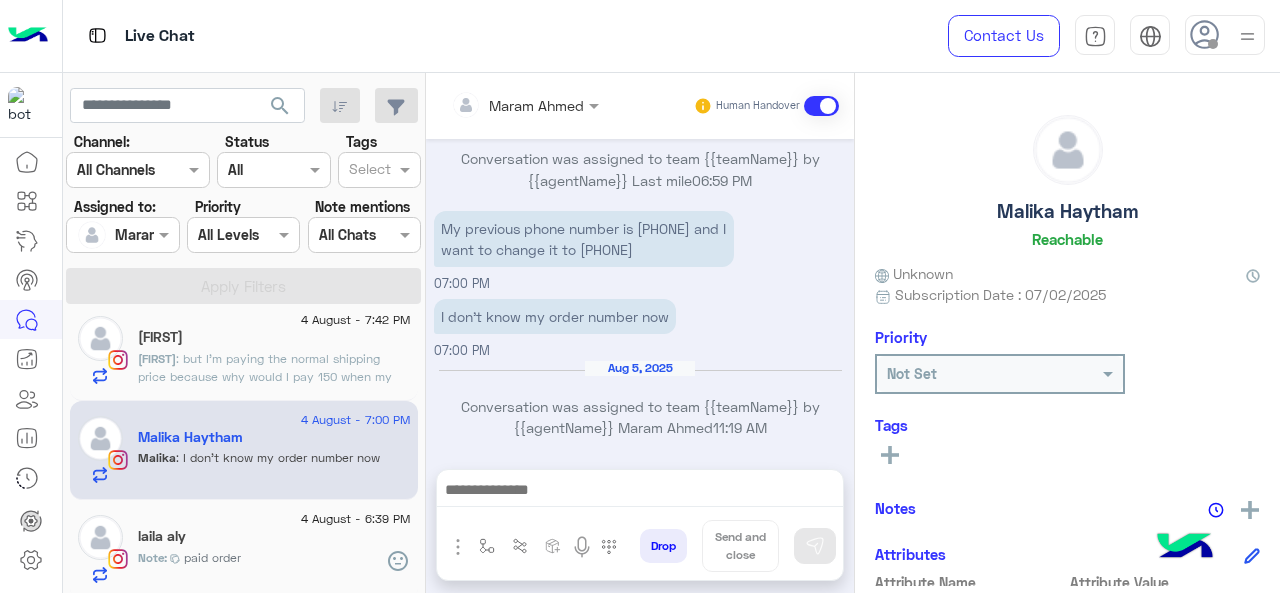 drag, startPoint x: 660, startPoint y: 257, endPoint x: 728, endPoint y: 252, distance: 68.18358 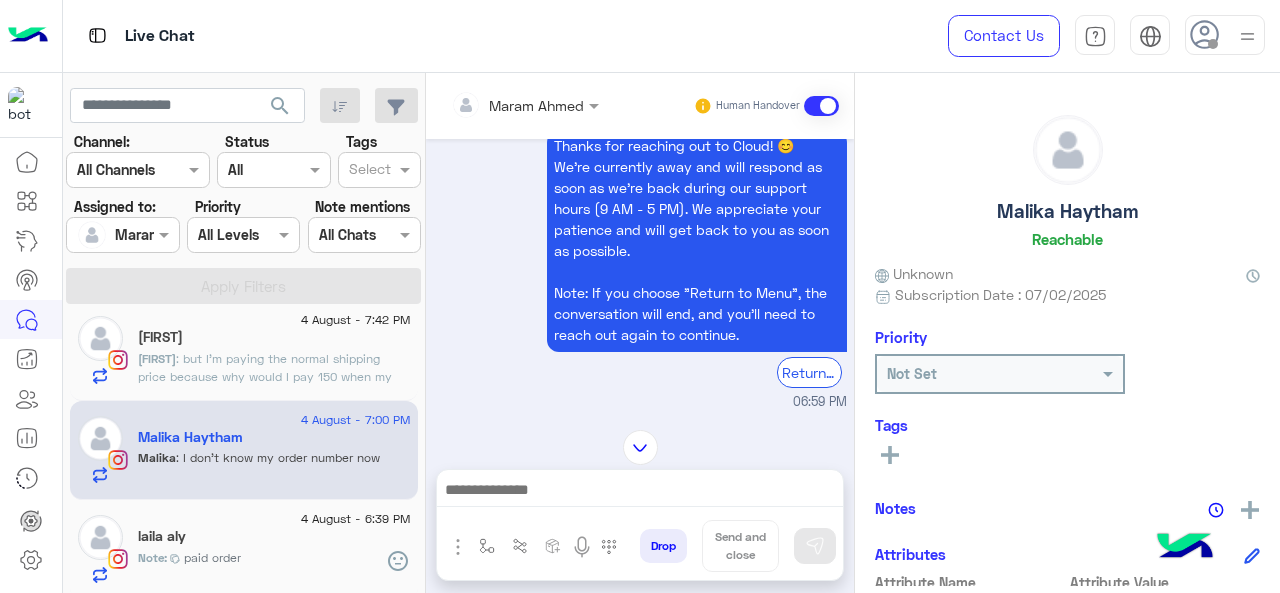 scroll, scrollTop: 262, scrollLeft: 0, axis: vertical 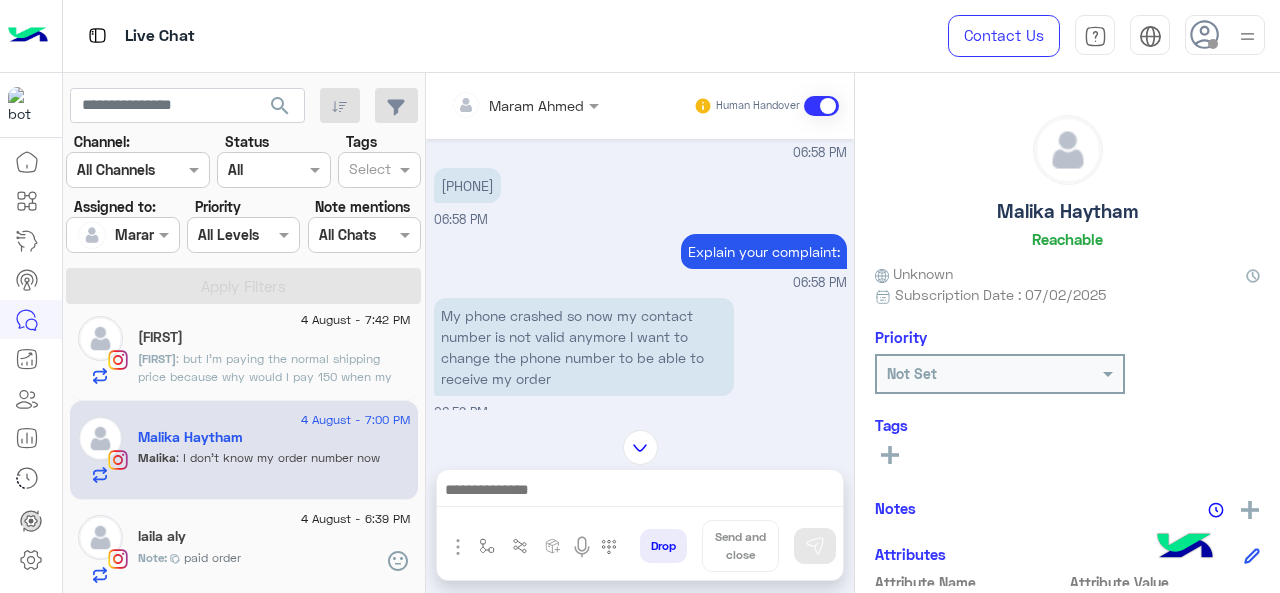 drag, startPoint x: 526, startPoint y: 185, endPoint x: 445, endPoint y: 193, distance: 81.394104 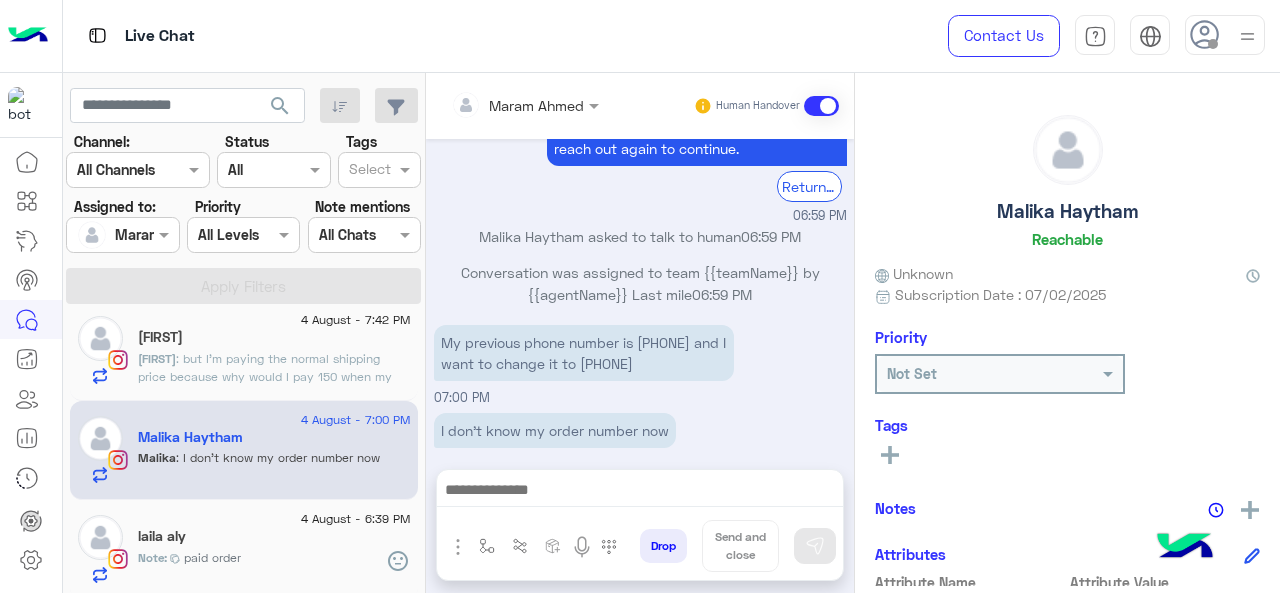 scroll, scrollTop: 862, scrollLeft: 0, axis: vertical 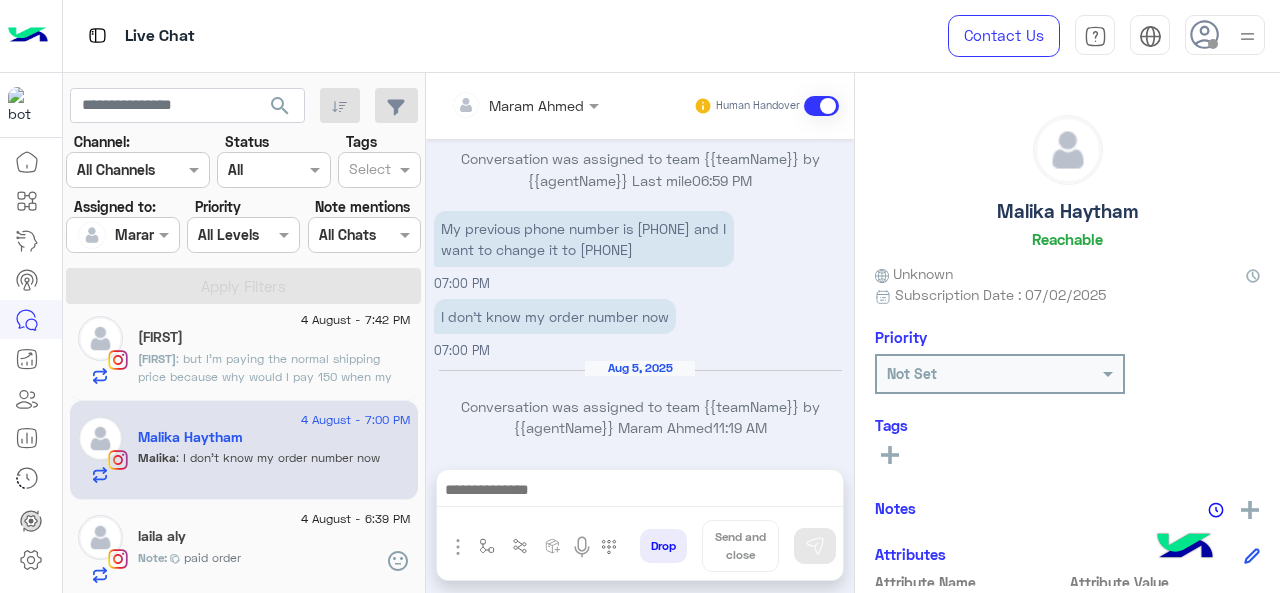 drag, startPoint x: 618, startPoint y: 247, endPoint x: 716, endPoint y: 242, distance: 98.12747 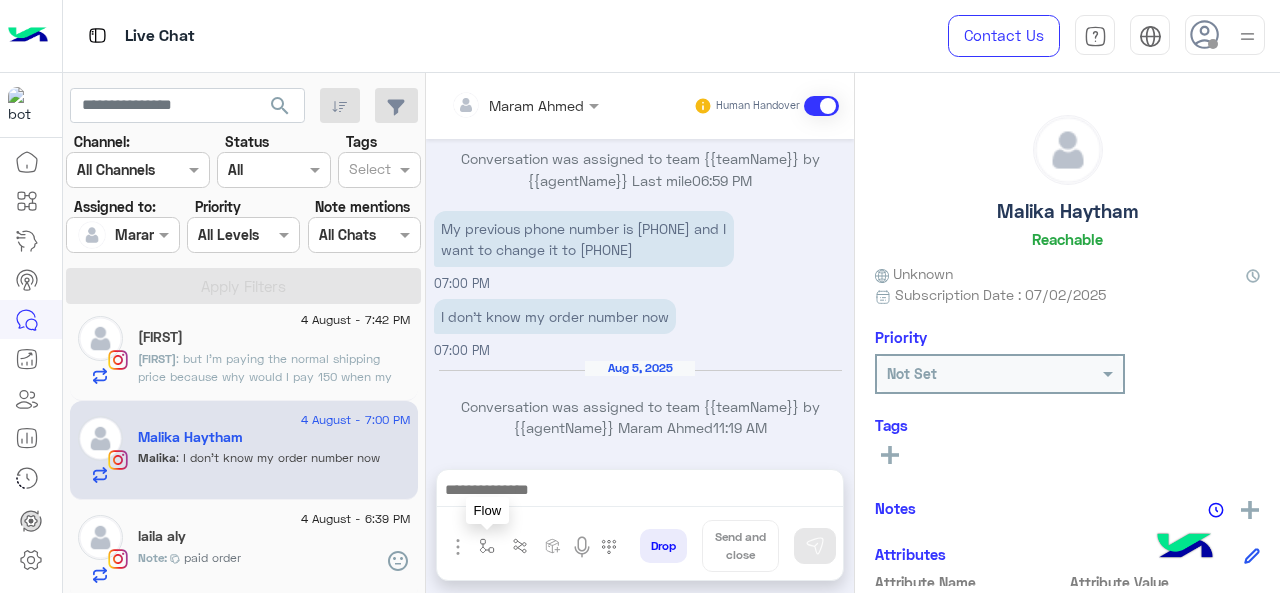 click at bounding box center [487, 546] 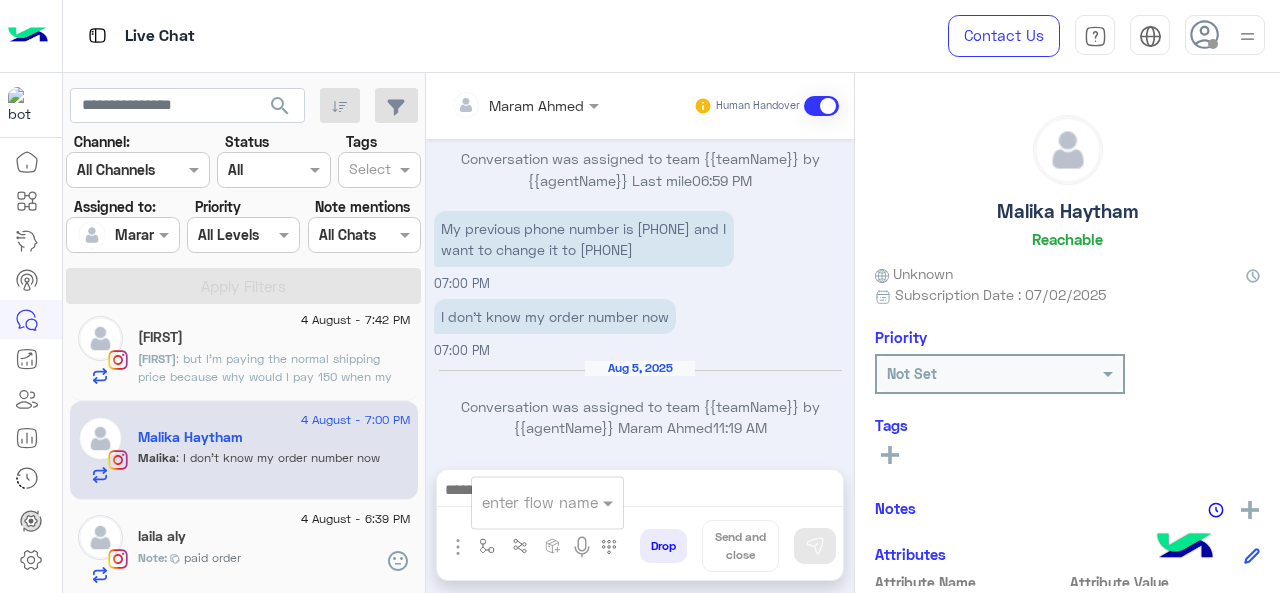 click on "enter flow name" at bounding box center [547, 502] 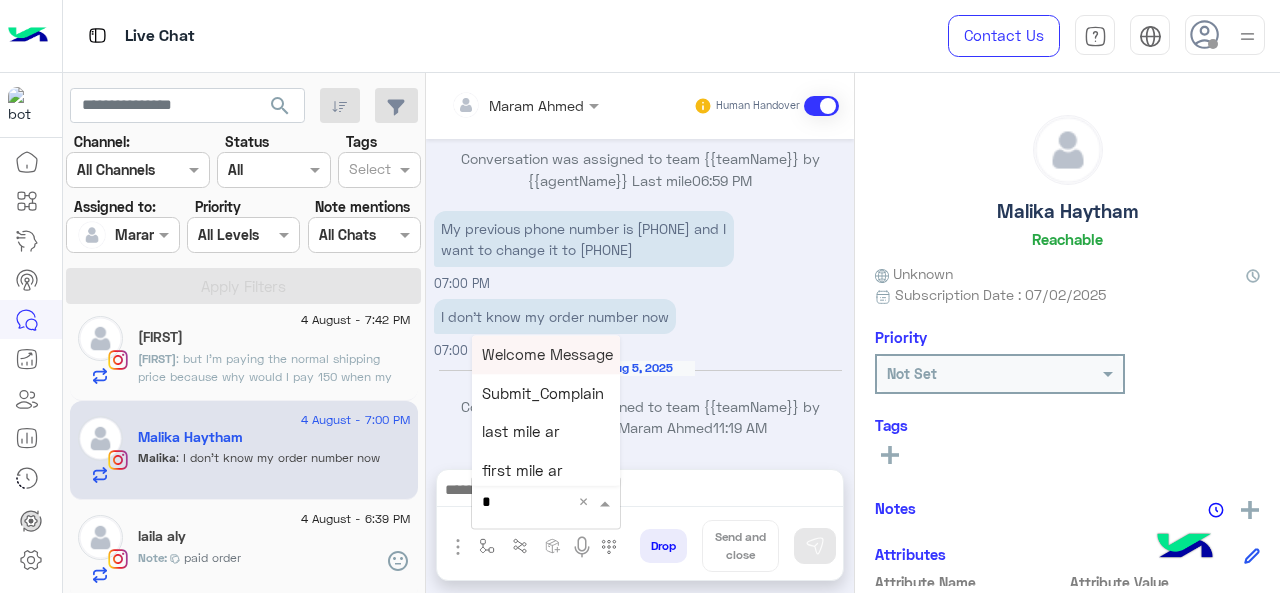 type on "*" 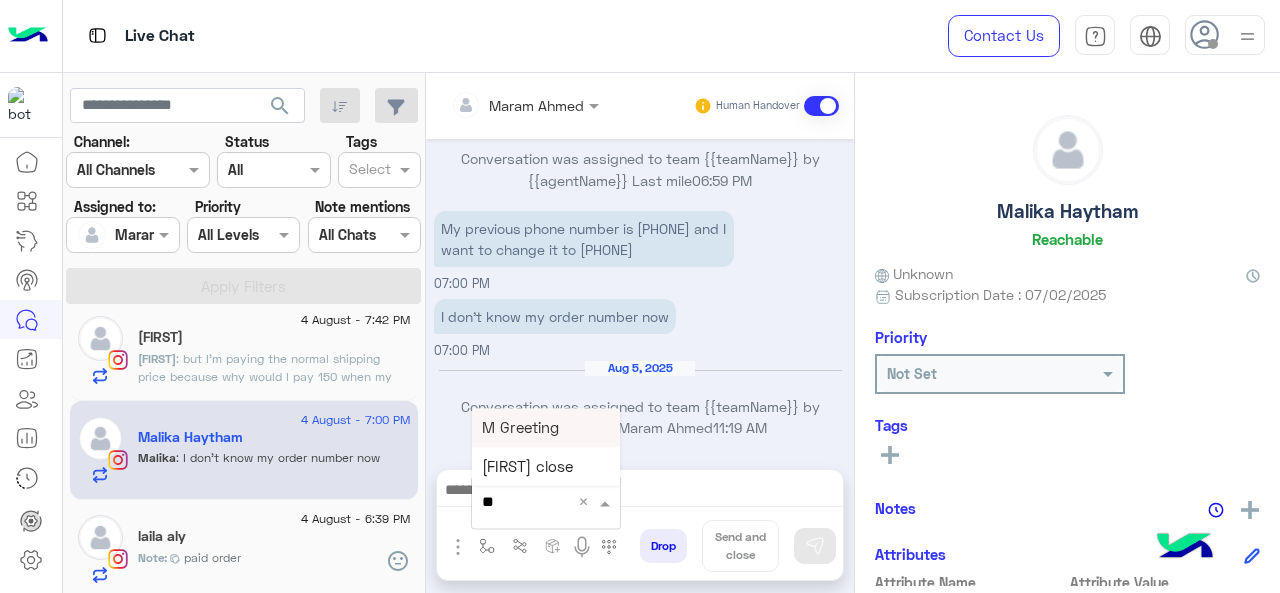 click on "M Greeting" at bounding box center (546, 427) 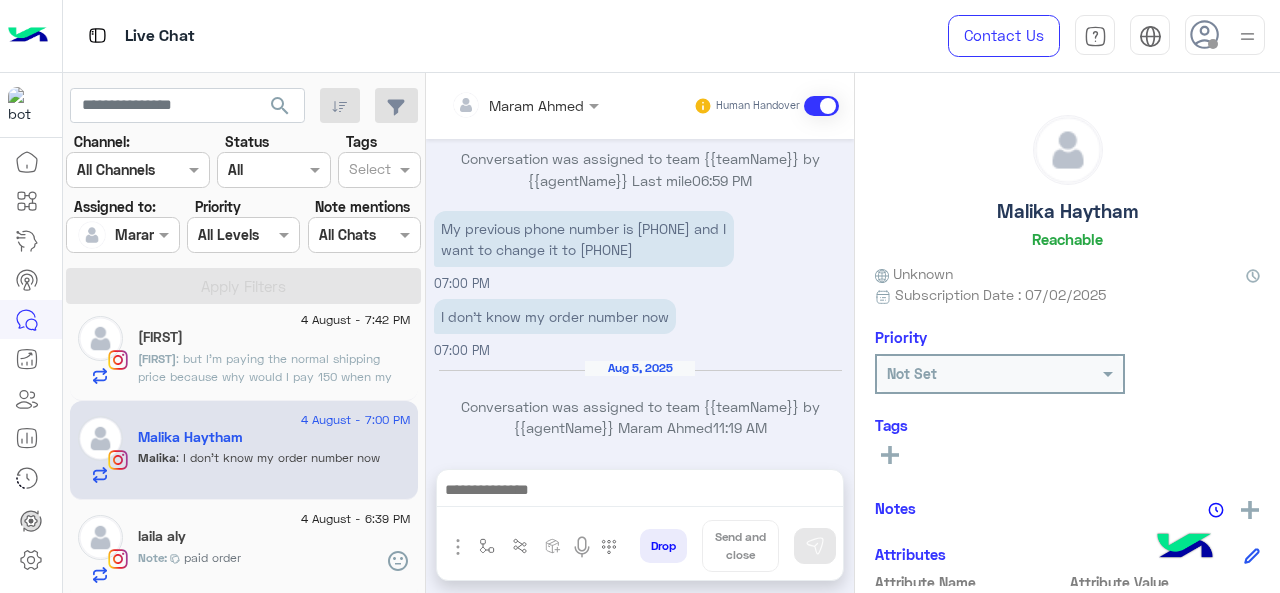 type on "**********" 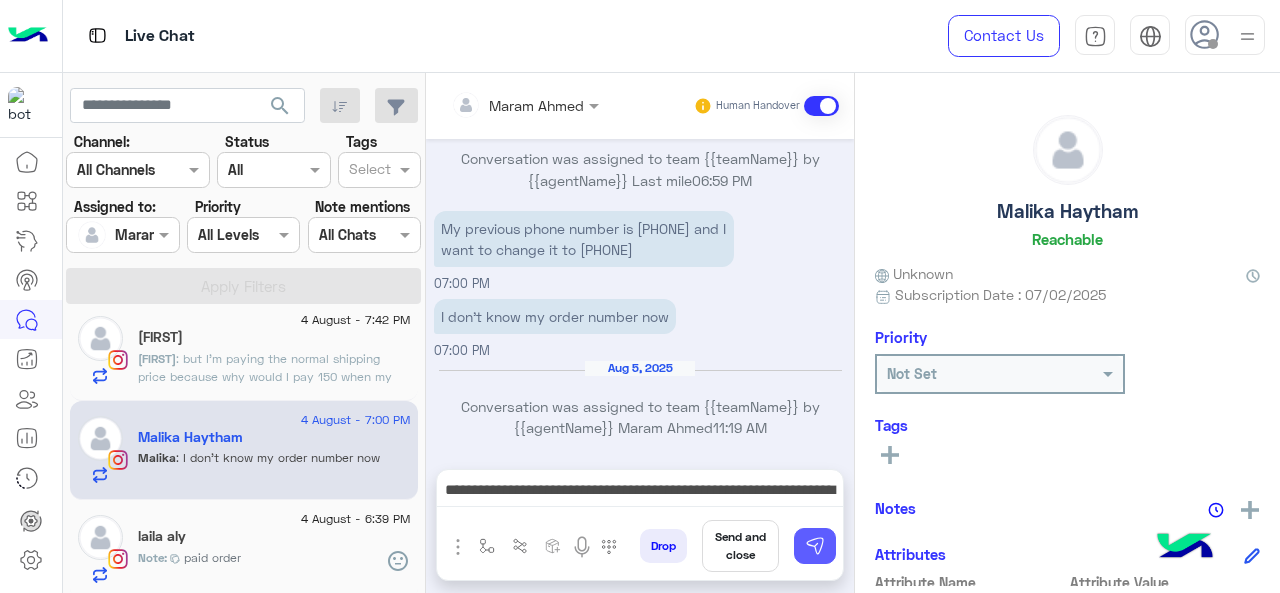 click at bounding box center (815, 546) 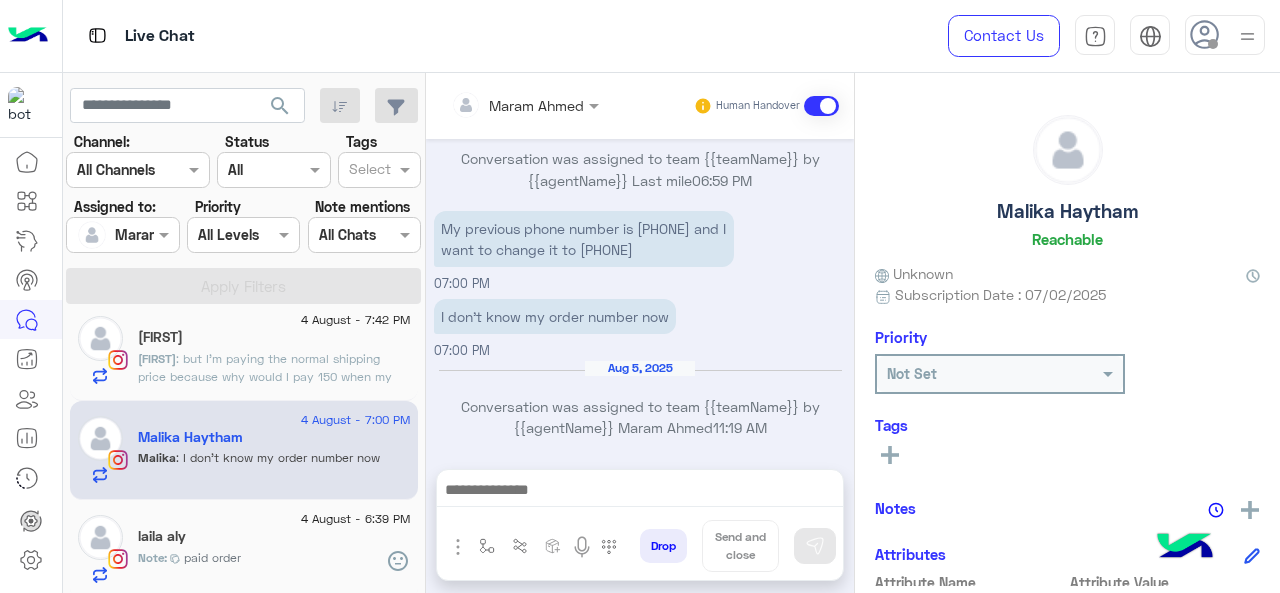 click at bounding box center [640, 492] 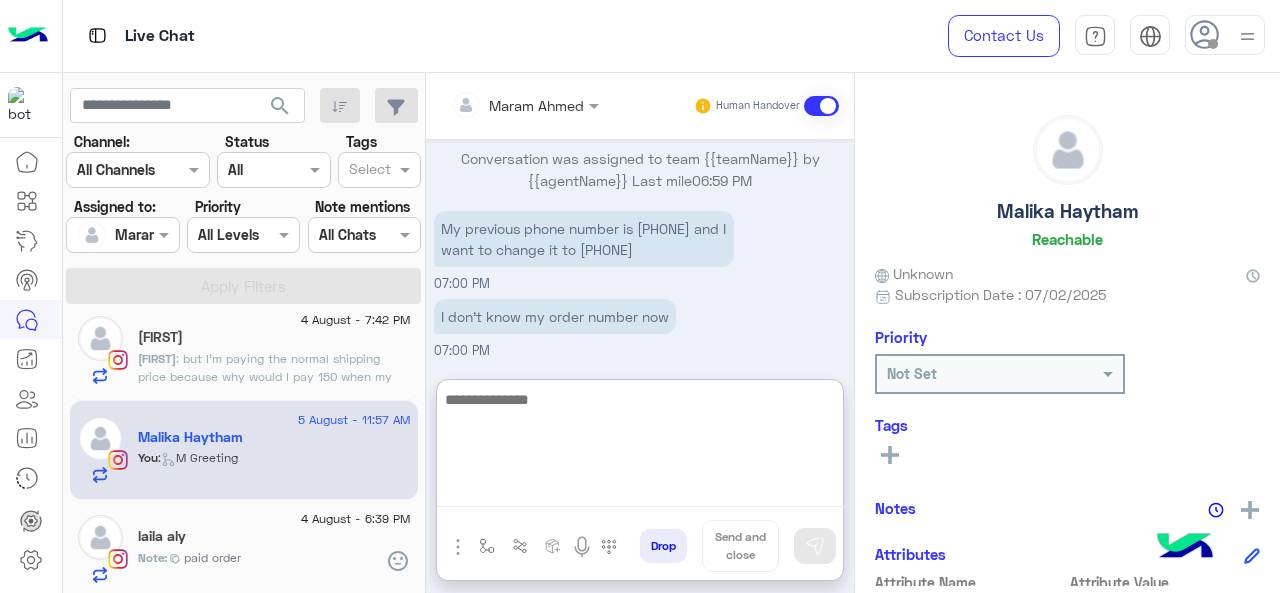 scroll, scrollTop: 1073, scrollLeft: 0, axis: vertical 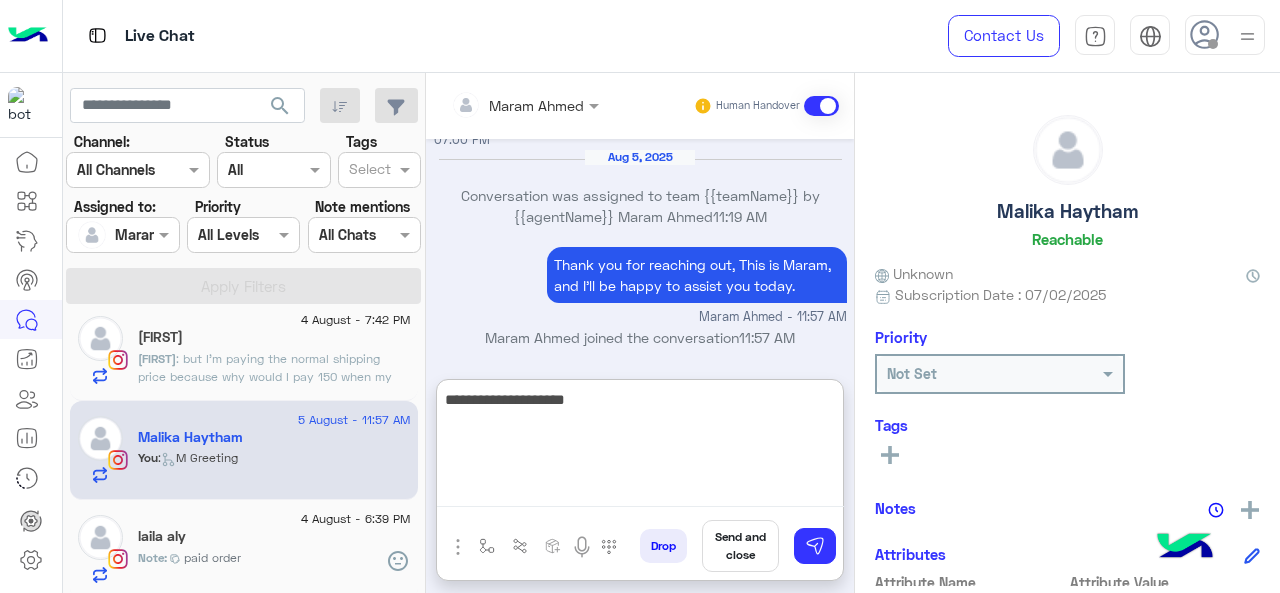 type on "**********" 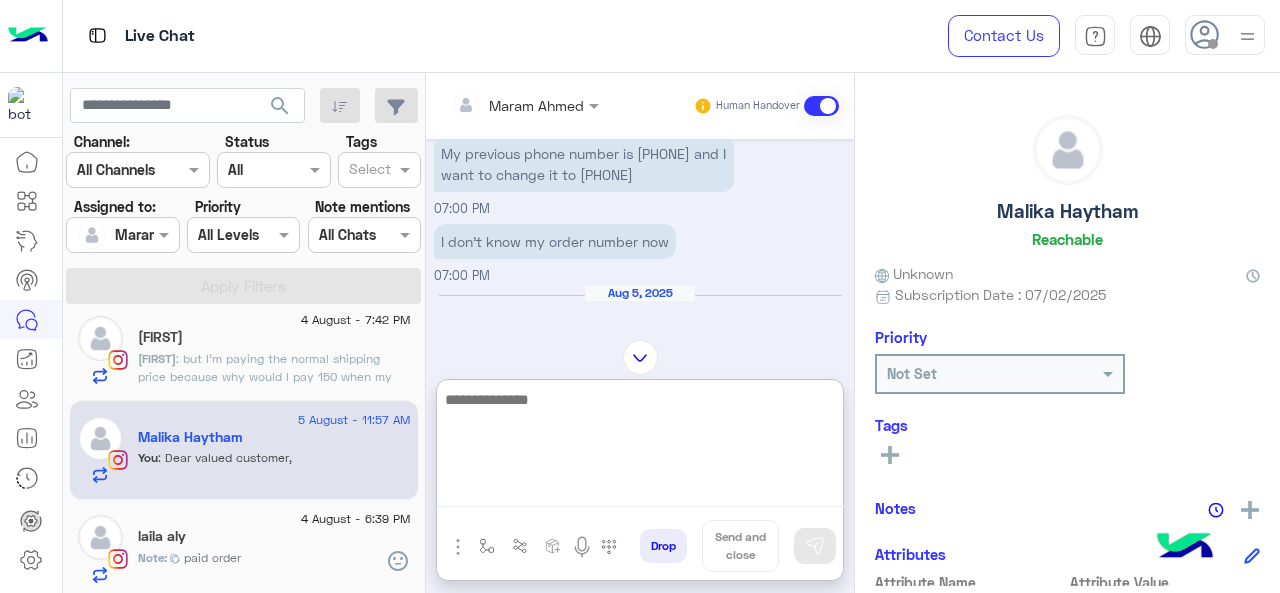 scroll, scrollTop: 1137, scrollLeft: 0, axis: vertical 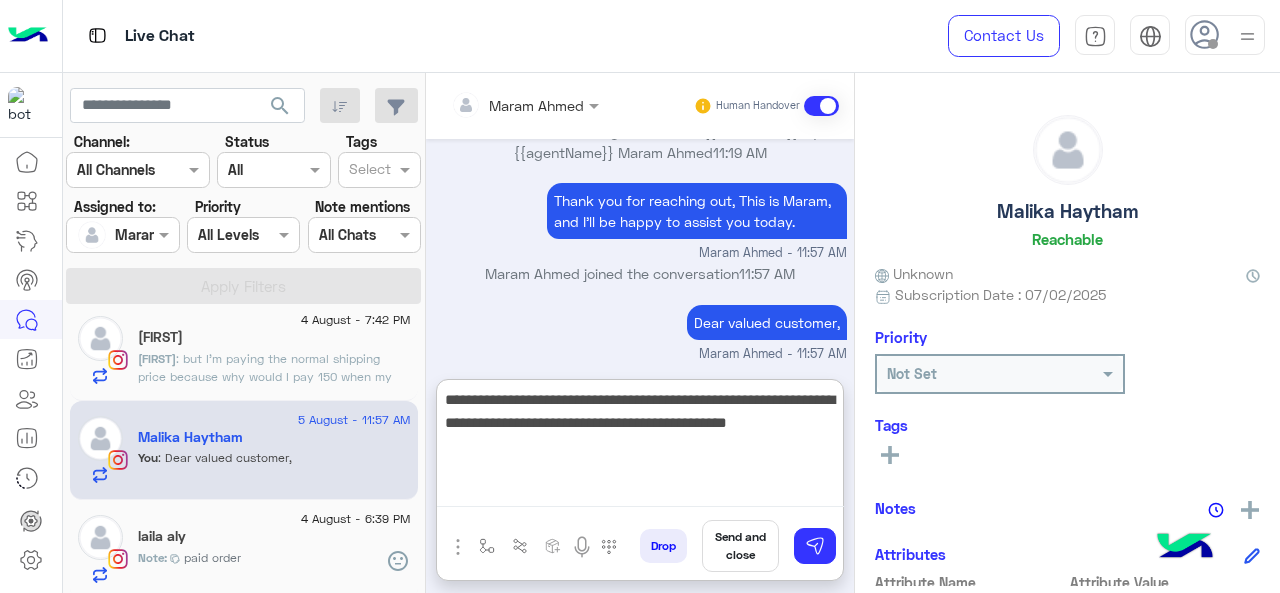 click on "**********" at bounding box center [640, 447] 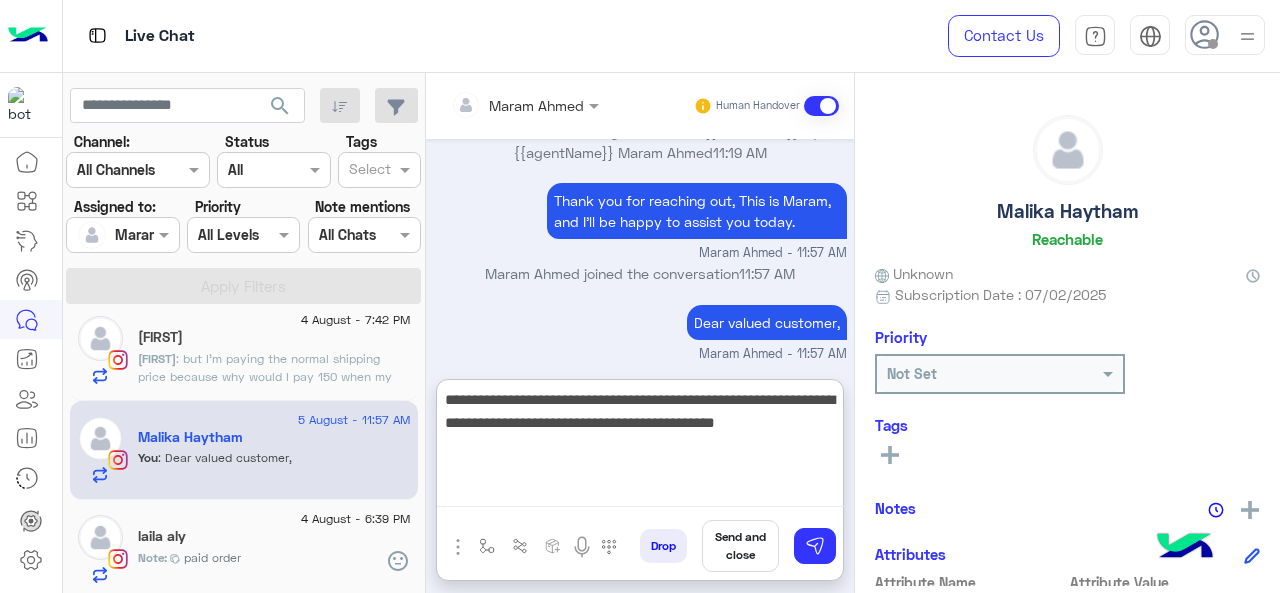 click on "**********" at bounding box center [640, 447] 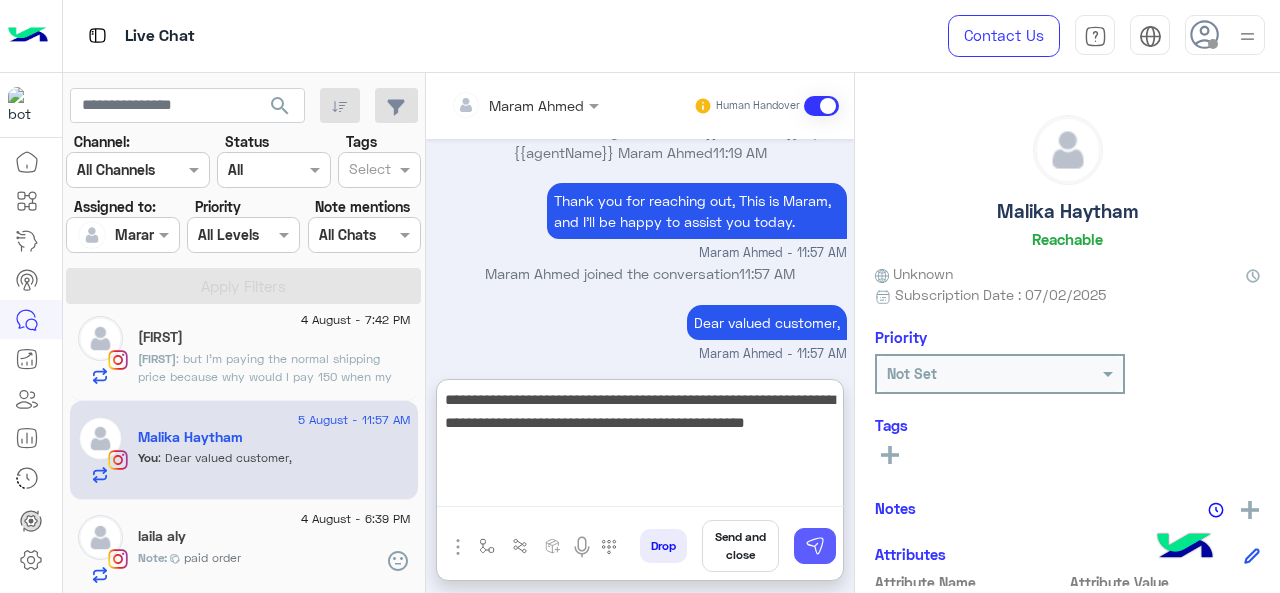 type on "**********" 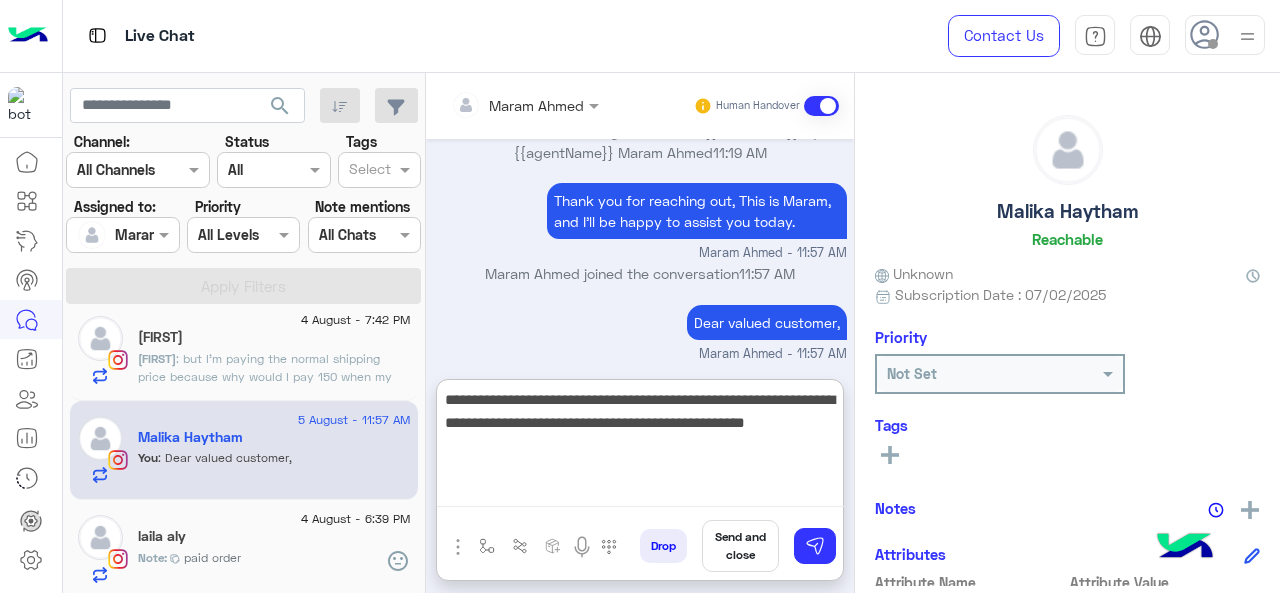 type 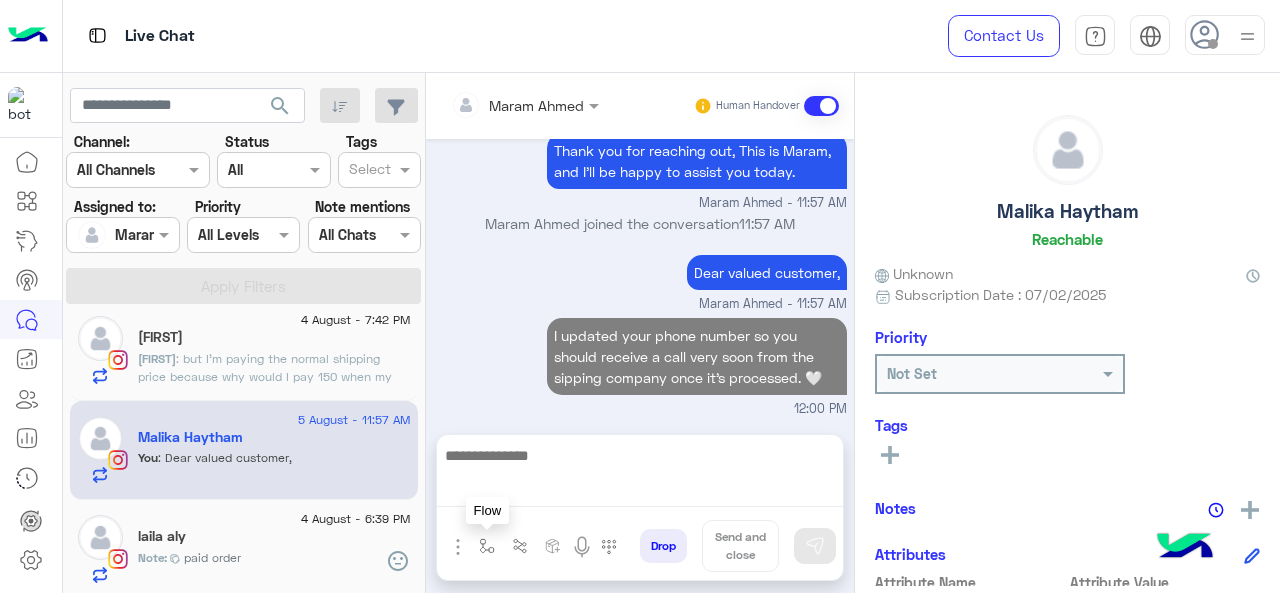 scroll, scrollTop: 1152, scrollLeft: 0, axis: vertical 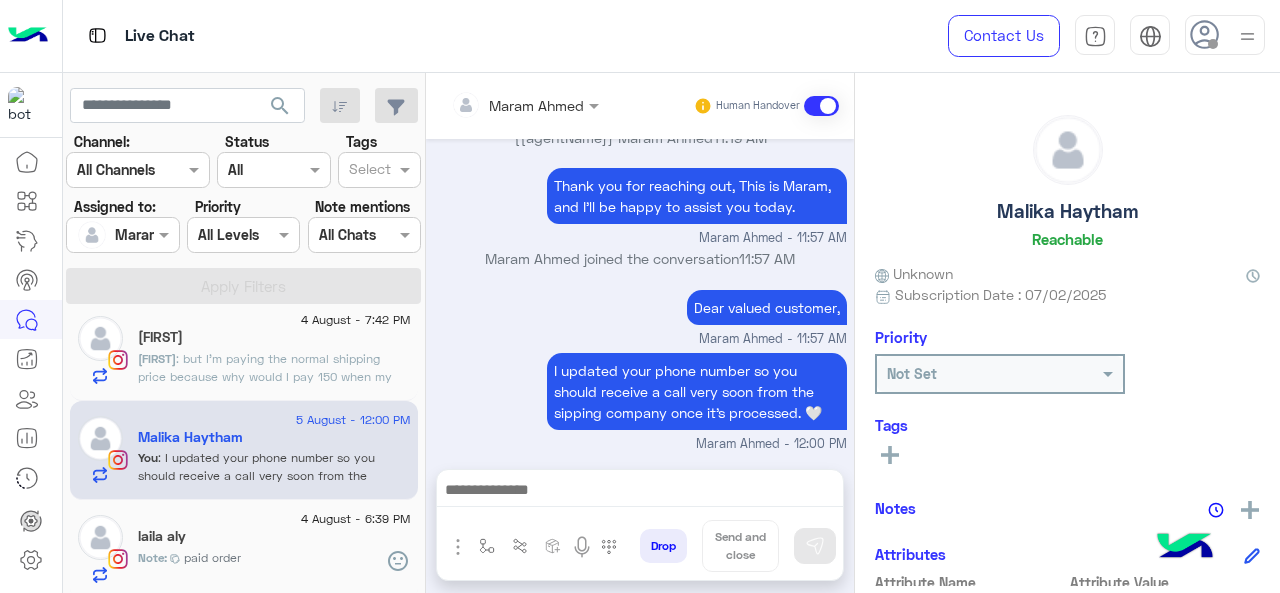 click on ": but I’m paying the normal shipping price because why would I pay 150 when my order is coming 3 days late" 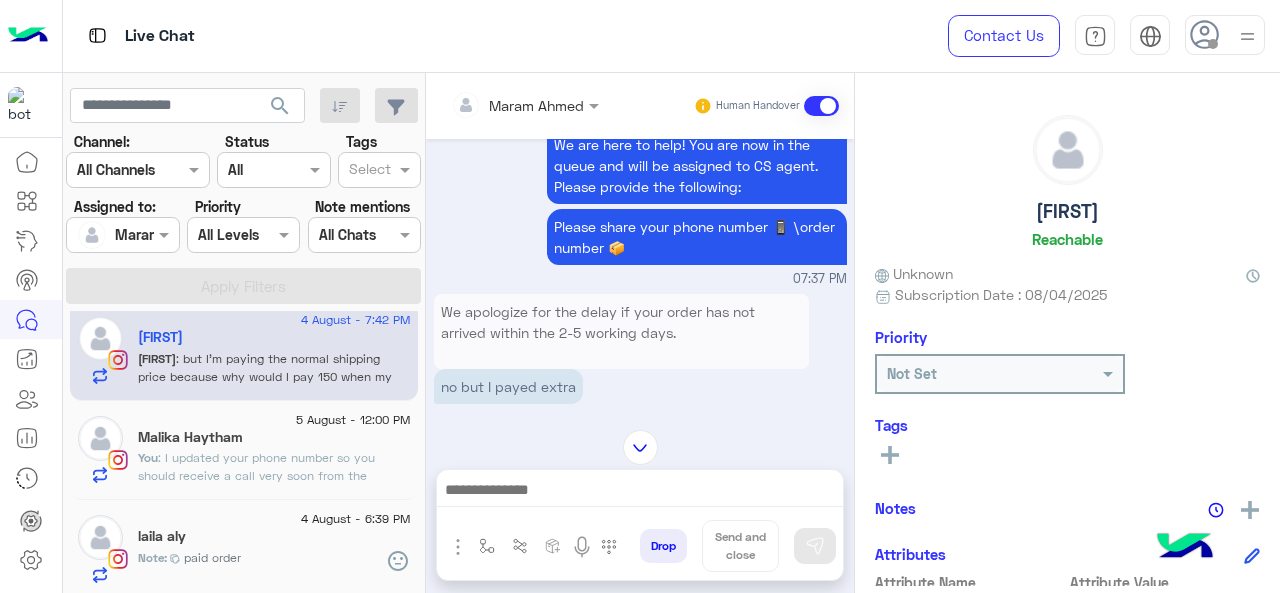 click on "We apologize for the delay if your order has not arrived within the 2-5 working days. We are here to help! You are now in the queue and will be assigned to CS agent. Please provide the following:" at bounding box center [621, 353] 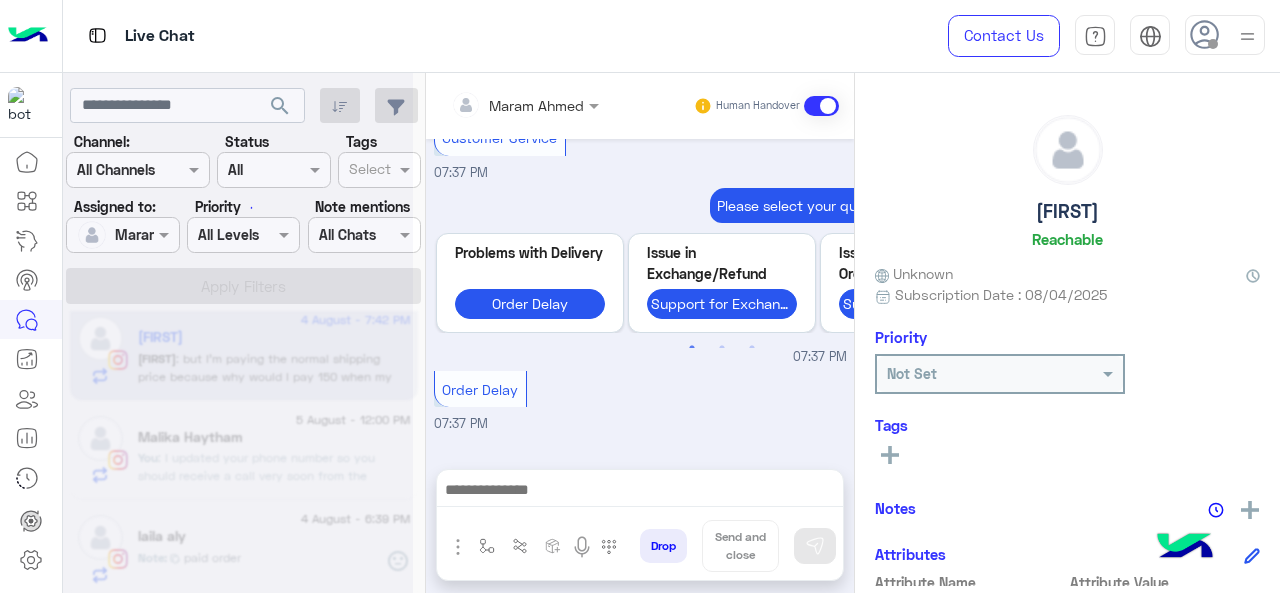 scroll, scrollTop: 1160, scrollLeft: 0, axis: vertical 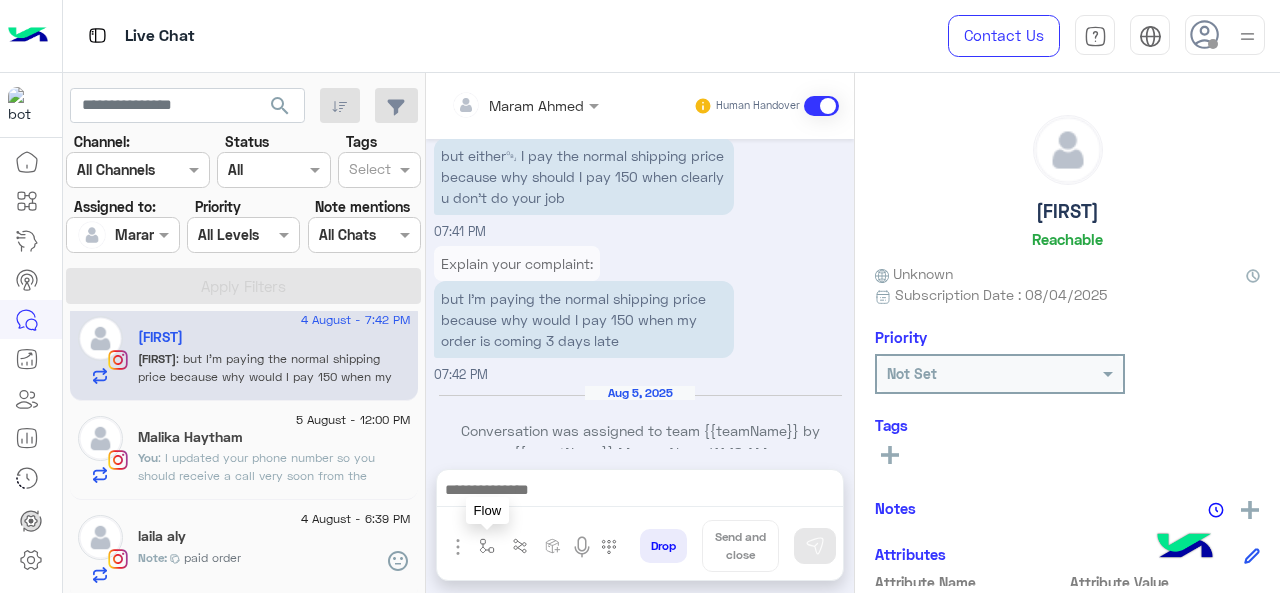 click at bounding box center [487, 546] 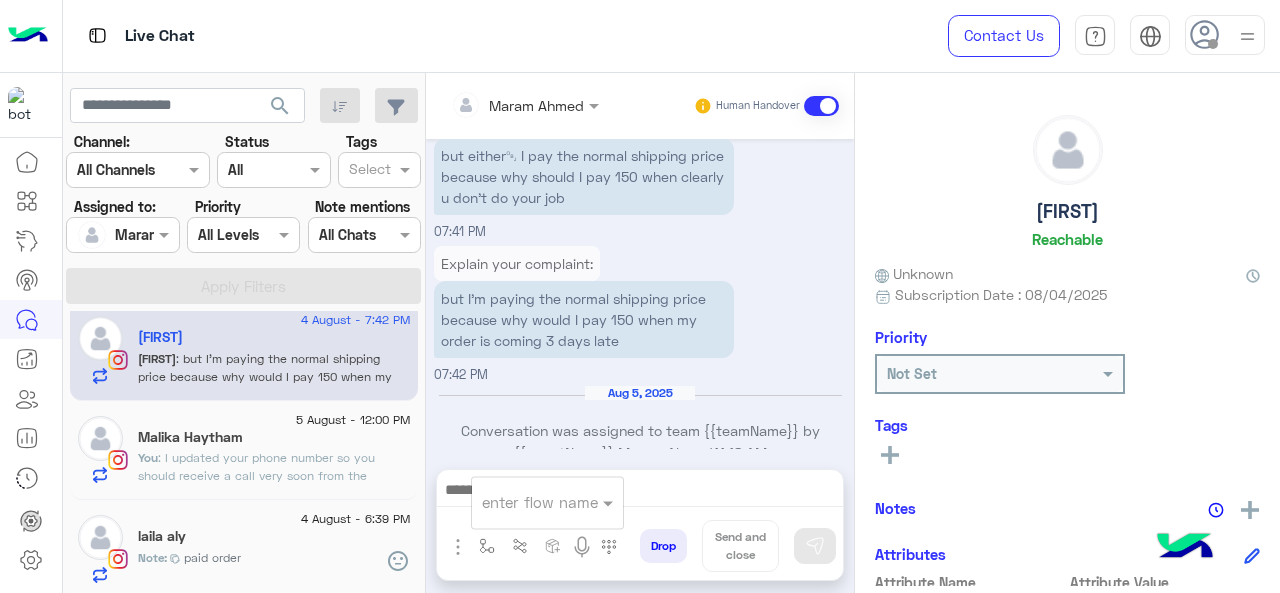 click at bounding box center (523, 502) 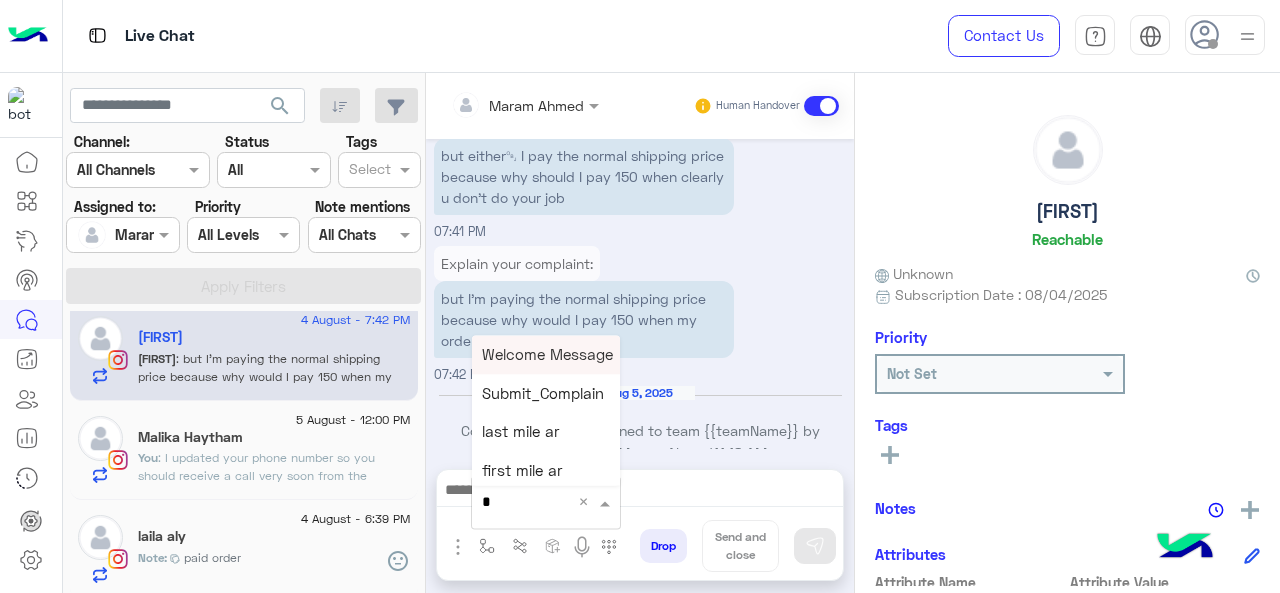 type on "*" 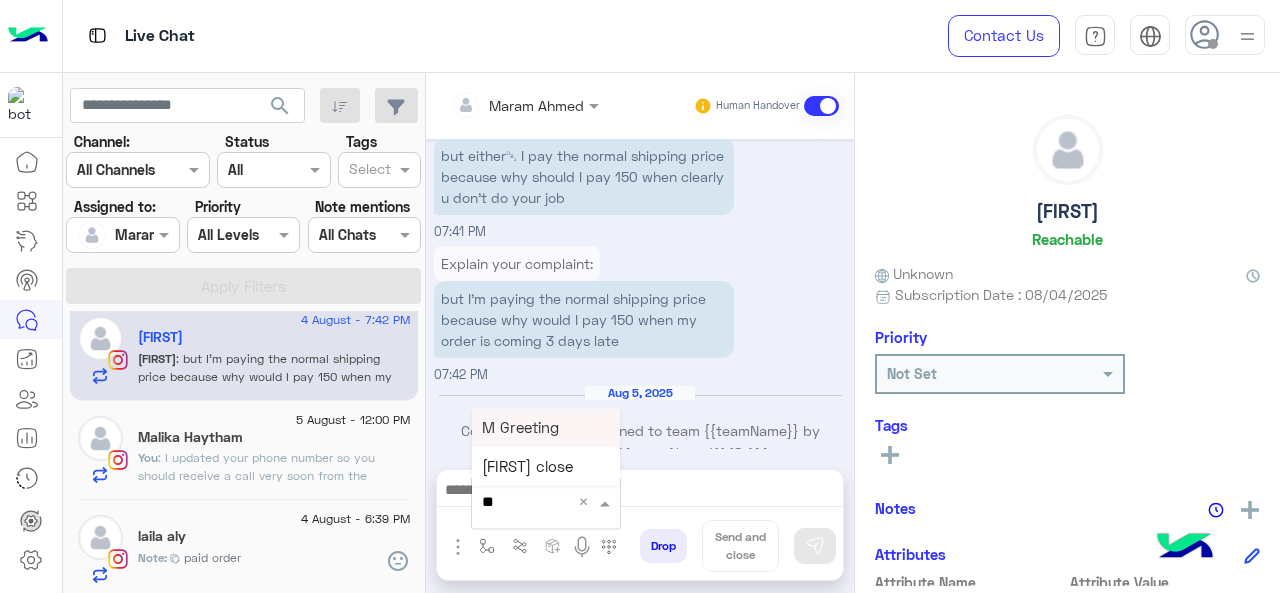 click on "M Greeting" at bounding box center [520, 427] 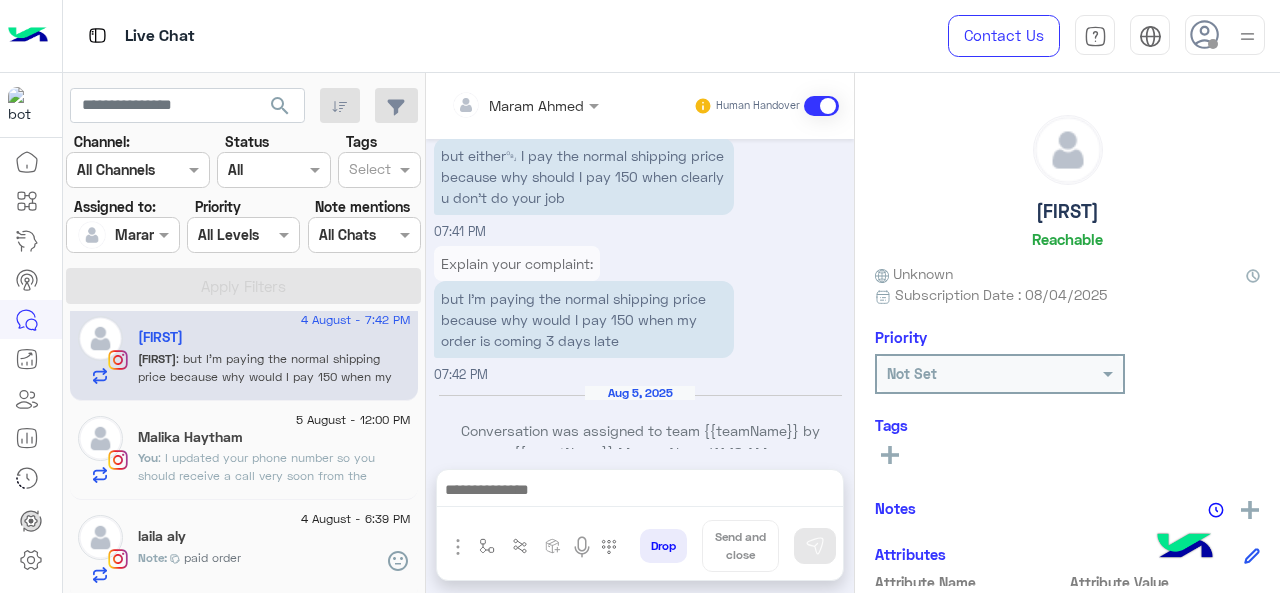 type on "**********" 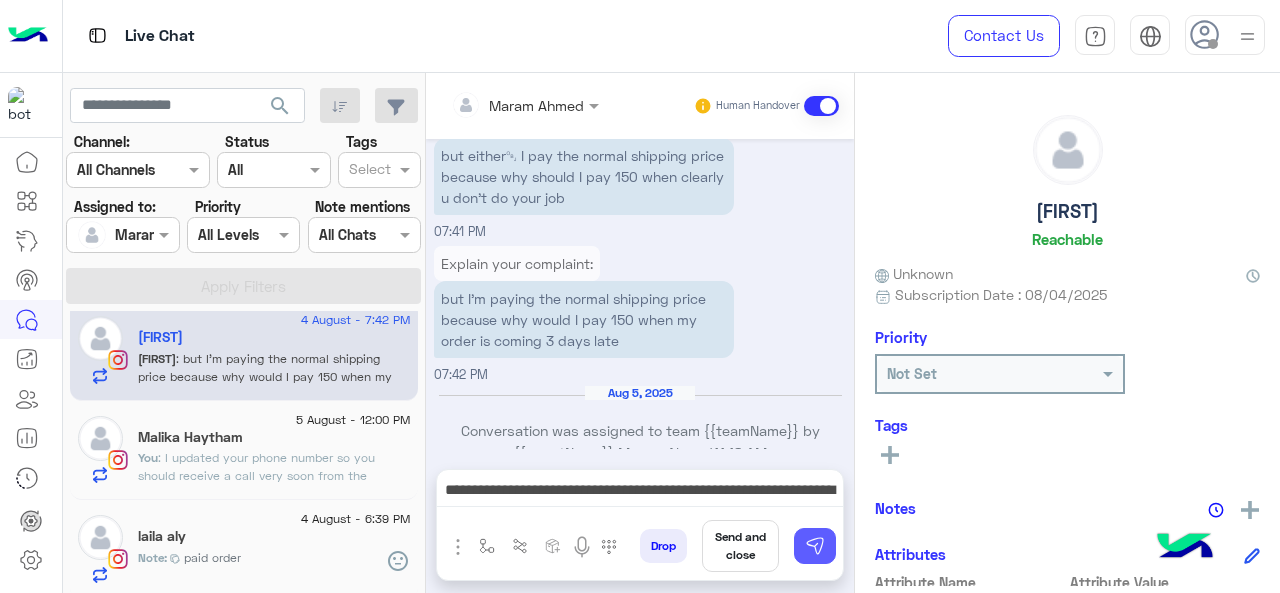 drag, startPoint x: 811, startPoint y: 542, endPoint x: 650, endPoint y: 504, distance: 165.42369 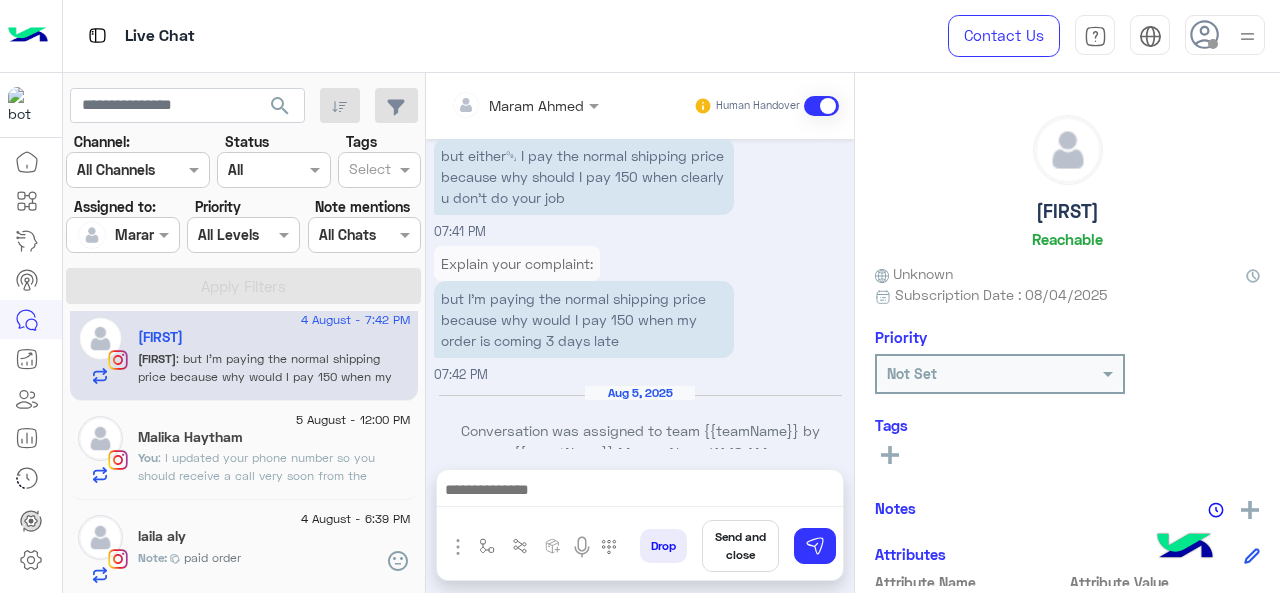 scroll, scrollTop: 1036, scrollLeft: 0, axis: vertical 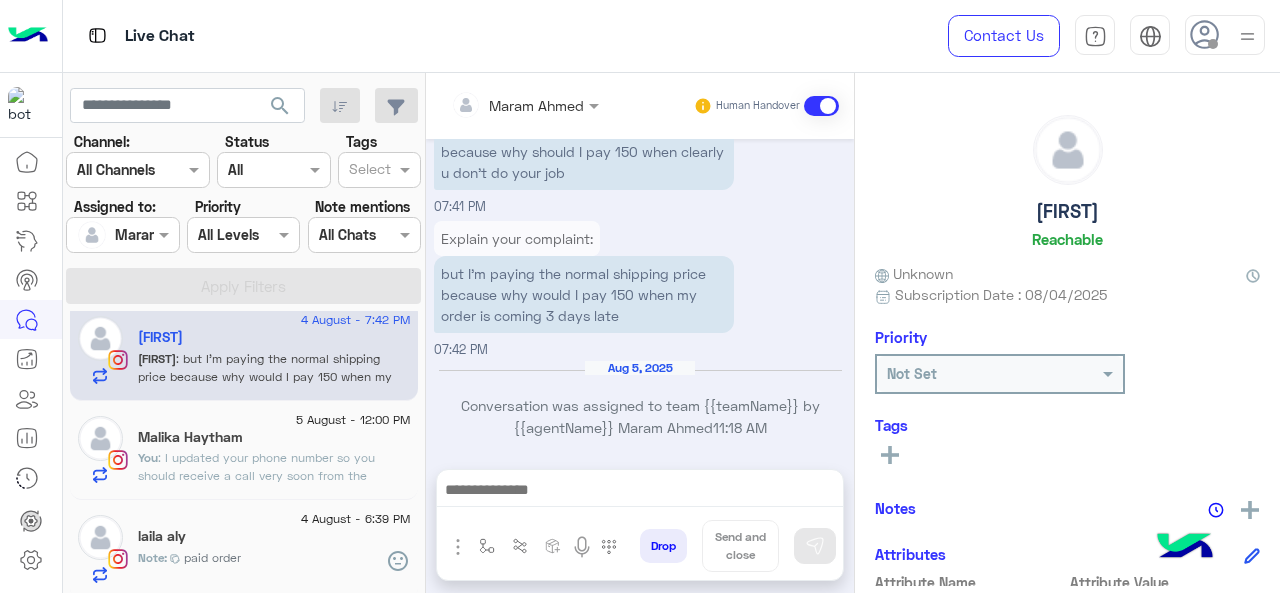 click at bounding box center [640, 492] 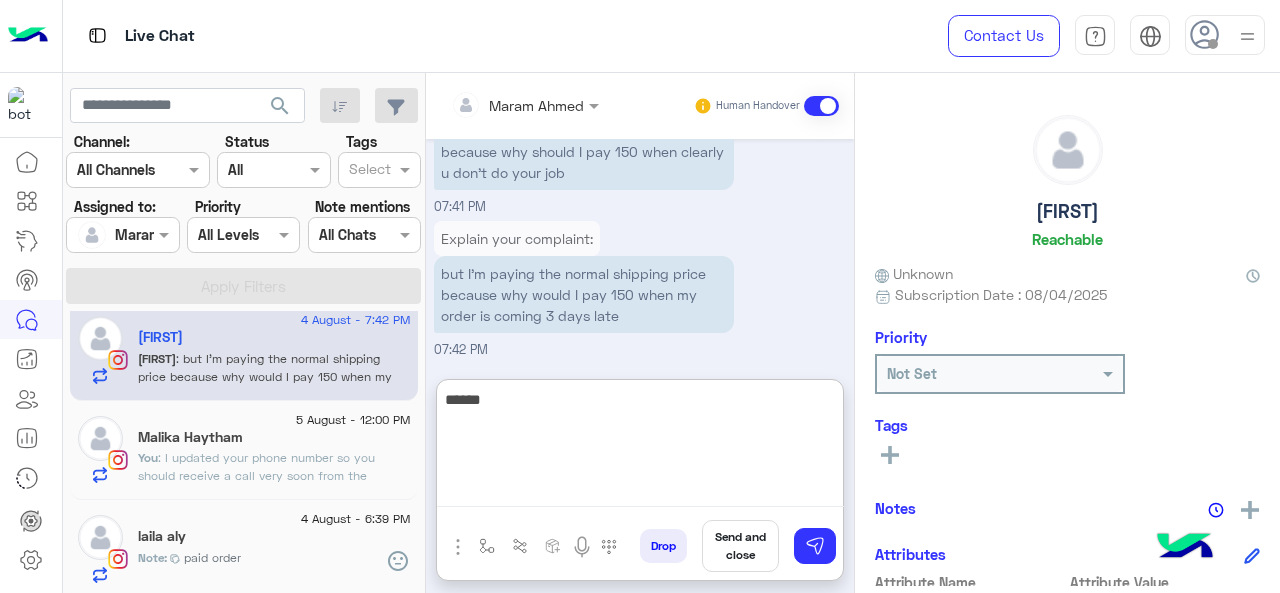 scroll, scrollTop: 1246, scrollLeft: 0, axis: vertical 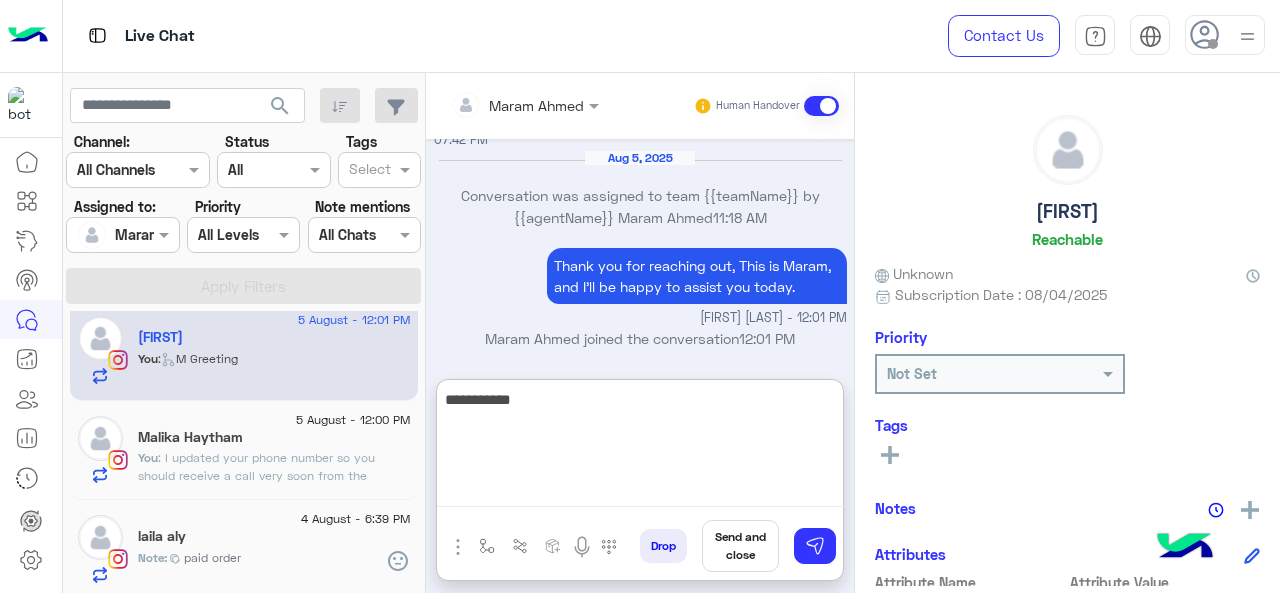 type on "**********" 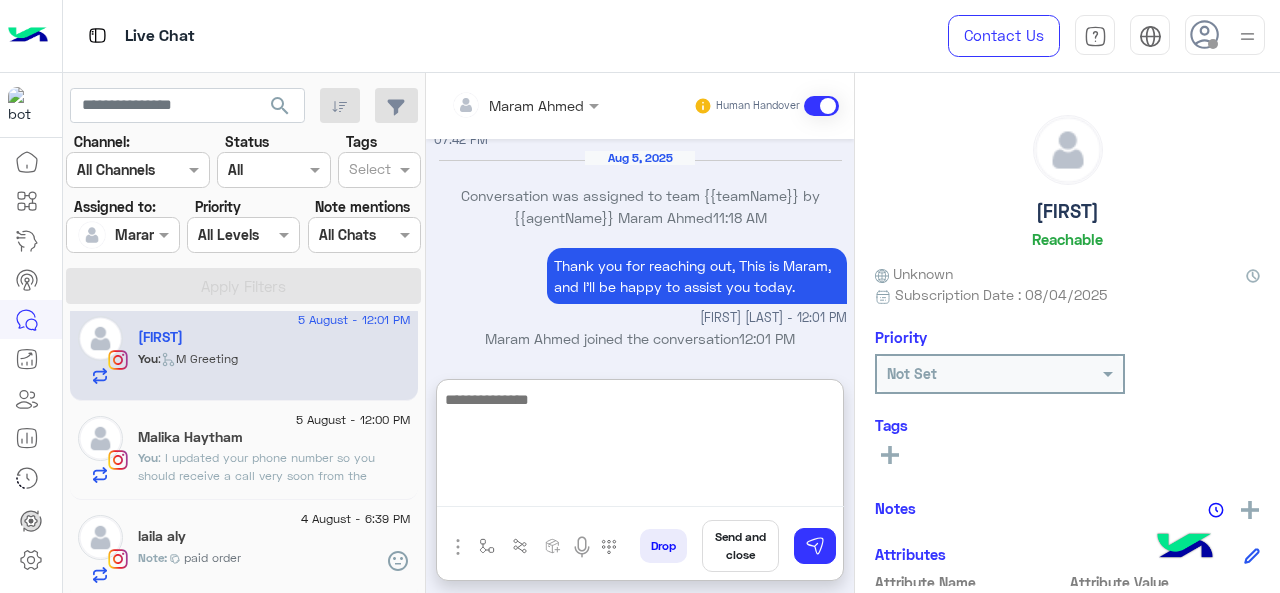 scroll, scrollTop: 1310, scrollLeft: 0, axis: vertical 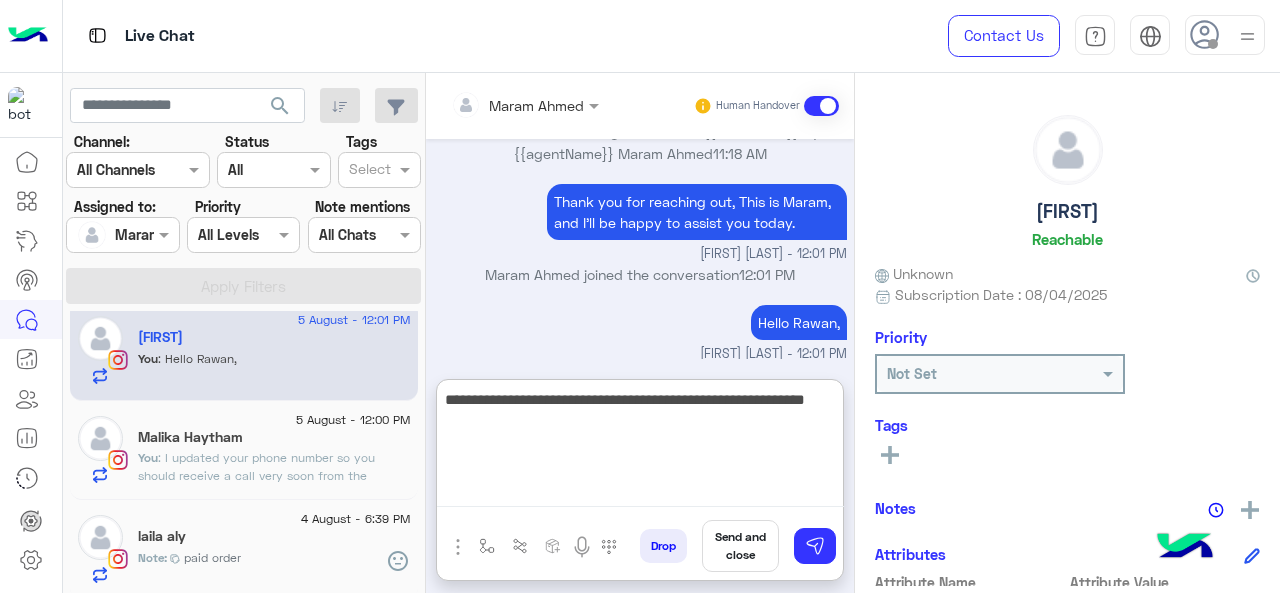 type on "**********" 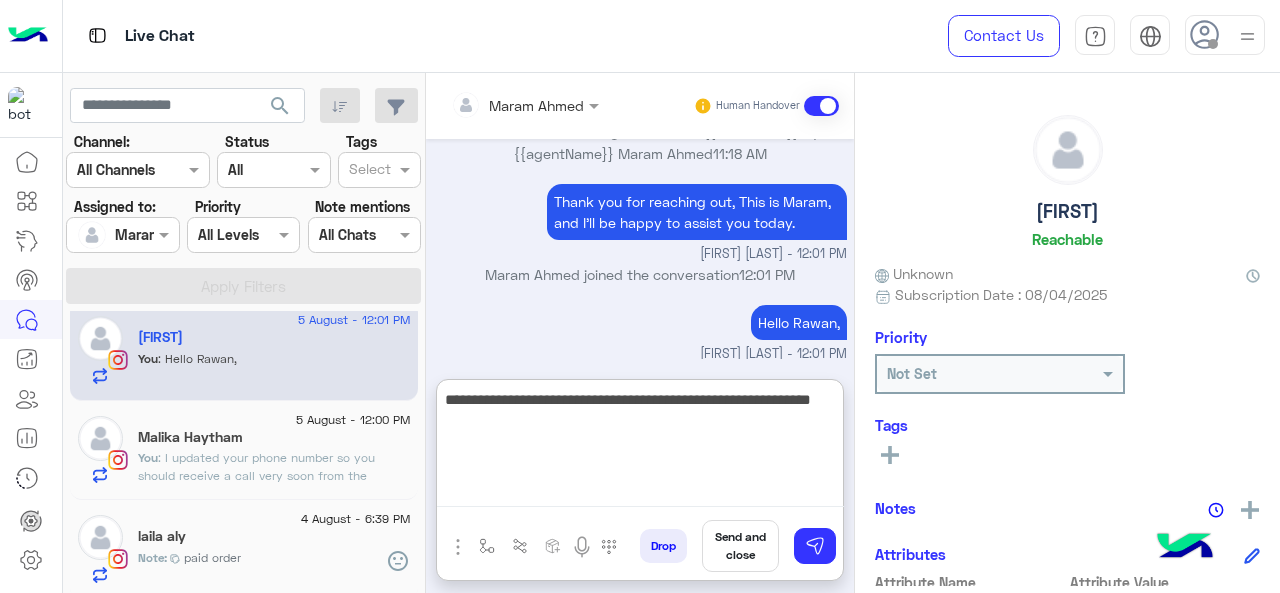 type 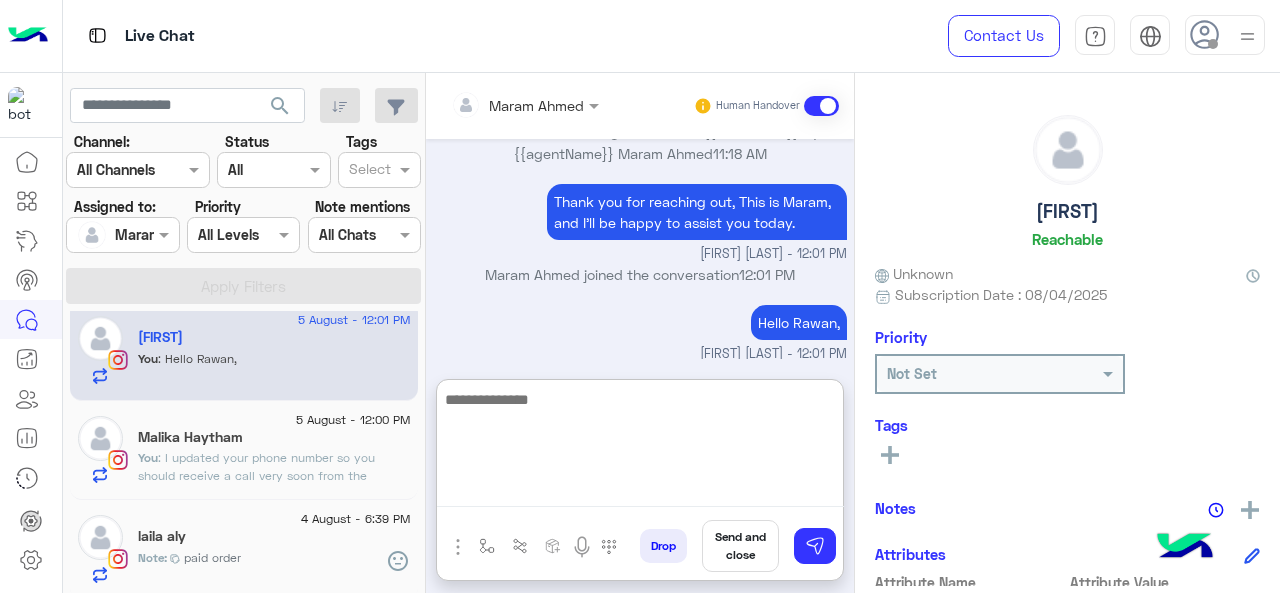 scroll, scrollTop: 1395, scrollLeft: 0, axis: vertical 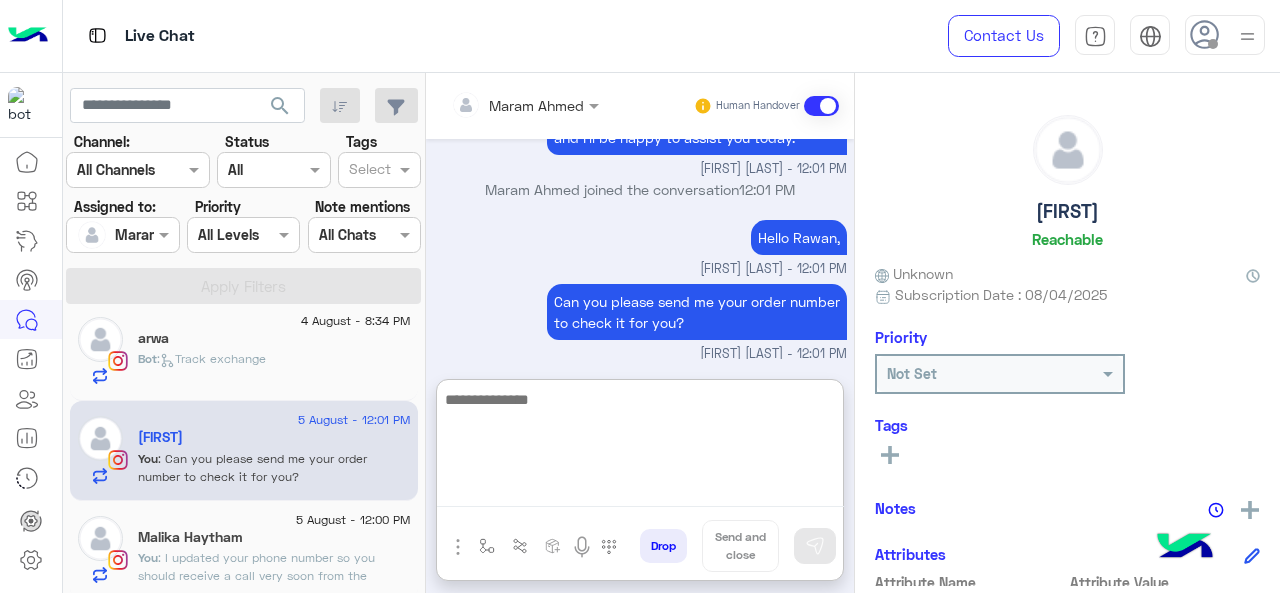click on "Bot :   Track exchange" 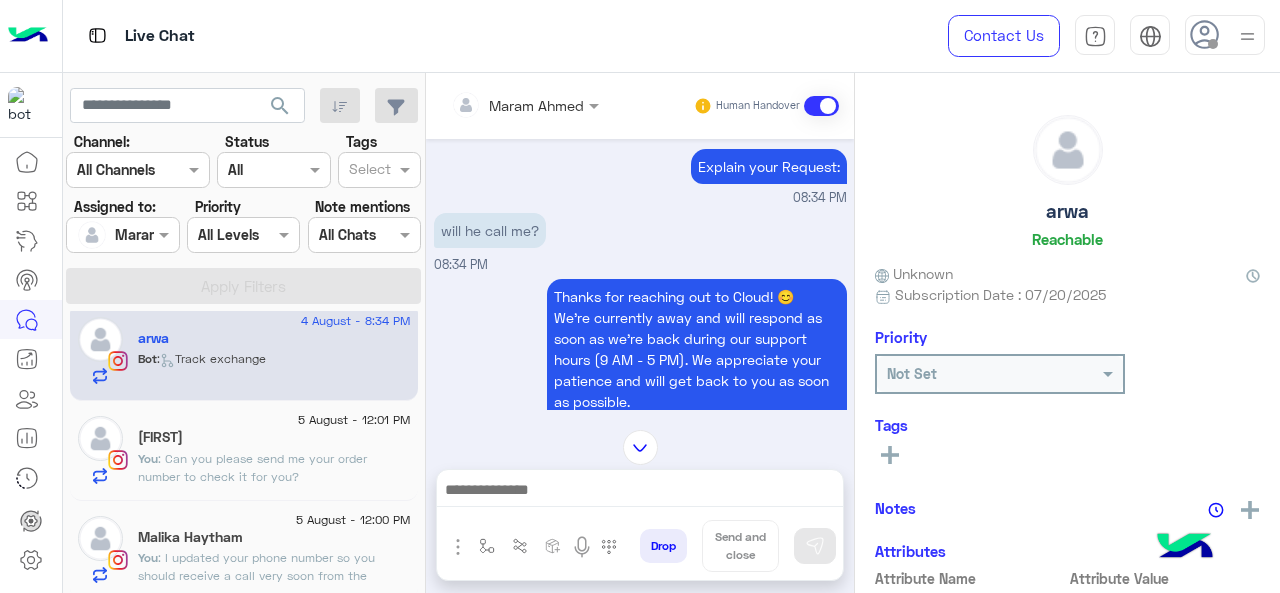 scroll, scrollTop: 685, scrollLeft: 0, axis: vertical 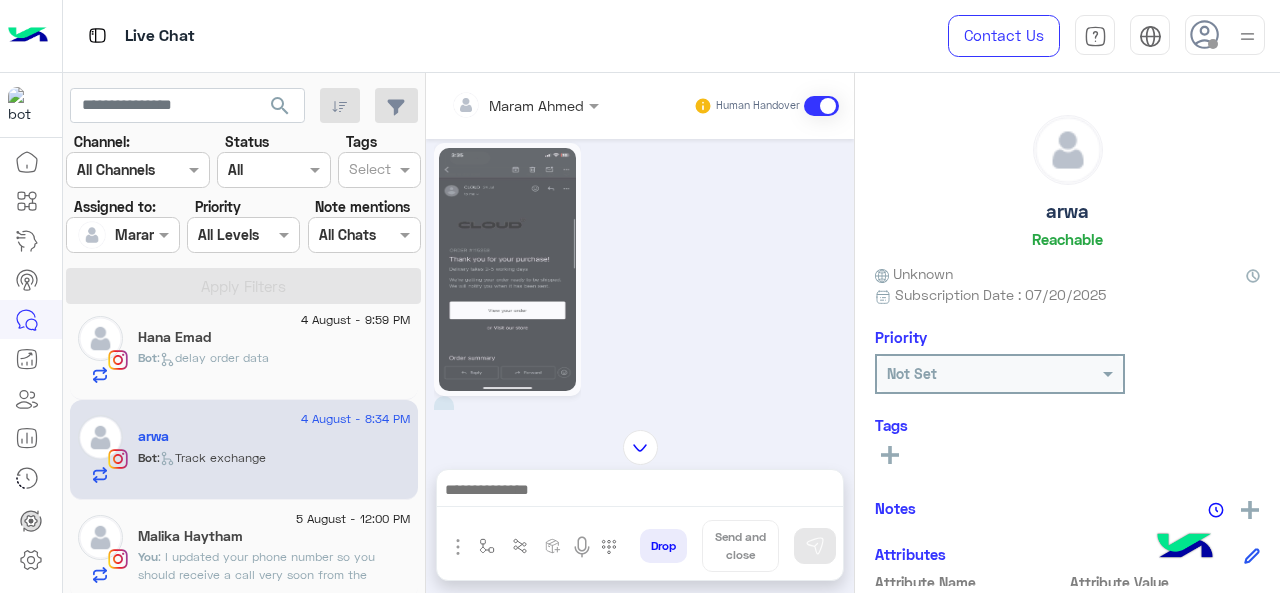 click 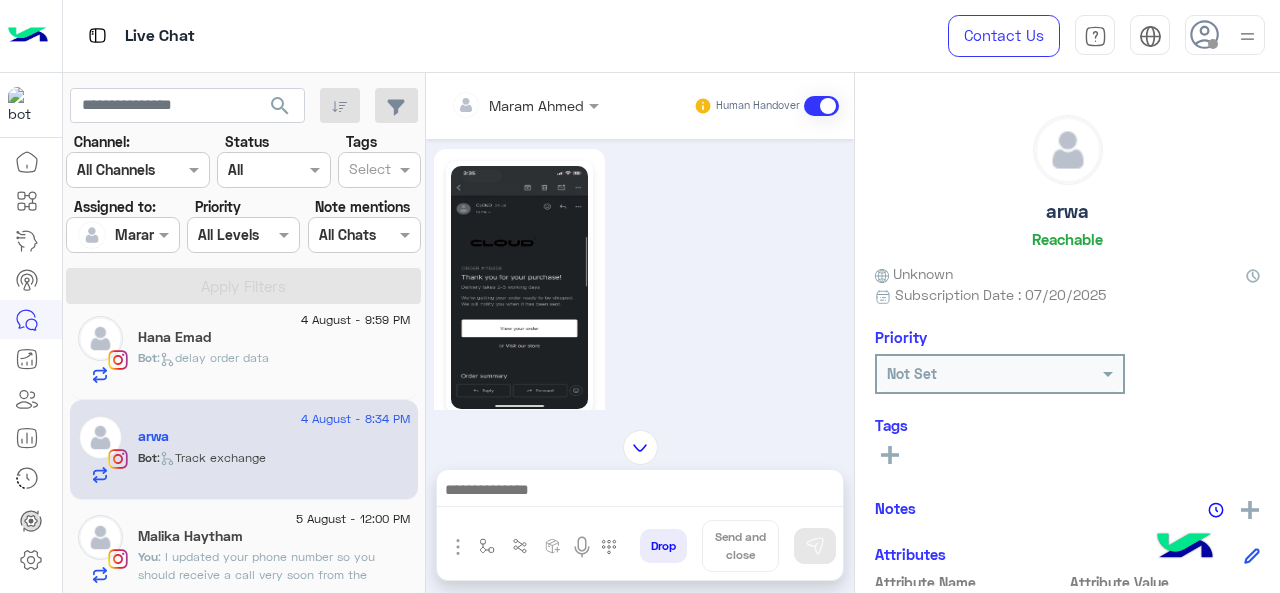 scroll, scrollTop: 449, scrollLeft: 0, axis: vertical 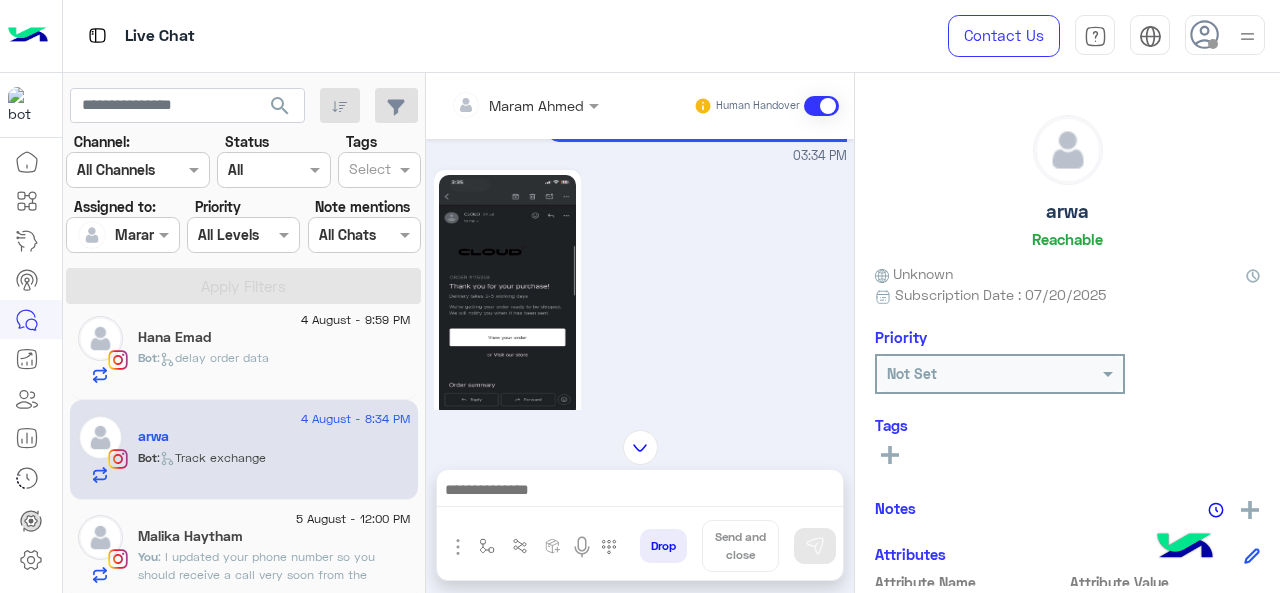 click 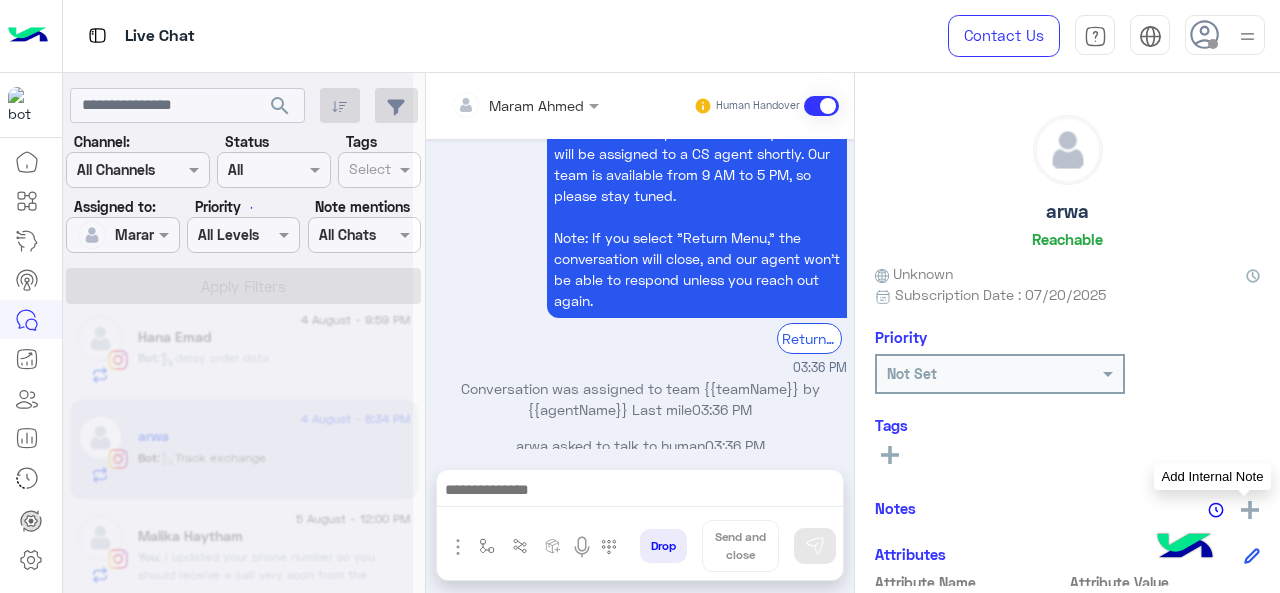 click 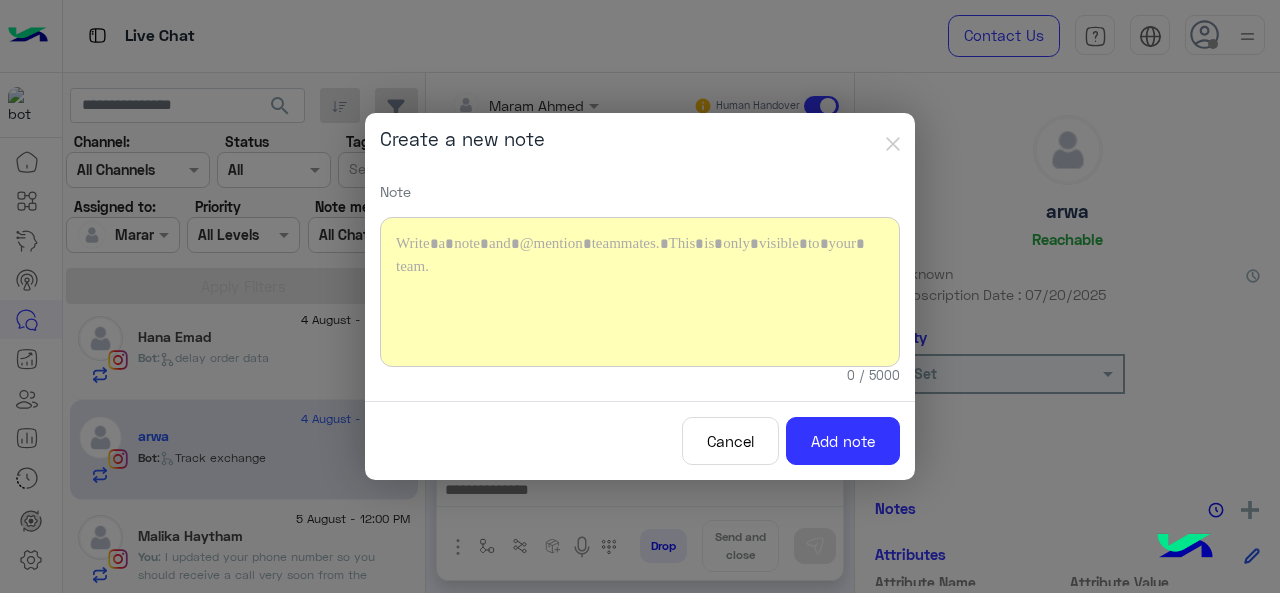 type 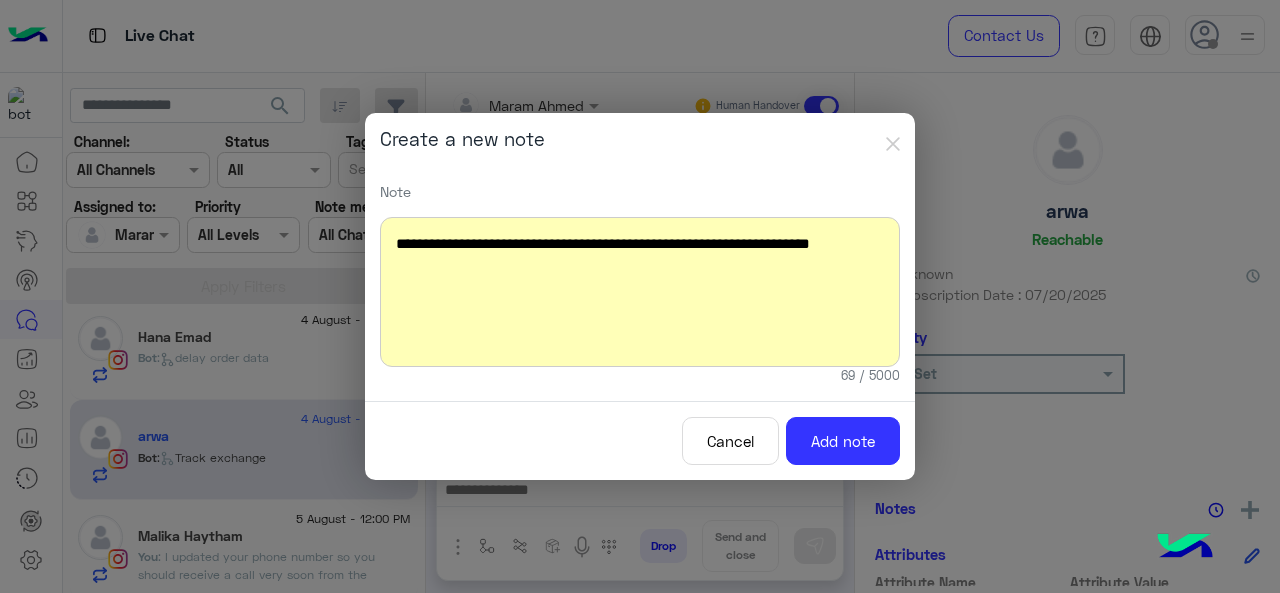 click on "**********" 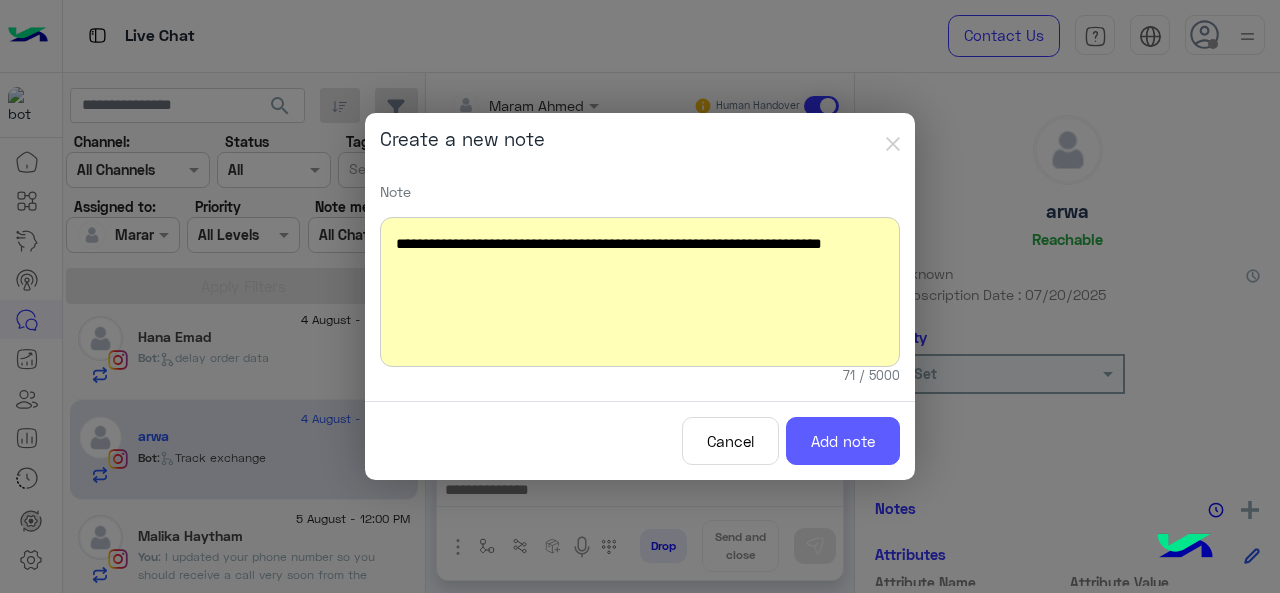 click on "Add note" 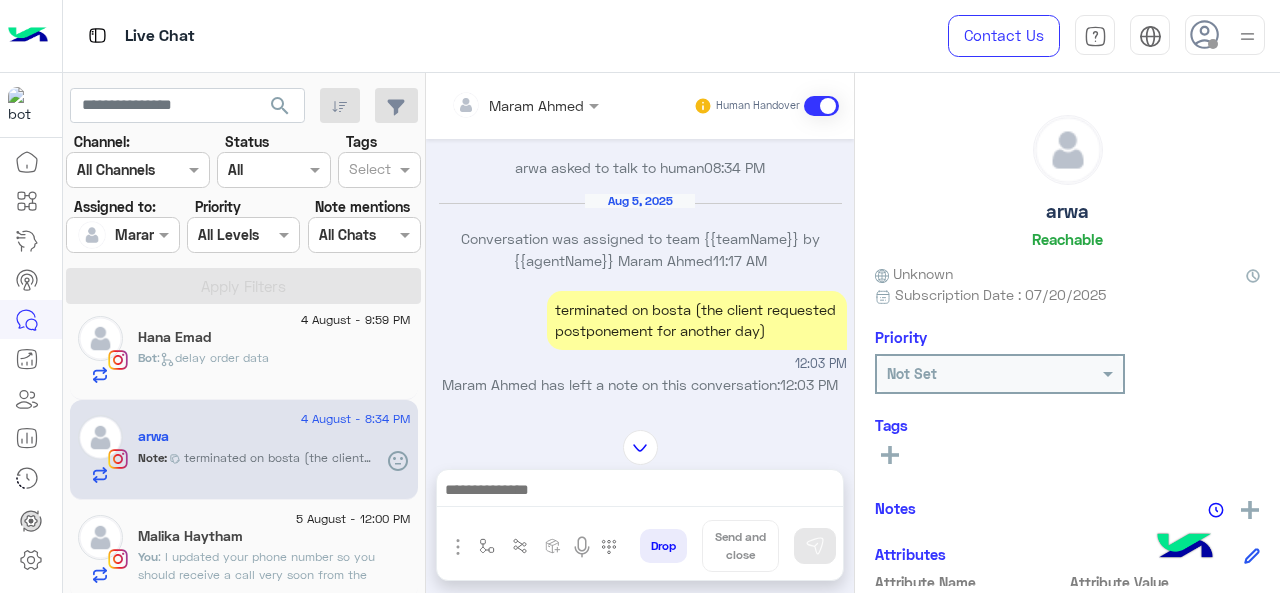 scroll, scrollTop: 646, scrollLeft: 0, axis: vertical 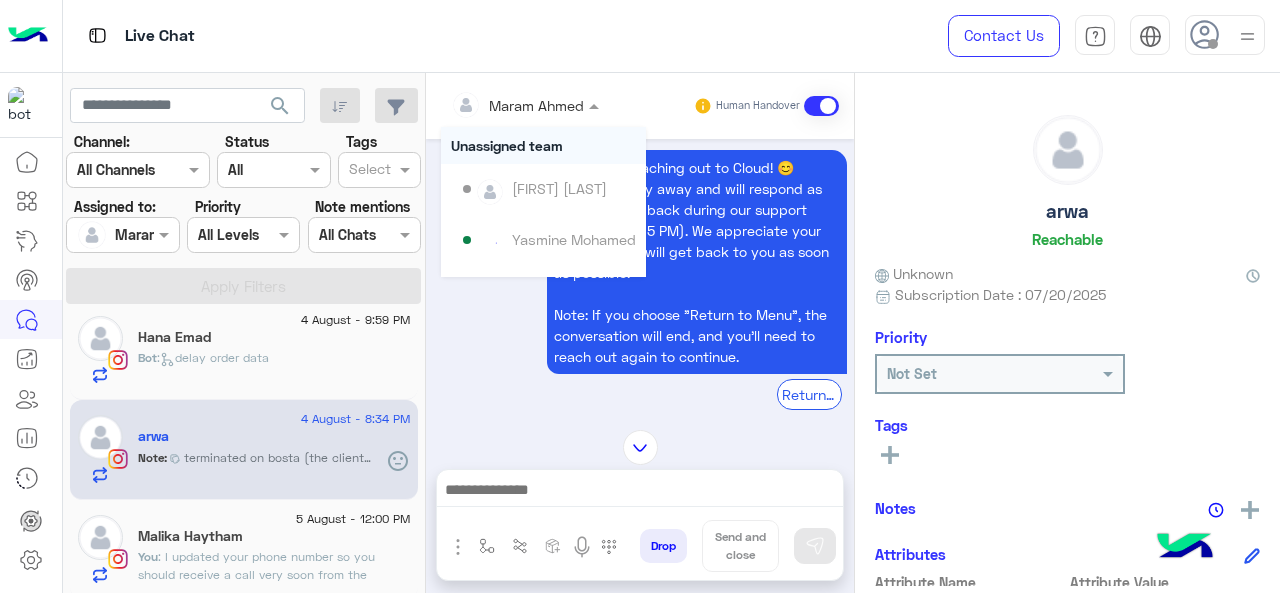 click at bounding box center (499, 105) 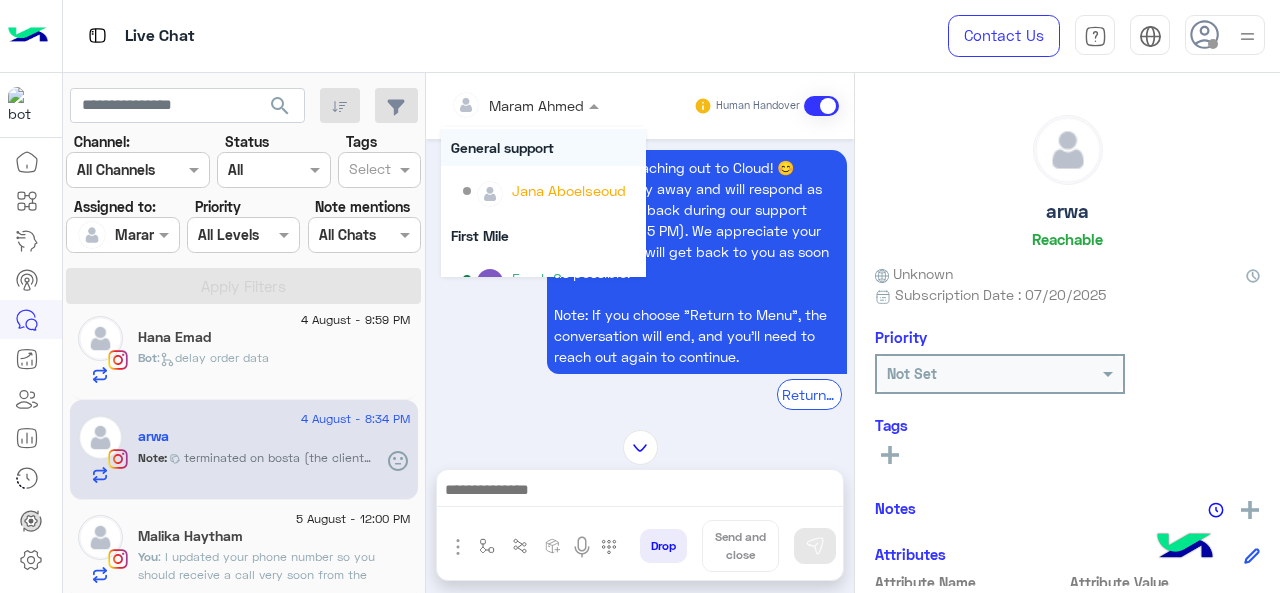 scroll, scrollTop: 300, scrollLeft: 0, axis: vertical 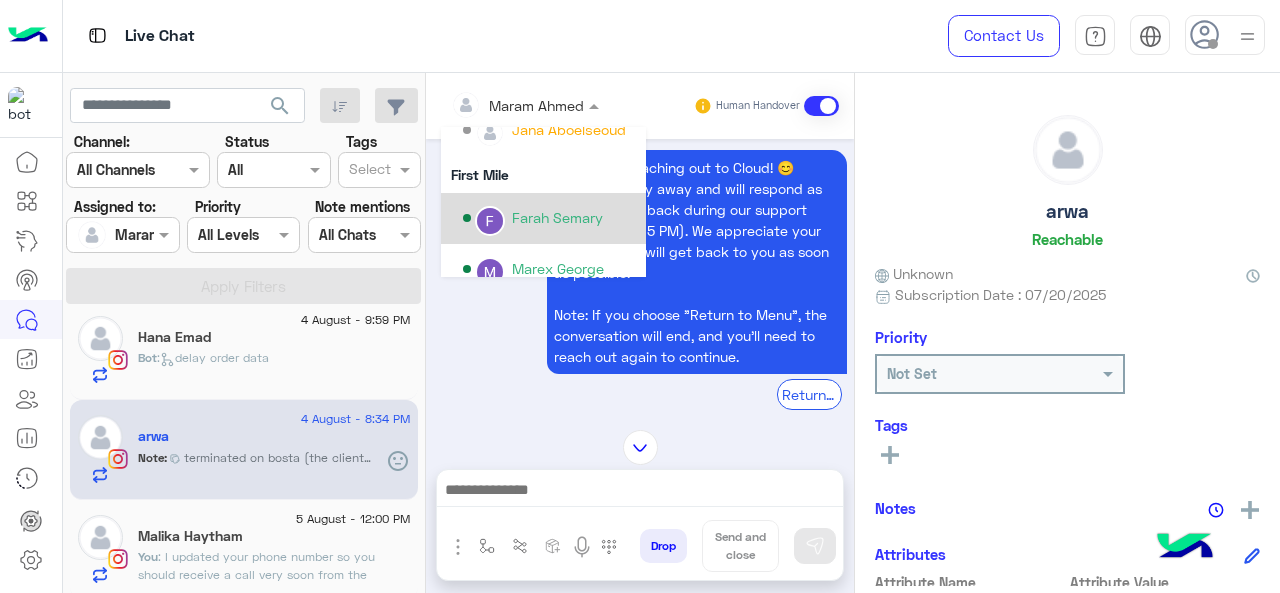 click on "Farah Semary" at bounding box center [557, 217] 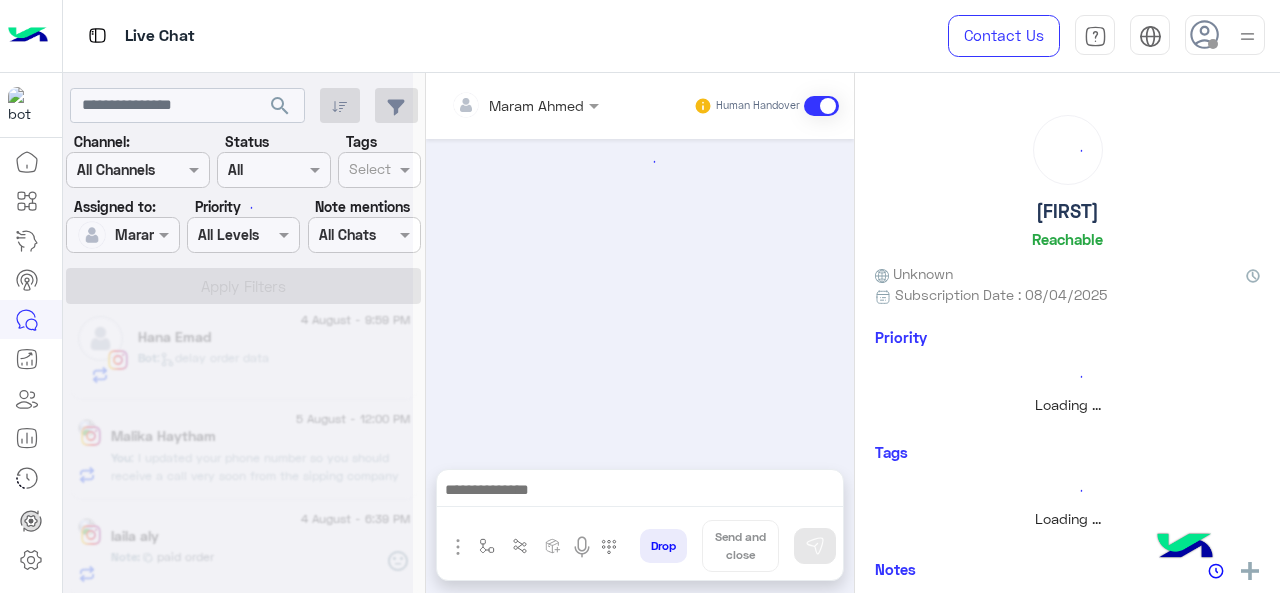 scroll, scrollTop: 0, scrollLeft: 0, axis: both 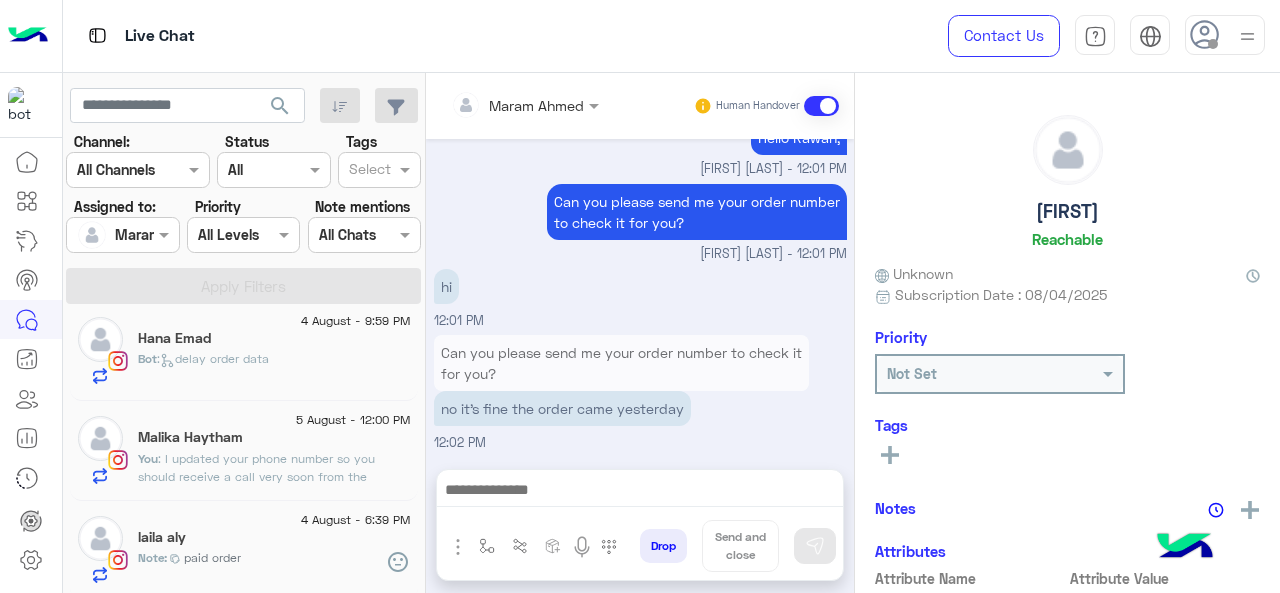 click on "Malika Haytham" 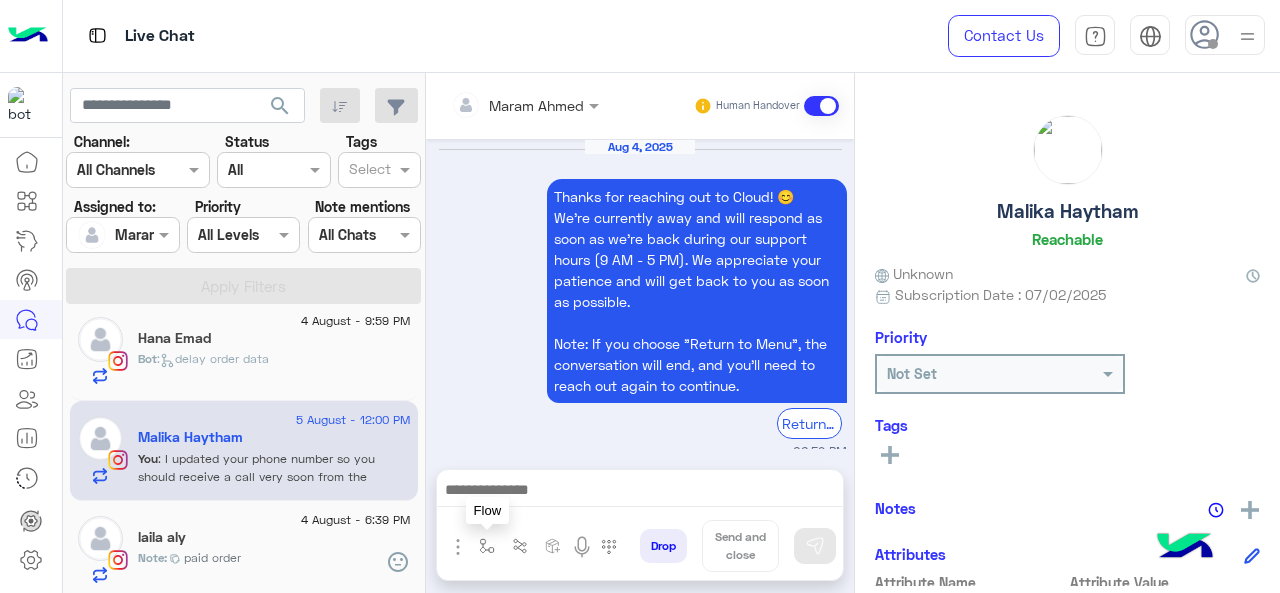 scroll, scrollTop: 642, scrollLeft: 0, axis: vertical 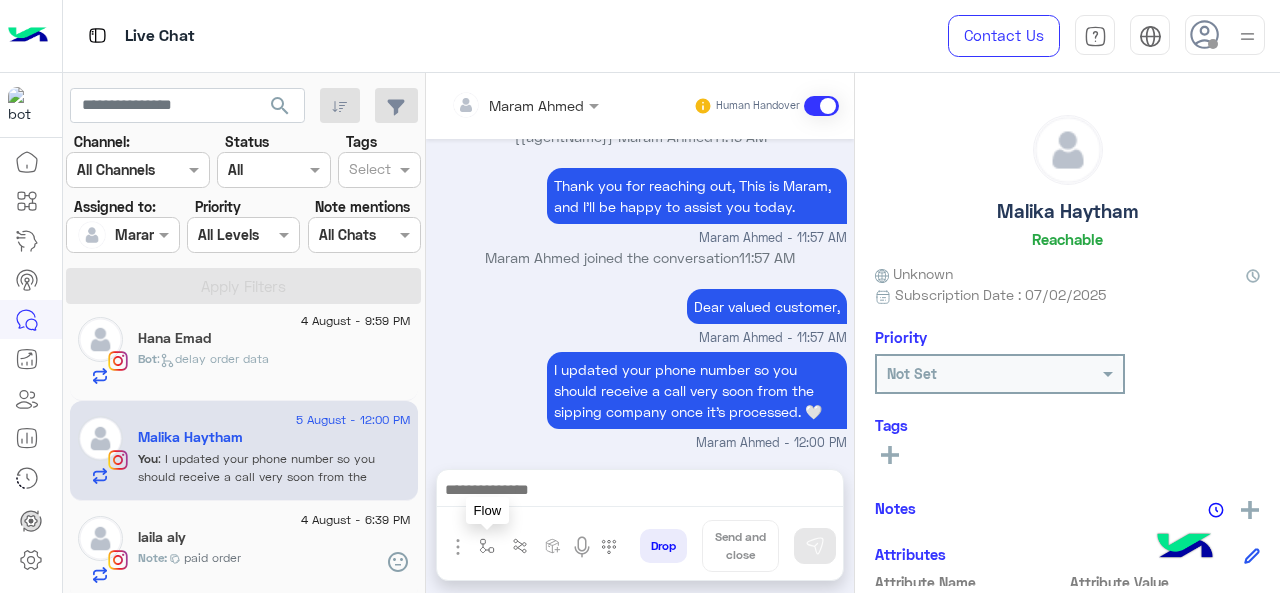 click at bounding box center (487, 546) 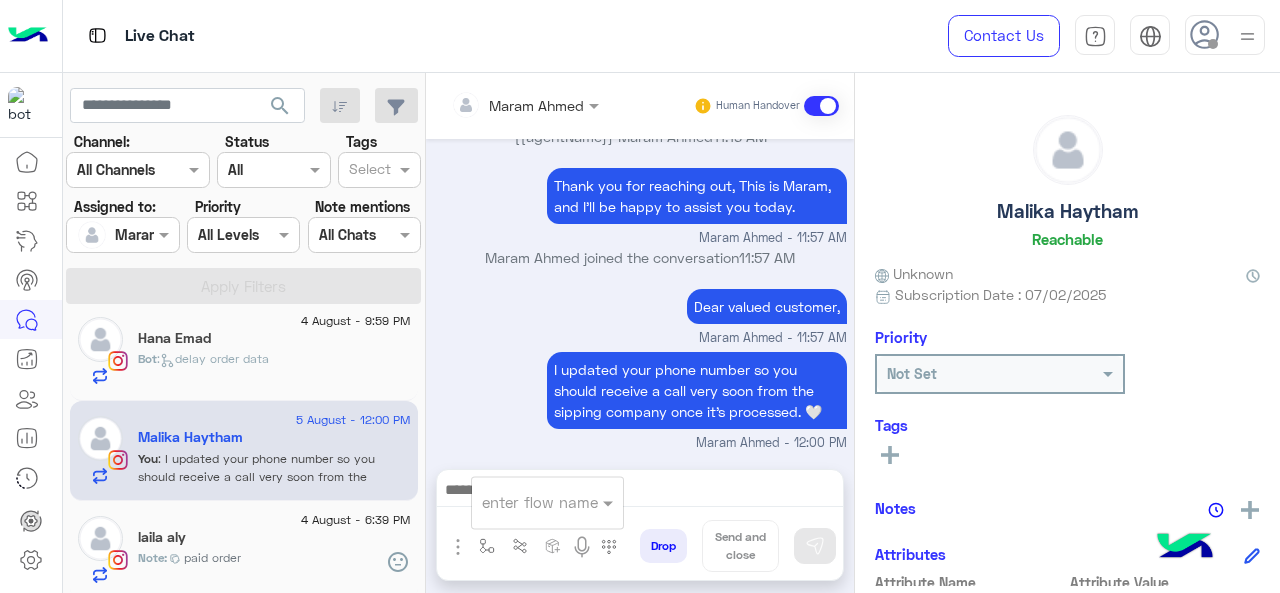 click at bounding box center [523, 502] 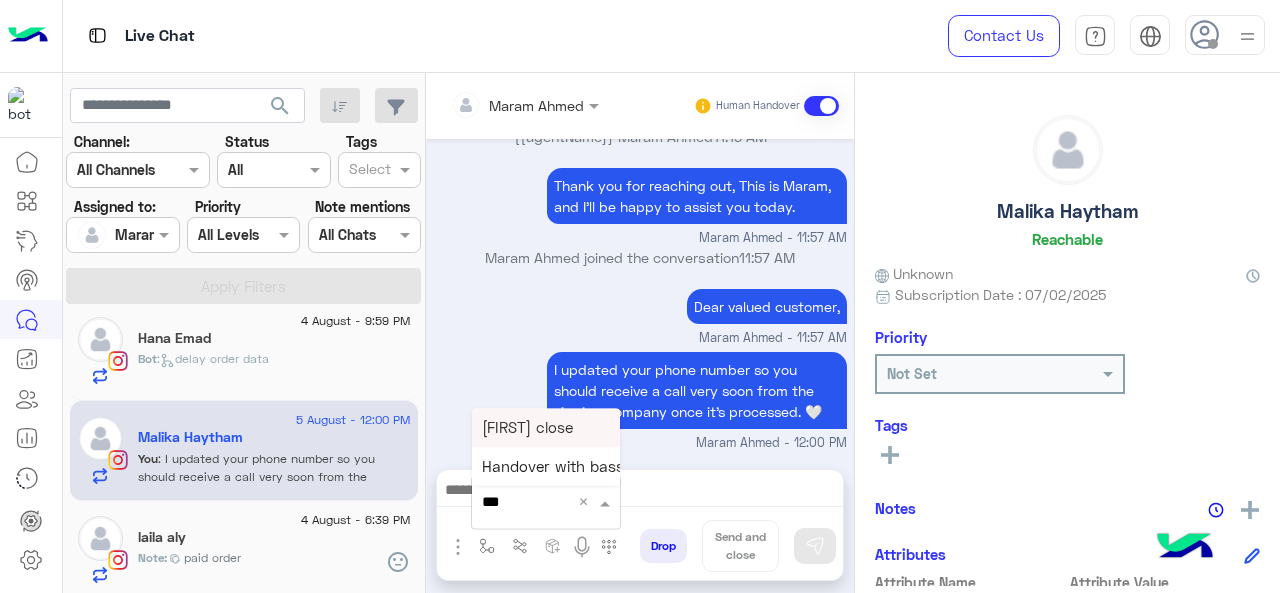 type on "****" 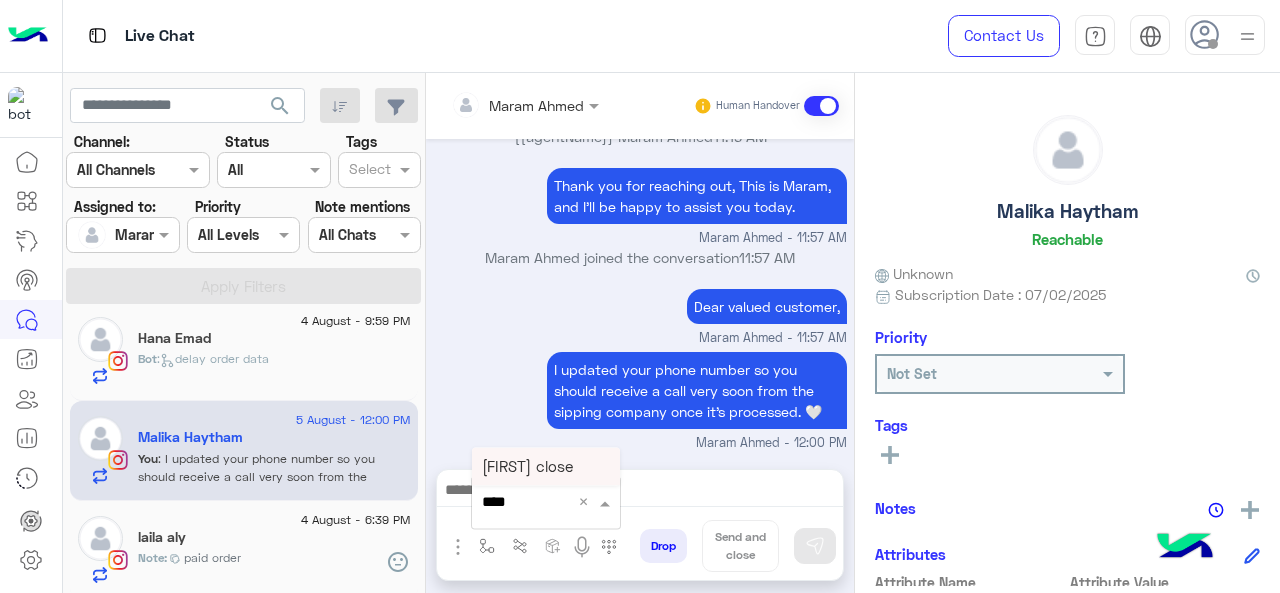 click on "[FIRST] close" at bounding box center [546, 466] 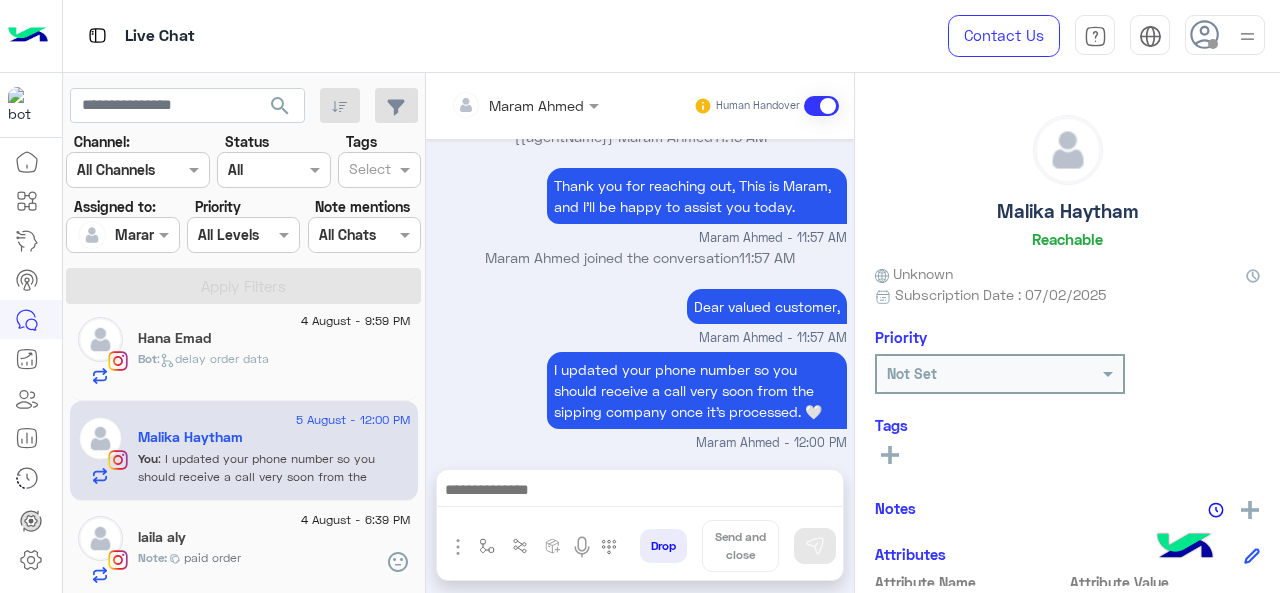 type on "**********" 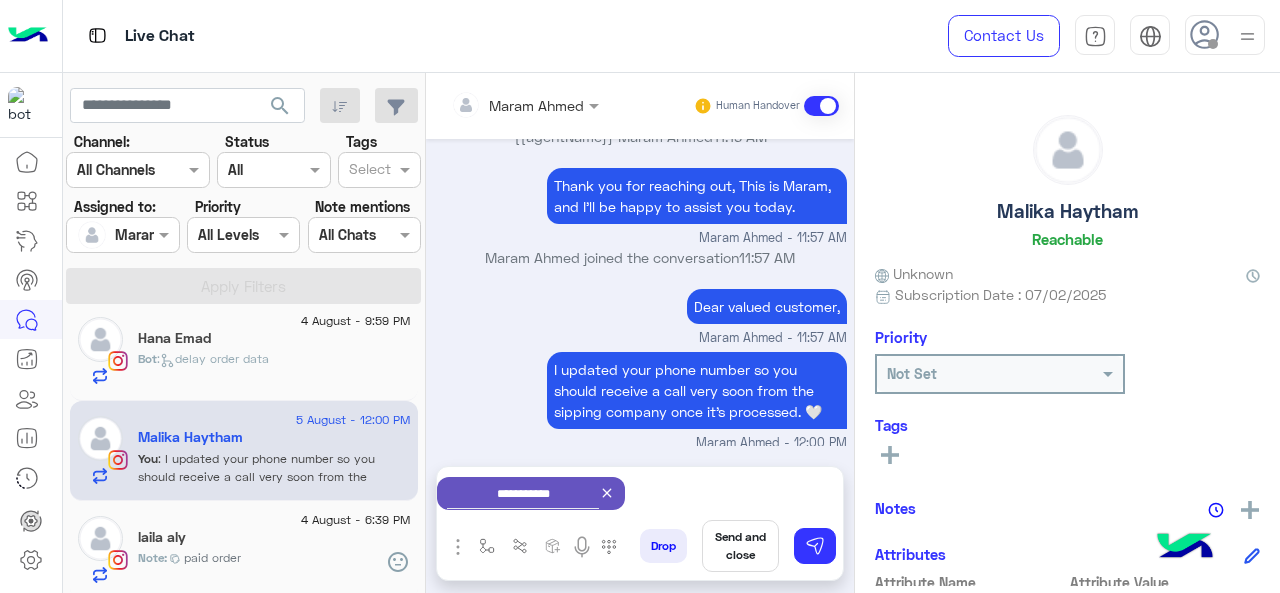 click on "Send and close" at bounding box center [740, 546] 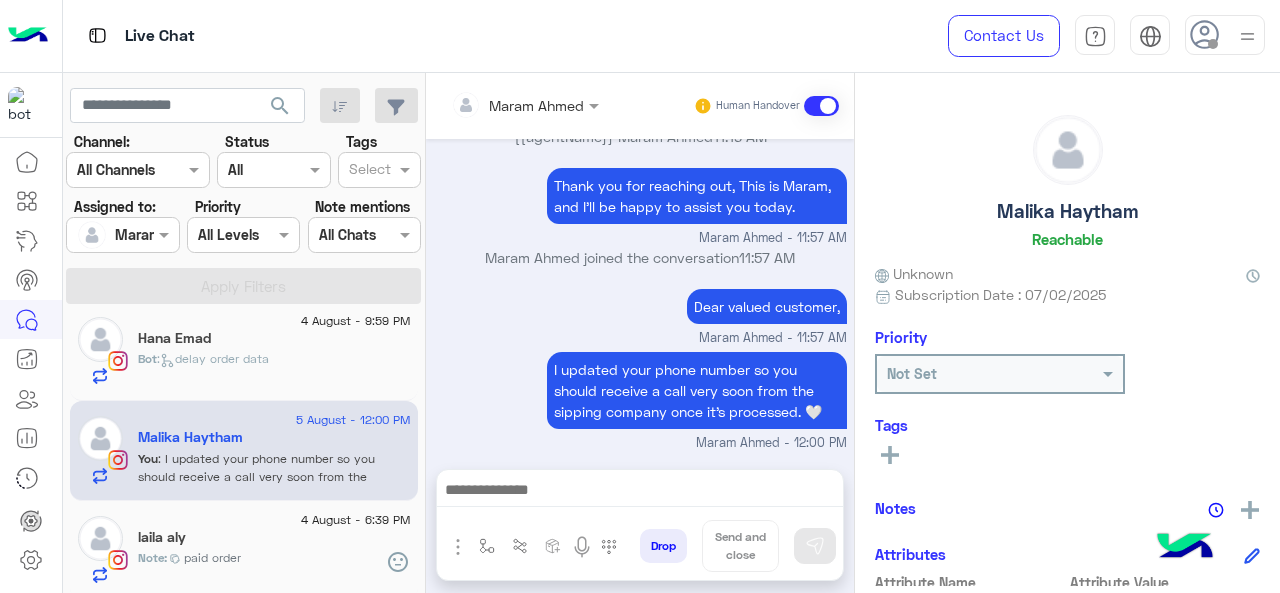 scroll, scrollTop: 664, scrollLeft: 0, axis: vertical 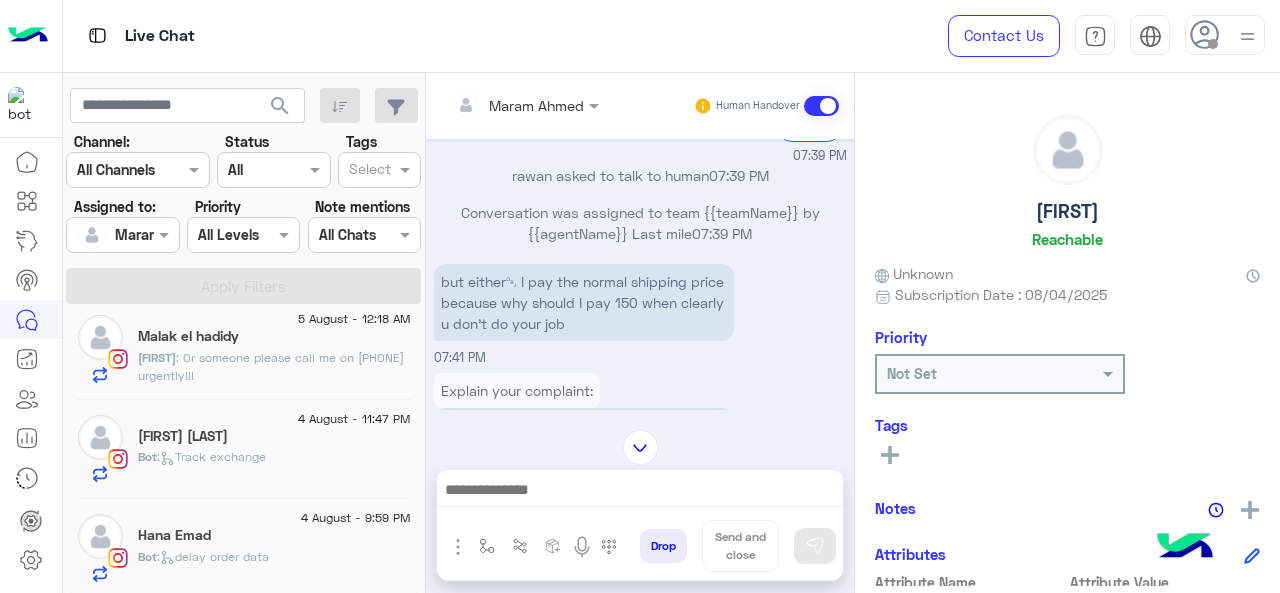 click on "Hana Emad" 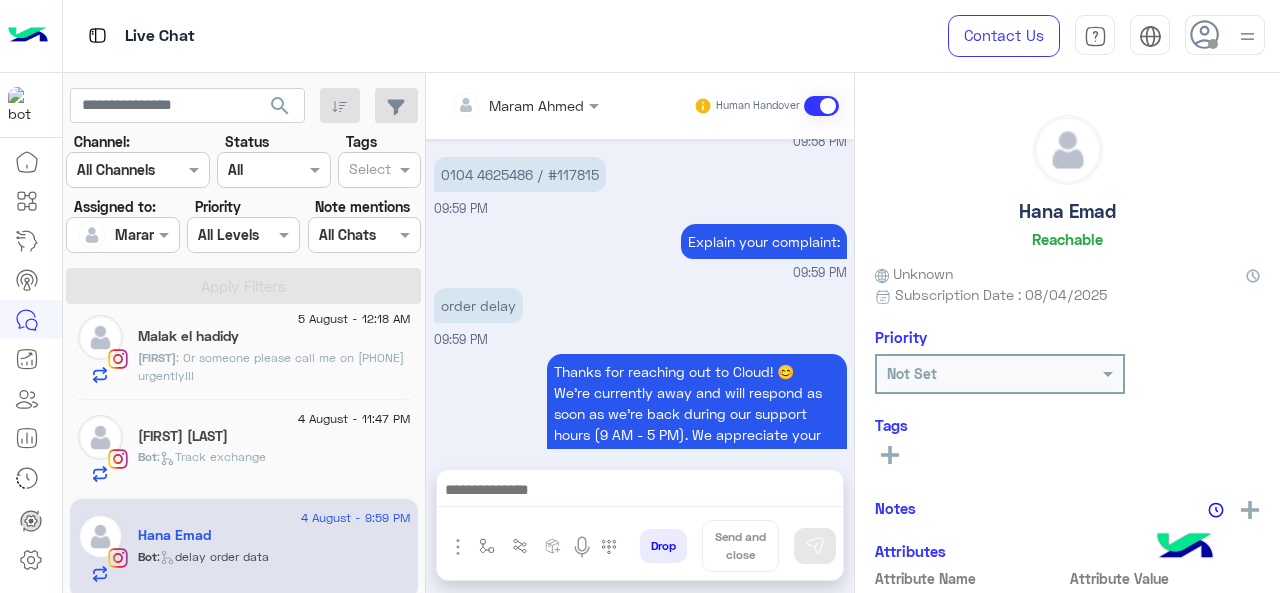 scroll, scrollTop: 516, scrollLeft: 0, axis: vertical 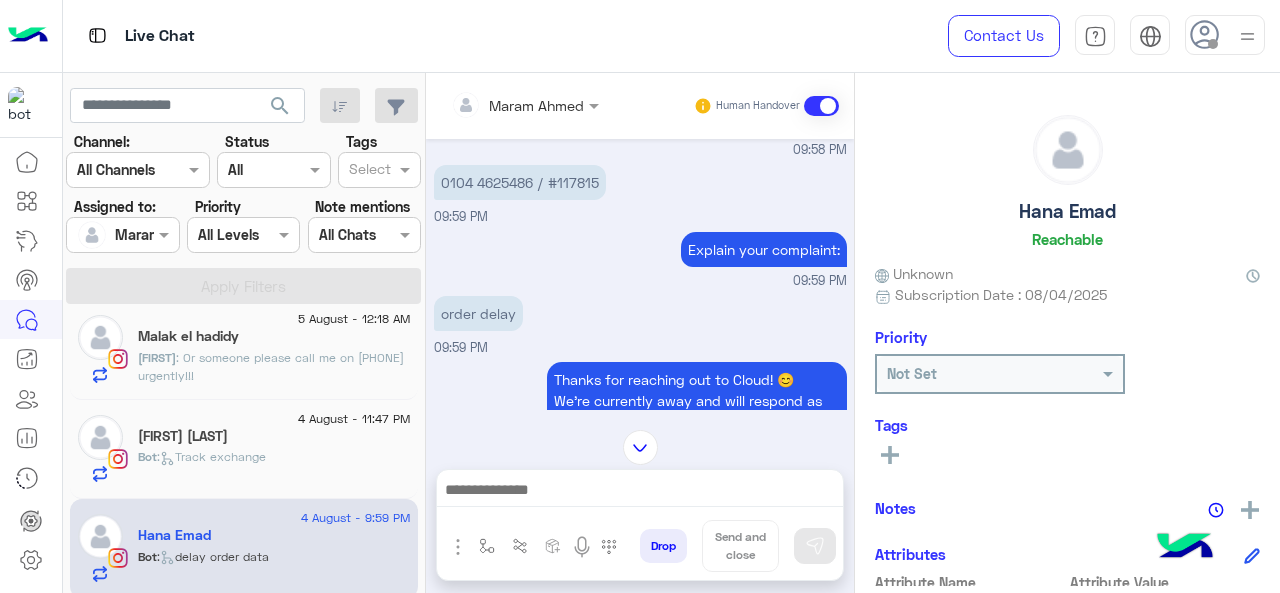 click on "0104 4625486 /   #117815" at bounding box center [520, 182] 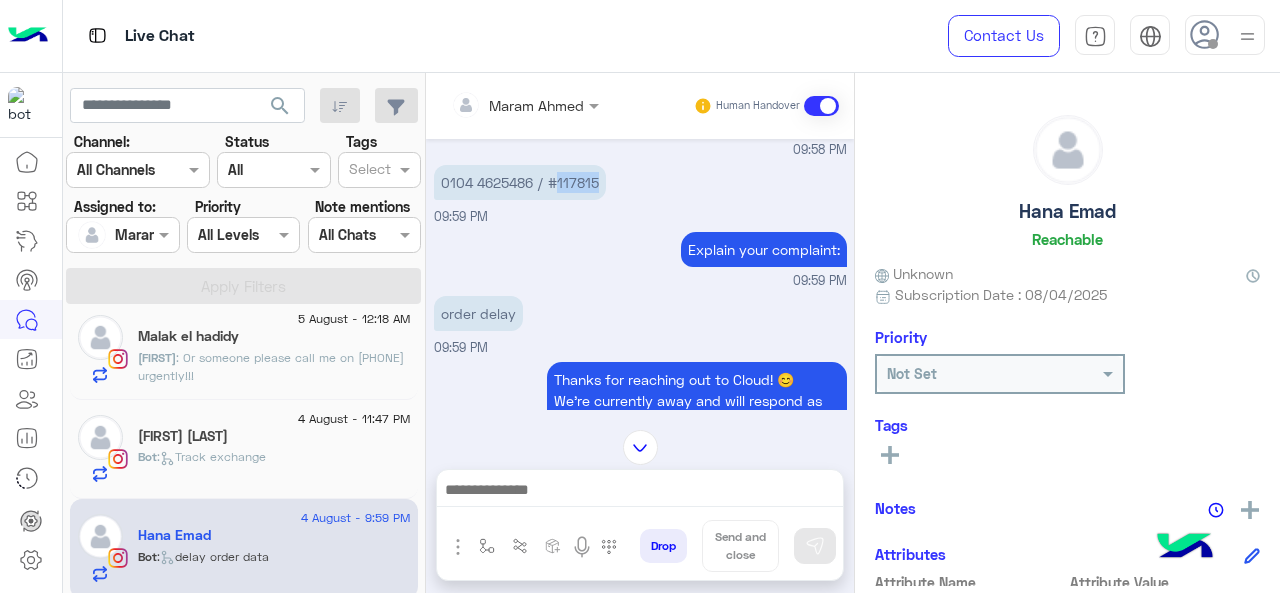 copy on "[NUMBER]" 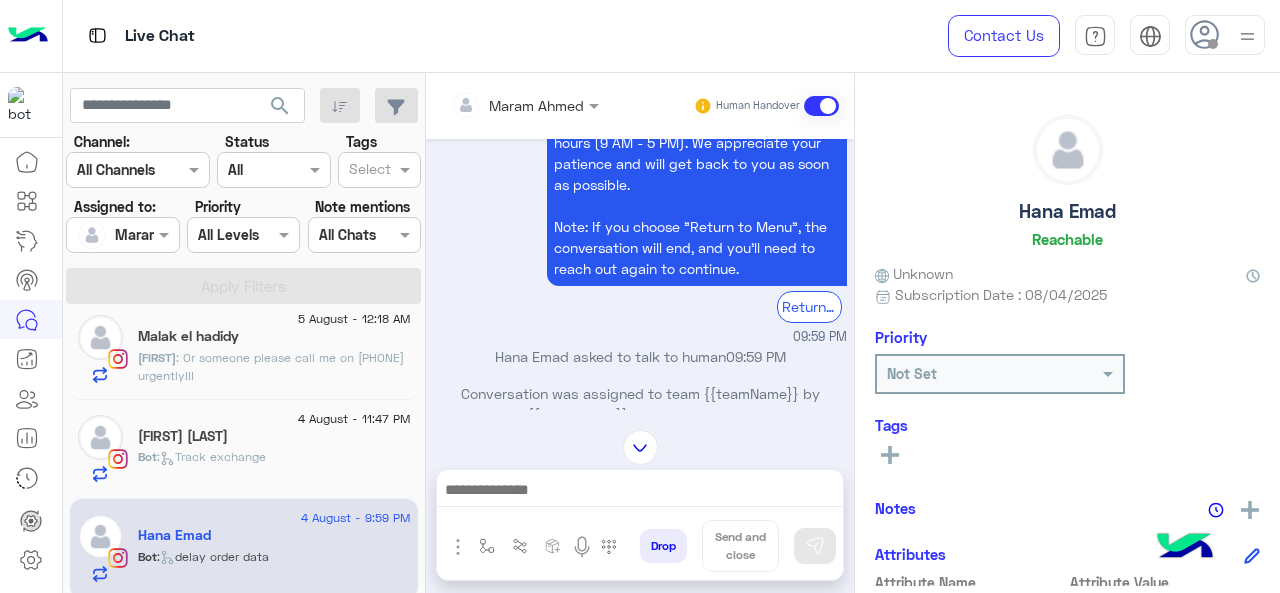 scroll, scrollTop: 916, scrollLeft: 0, axis: vertical 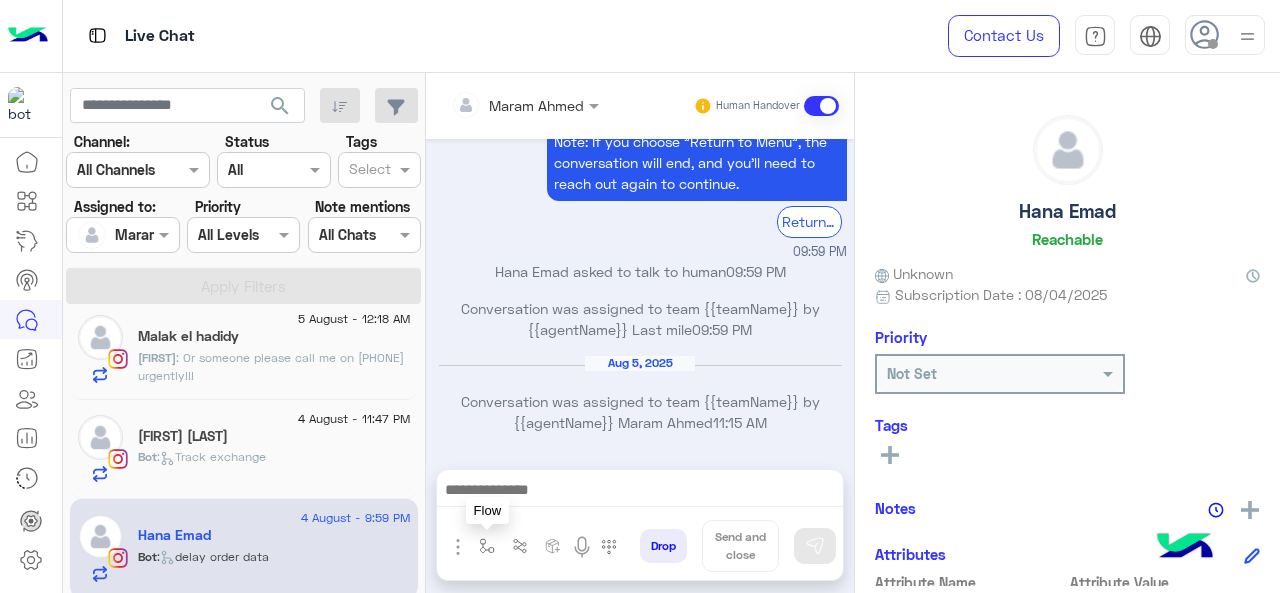click at bounding box center [487, 546] 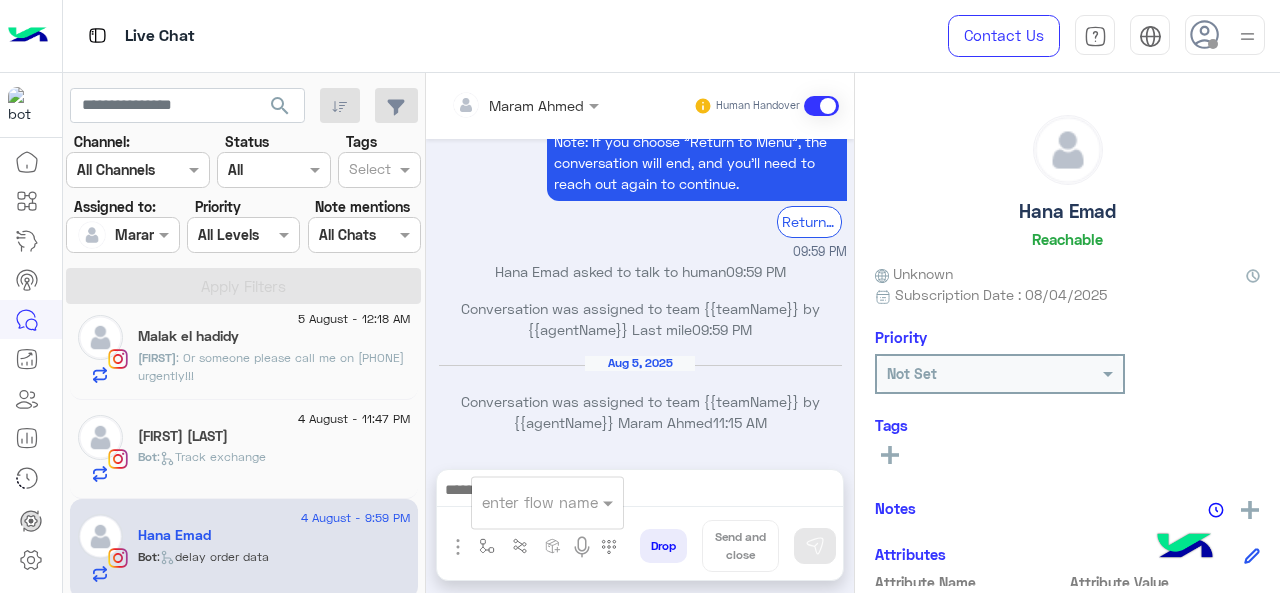 click at bounding box center (523, 502) 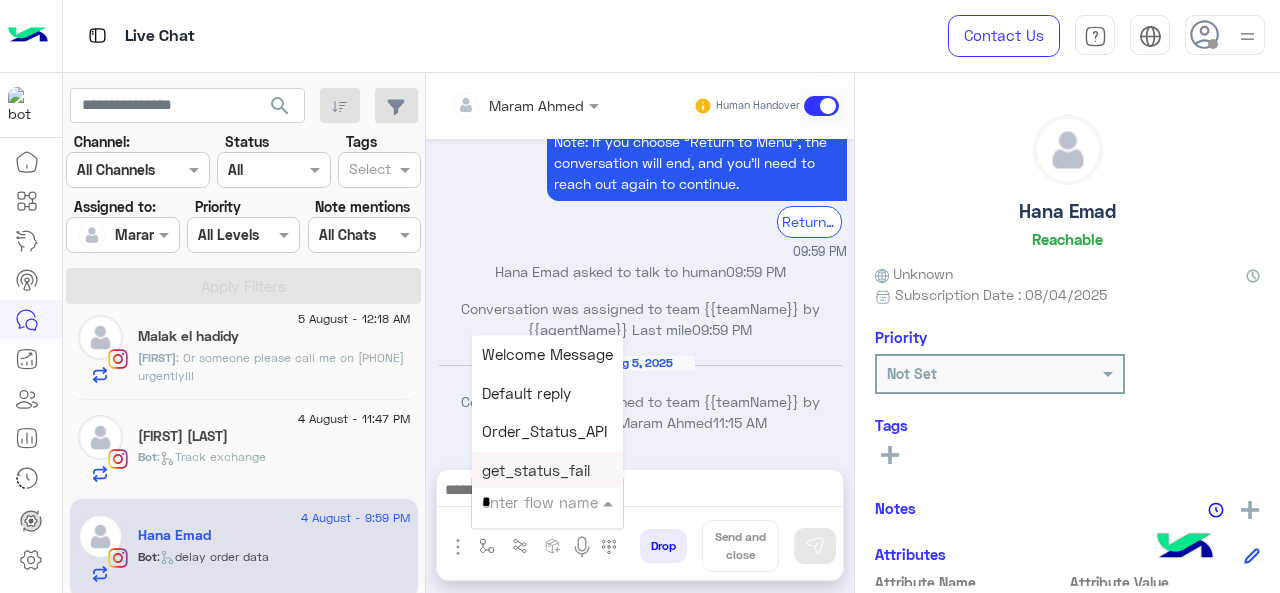 type on "*" 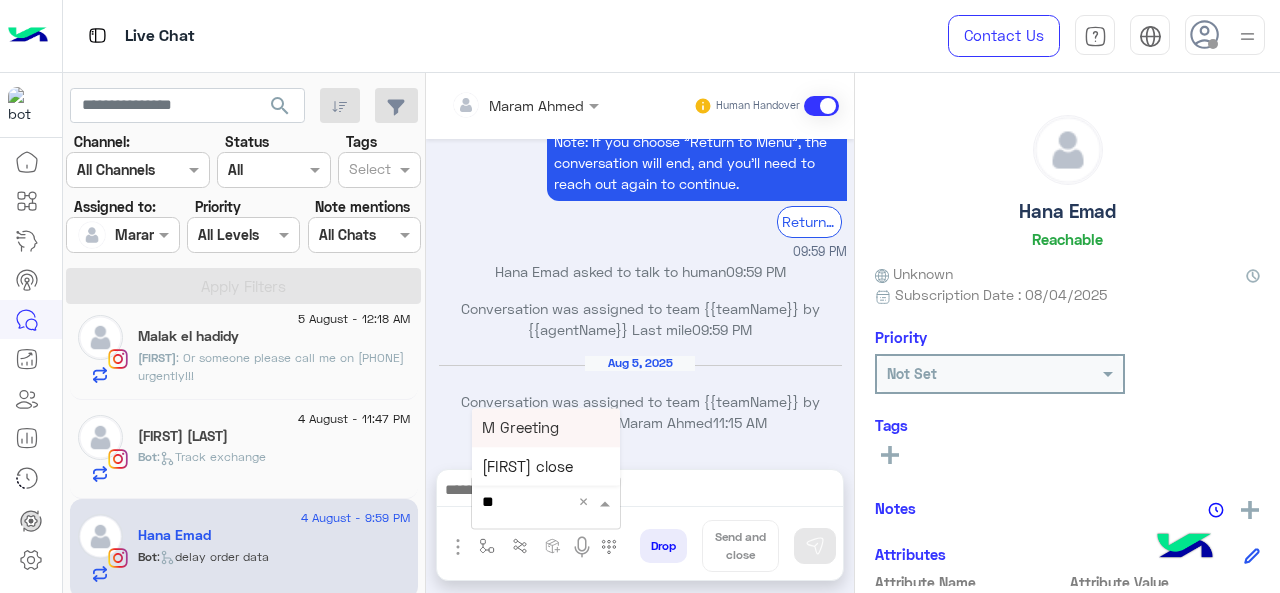 click on "M Greeting" at bounding box center [546, 427] 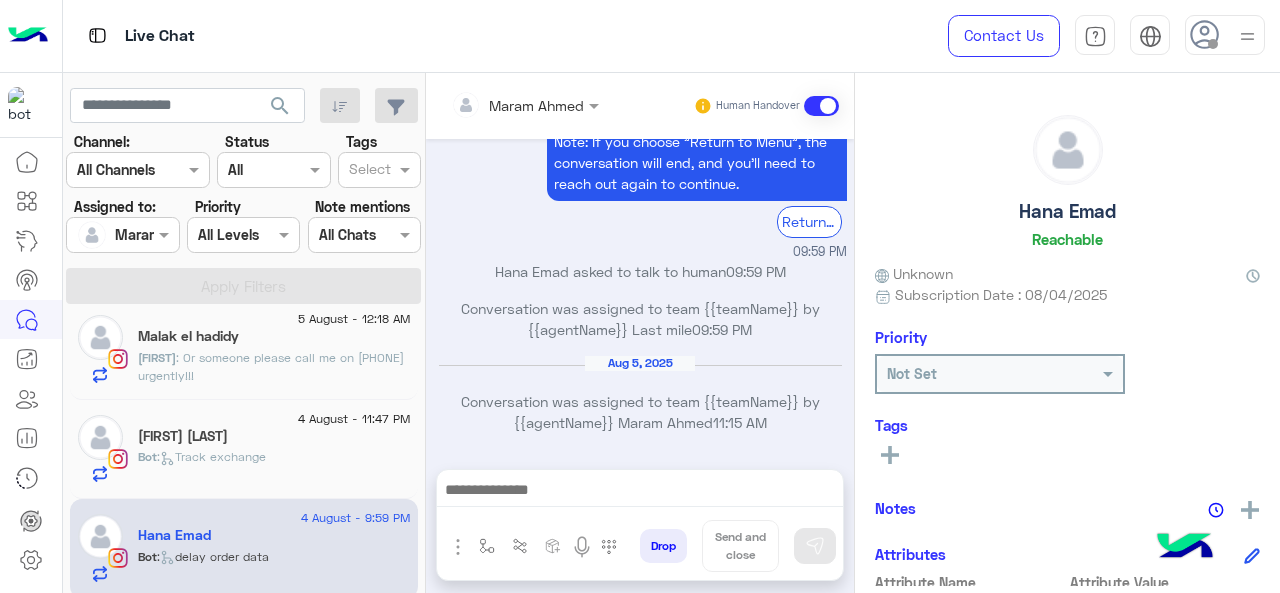 type on "**********" 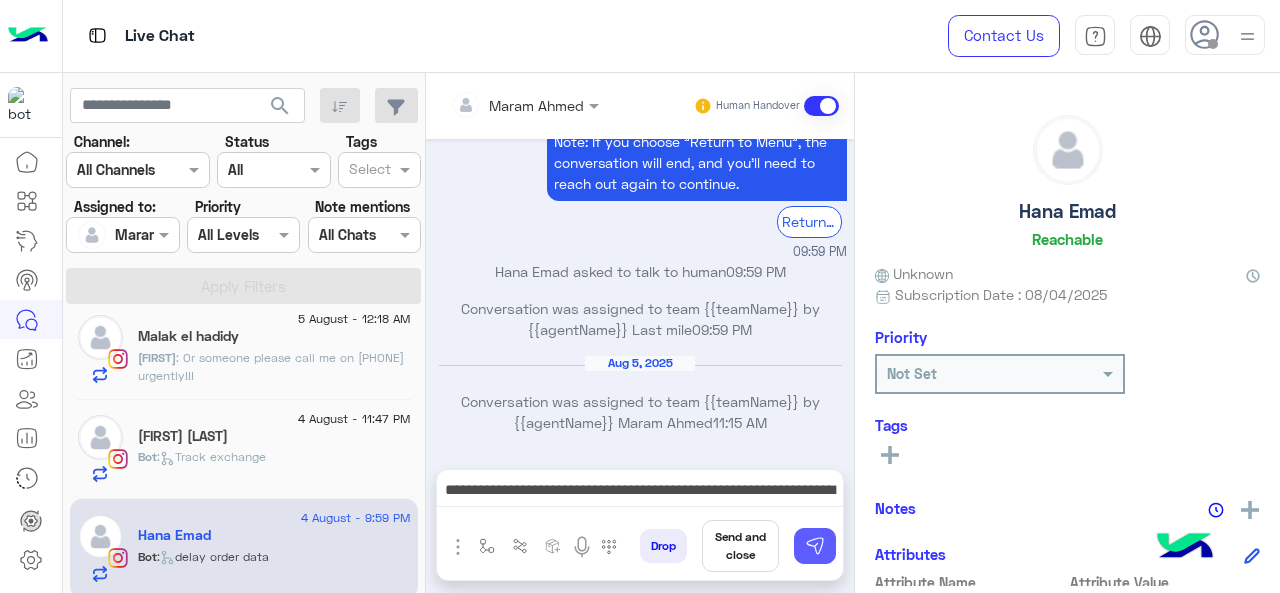 click at bounding box center (815, 546) 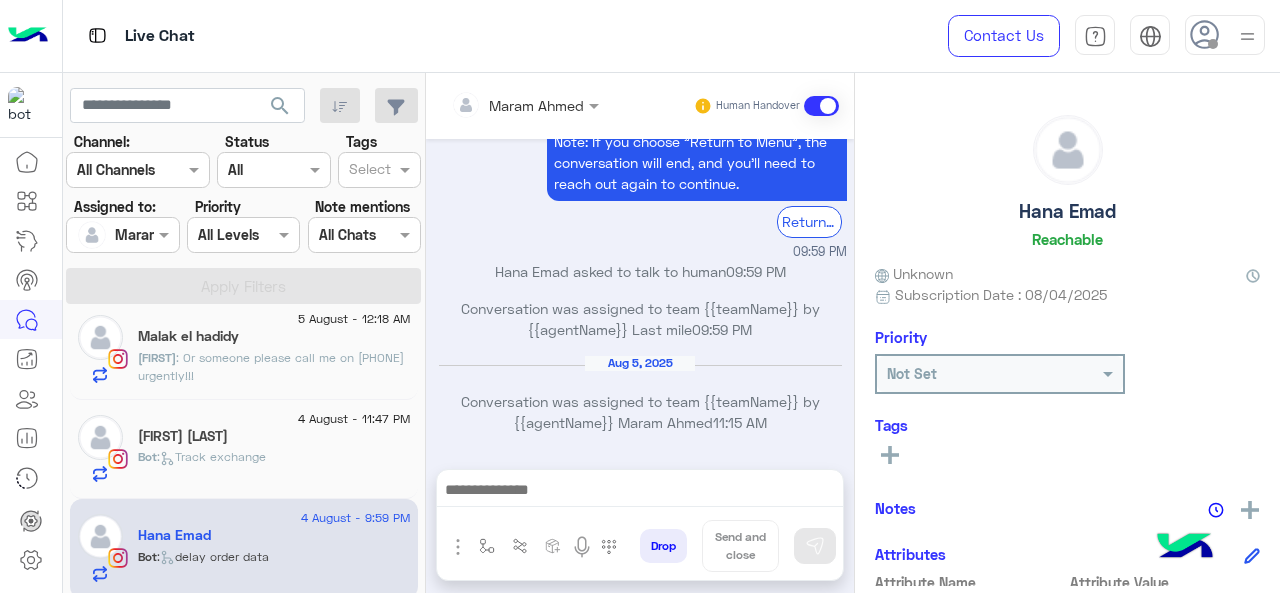 click at bounding box center (640, 492) 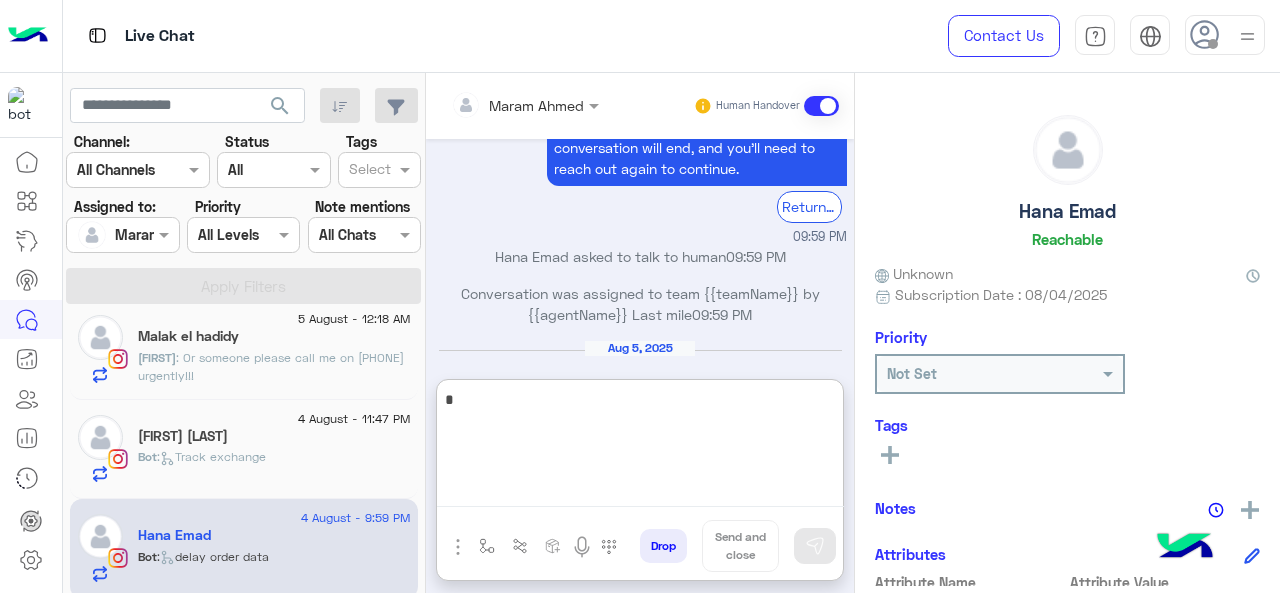 scroll, scrollTop: 1127, scrollLeft: 0, axis: vertical 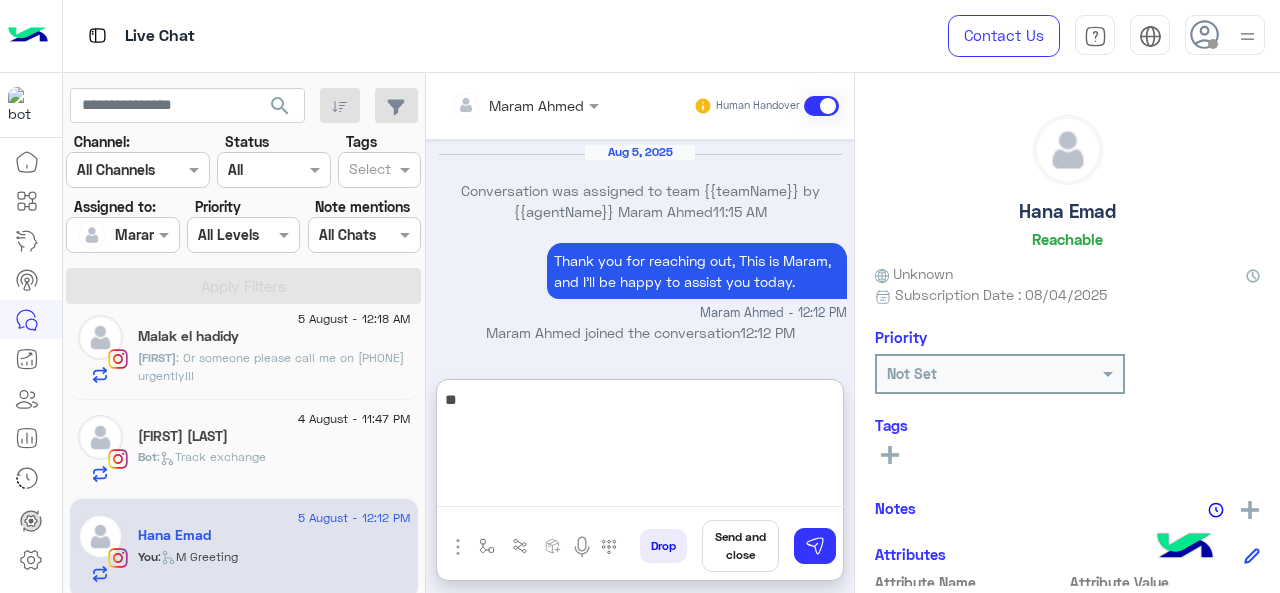 type on "*" 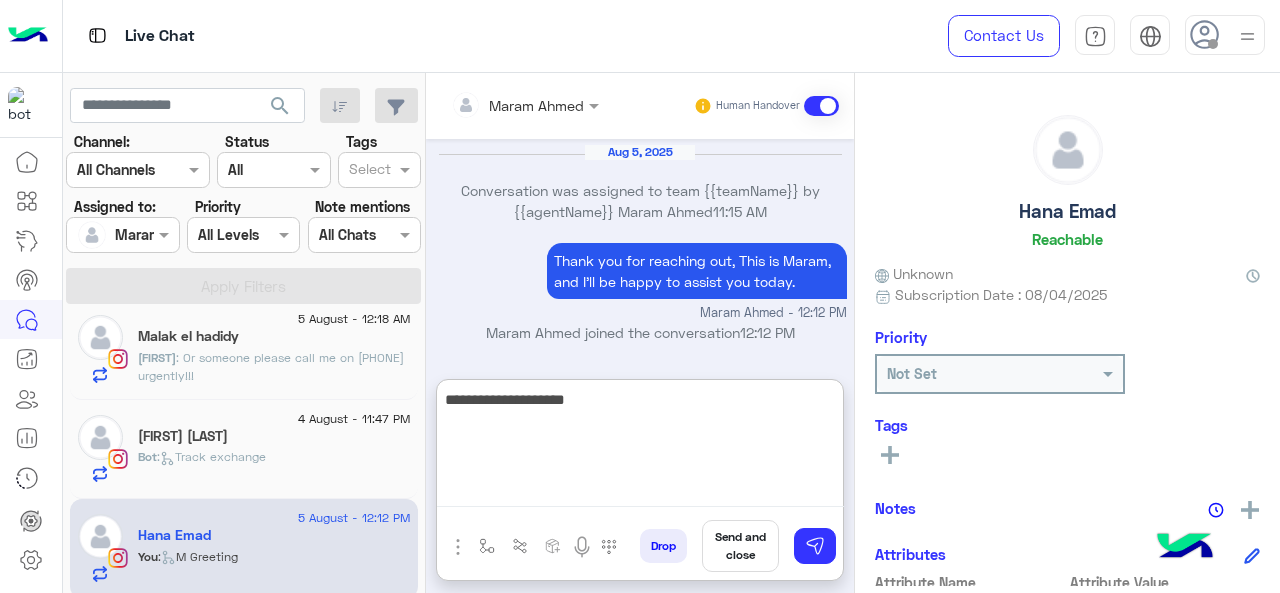 type on "**********" 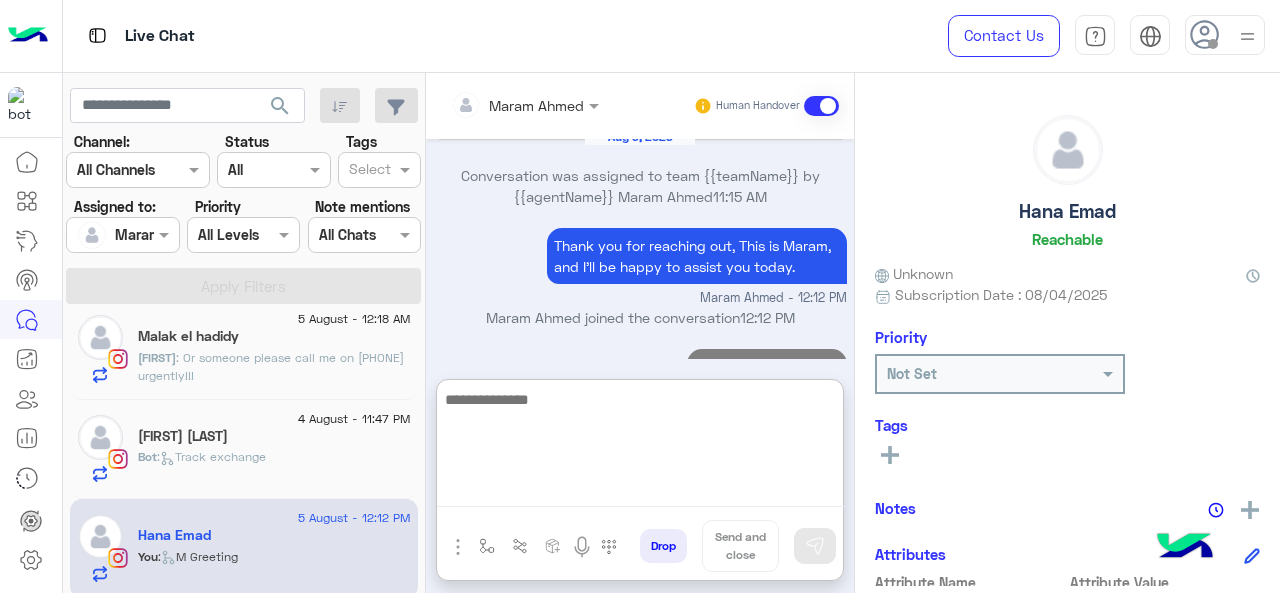 scroll, scrollTop: 1191, scrollLeft: 0, axis: vertical 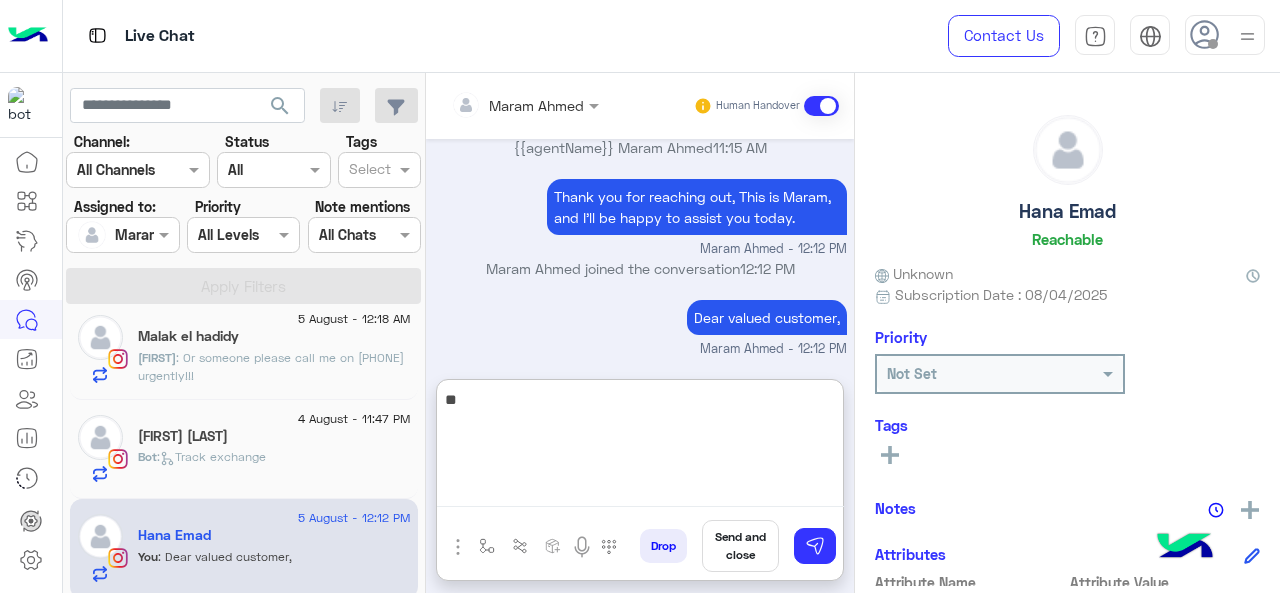type on "*" 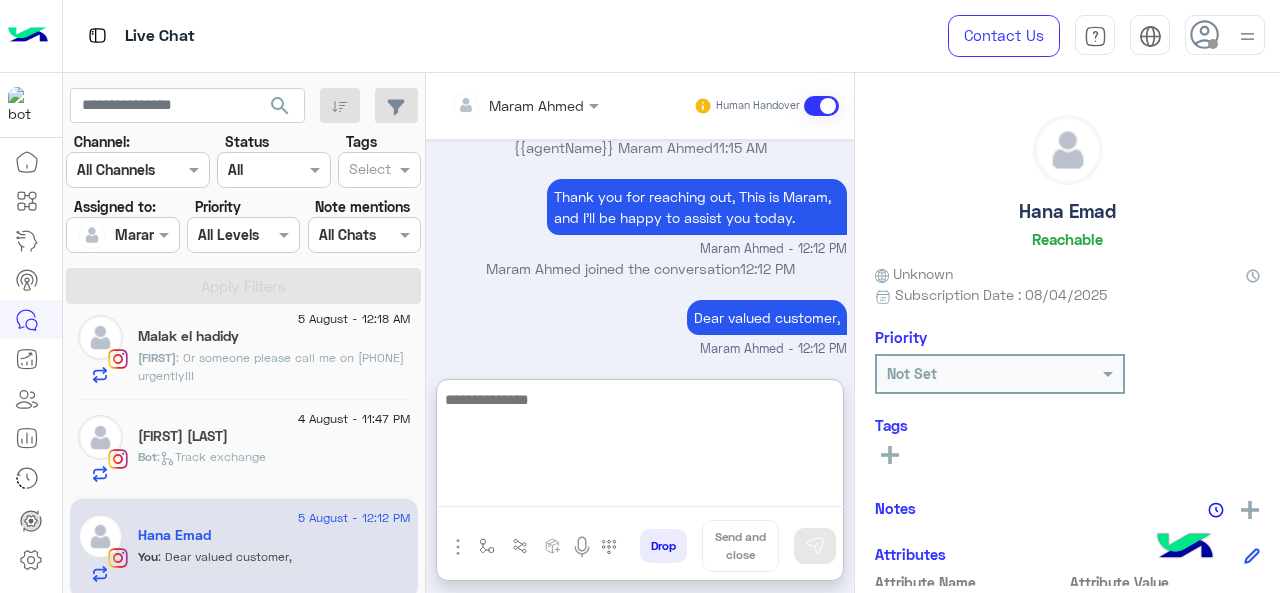 paste on "**********" 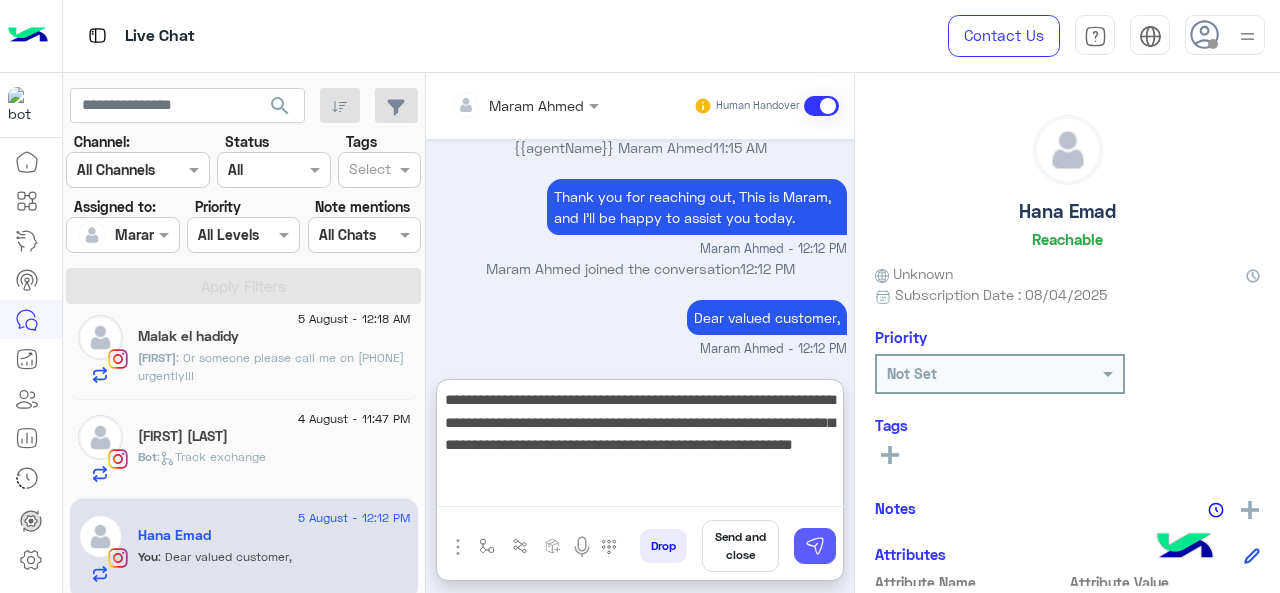 type on "**********" 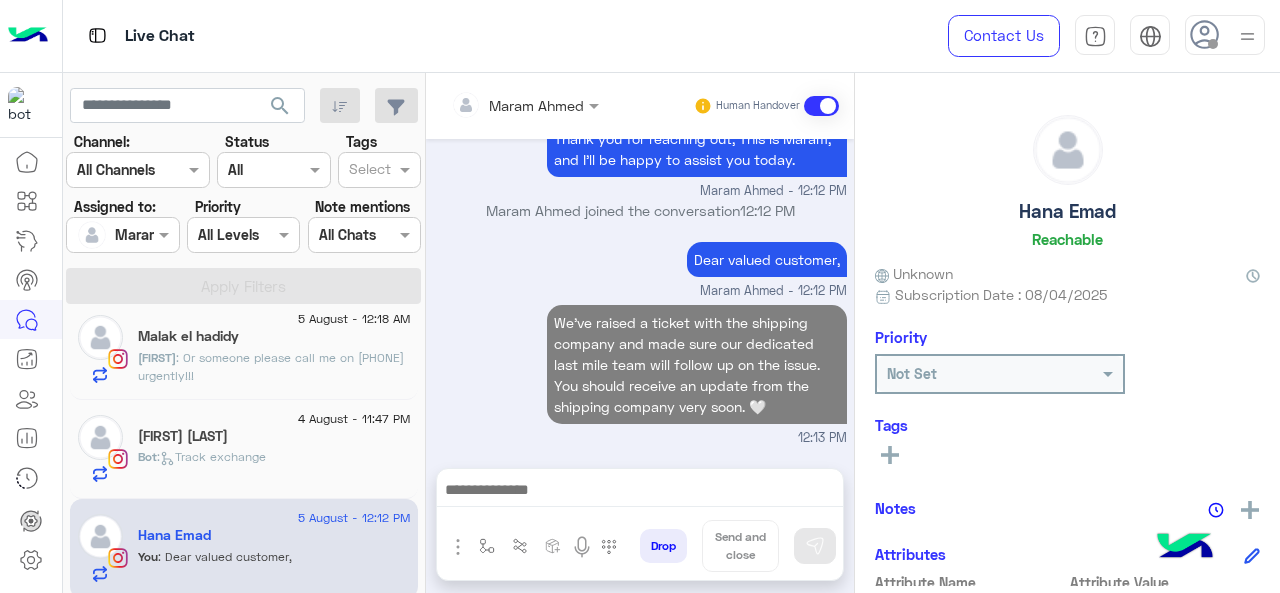 scroll, scrollTop: 1248, scrollLeft: 0, axis: vertical 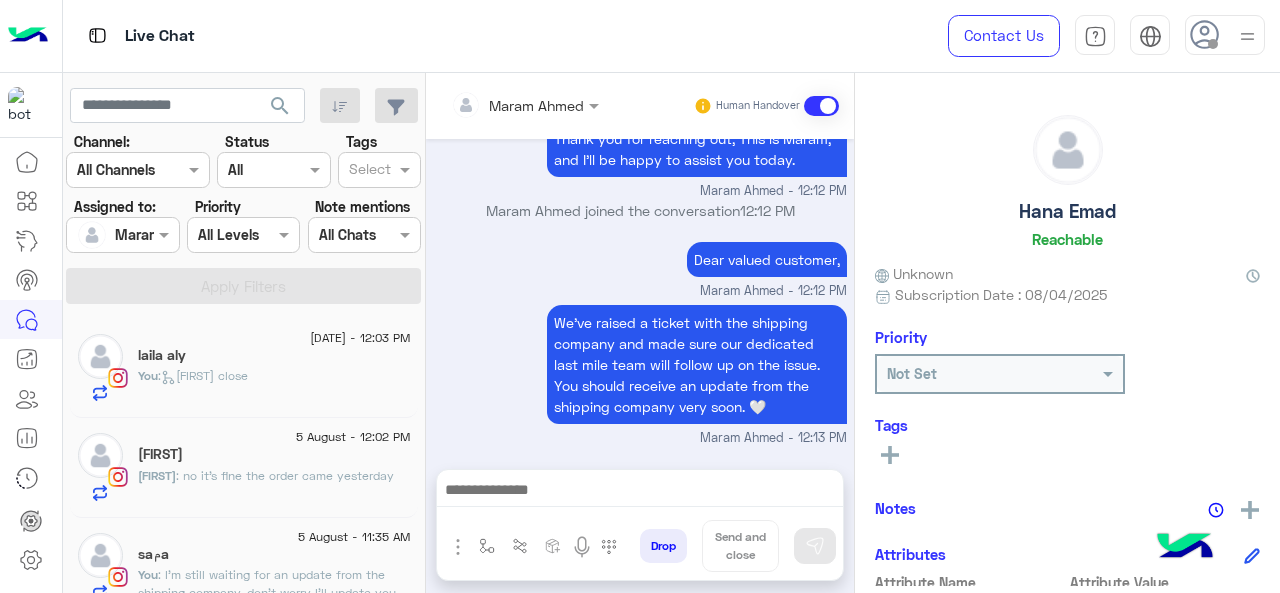click on "[FIRST]" 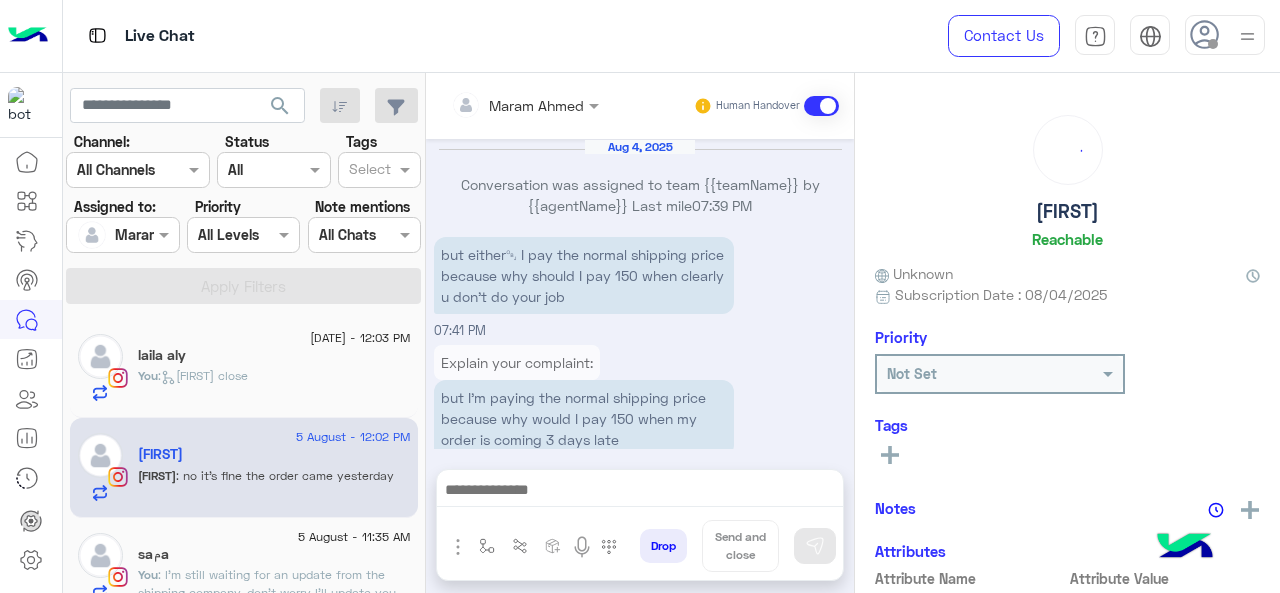 scroll, scrollTop: 583, scrollLeft: 0, axis: vertical 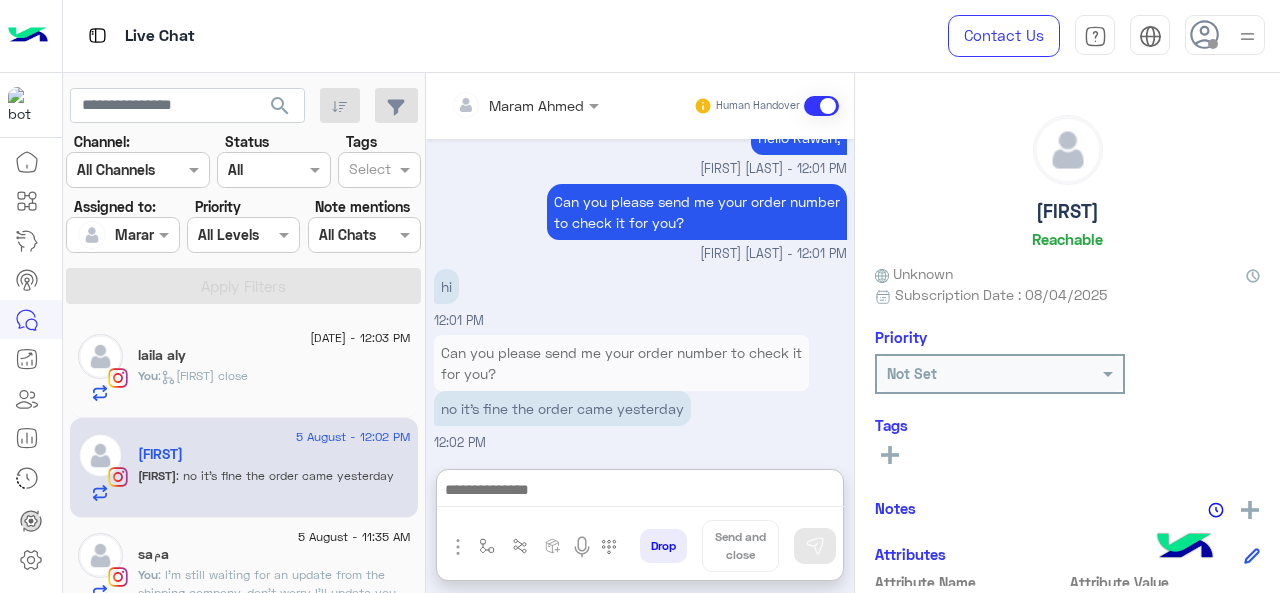 click at bounding box center [640, 492] 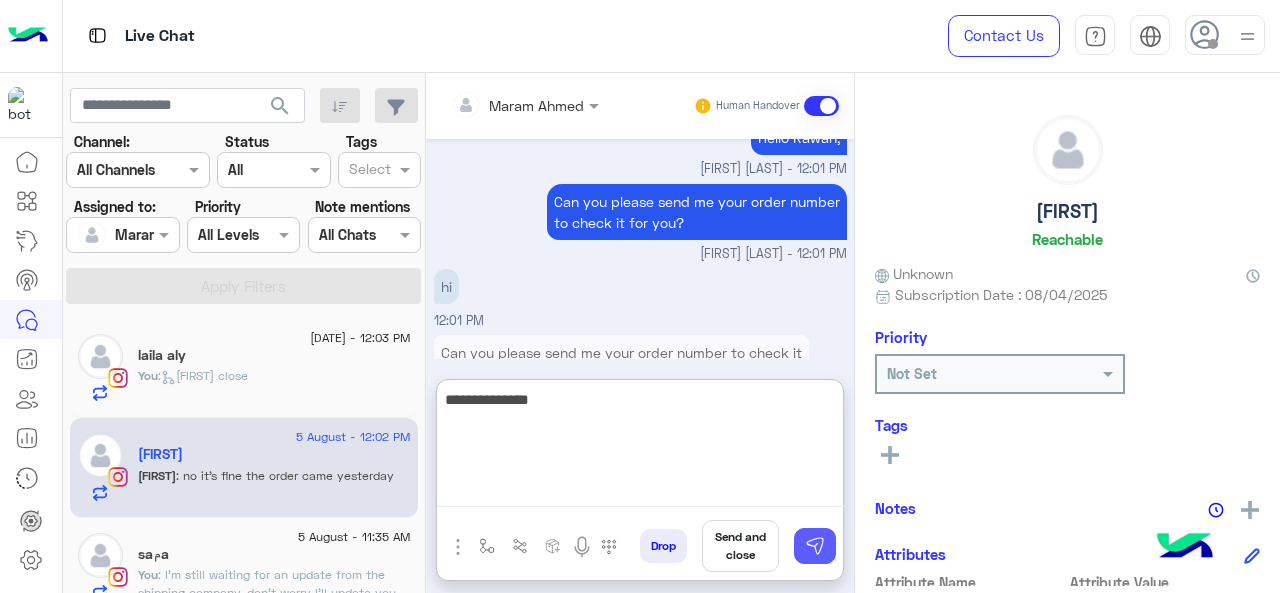 type on "**********" 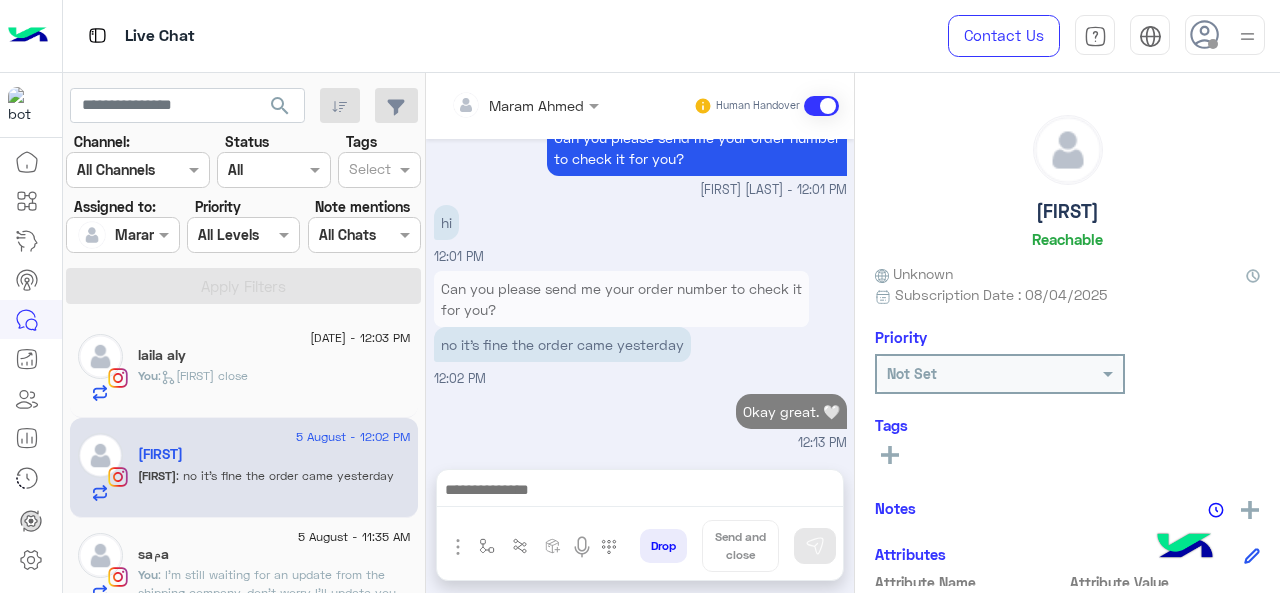 click at bounding box center [640, 492] 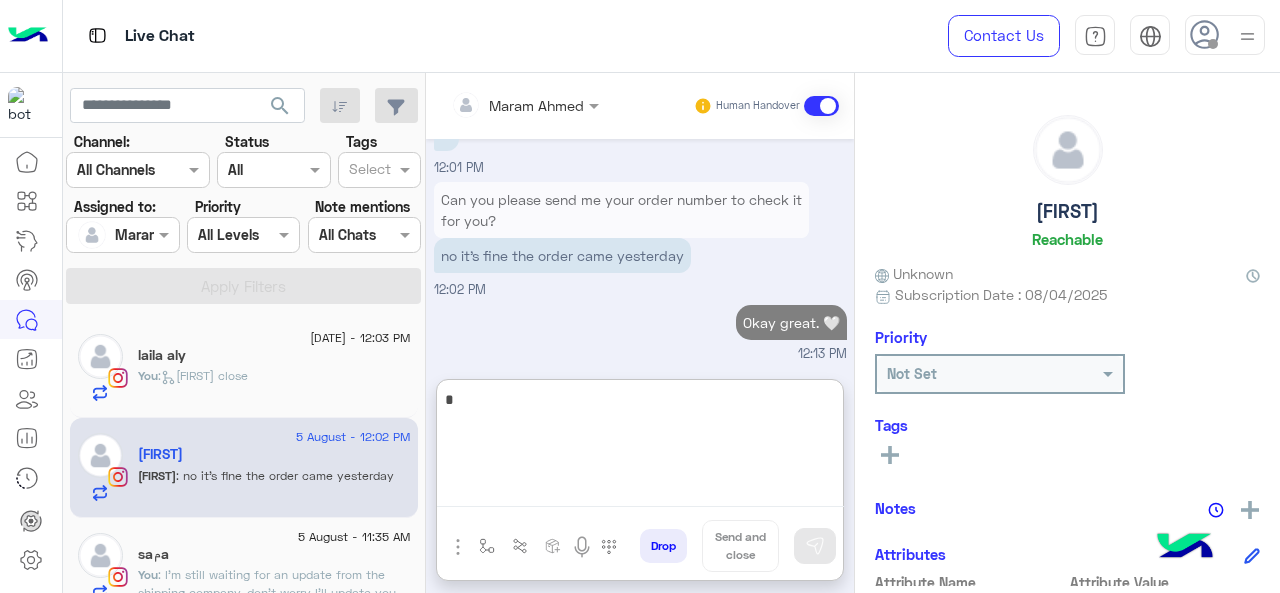 scroll, scrollTop: 737, scrollLeft: 0, axis: vertical 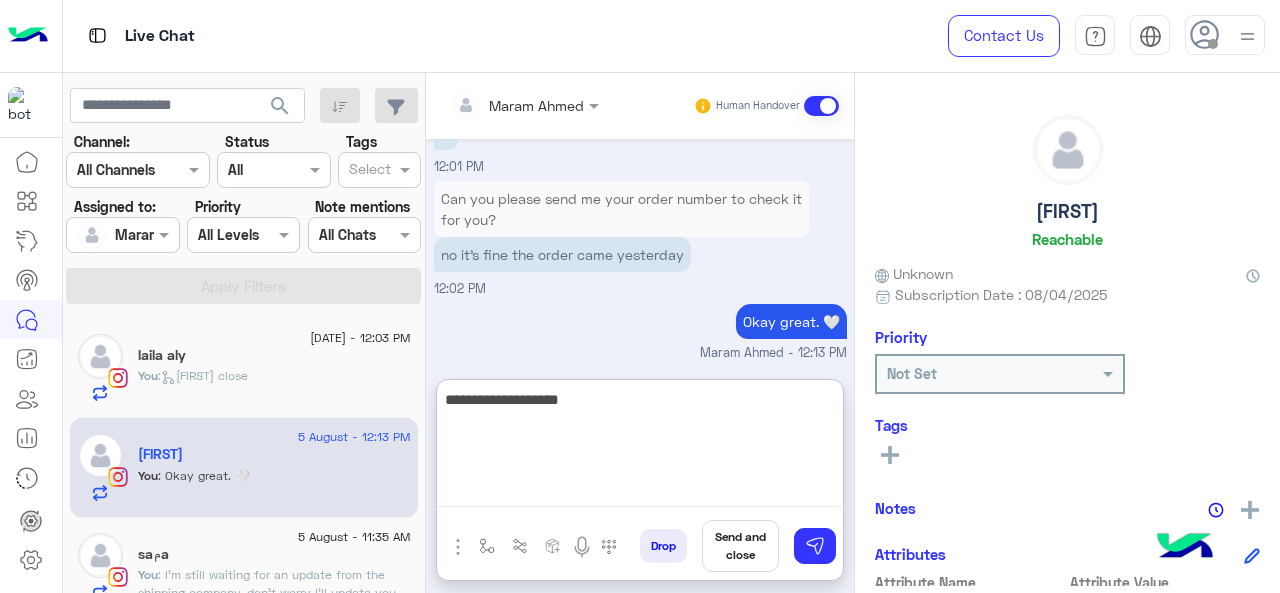 type on "**********" 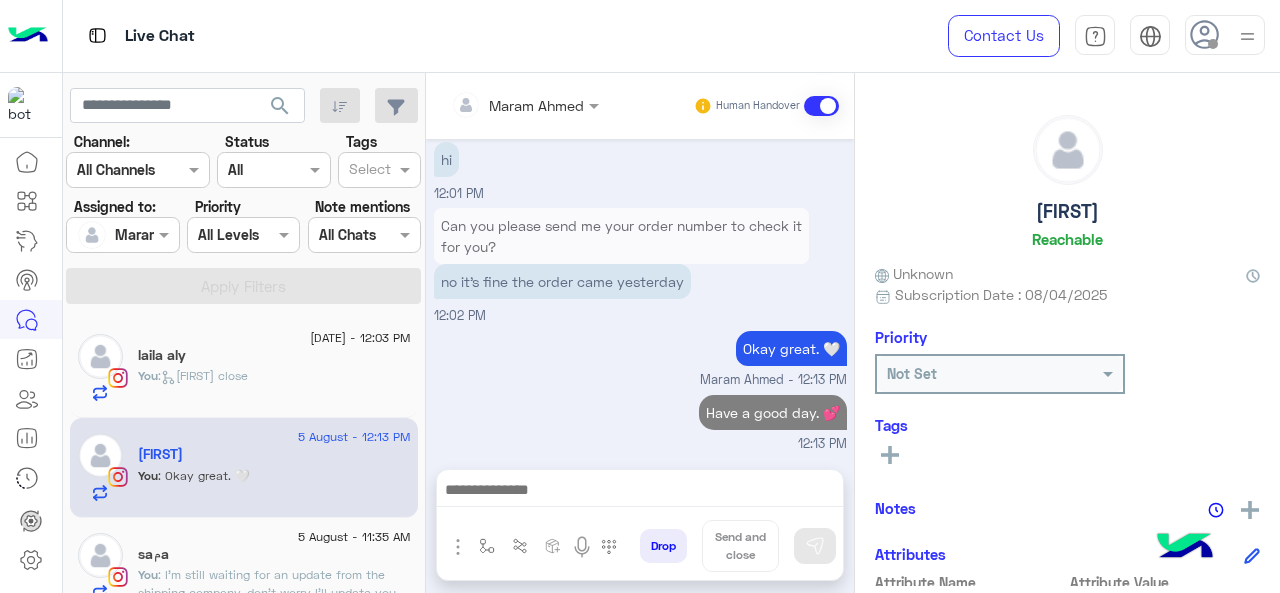 scroll, scrollTop: 732, scrollLeft: 0, axis: vertical 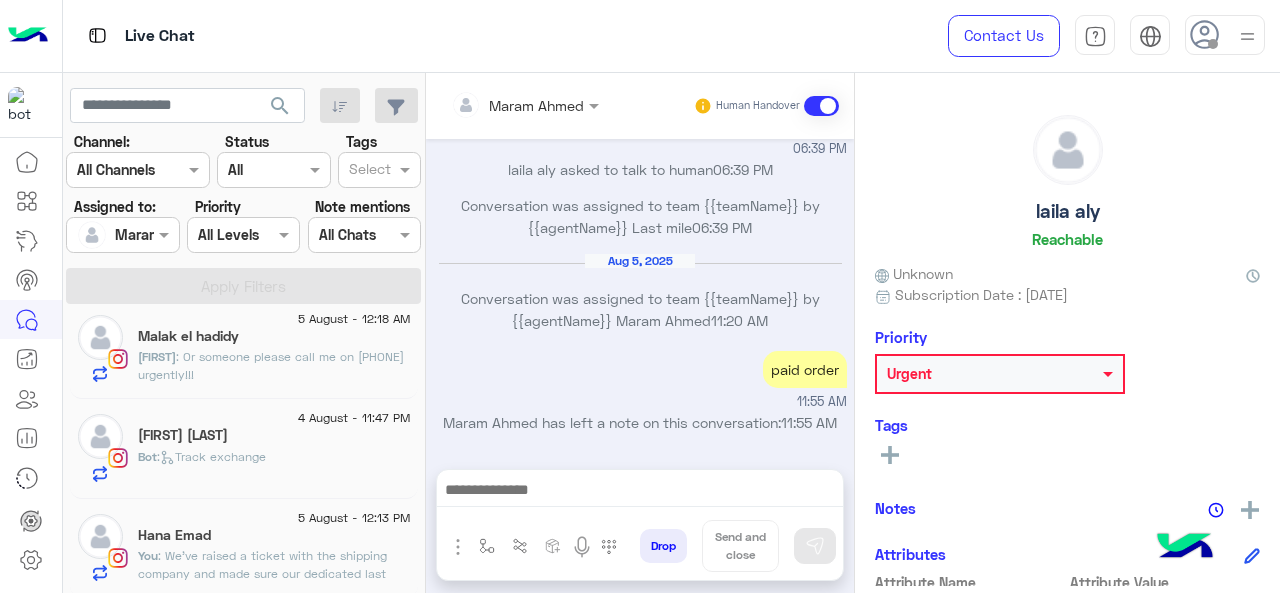 click on ": We’ve raised a ticket with the shipping company and made sure our dedicated last mile team will follow up on the issue. You should receive an update from the shipping company very soon. 🤍" 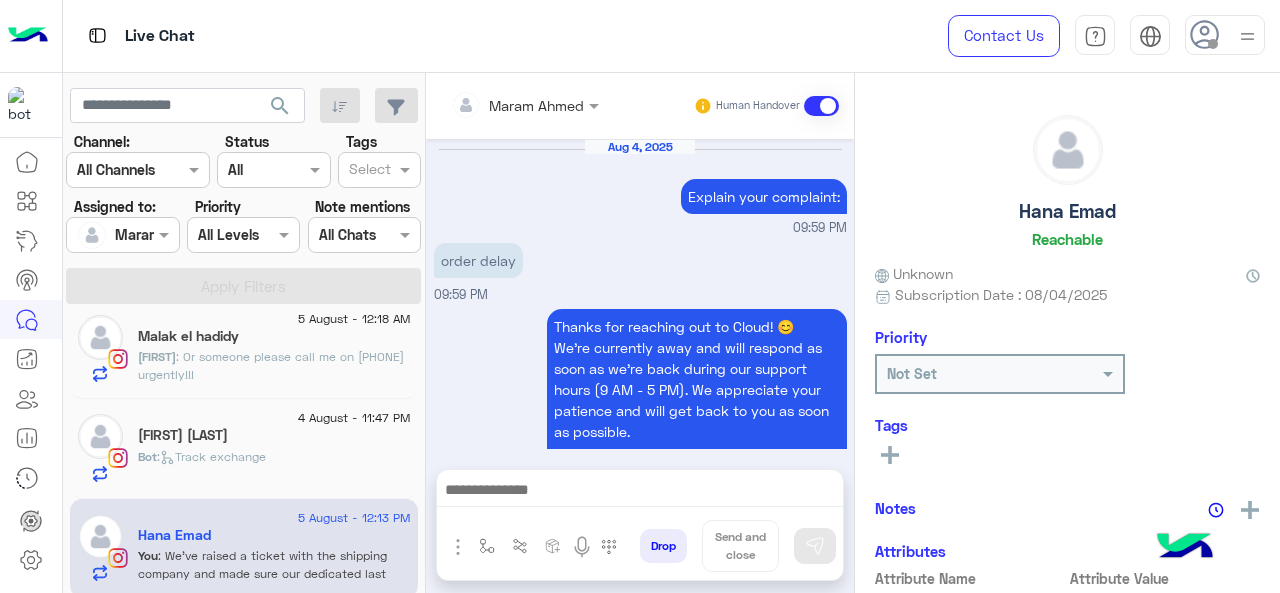 scroll, scrollTop: 660, scrollLeft: 0, axis: vertical 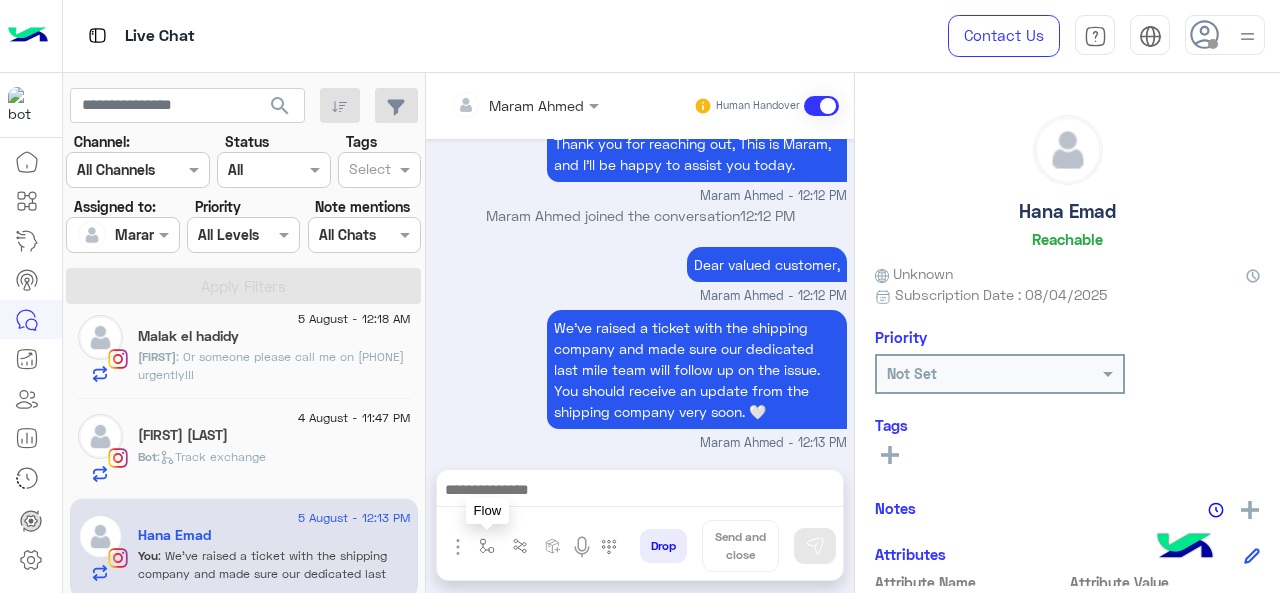 click at bounding box center (487, 546) 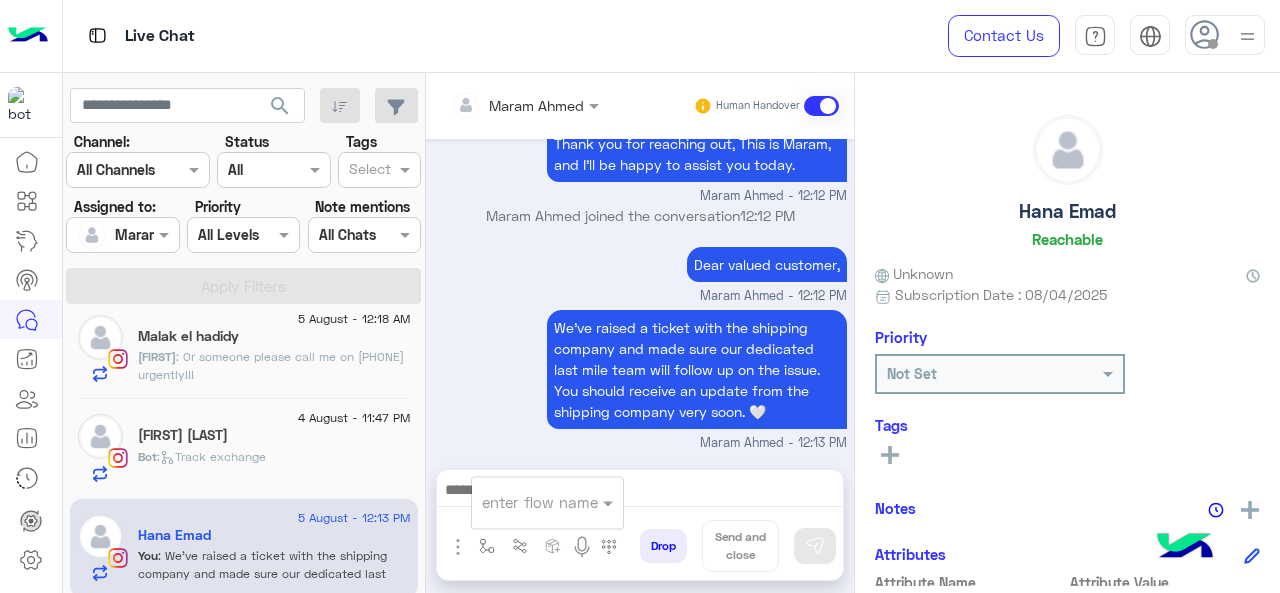 click at bounding box center [523, 502] 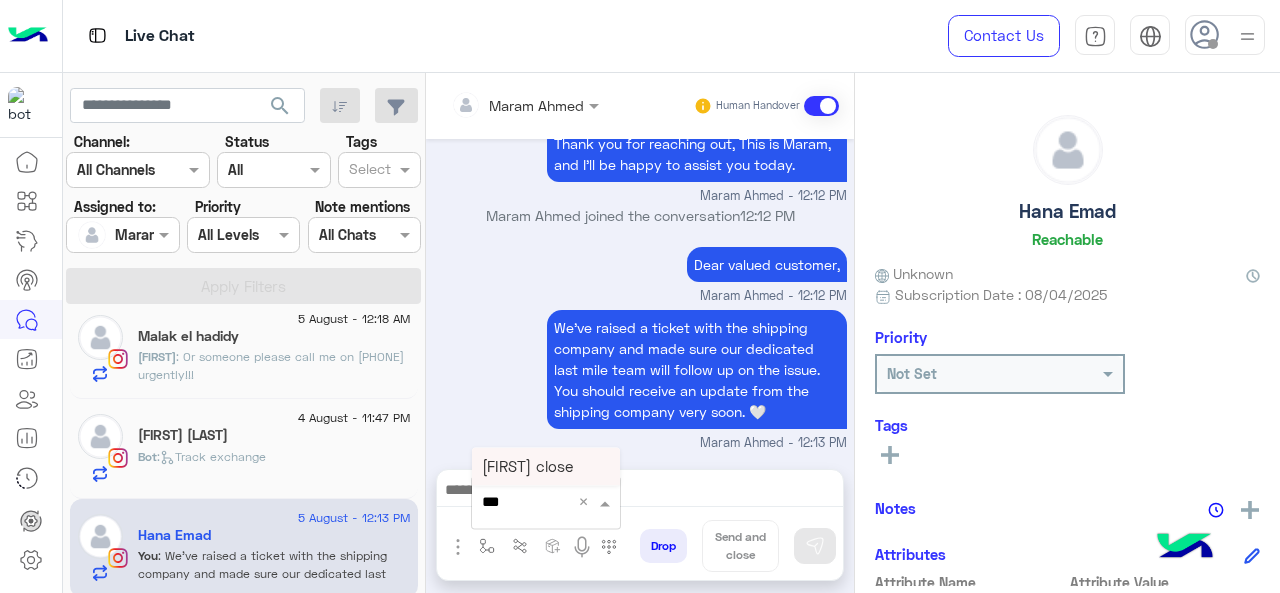 type on "****" 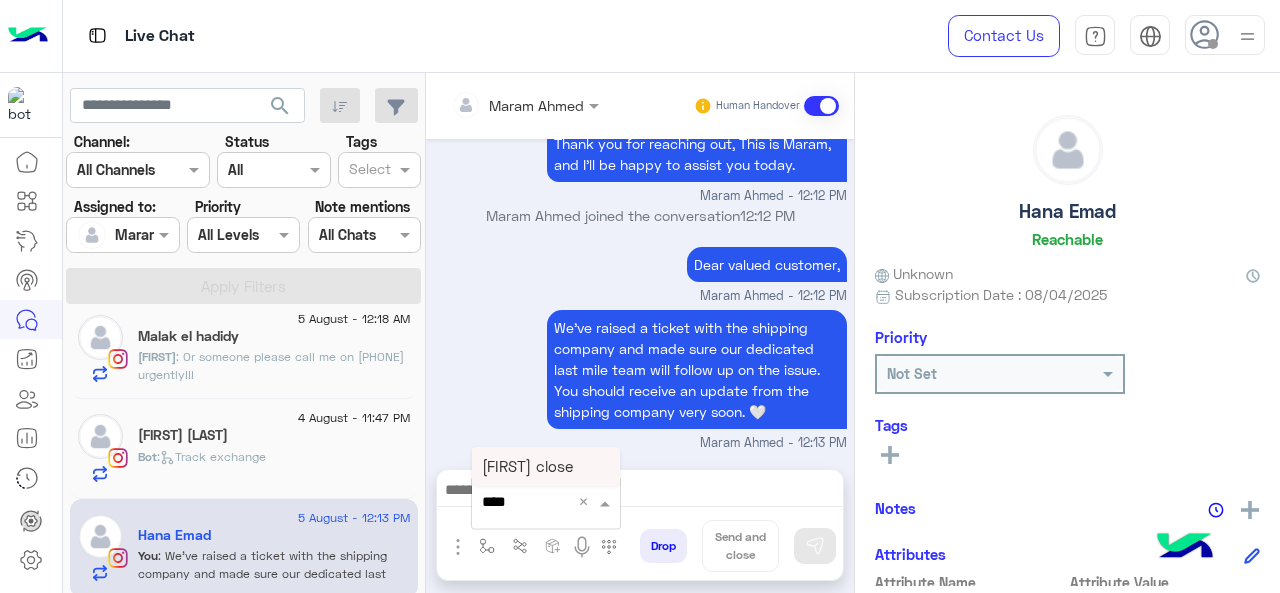 click on "[FIRST] close" at bounding box center (527, 466) 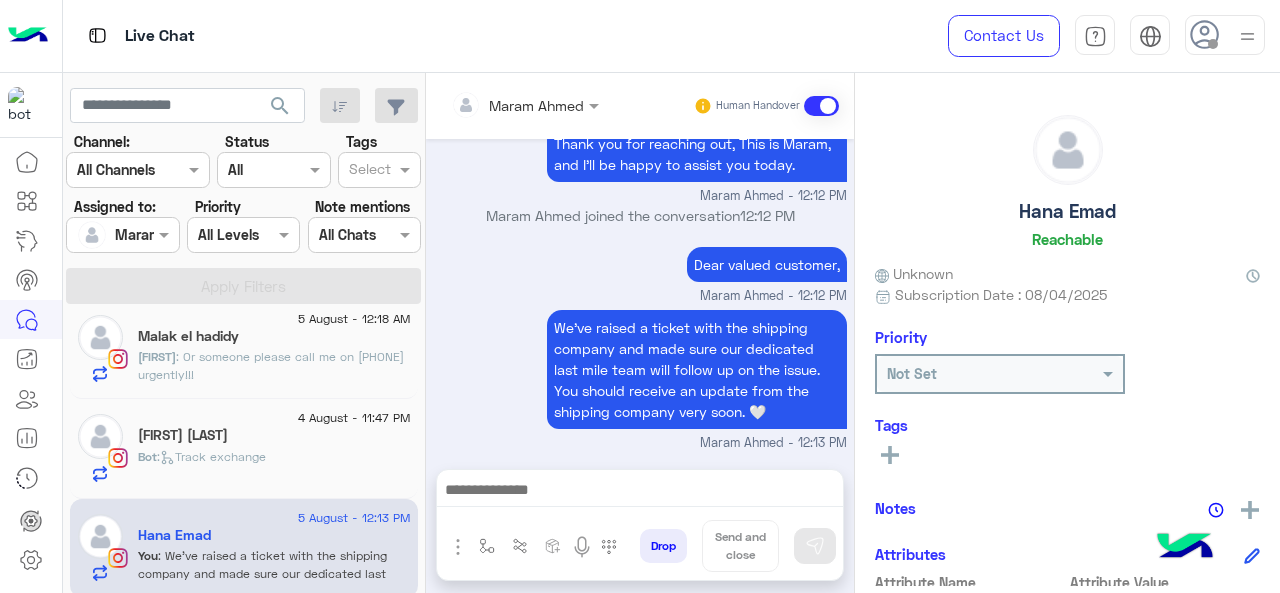 type on "**********" 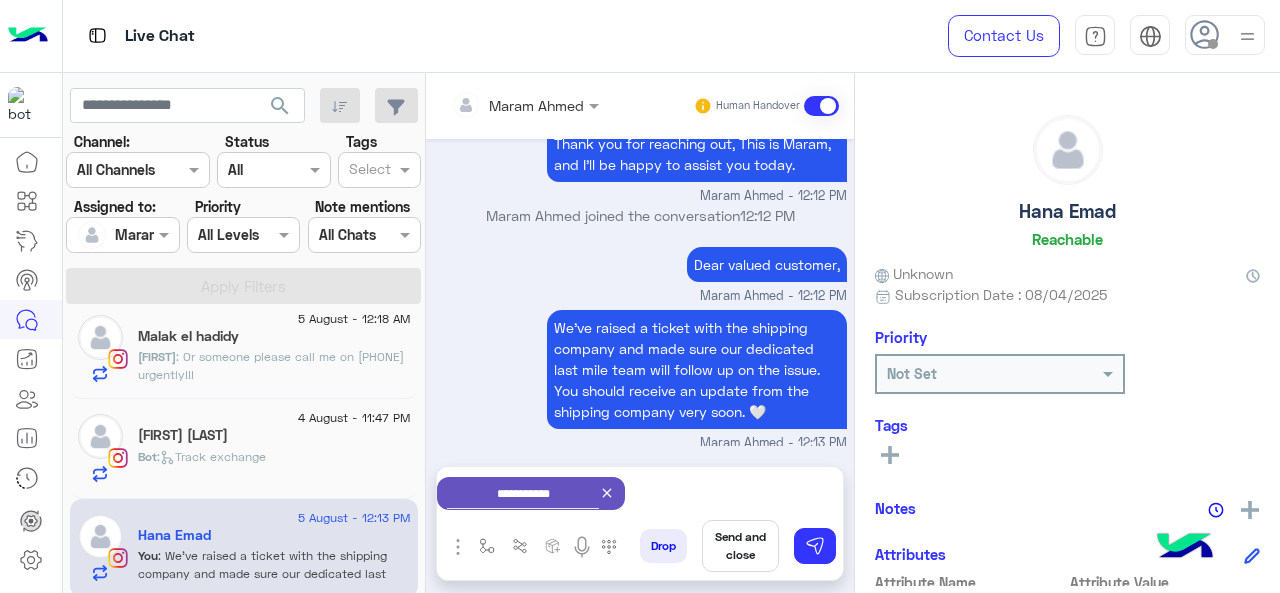 click on "Send and close" at bounding box center [740, 546] 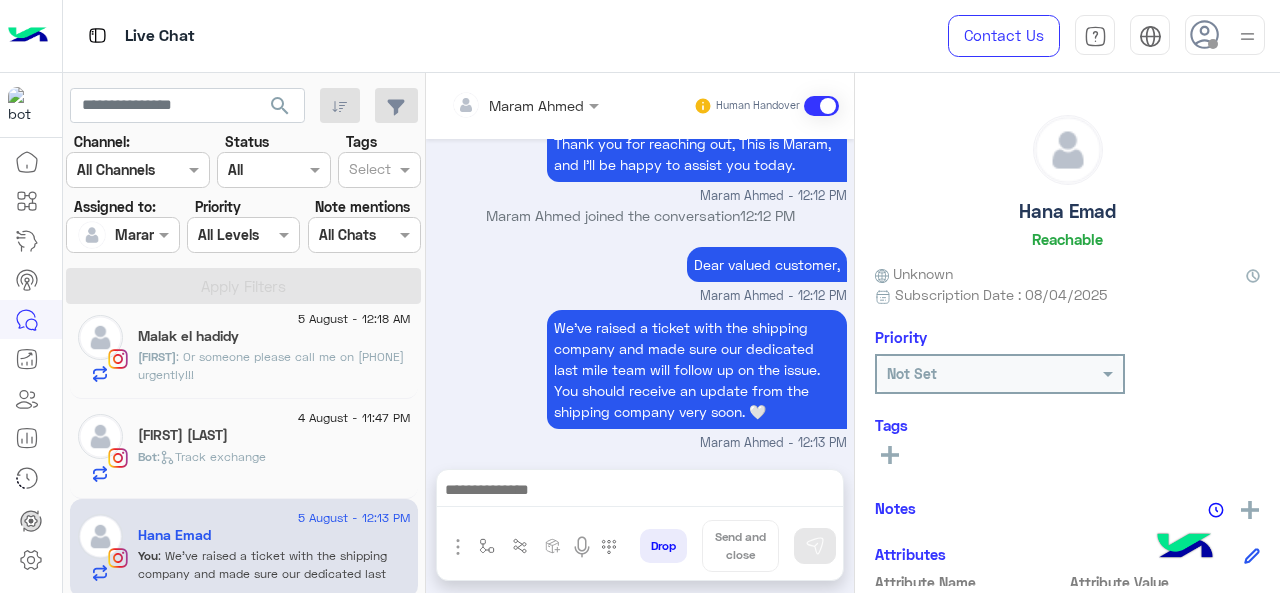 scroll, scrollTop: 682, scrollLeft: 0, axis: vertical 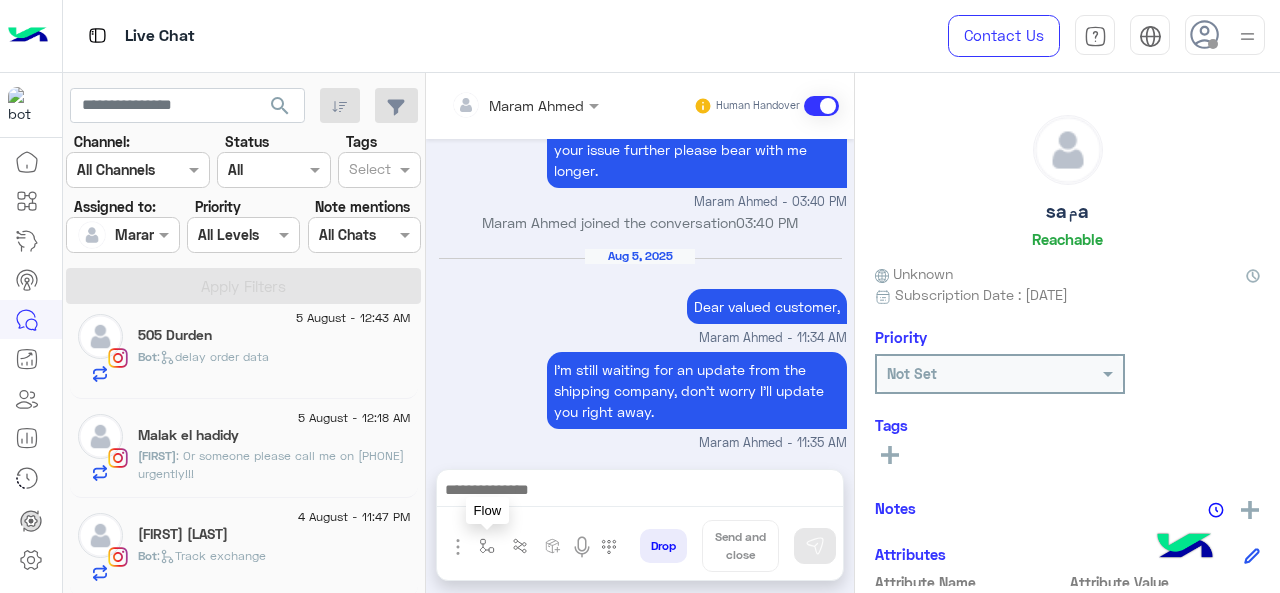 click at bounding box center (487, 546) 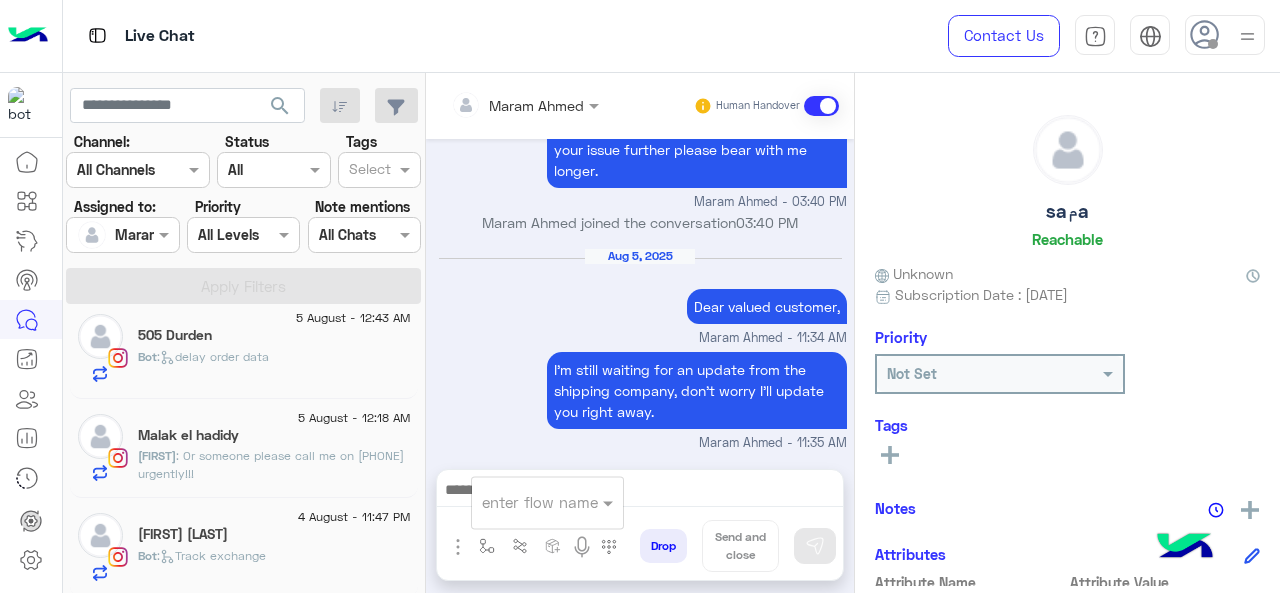 click at bounding box center (523, 502) 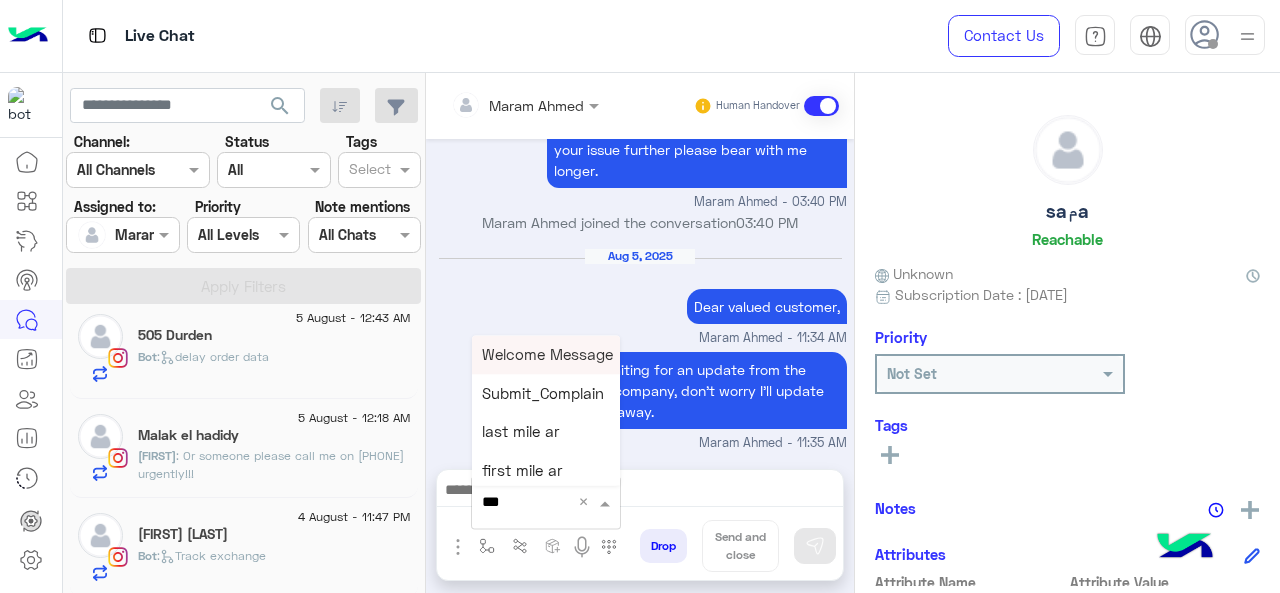 type on "****" 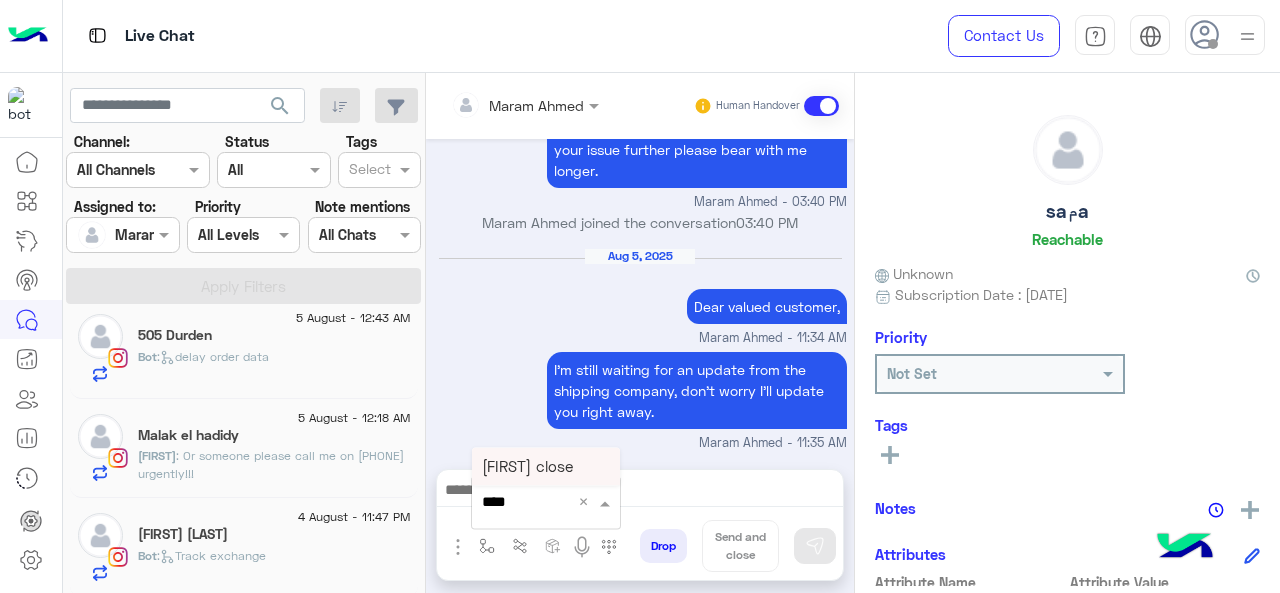 click on "[FIRST] close" at bounding box center [546, 466] 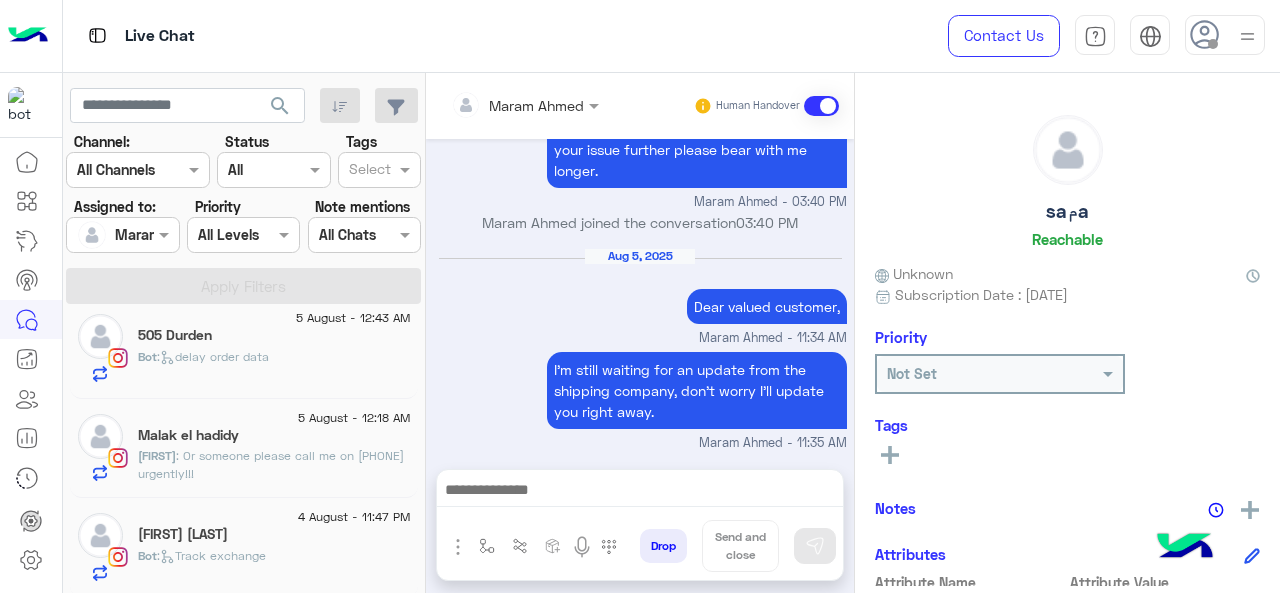 type on "**********" 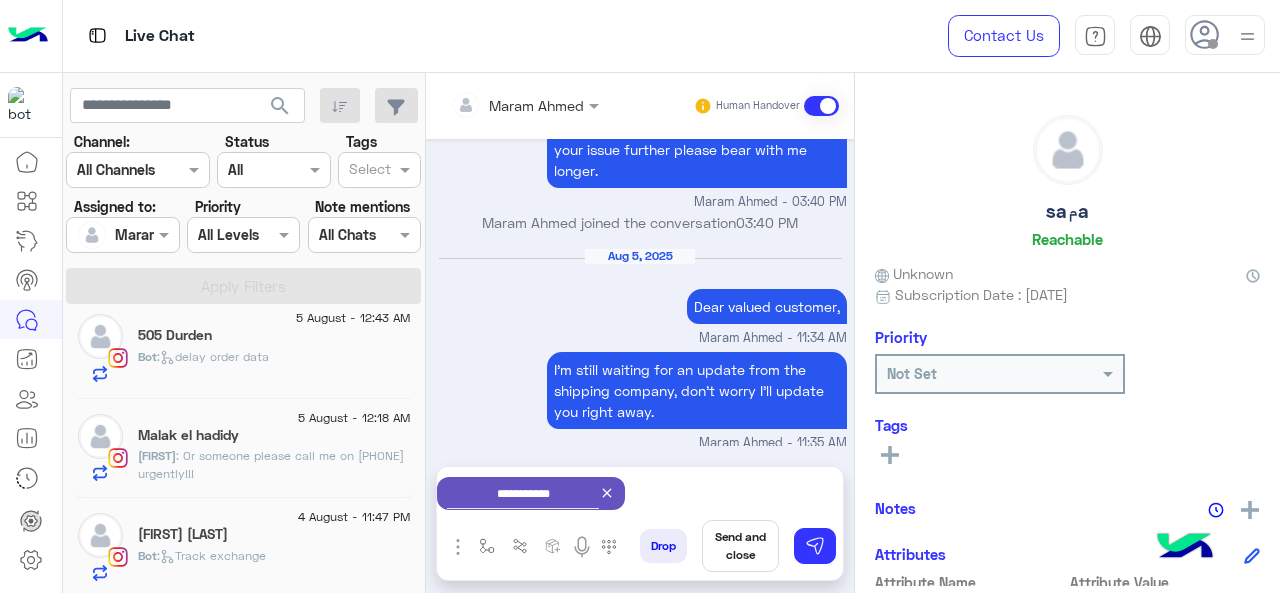 click 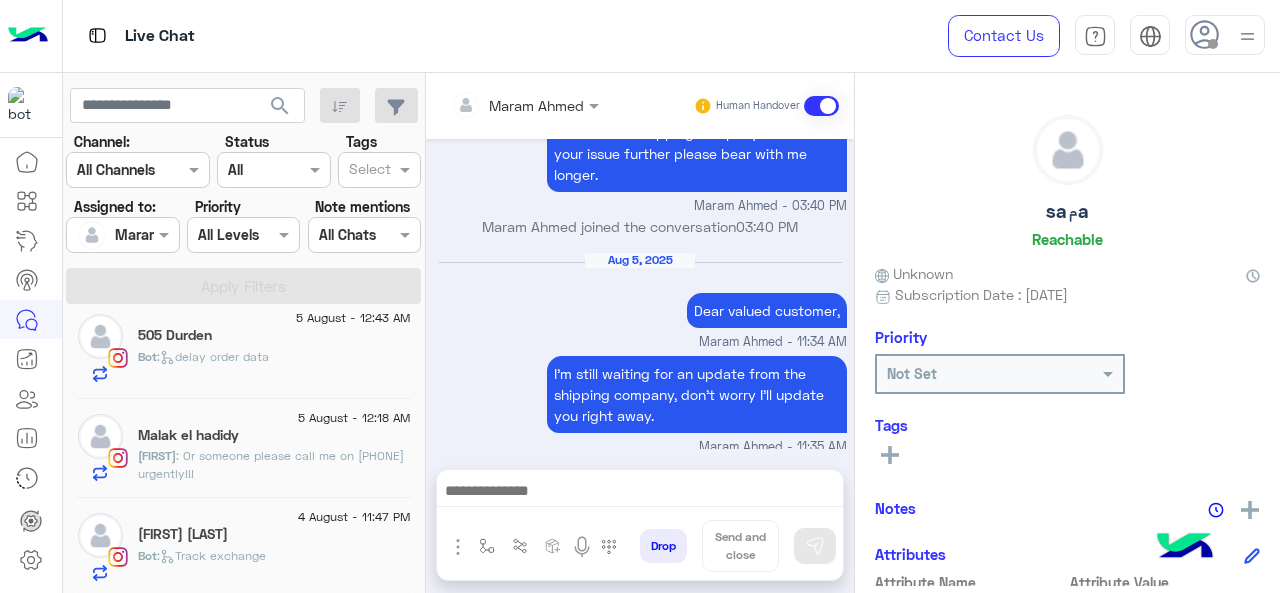 scroll, scrollTop: 660, scrollLeft: 0, axis: vertical 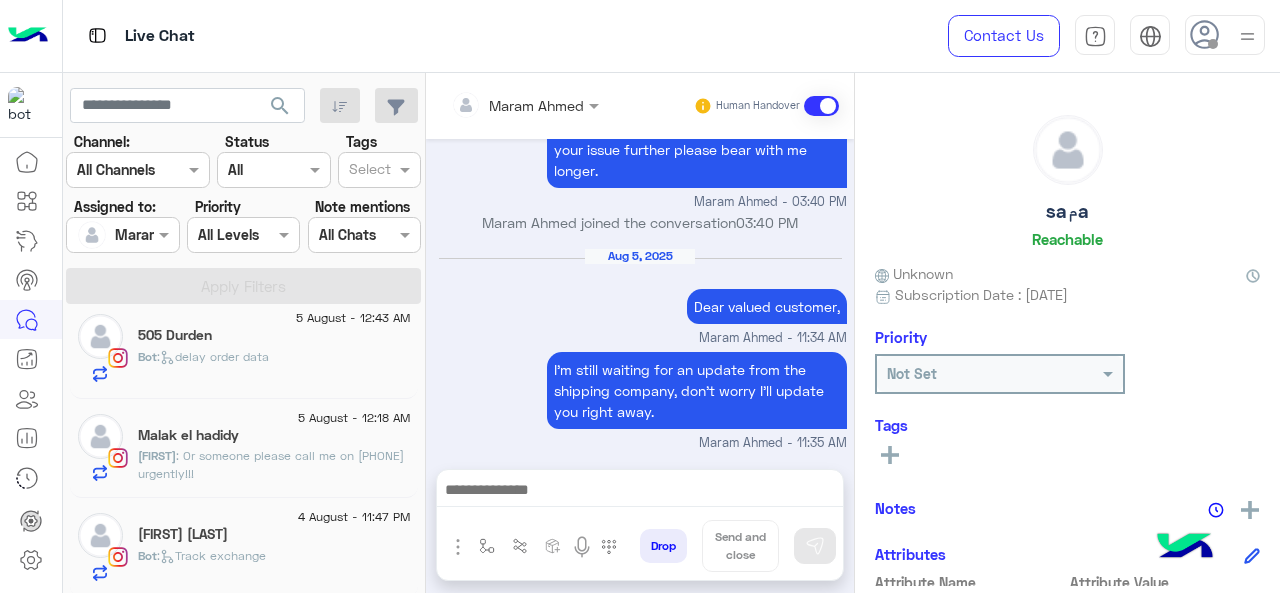 click on "[FIRST] [LAST]" 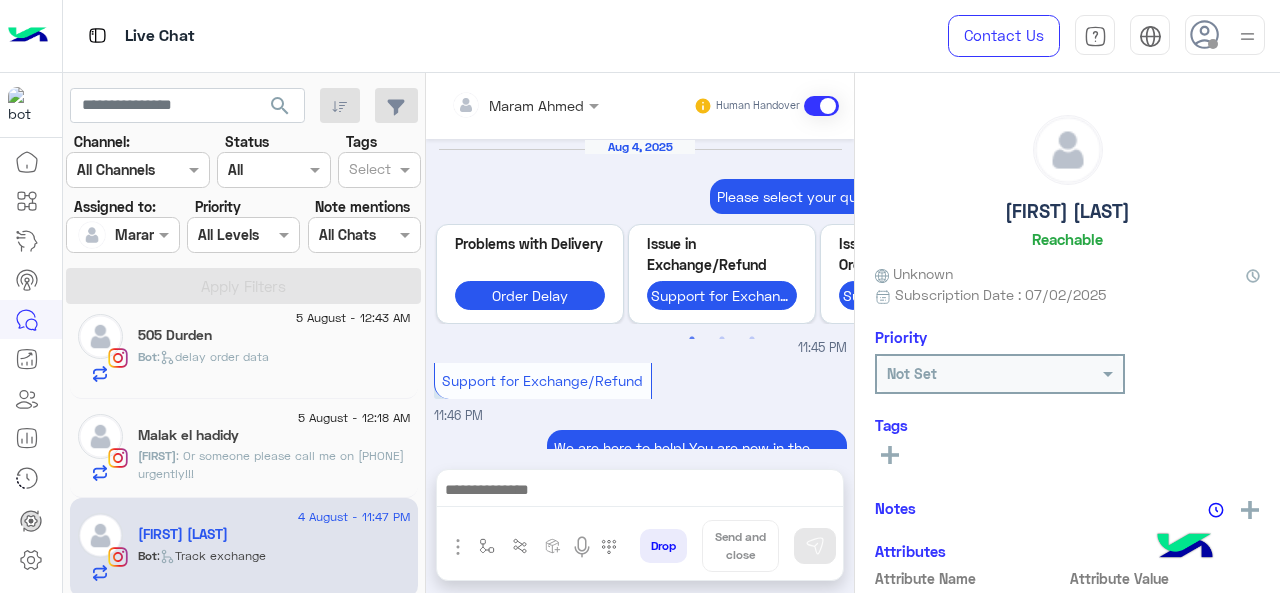 scroll, scrollTop: 874, scrollLeft: 0, axis: vertical 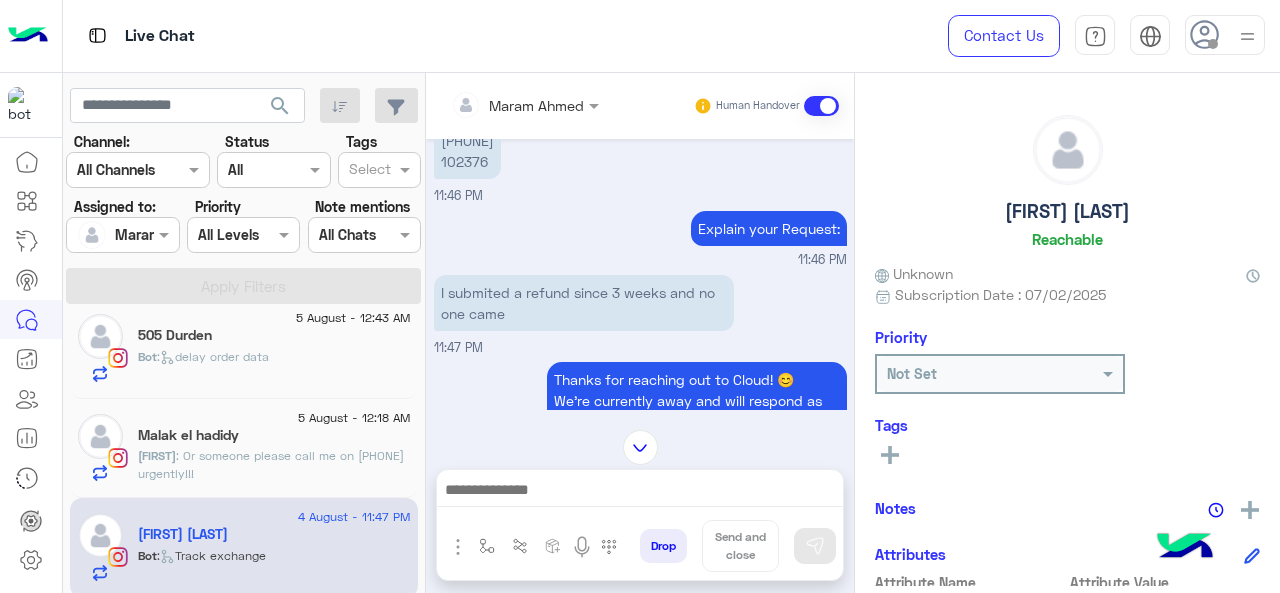 click on "[PHONE] 102376" at bounding box center [467, 151] 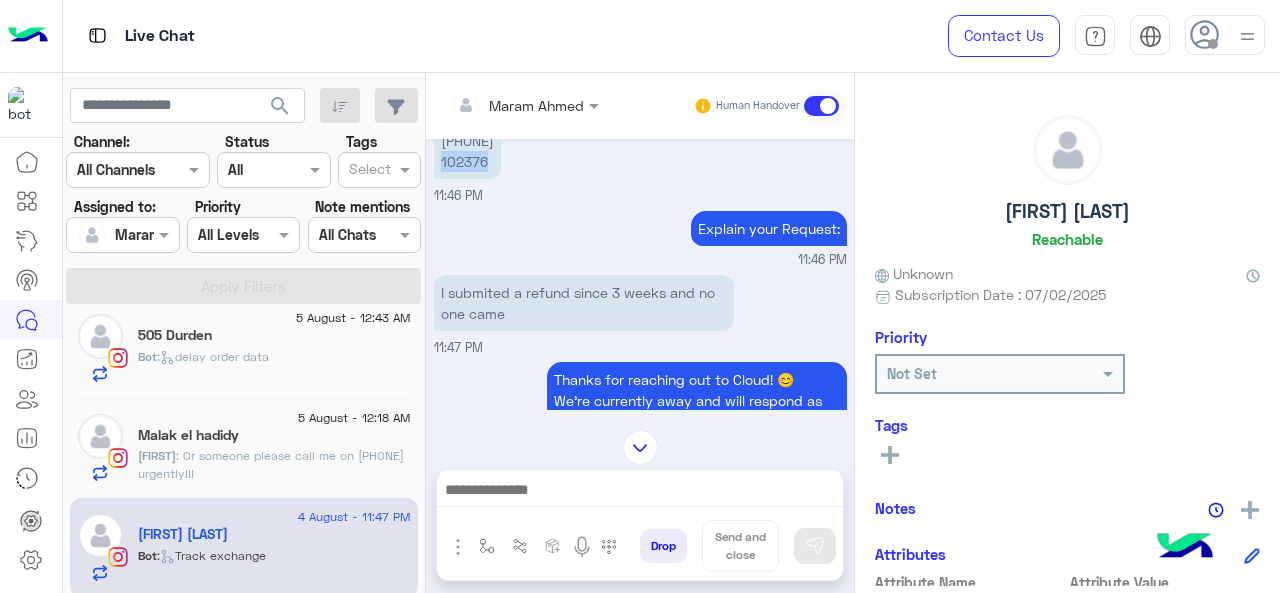 click on "[PHONE] 102376" at bounding box center (467, 151) 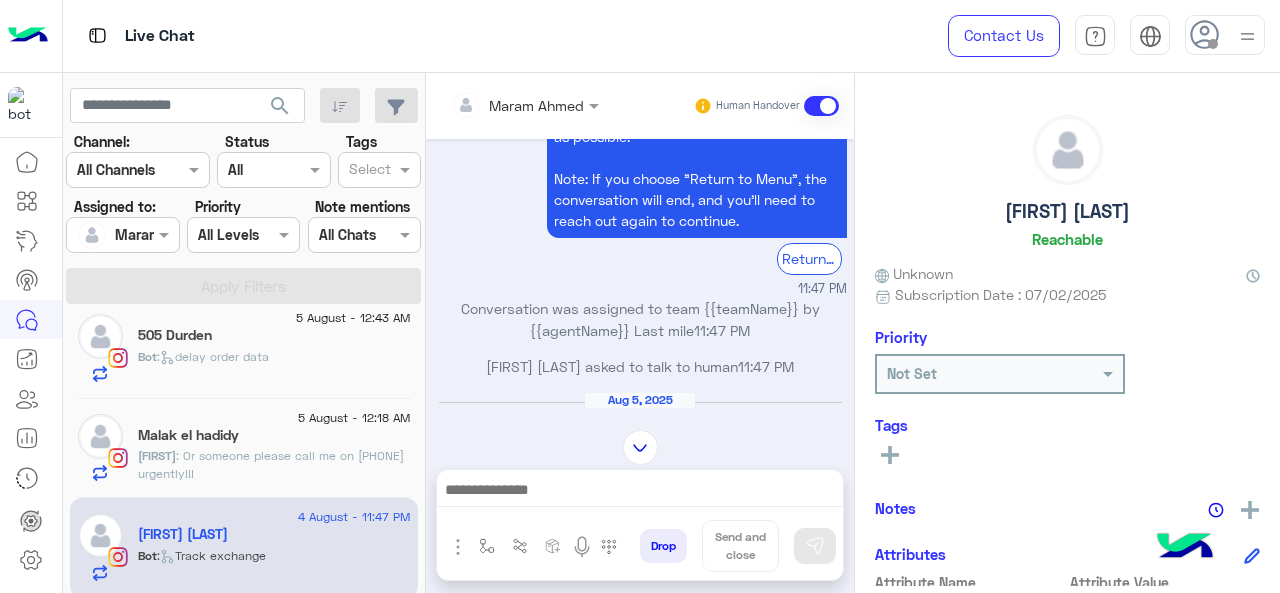scroll, scrollTop: 874, scrollLeft: 0, axis: vertical 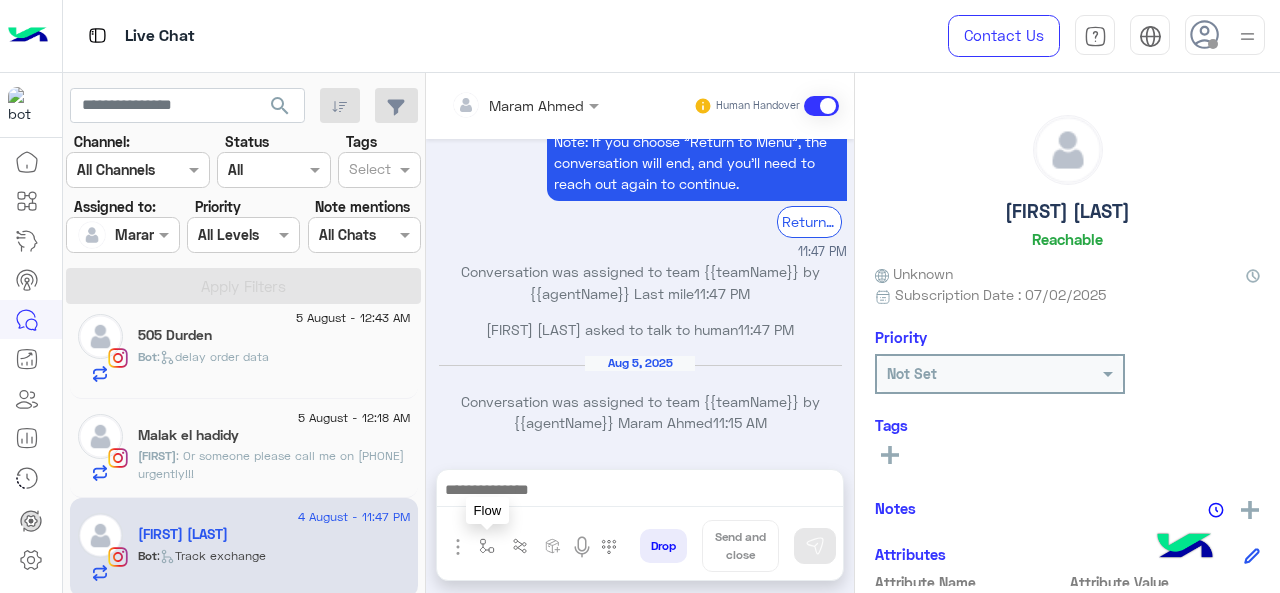 click at bounding box center [487, 546] 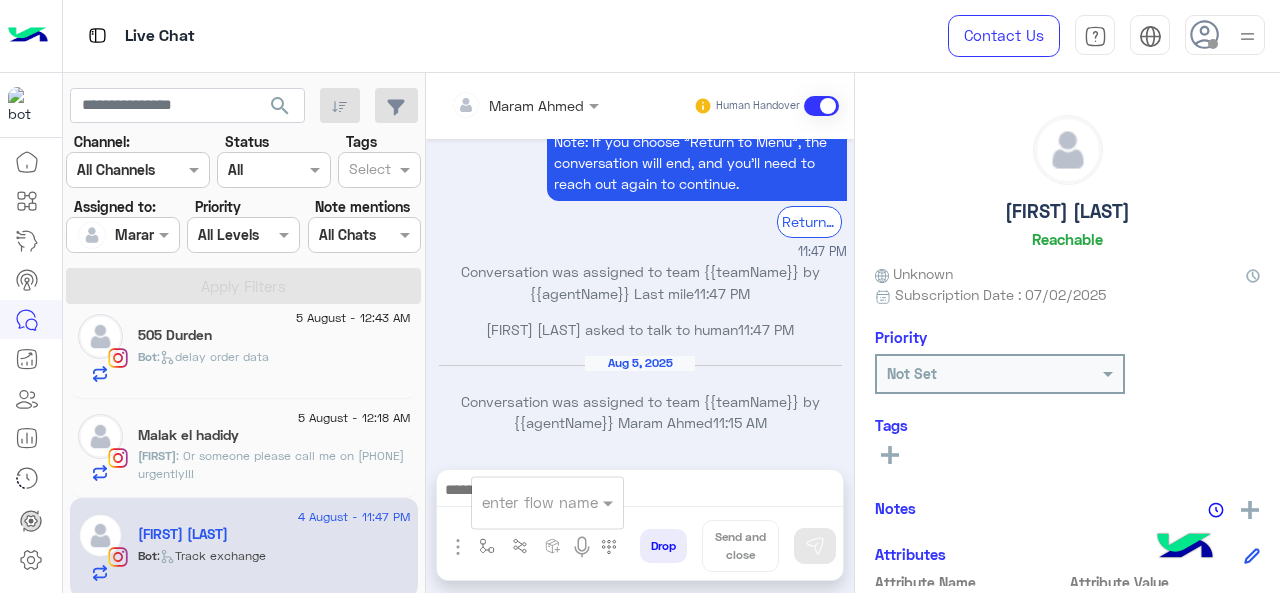 click at bounding box center (523, 502) 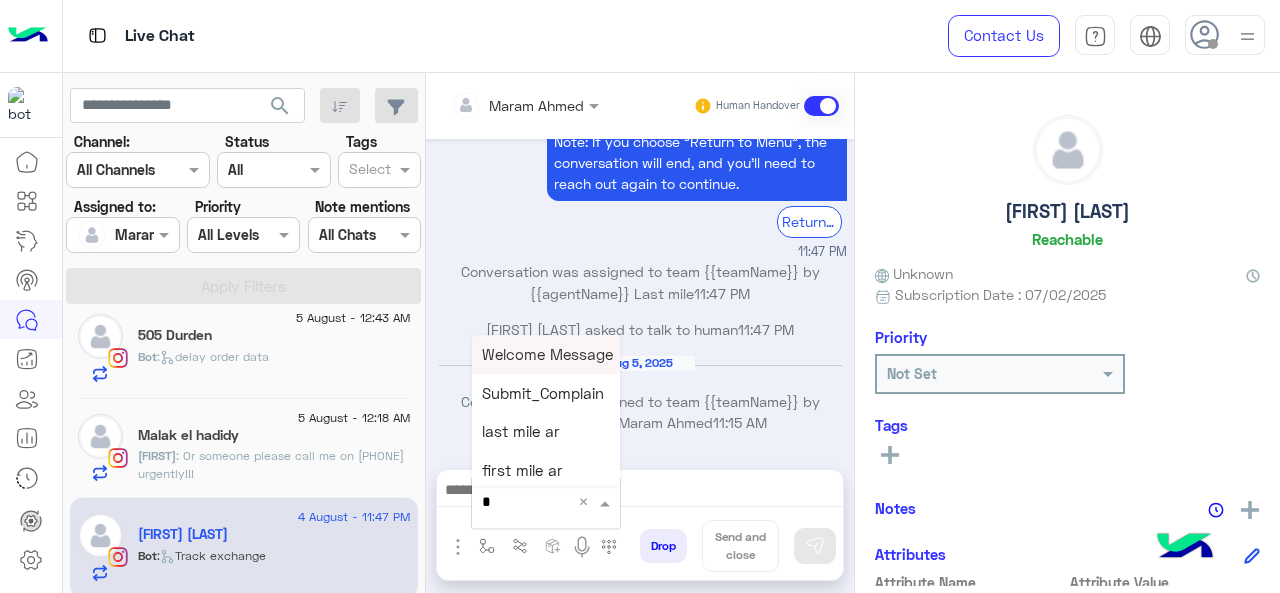 type on "*" 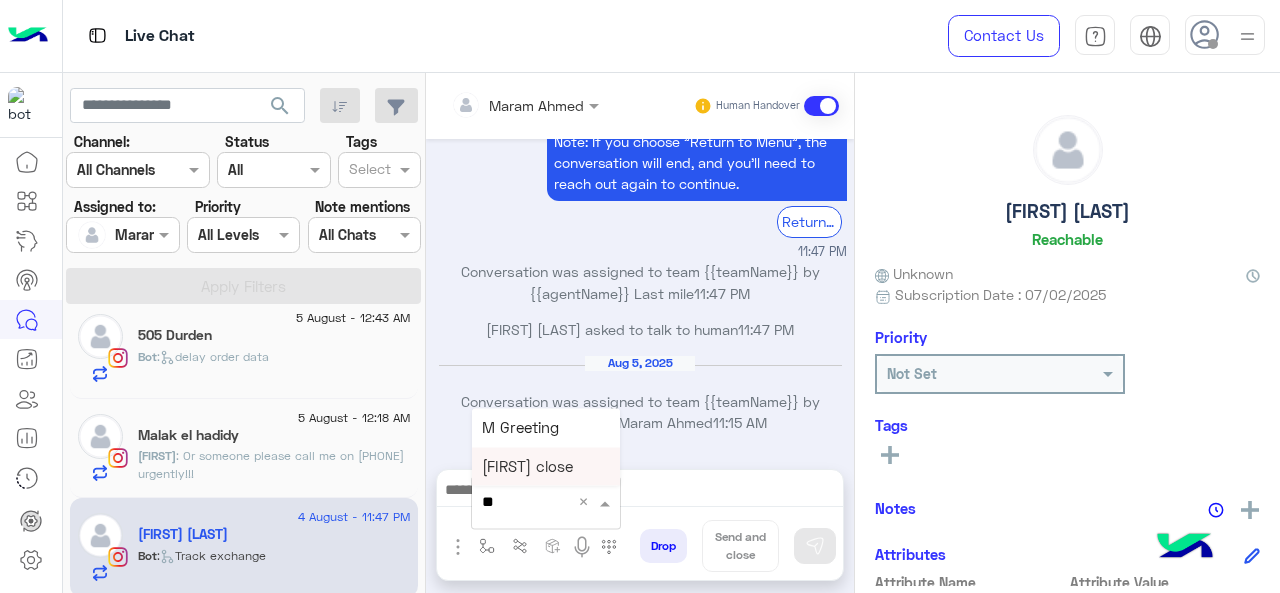 click on "M Greeting" at bounding box center (546, 427) 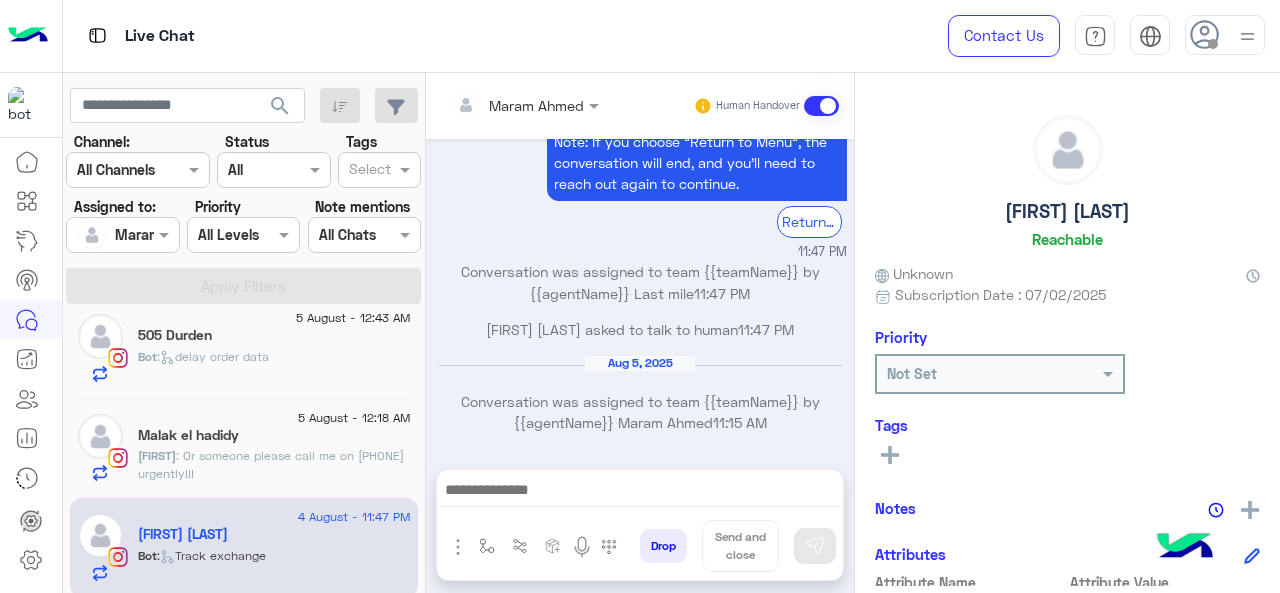 type on "**********" 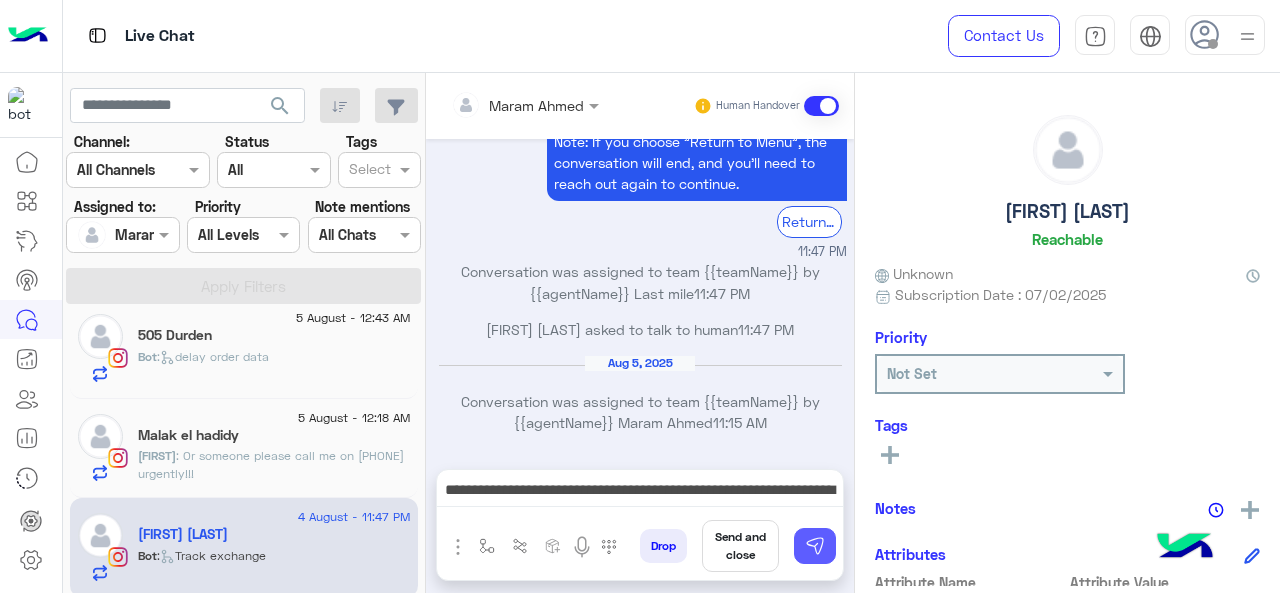 click at bounding box center [815, 546] 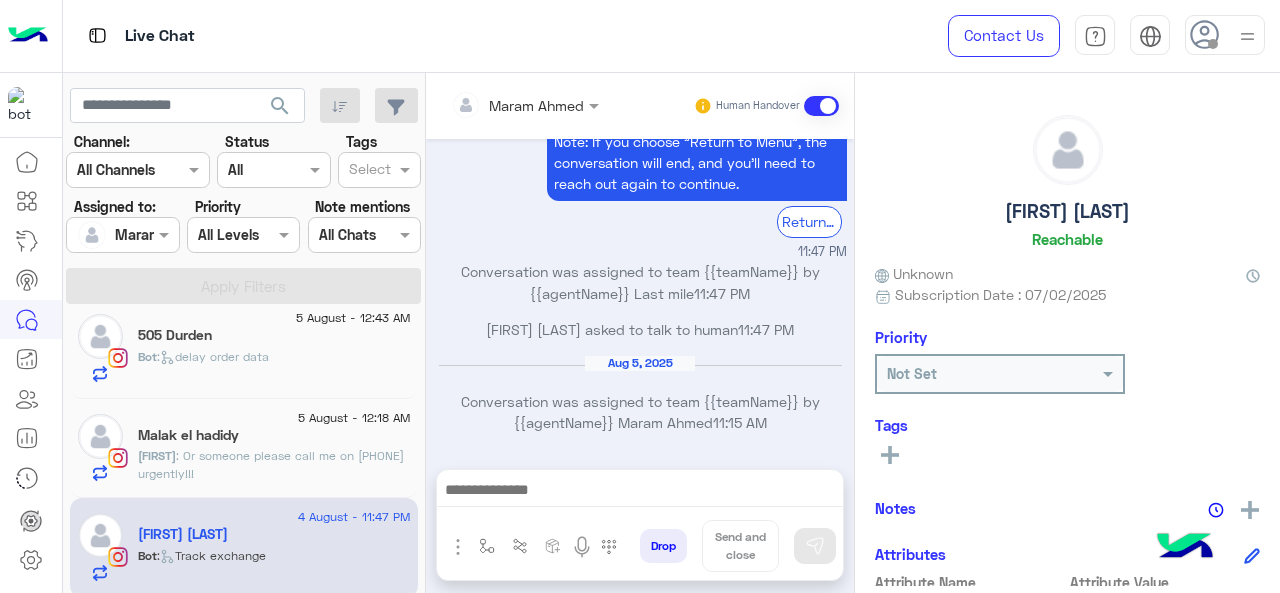 click at bounding box center (640, 492) 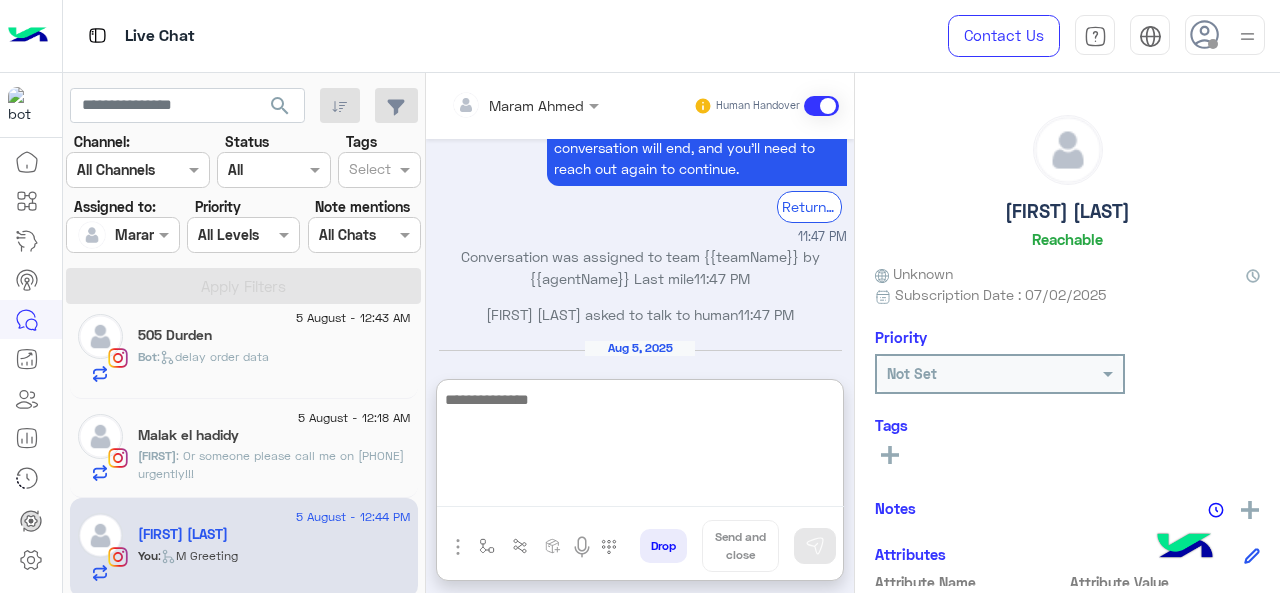 scroll, scrollTop: 1085, scrollLeft: 0, axis: vertical 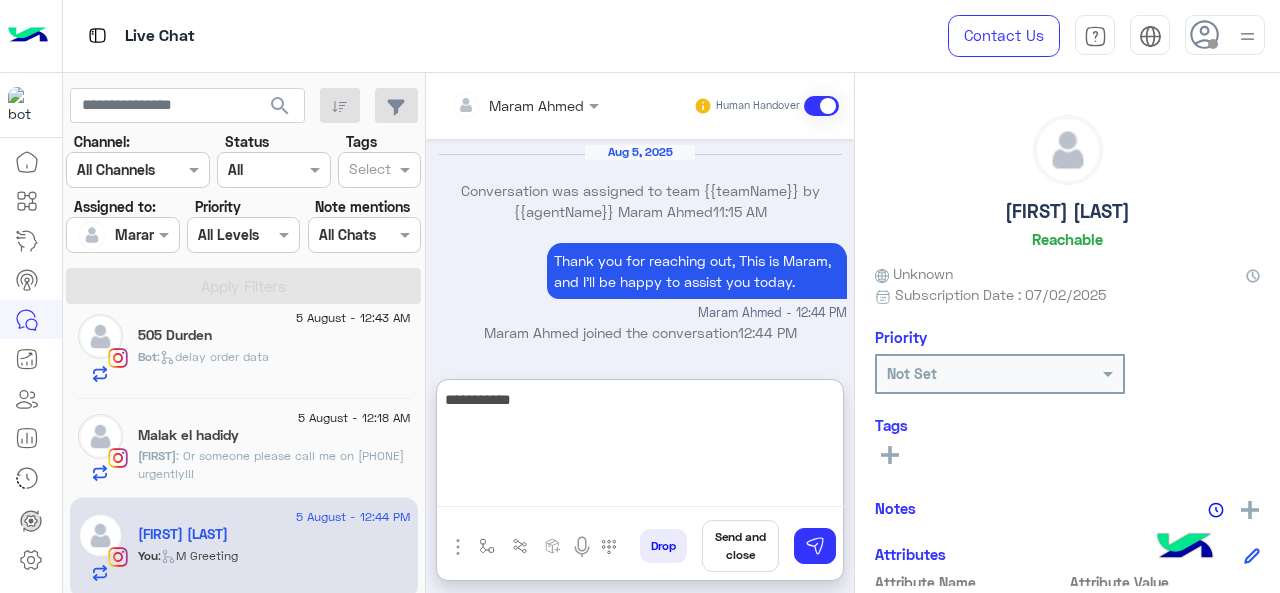 type on "**********" 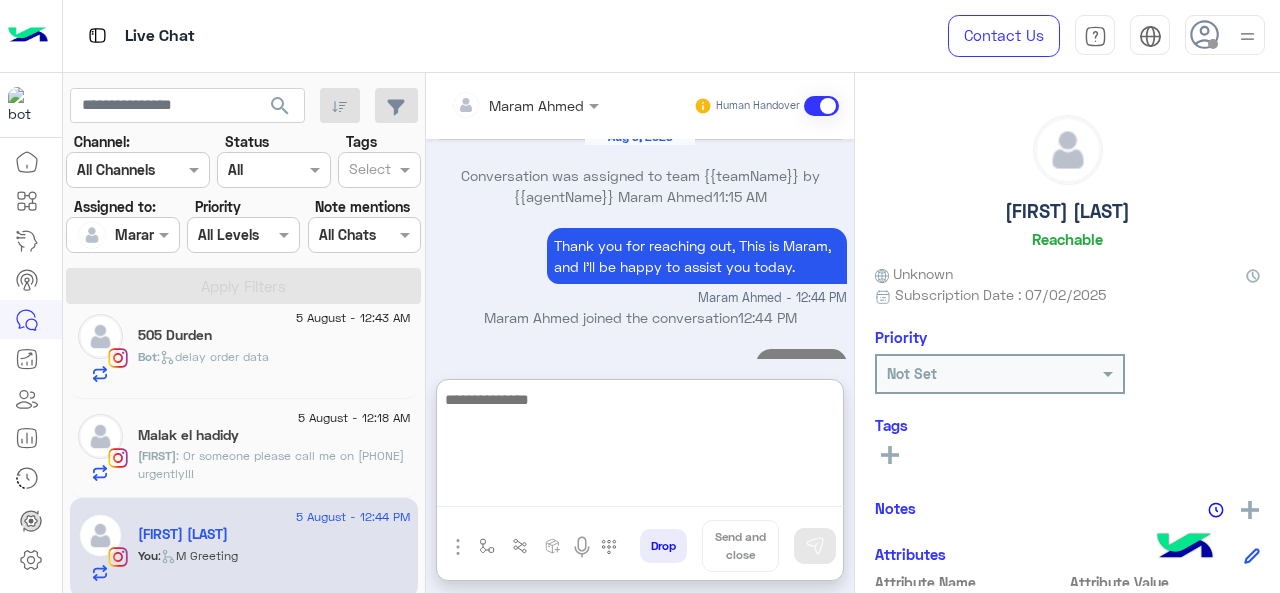 scroll, scrollTop: 1149, scrollLeft: 0, axis: vertical 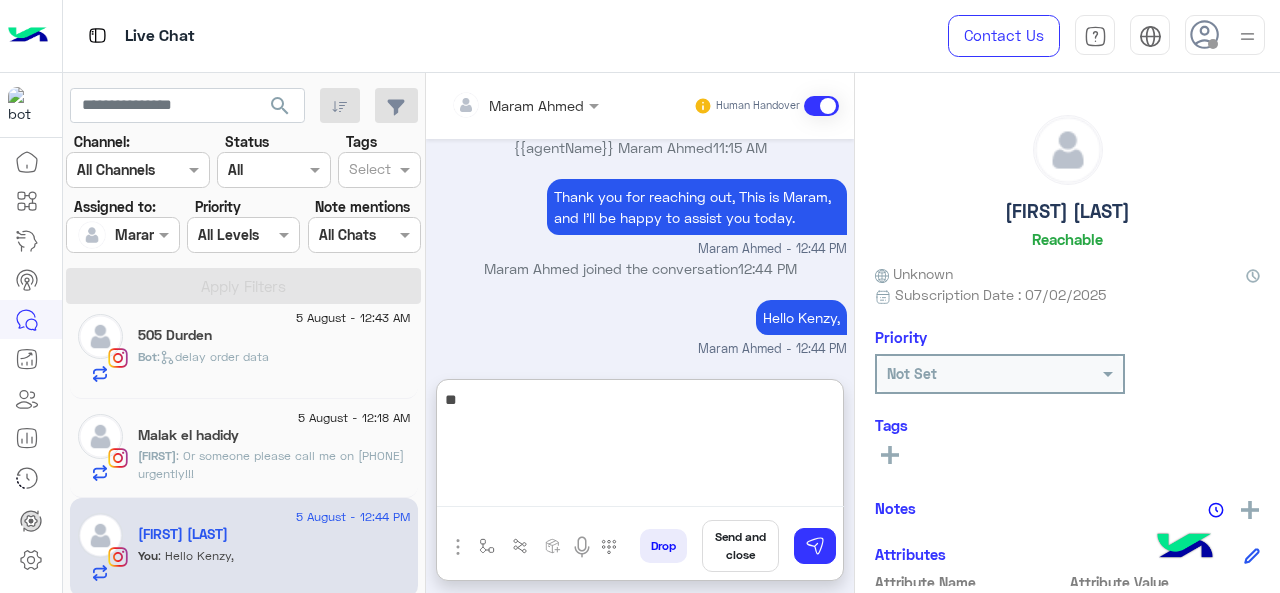 type on "*" 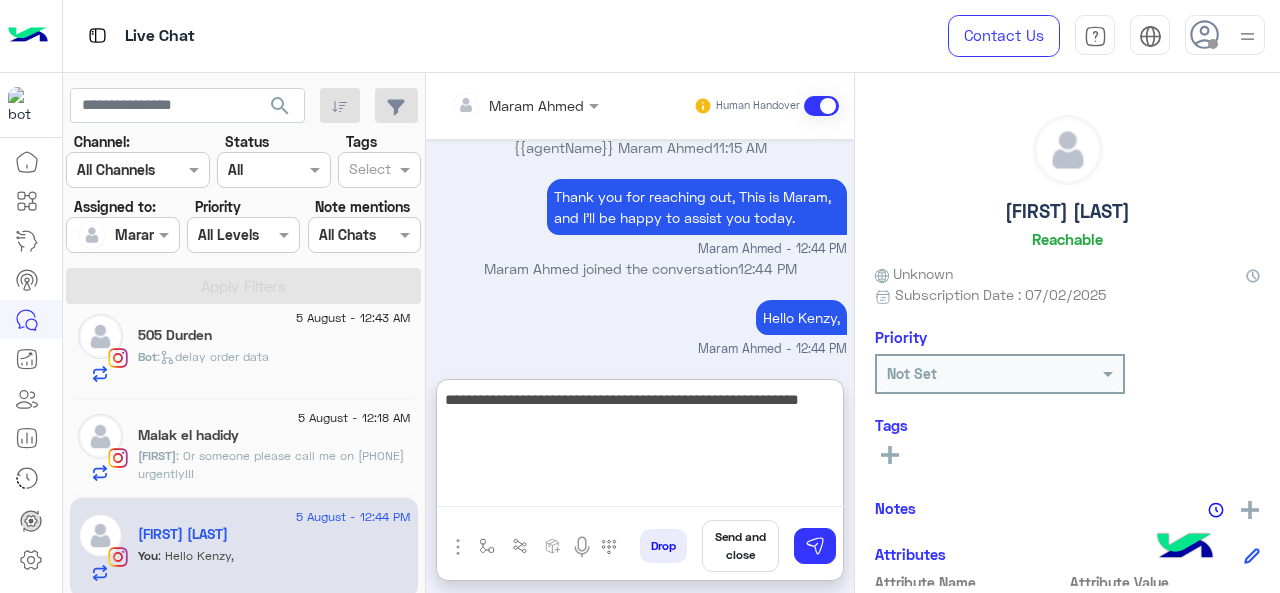 type on "**********" 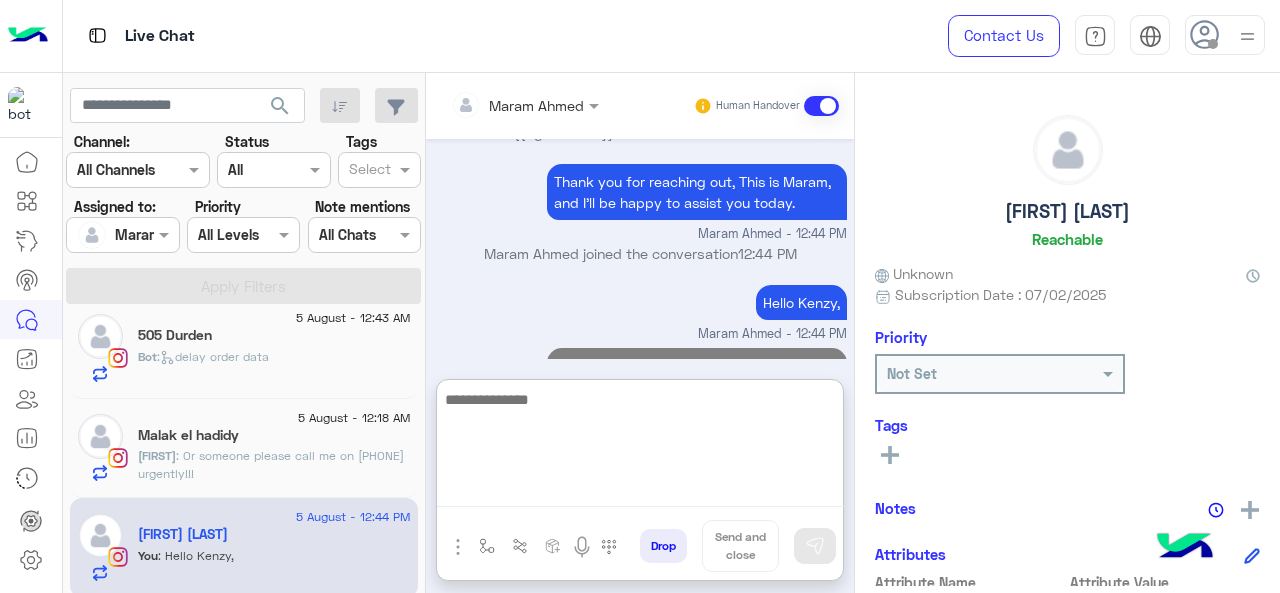 scroll, scrollTop: 1234, scrollLeft: 0, axis: vertical 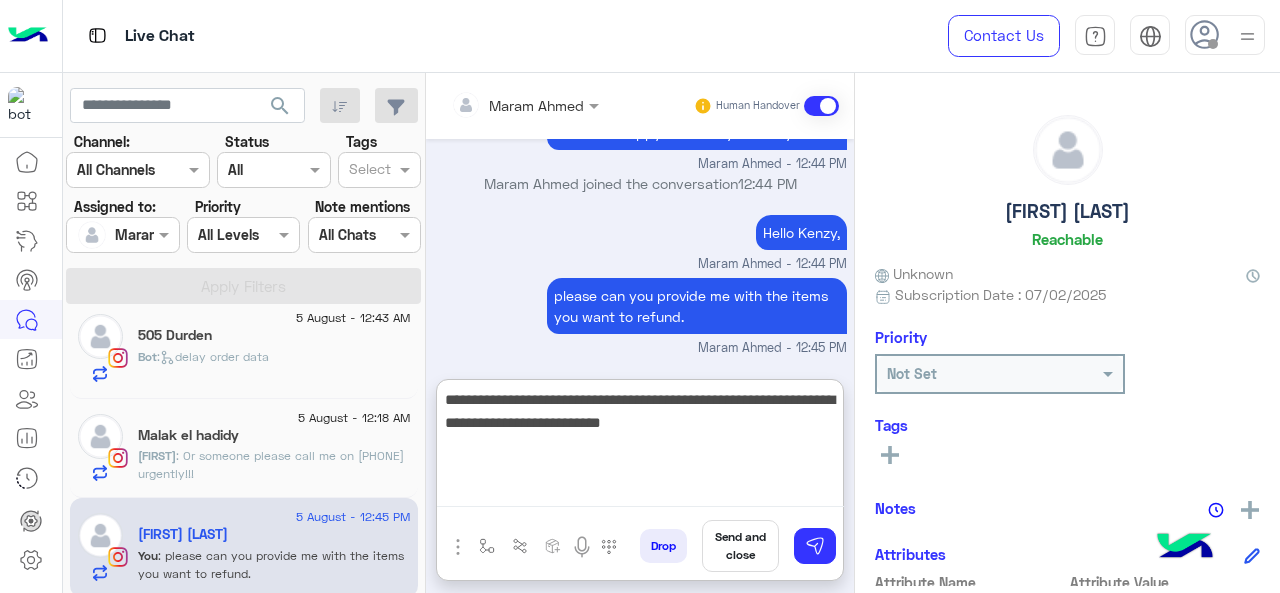 paste on "**********" 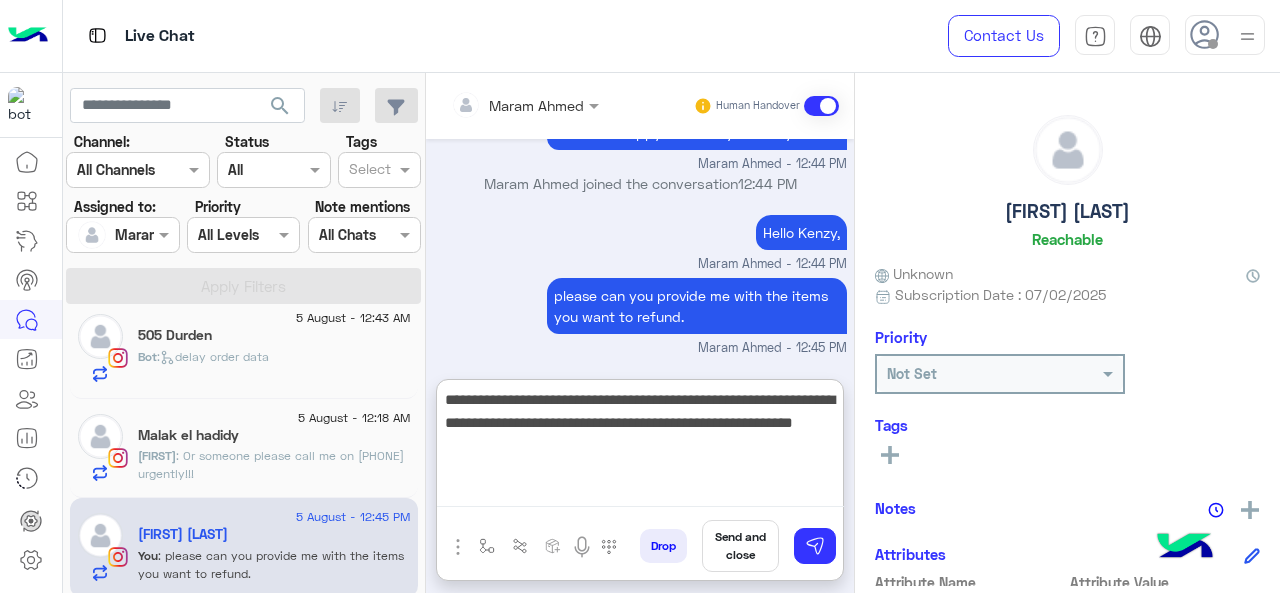 click on "**********" at bounding box center [640, 447] 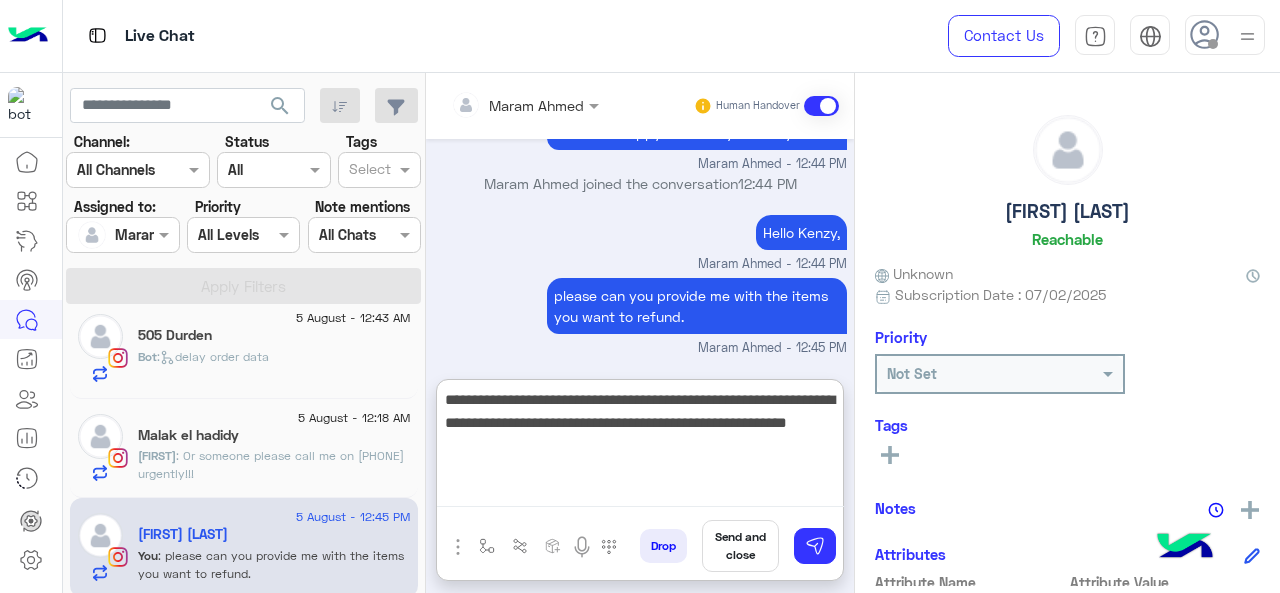 click on "**********" at bounding box center [640, 447] 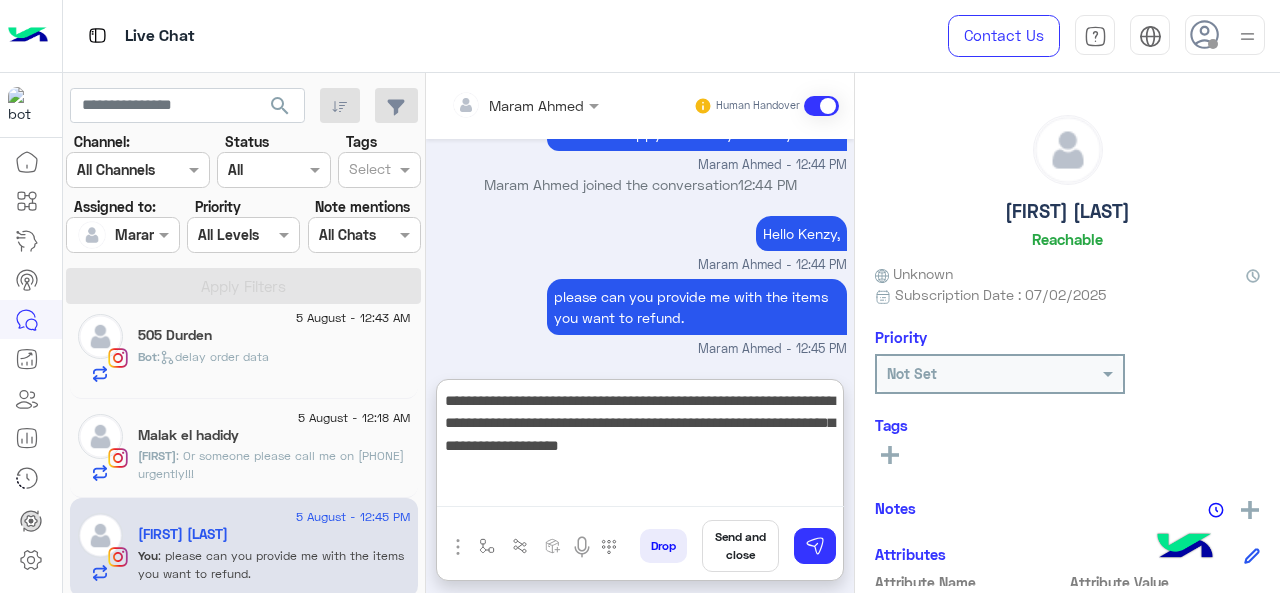 scroll, scrollTop: 1234, scrollLeft: 0, axis: vertical 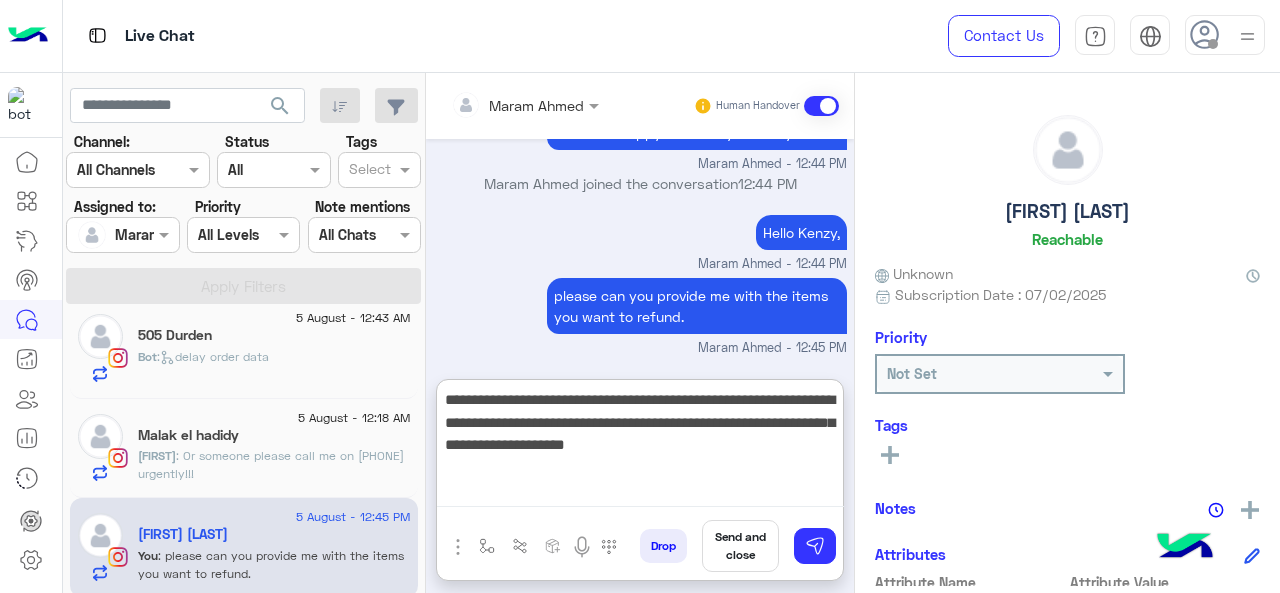 paste on "**********" 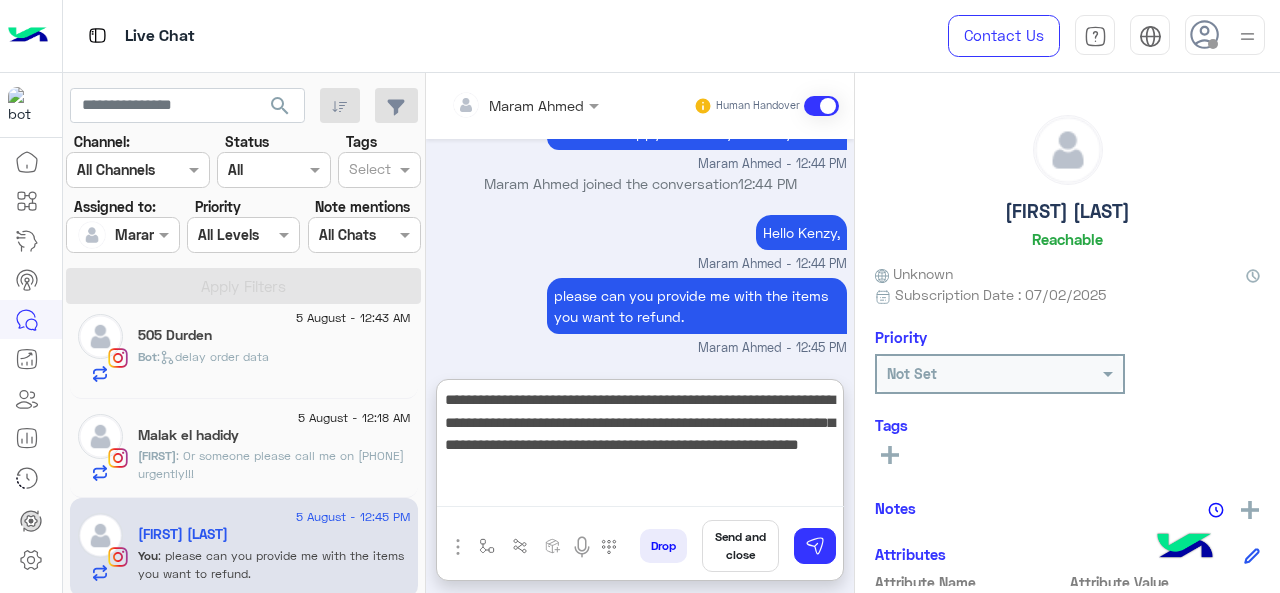 paste on "**********" 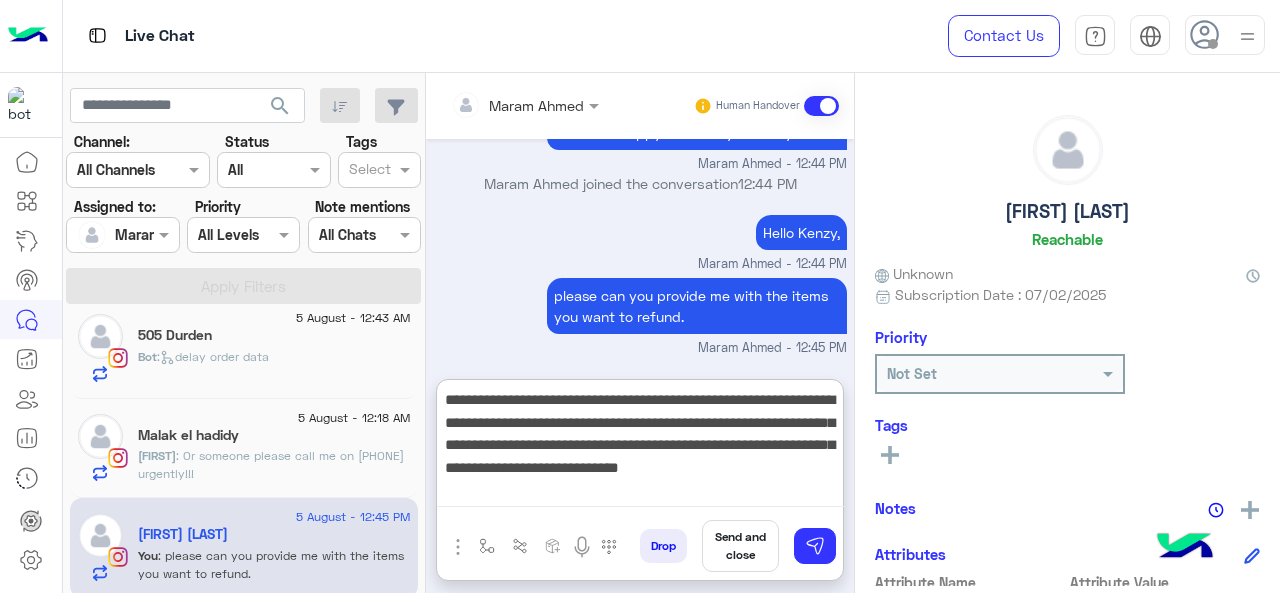 type on "**********" 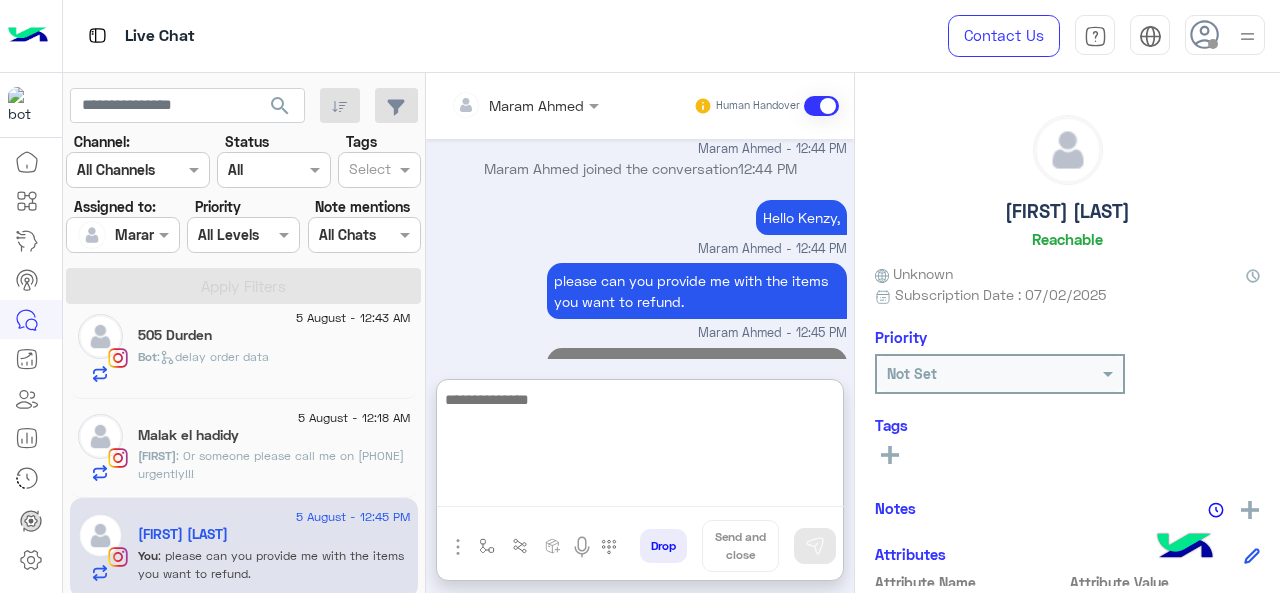 scroll, scrollTop: 1402, scrollLeft: 0, axis: vertical 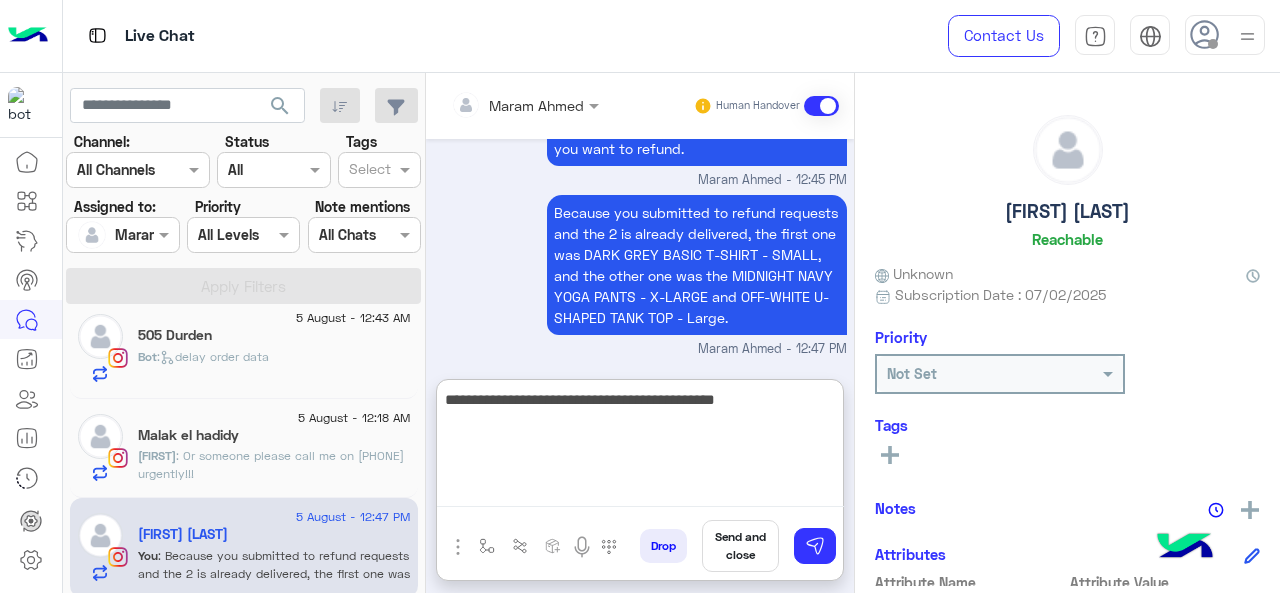 type on "**********" 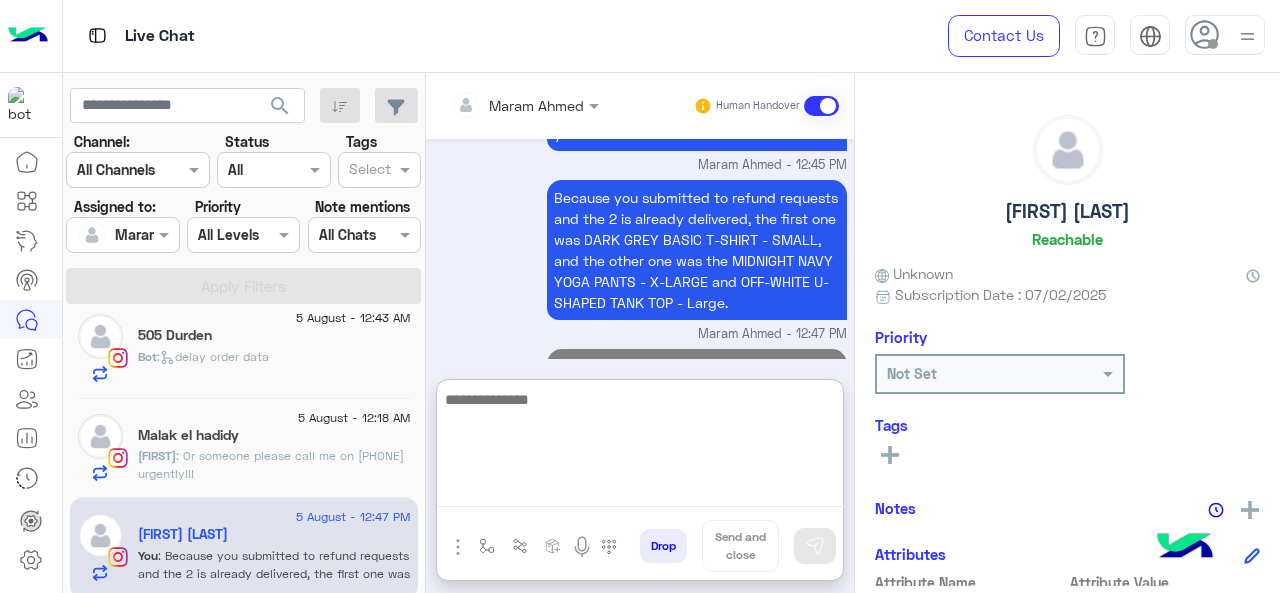 scroll, scrollTop: 1487, scrollLeft: 0, axis: vertical 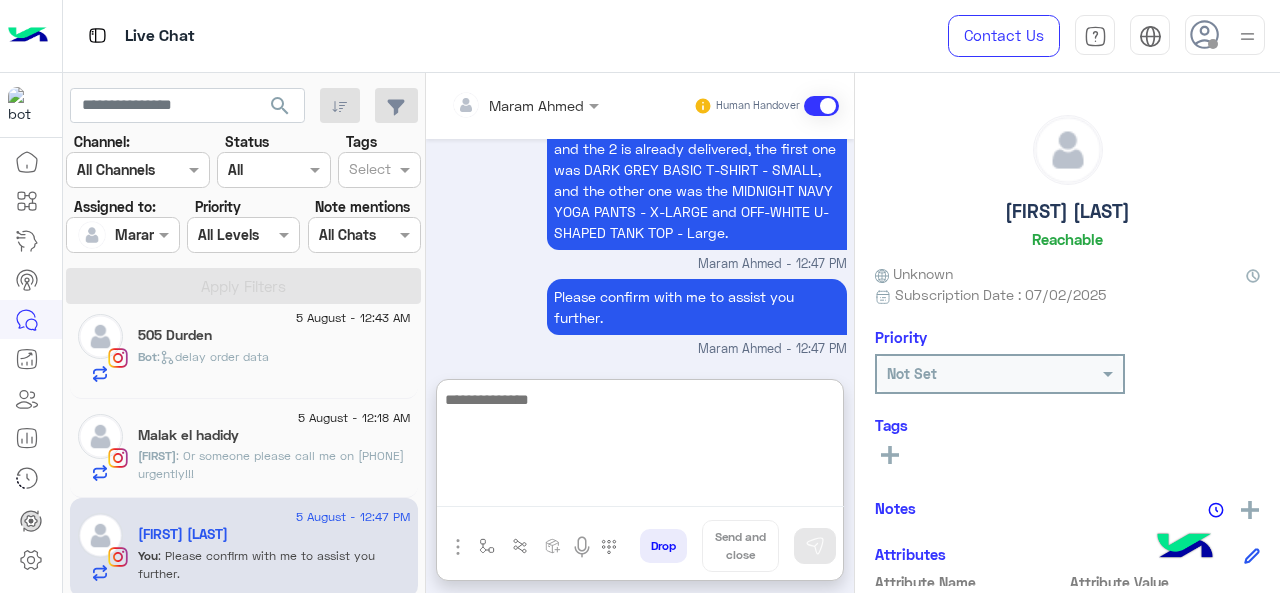 type 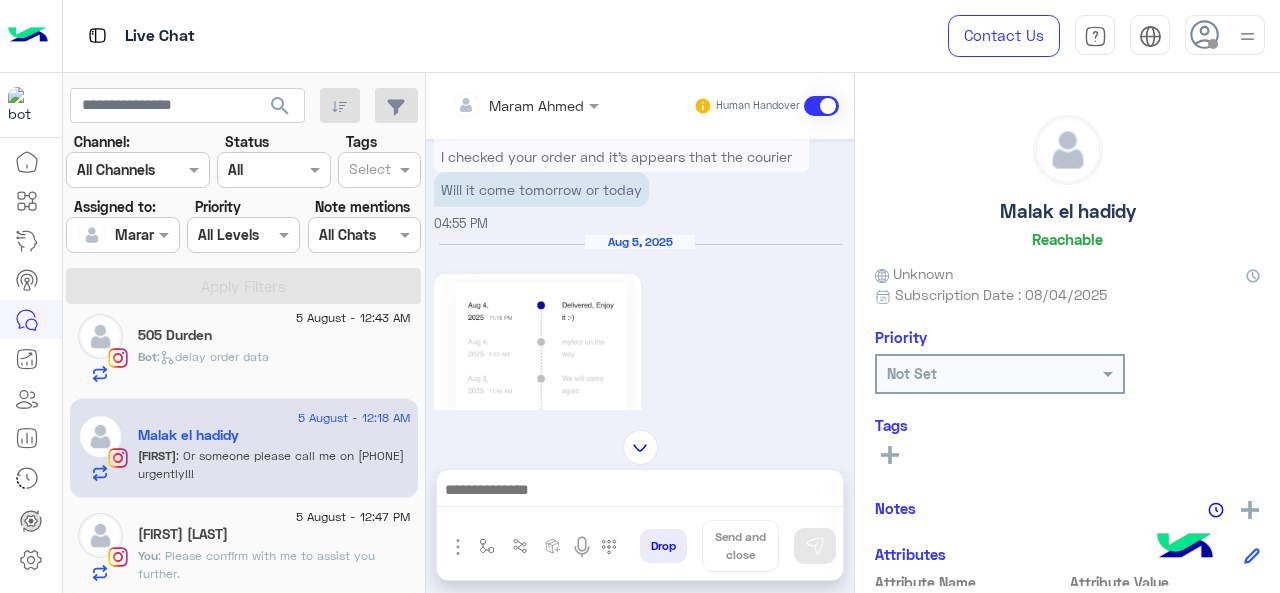 scroll, scrollTop: 412, scrollLeft: 0, axis: vertical 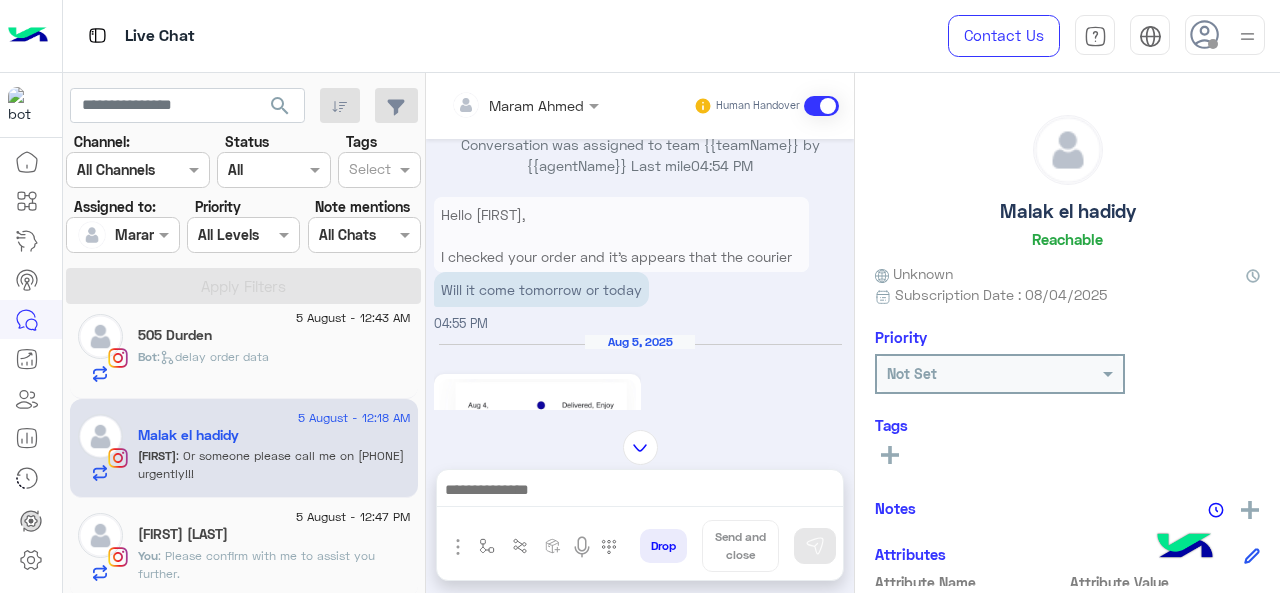 click on "Hello Malak, I checked your order and it's appears that the courier tried to contact you yesterday at 11 AM but your mobile was unavailable, however, I informed them to redeliver your order asap to you, so please keep an eye on your mobile. 🤍" at bounding box center (621, 277) 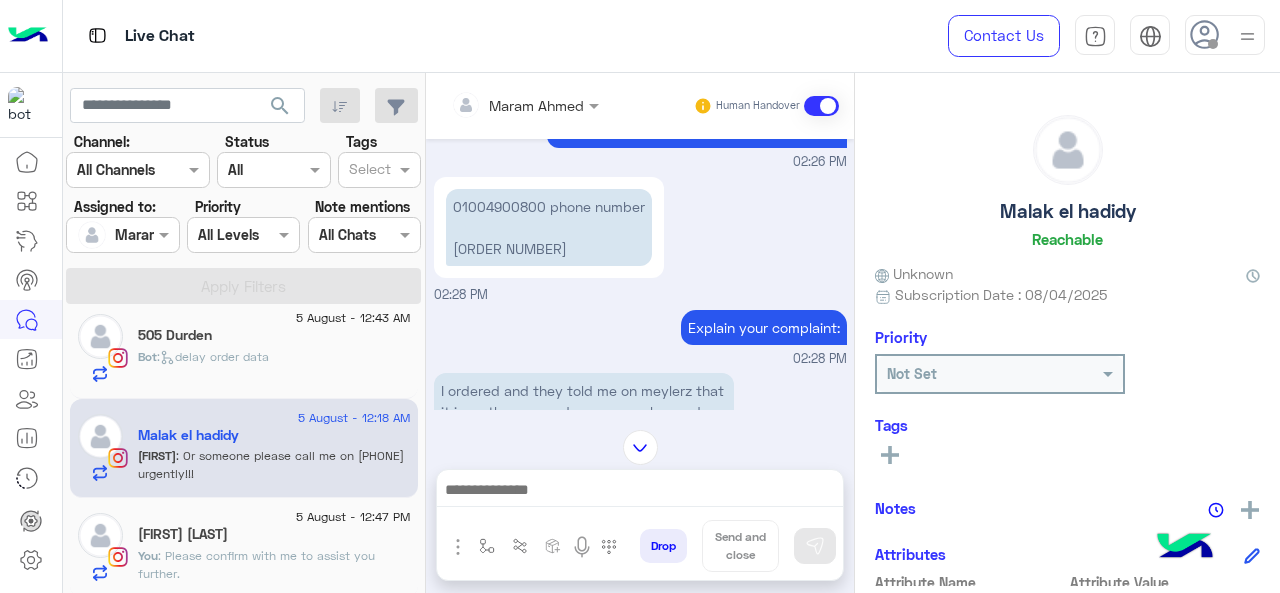 scroll, scrollTop: 1150, scrollLeft: 0, axis: vertical 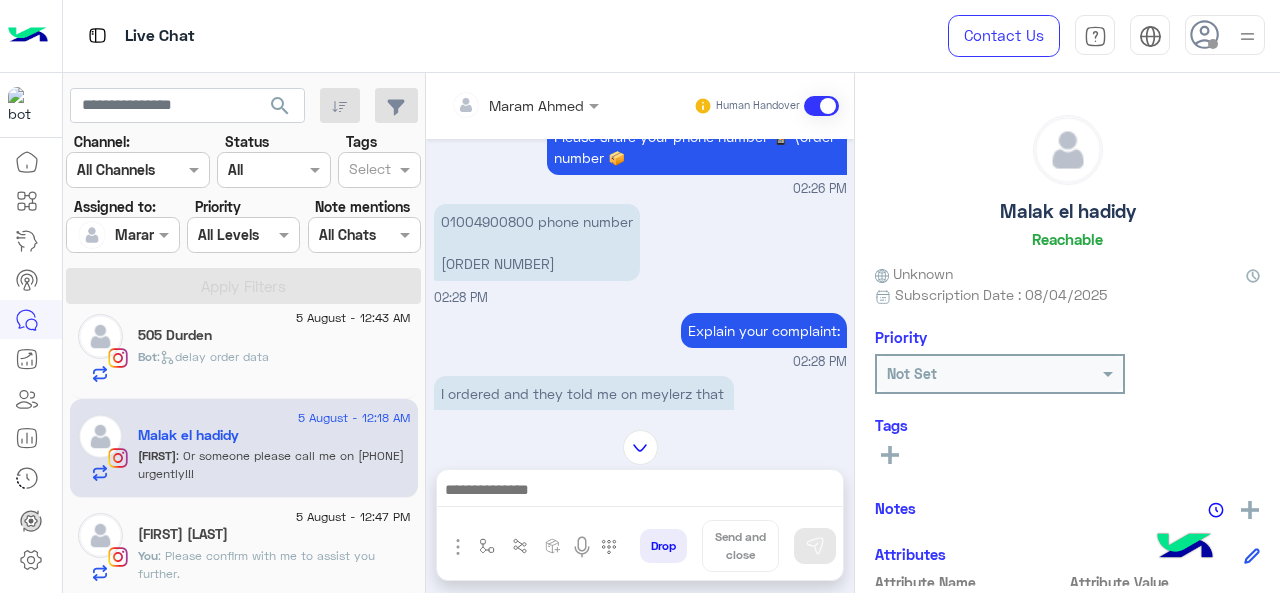 click on "[PHONE] phone number [NUMBER] Order number" at bounding box center (537, 242) 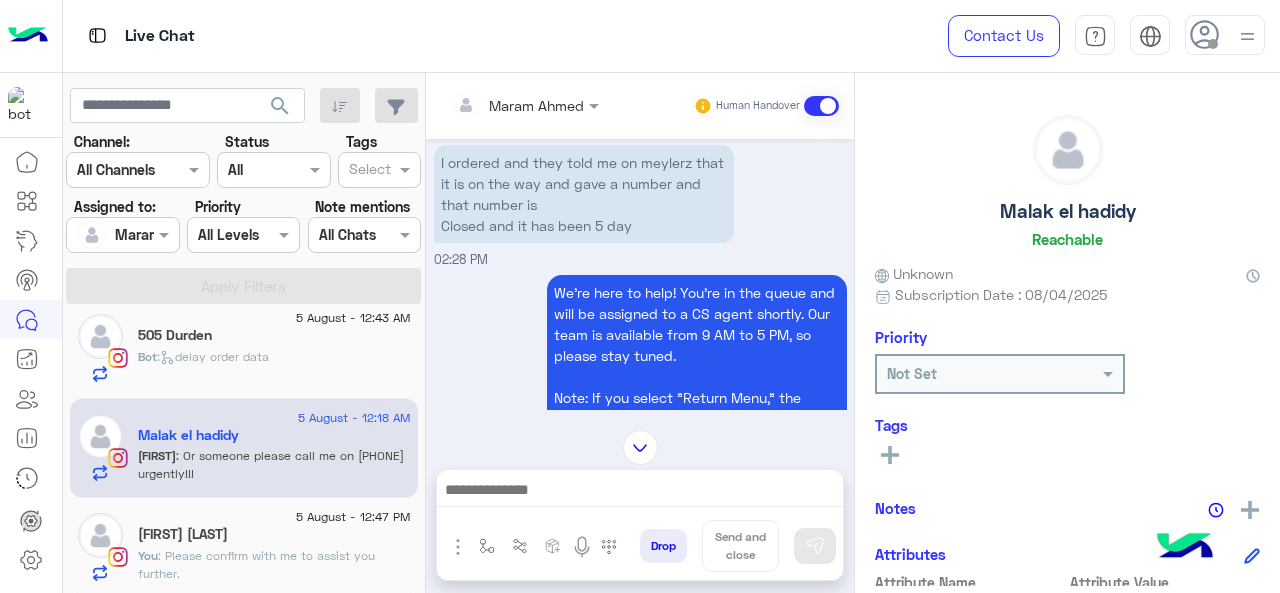 scroll, scrollTop: 1350, scrollLeft: 0, axis: vertical 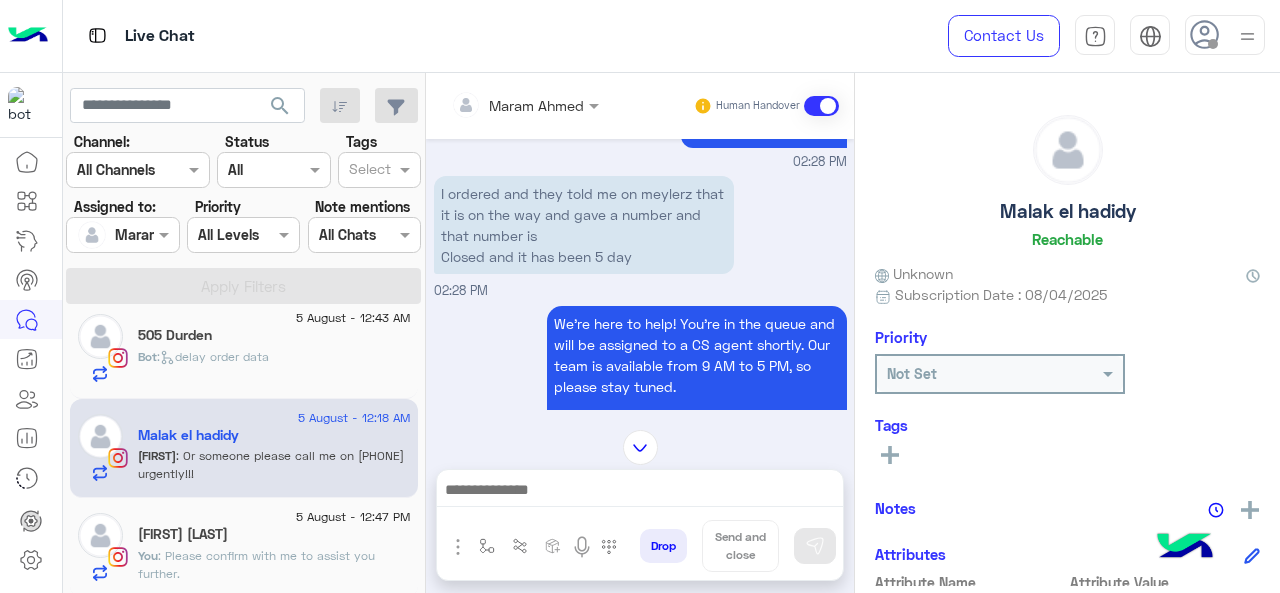 click on ": Please confirm with me to assist you further." 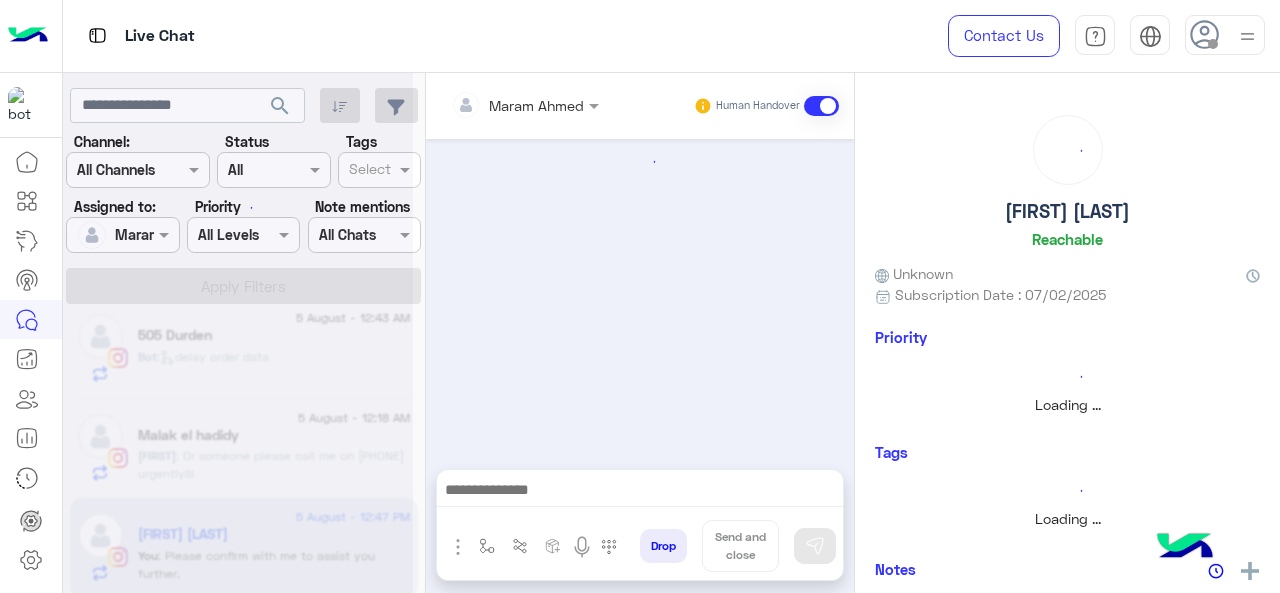 scroll, scrollTop: 0, scrollLeft: 0, axis: both 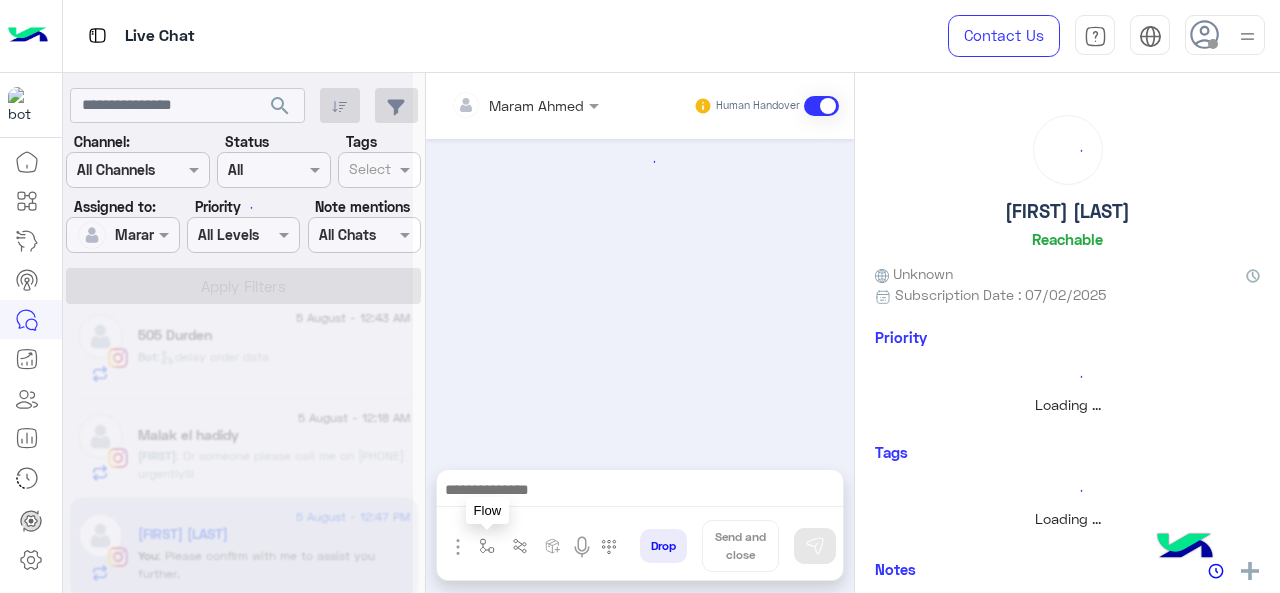 click at bounding box center (487, 546) 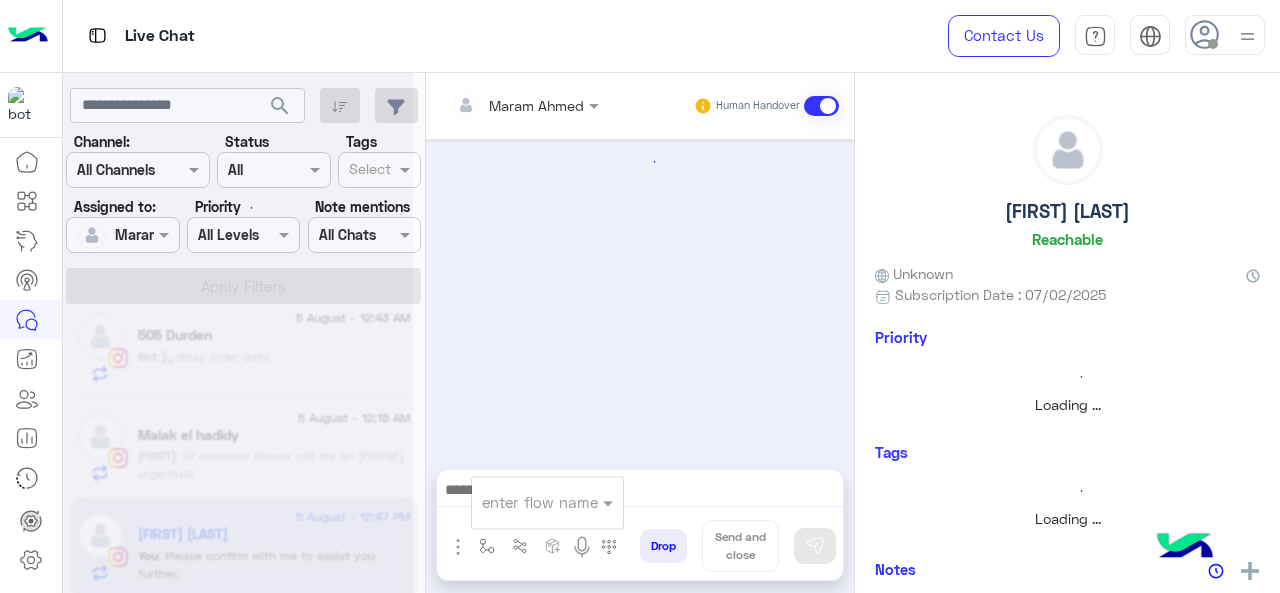 click at bounding box center [523, 502] 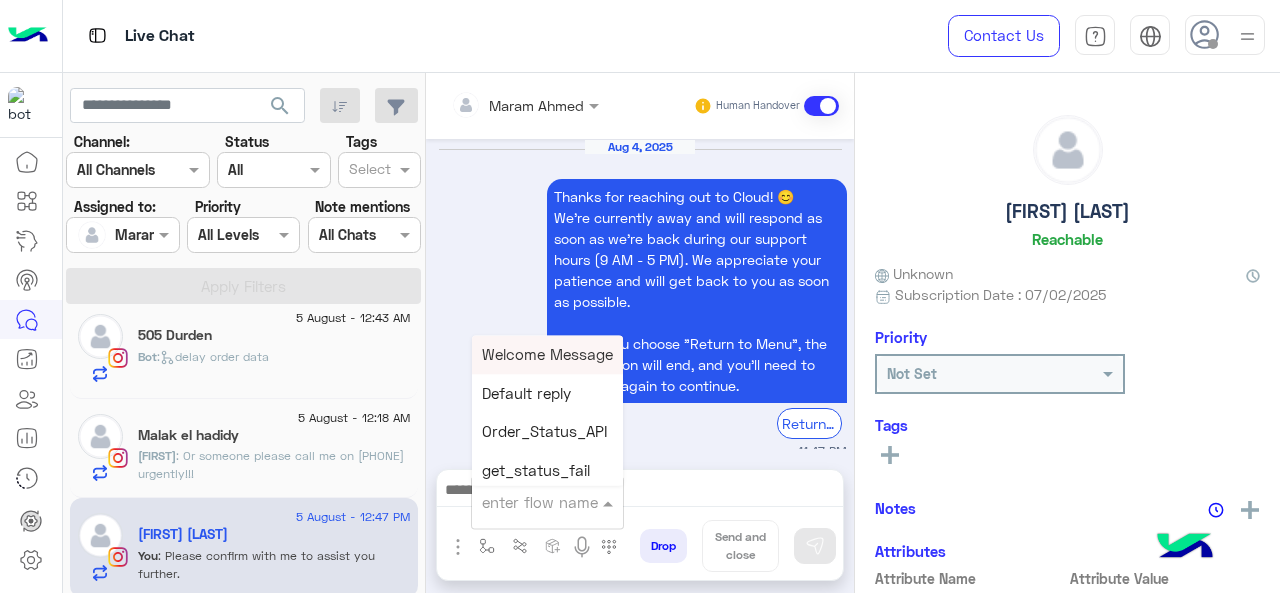 scroll, scrollTop: 721, scrollLeft: 0, axis: vertical 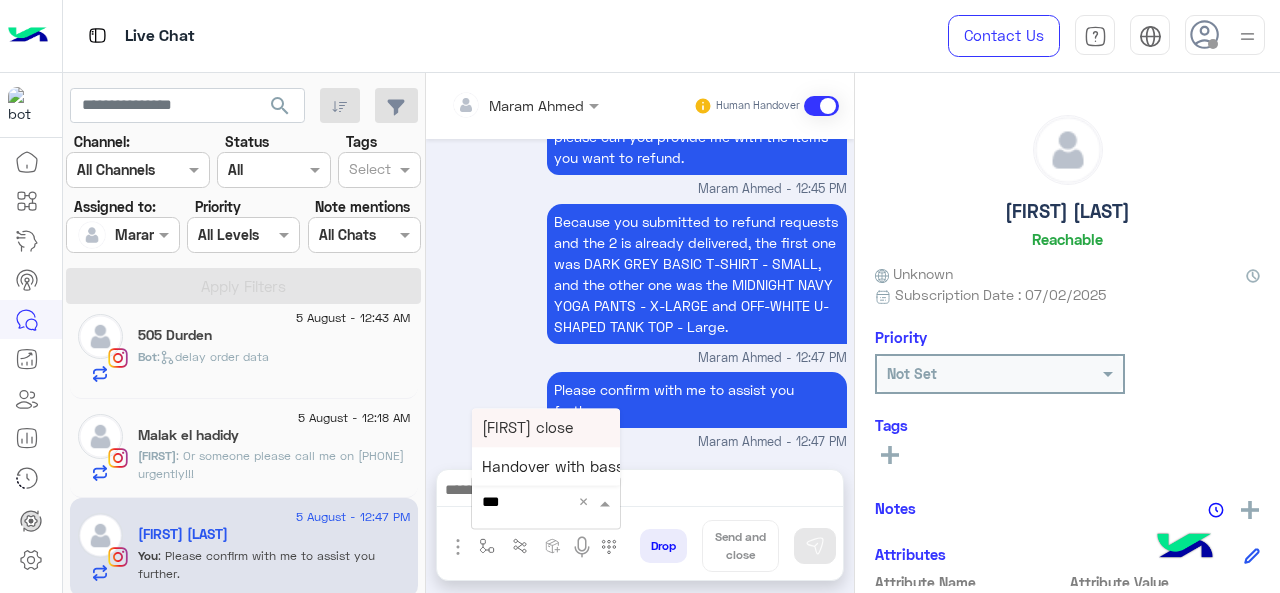 type on "****" 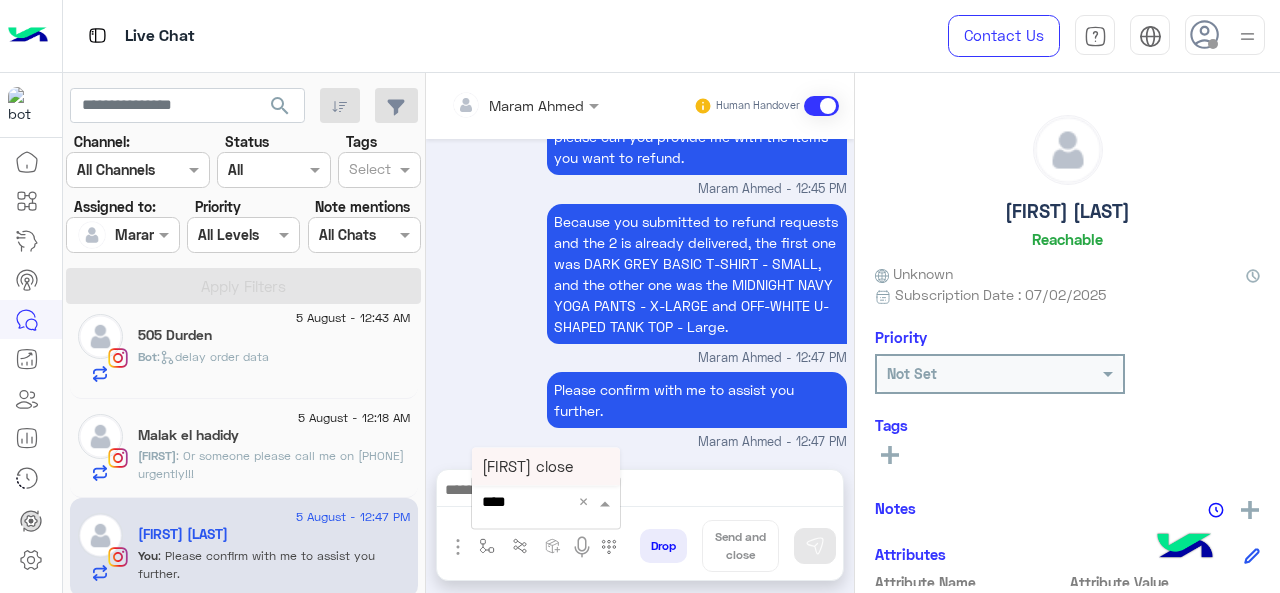 click on "[FIRST] close" at bounding box center [527, 466] 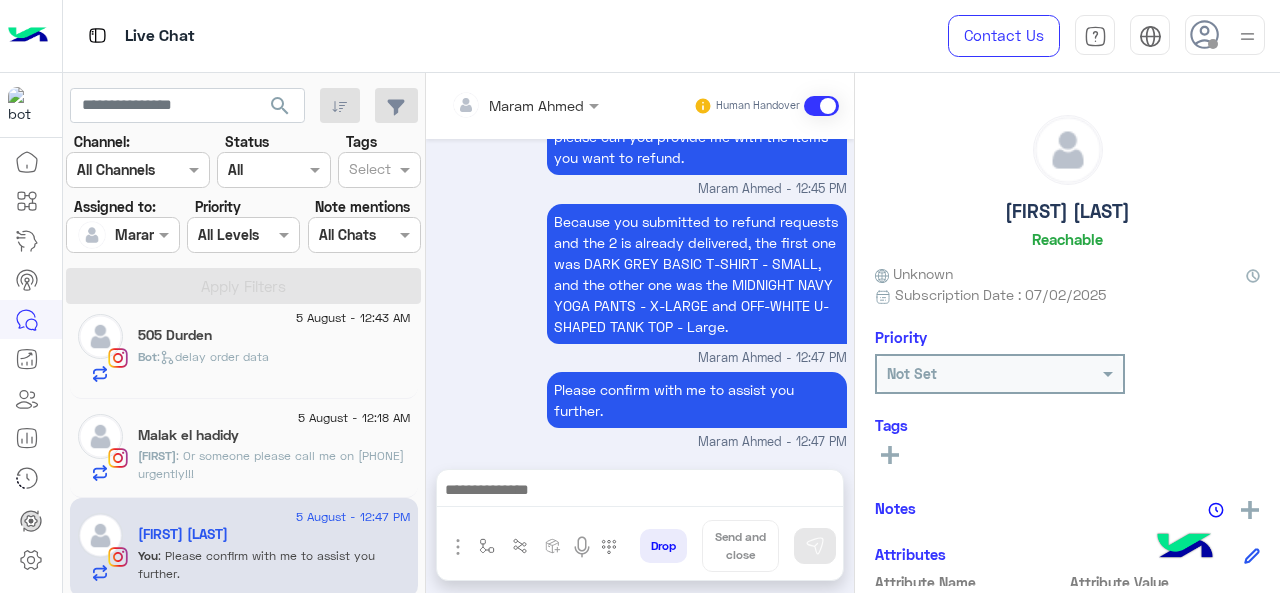 type on "**********" 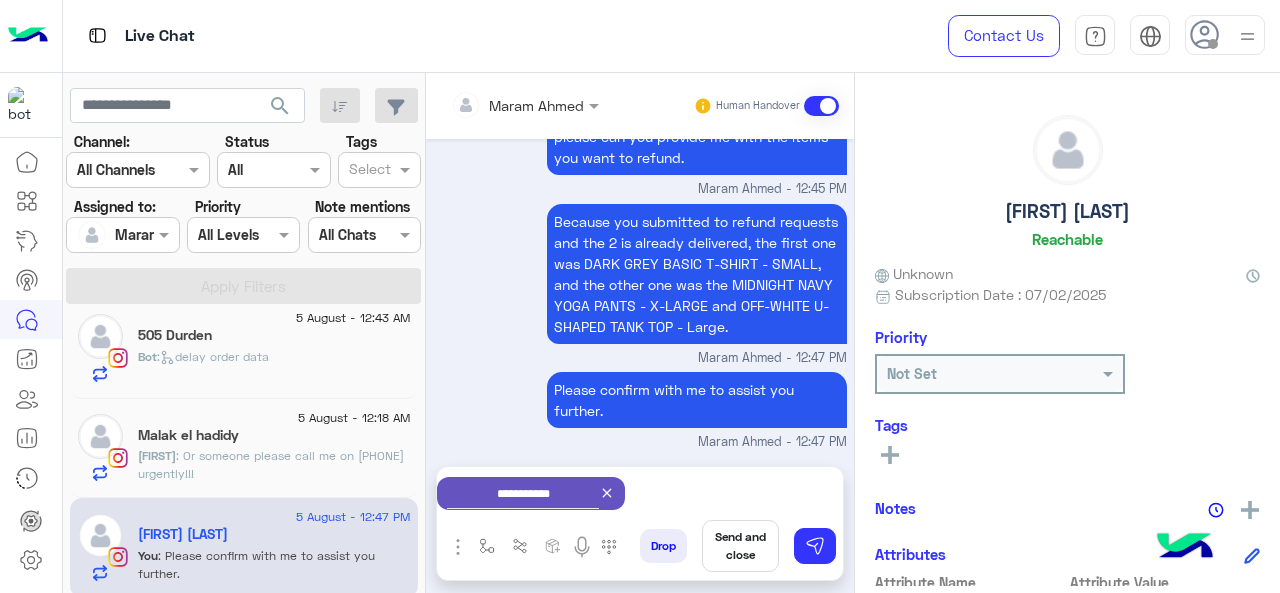 click on "Send and close" at bounding box center [740, 546] 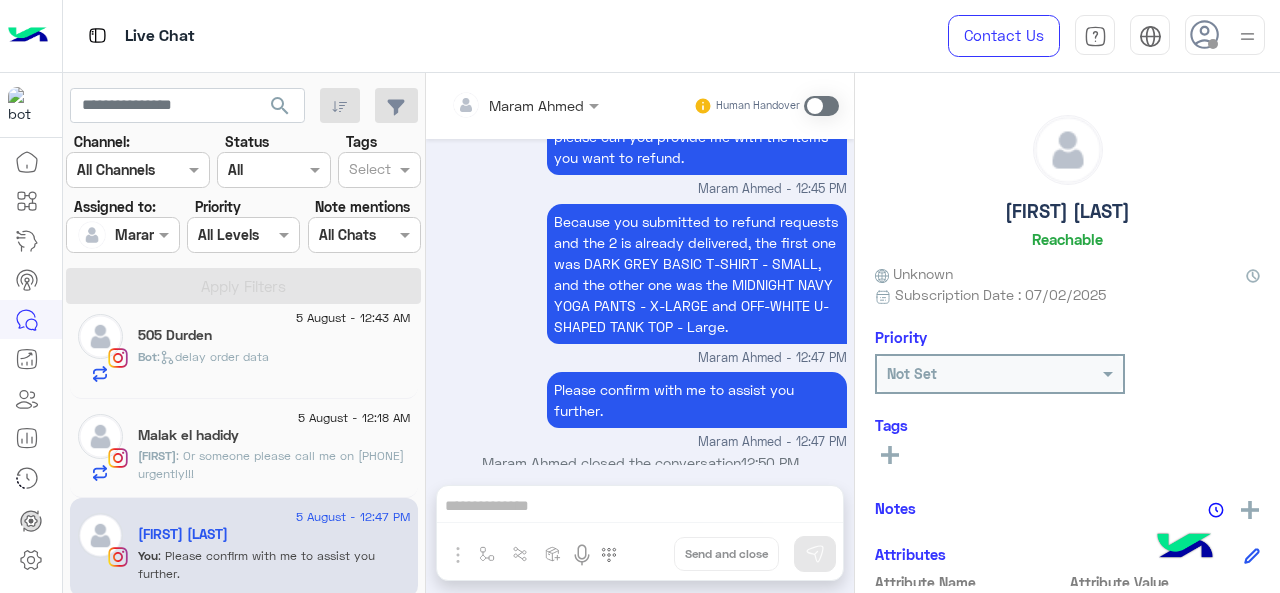scroll, scrollTop: 742, scrollLeft: 0, axis: vertical 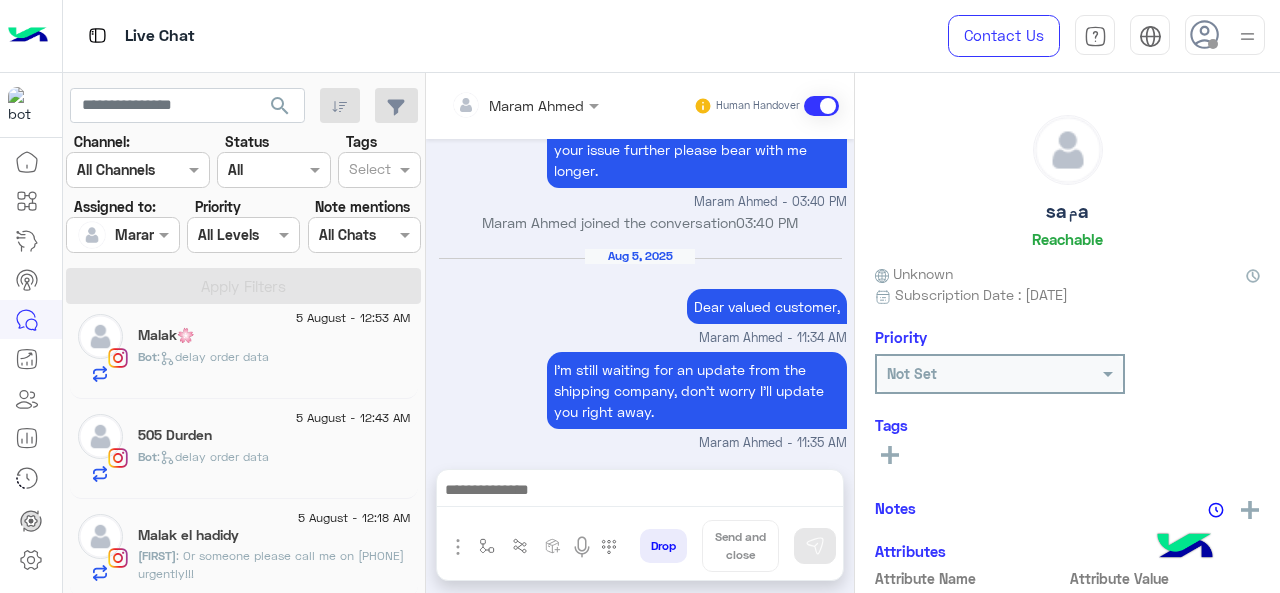 click on ": Or someone please call me on [PHONE] urgently!!!" 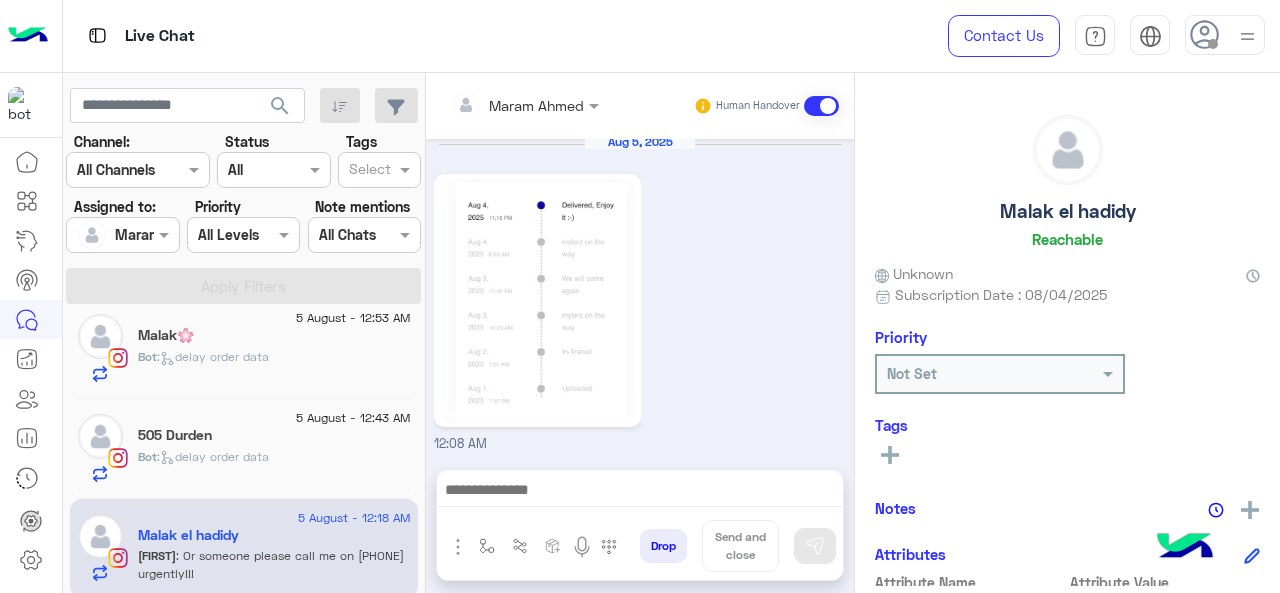 scroll, scrollTop: 912, scrollLeft: 0, axis: vertical 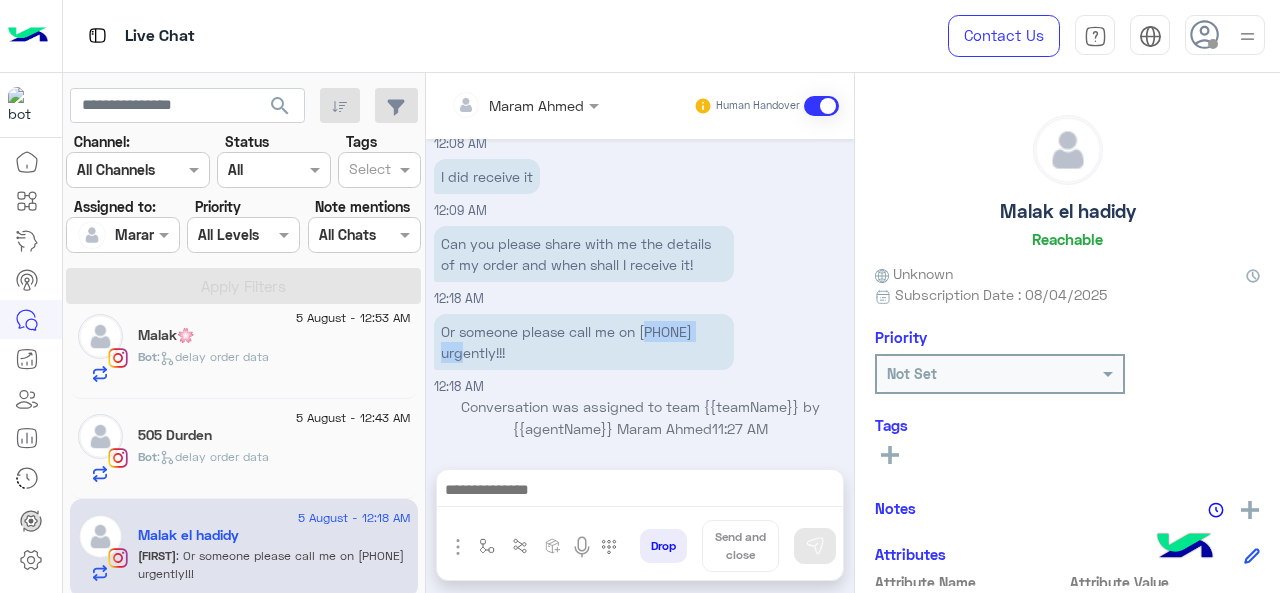 drag, startPoint x: 648, startPoint y: 326, endPoint x: 729, endPoint y: 329, distance: 81.055534 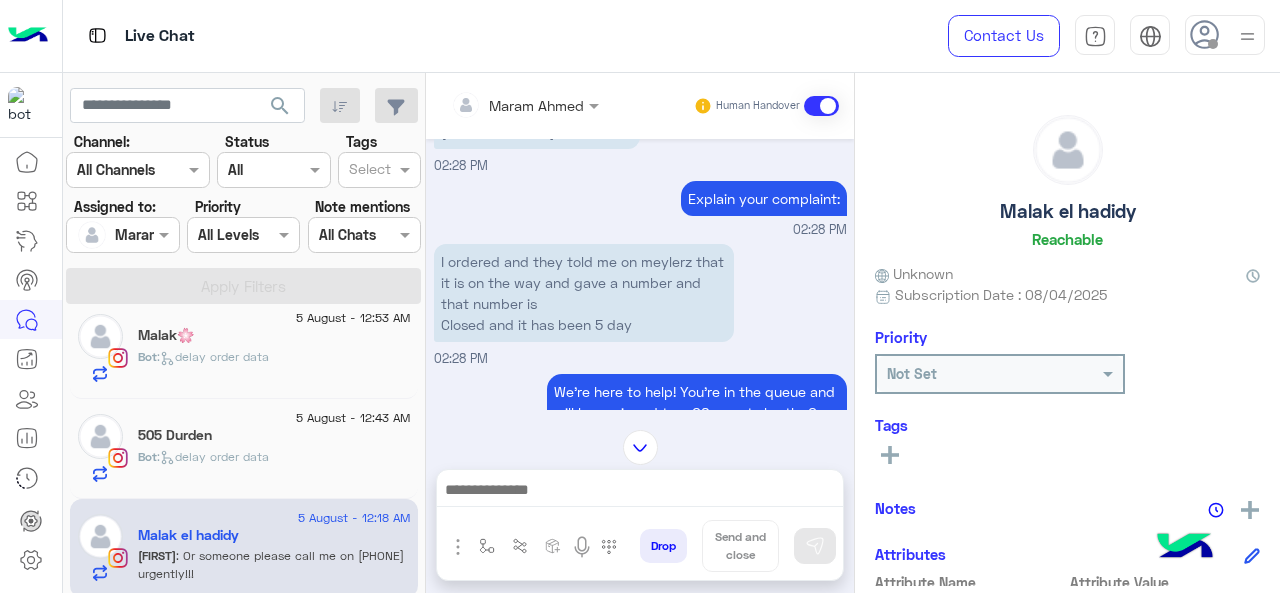 scroll, scrollTop: 1150, scrollLeft: 0, axis: vertical 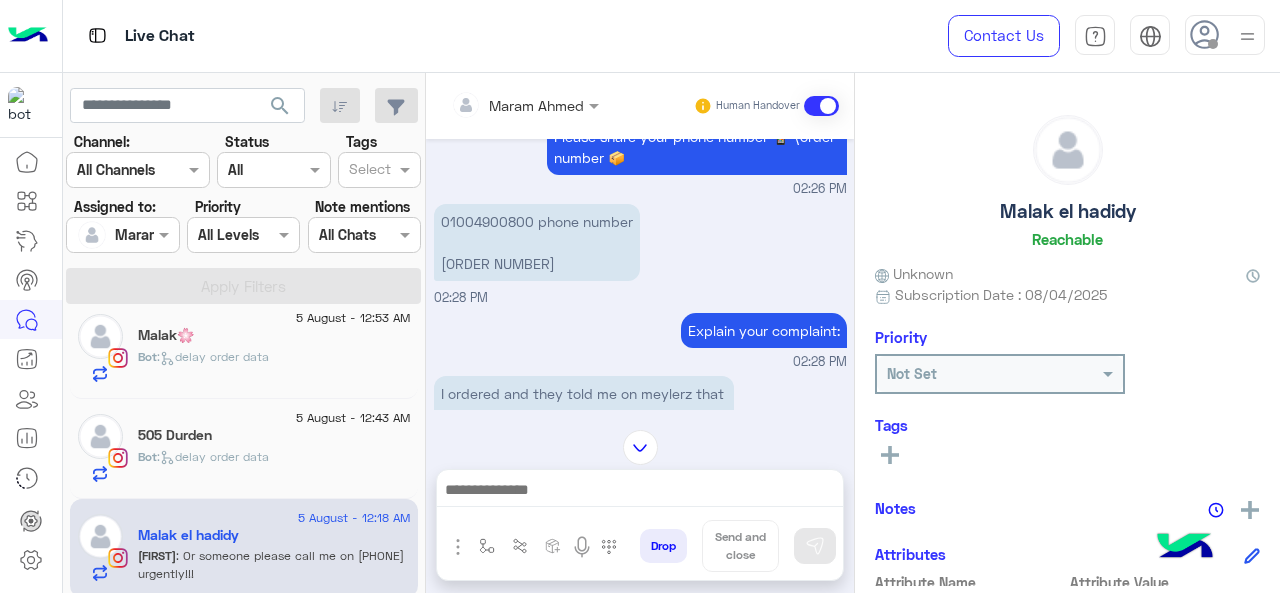 click on "[PHONE] phone number [NUMBER] Order number" at bounding box center [537, 242] 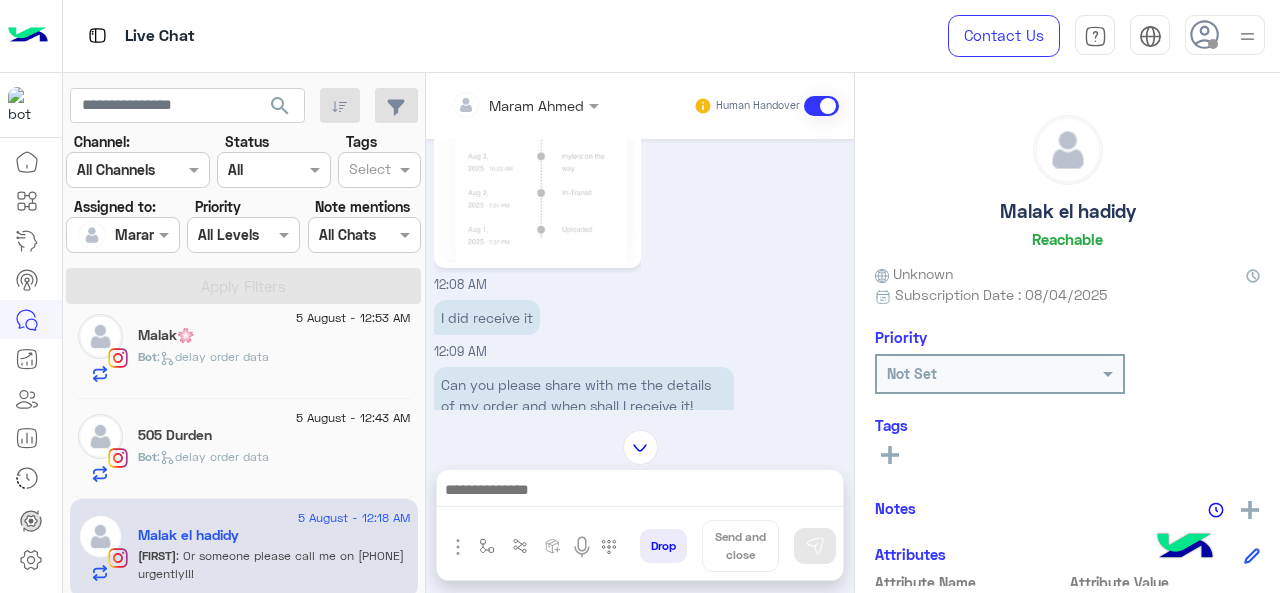 scroll, scrollTop: 3508, scrollLeft: 0, axis: vertical 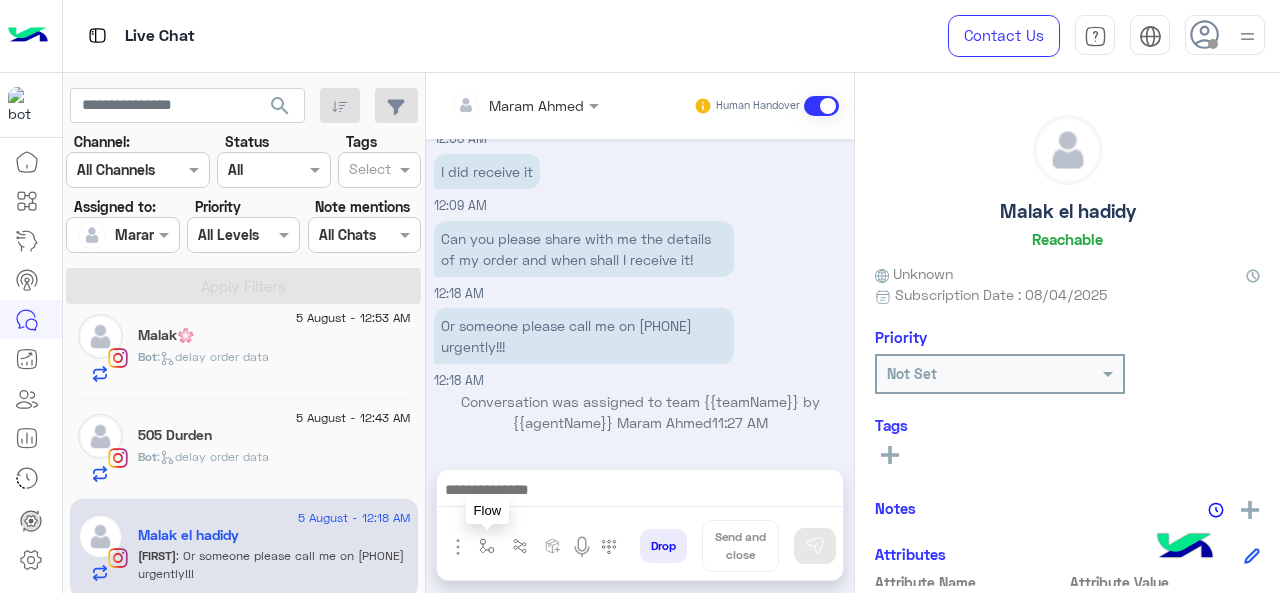 click at bounding box center (487, 546) 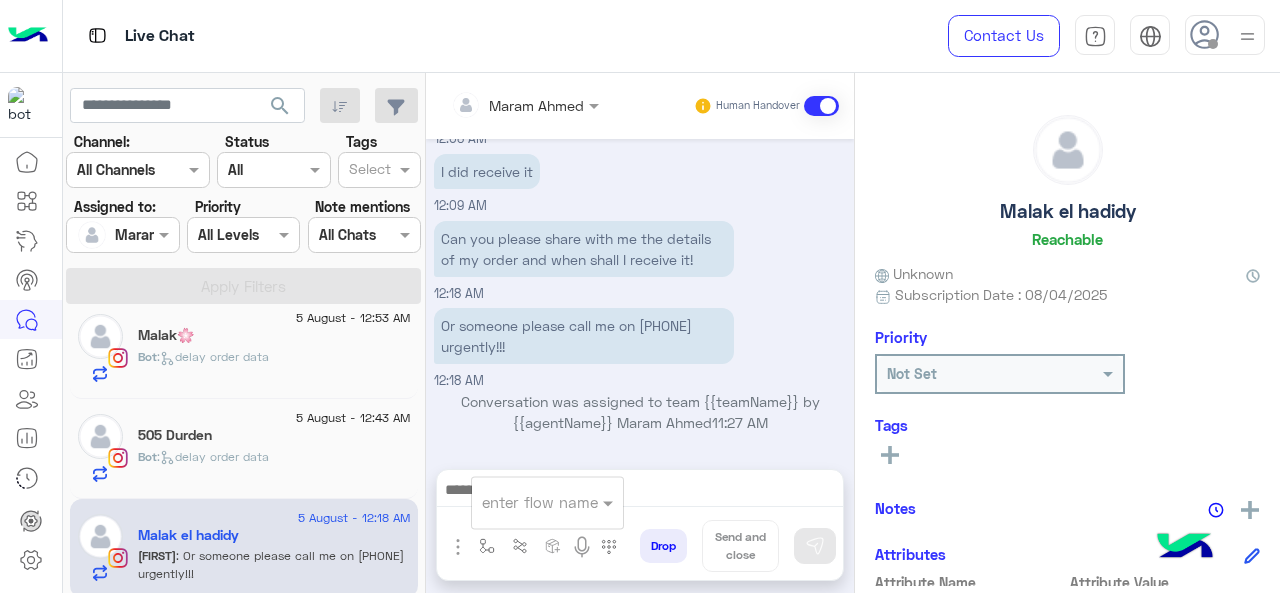 click on "enter flow name" at bounding box center (540, 502) 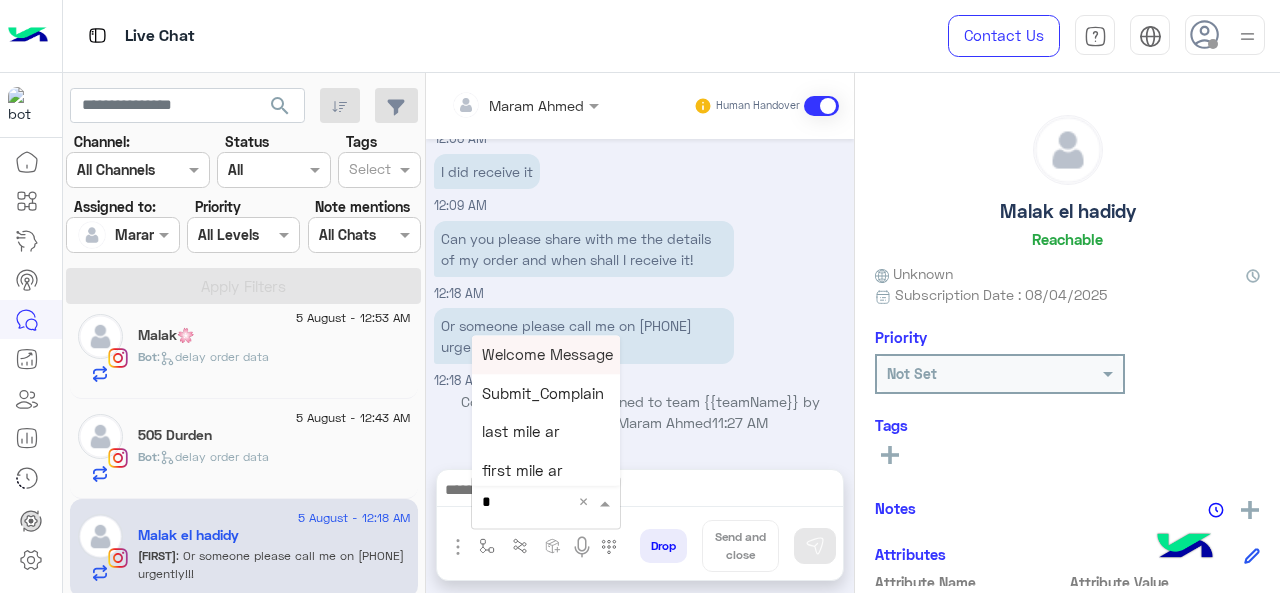 type on "*" 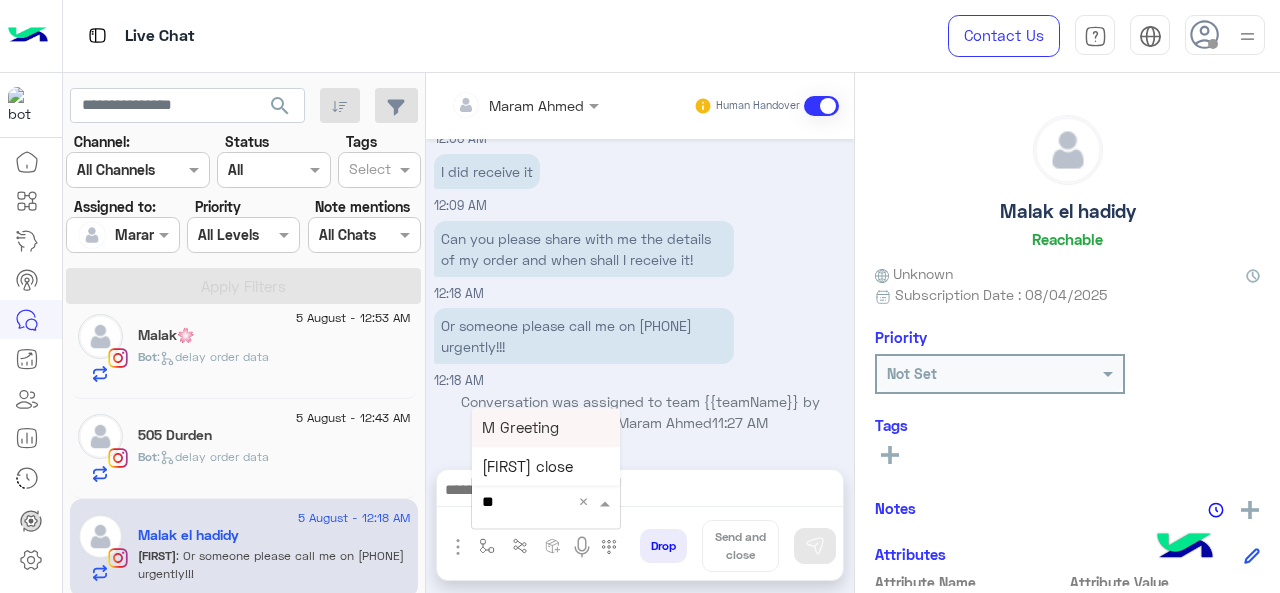 click on "M Greeting" at bounding box center [520, 427] 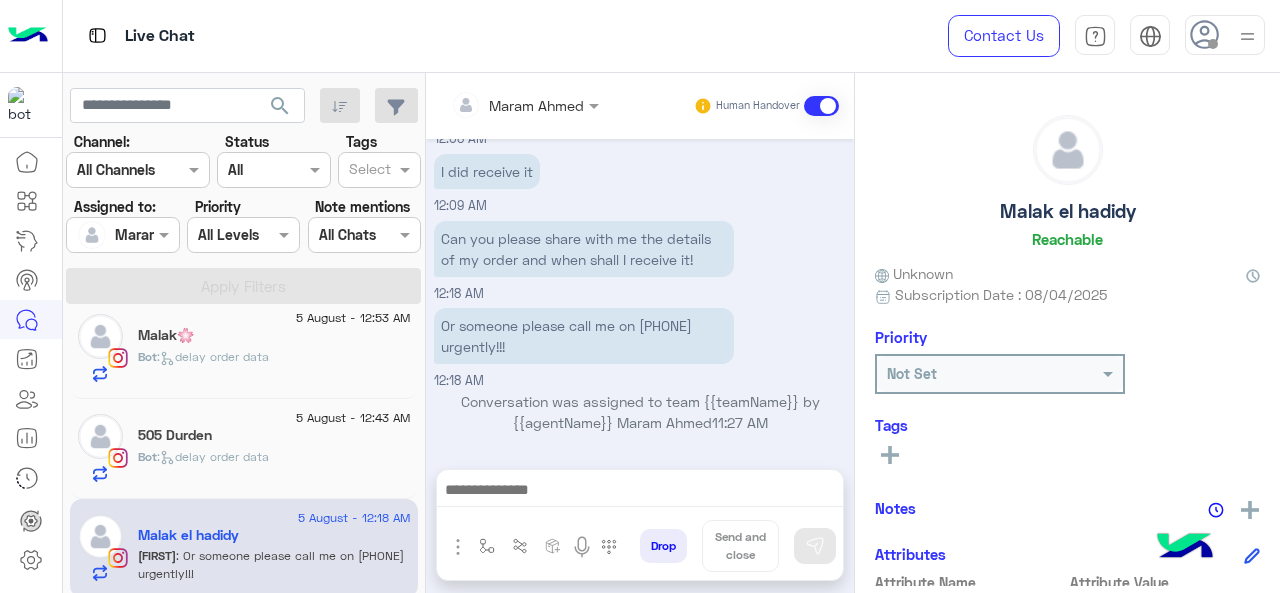 type on "**********" 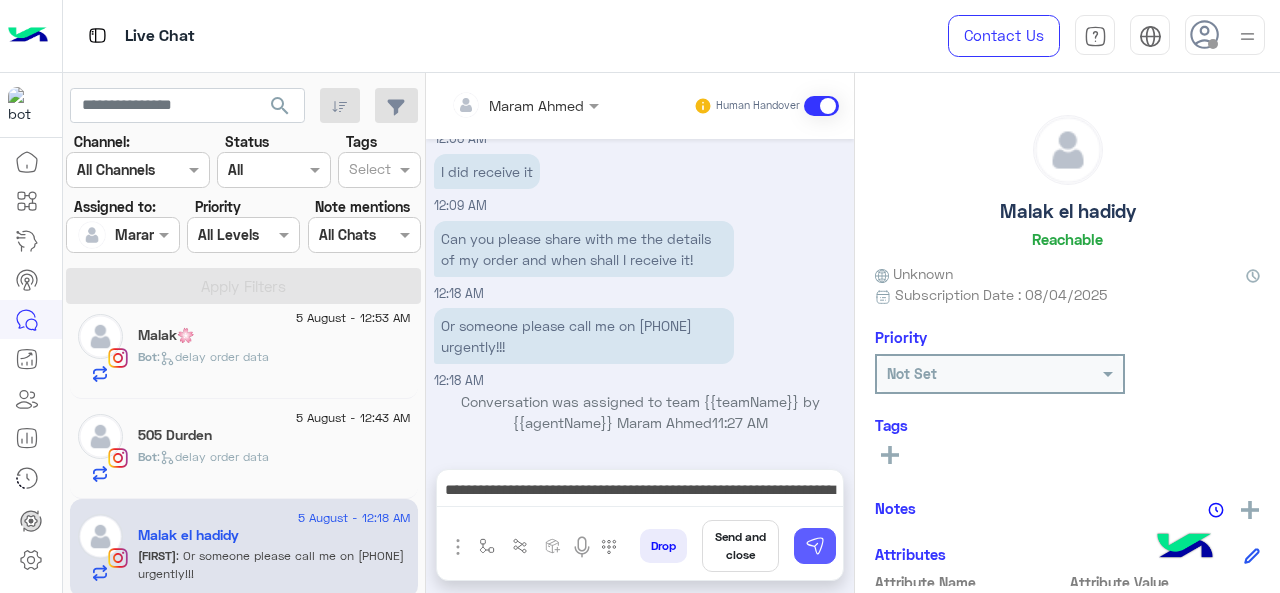 click at bounding box center [815, 546] 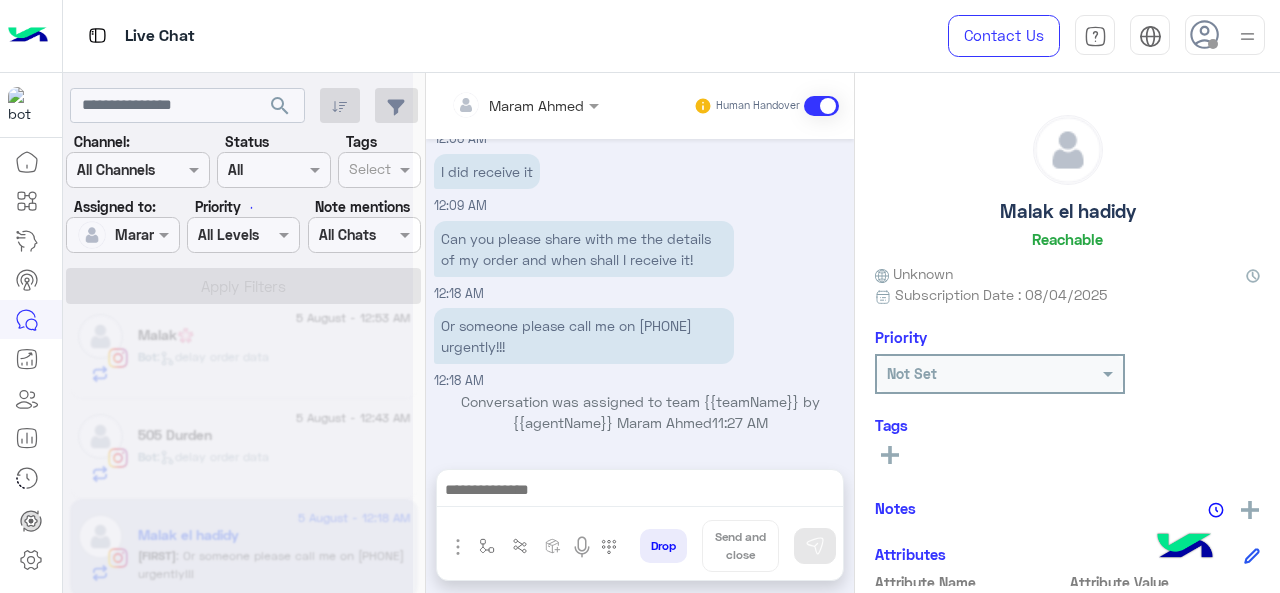 click at bounding box center (640, 492) 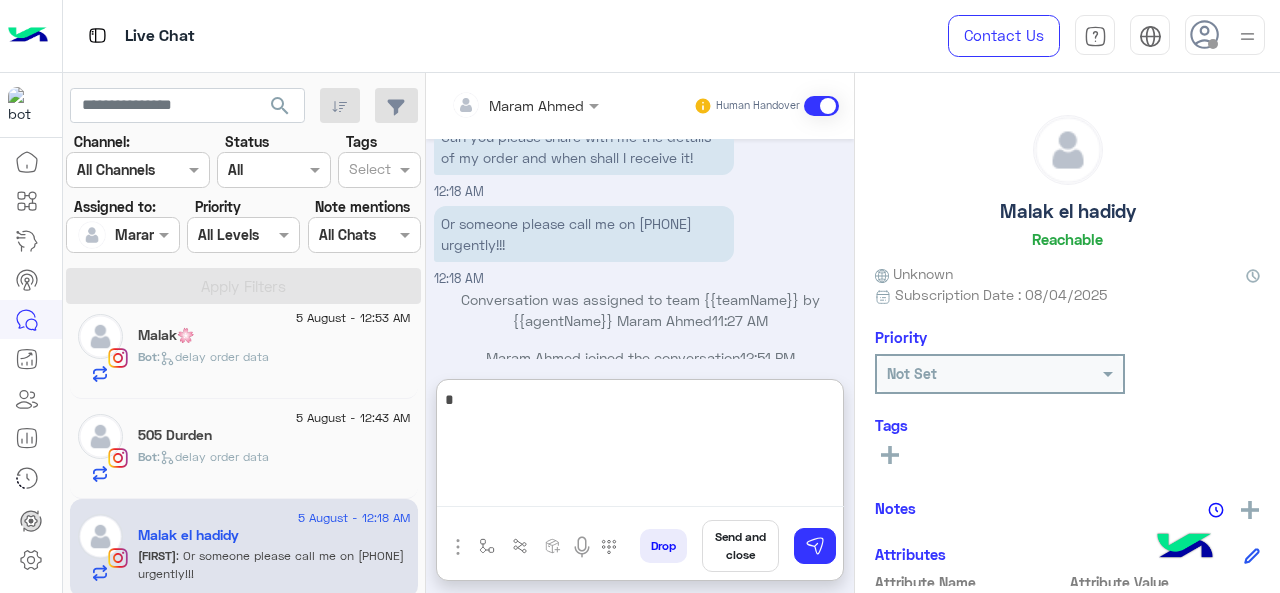 scroll, scrollTop: 3718, scrollLeft: 0, axis: vertical 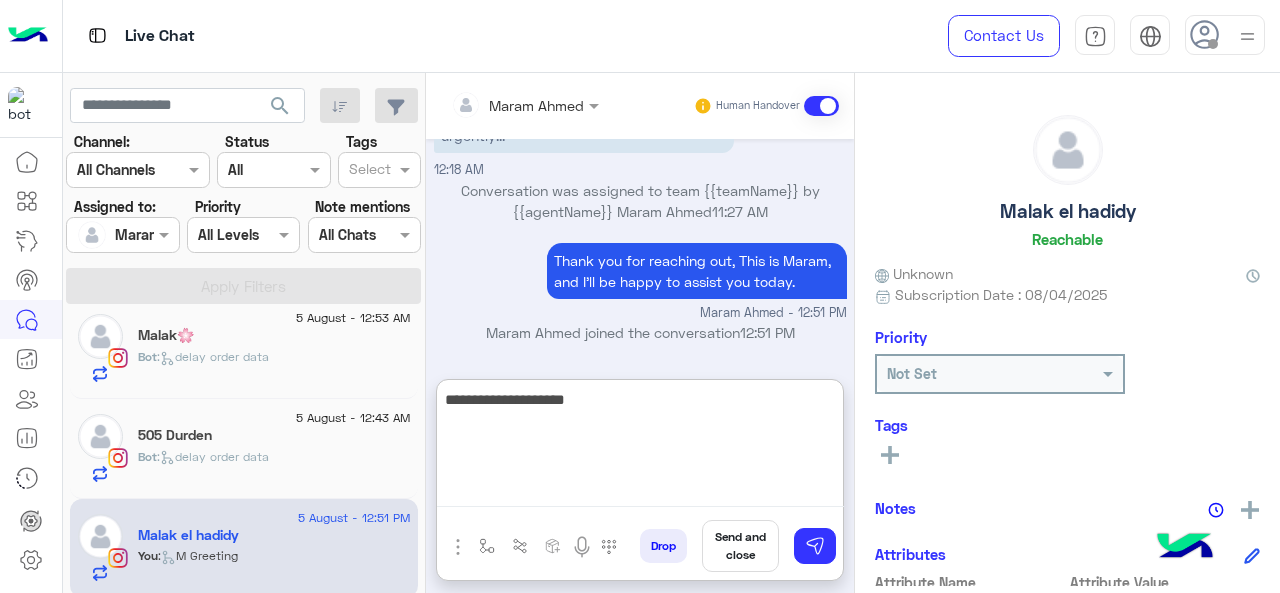 type on "**********" 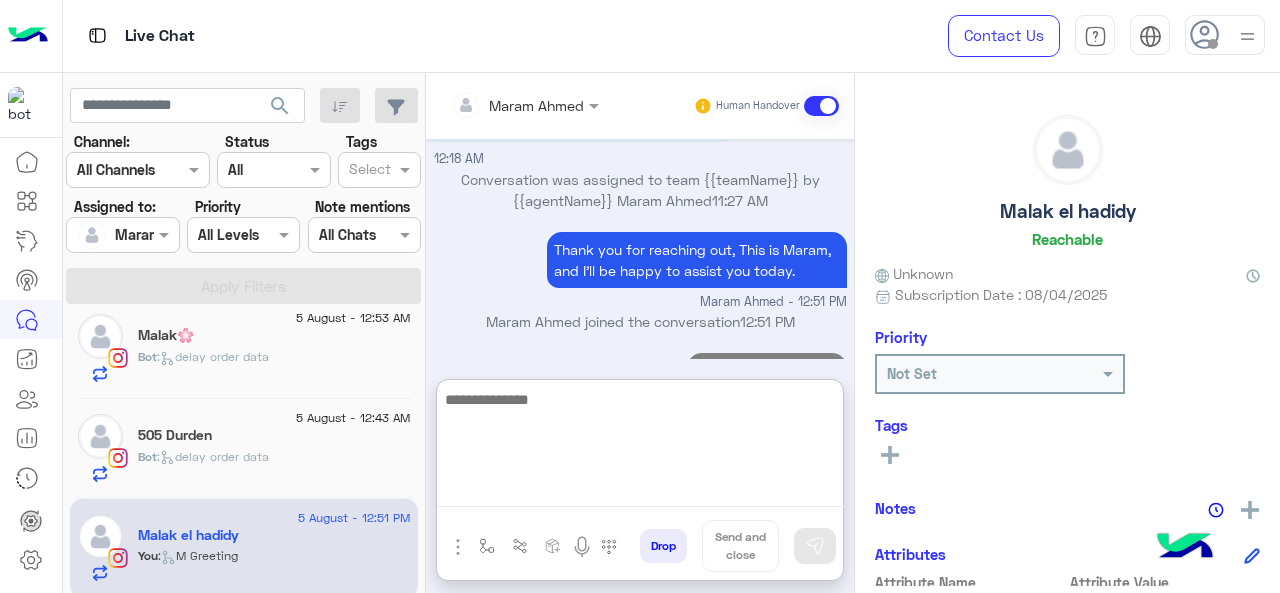 scroll, scrollTop: 3782, scrollLeft: 0, axis: vertical 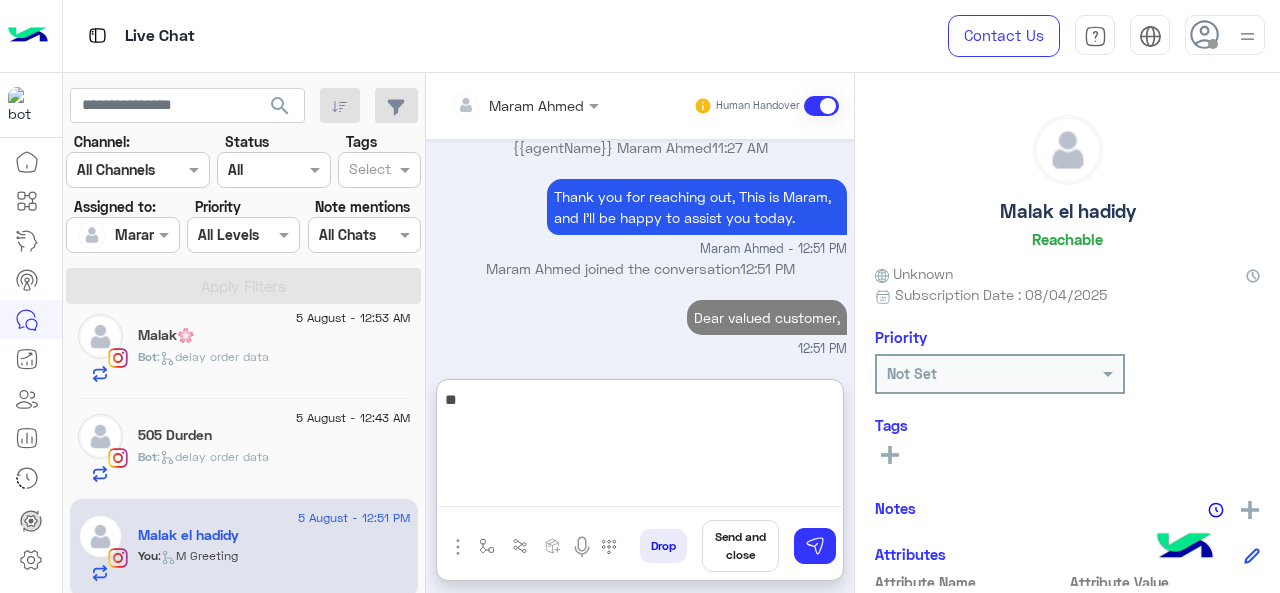 type on "*" 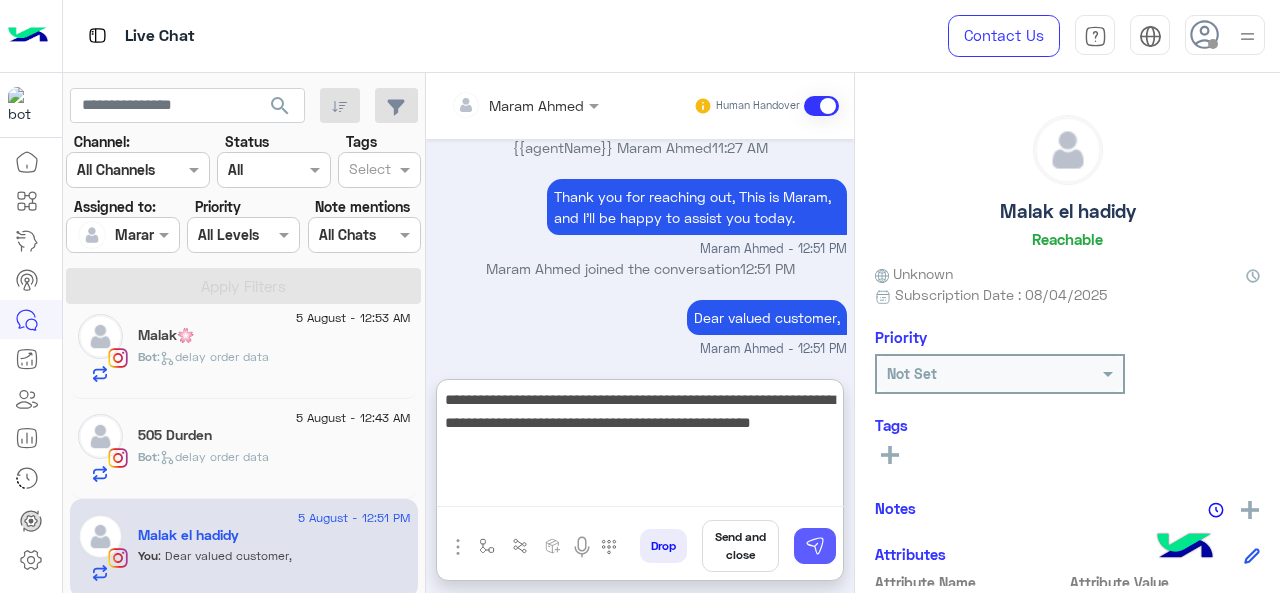 type on "**********" 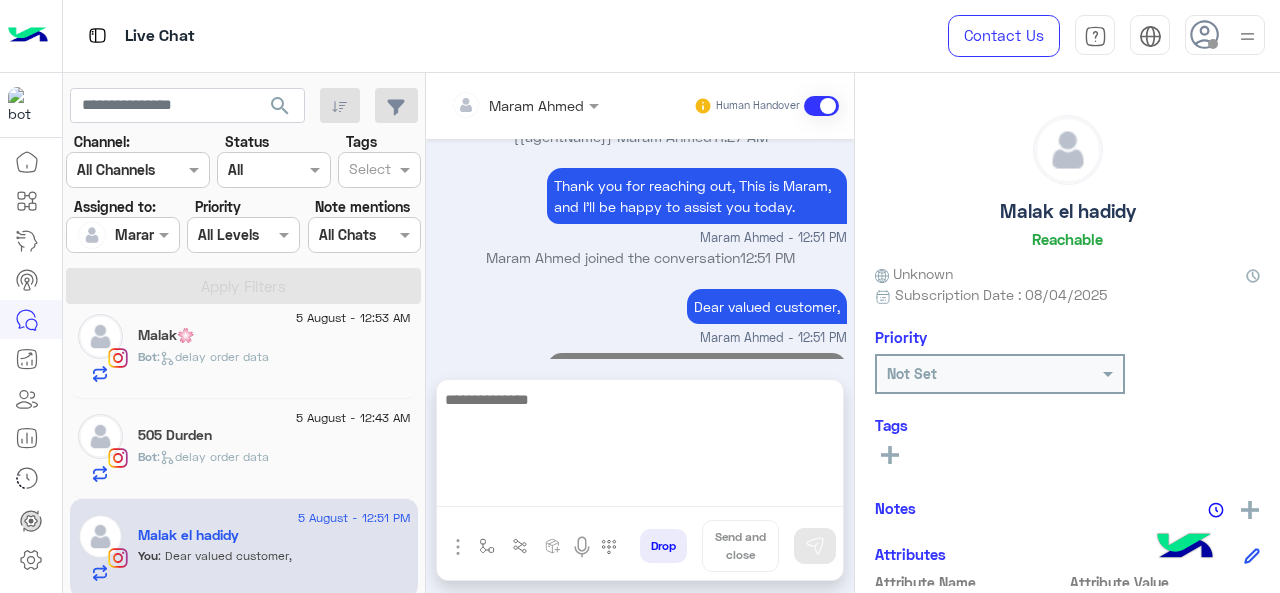 scroll, scrollTop: 3798, scrollLeft: 0, axis: vertical 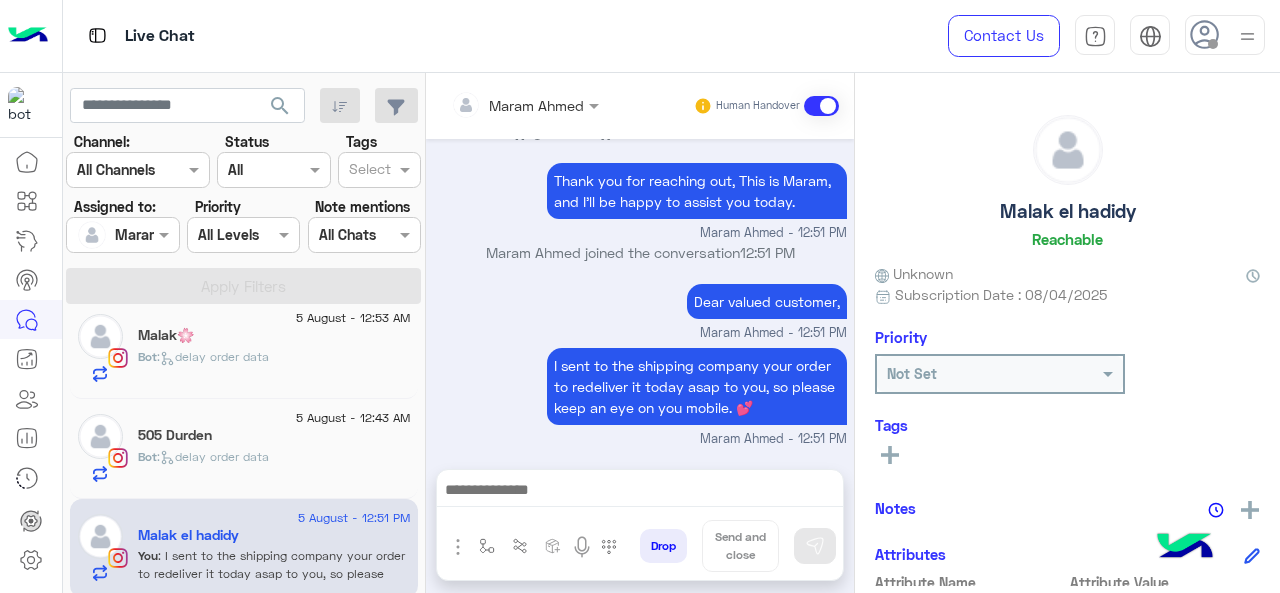 click on "505 Durden" 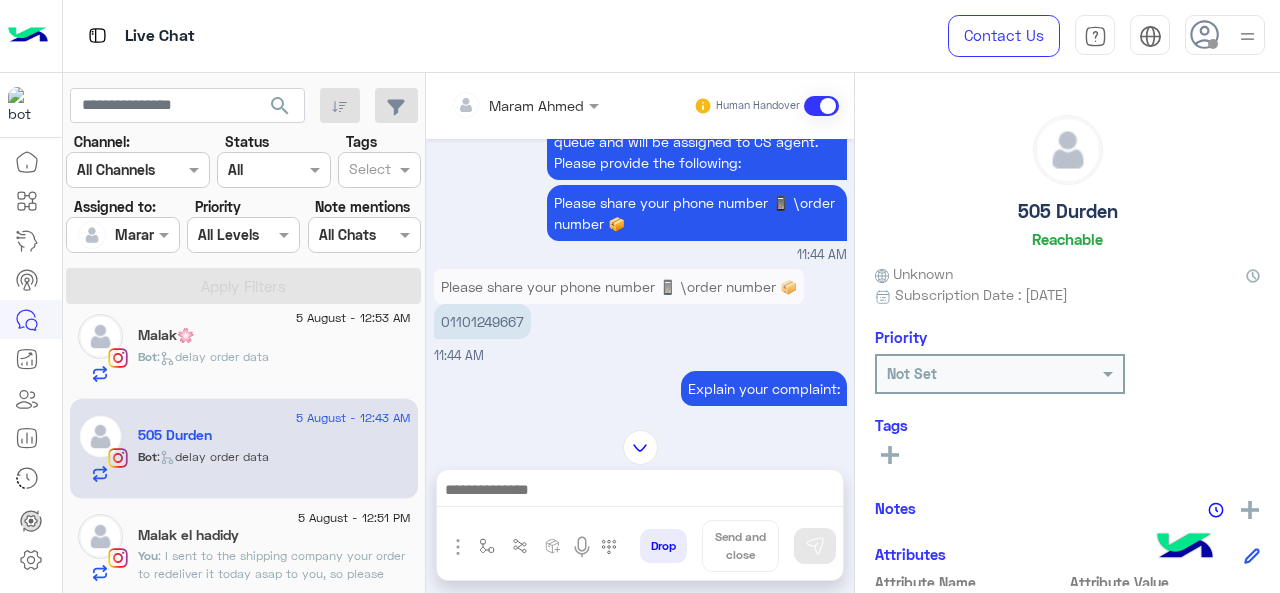 scroll, scrollTop: 783, scrollLeft: 0, axis: vertical 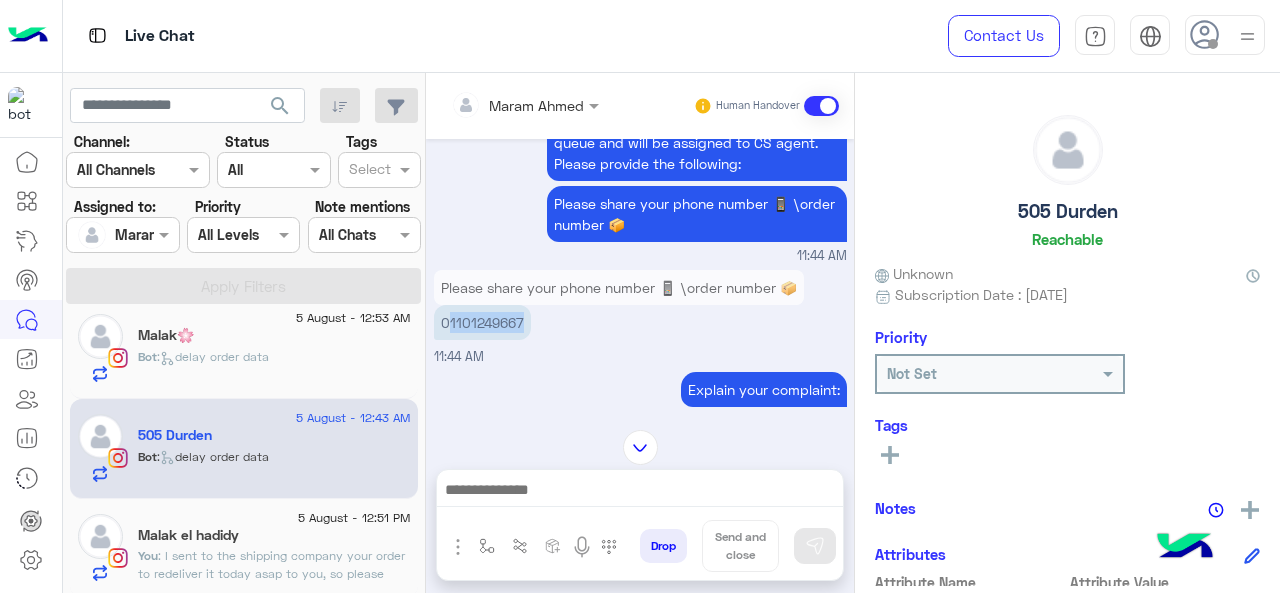 drag, startPoint x: 525, startPoint y: 346, endPoint x: 448, endPoint y: 347, distance: 77.00649 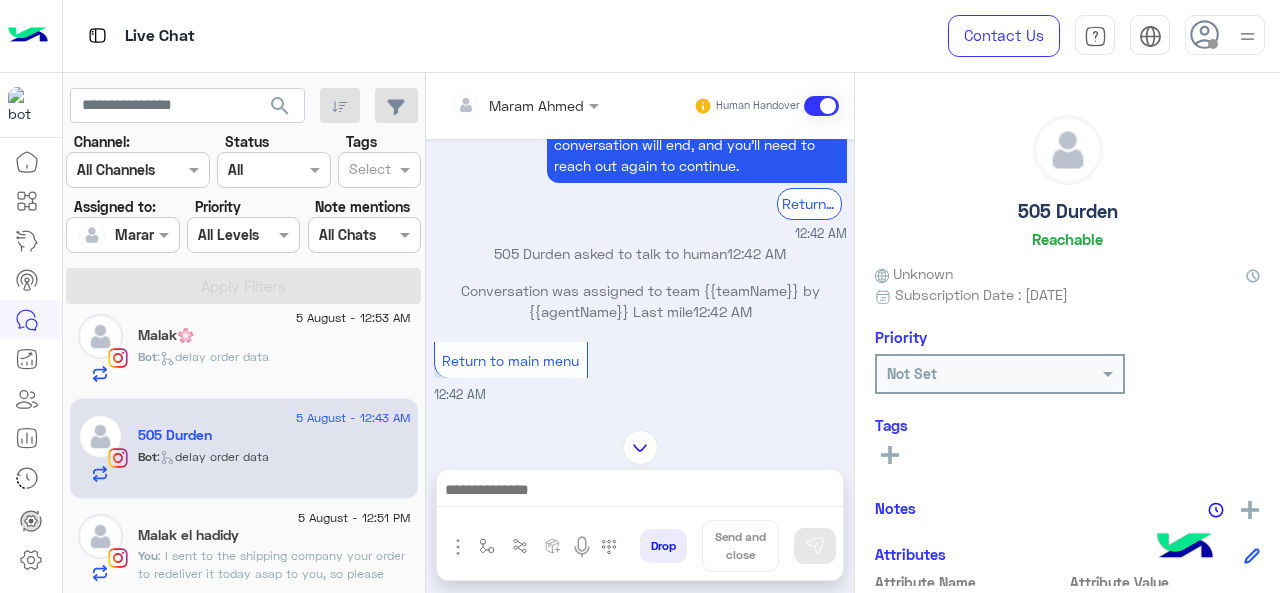 scroll, scrollTop: 2283, scrollLeft: 0, axis: vertical 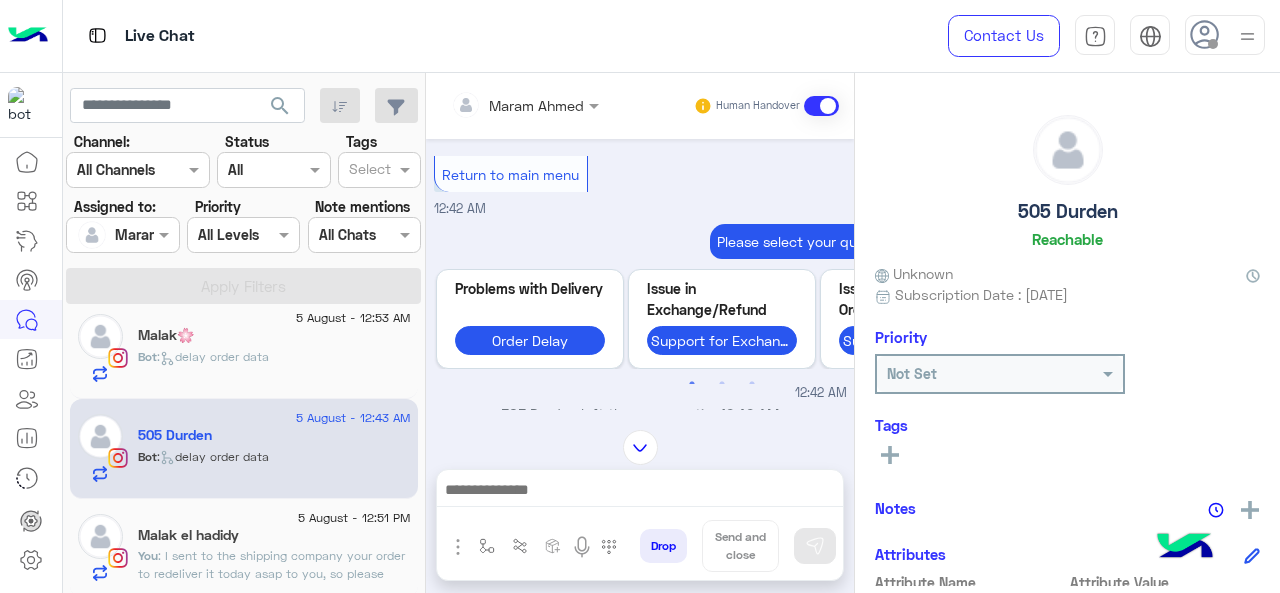 click on ": I sent to the shipping company your order to redeliver it today asap to you, so please keep an eye on you mobile. 💕" 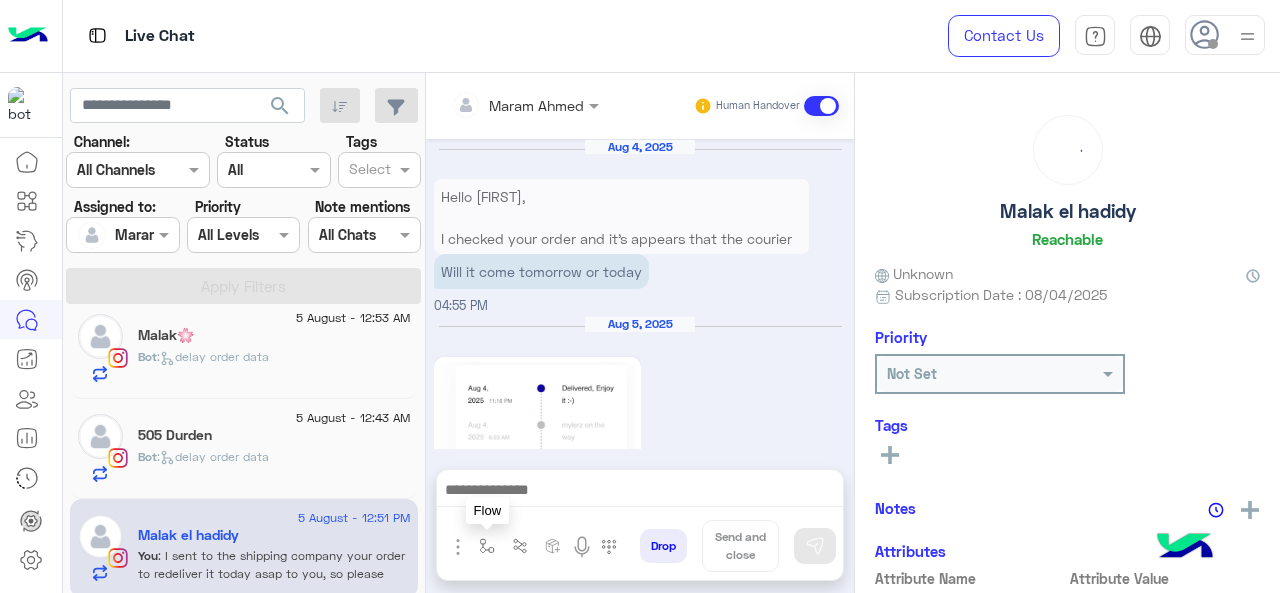 scroll, scrollTop: 774, scrollLeft: 0, axis: vertical 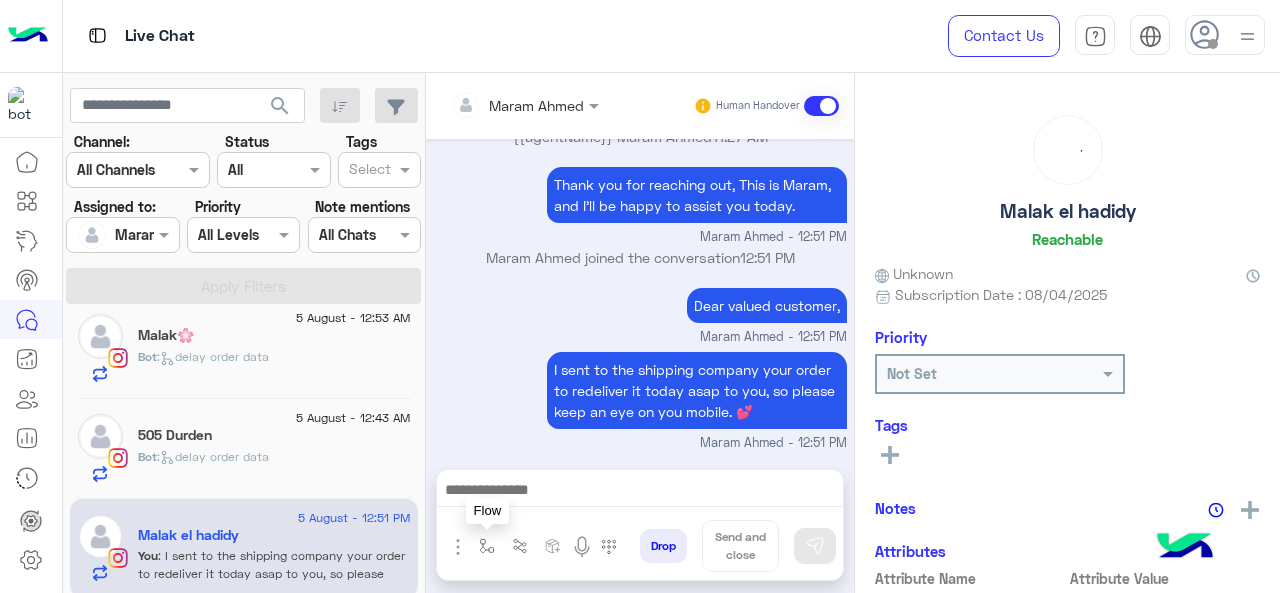 click at bounding box center (487, 546) 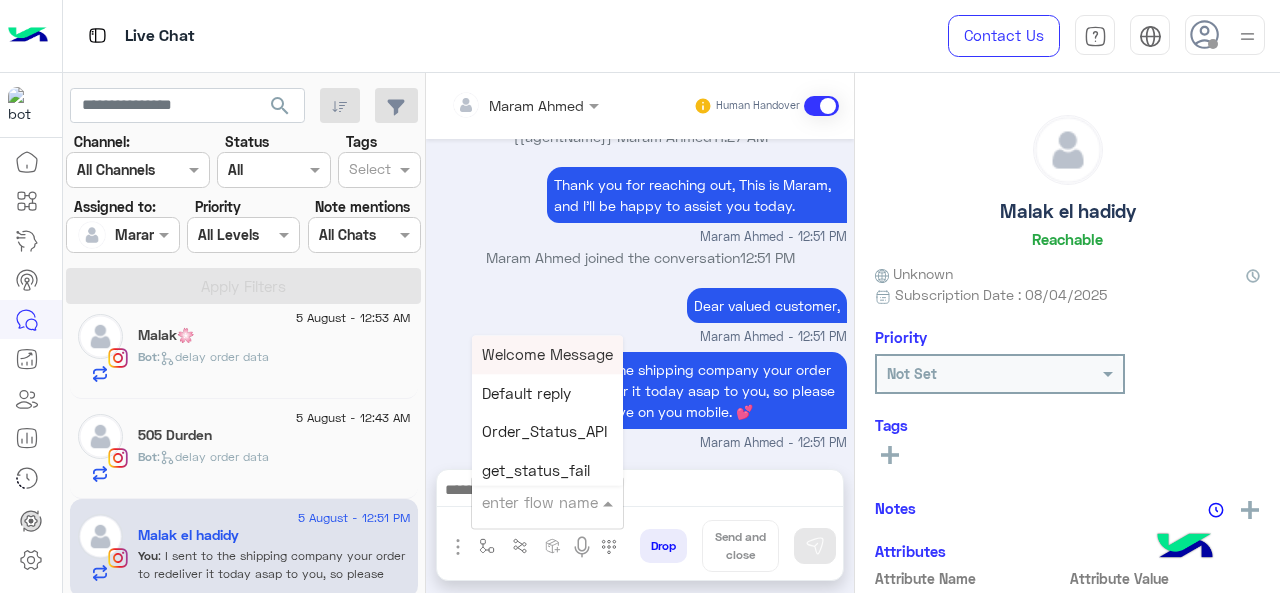 click at bounding box center (523, 502) 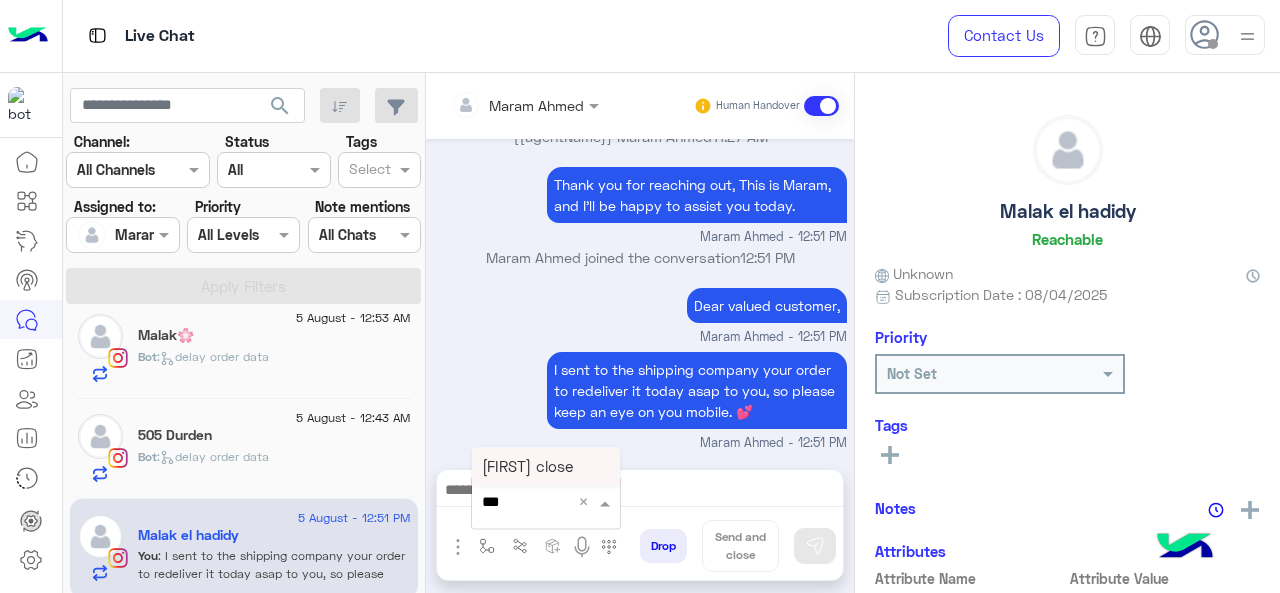 type on "****" 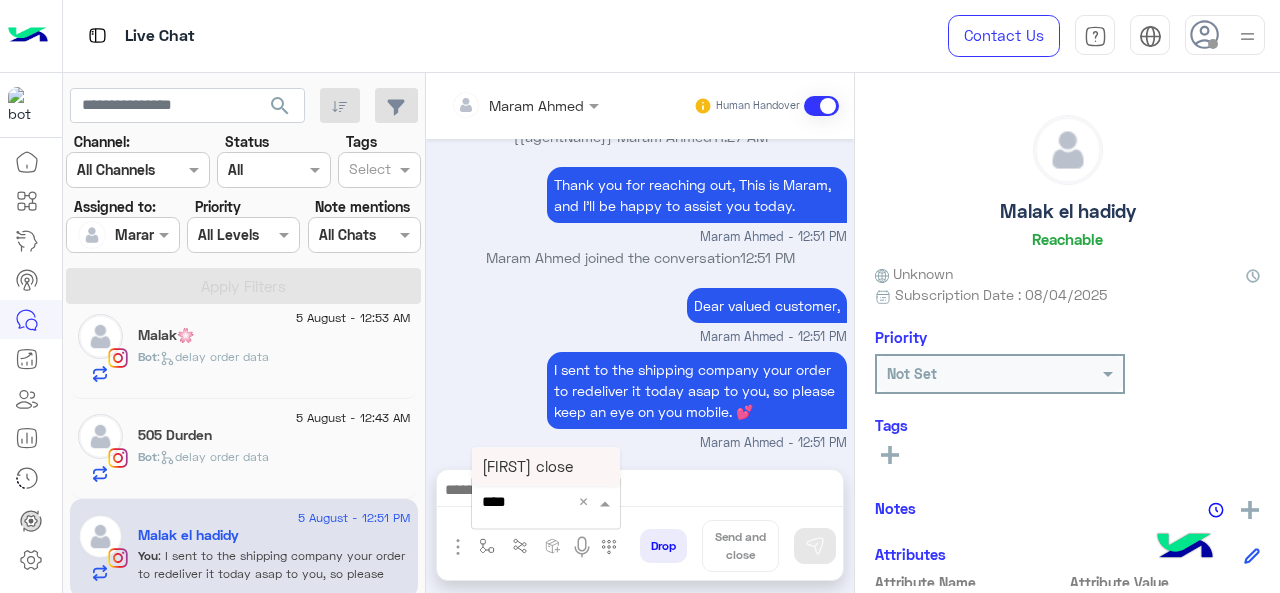 click on "[FIRST] close" at bounding box center [546, 466] 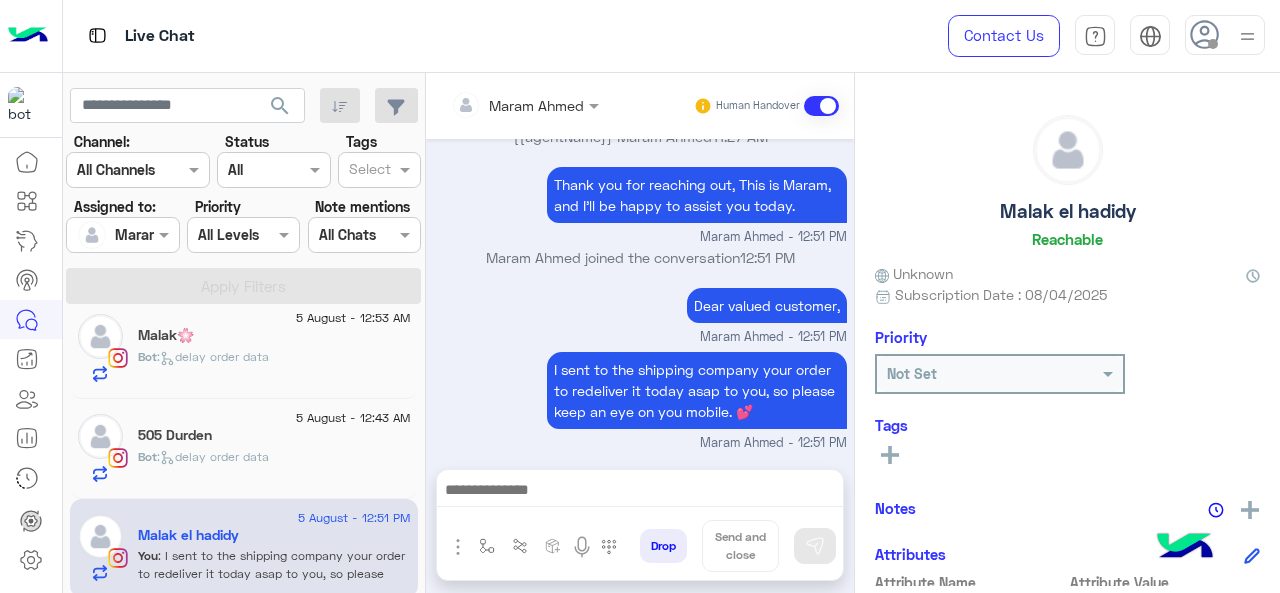 type on "**********" 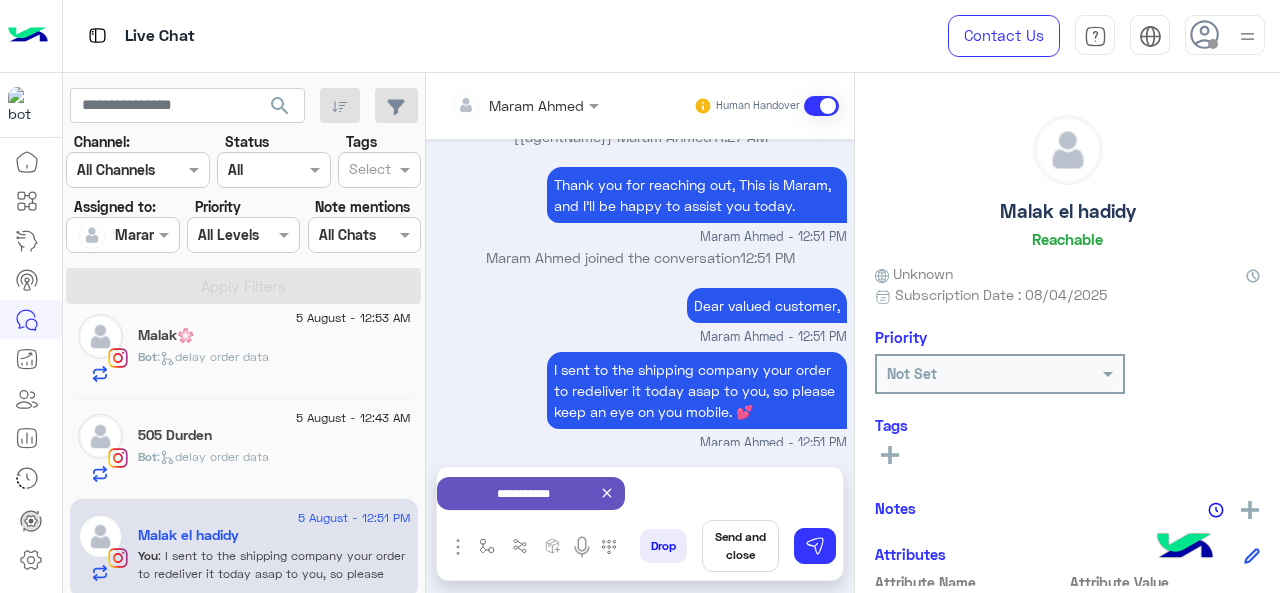 click on "Send and close" at bounding box center (740, 546) 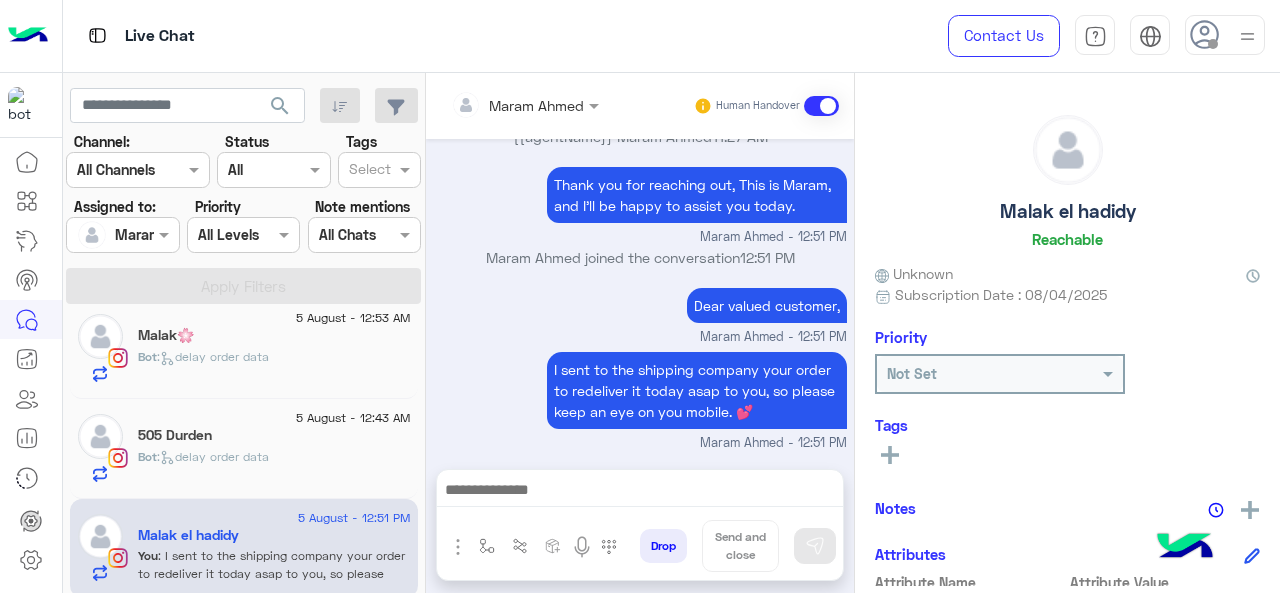 scroll, scrollTop: 794, scrollLeft: 0, axis: vertical 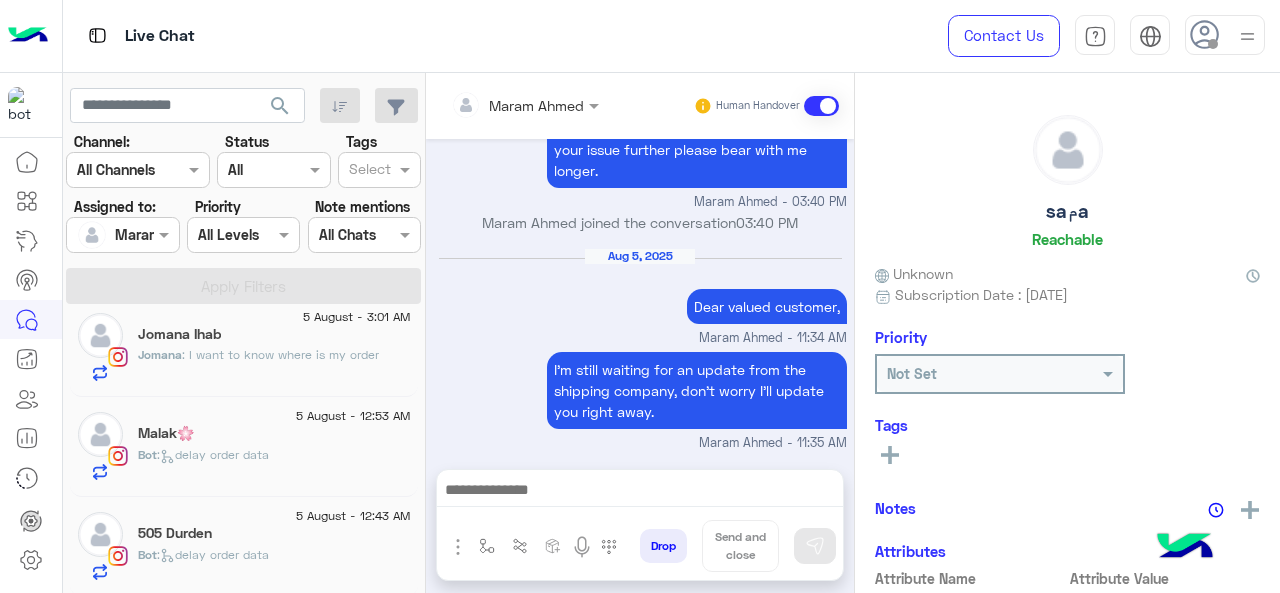 click on ":   delay order data" 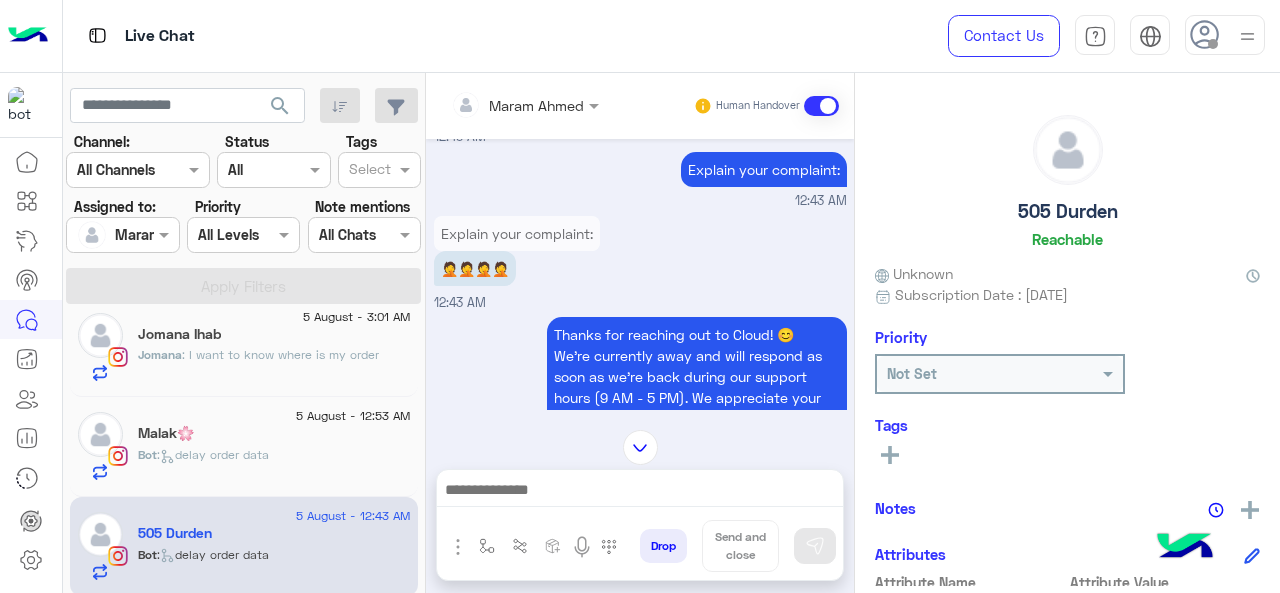 scroll, scrollTop: 824, scrollLeft: 0, axis: vertical 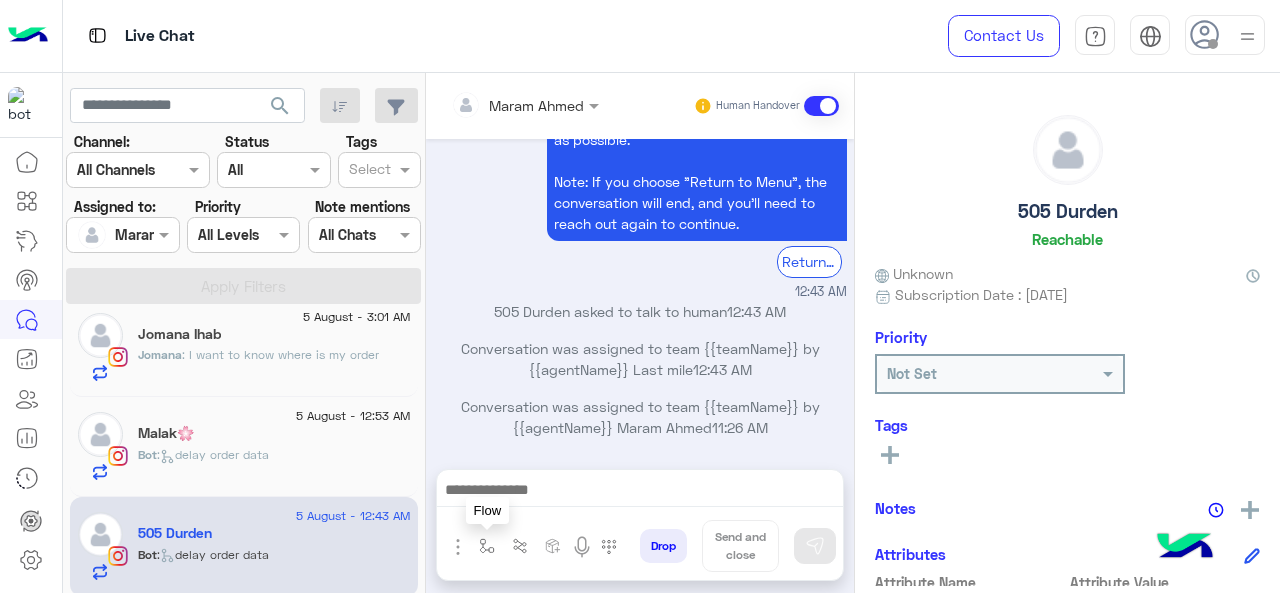 click at bounding box center [487, 546] 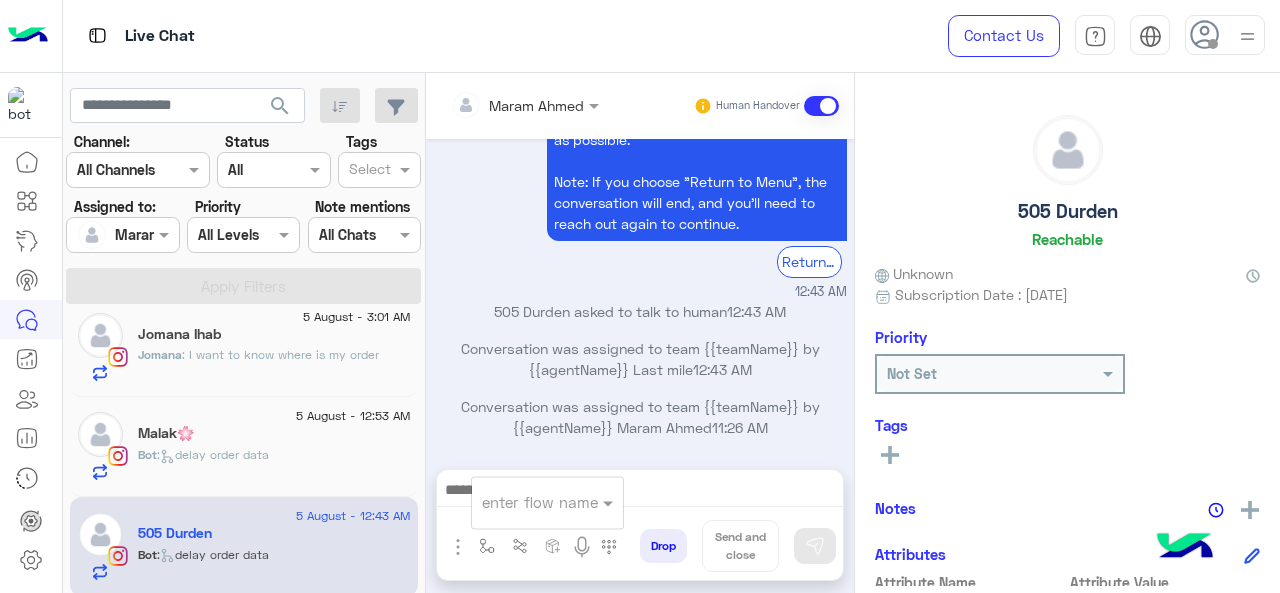 click at bounding box center [523, 502] 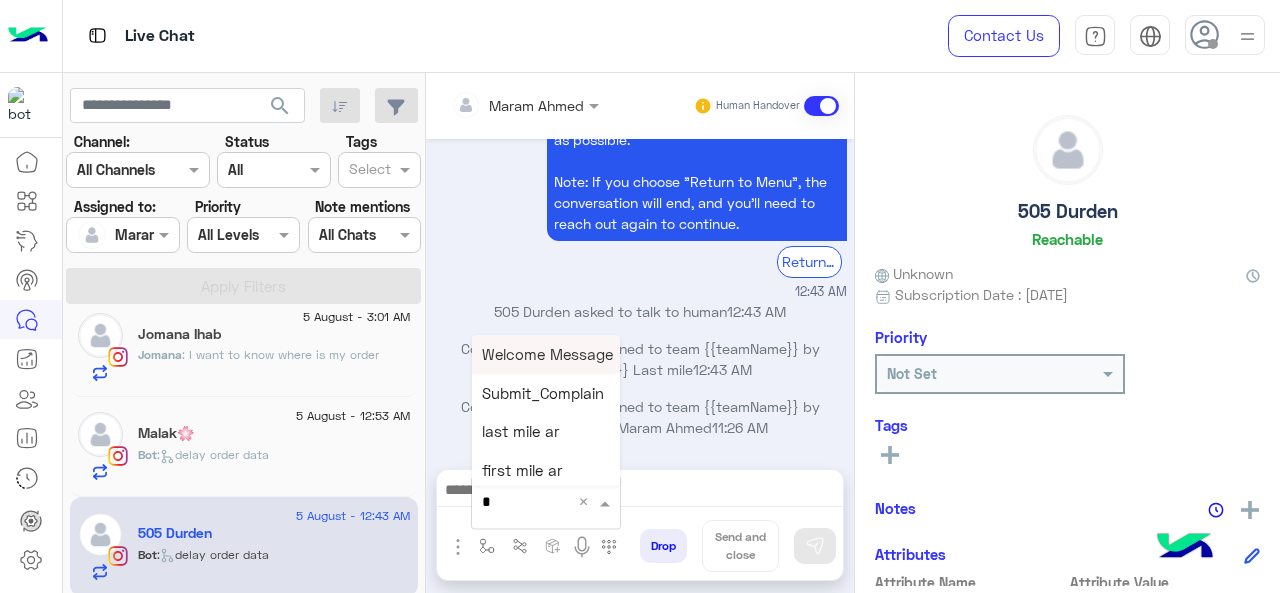 type on "*" 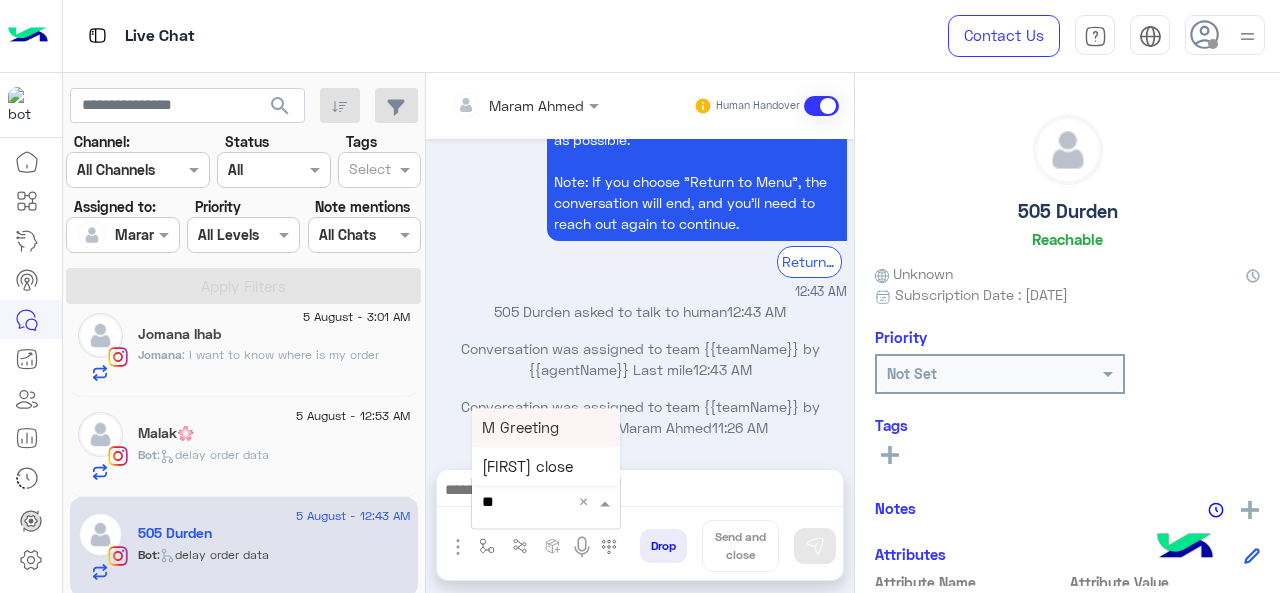 click on "M Greeting" at bounding box center (520, 427) 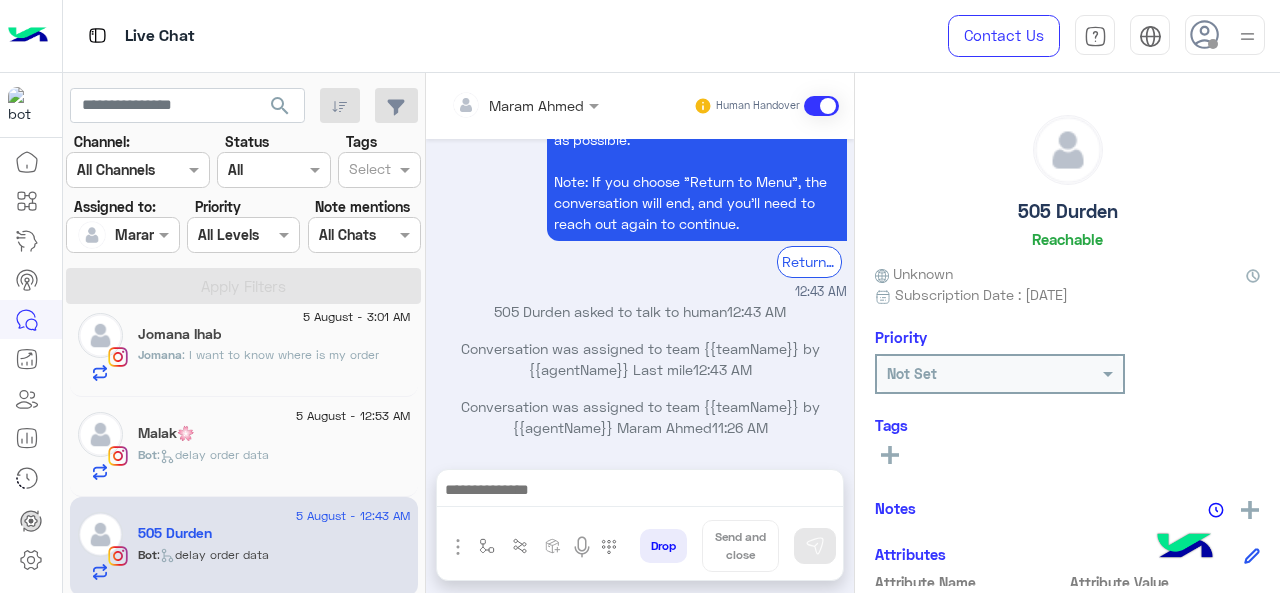 type on "**********" 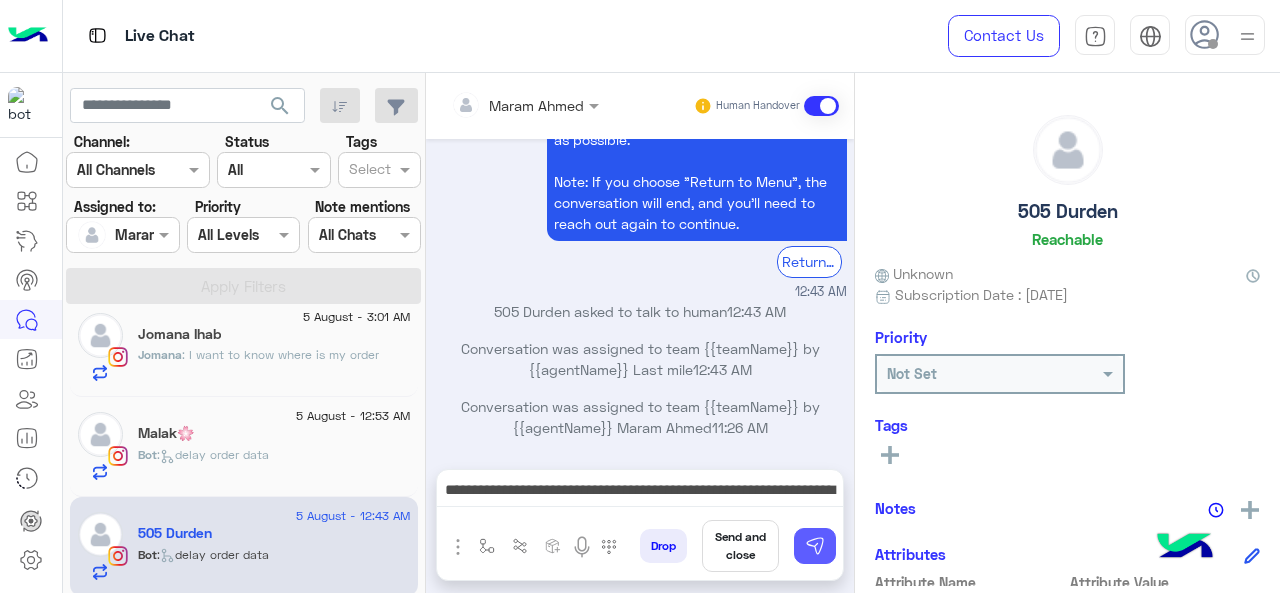click at bounding box center [815, 546] 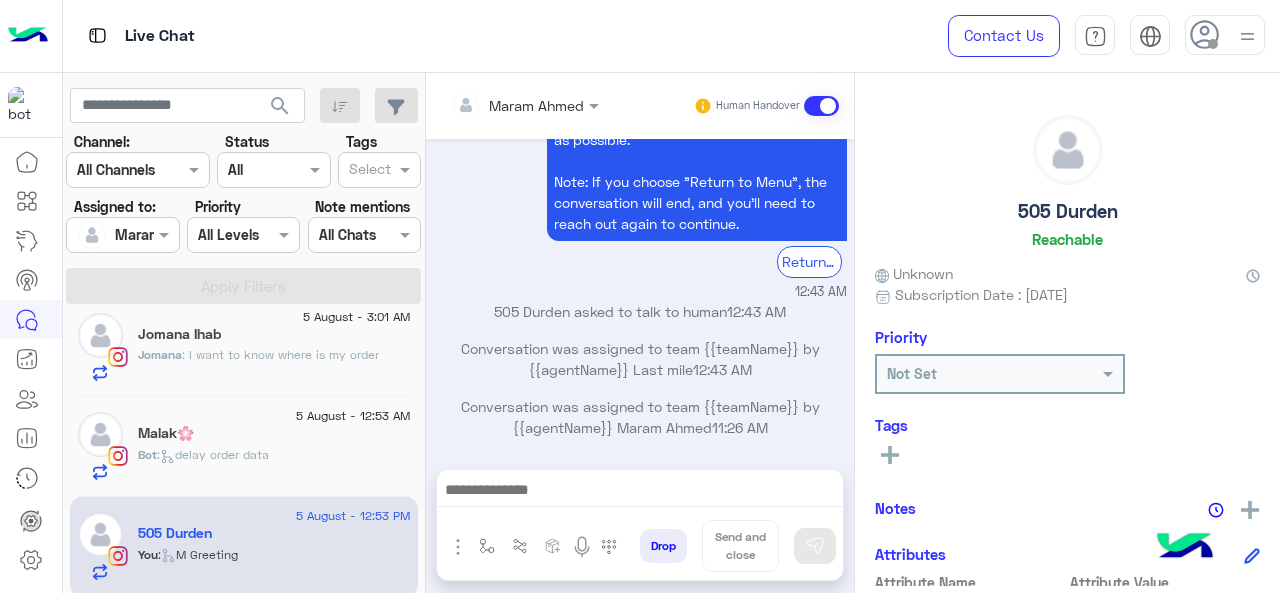 scroll, scrollTop: 946, scrollLeft: 0, axis: vertical 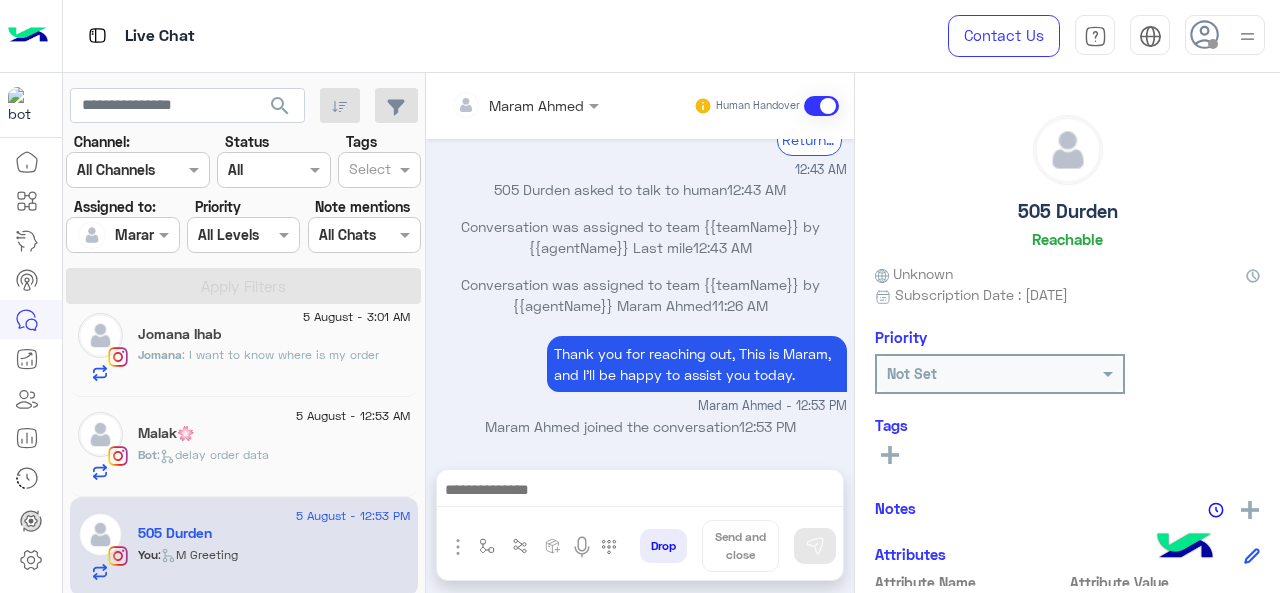 click at bounding box center [640, 492] 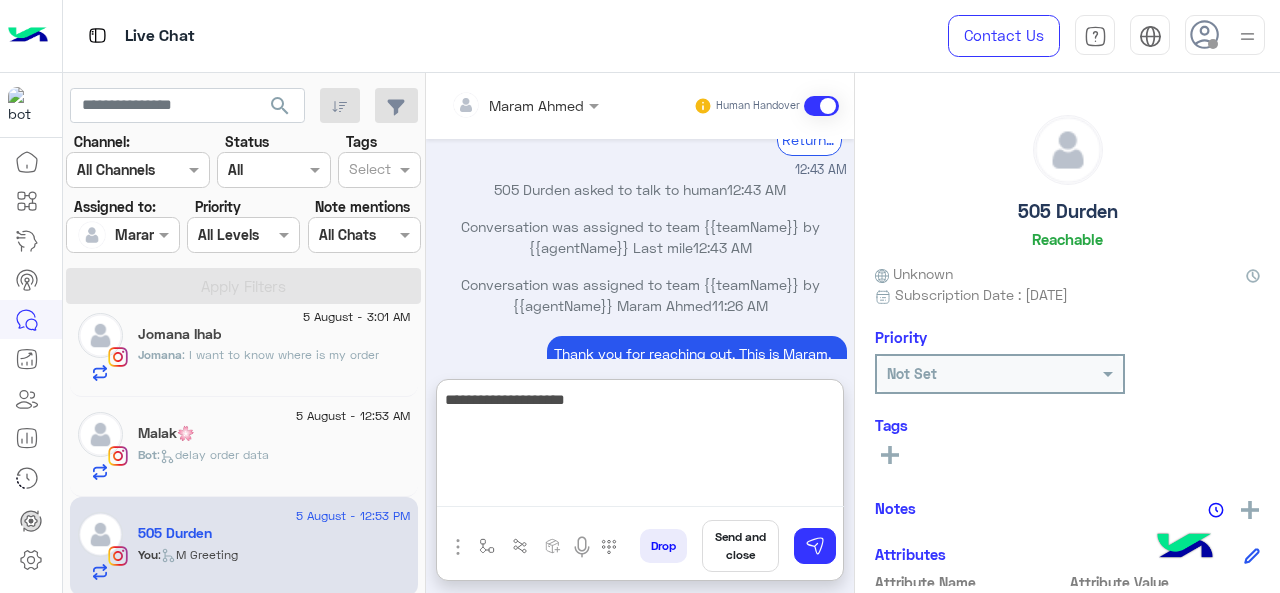 type on "**********" 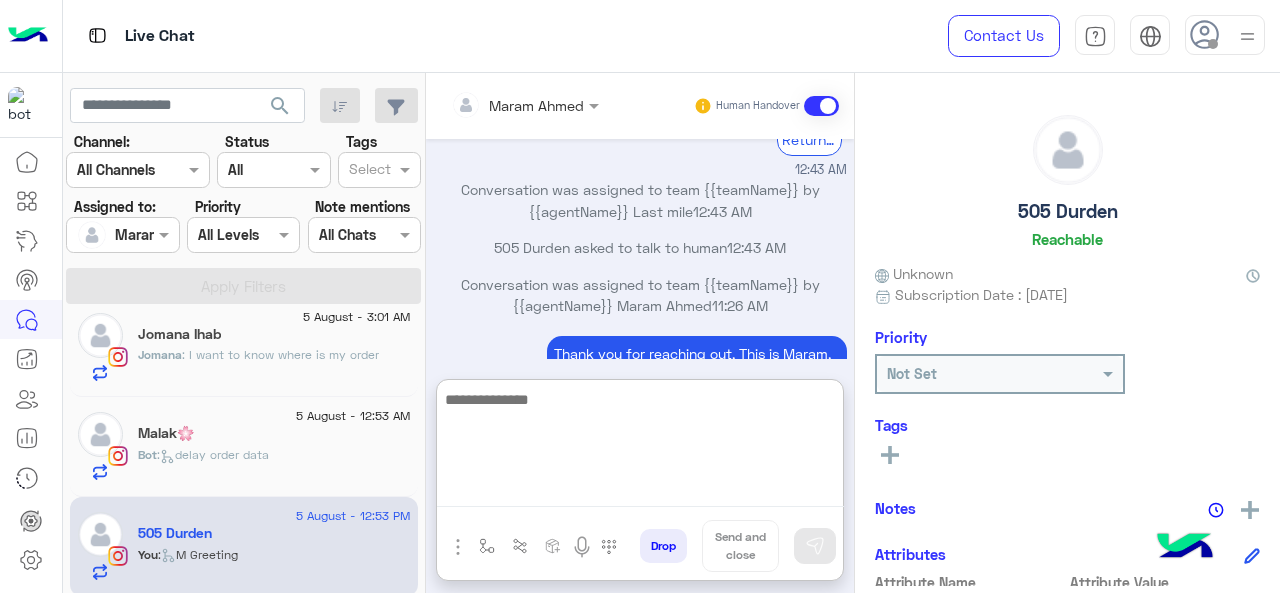 scroll, scrollTop: 1099, scrollLeft: 0, axis: vertical 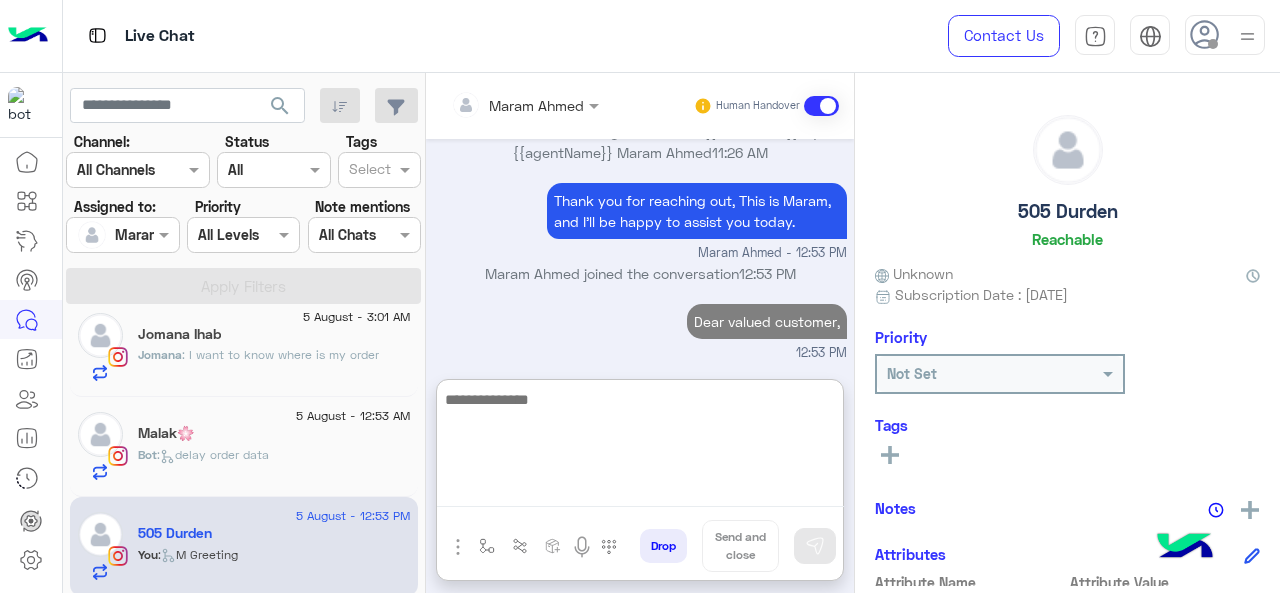 paste on "**********" 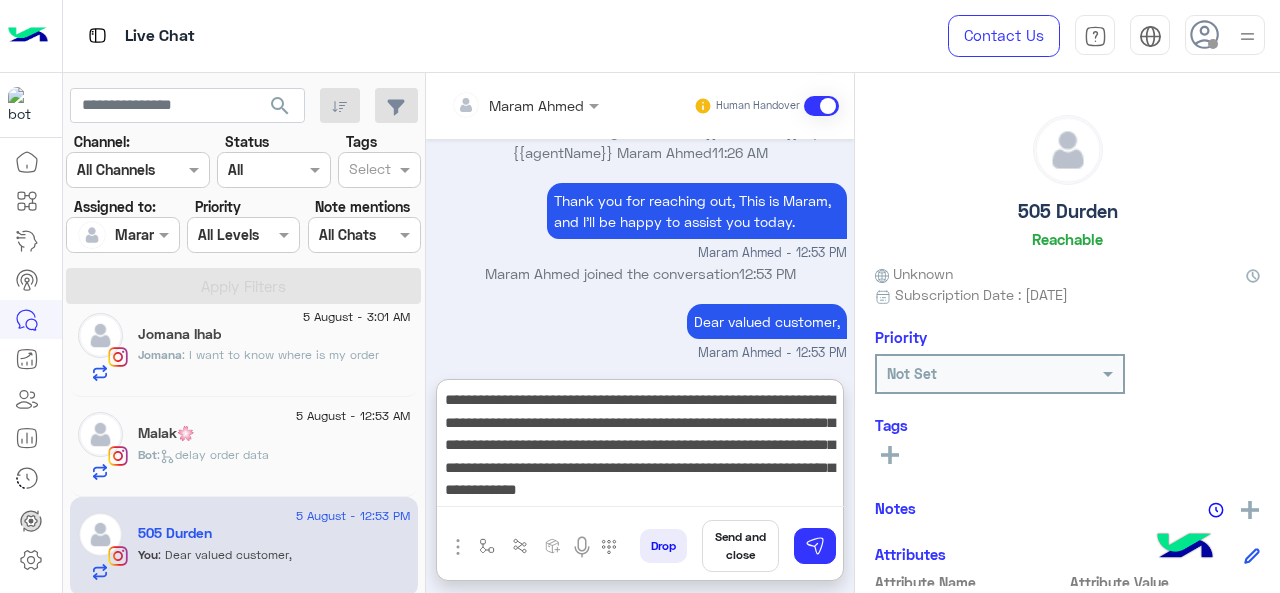 scroll, scrollTop: 19, scrollLeft: 0, axis: vertical 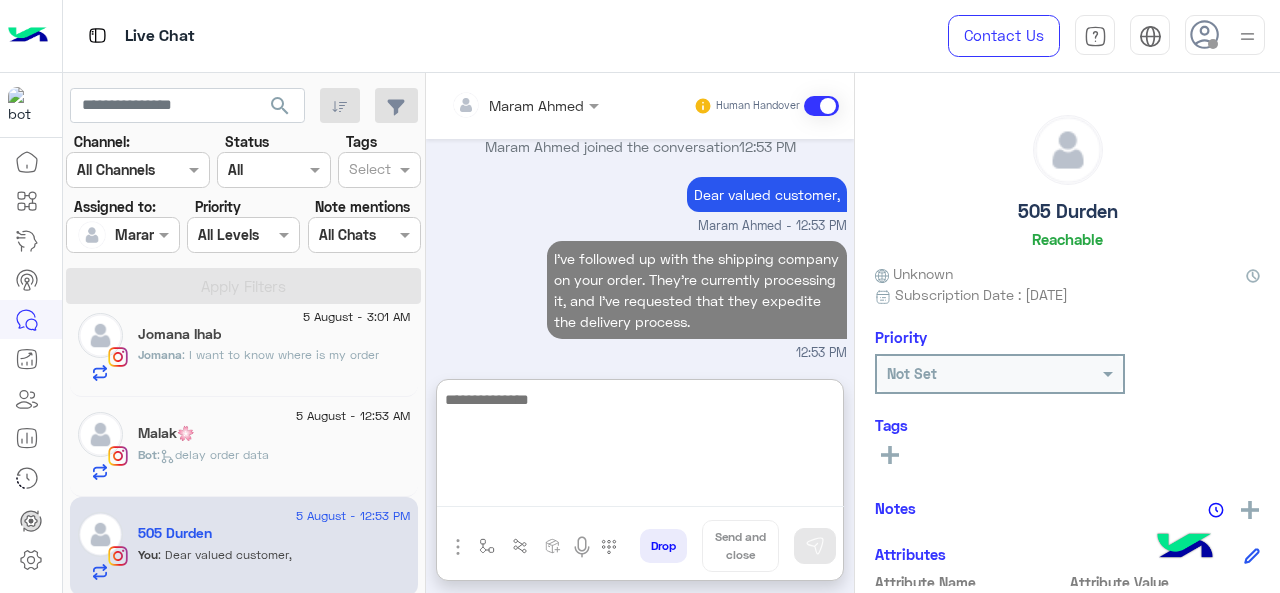 paste on "**********" 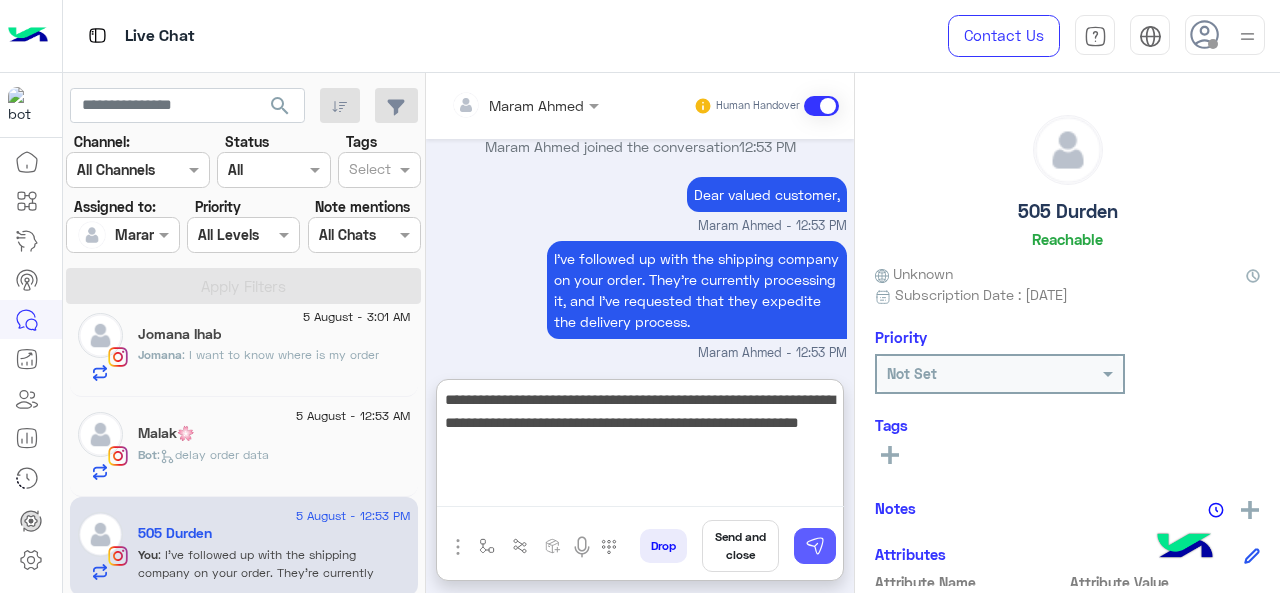 type on "**********" 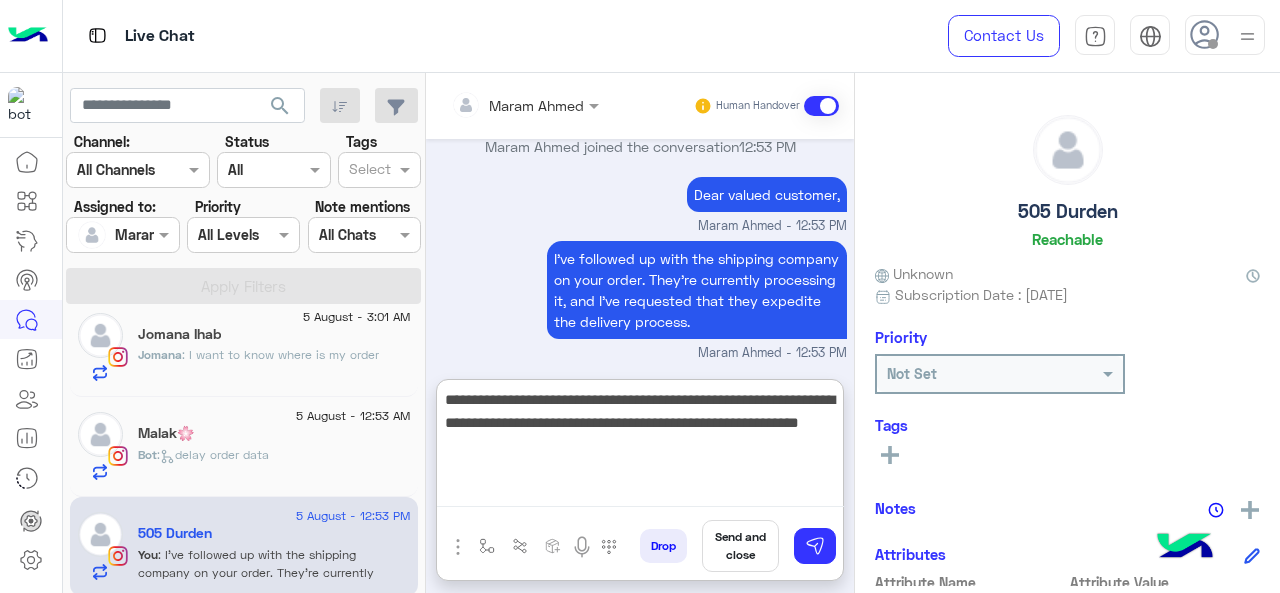 type 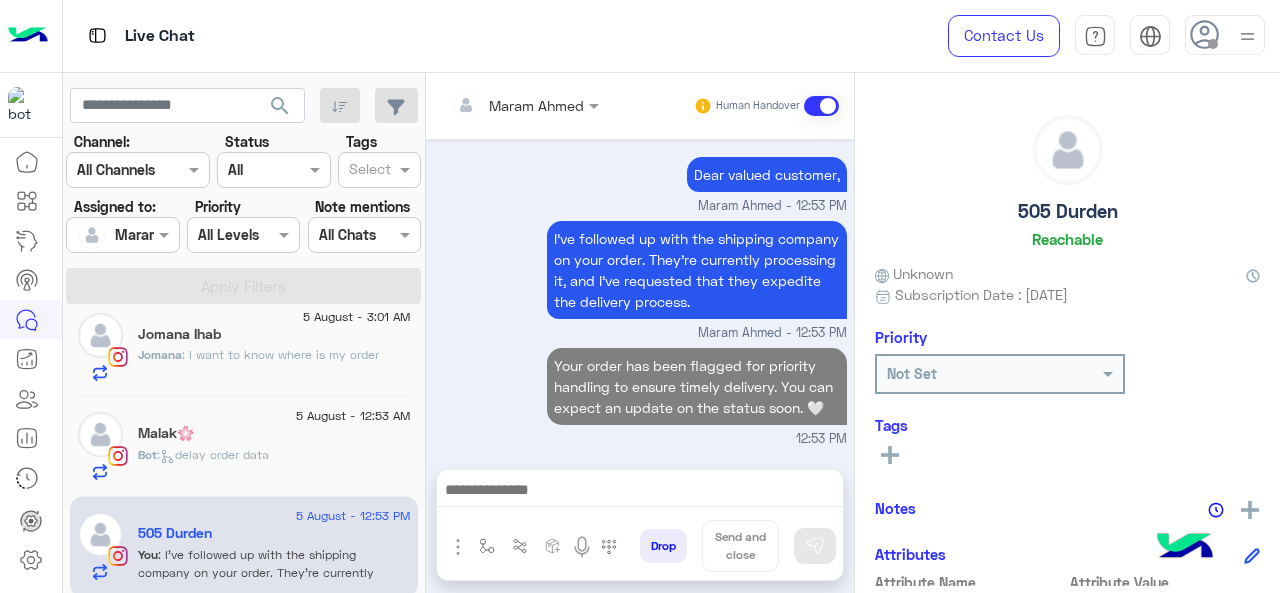 scroll, scrollTop: 1242, scrollLeft: 0, axis: vertical 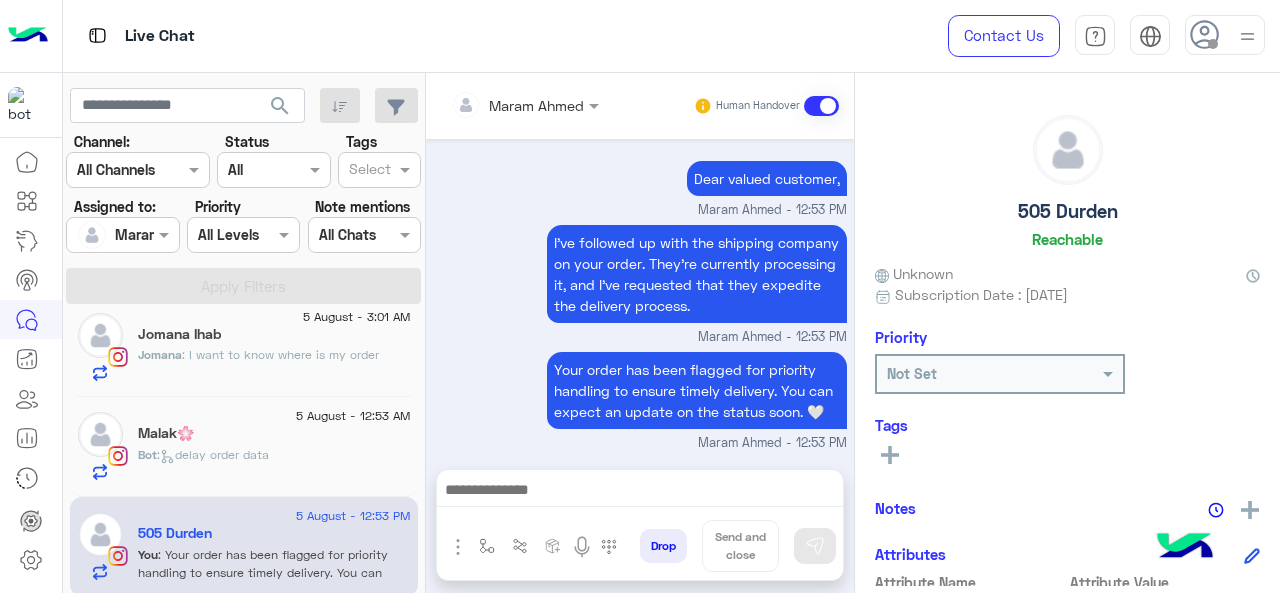 click on ":   delay order data" 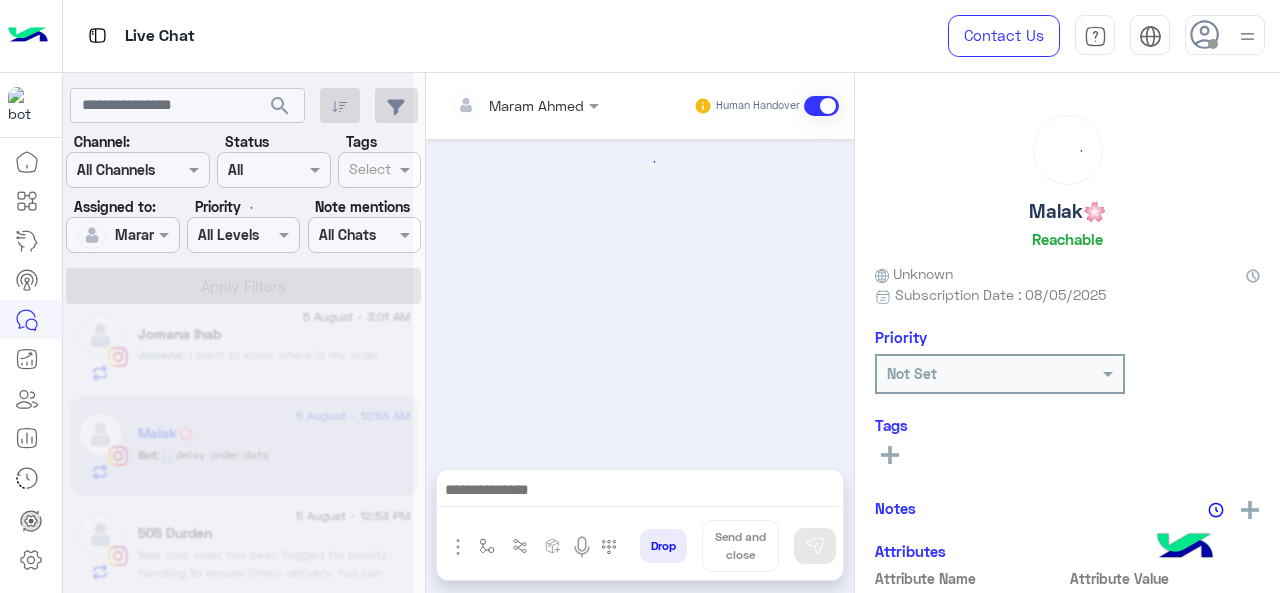 scroll, scrollTop: 911, scrollLeft: 0, axis: vertical 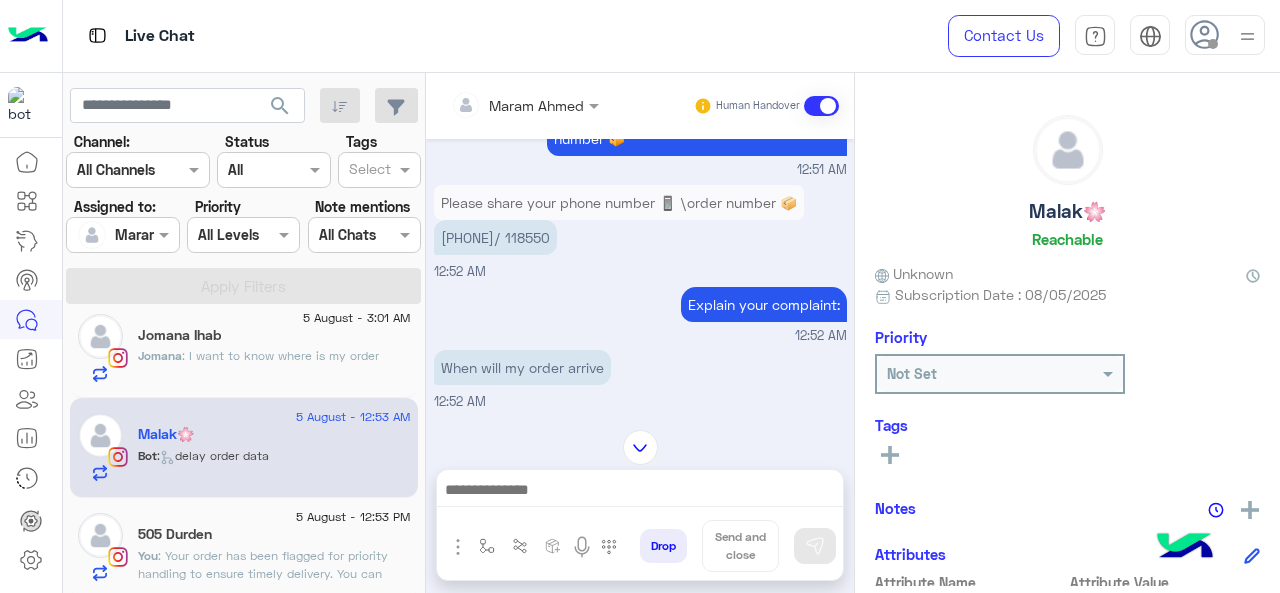 click on "[PHONE]/ 118550" at bounding box center (495, 237) 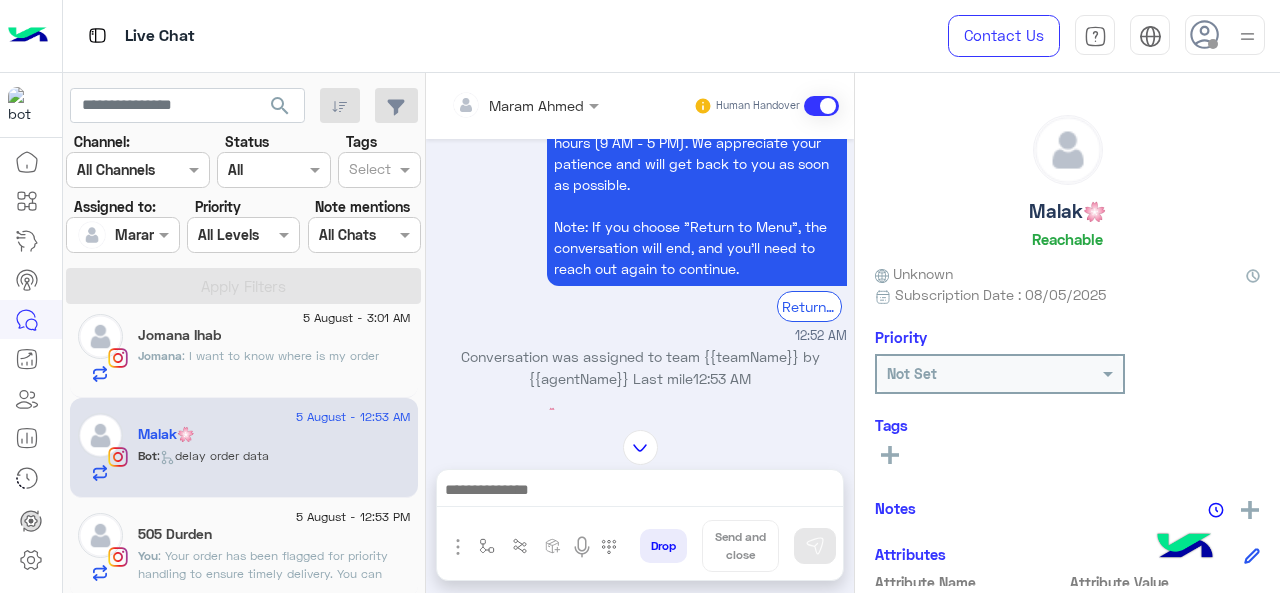 scroll, scrollTop: 911, scrollLeft: 0, axis: vertical 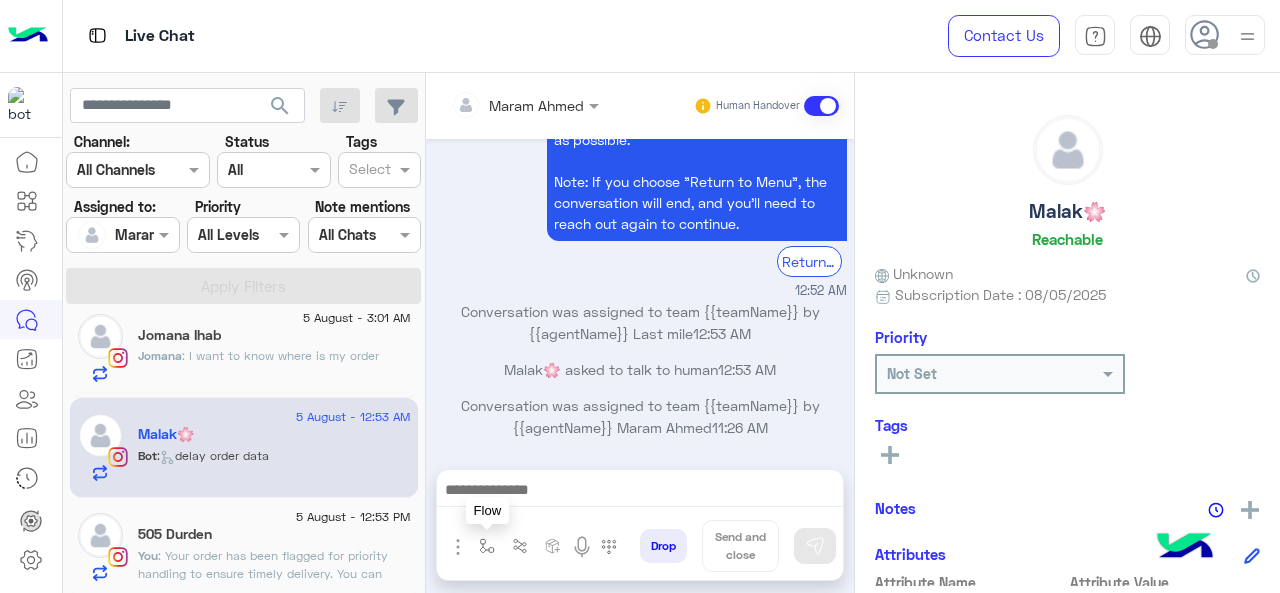 click at bounding box center (487, 546) 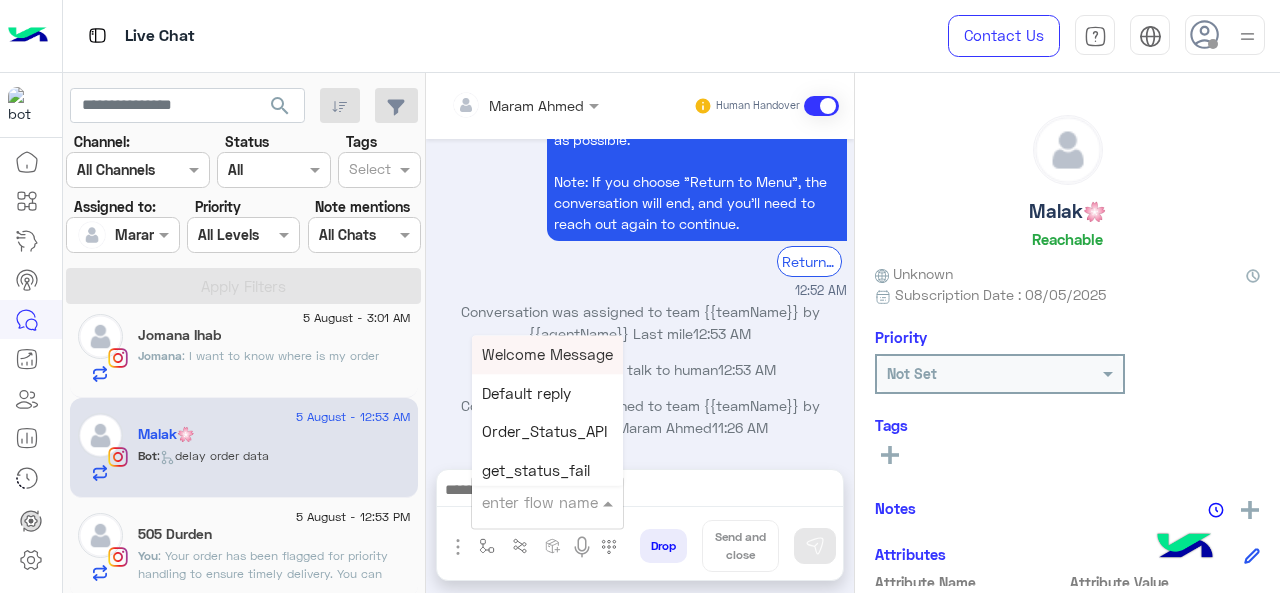 click at bounding box center (523, 502) 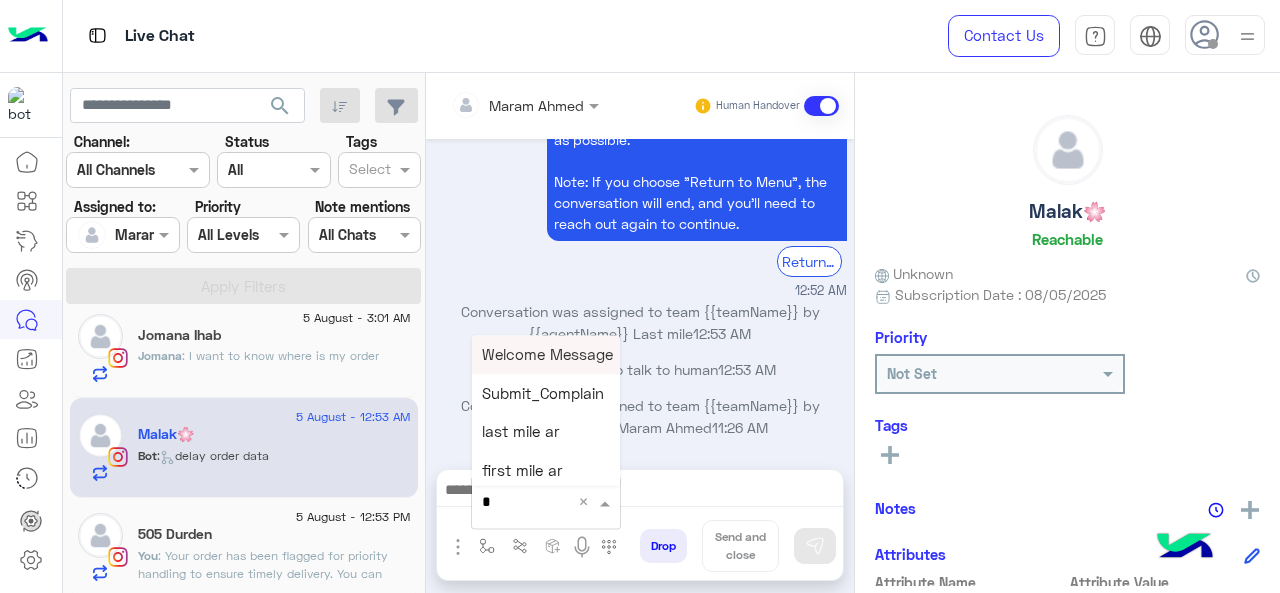 type on "*" 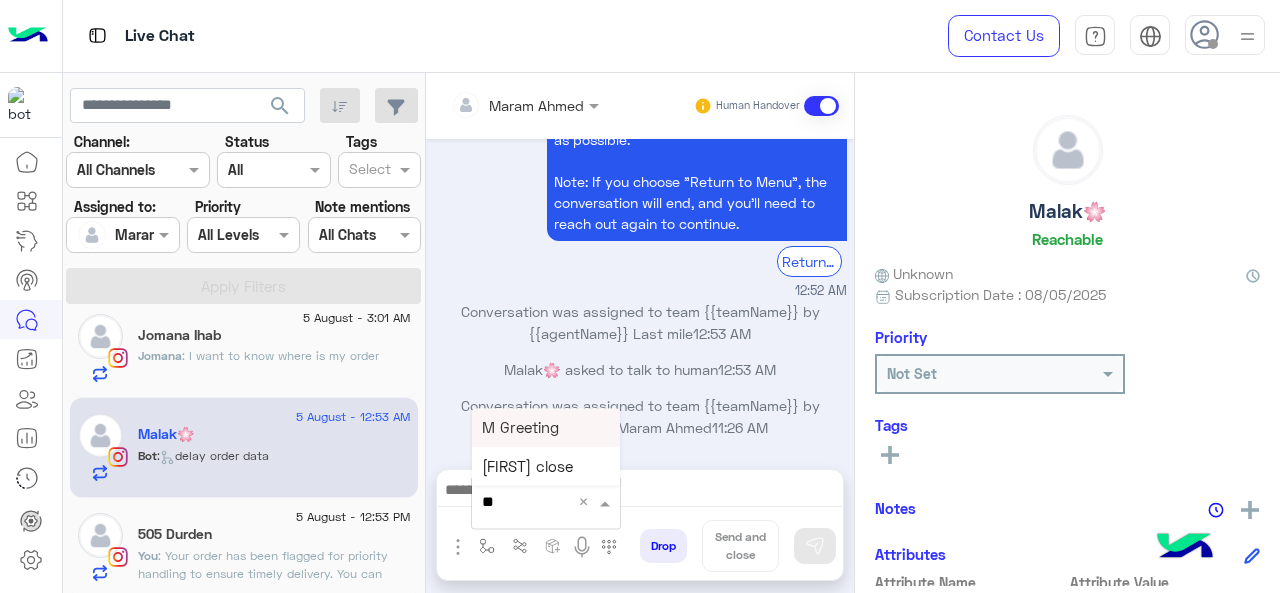 click on "M Greeting" at bounding box center [520, 427] 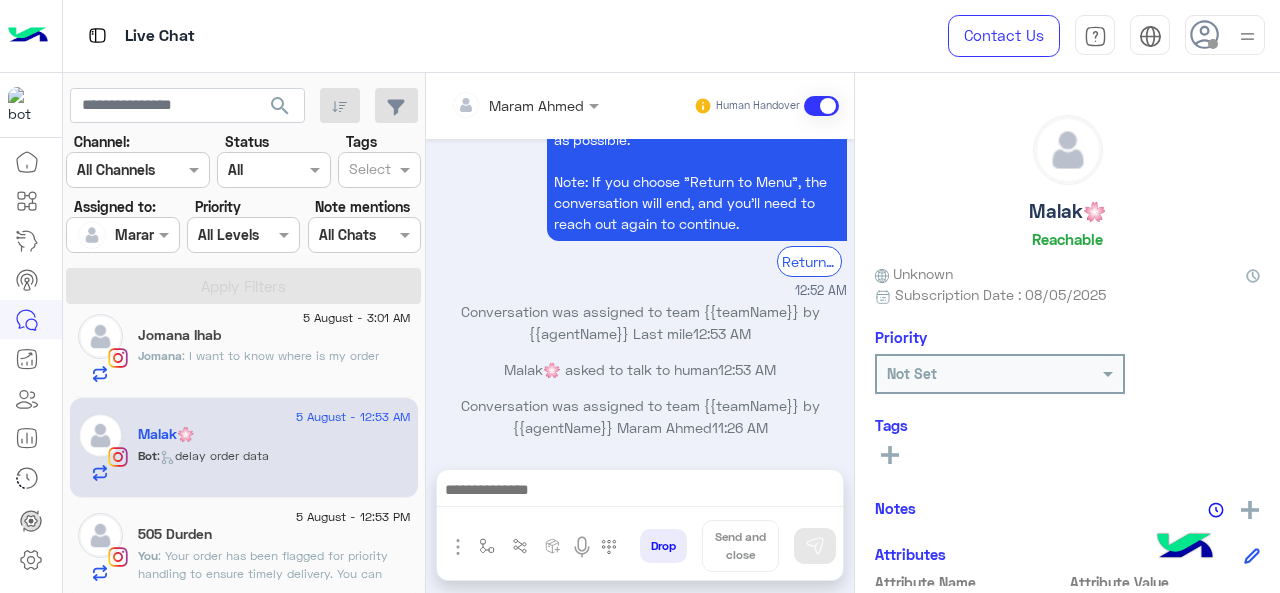 type on "**********" 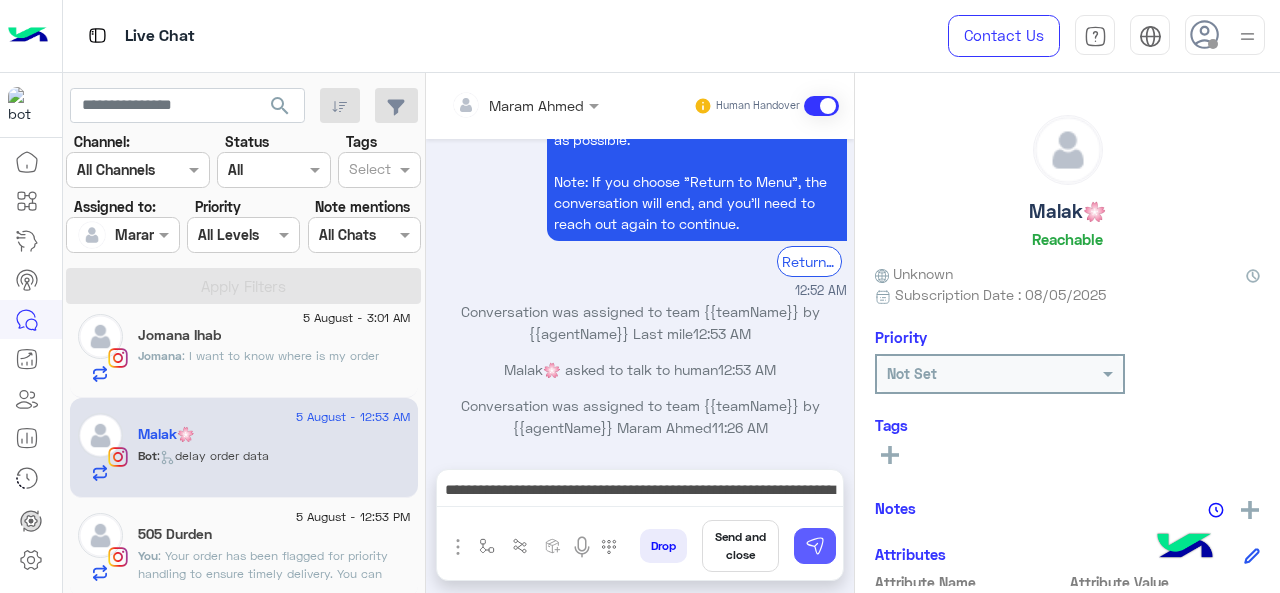 click at bounding box center (815, 546) 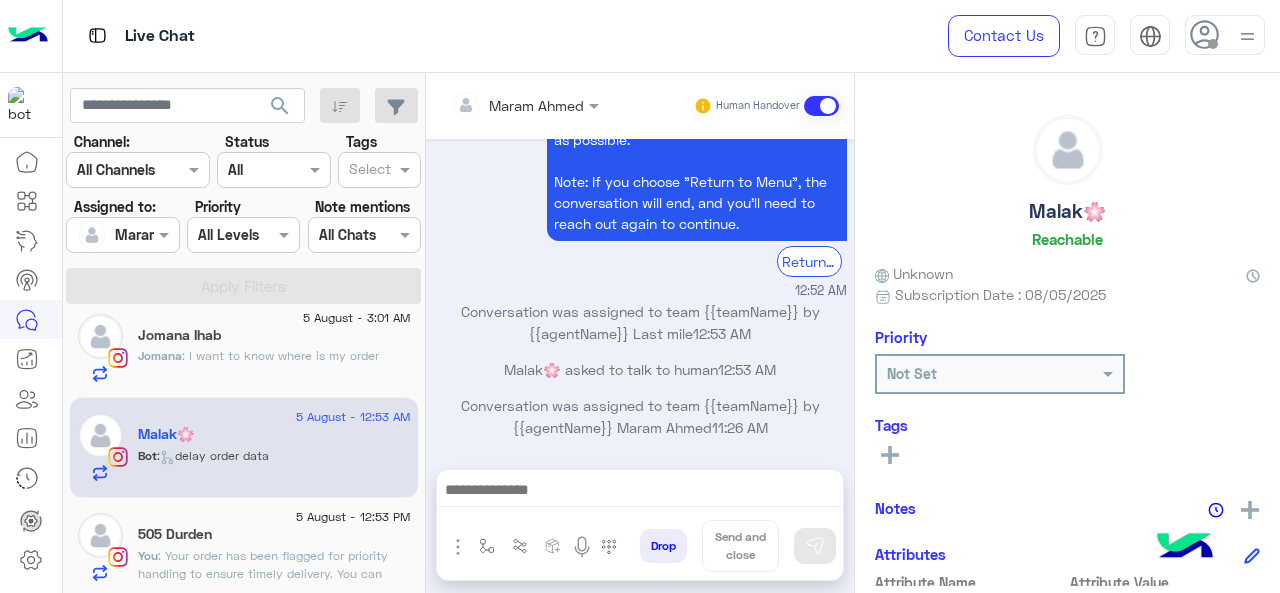 click at bounding box center [640, 492] 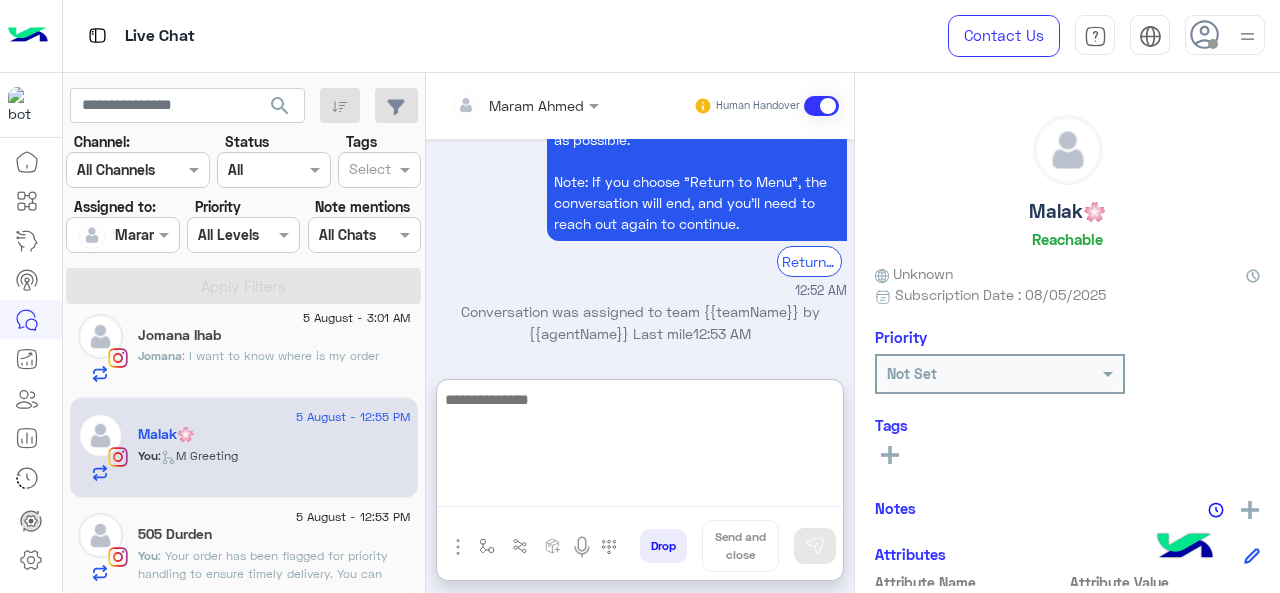 scroll, scrollTop: 1122, scrollLeft: 0, axis: vertical 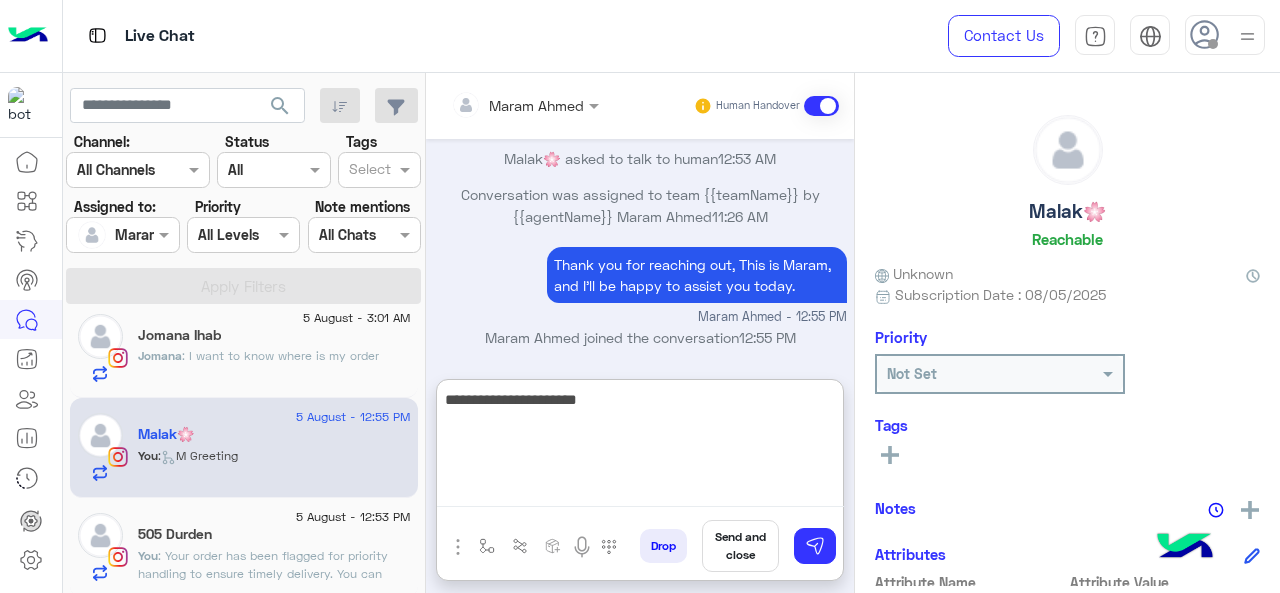 type on "**********" 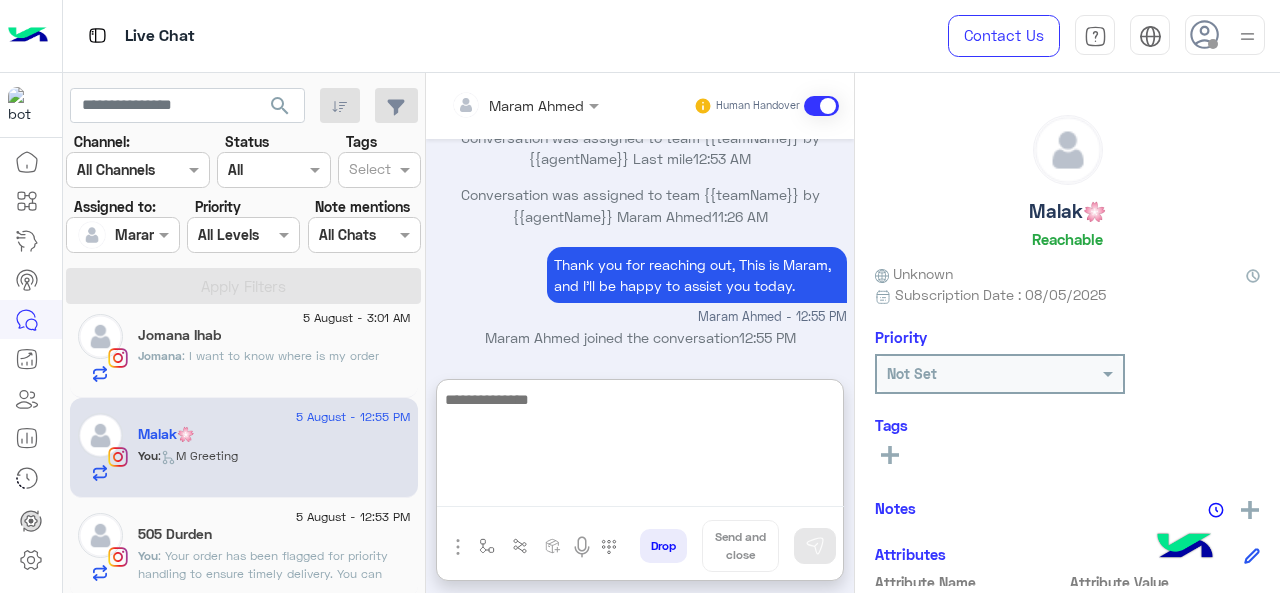 scroll, scrollTop: 1186, scrollLeft: 0, axis: vertical 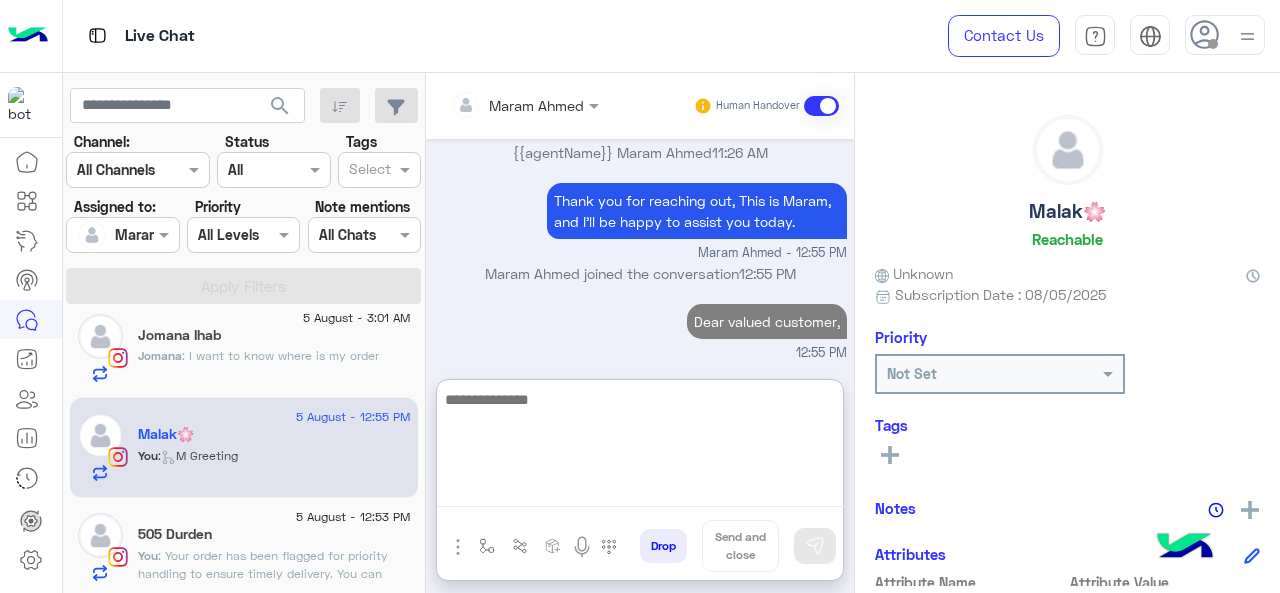 paste on "**********" 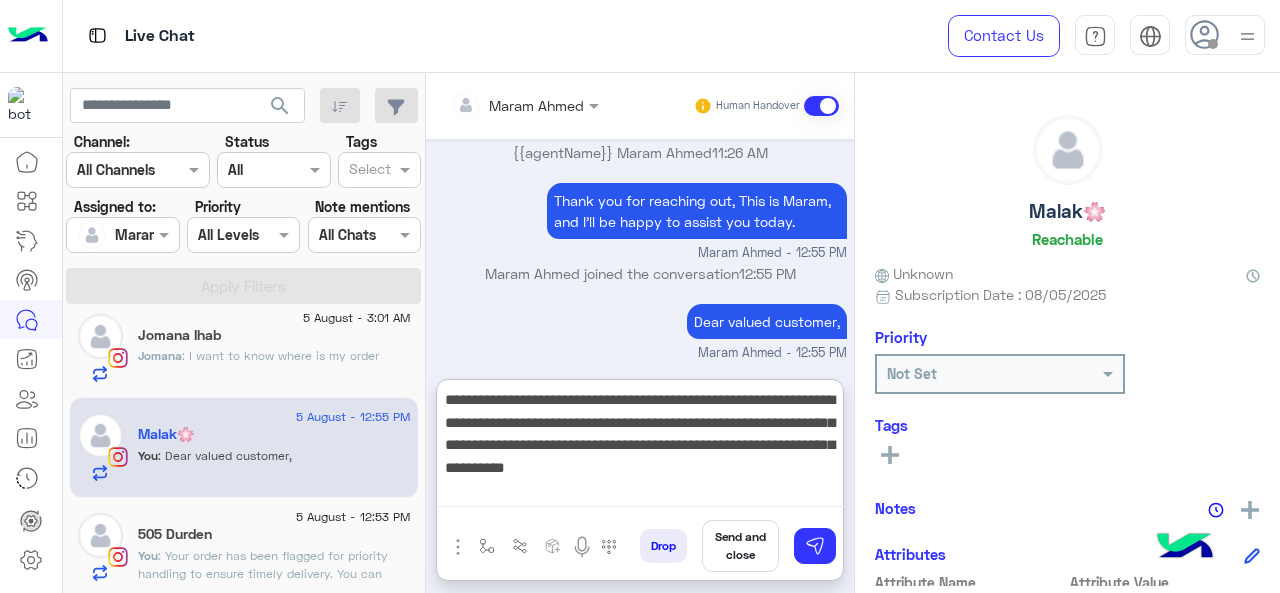 drag, startPoint x: 537, startPoint y: 446, endPoint x: 820, endPoint y: 486, distance: 285.81287 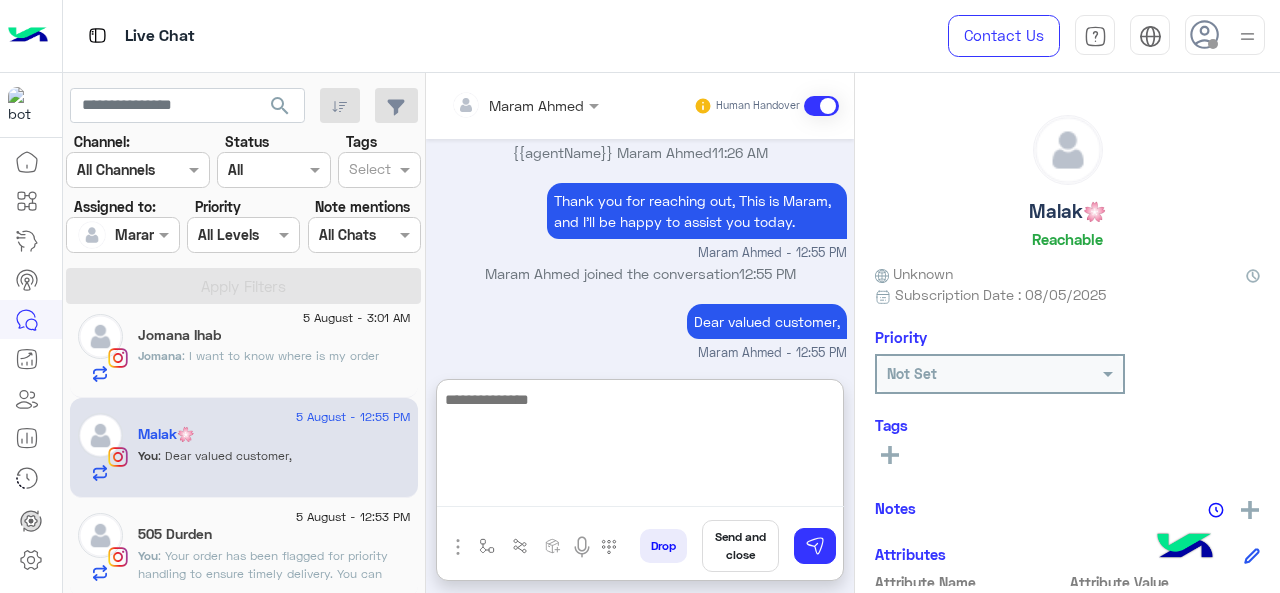 scroll, scrollTop: 1292, scrollLeft: 0, axis: vertical 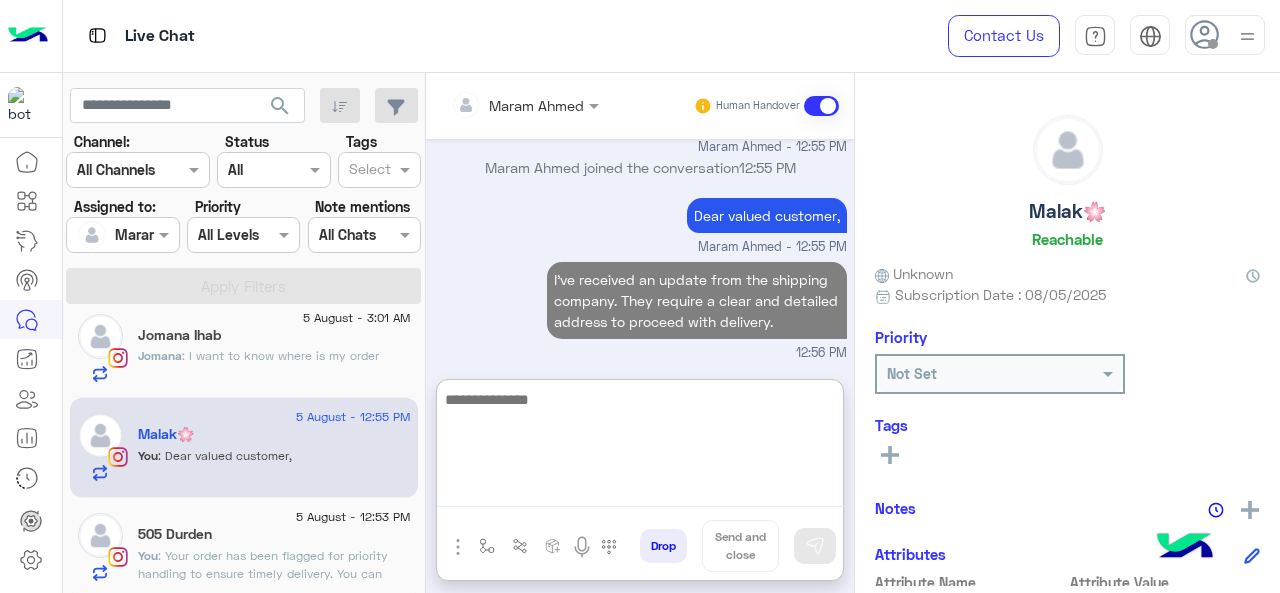 paste on "**********" 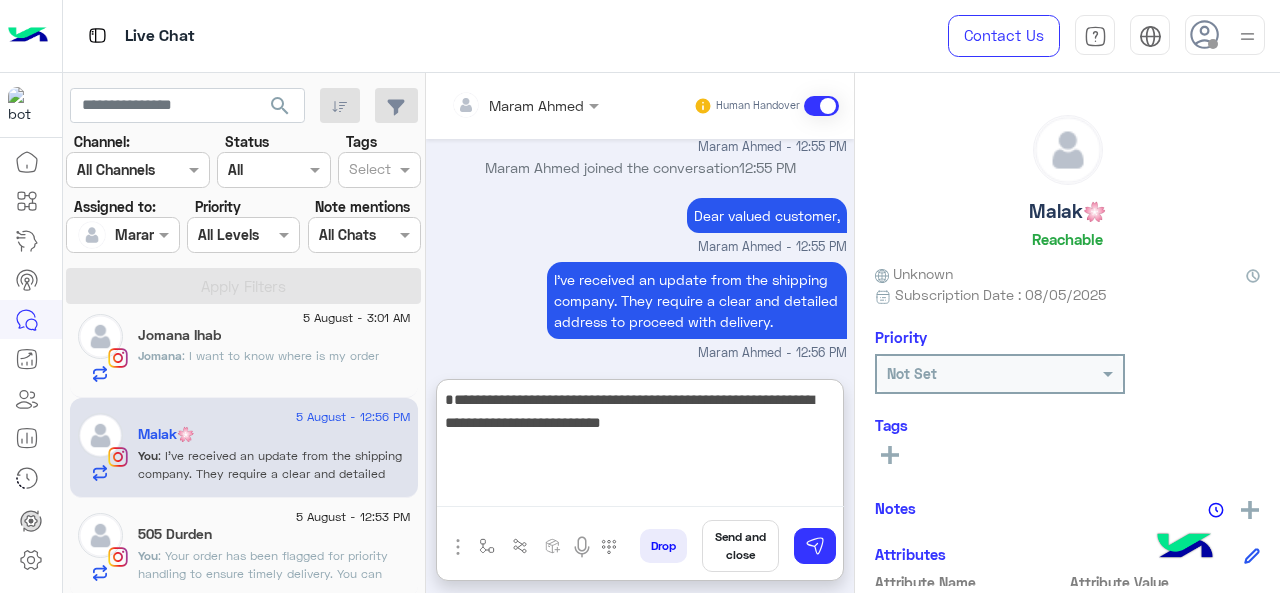 type 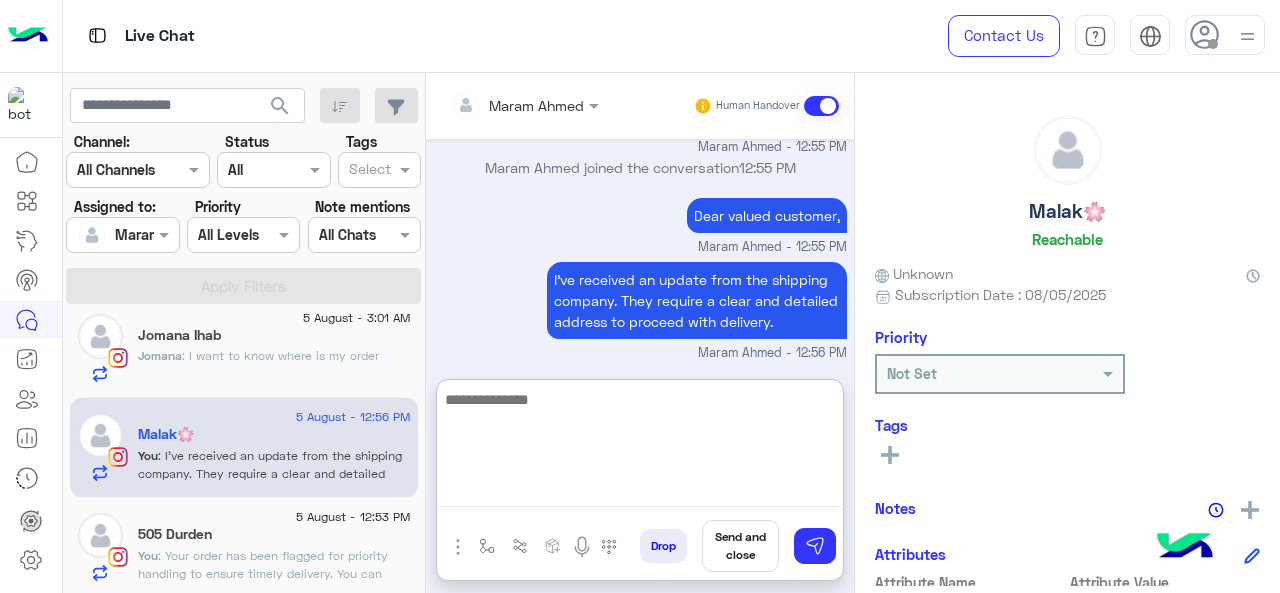scroll, scrollTop: 1398, scrollLeft: 0, axis: vertical 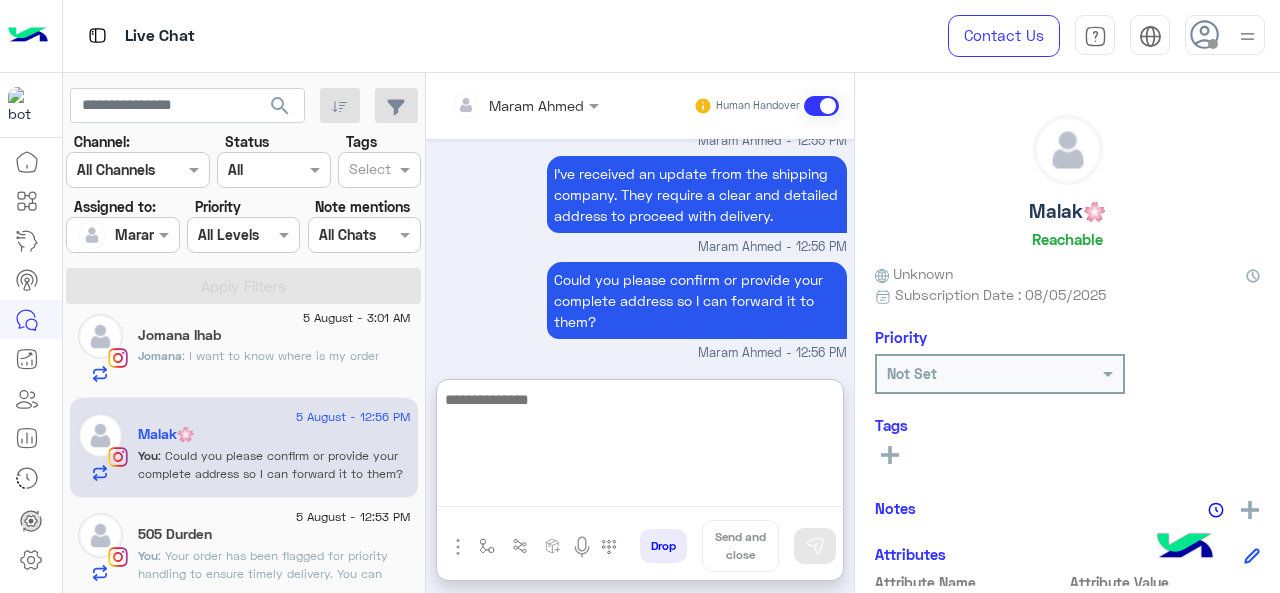 click on ": Your order has been flagged for priority handling to ensure timely delivery. You can expect an update on the status soon. 🤍" 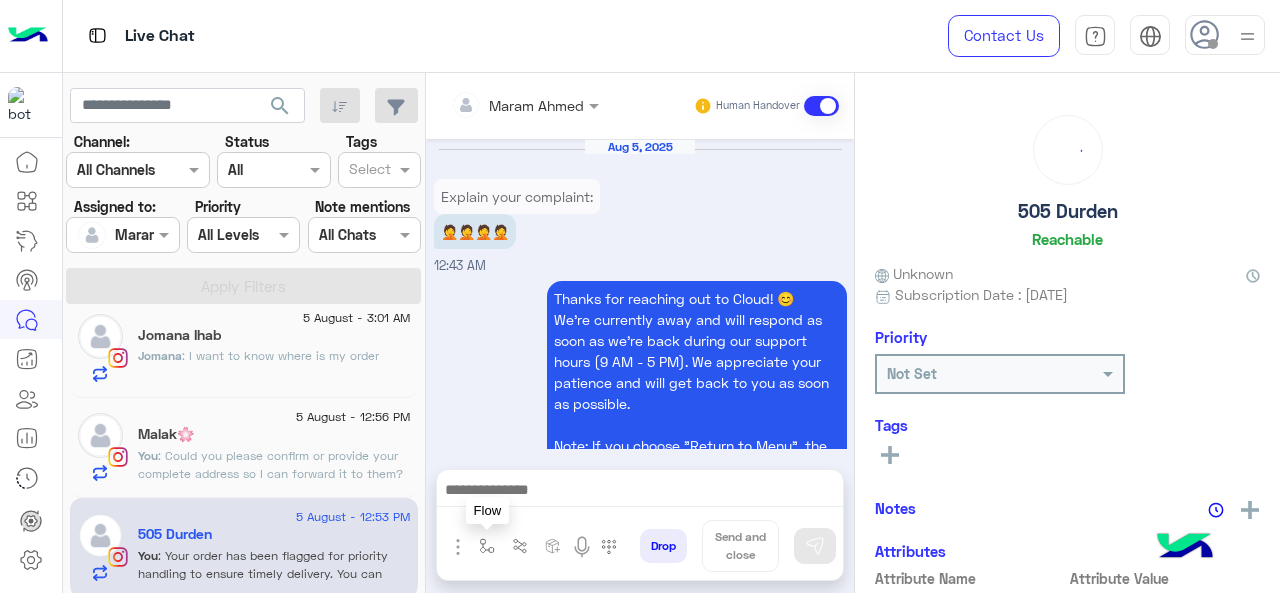 scroll, scrollTop: 682, scrollLeft: 0, axis: vertical 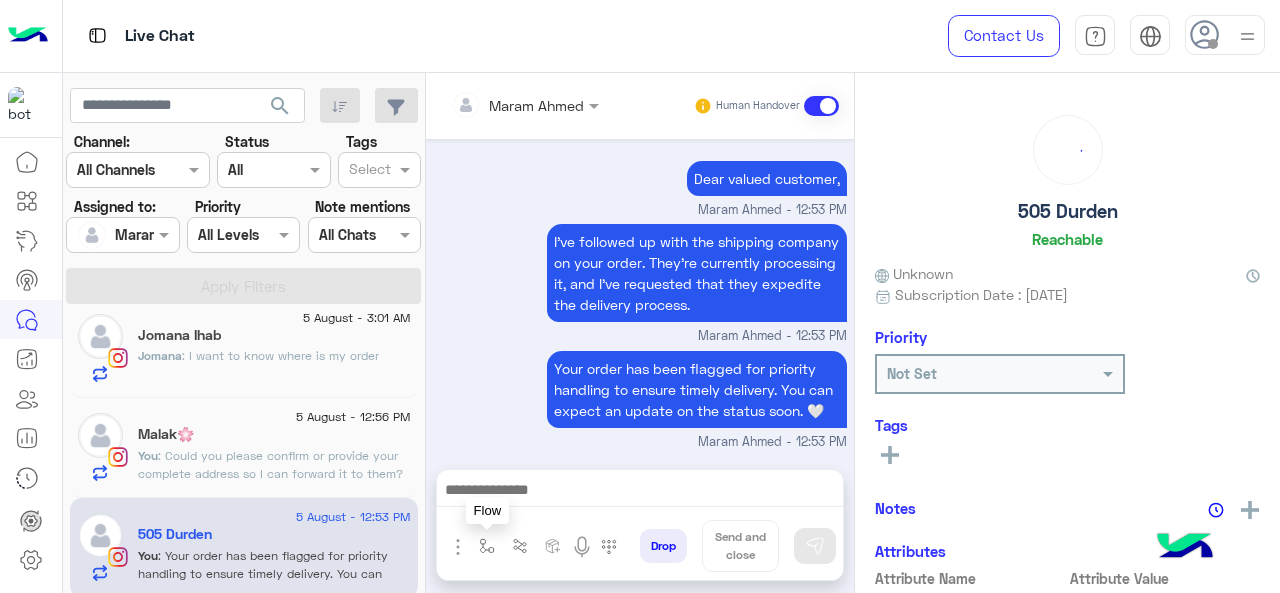 click at bounding box center (487, 546) 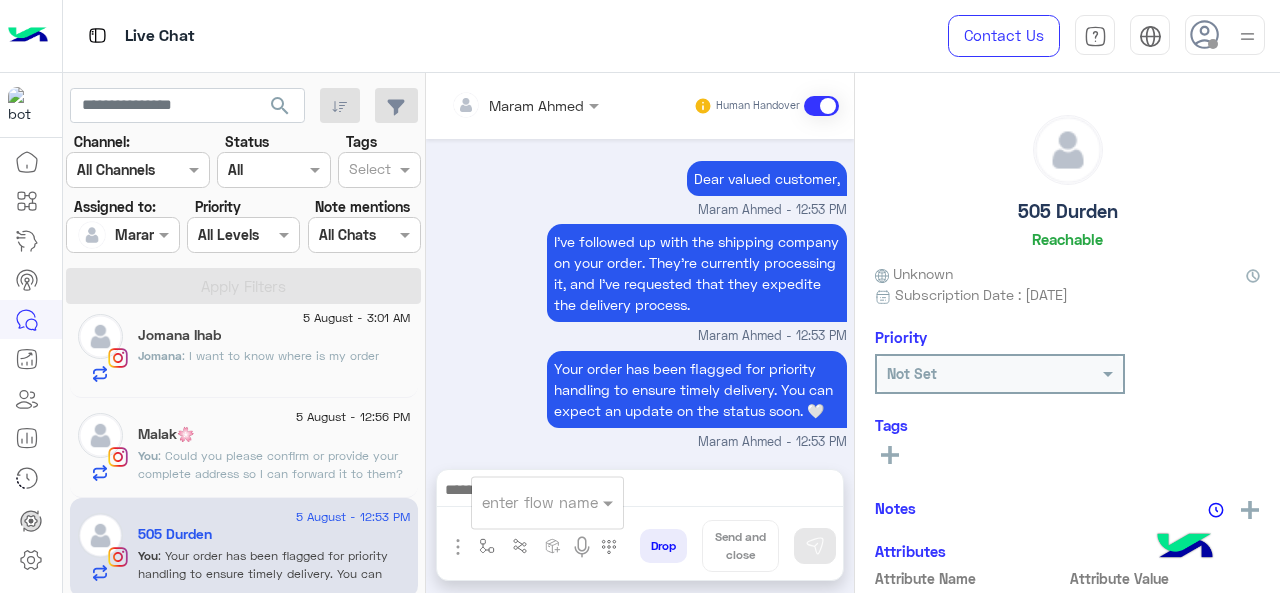 click at bounding box center [547, 501] 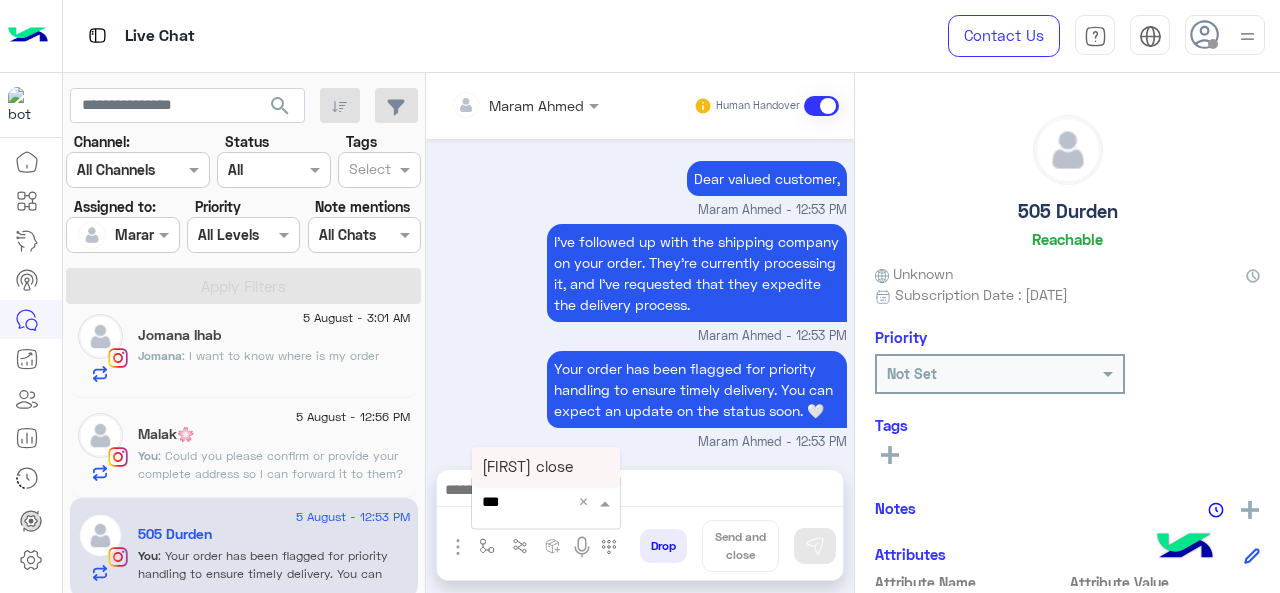 type on "****" 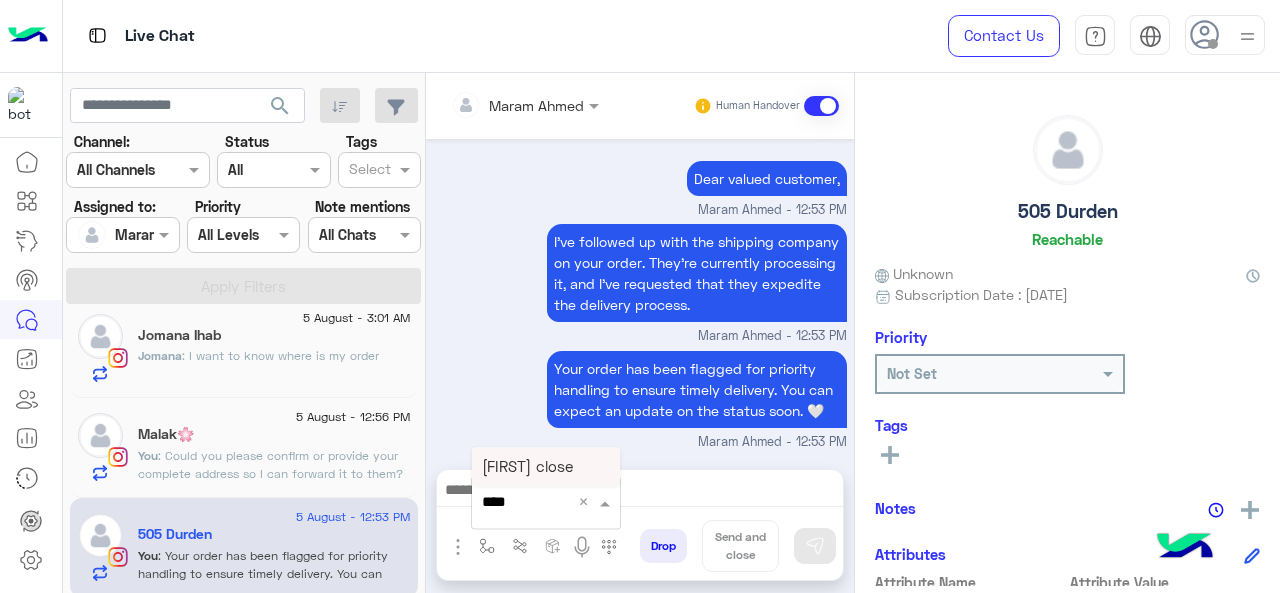 click on "[FIRST] close" at bounding box center [546, 466] 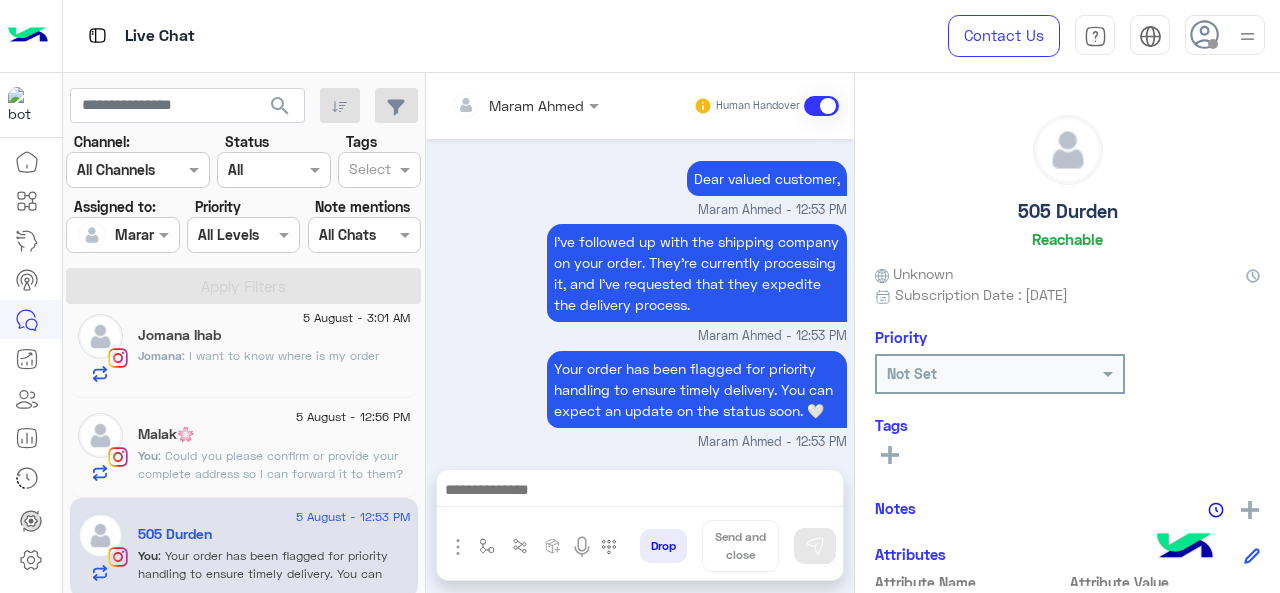 type on "**********" 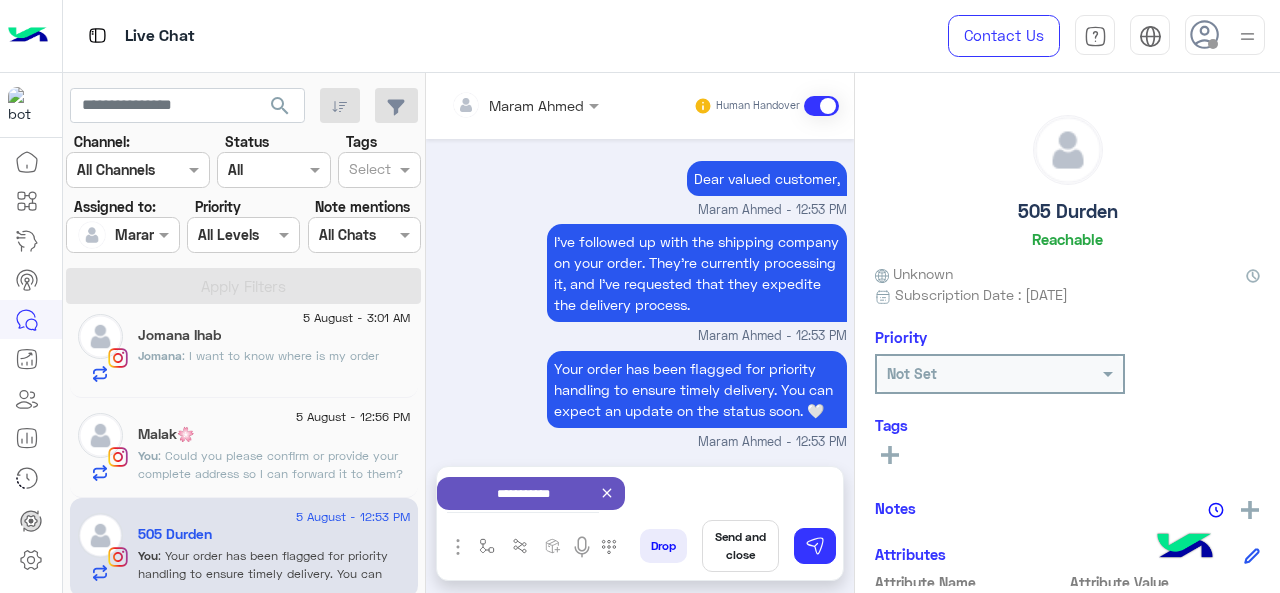 click on "Send and close" at bounding box center [740, 546] 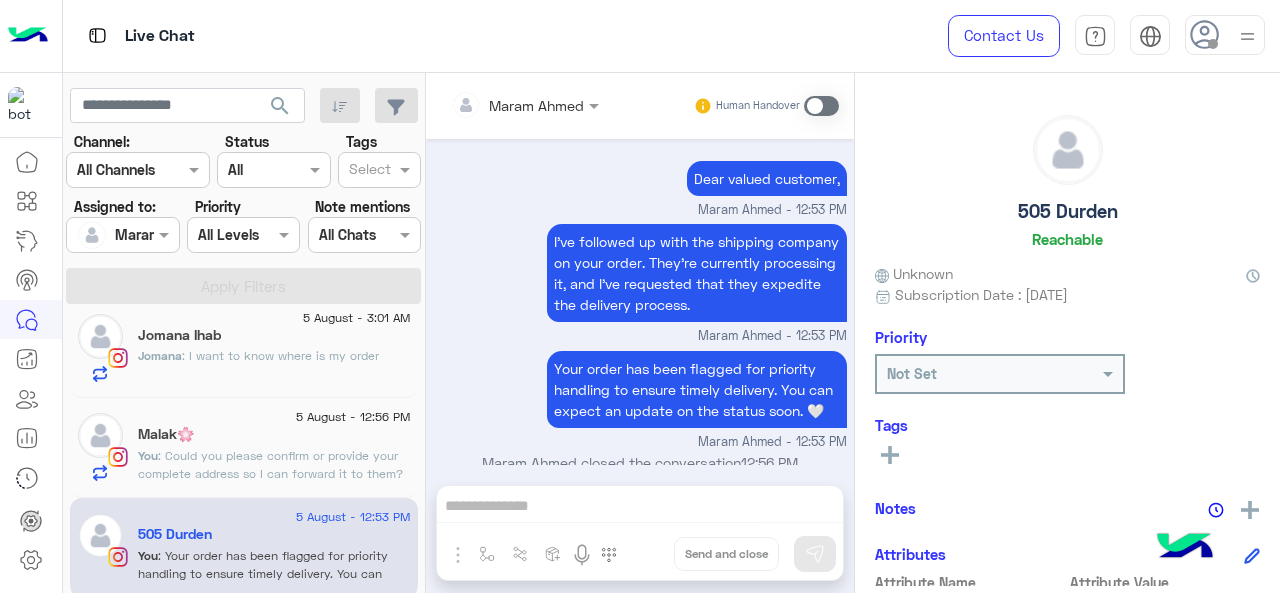 scroll, scrollTop: 702, scrollLeft: 0, axis: vertical 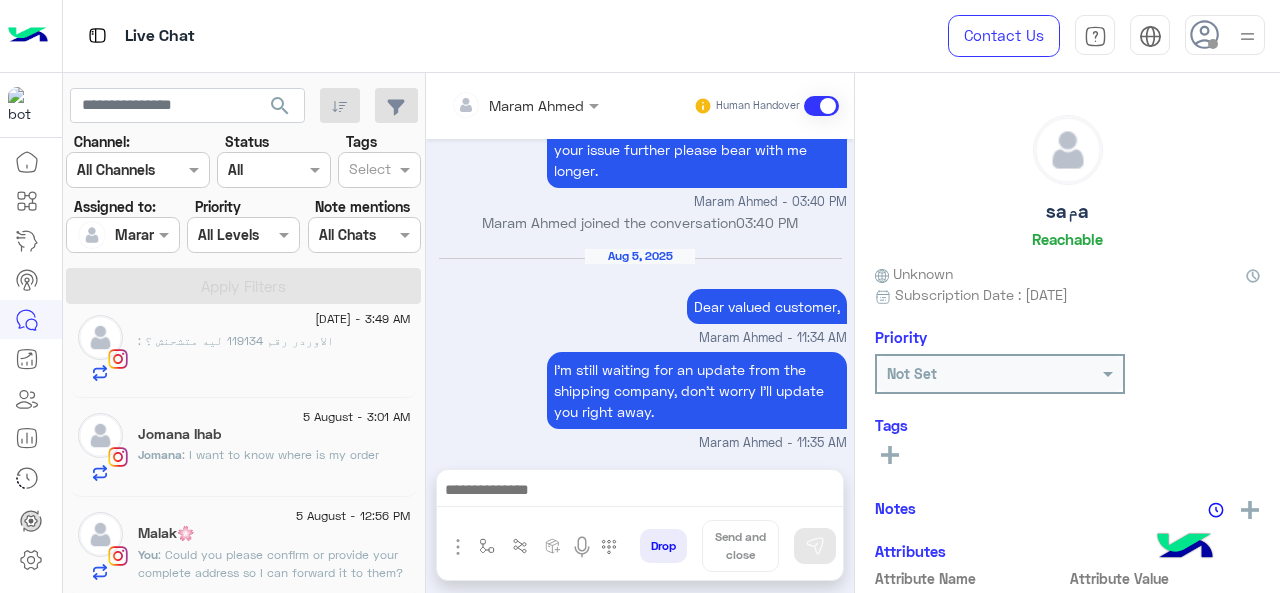 click on ": I want to know where is my order" 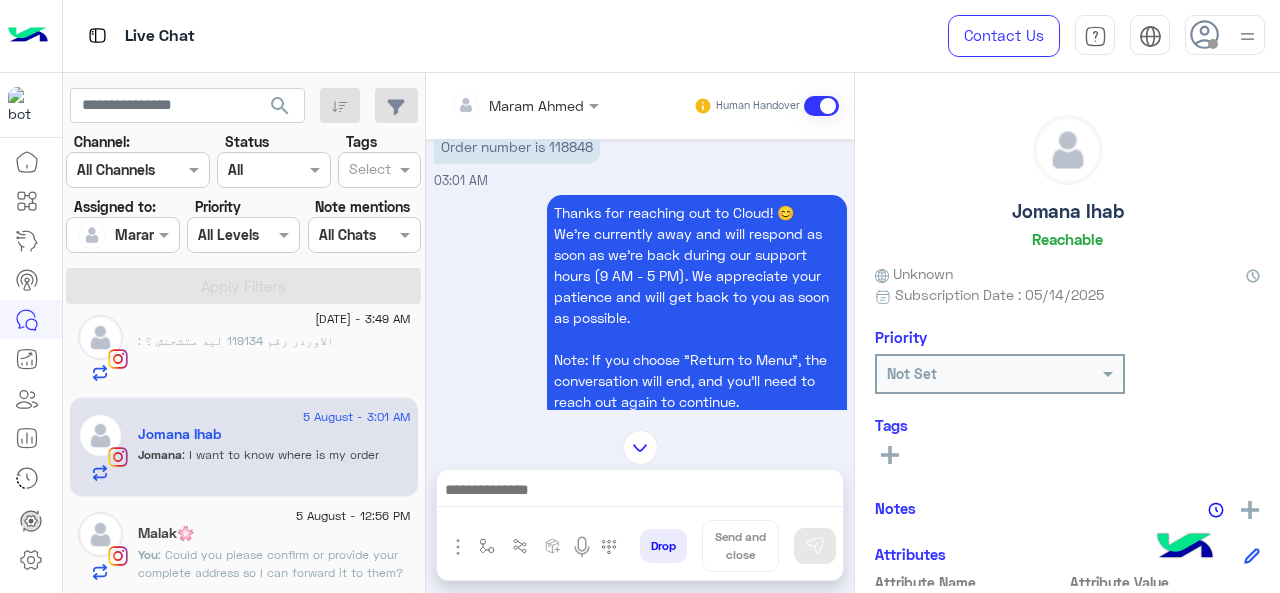 scroll, scrollTop: 500, scrollLeft: 0, axis: vertical 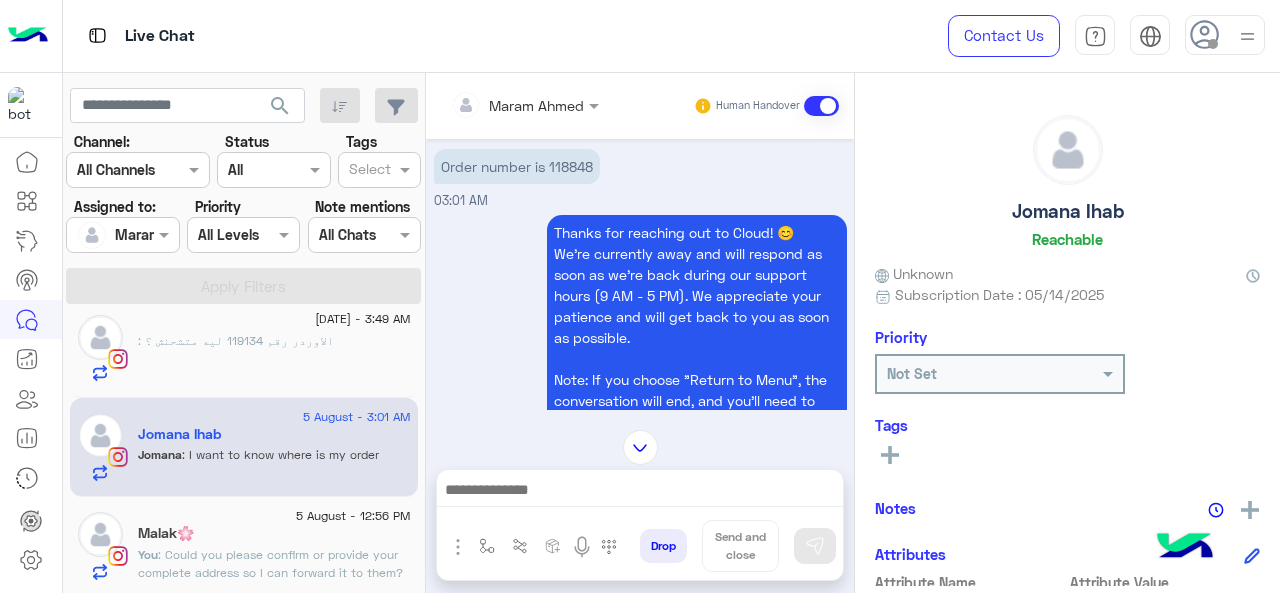 click on "Order number is 118848" at bounding box center (517, 166) 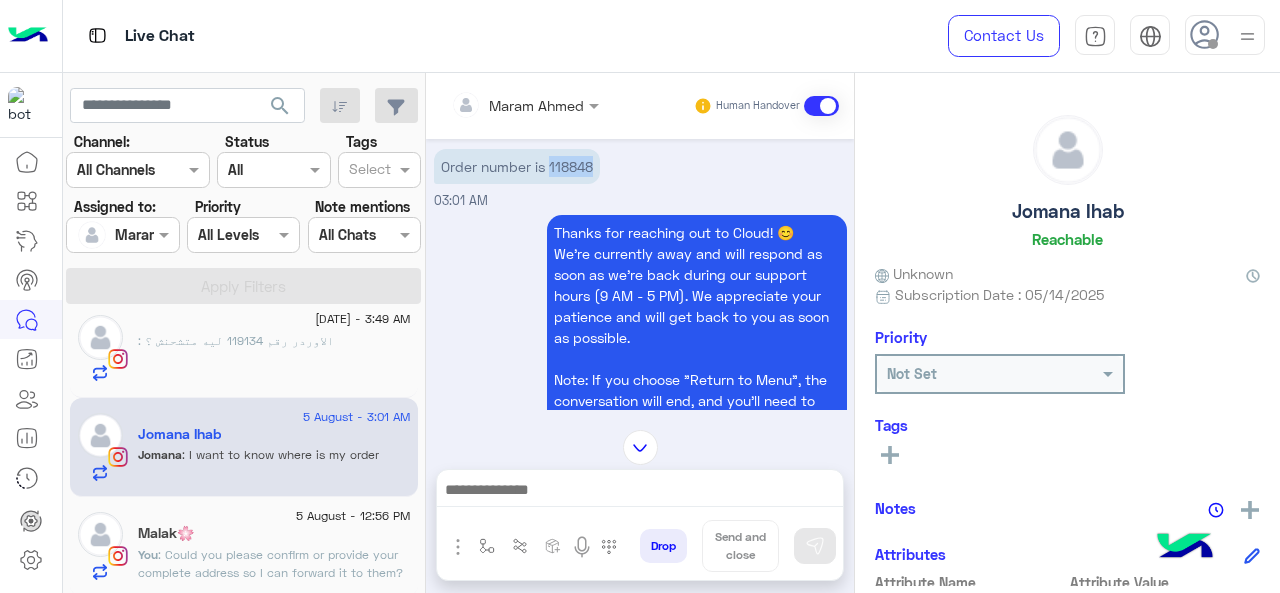 click on "Order number is 118848" at bounding box center [517, 166] 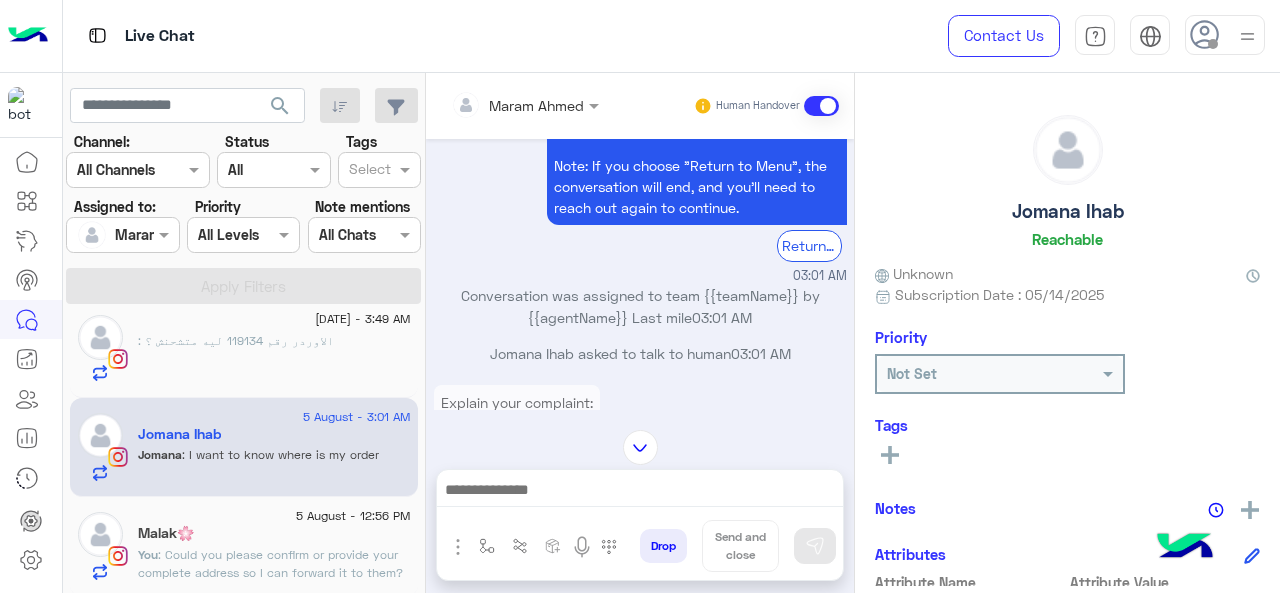scroll, scrollTop: 800, scrollLeft: 0, axis: vertical 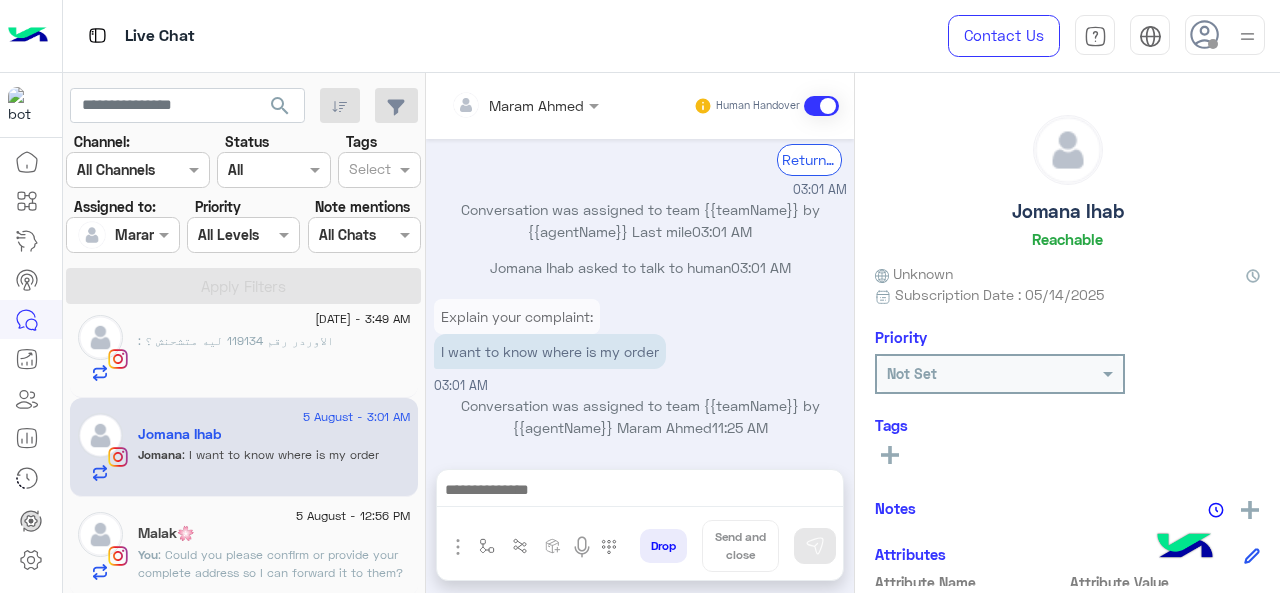 click on "You : Could you please confirm or provide your complete address so I can forward it to them?" 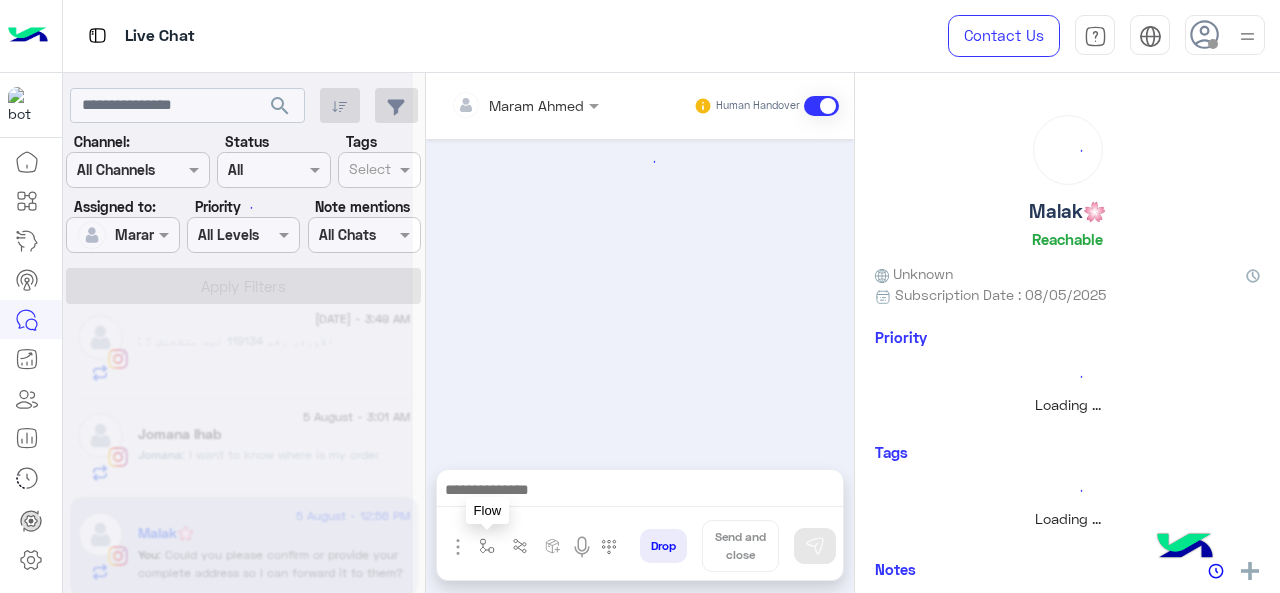 click at bounding box center [487, 546] 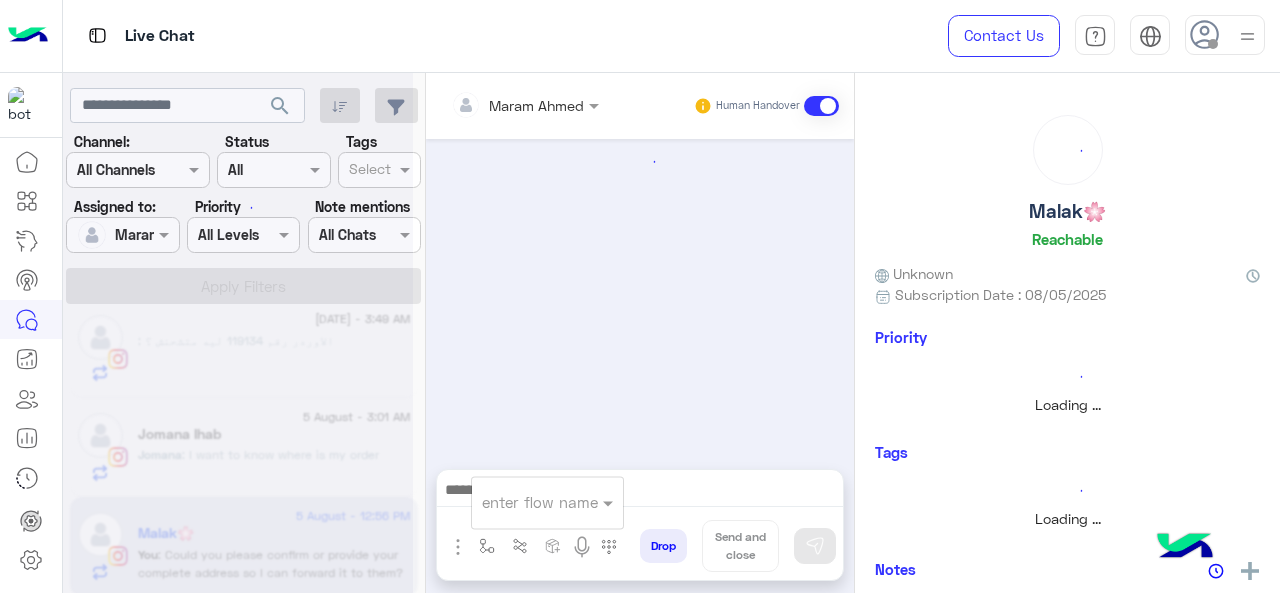 click at bounding box center [547, 501] 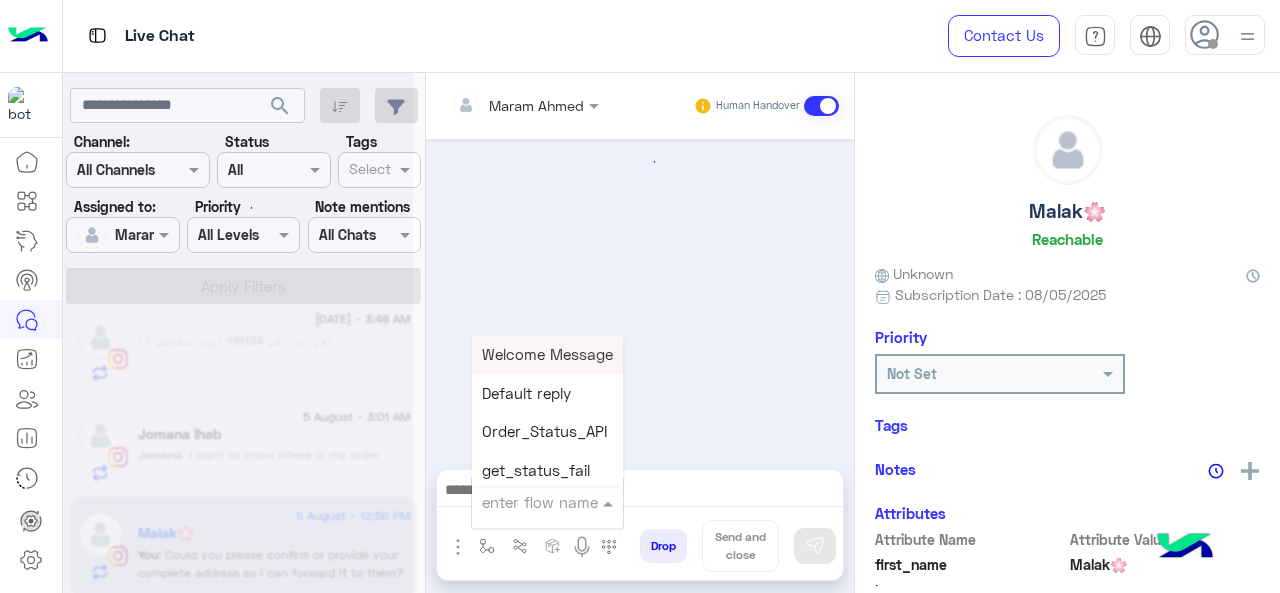 scroll, scrollTop: 626, scrollLeft: 0, axis: vertical 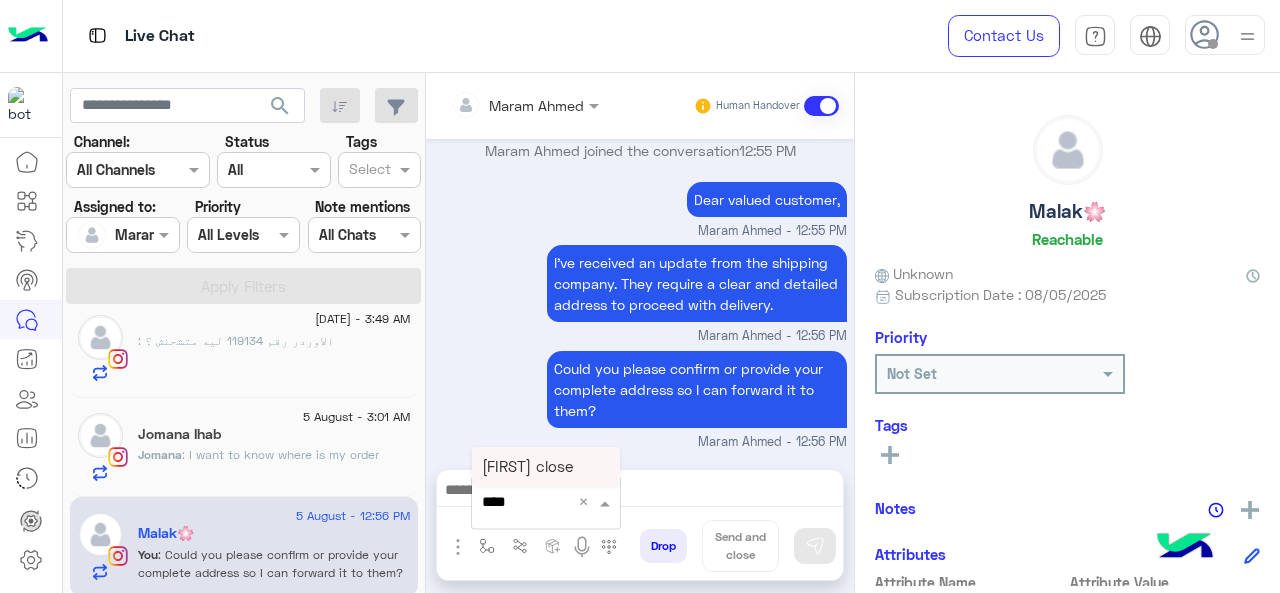 type on "****" 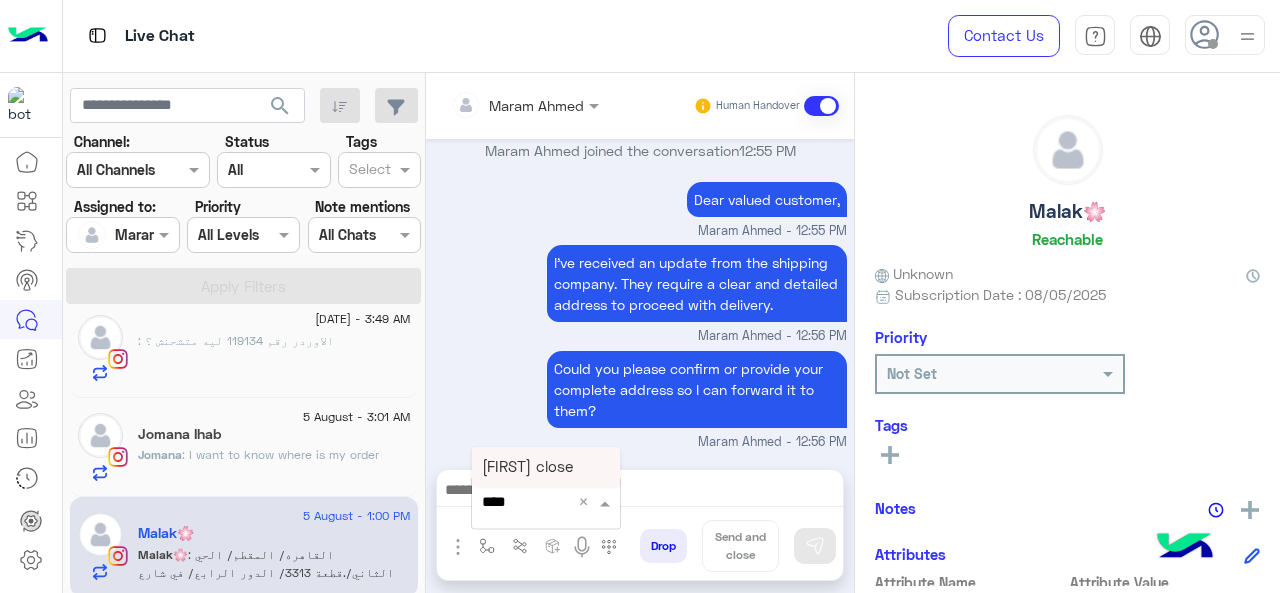 scroll, scrollTop: 788, scrollLeft: 0, axis: vertical 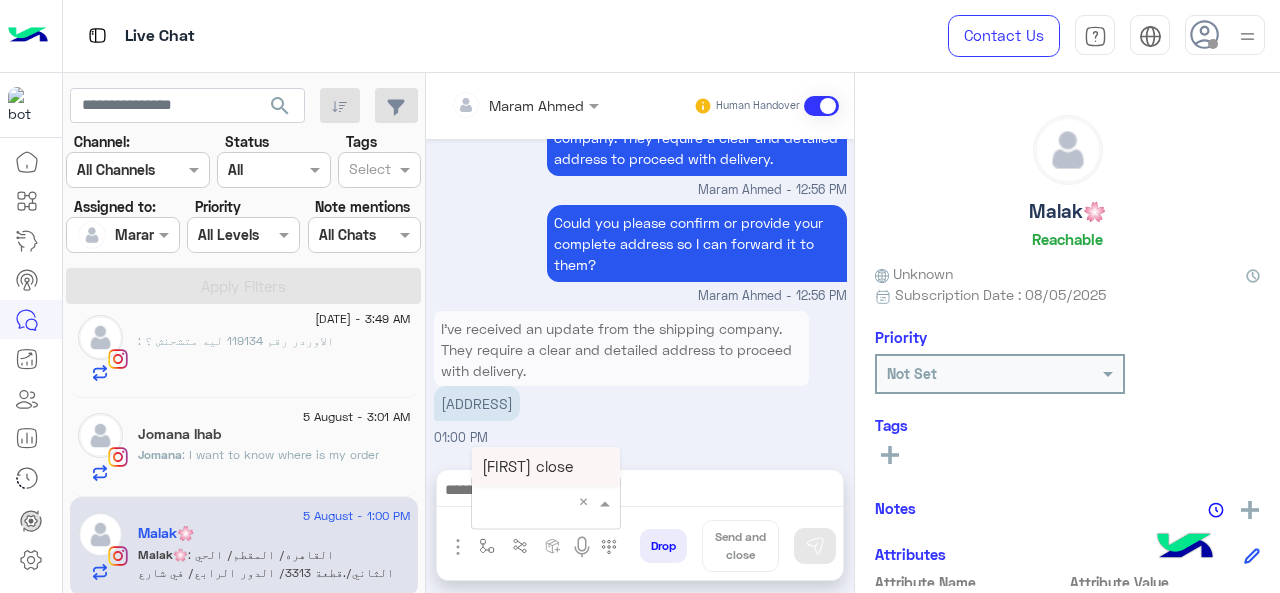 click on "Maram Ahmed Human Handover     Aug 5, 2025  When will my order arrive   12:52 AM  Thanks for reaching out to Cloud! 😊 We're currently away and will respond as soon as we’re back during our support hours (9 AM - 5 PM). We appreciate your patience and will get back to you as soon as possible. Note: If you choose "Return to Menu", the conversation will end, and you’ll need to reach out again to continue.  Return to main menu     12:52 AM   Malak🌸  asked to talk to human   12:53 AM       Conversation was assigned to team {{teamName}} by {{agentName}} Last mile   12:53 AM       Conversation was assigned to team {{teamName}} by {{agentName}} Maram Ahmed   11:26 AM      Thank you for reaching out, This is Maram, and I’ll be happy to assist you today.  Maram Ahmed -  12:55 PM   Maram Ahmed joined the conversation   12:55 PM      Dear valued customer,  Maram Ahmed -  12:55 PM  I've received an update from the shipping company. They require a clear and detailed address to proceed with delivery.   01:00 PM" at bounding box center (640, 337) 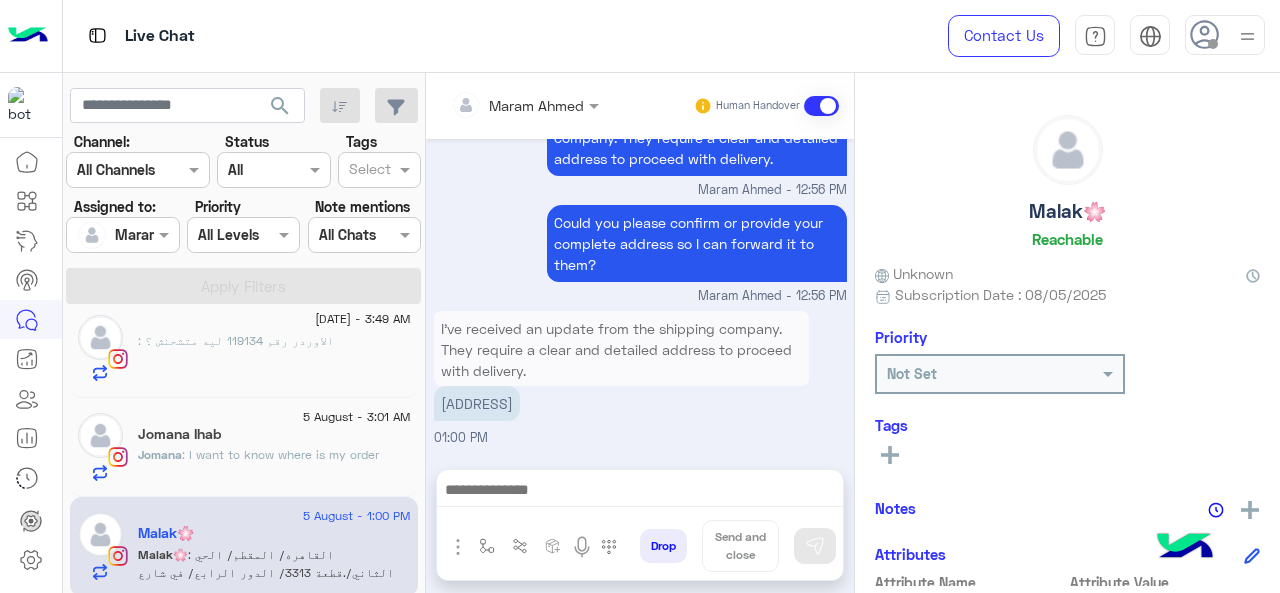 click on "[ADDRESS]" at bounding box center (477, 403) 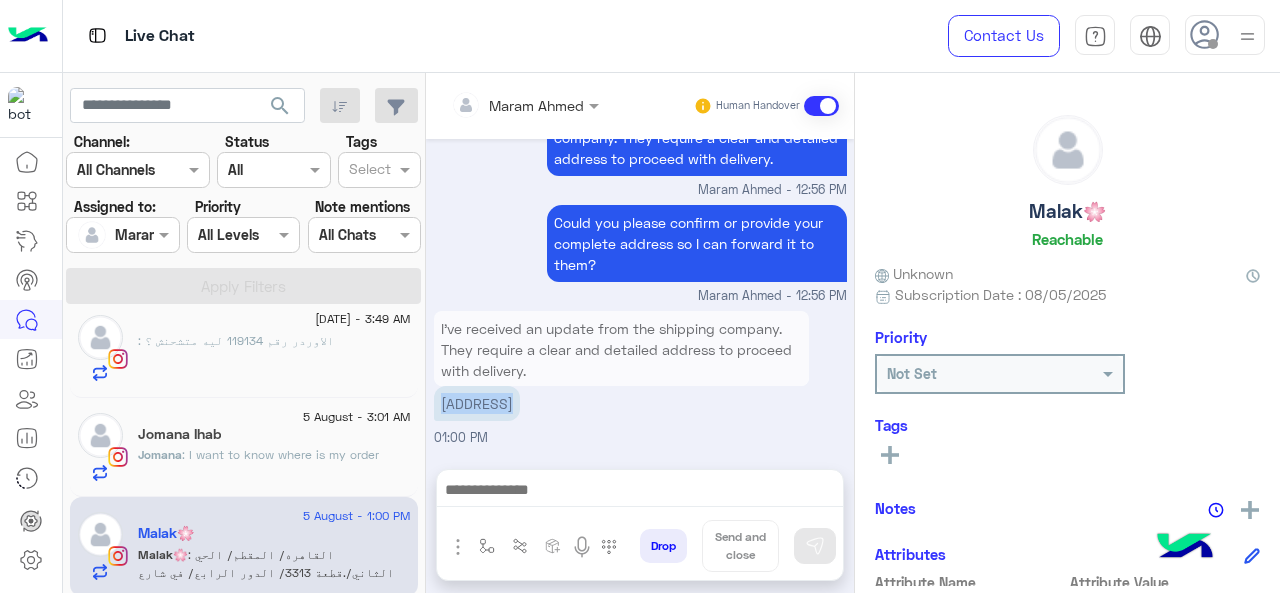 click on "[ADDRESS]" at bounding box center [477, 403] 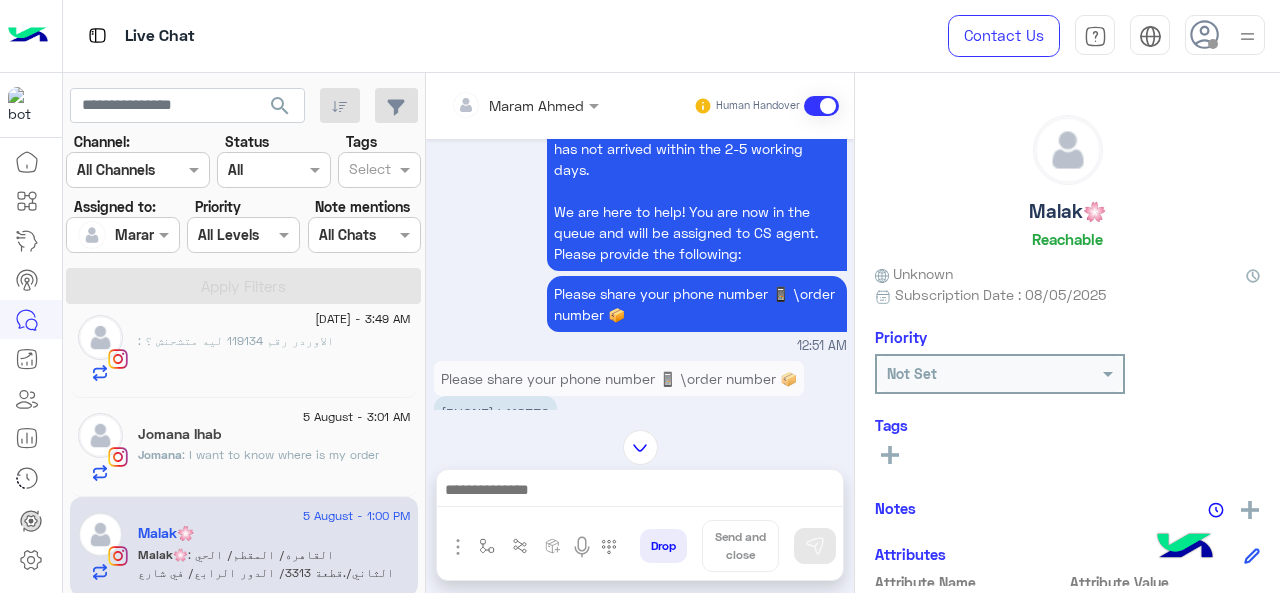 scroll, scrollTop: 1116, scrollLeft: 0, axis: vertical 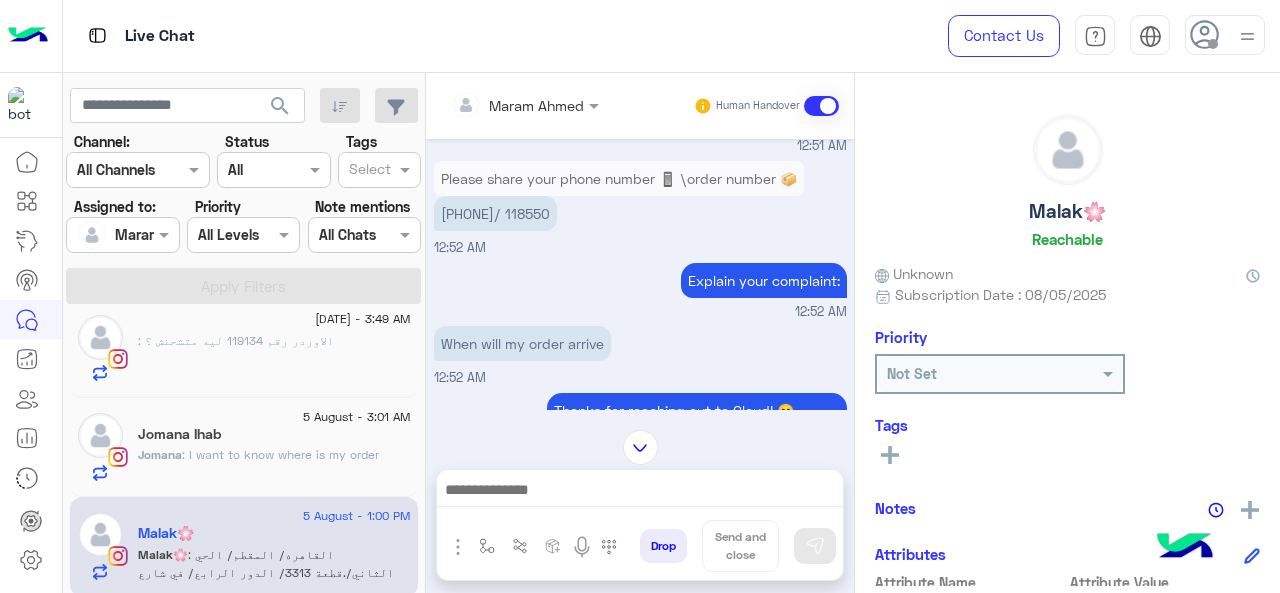 click on "[PHONE]/ 118550" at bounding box center [495, 213] 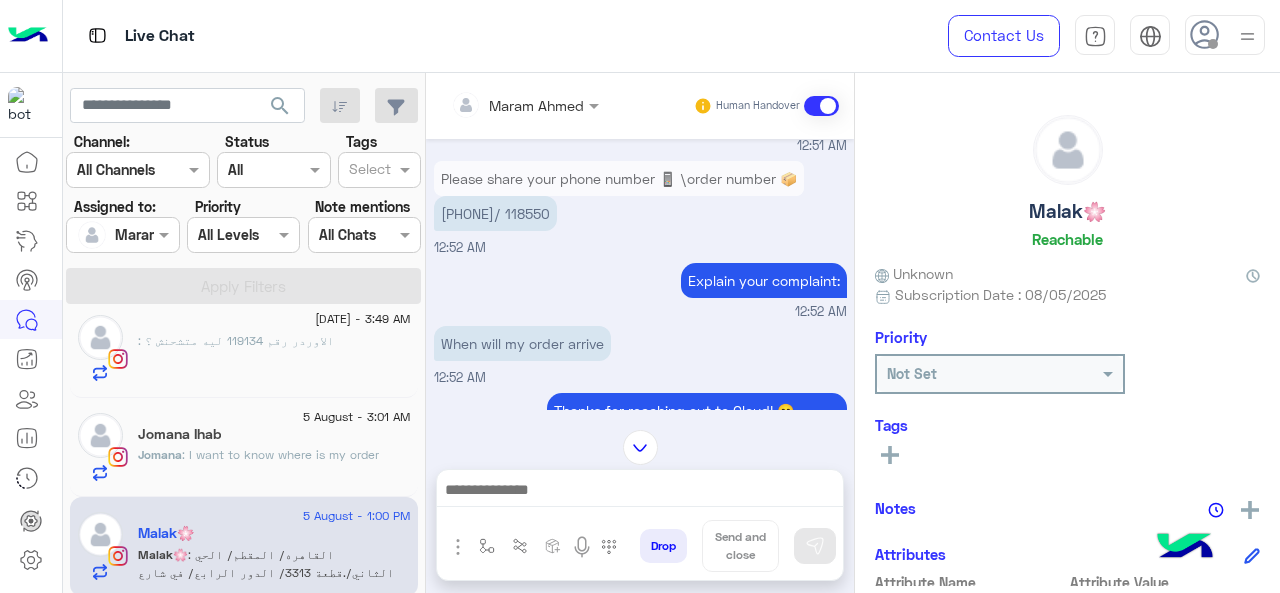 click on "Explain your complaint: 12:52 AM" at bounding box center [640, 290] 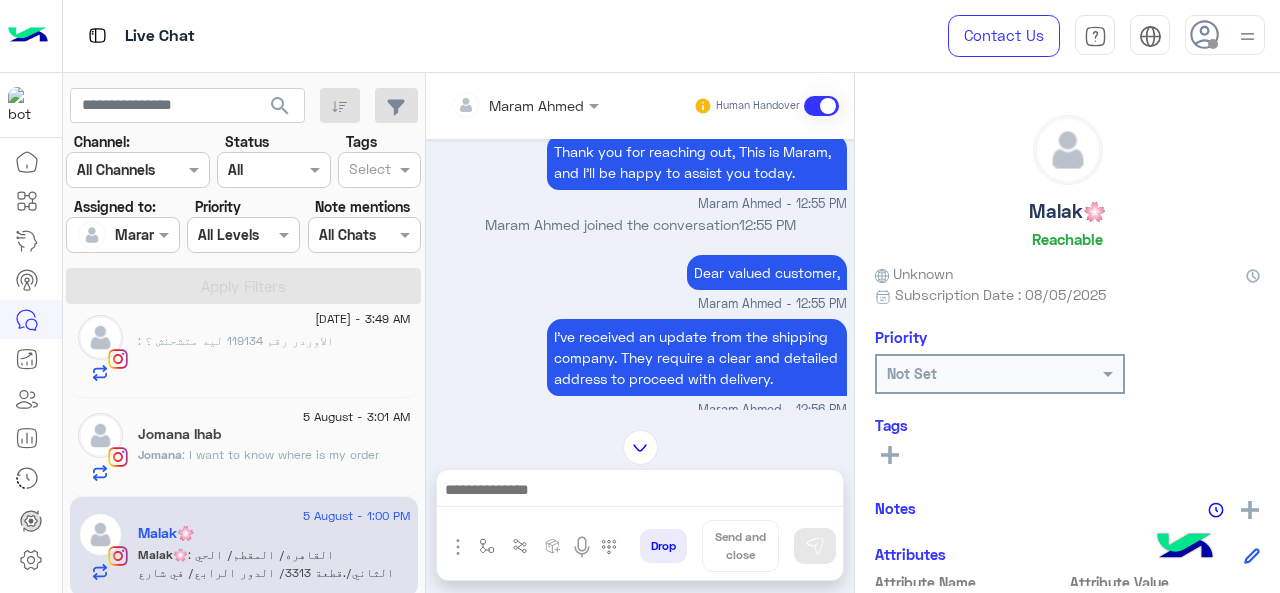 scroll, scrollTop: 2049, scrollLeft: 0, axis: vertical 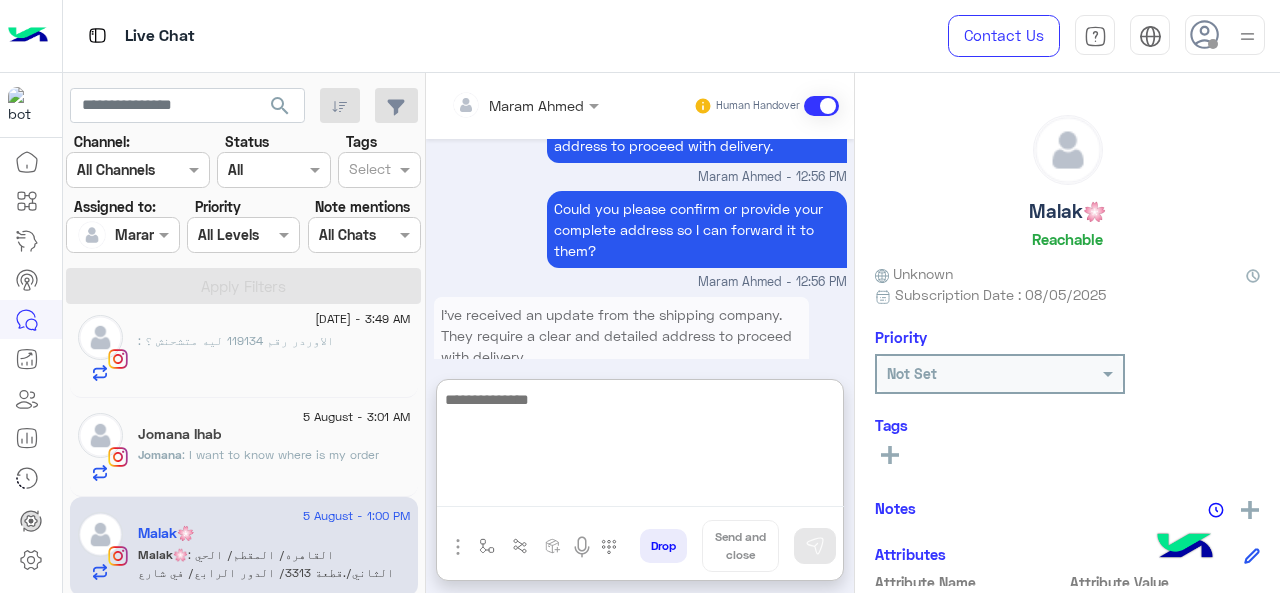 paste on "**********" 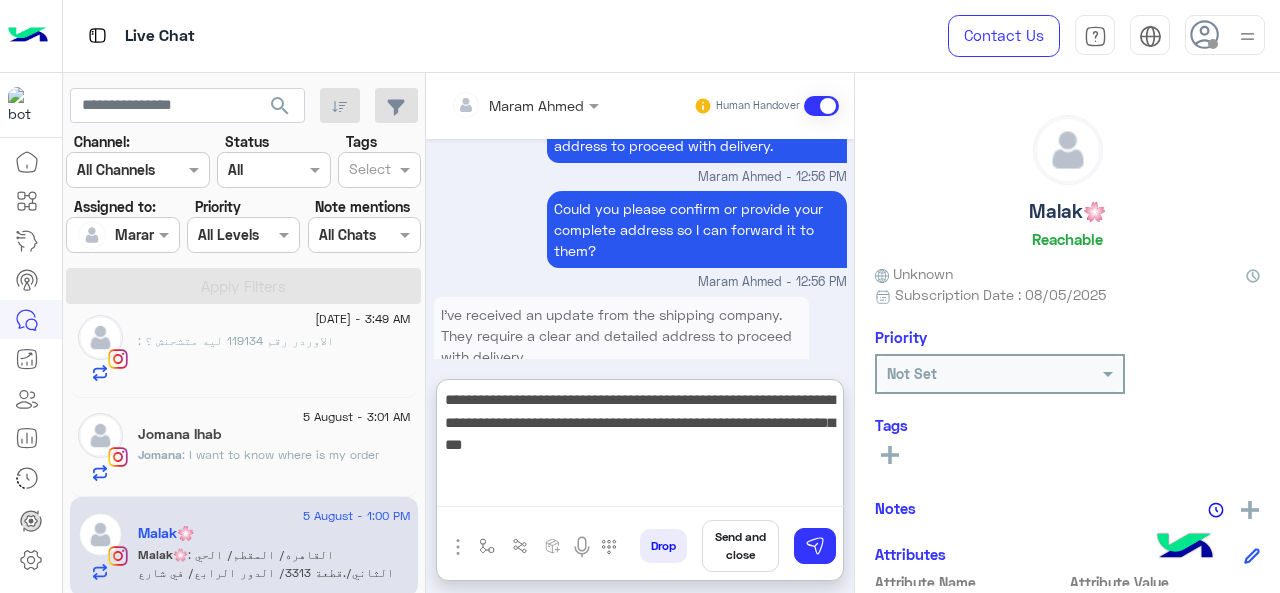 click on "**********" at bounding box center (640, 447) 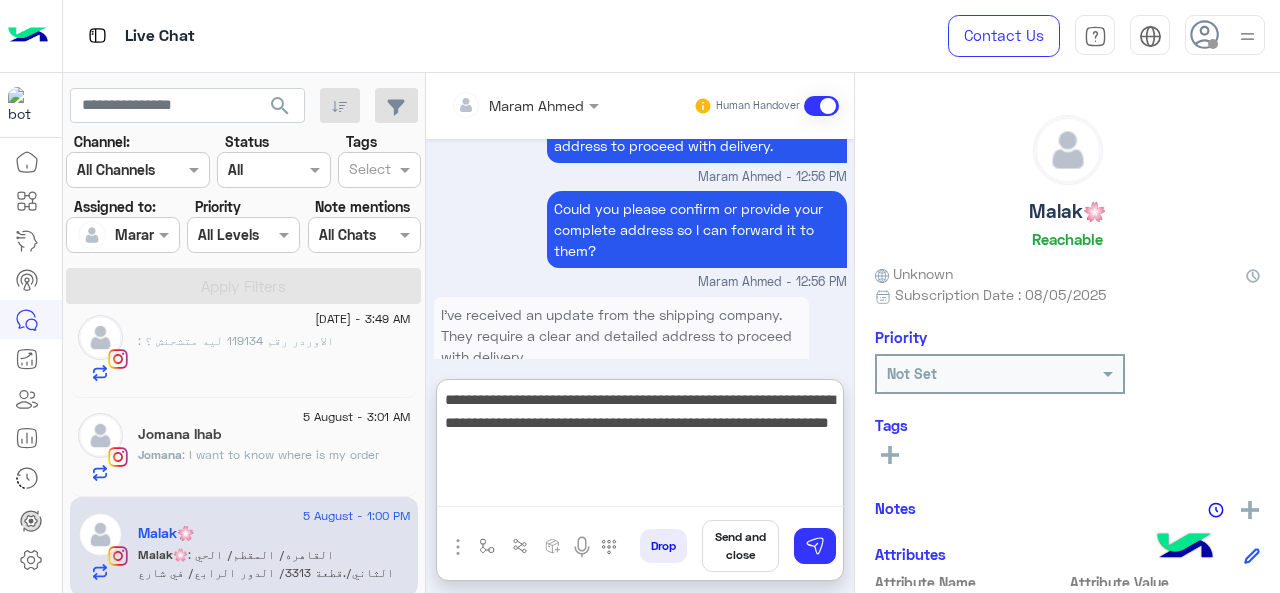 click on "**********" at bounding box center [640, 447] 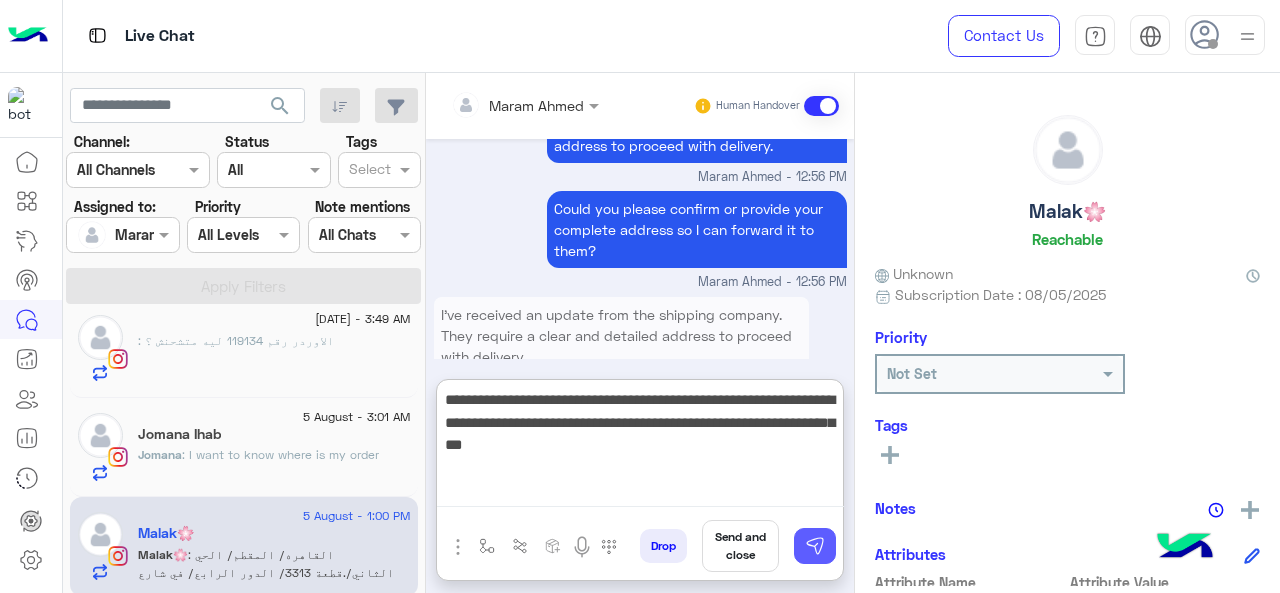 type on "**********" 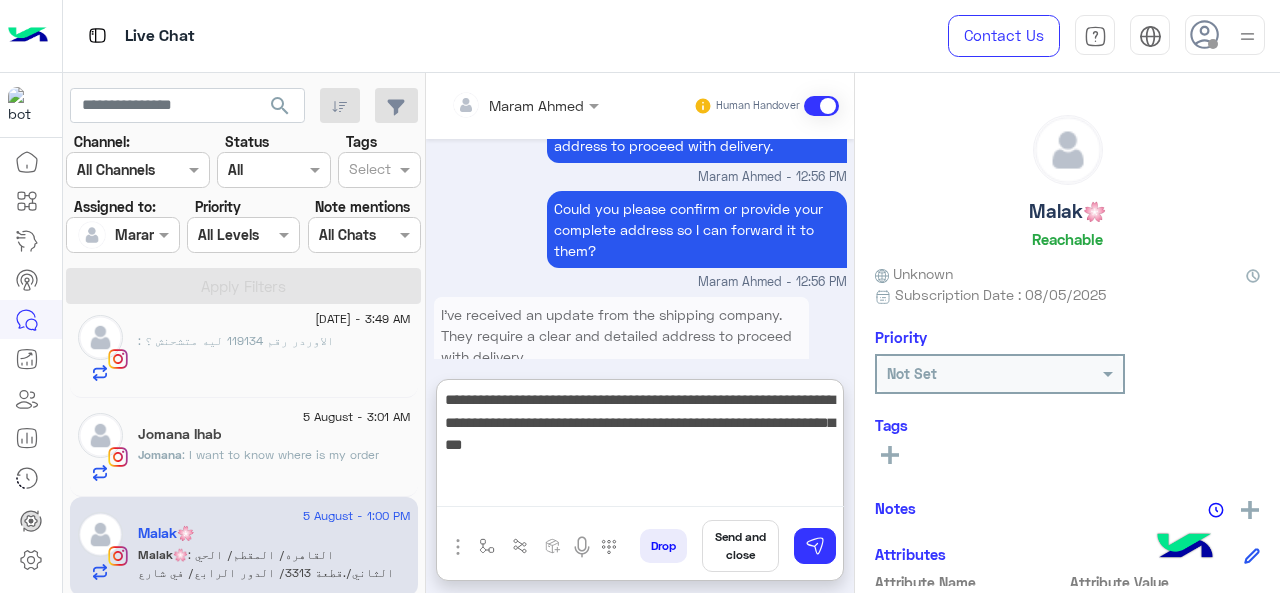 type 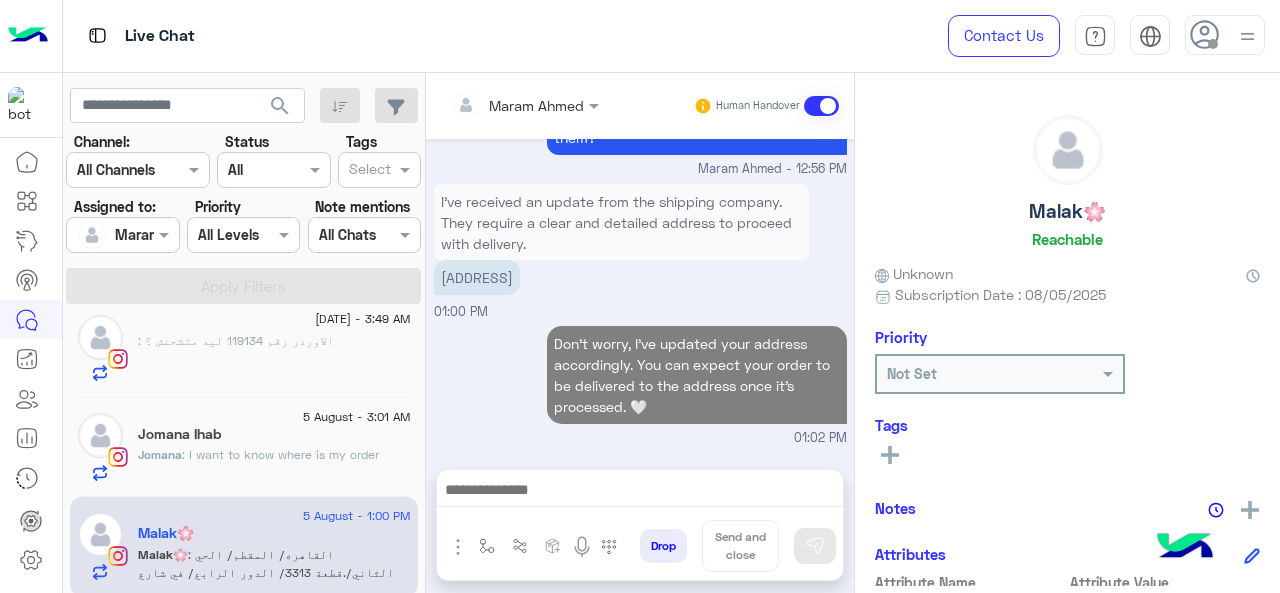 scroll, scrollTop: 2176, scrollLeft: 0, axis: vertical 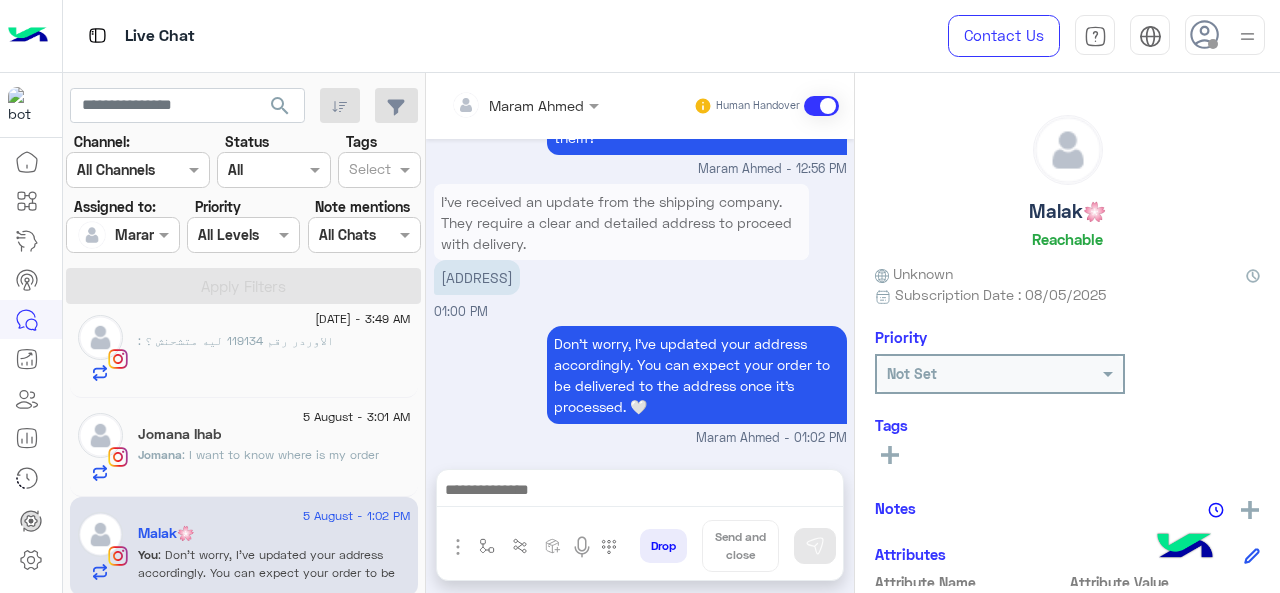 click on "Jomana : I want to know where is my order" 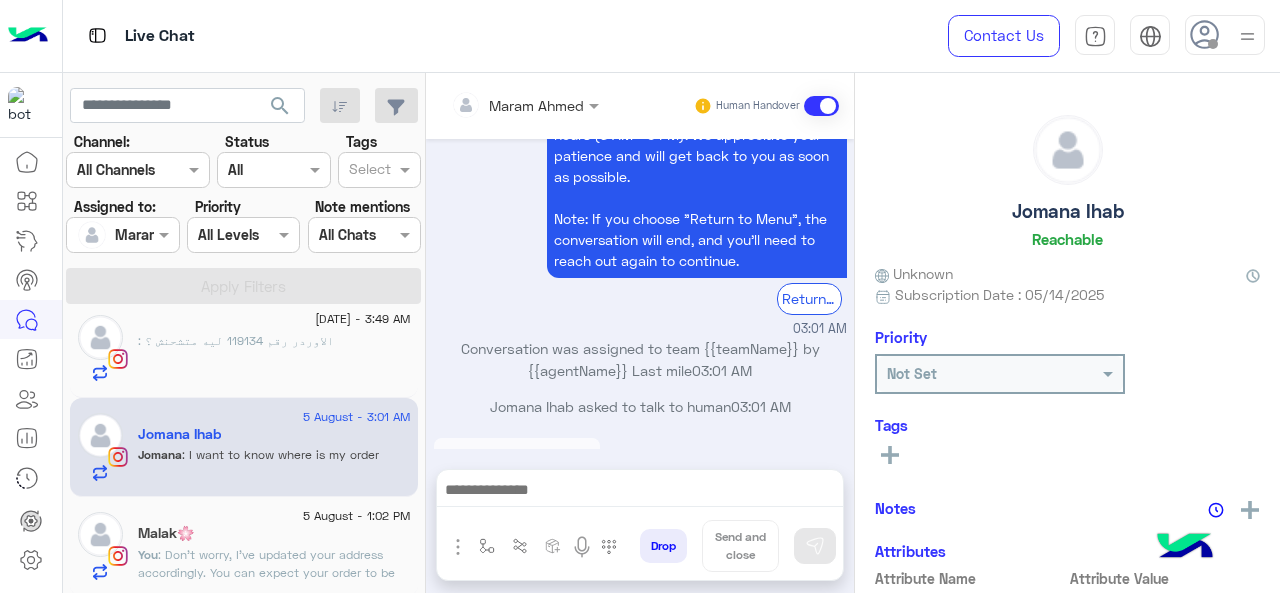scroll, scrollTop: 400, scrollLeft: 0, axis: vertical 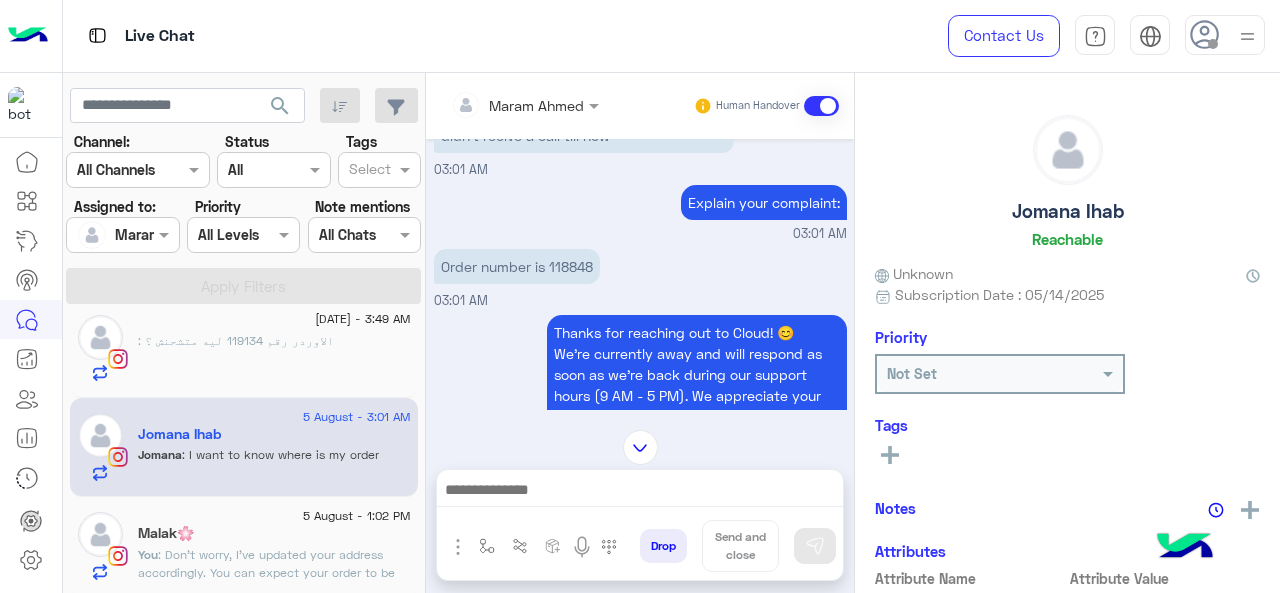 click on "Order number is 118848" at bounding box center (517, 266) 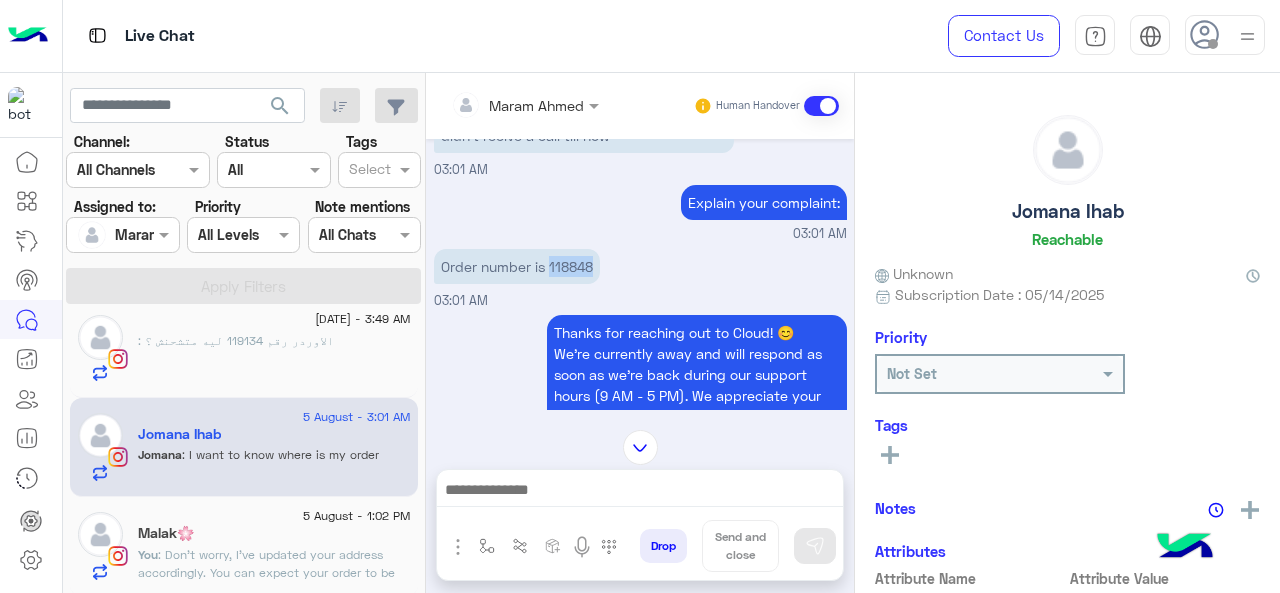 click on "Order number is 118848" at bounding box center (517, 266) 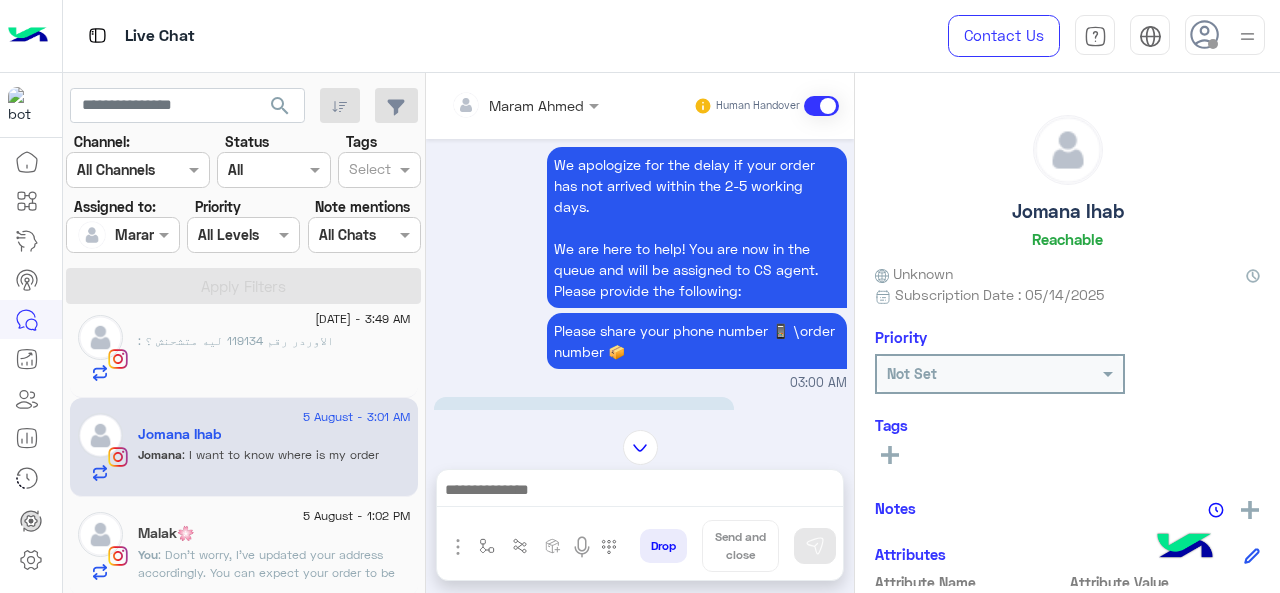 scroll, scrollTop: 200, scrollLeft: 0, axis: vertical 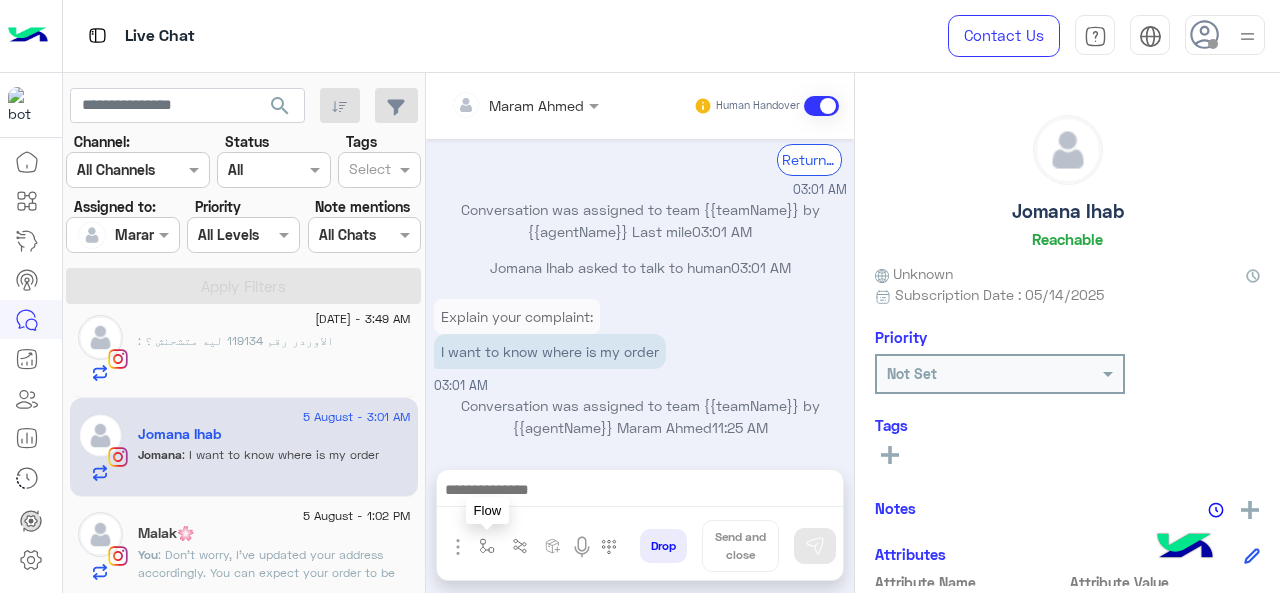 click at bounding box center (487, 546) 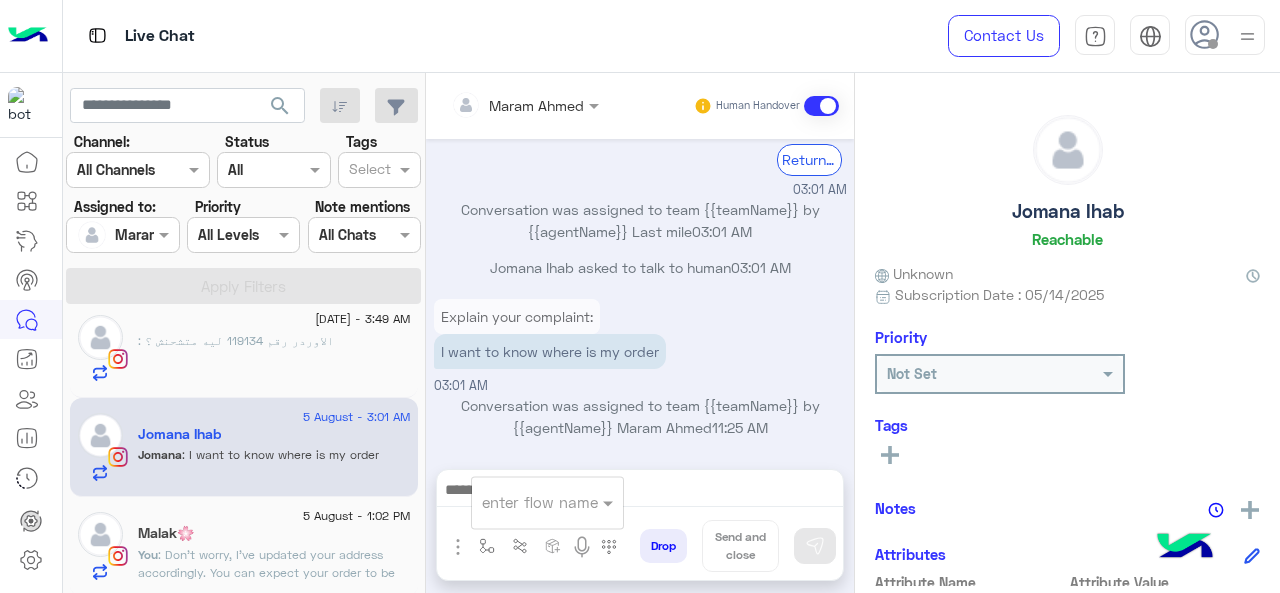 click on "enter flow name" at bounding box center [547, 502] 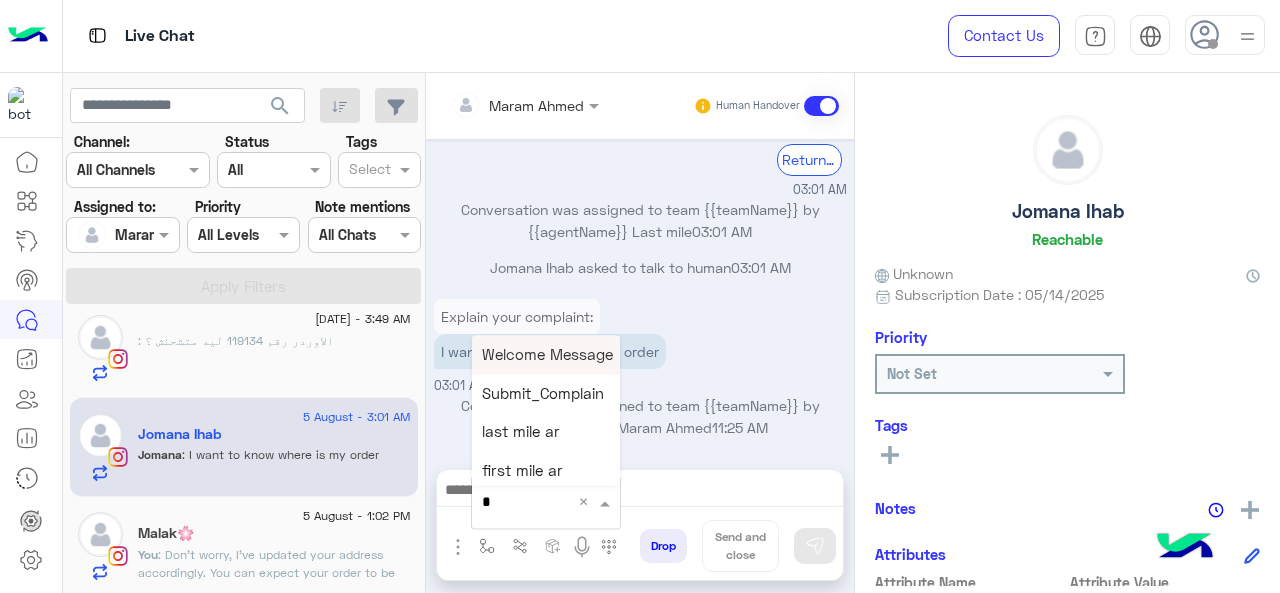 type on "*" 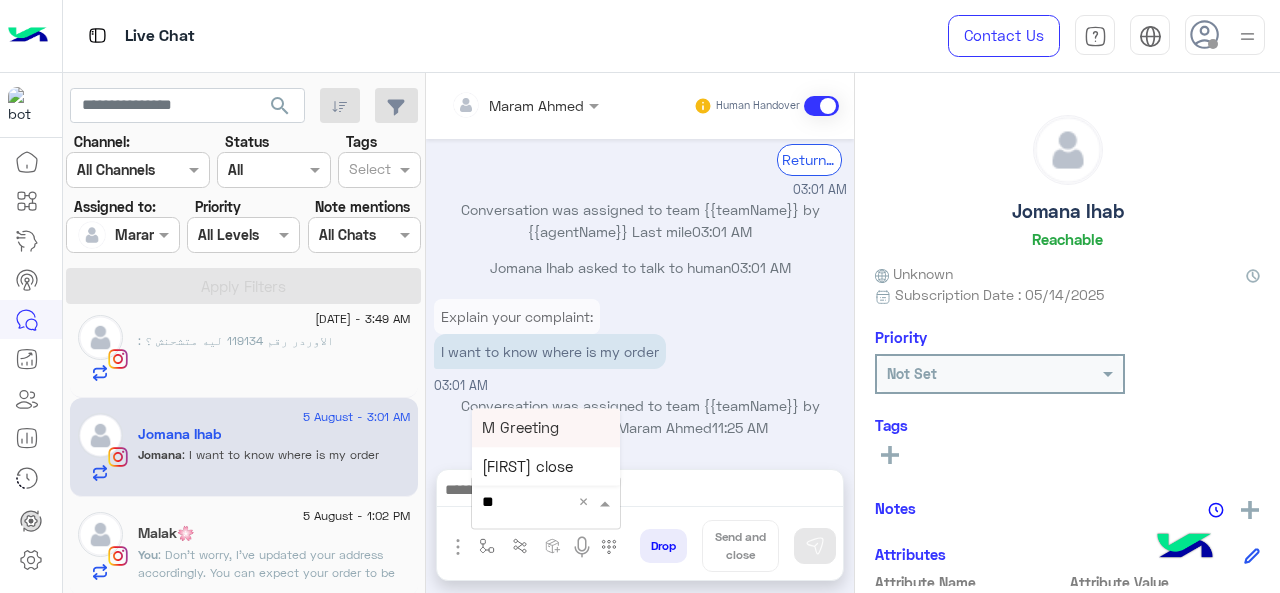 click on "M Greeting" at bounding box center [546, 427] 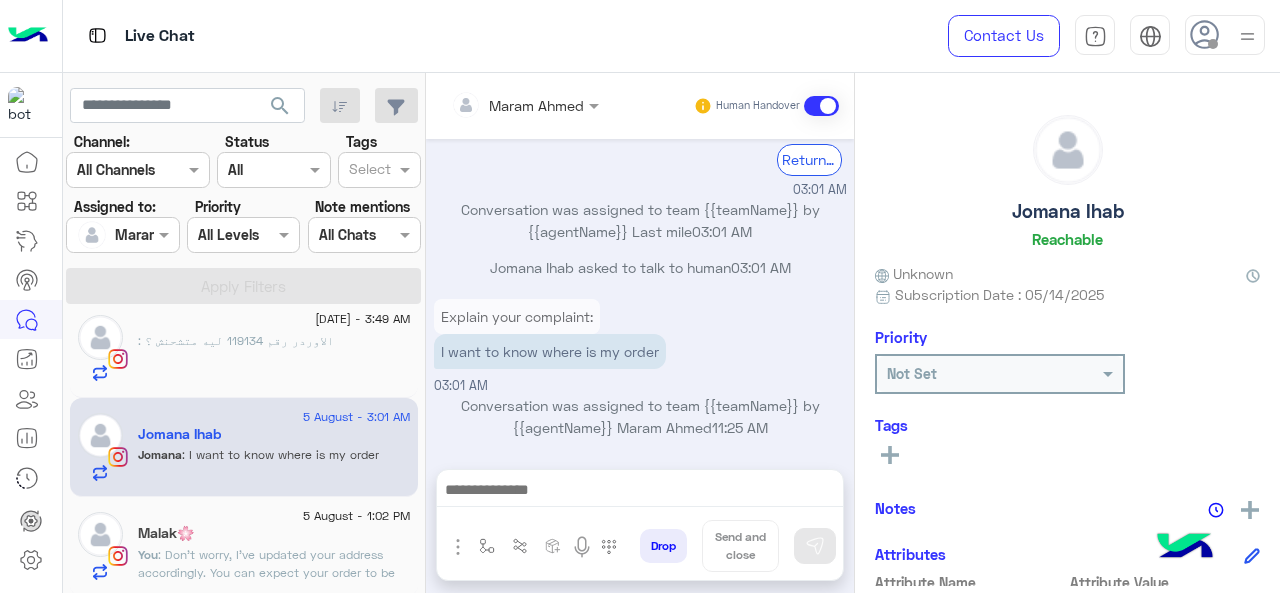 type on "**********" 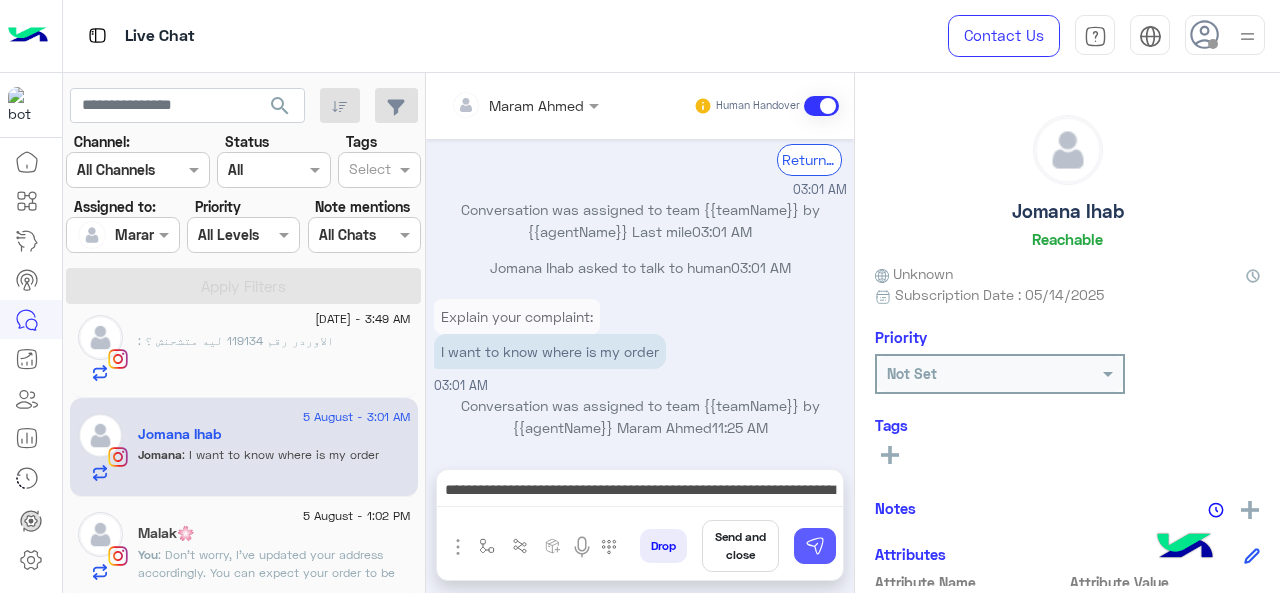 click at bounding box center [815, 546] 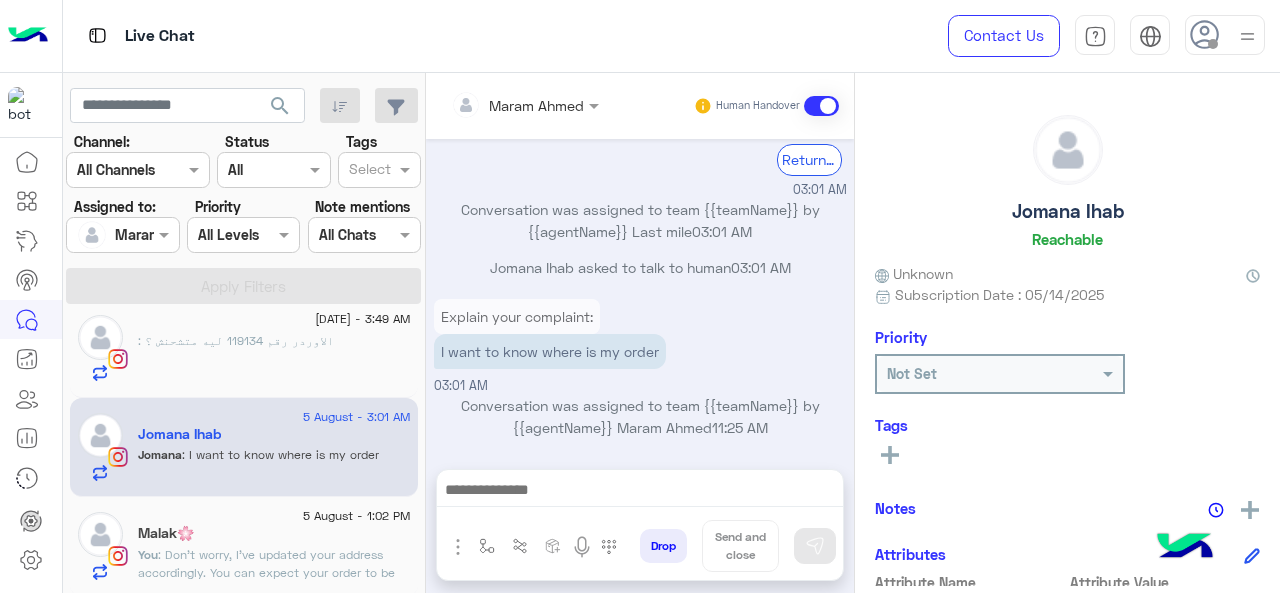 click at bounding box center [640, 492] 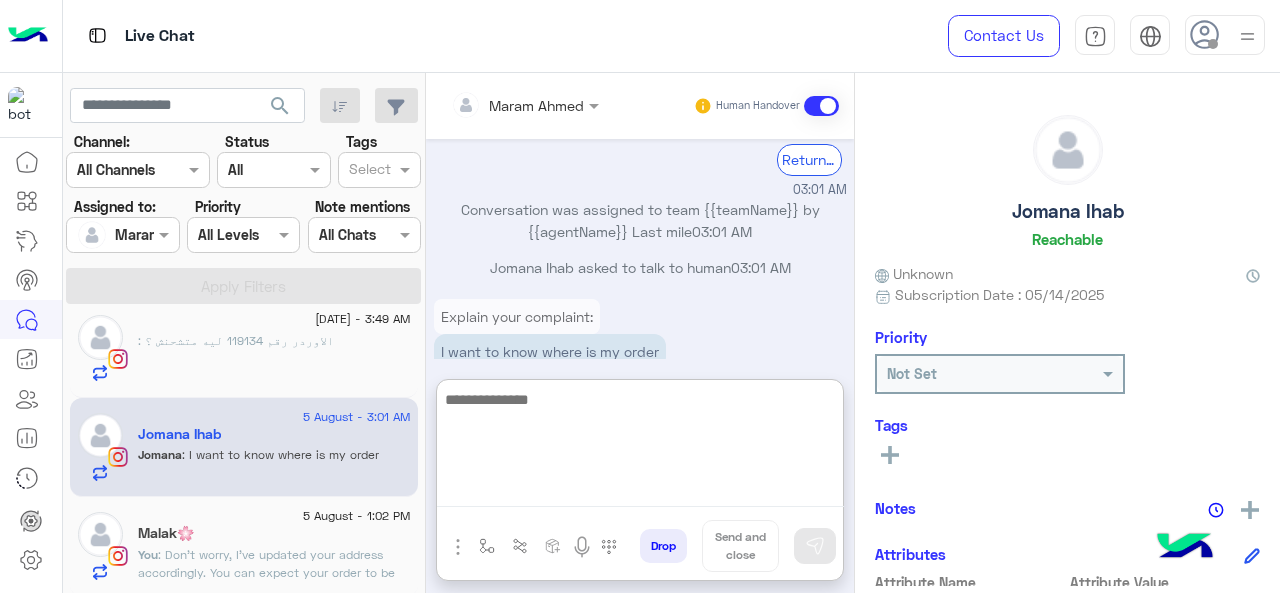 scroll, scrollTop: 1011, scrollLeft: 0, axis: vertical 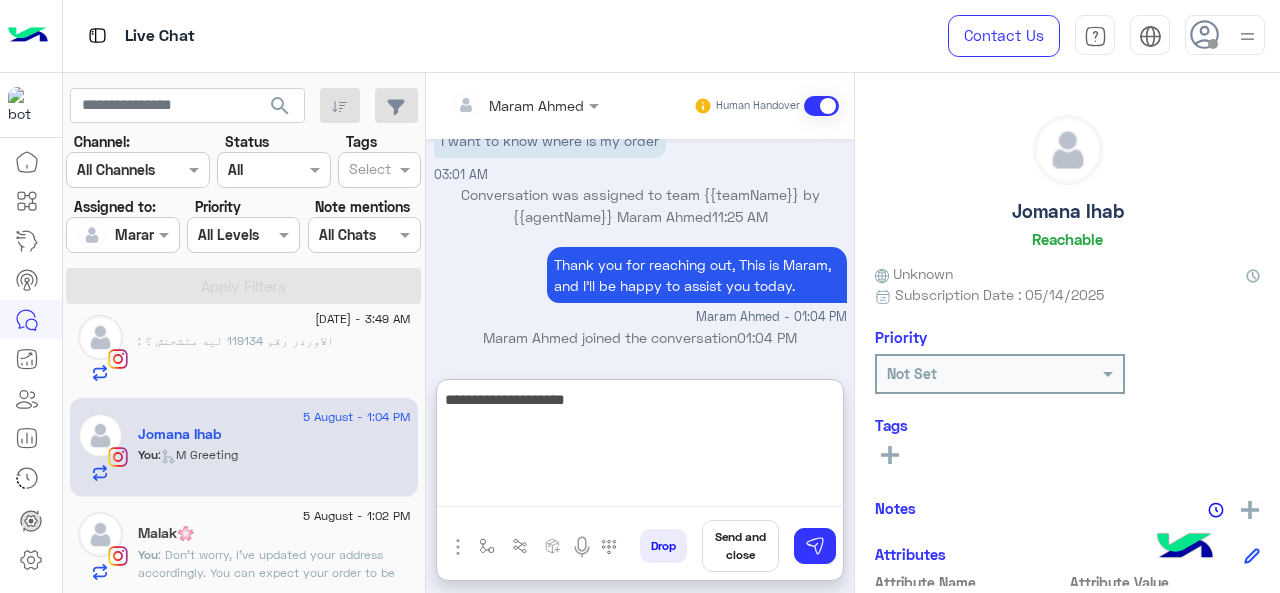 type on "**********" 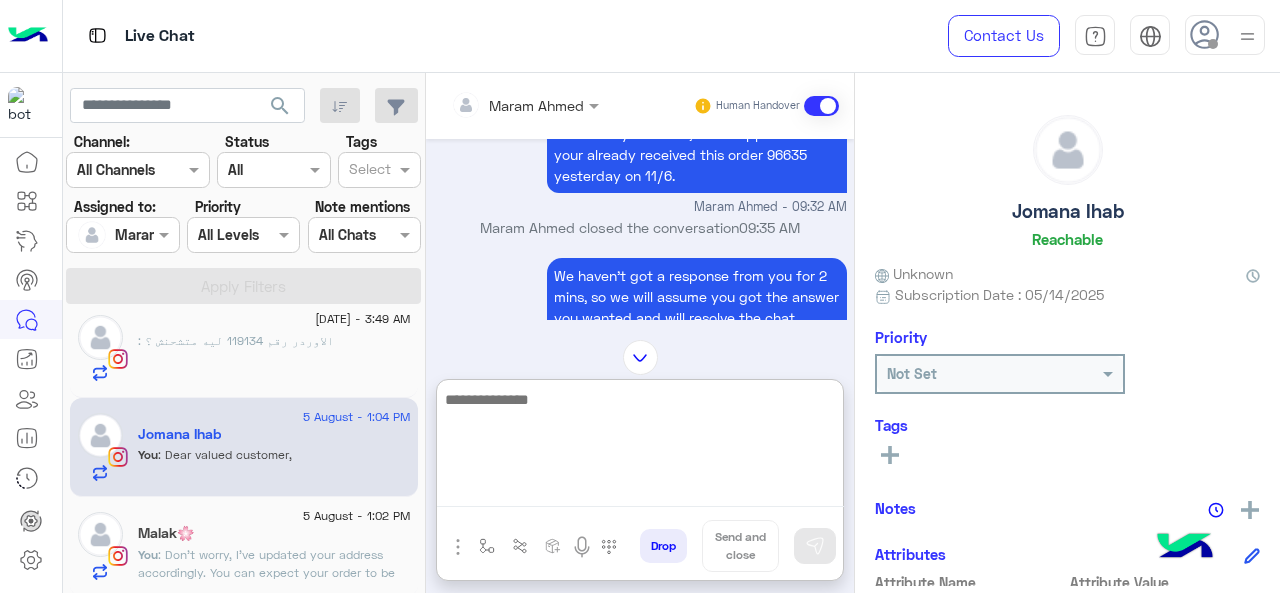 scroll, scrollTop: 36, scrollLeft: 0, axis: vertical 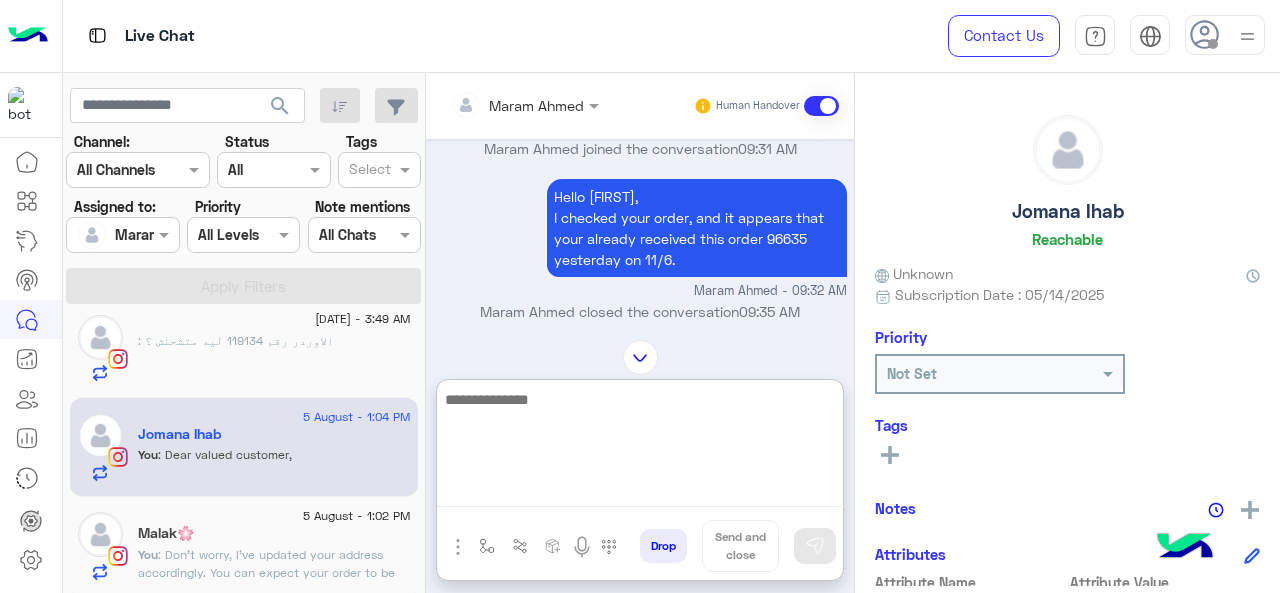 paste on "**********" 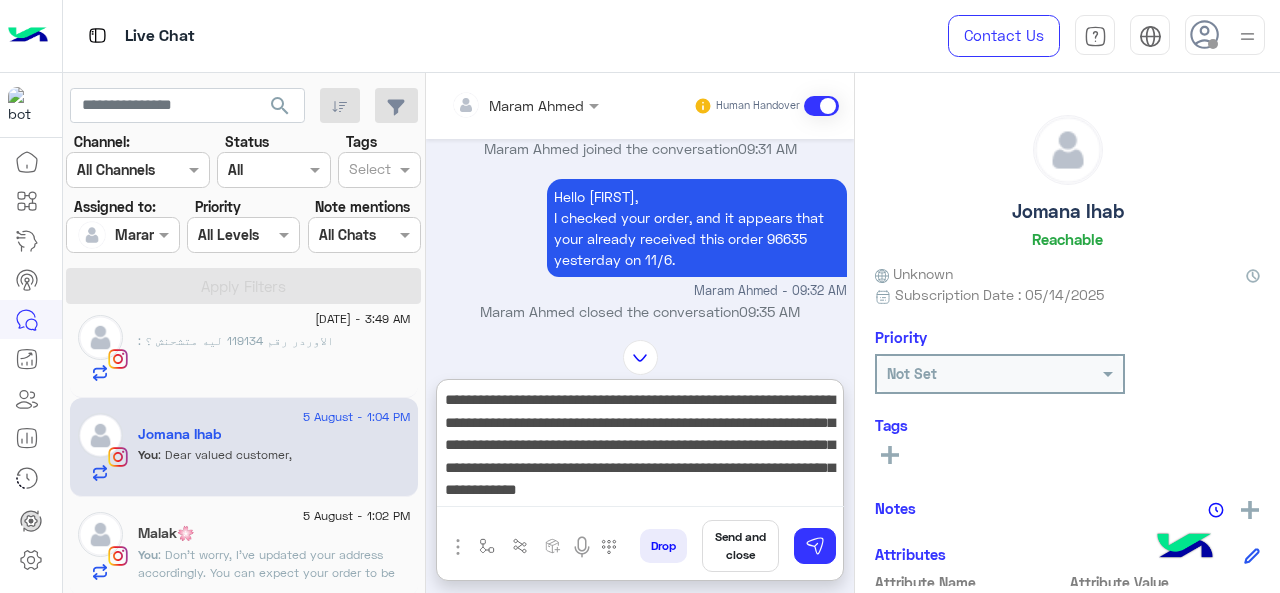 scroll, scrollTop: 15, scrollLeft: 0, axis: vertical 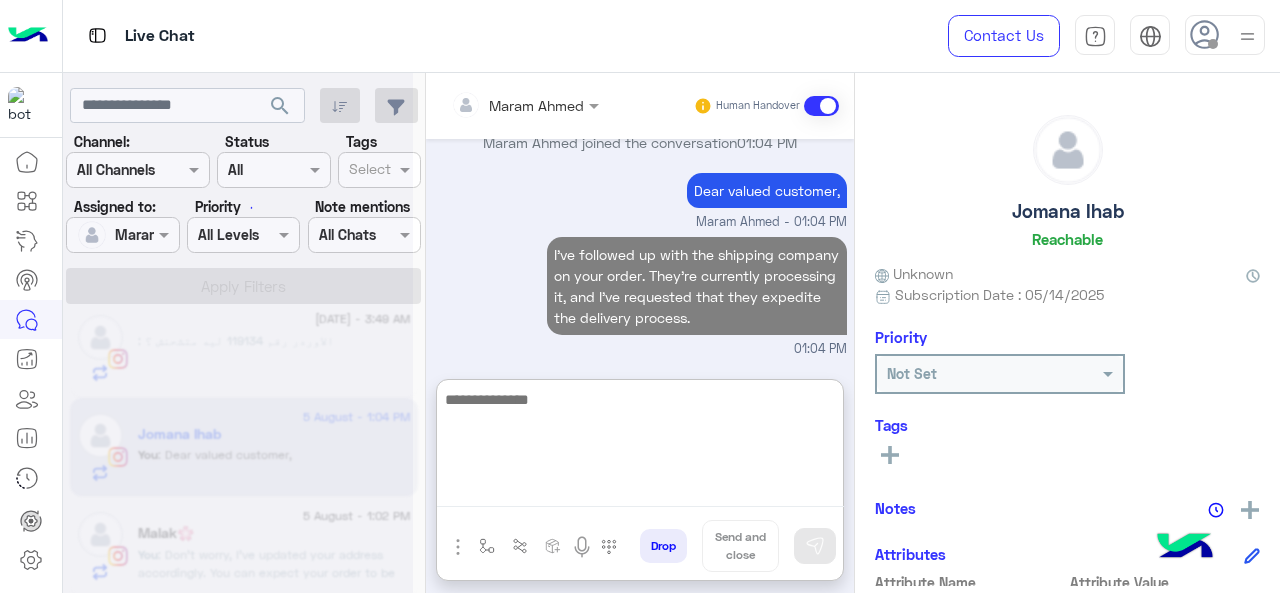 click at bounding box center [640, 447] 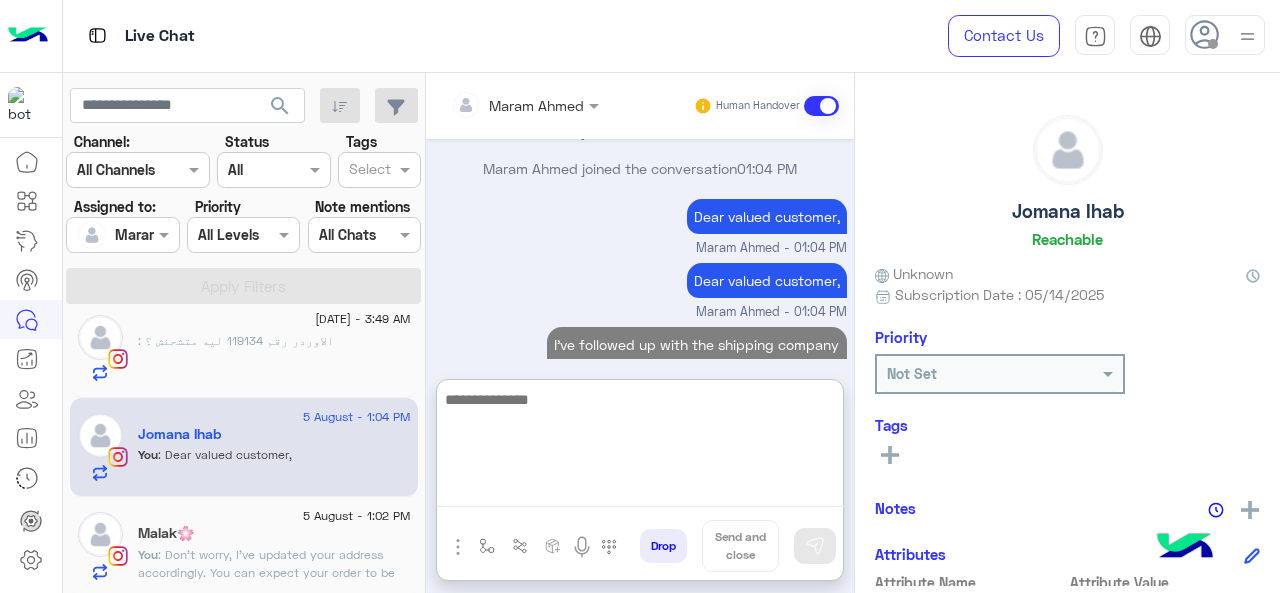 scroll, scrollTop: 5898, scrollLeft: 0, axis: vertical 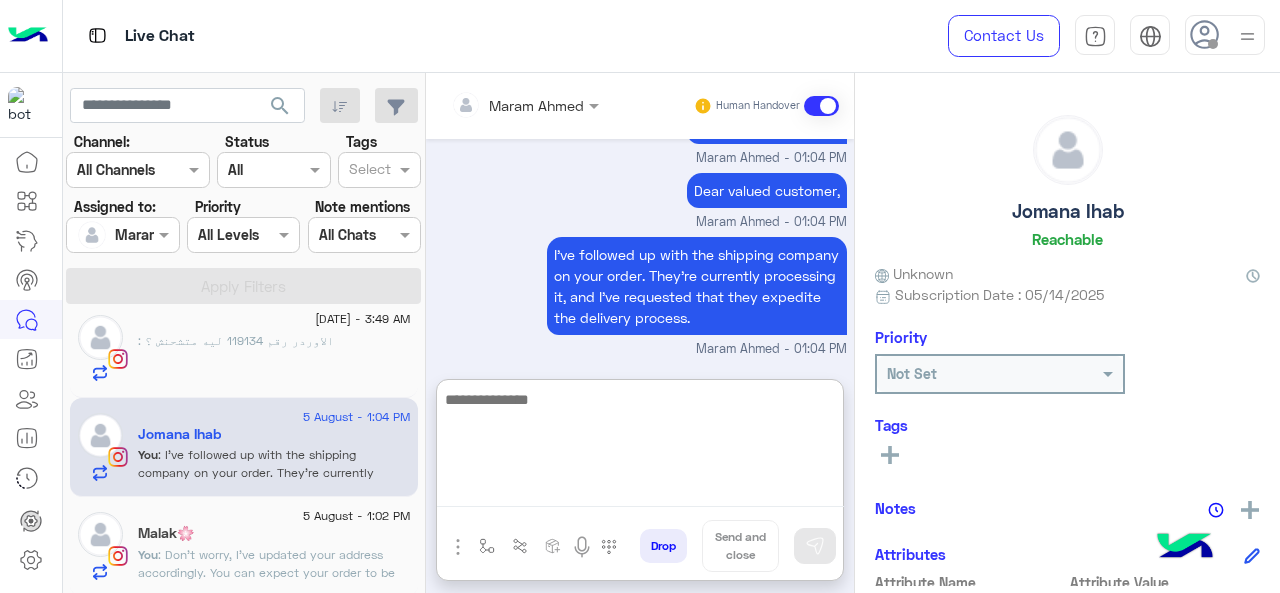 paste on "**********" 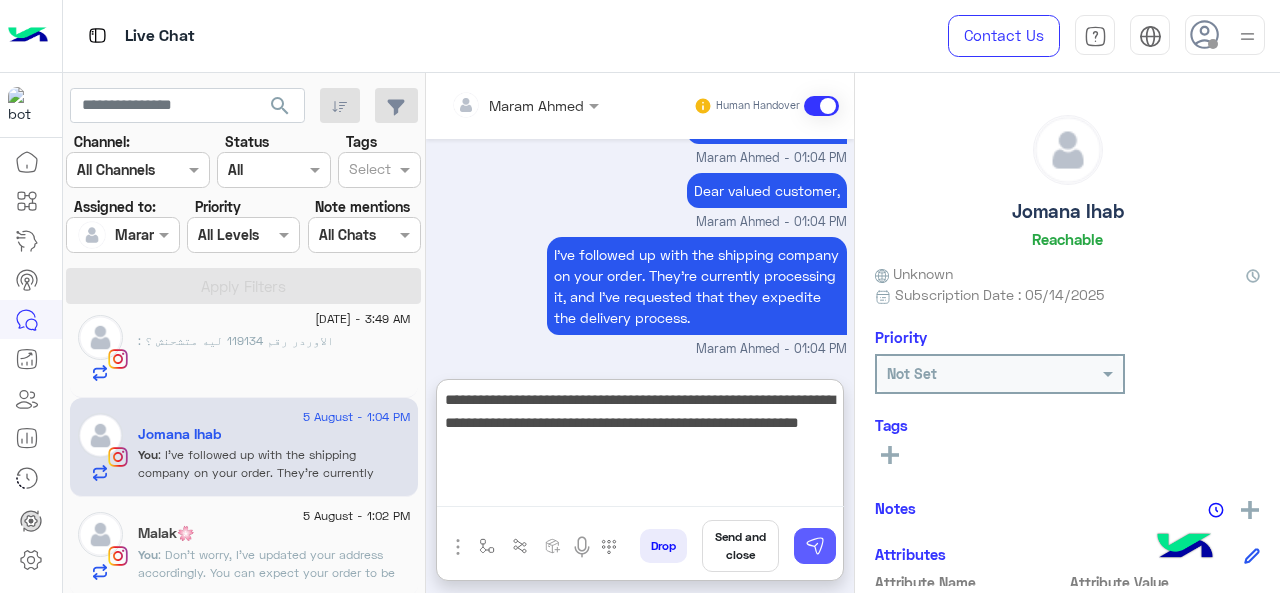 type on "**********" 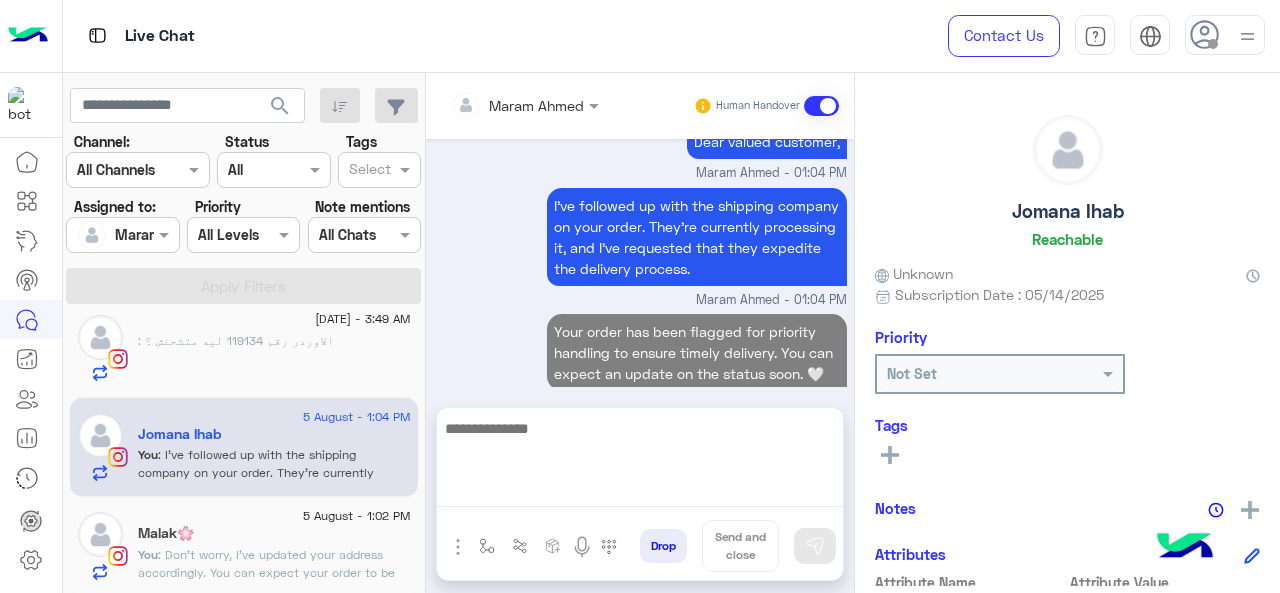 scroll, scrollTop: 5914, scrollLeft: 0, axis: vertical 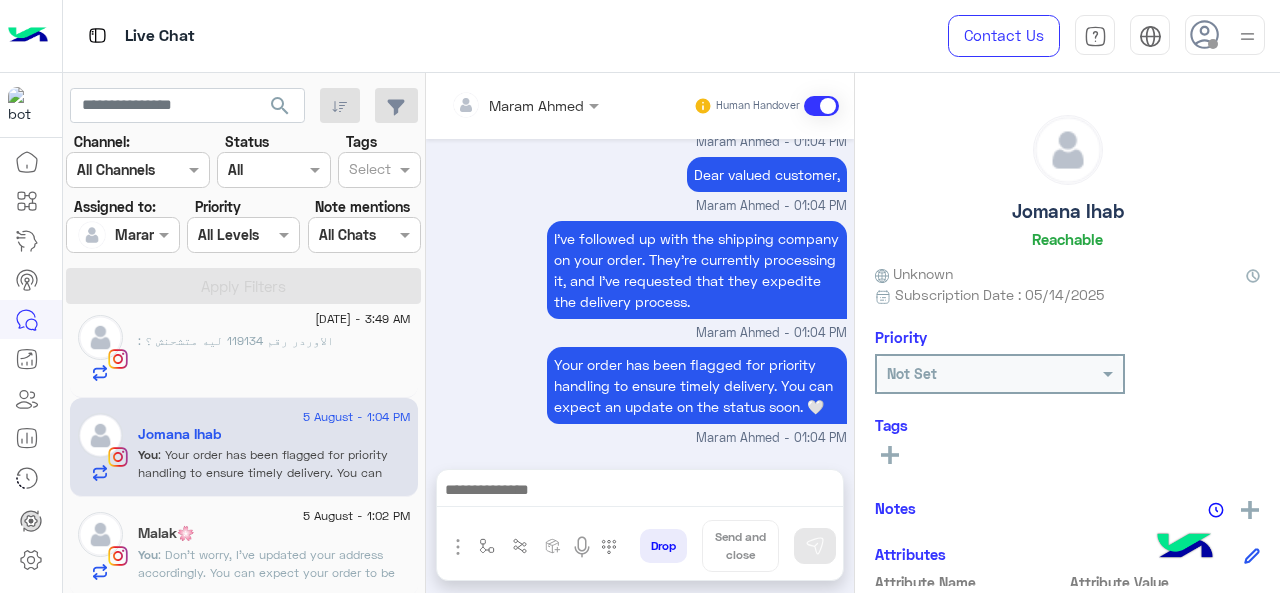 click on ": Don't worry, I've updated your address accordingly. You can expect your order to be delivered to the address once it's processed.  🤍" 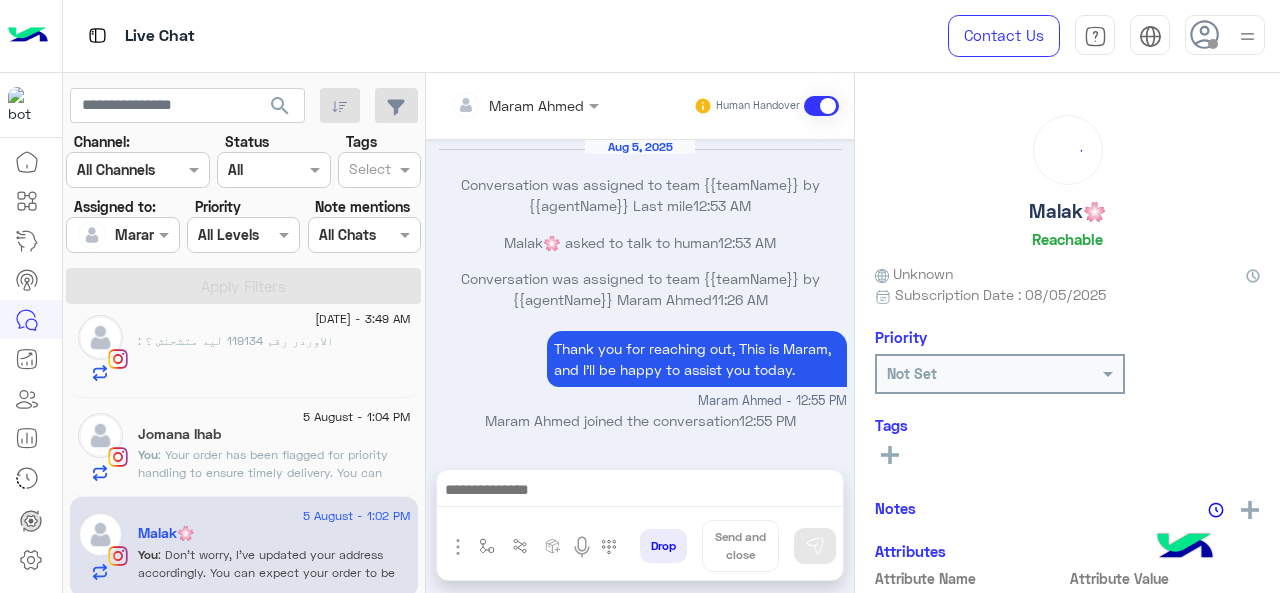 scroll, scrollTop: 560, scrollLeft: 0, axis: vertical 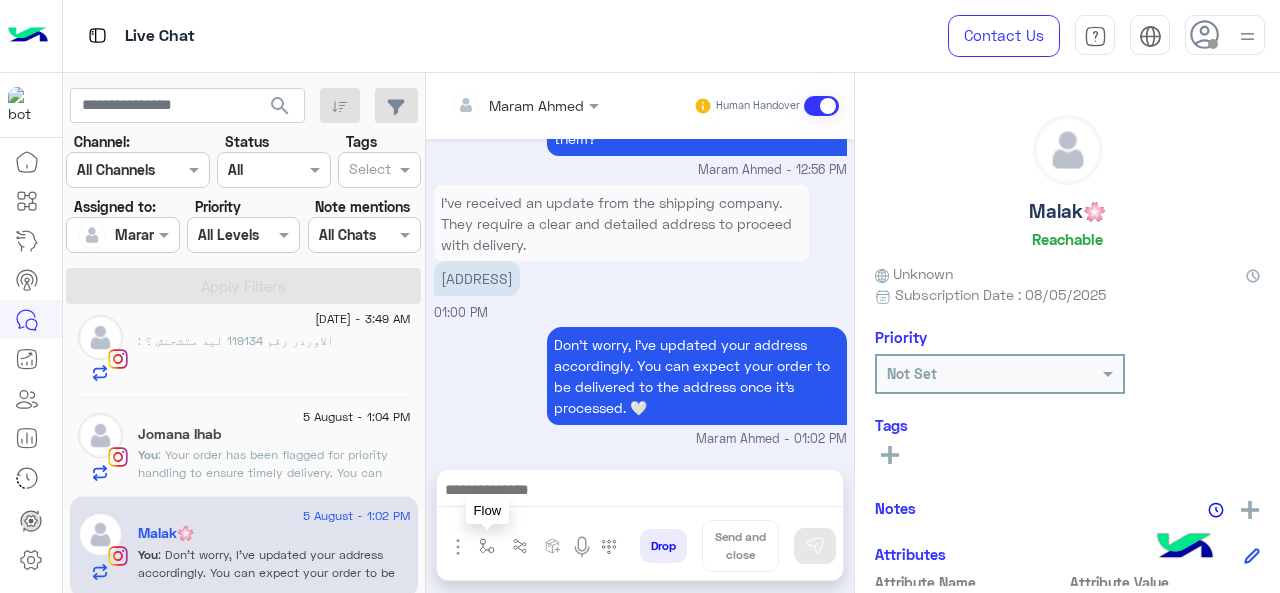 click at bounding box center (487, 546) 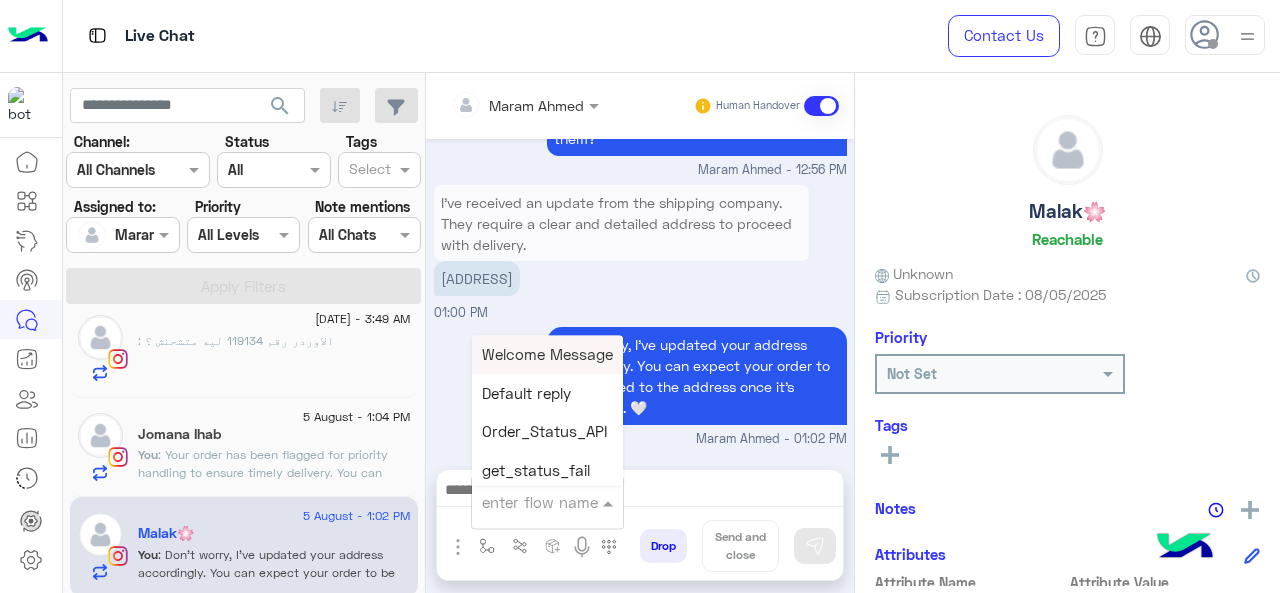drag, startPoint x: 538, startPoint y: 505, endPoint x: 632, endPoint y: 500, distance: 94.13288 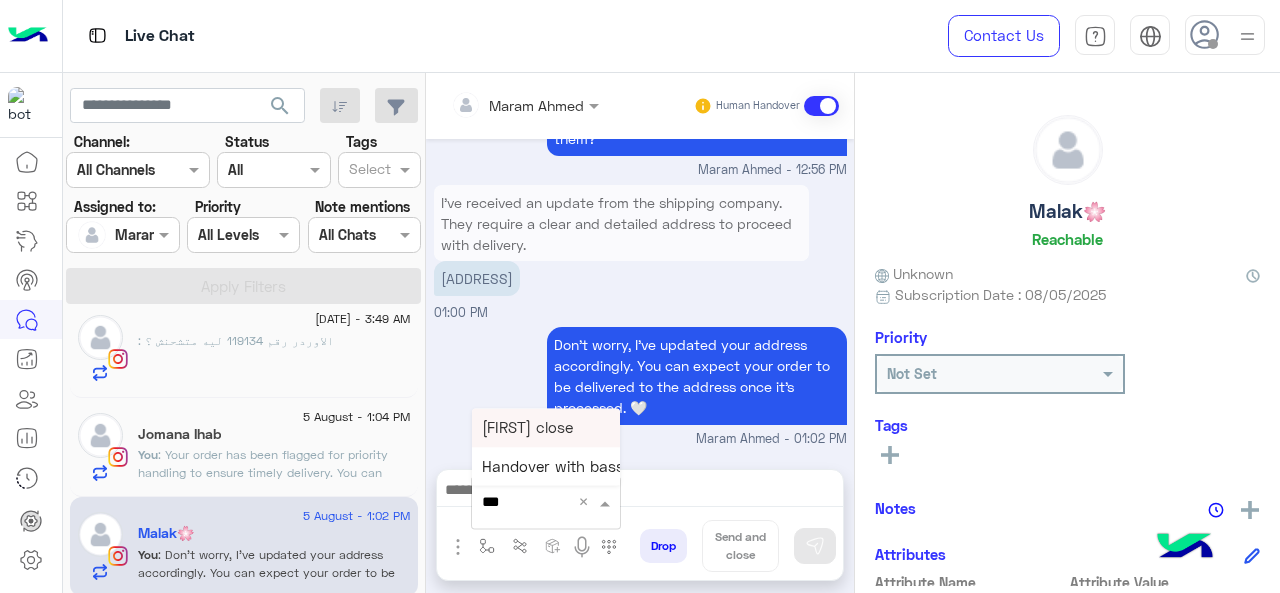type on "****" 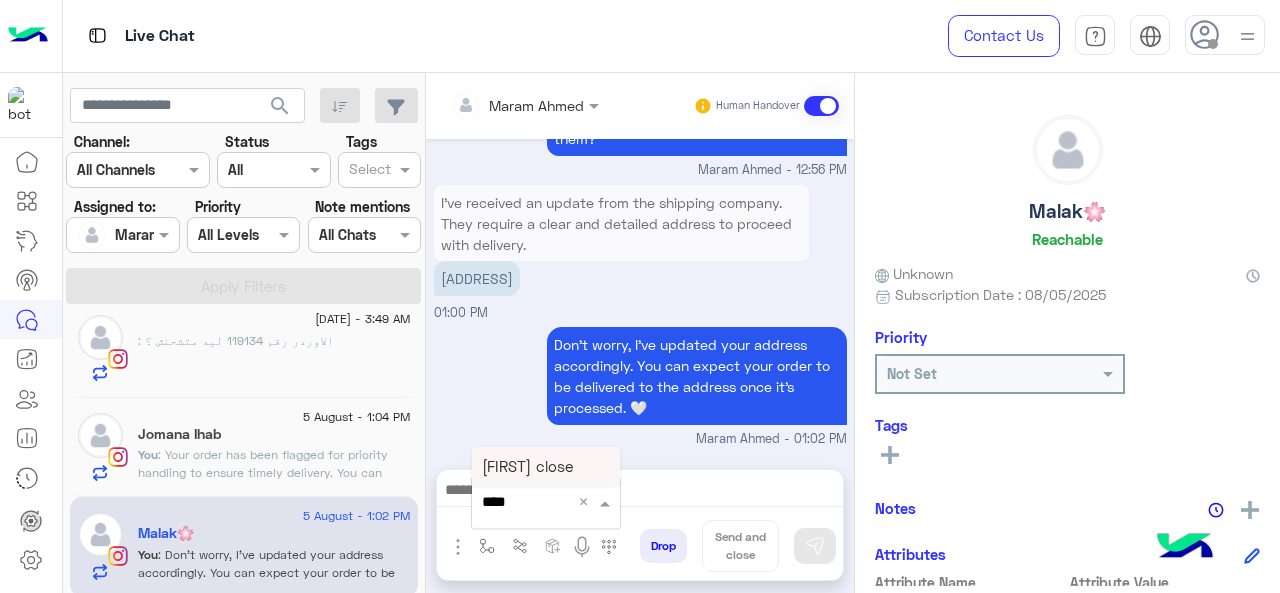 click on "[FIRST] close" at bounding box center (546, 466) 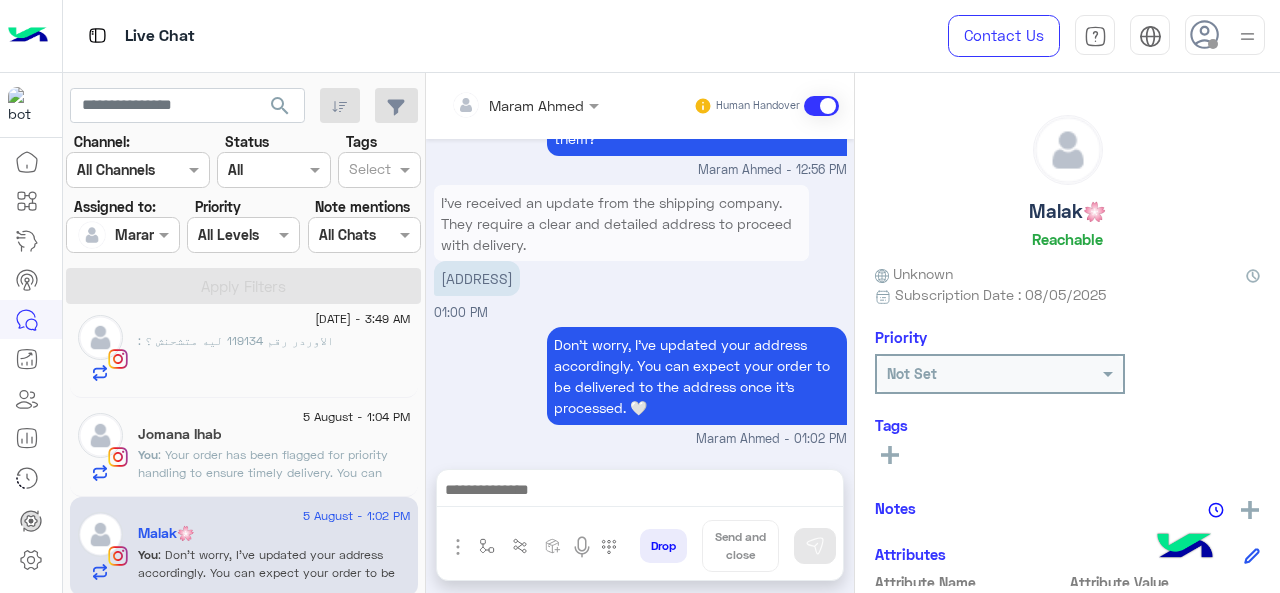 type on "**********" 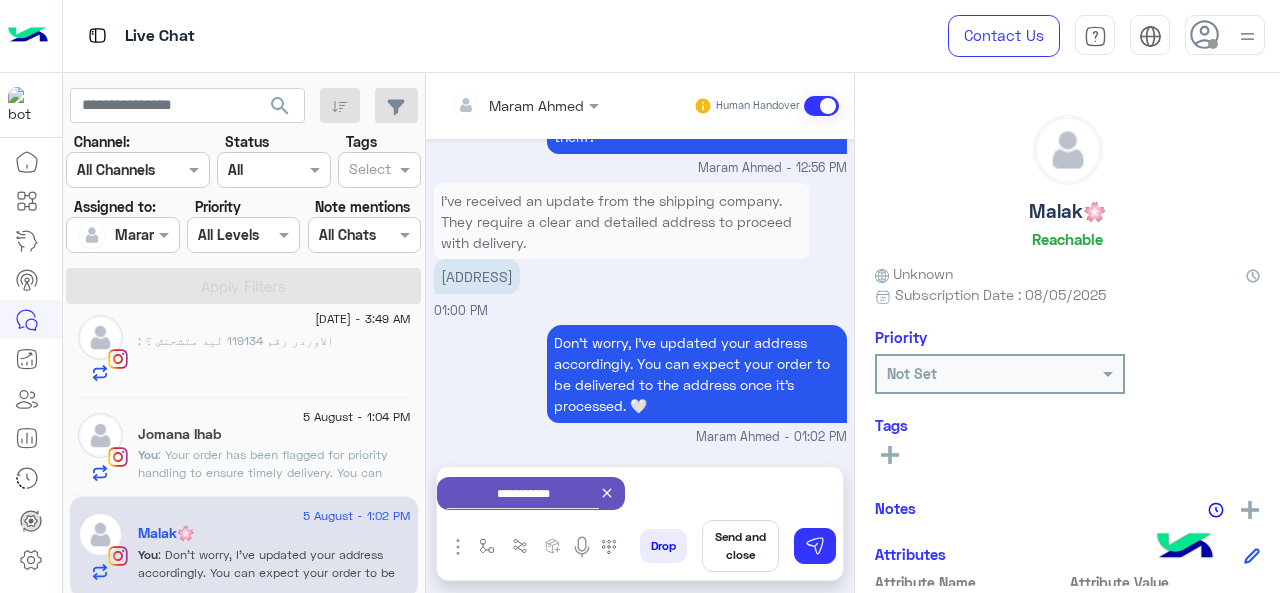 click on "Send and close" at bounding box center (740, 546) 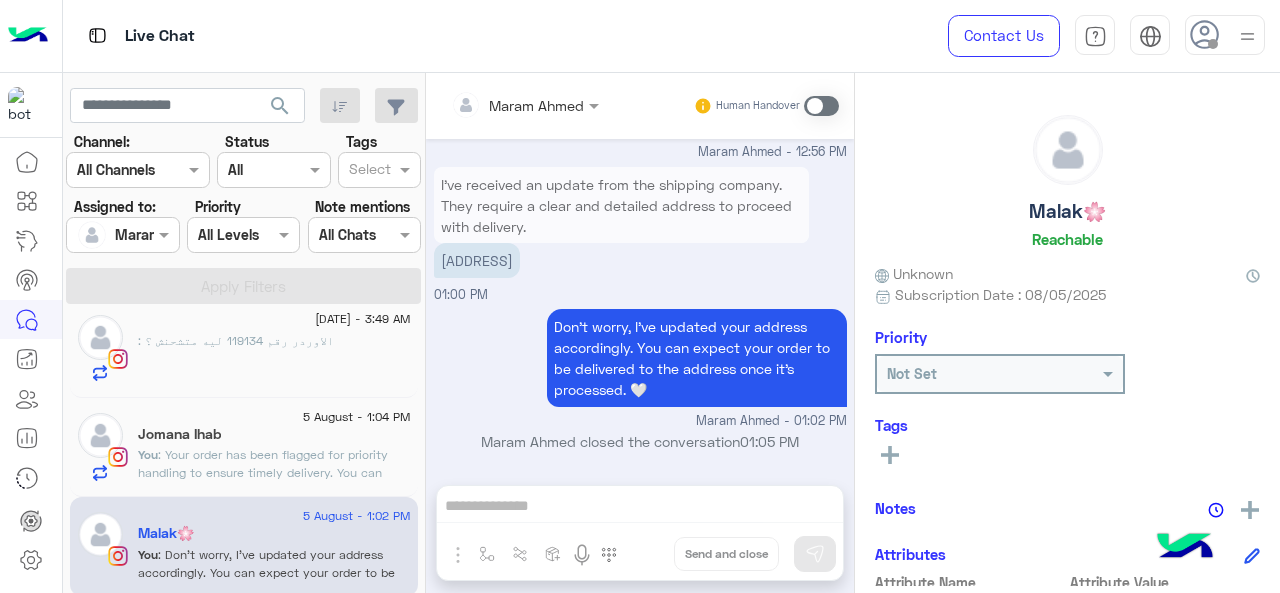 scroll, scrollTop: 582, scrollLeft: 0, axis: vertical 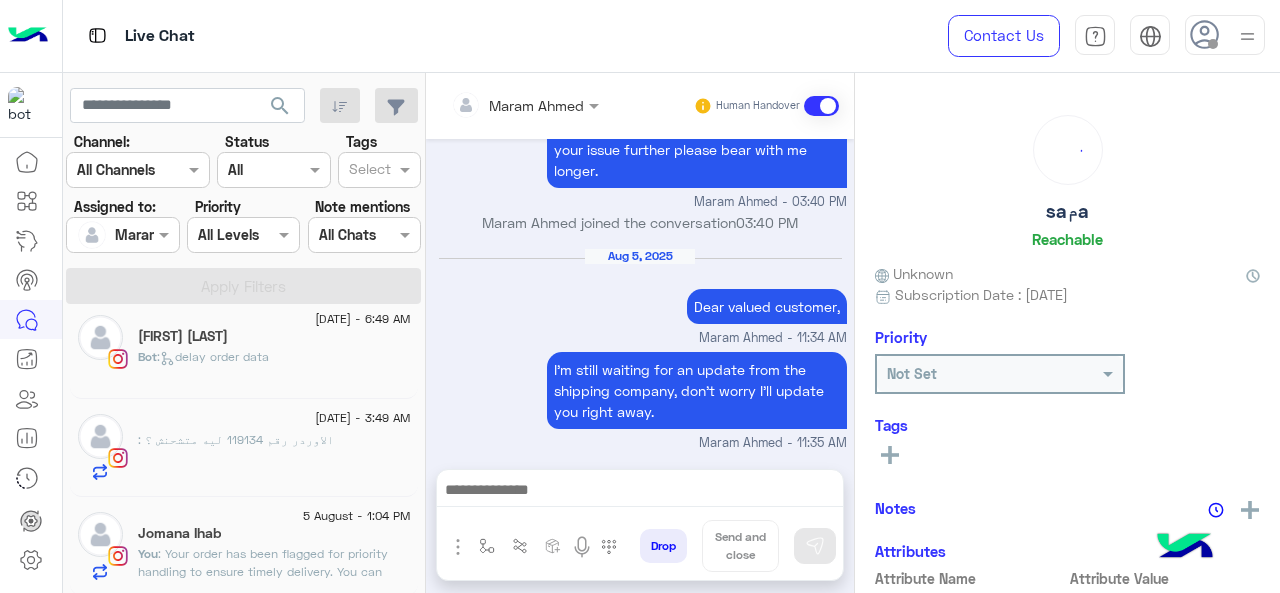 click on ": الاوردر  رقم 119134 ليه متشحنش ؟" 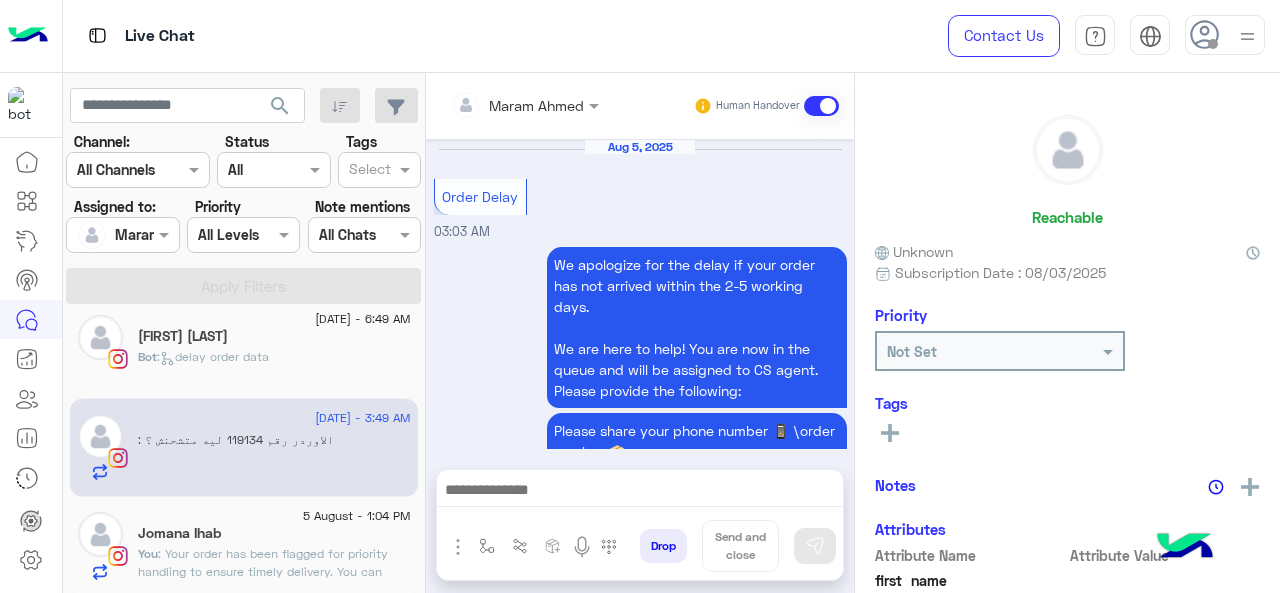 scroll, scrollTop: 765, scrollLeft: 0, axis: vertical 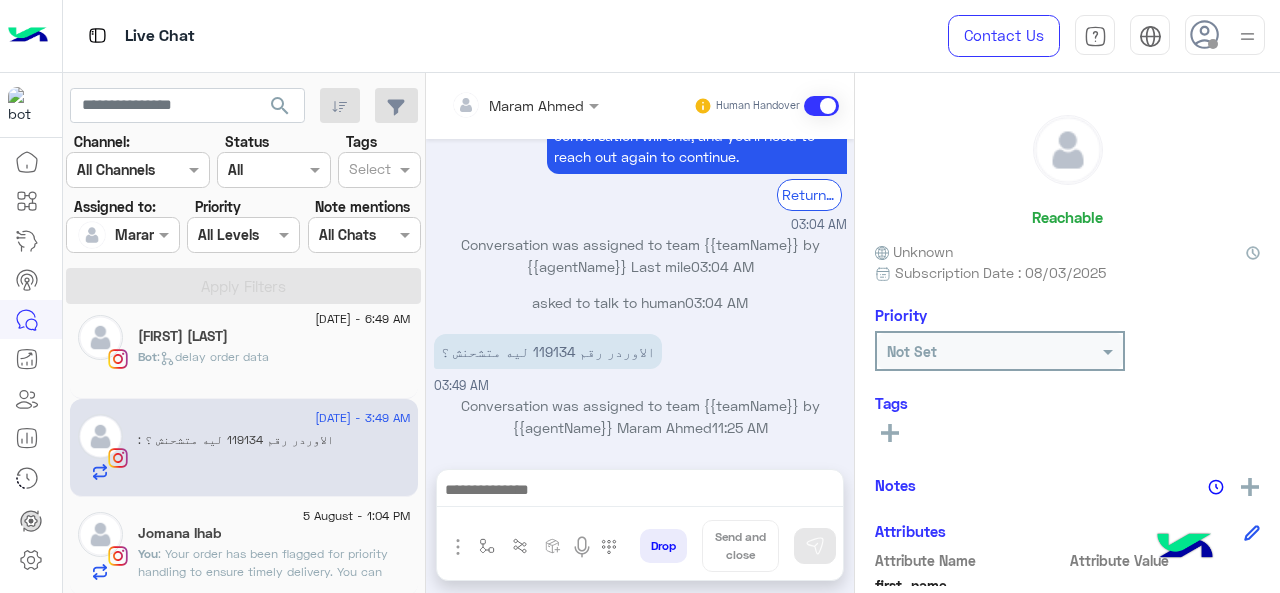click on "الاوردر  رقم 119134 ليه متشحنش ؟" at bounding box center [548, 351] 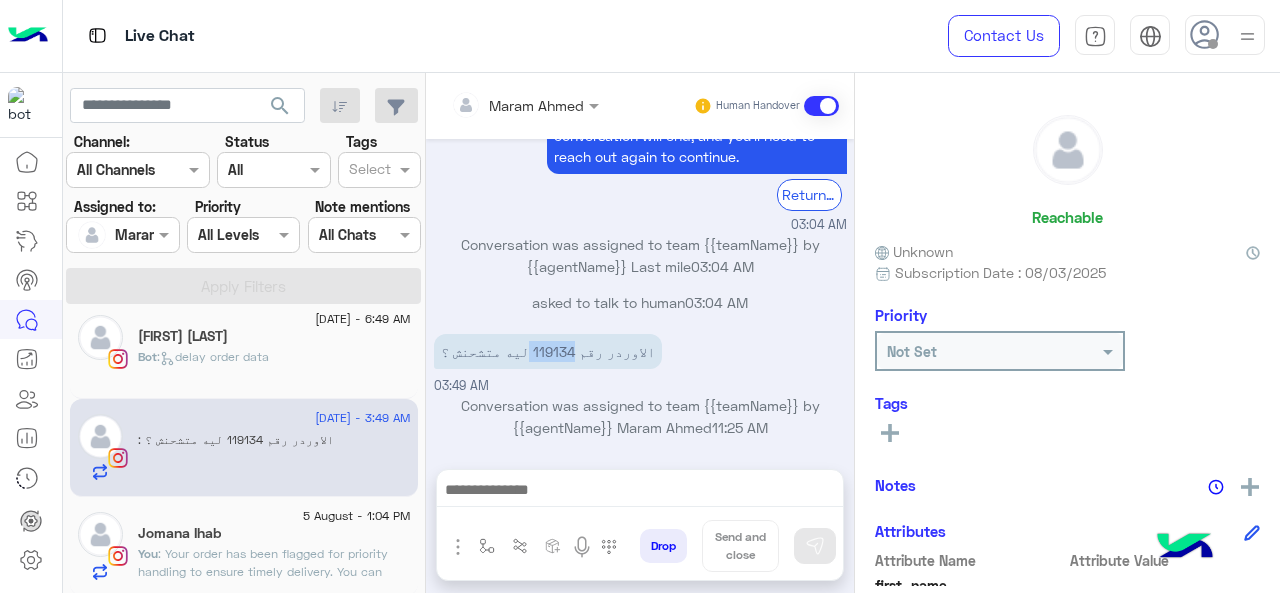 click on "الاوردر  رقم 119134 ليه متشحنش ؟" at bounding box center (548, 351) 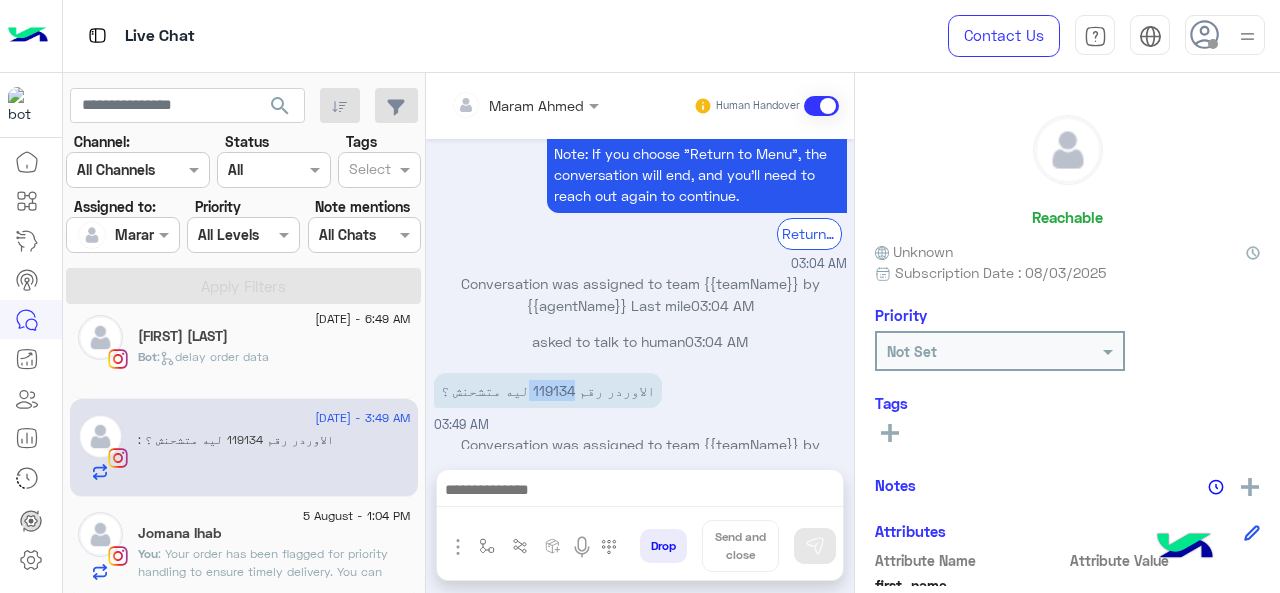 scroll, scrollTop: 765, scrollLeft: 0, axis: vertical 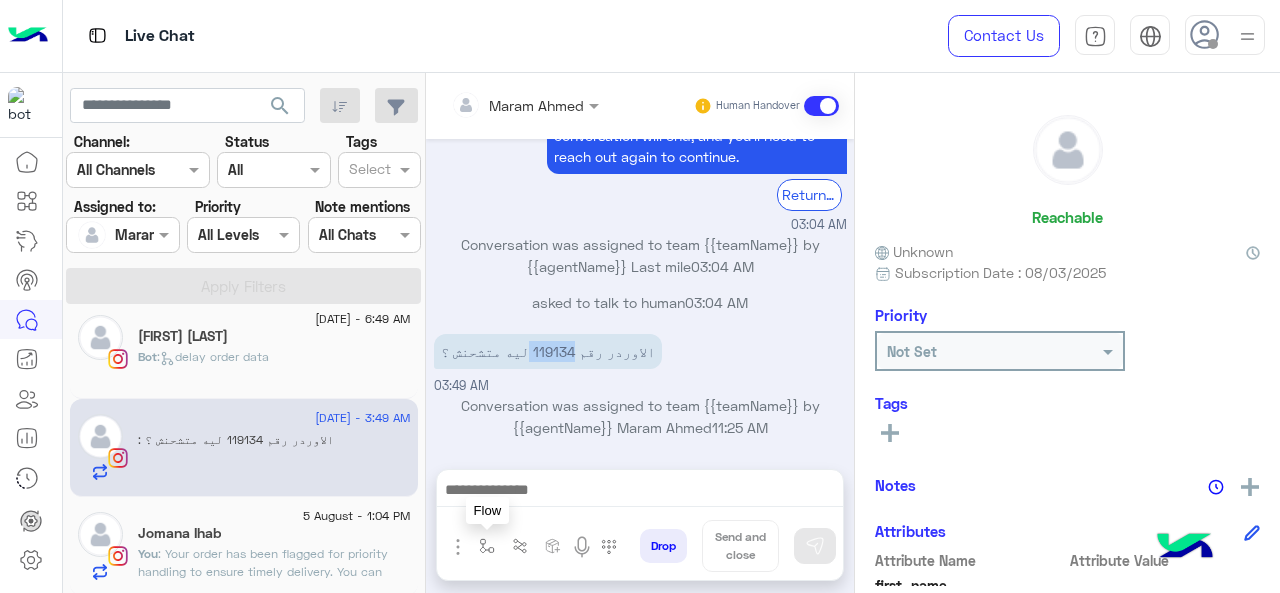 click at bounding box center [487, 546] 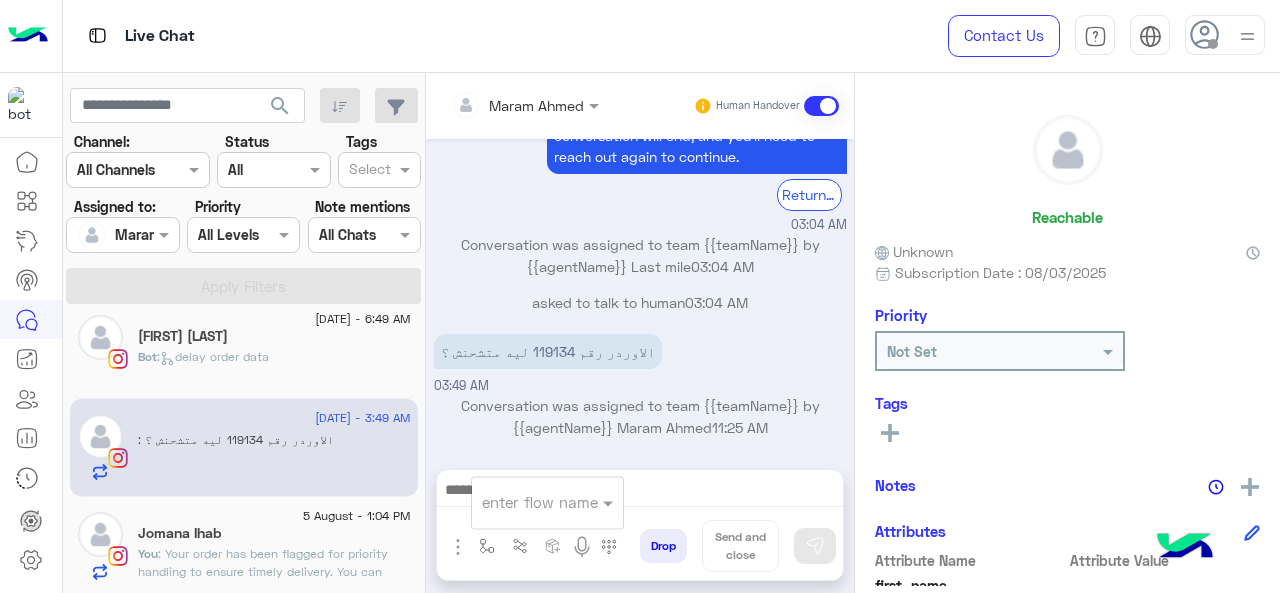 click at bounding box center [523, 502] 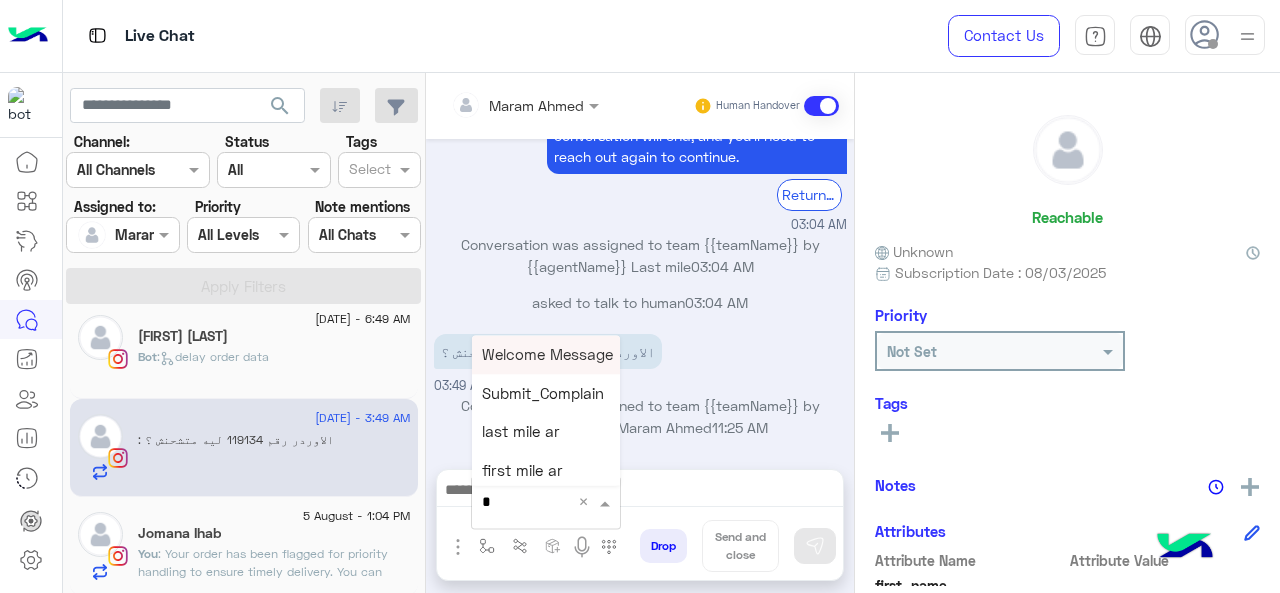 type on "*" 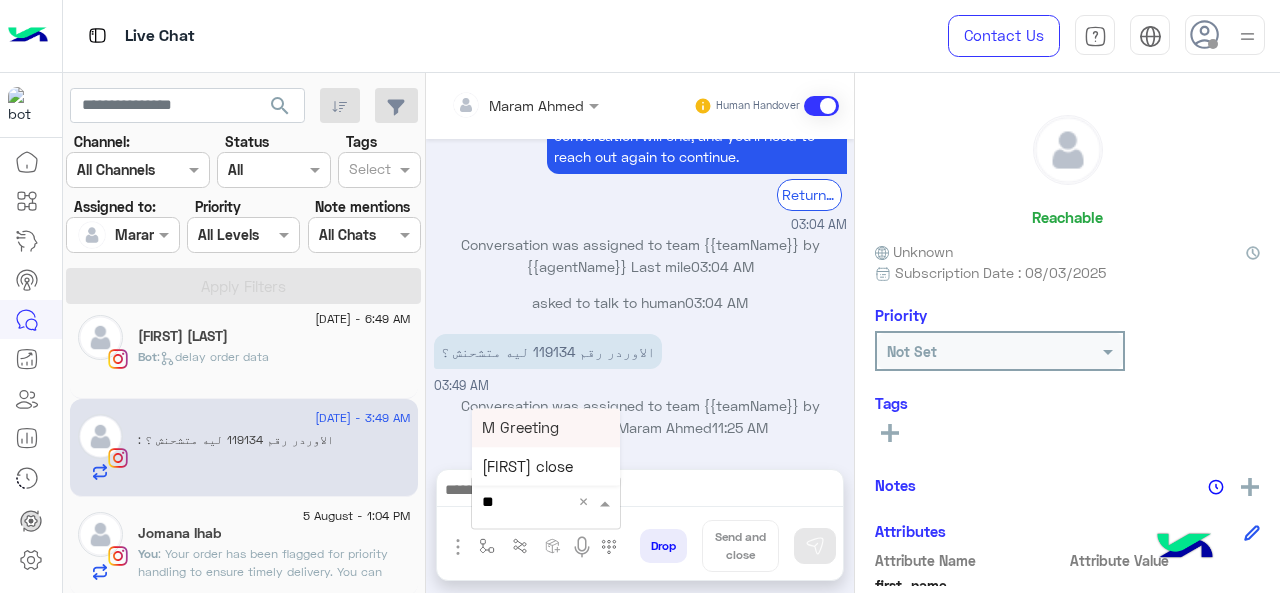click on "M Greeting" at bounding box center [546, 427] 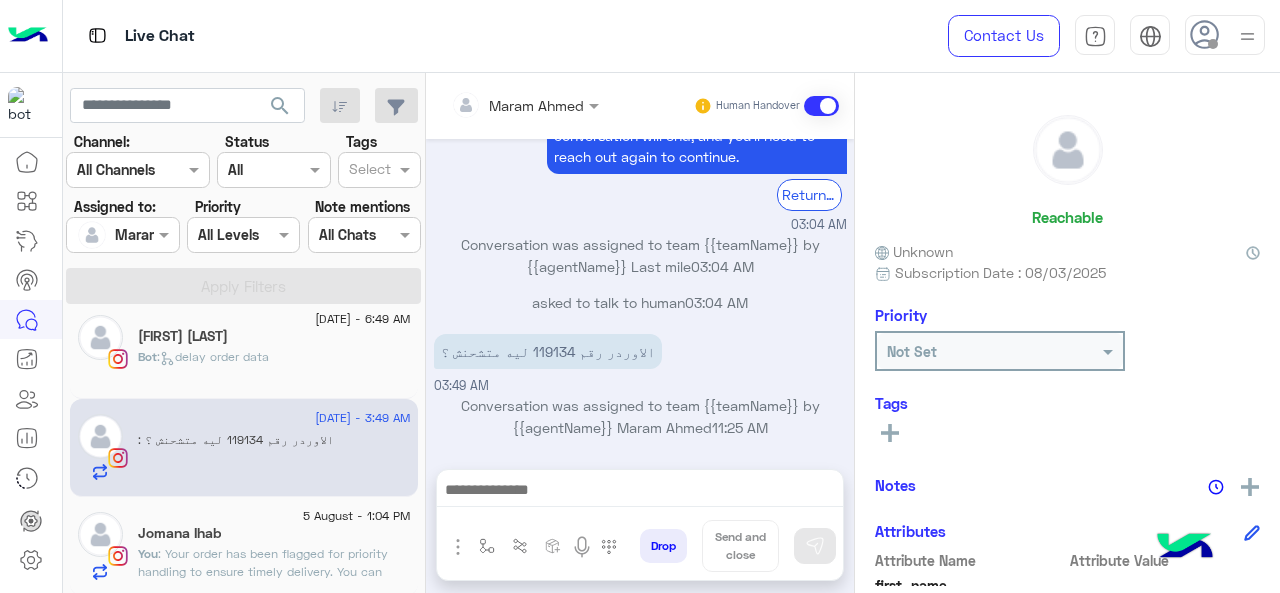 type on "**********" 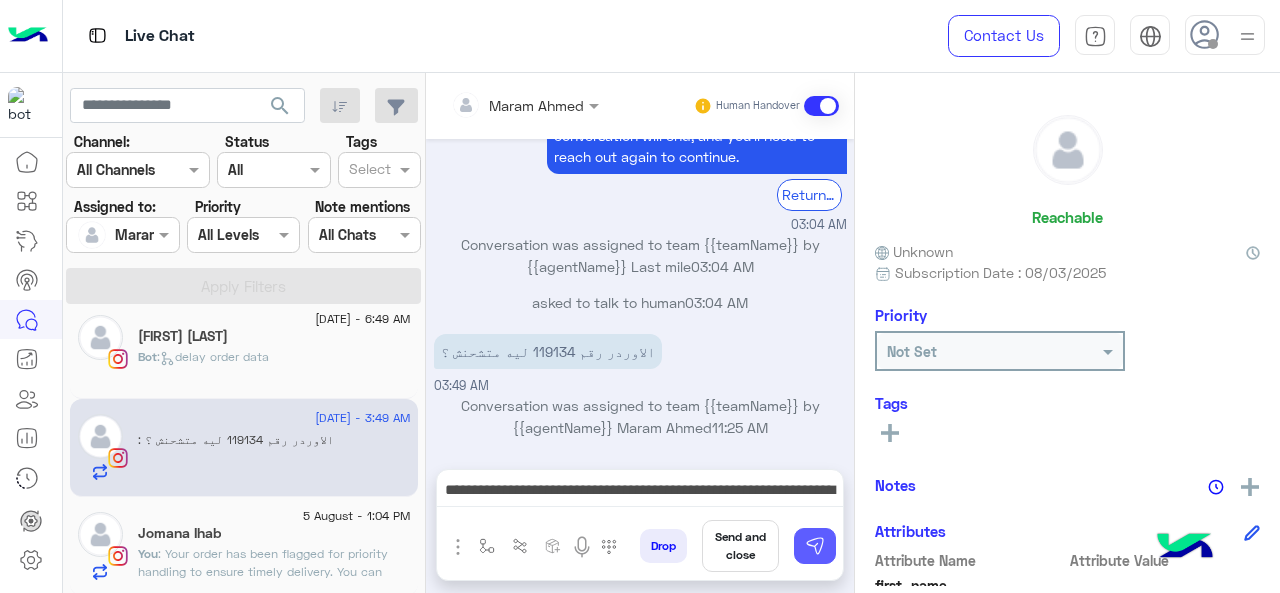 click at bounding box center [815, 546] 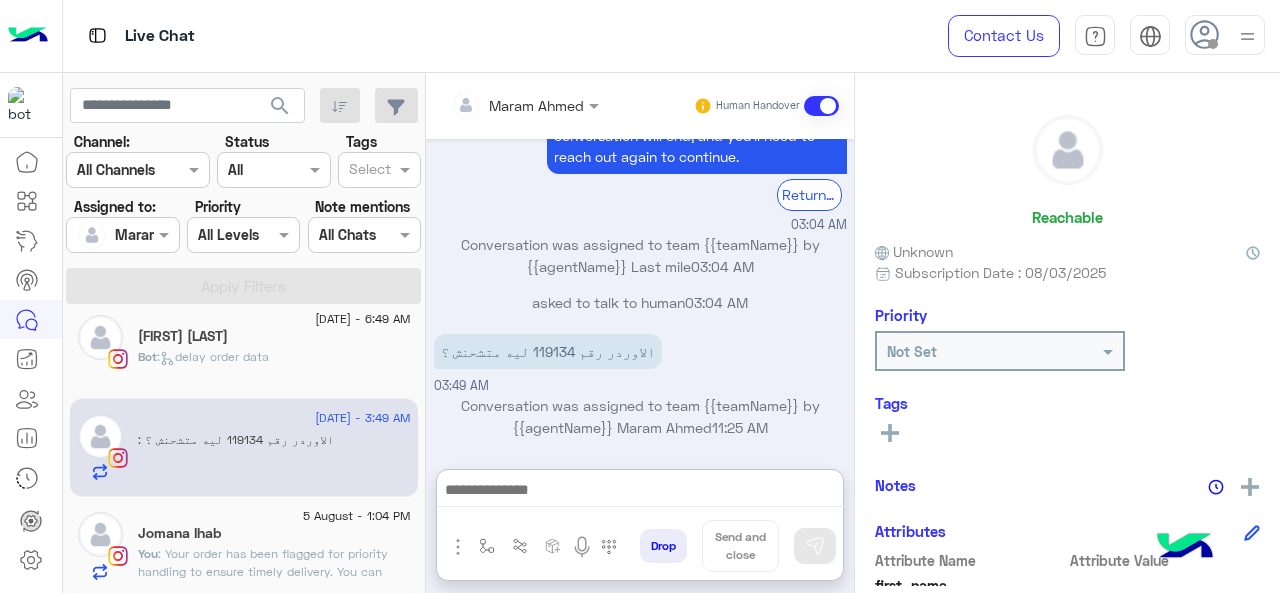 click at bounding box center [640, 492] 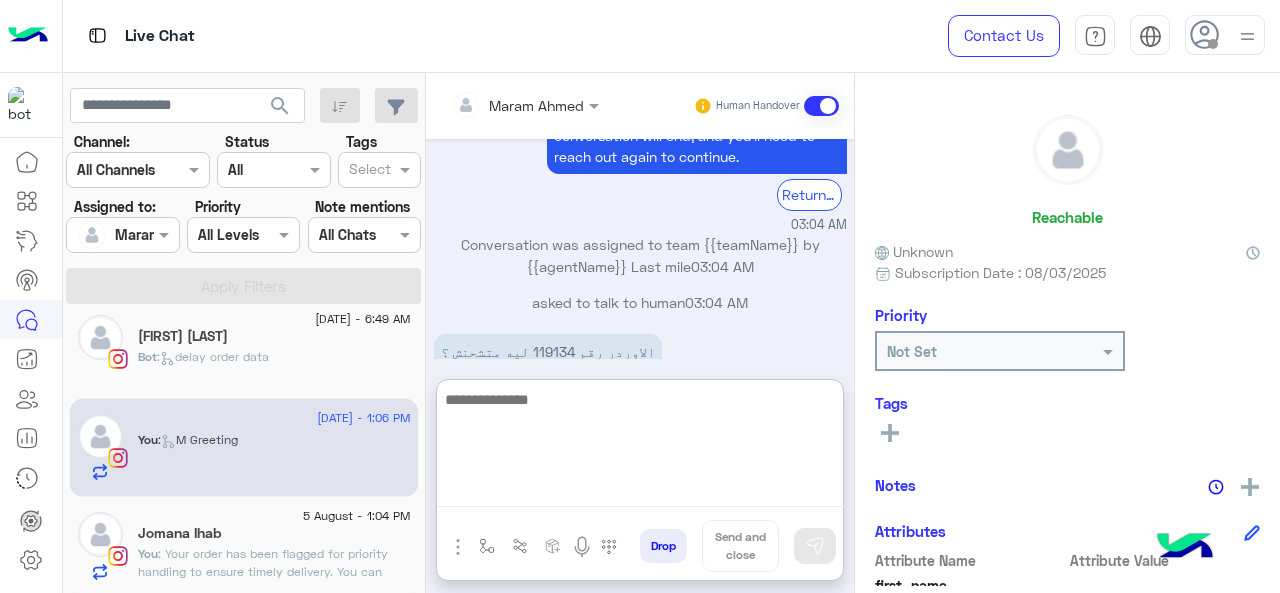 scroll, scrollTop: 976, scrollLeft: 0, axis: vertical 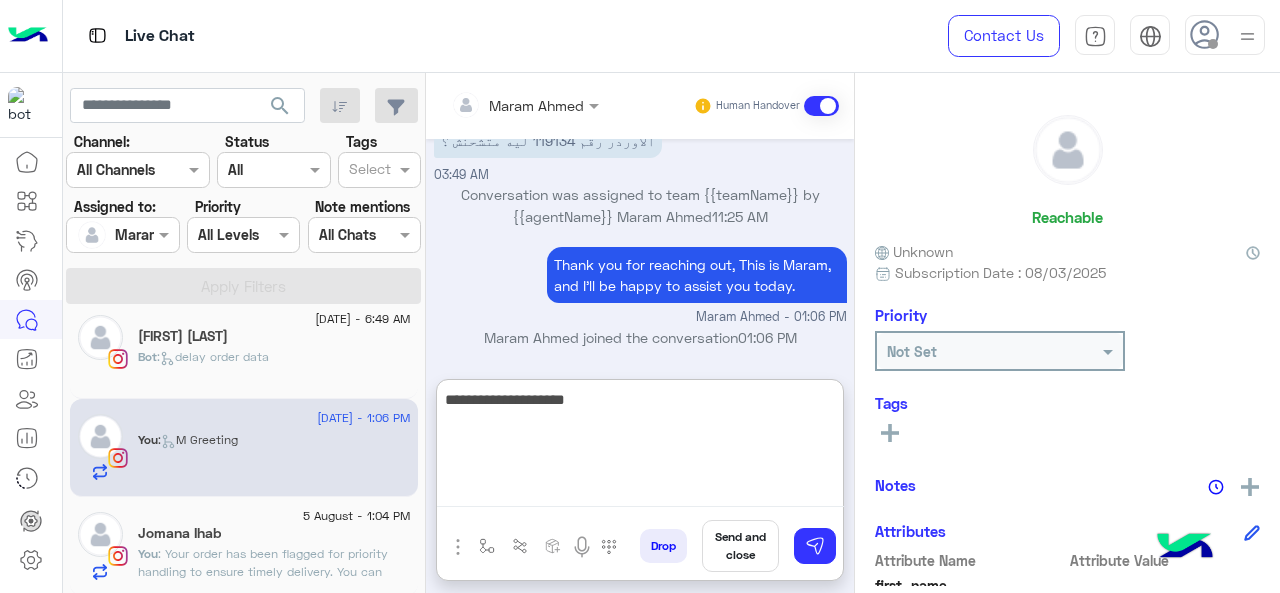 type on "**********" 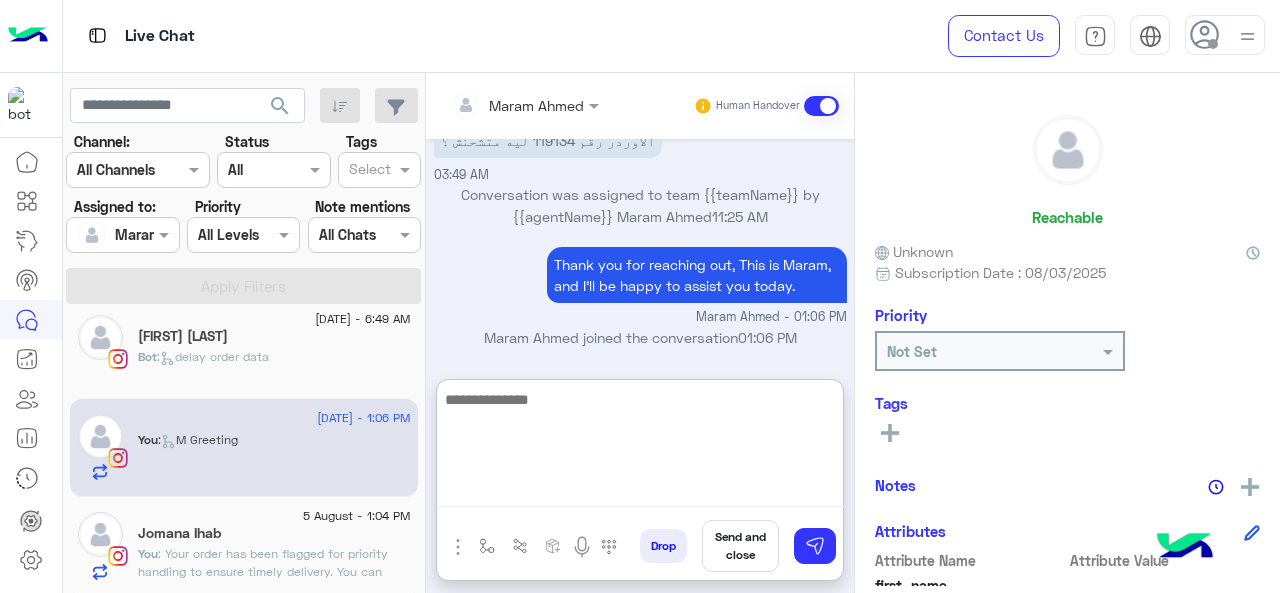 scroll, scrollTop: 1040, scrollLeft: 0, axis: vertical 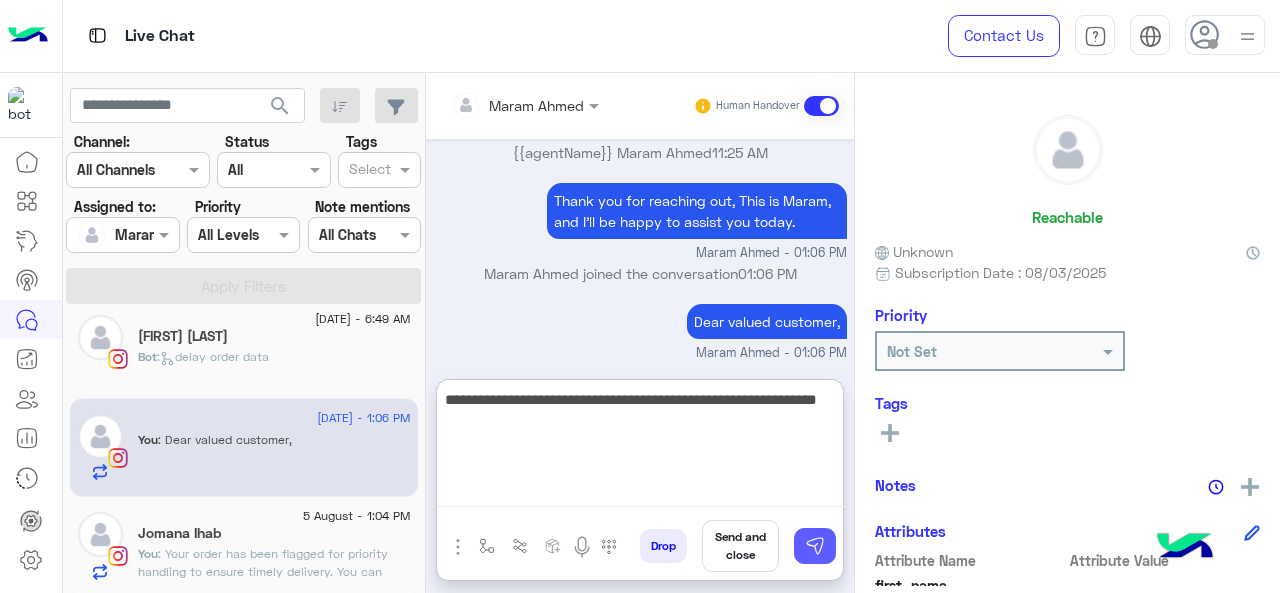 type on "**********" 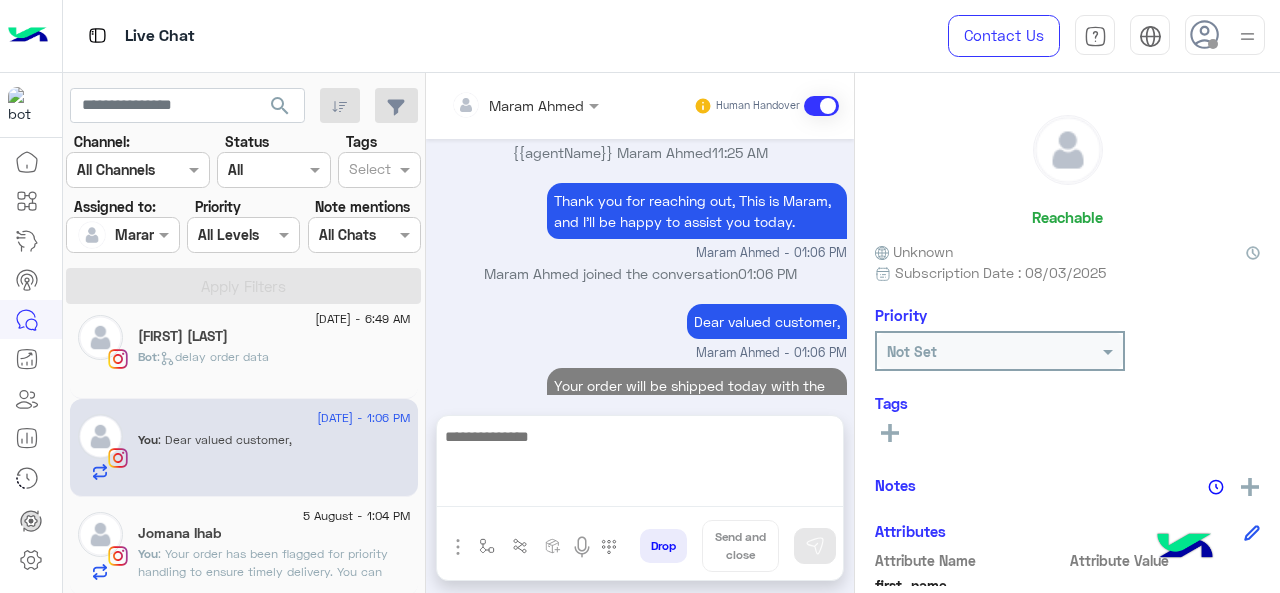 scroll, scrollTop: 1034, scrollLeft: 0, axis: vertical 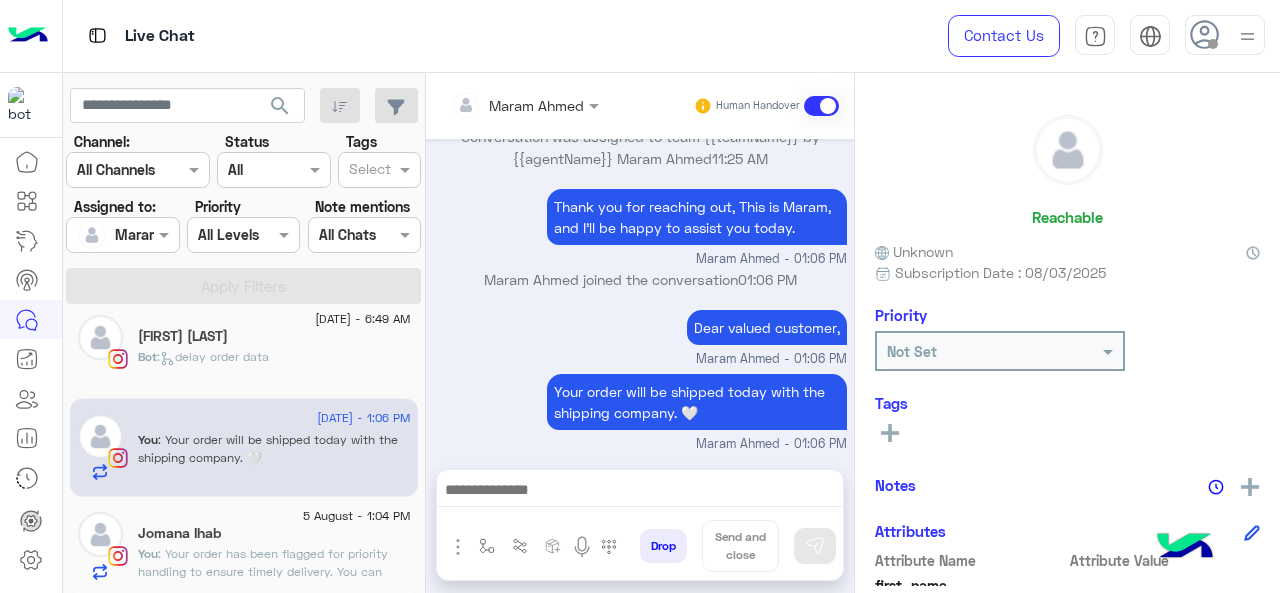 click on "5 August - 1:04 PM" 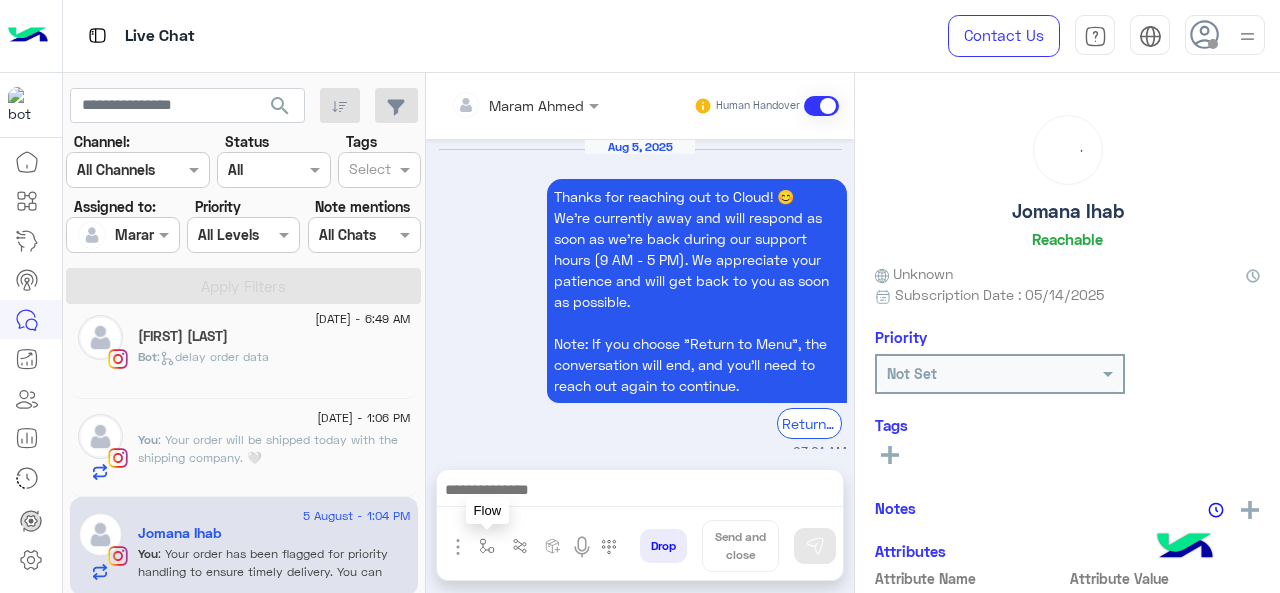 scroll, scrollTop: 682, scrollLeft: 0, axis: vertical 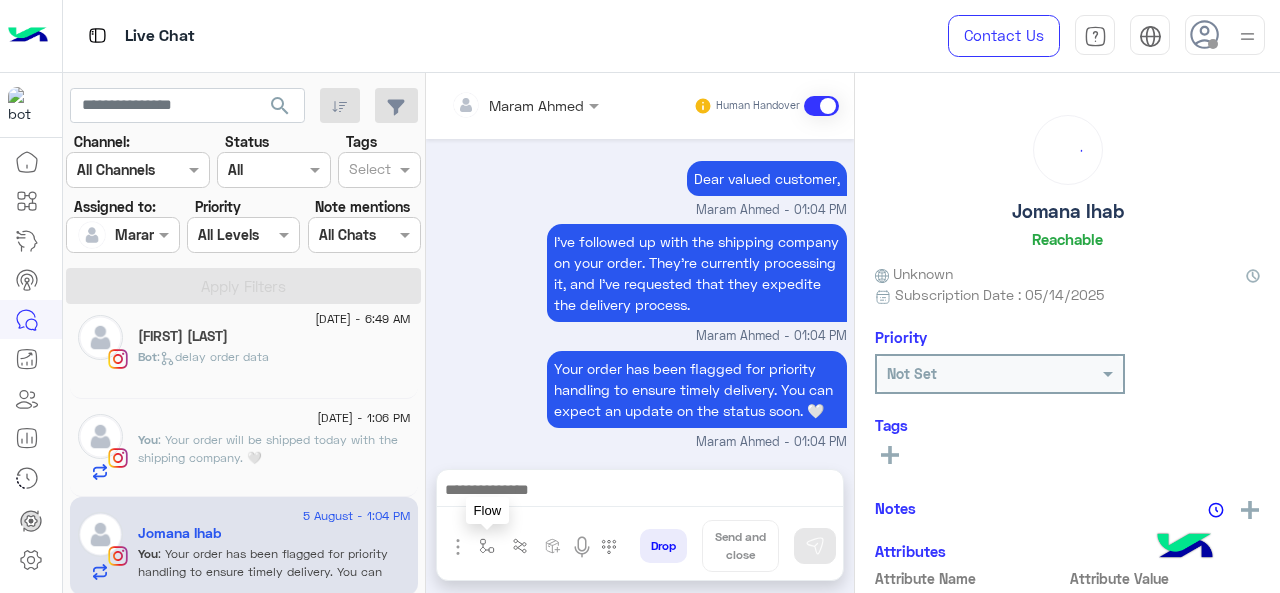 click at bounding box center (487, 546) 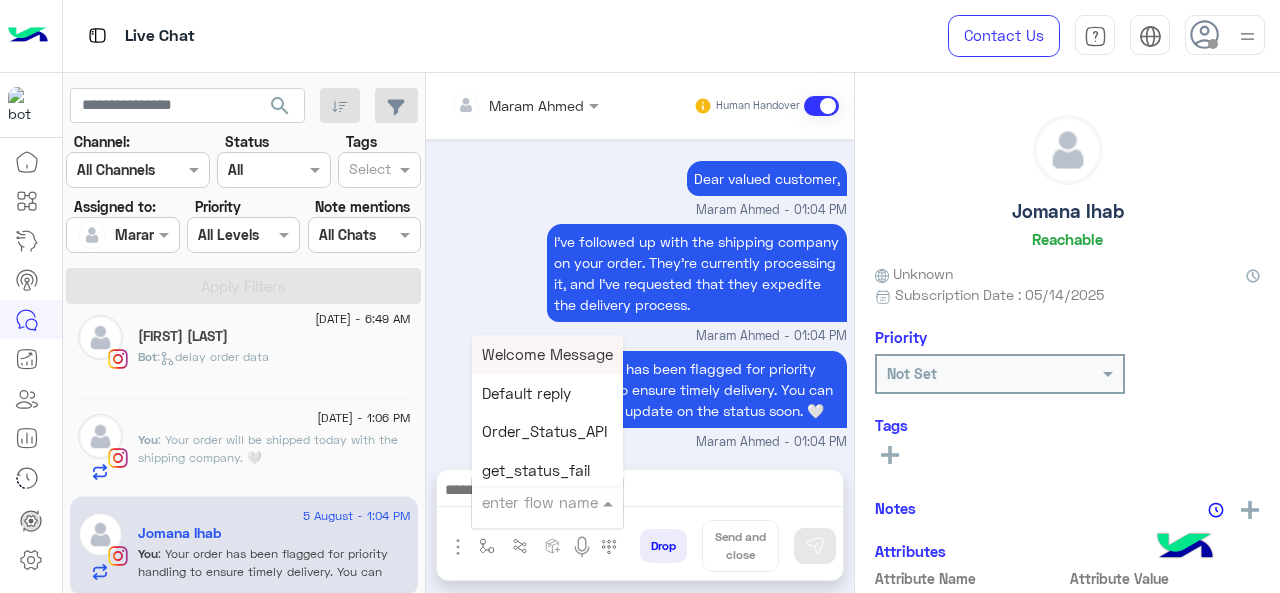 click at bounding box center (523, 502) 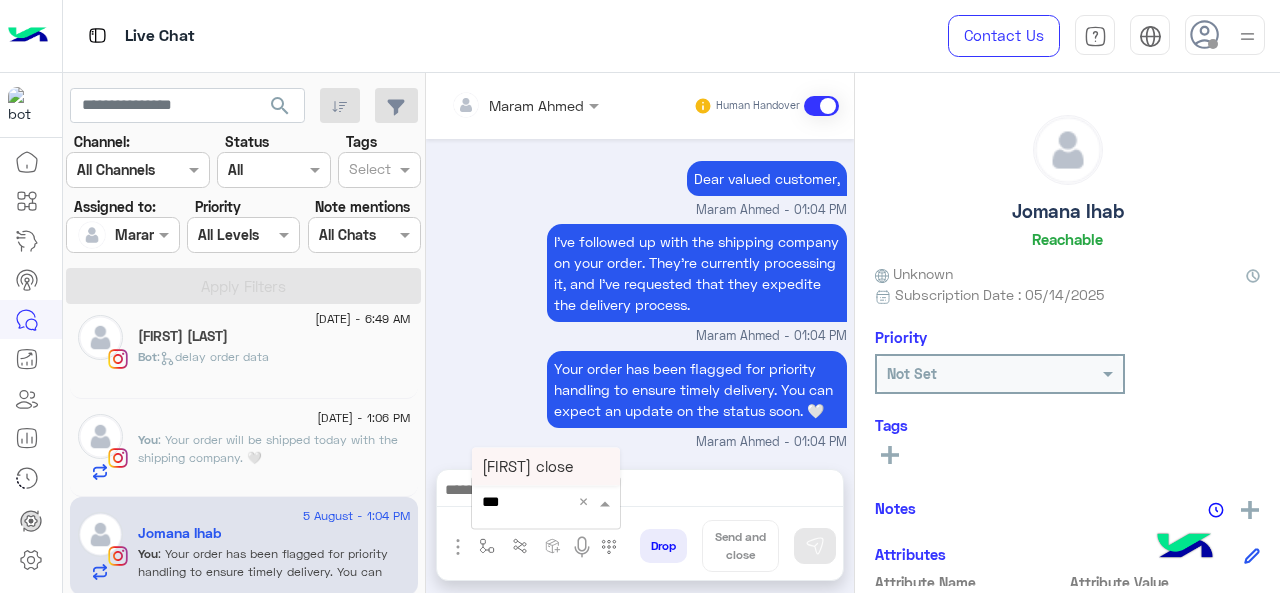 type on "****" 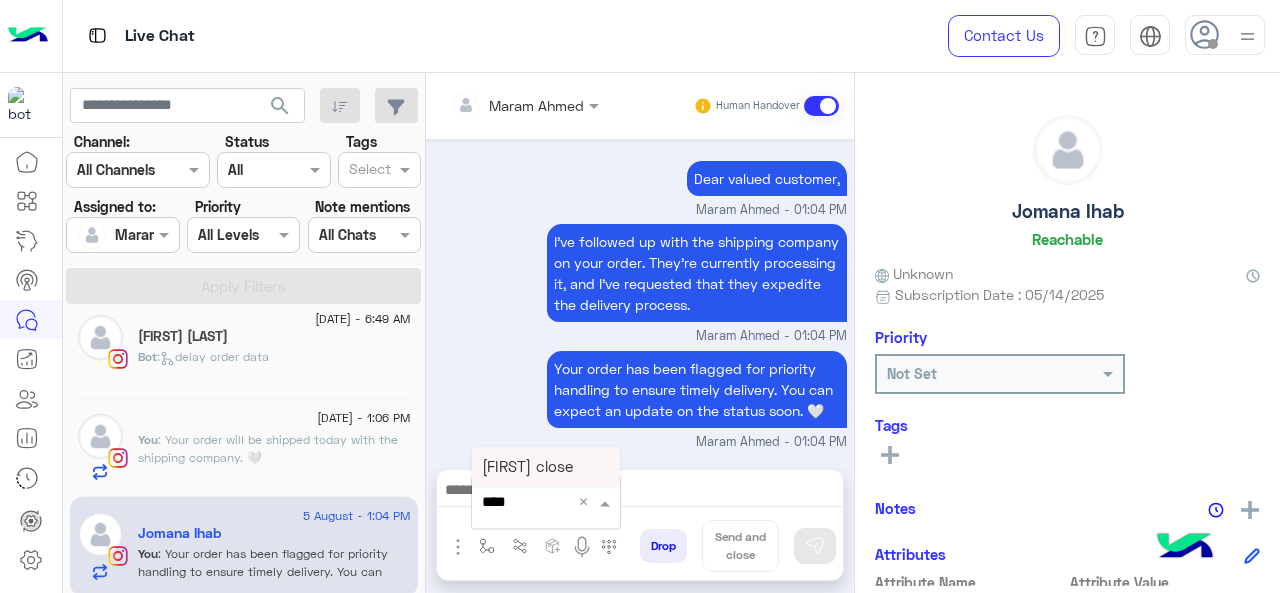 click on "[FIRST] close" at bounding box center [527, 466] 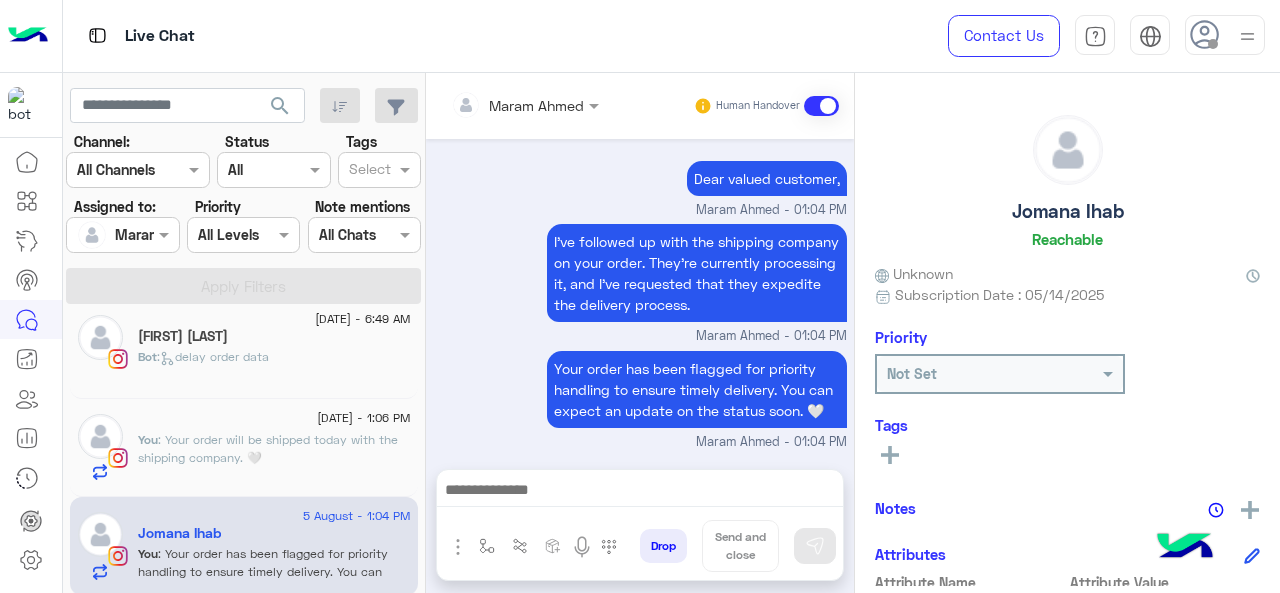 type on "**********" 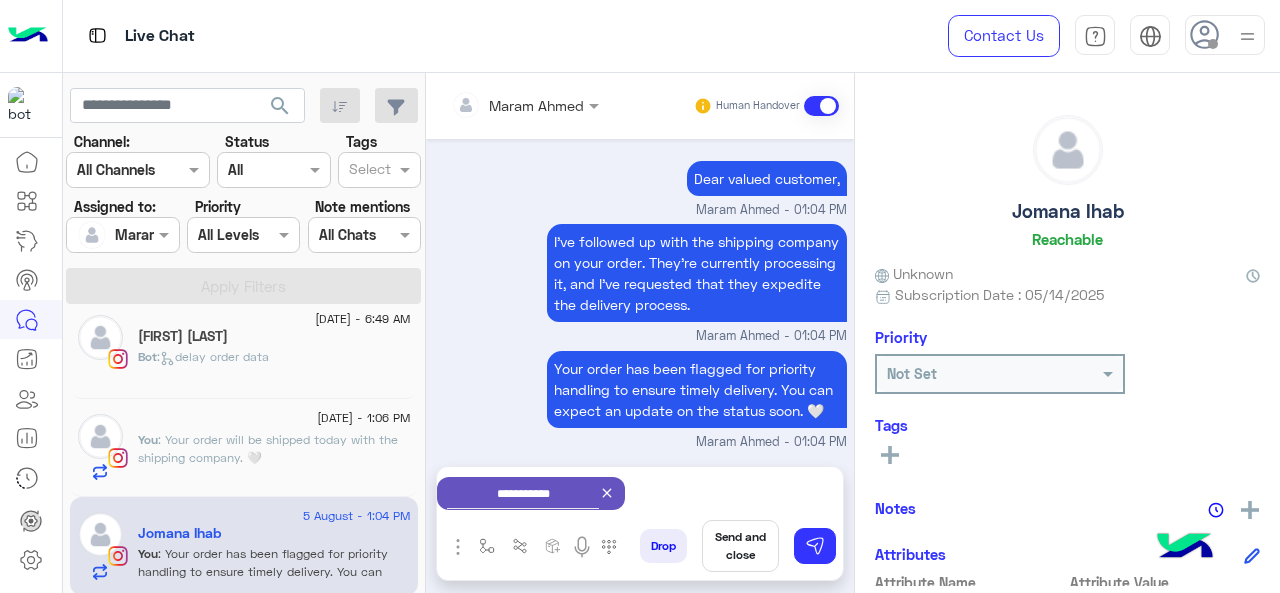 click on "Send and close" at bounding box center [740, 546] 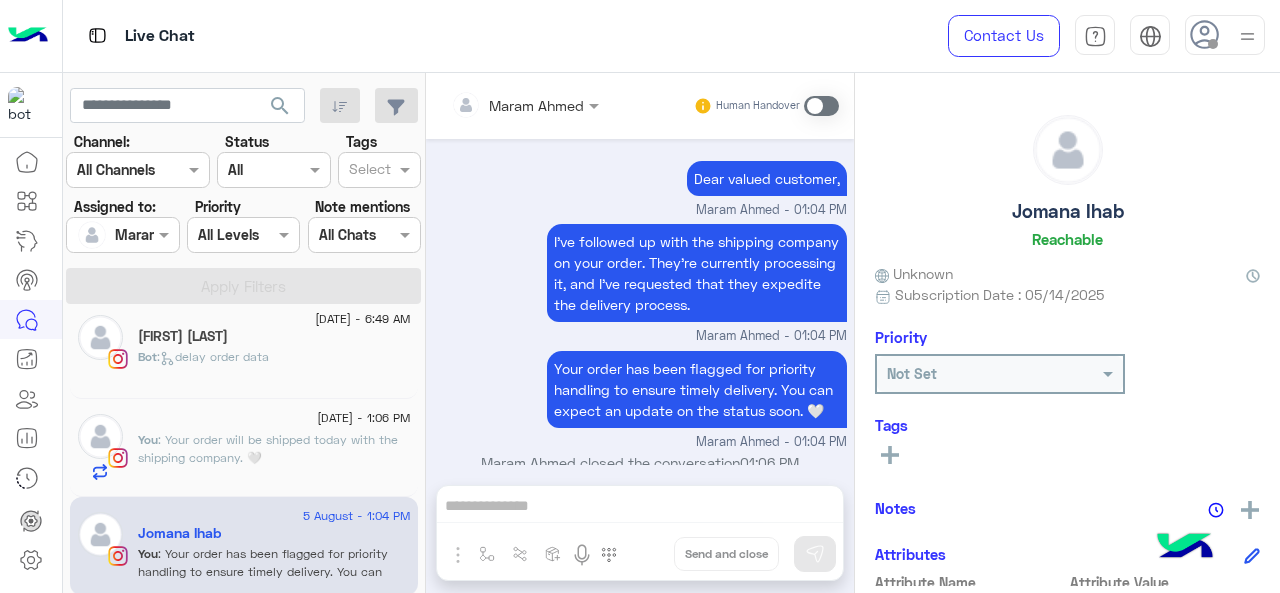 scroll, scrollTop: 702, scrollLeft: 0, axis: vertical 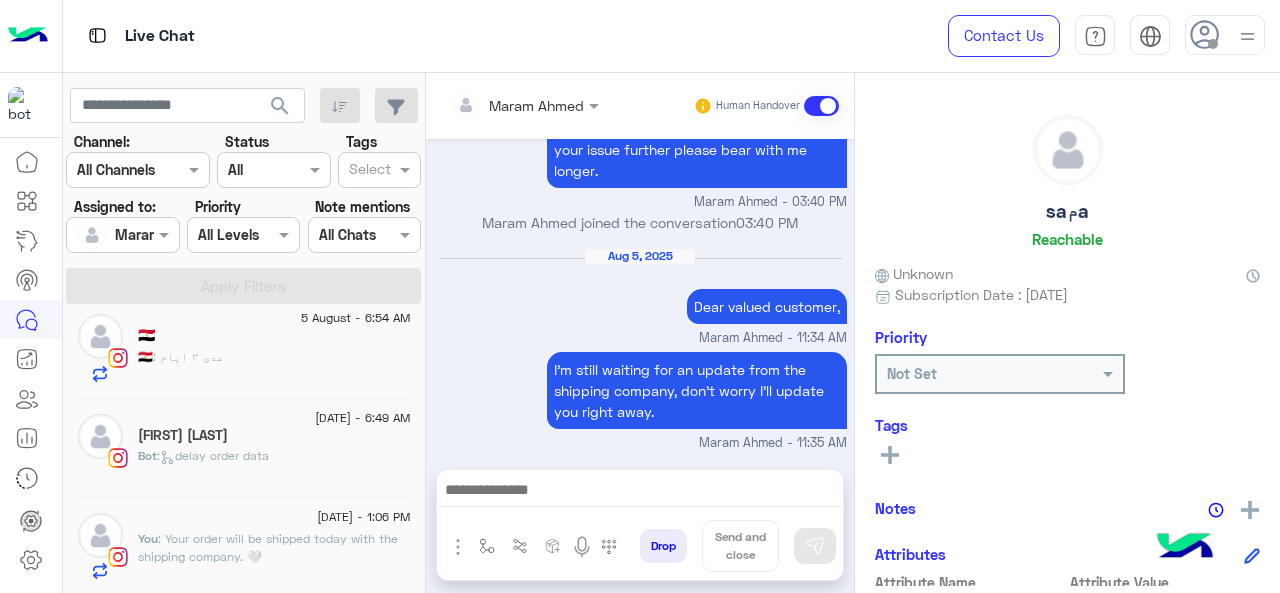 click on ":   delay order data" 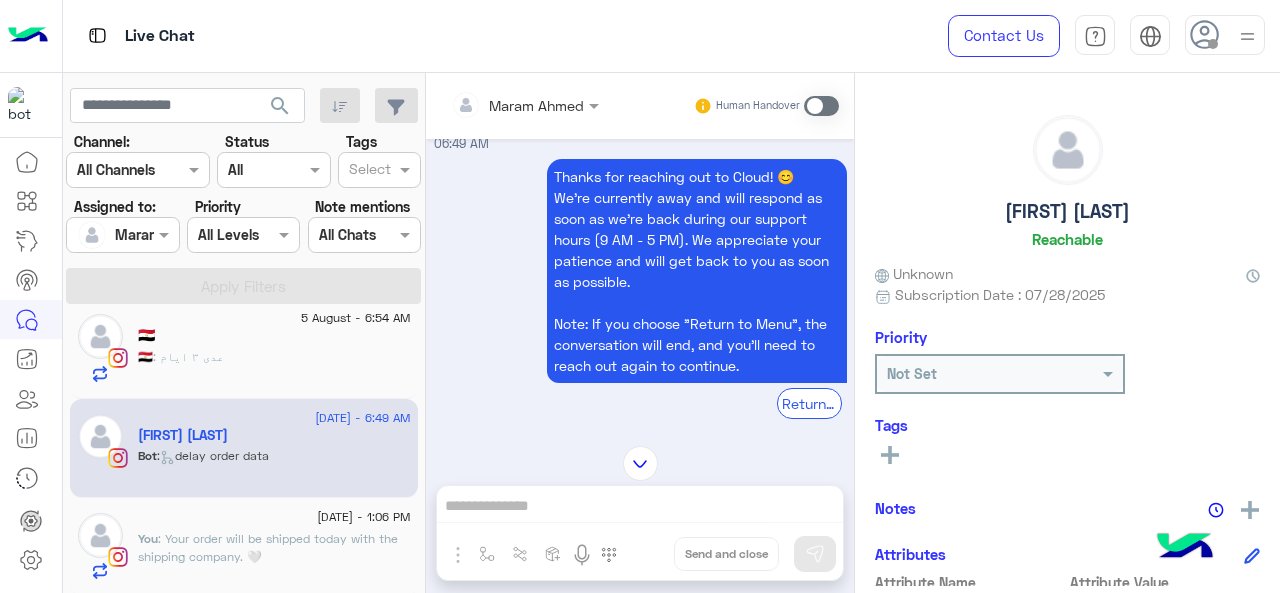 scroll, scrollTop: 38, scrollLeft: 0, axis: vertical 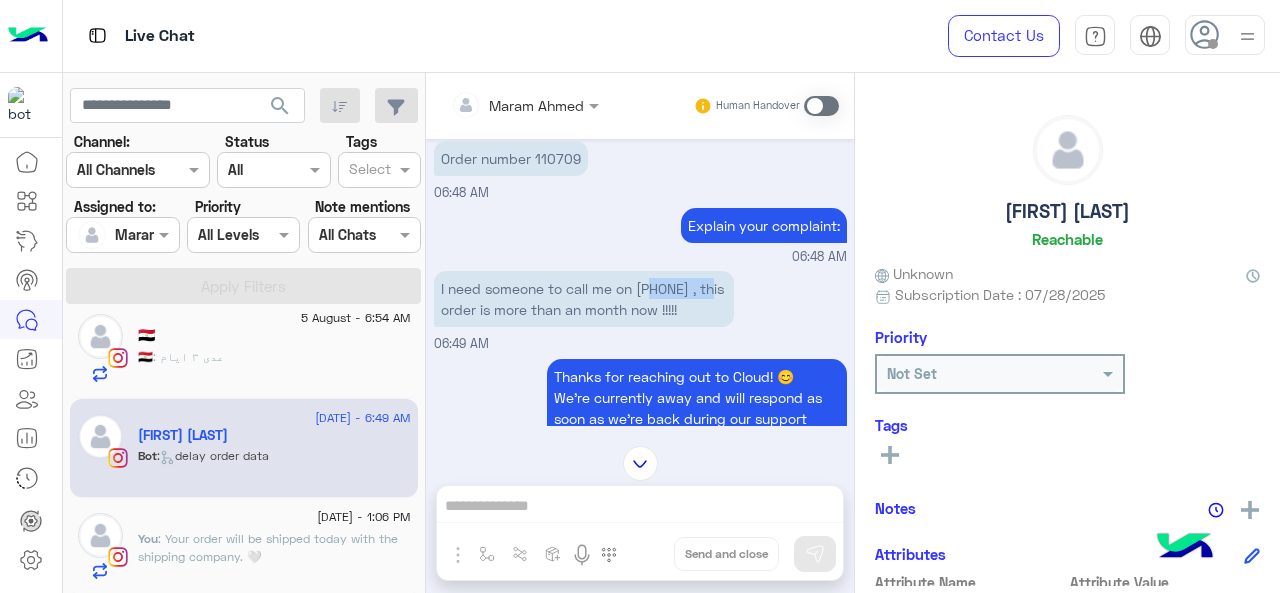 drag, startPoint x: 524, startPoint y: 307, endPoint x: 450, endPoint y: 313, distance: 74.24284 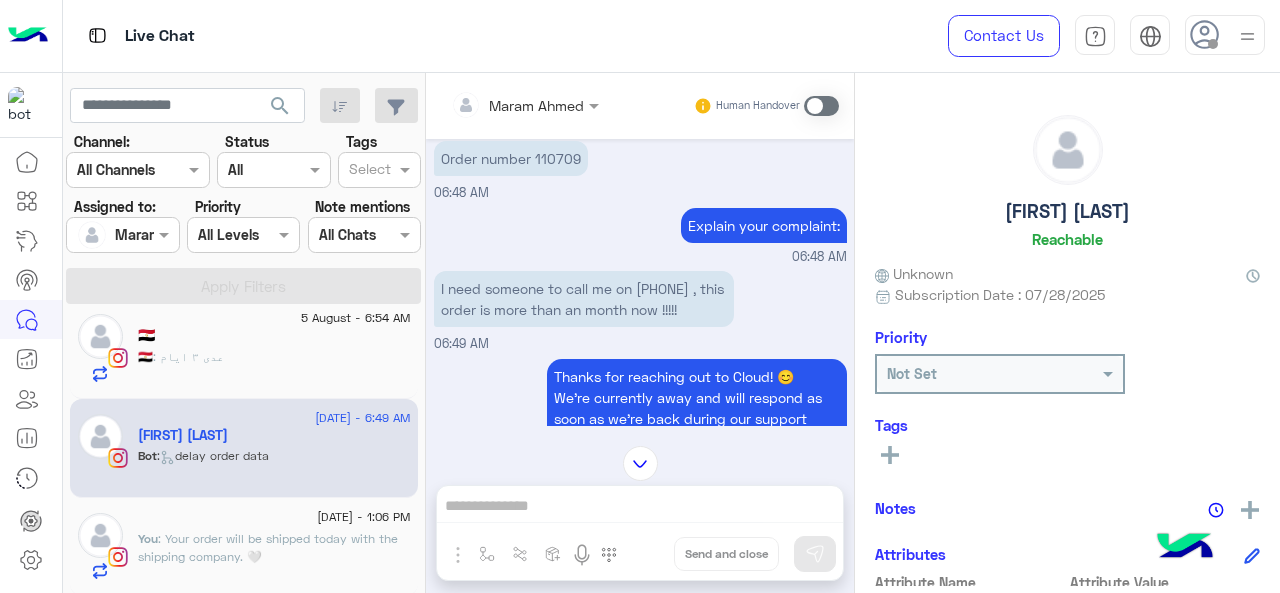 click 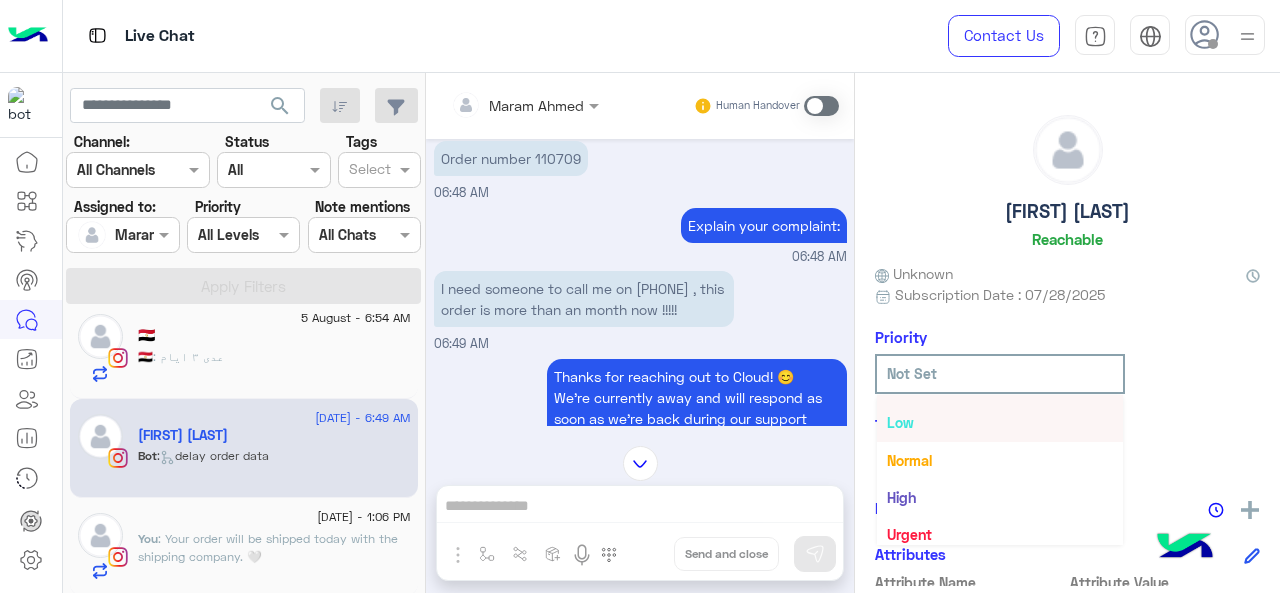 scroll, scrollTop: 36, scrollLeft: 0, axis: vertical 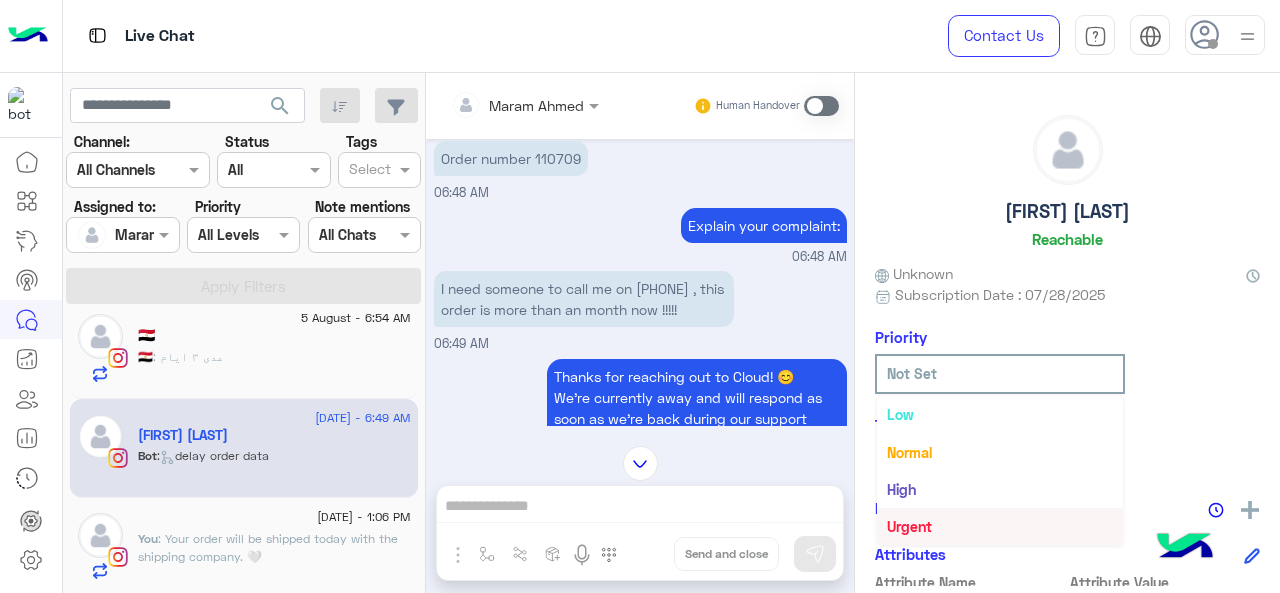click on "Urgent" at bounding box center [1000, 526] 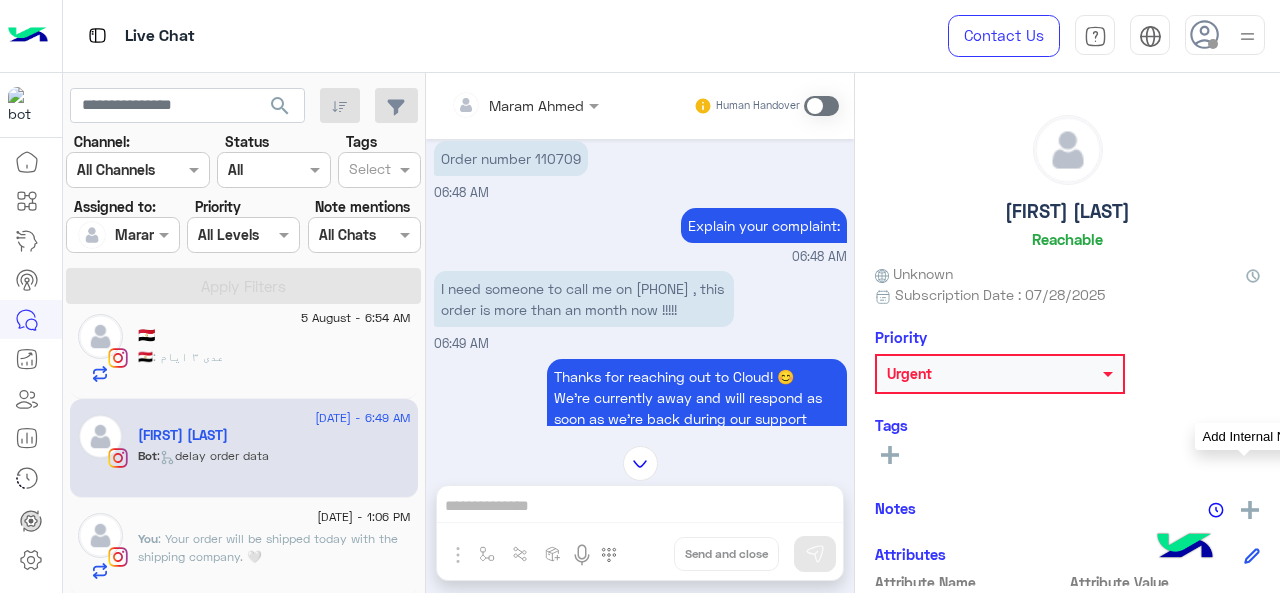 click 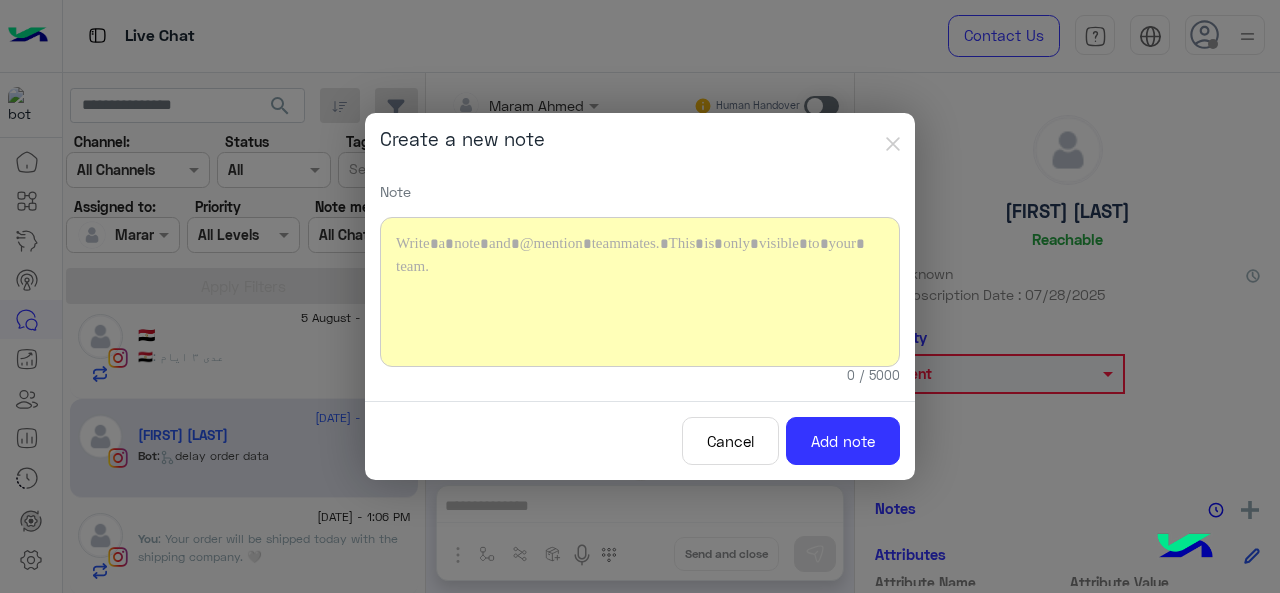 type 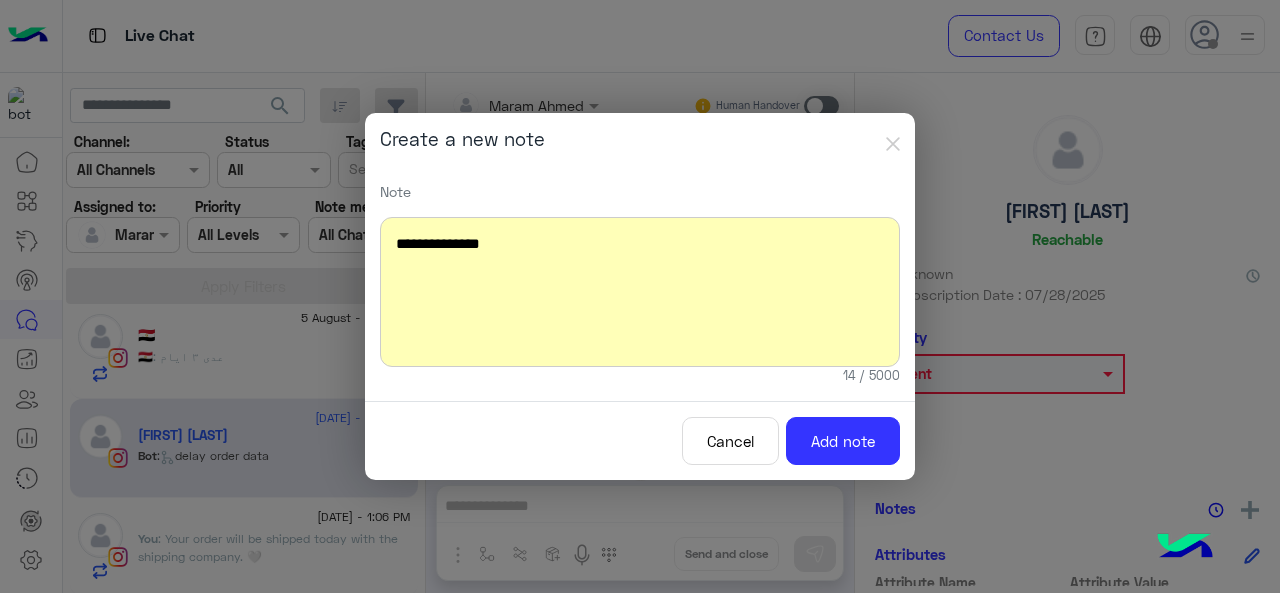 scroll, scrollTop: 320, scrollLeft: 0, axis: vertical 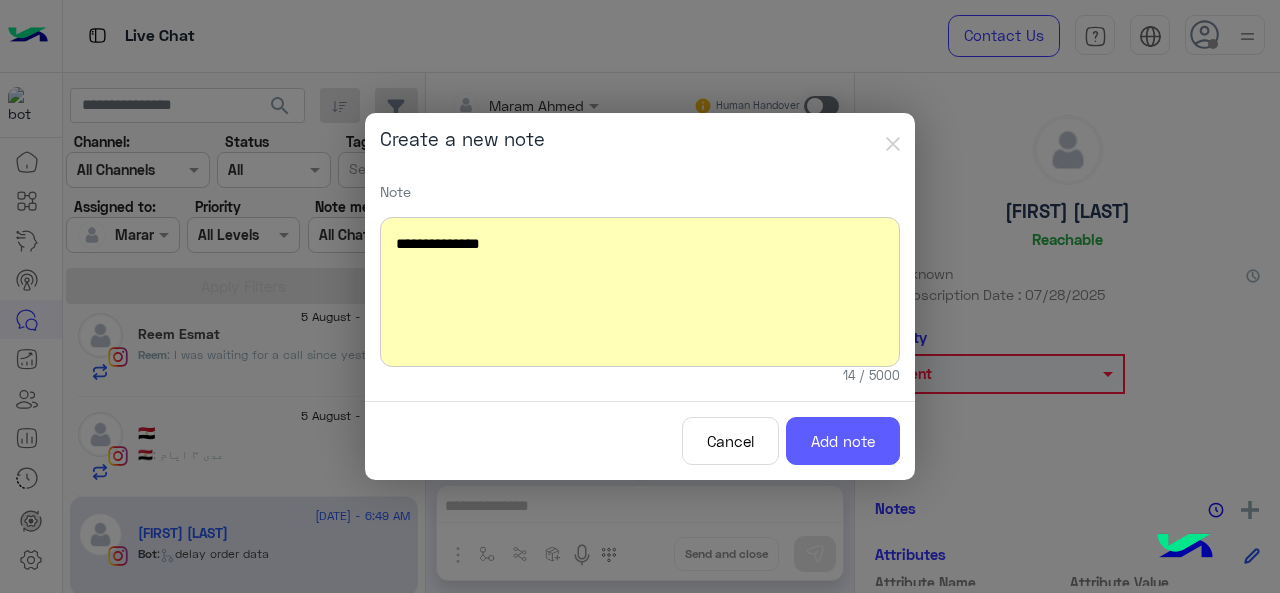 click on "Add note" 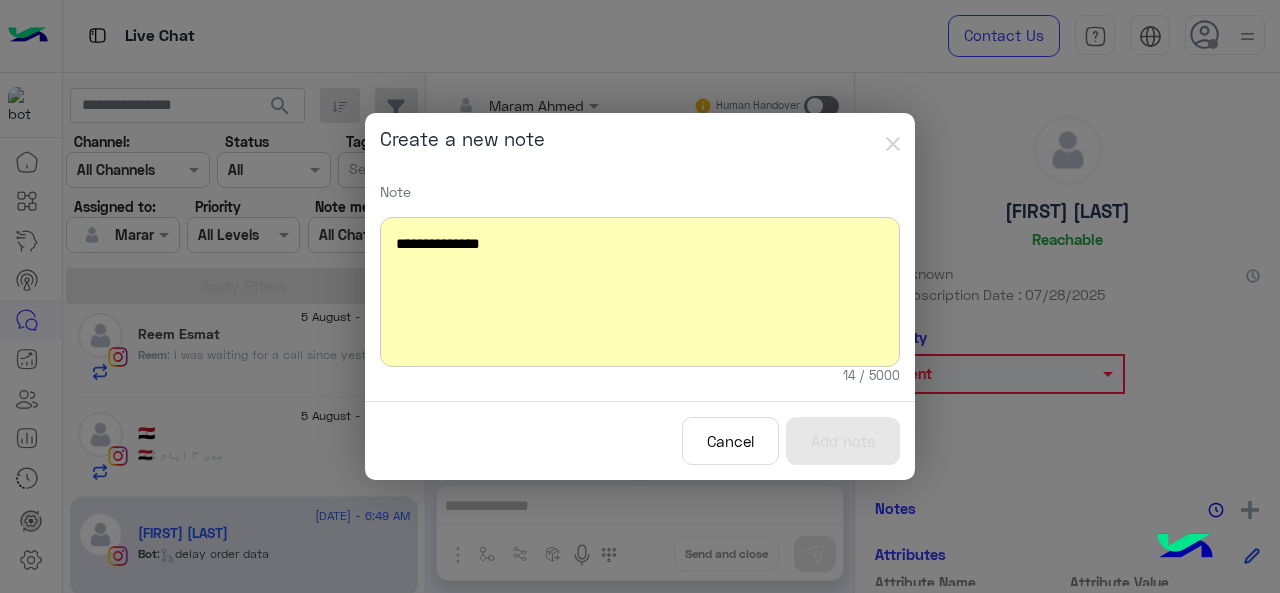scroll, scrollTop: 662, scrollLeft: 0, axis: vertical 